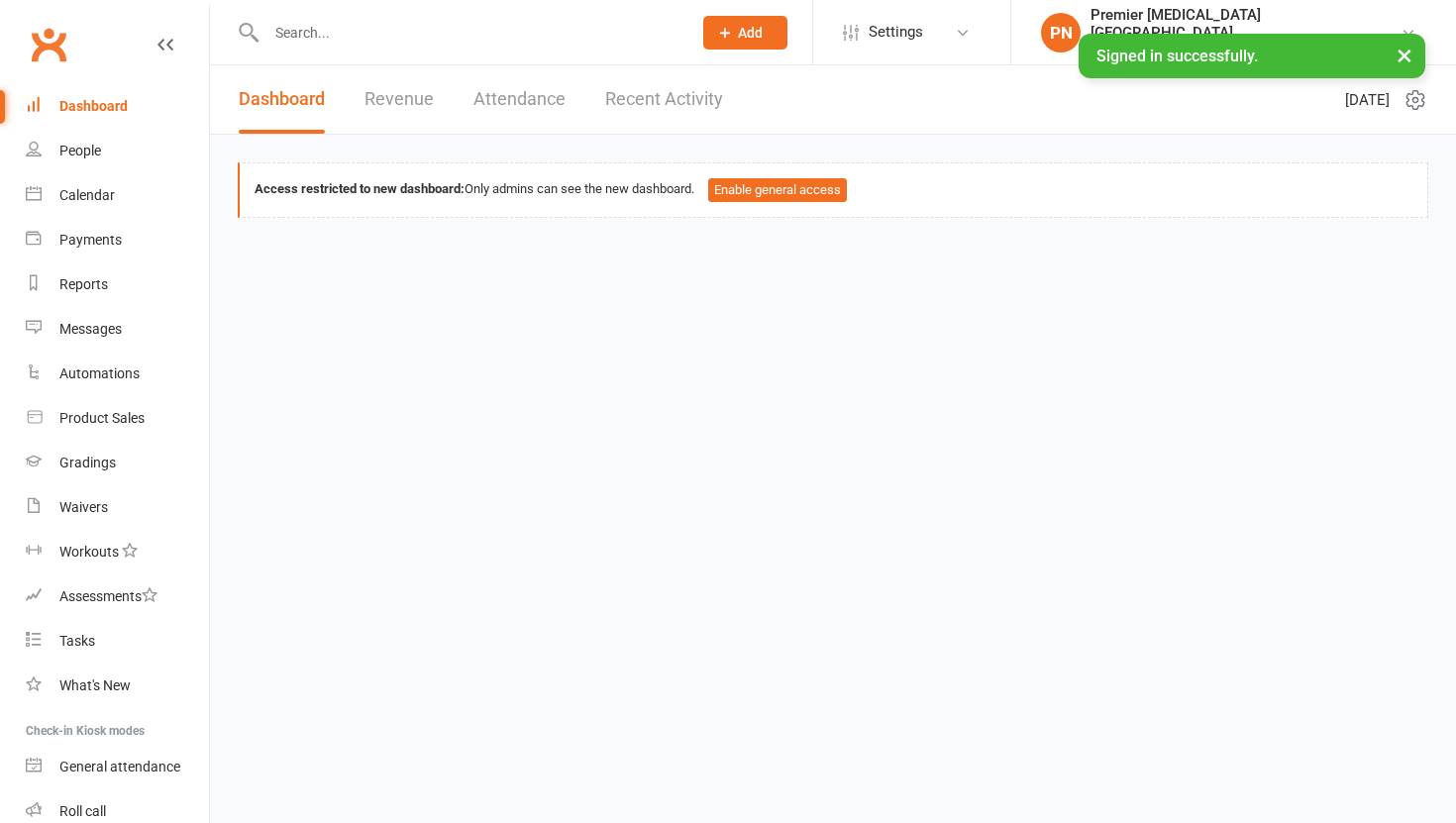 scroll, scrollTop: 0, scrollLeft: 0, axis: both 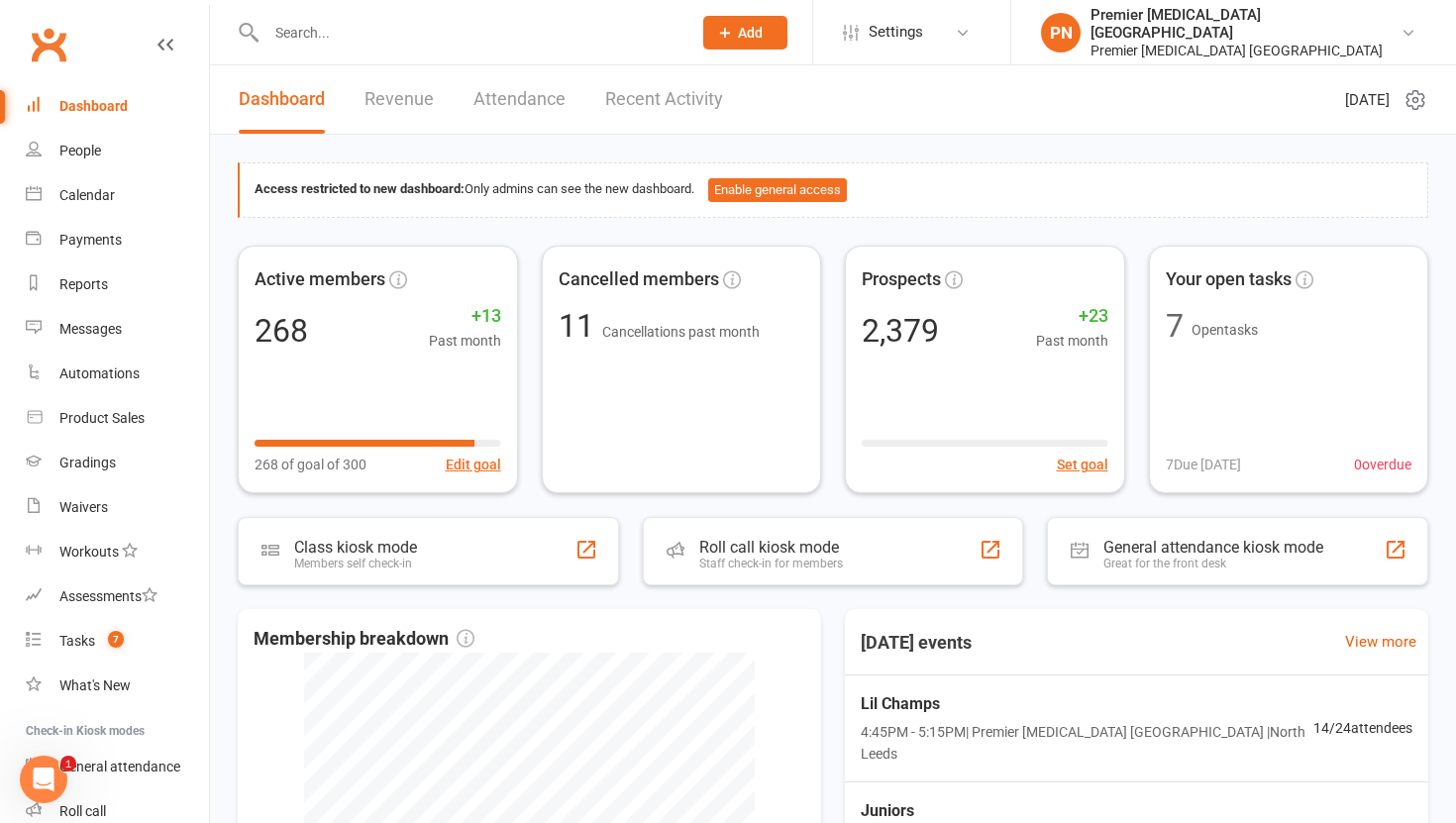 click at bounding box center (458, 32) 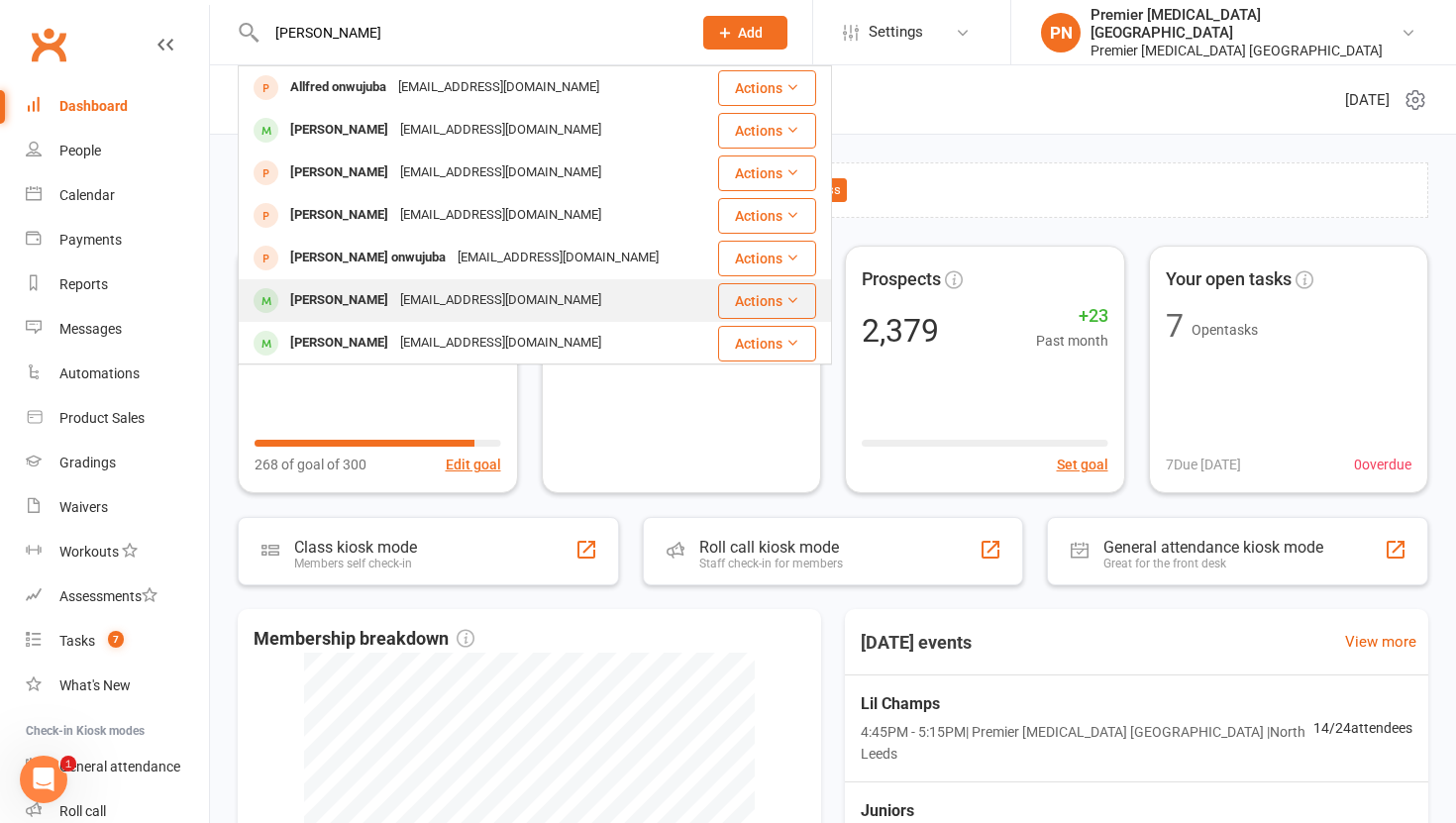 type on "fred" 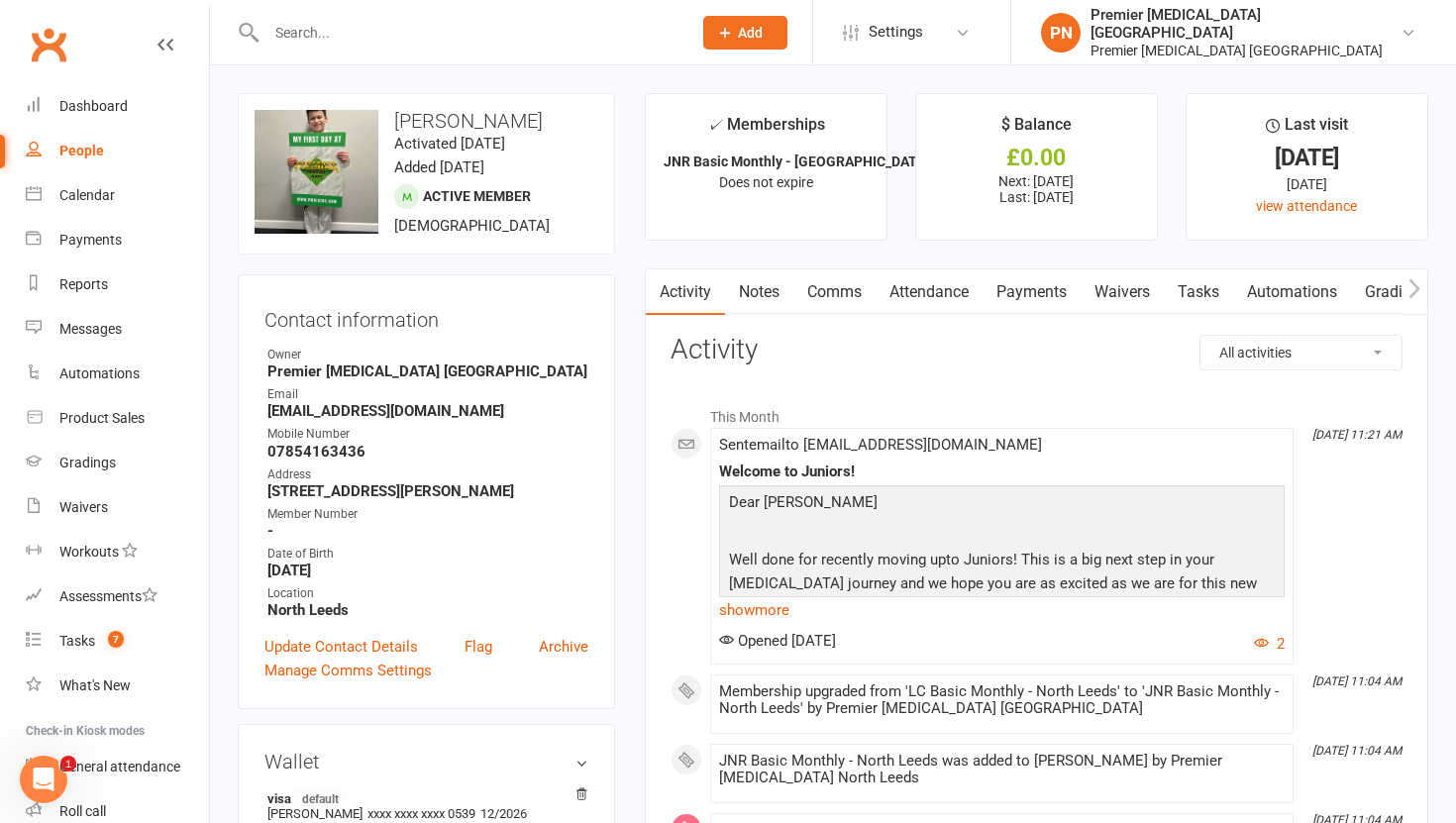 click on "Payments" at bounding box center (1031, 292) 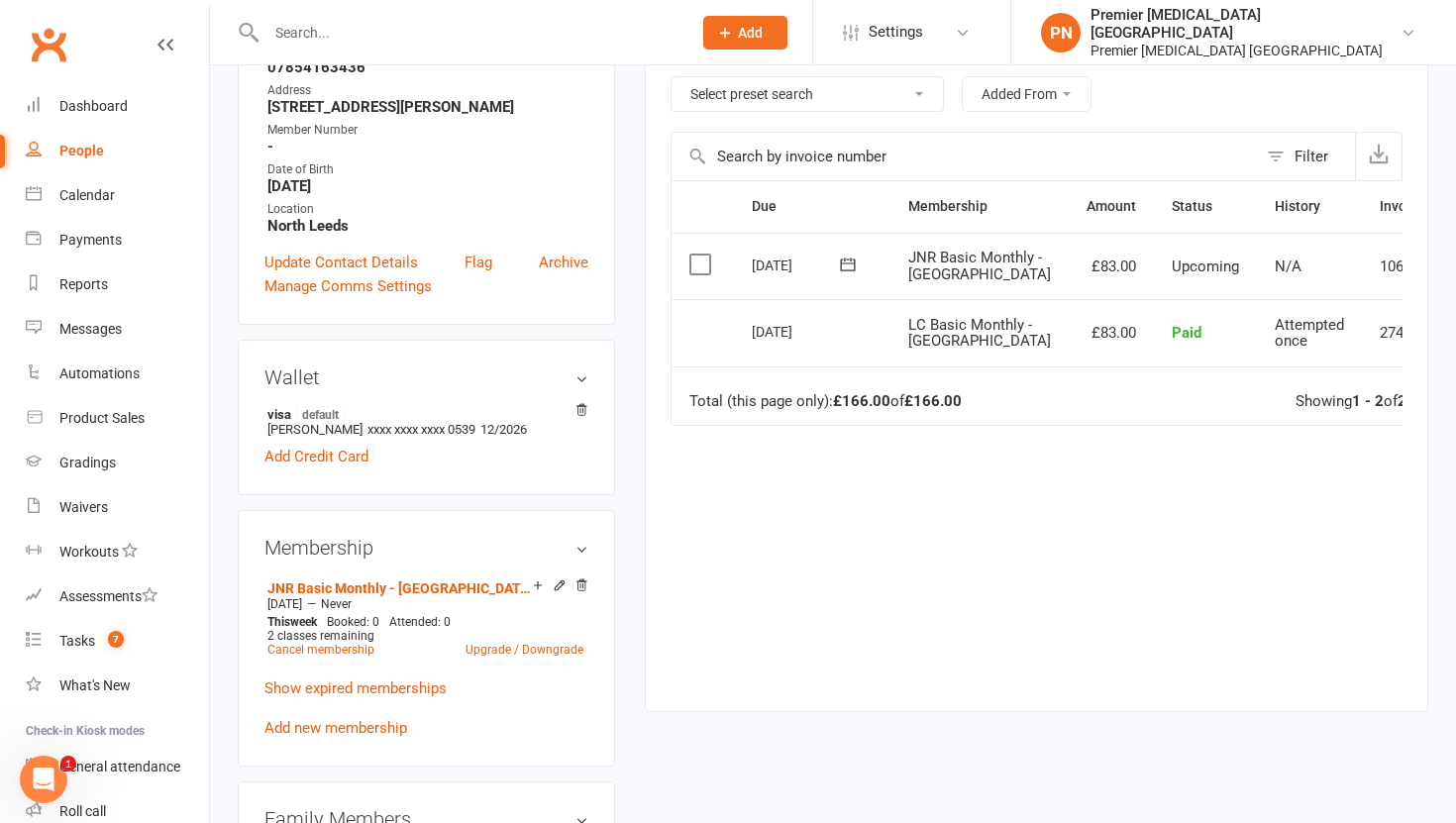 scroll, scrollTop: 0, scrollLeft: 0, axis: both 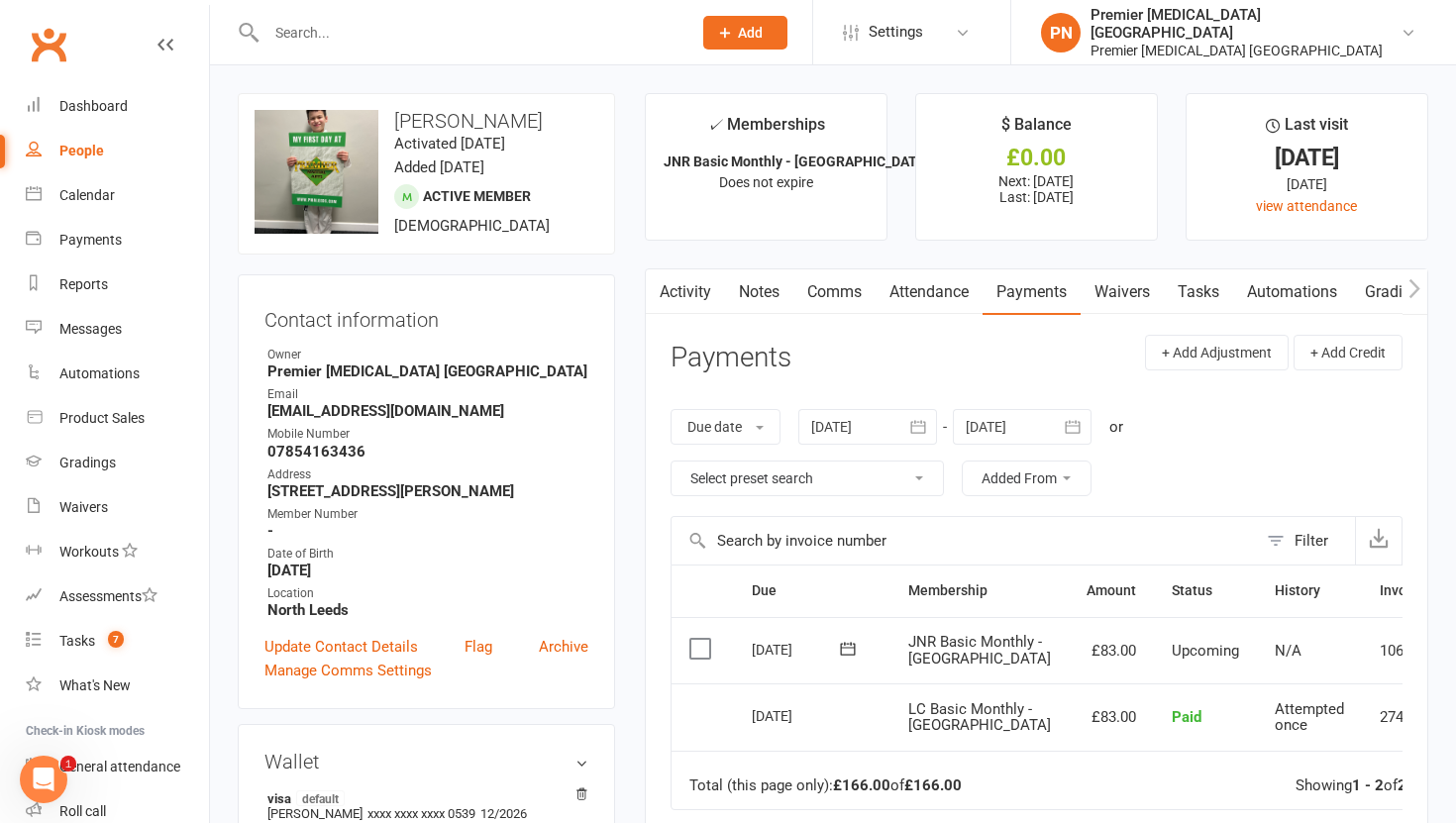 click at bounding box center (468, 33) 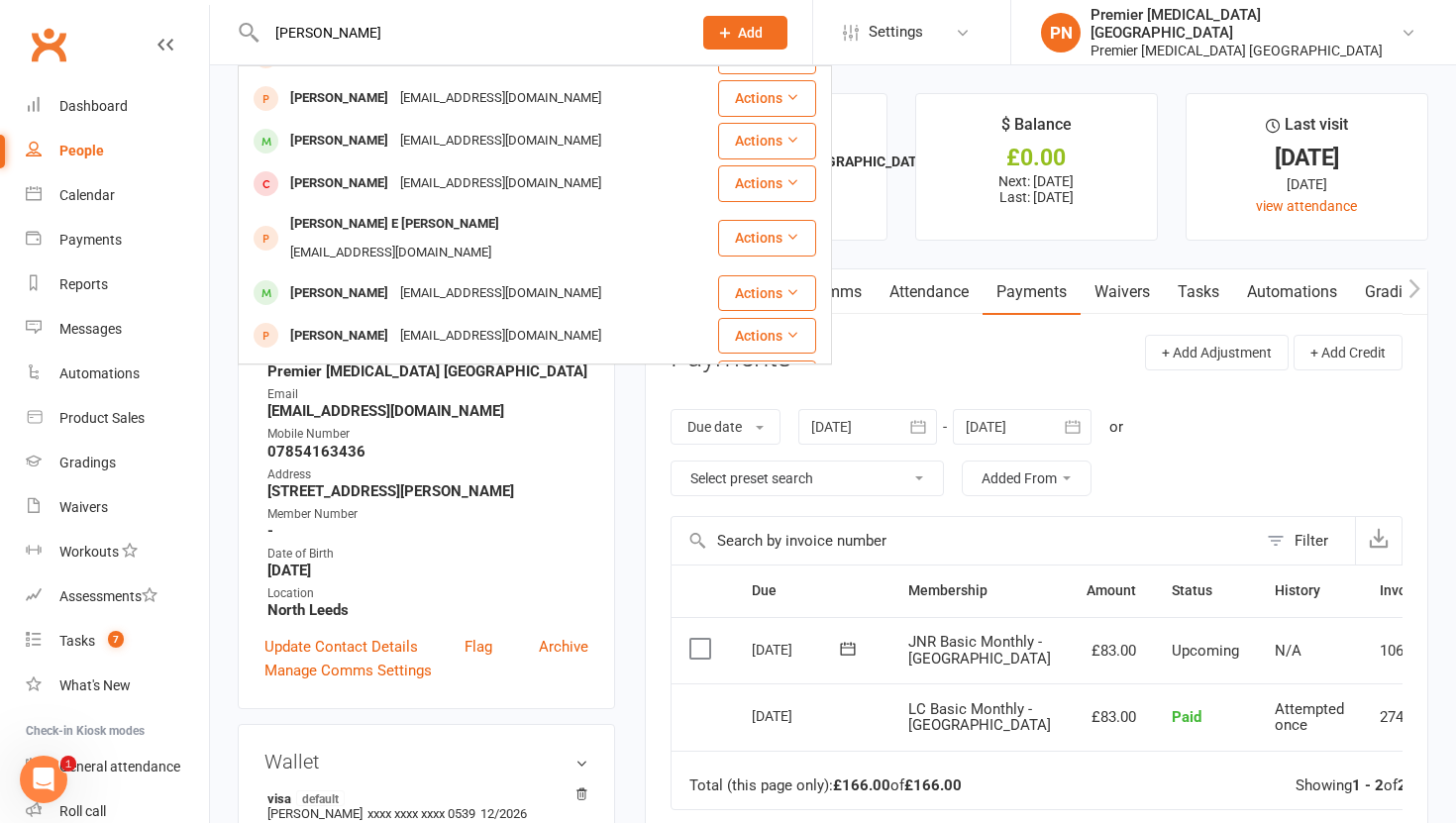 scroll, scrollTop: 484, scrollLeft: 0, axis: vertical 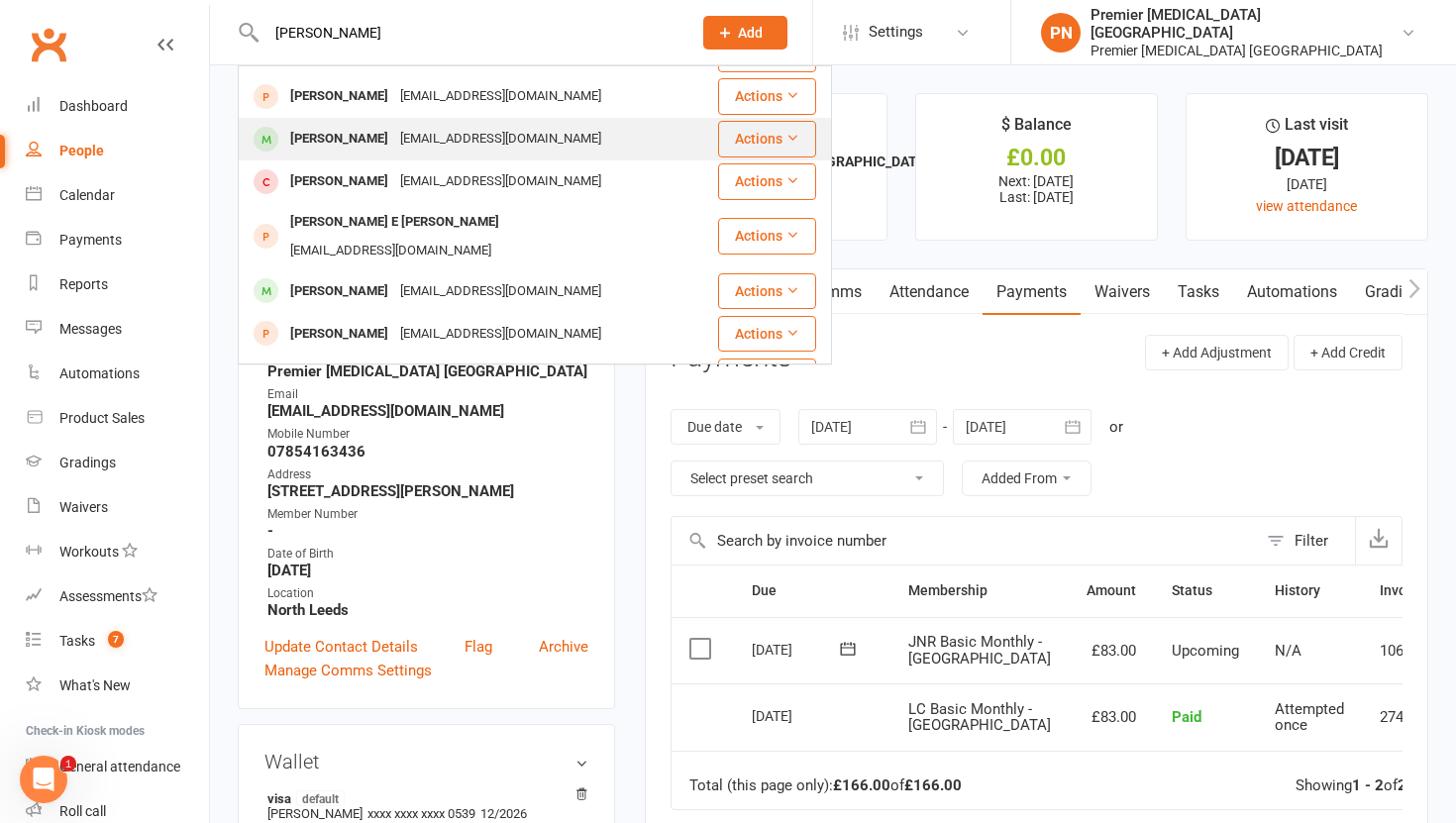 type on "kelly" 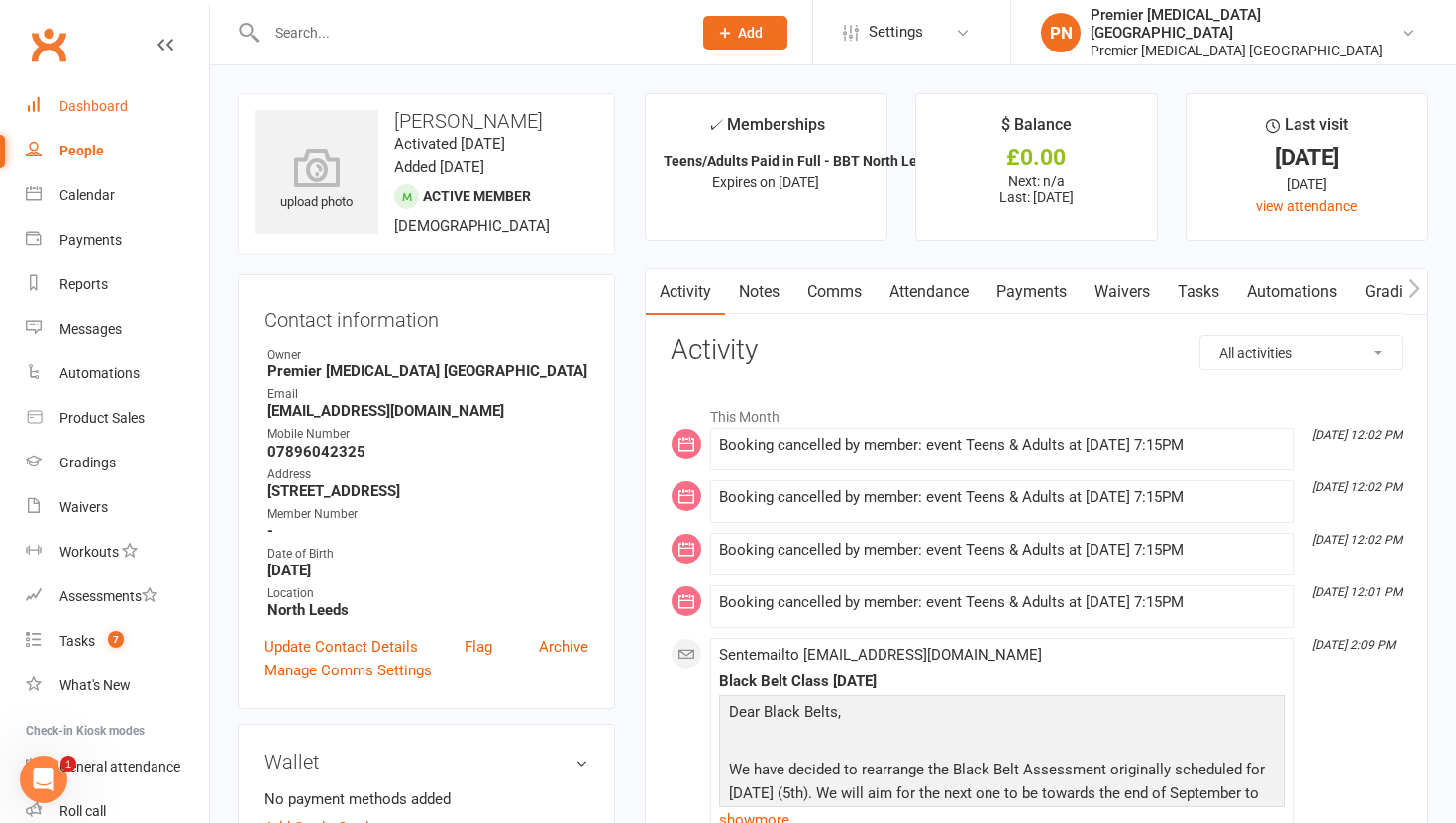 click on "Dashboard" at bounding box center [93, 106] 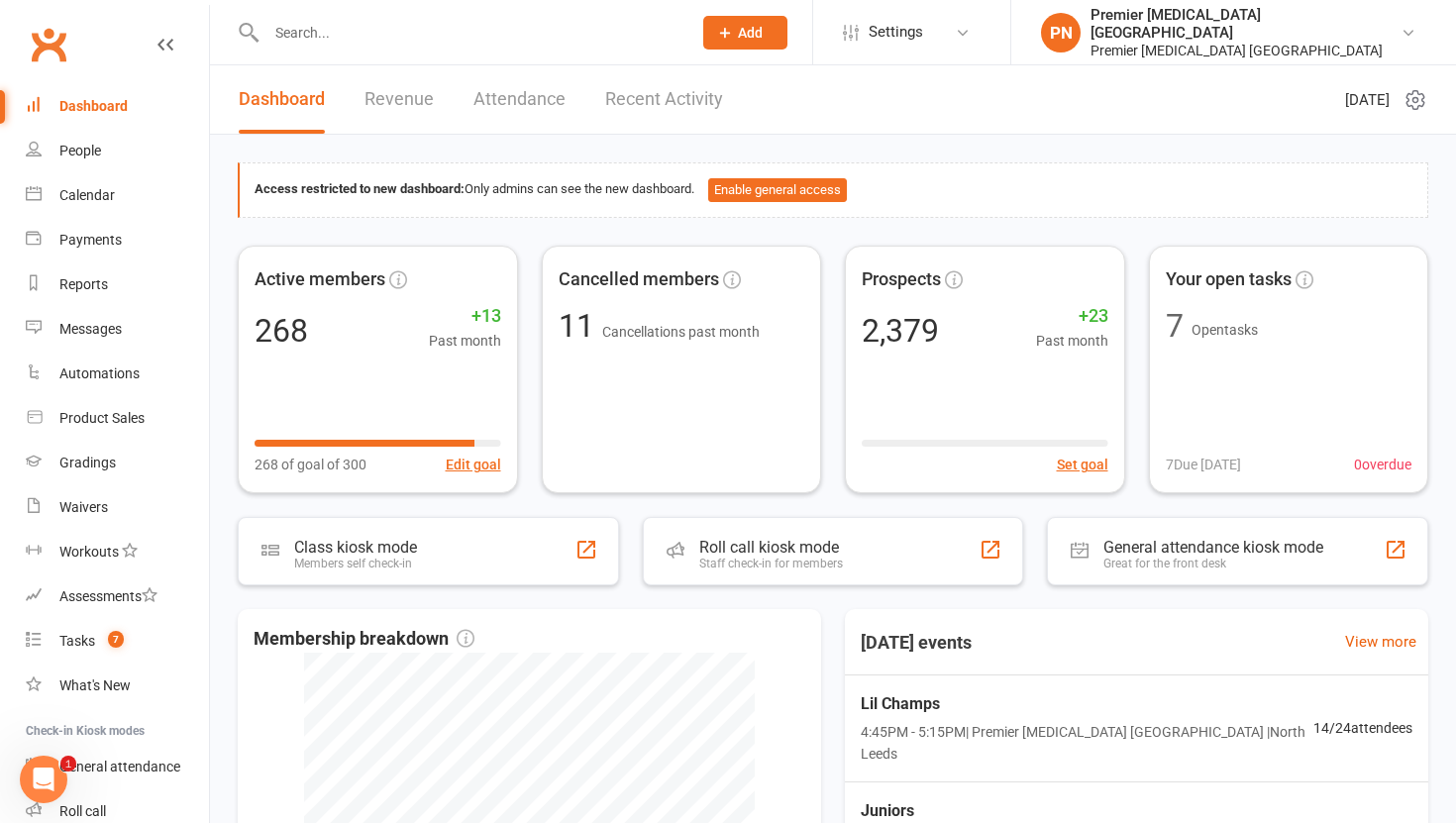 click on "Dashboard" at bounding box center [93, 106] 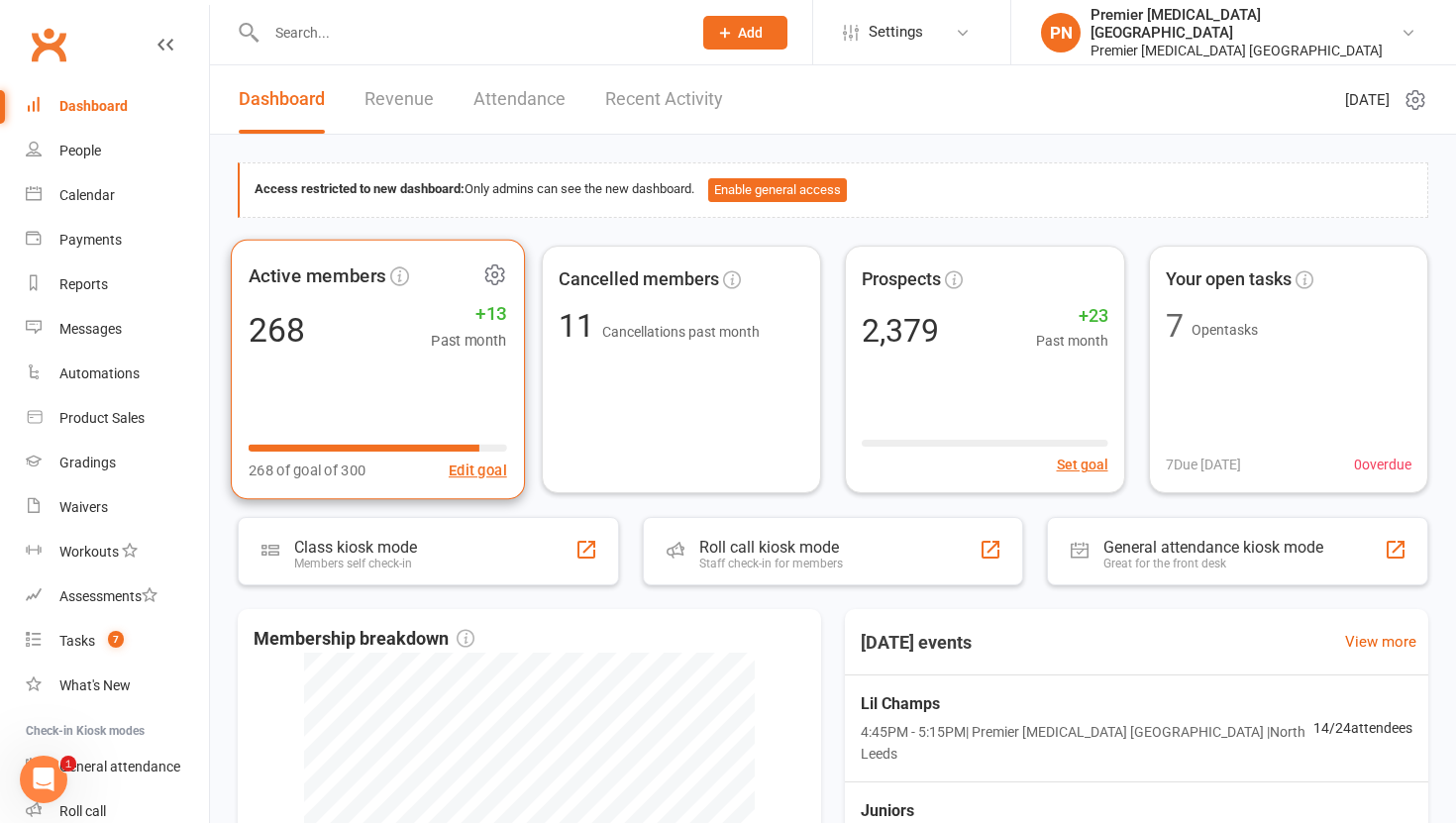 click on "268 +13 Past month" at bounding box center [377, 329] 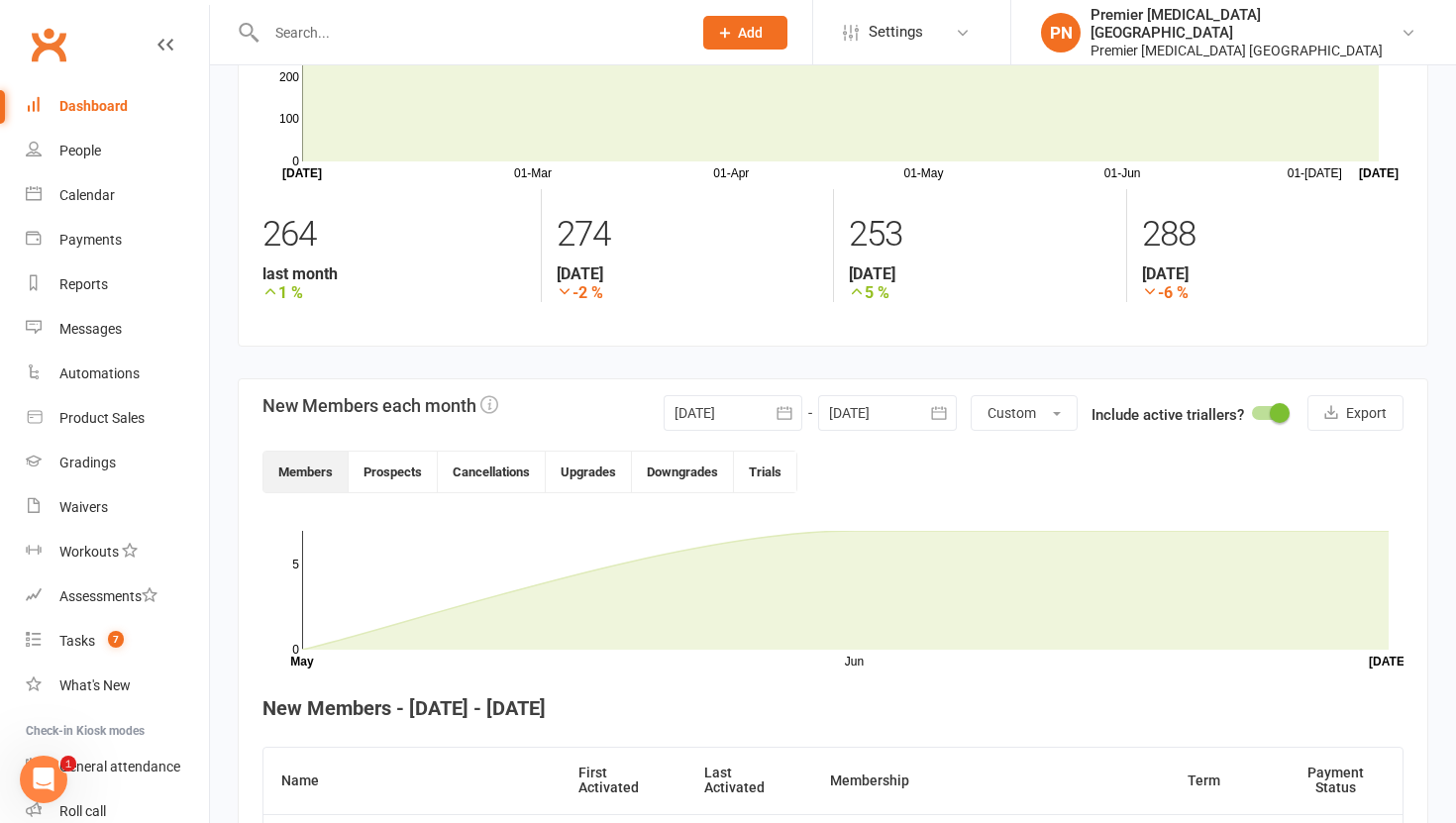 scroll, scrollTop: 260, scrollLeft: 0, axis: vertical 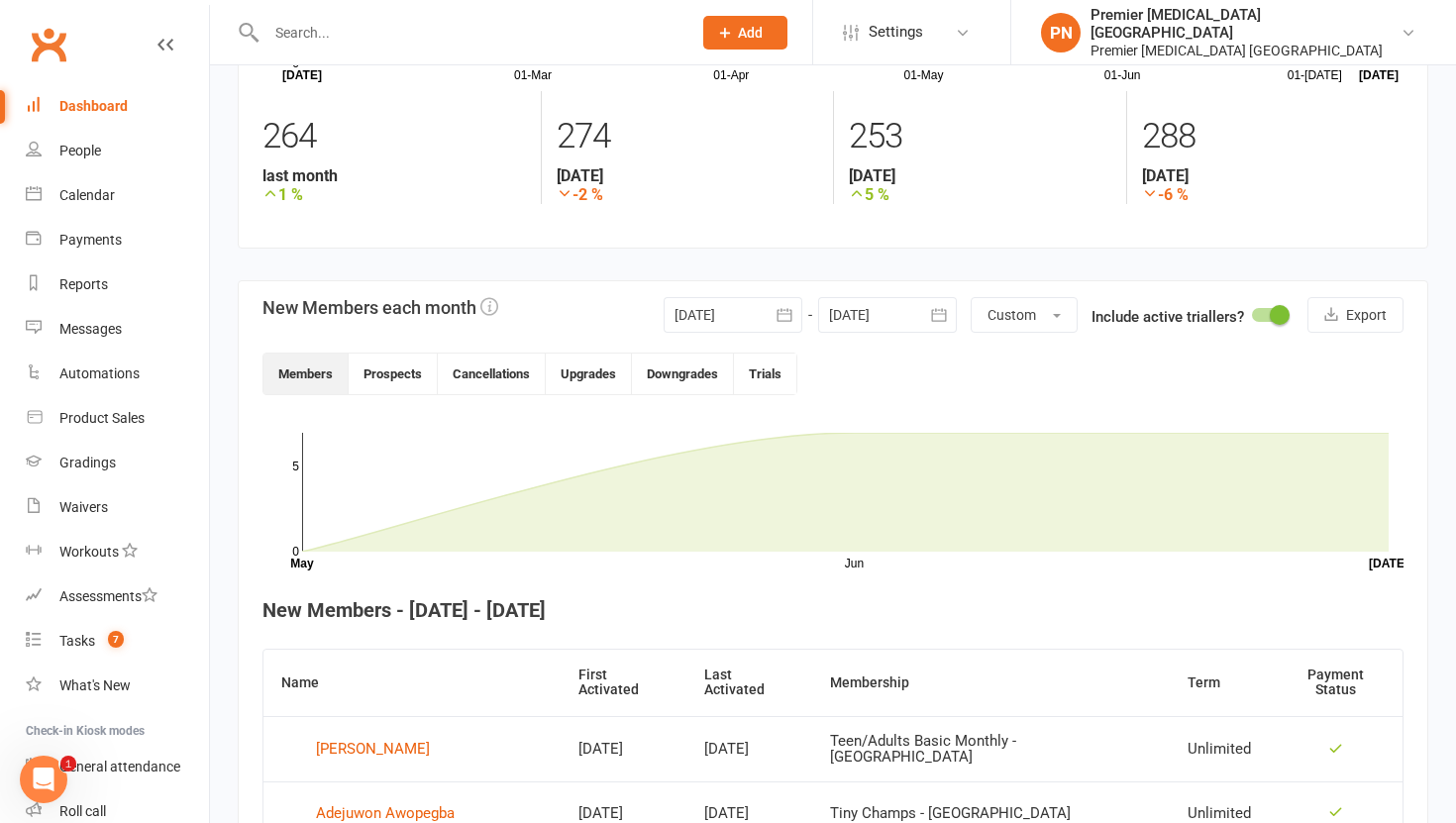 click 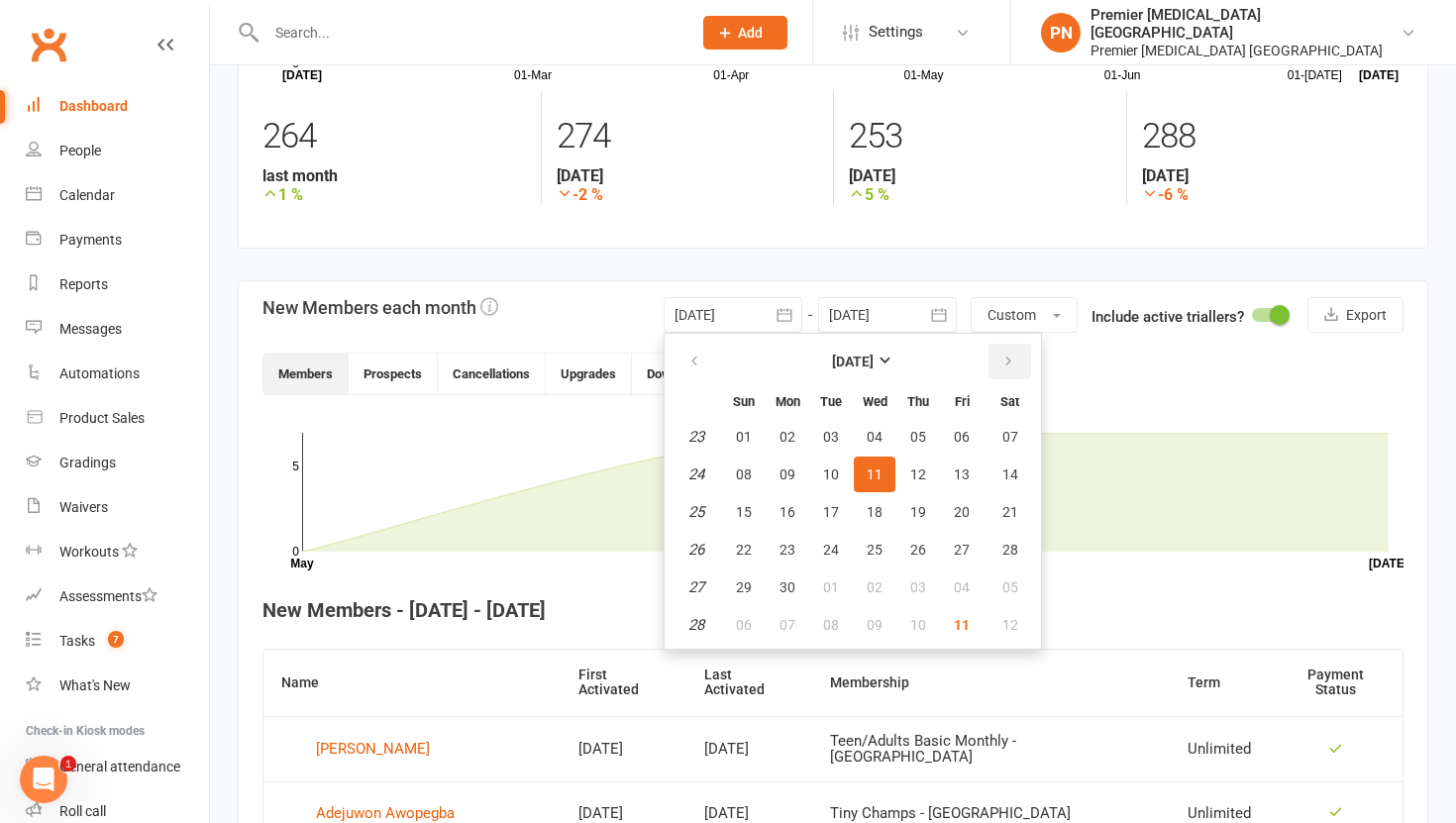 click at bounding box center [1008, 361] 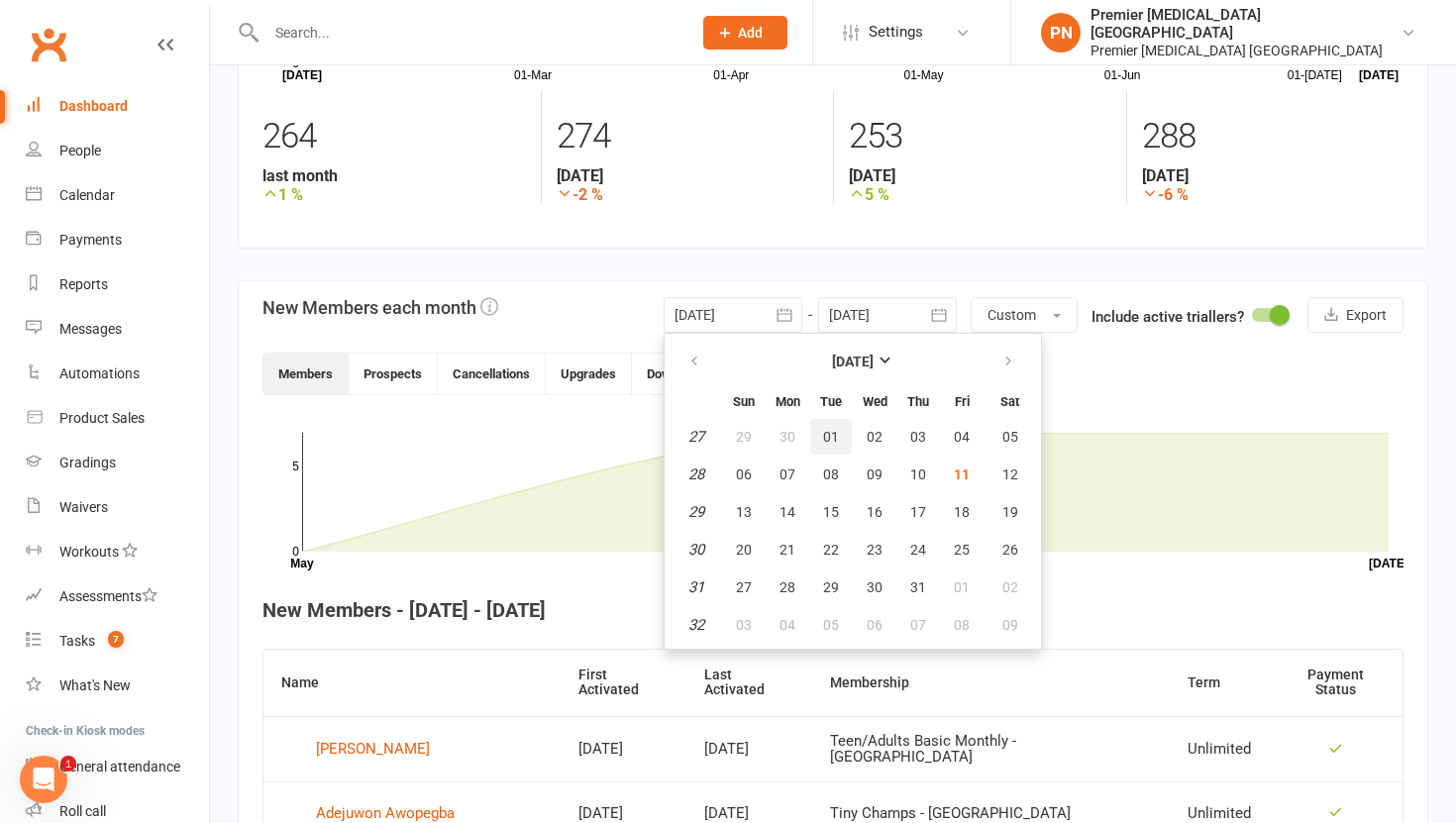 click on "01" at bounding box center (831, 437) 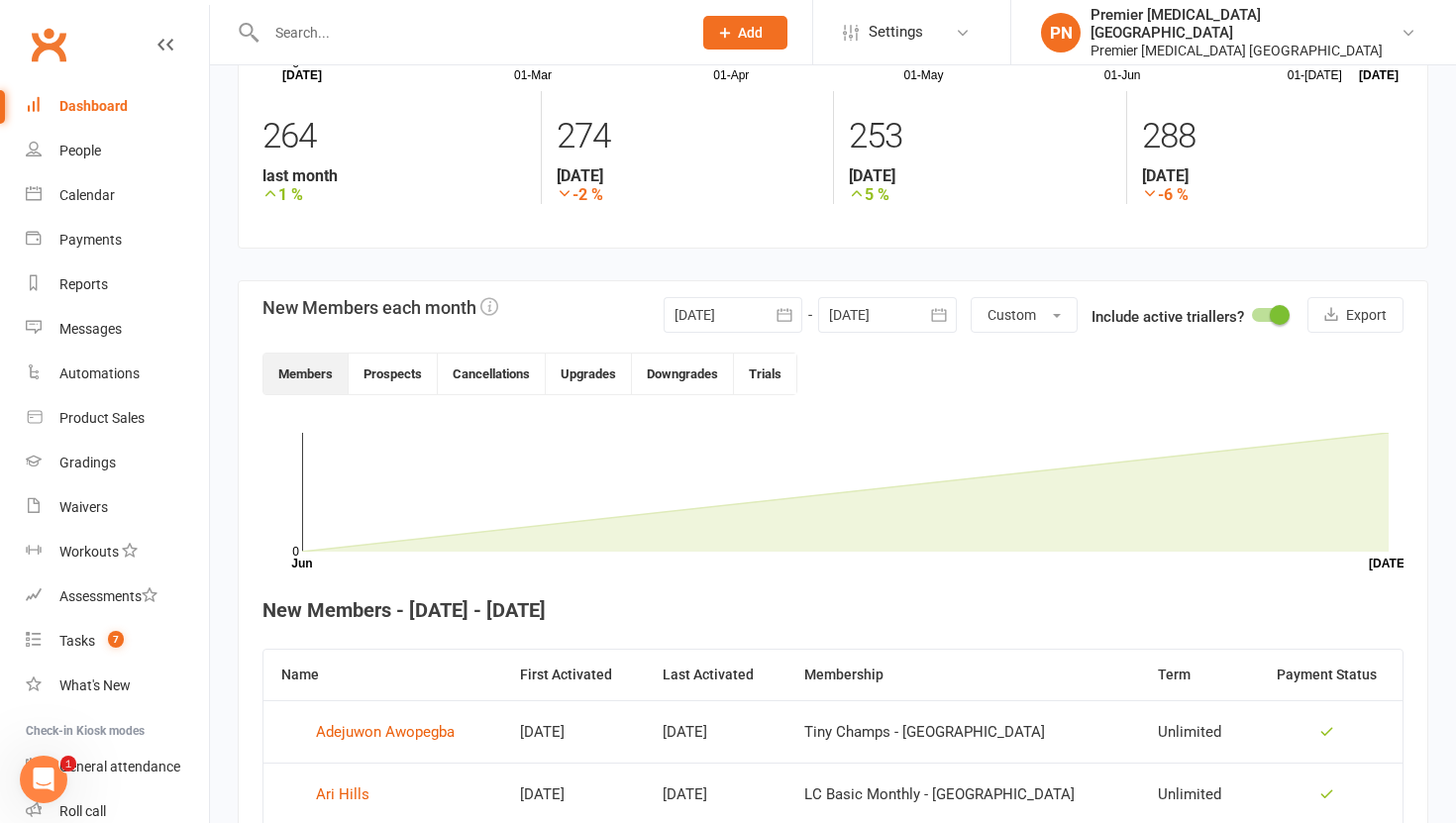 click 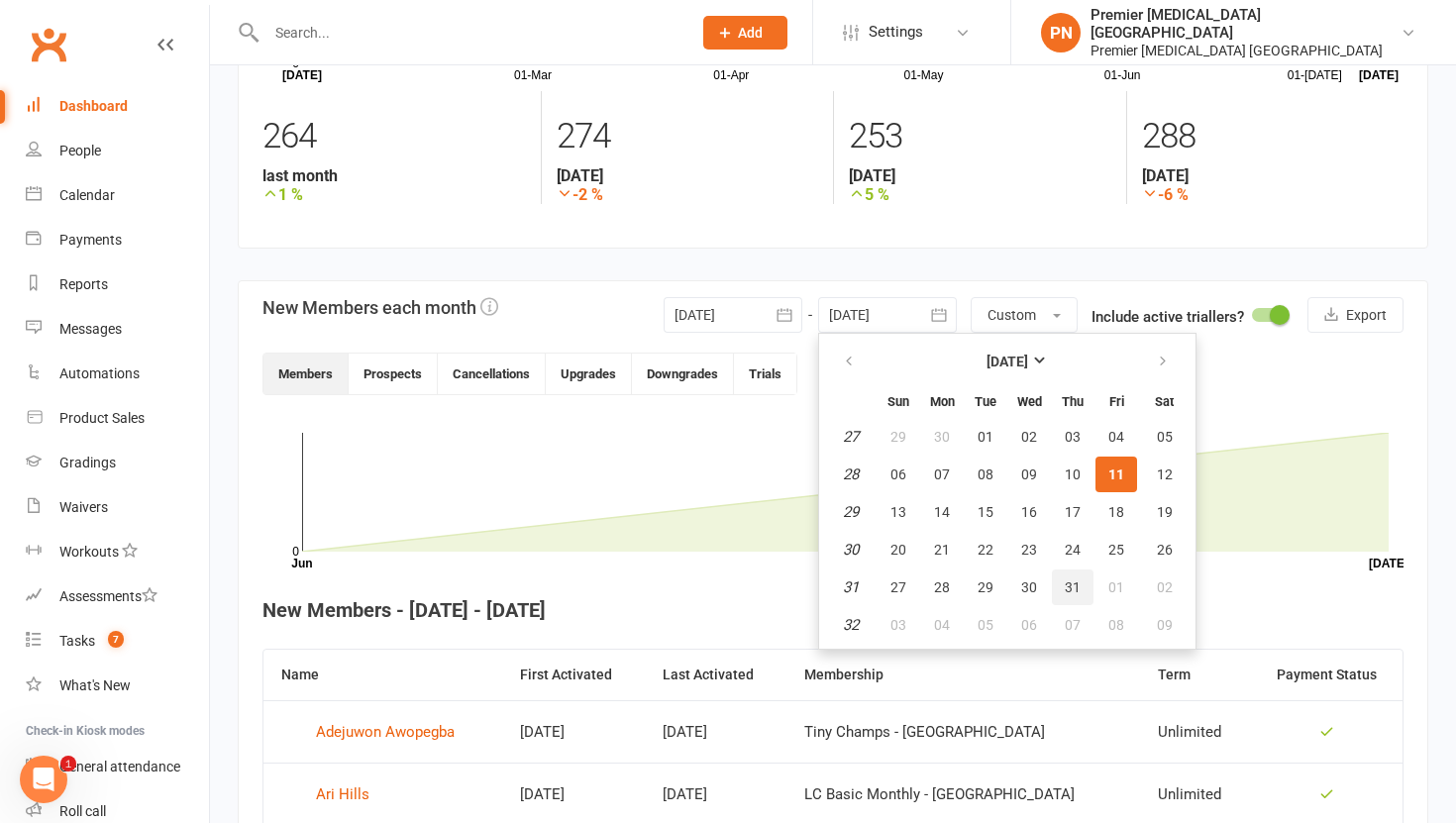 click on "31" at bounding box center [1073, 587] 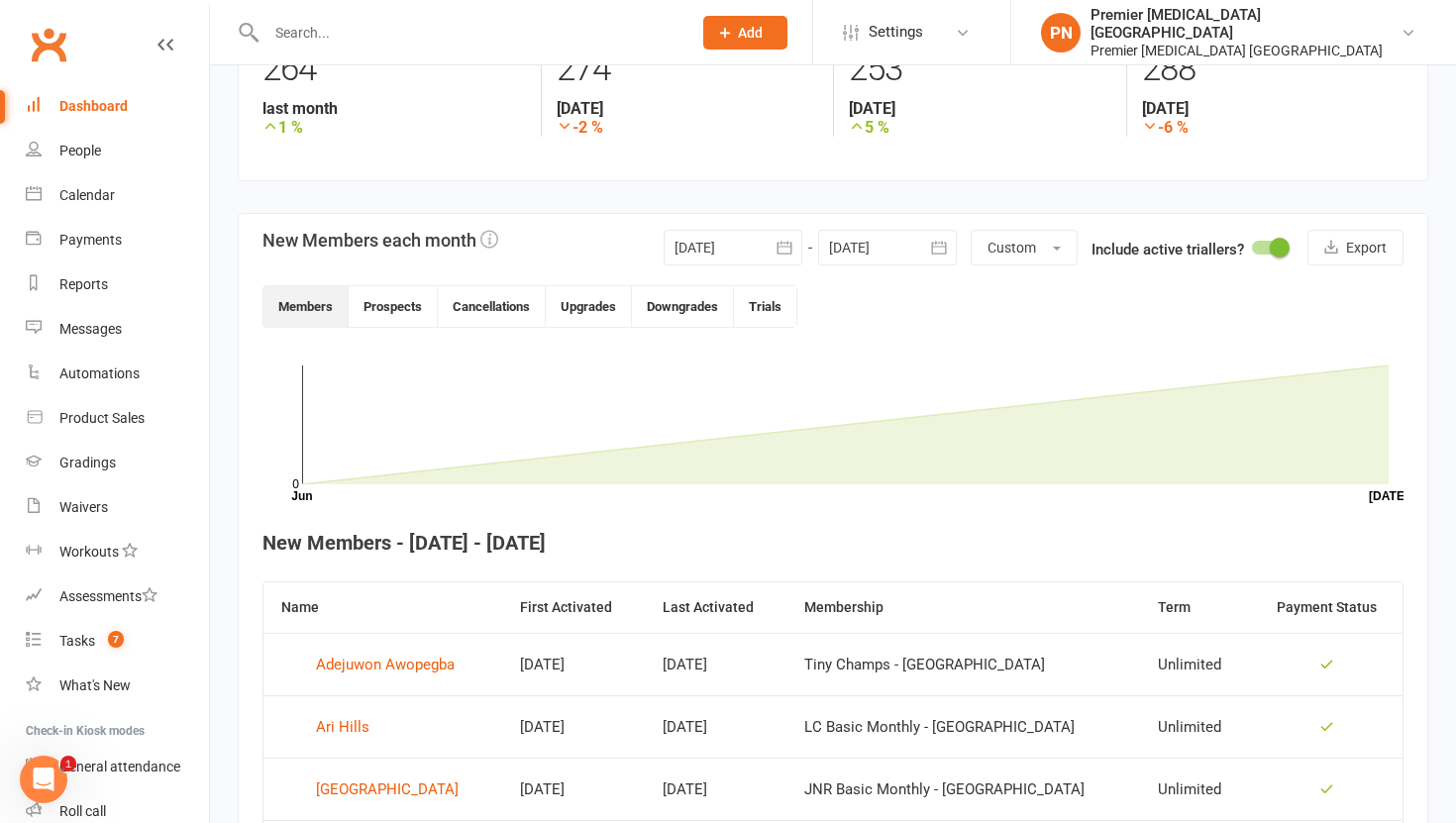 scroll, scrollTop: 303, scrollLeft: 0, axis: vertical 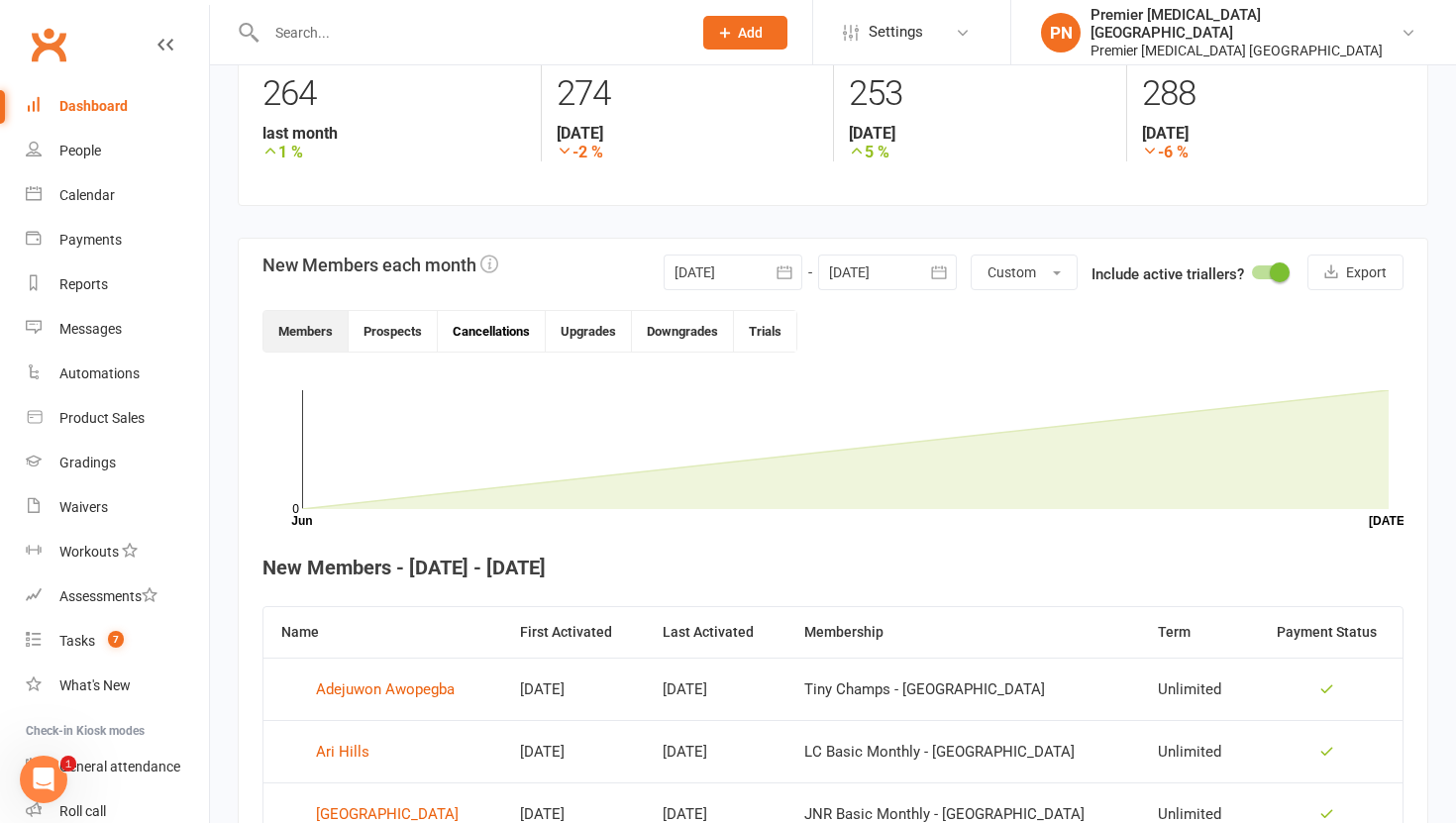 click on "Cancellations" at bounding box center (491, 331) 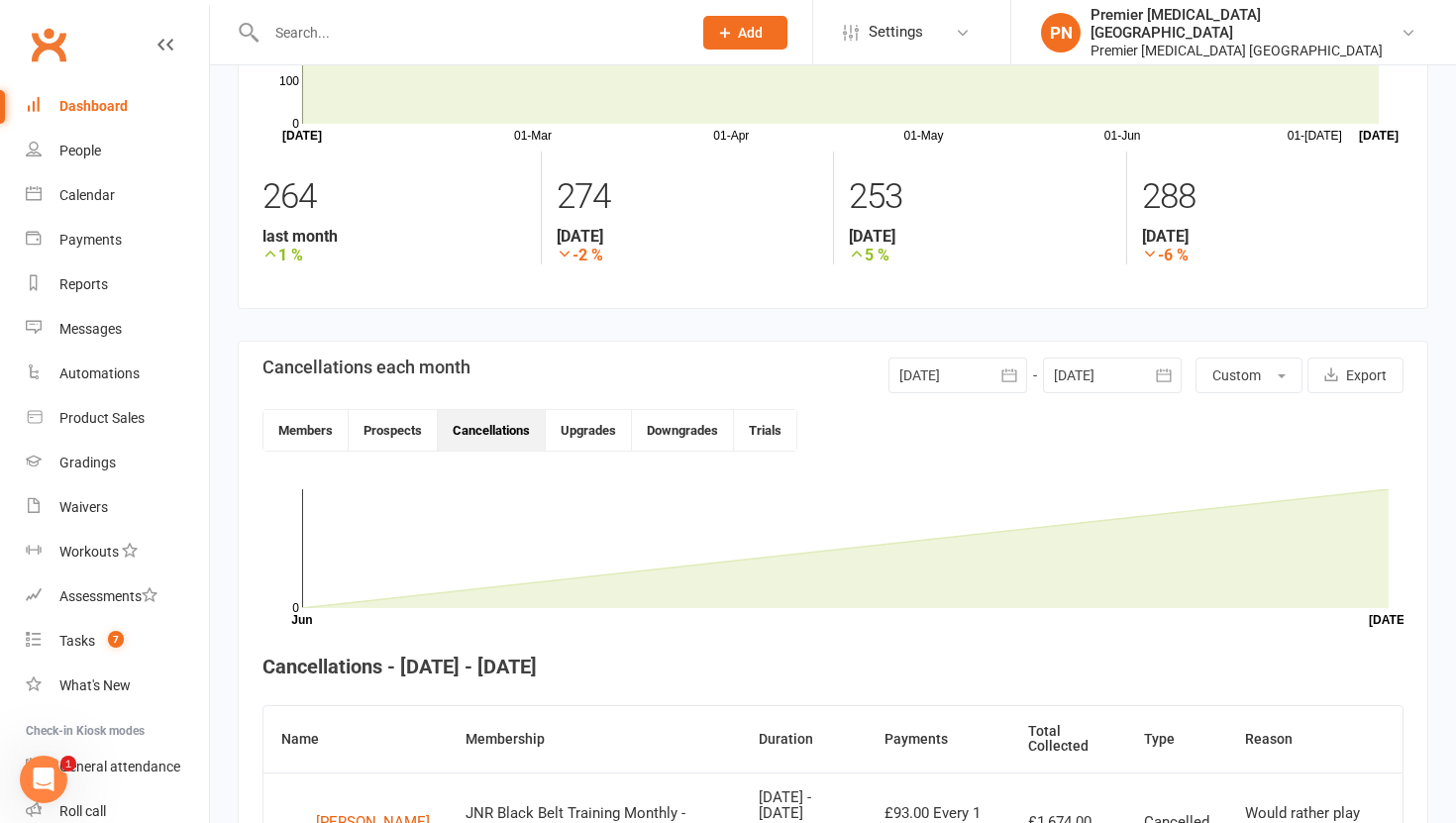 scroll, scrollTop: 211, scrollLeft: 0, axis: vertical 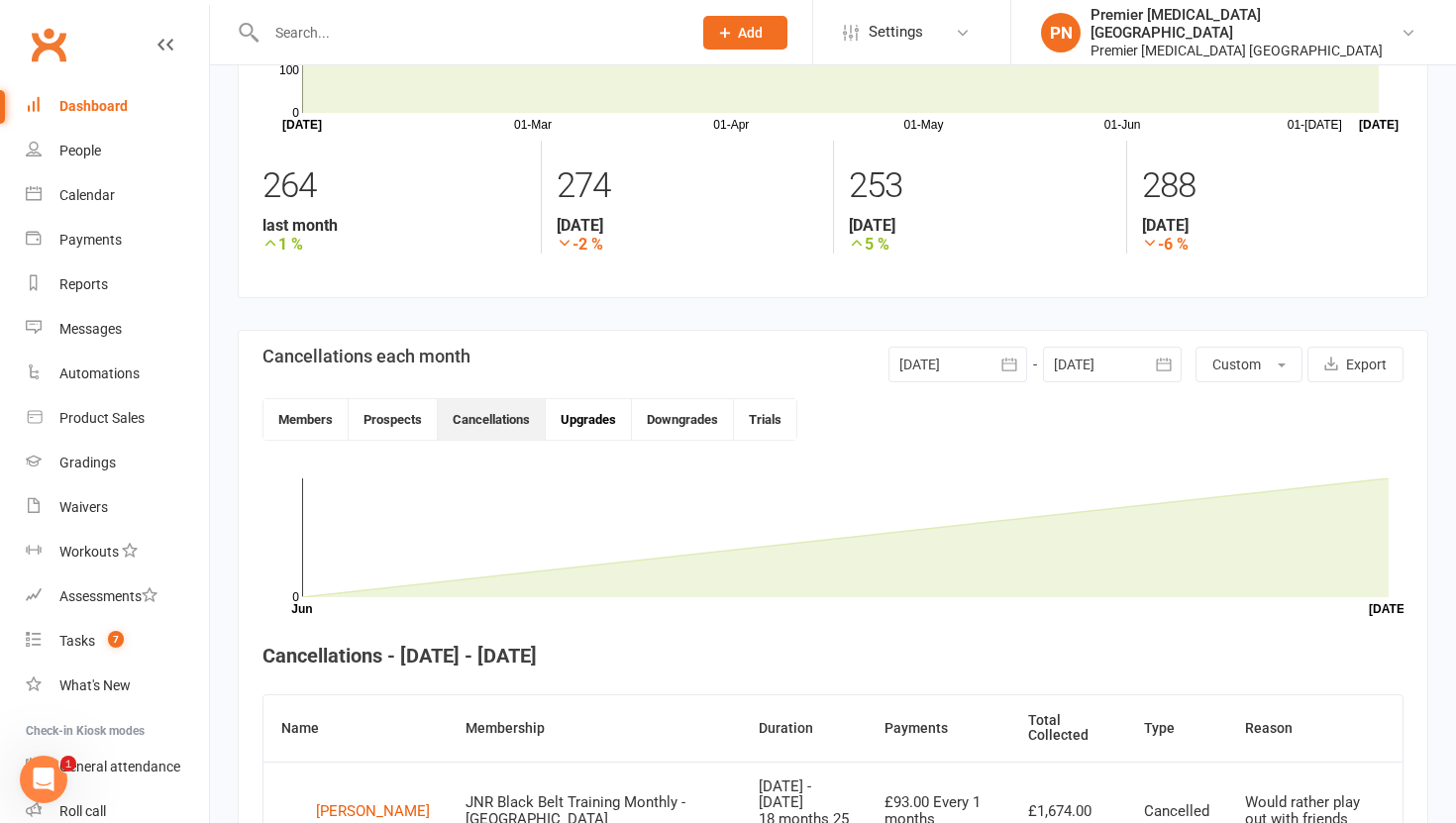 click on "Upgrades" at bounding box center (588, 419) 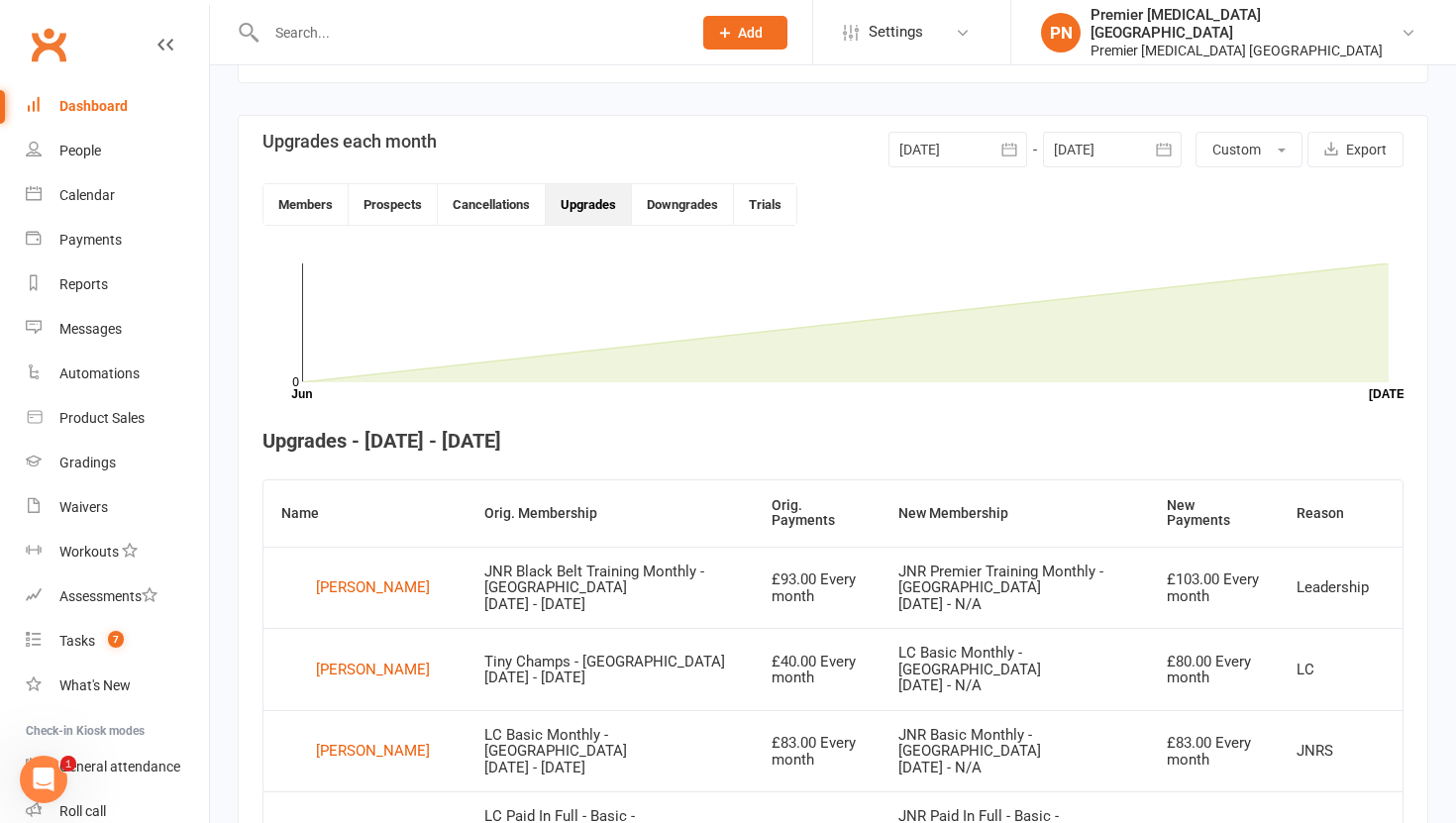 scroll, scrollTop: 397, scrollLeft: 0, axis: vertical 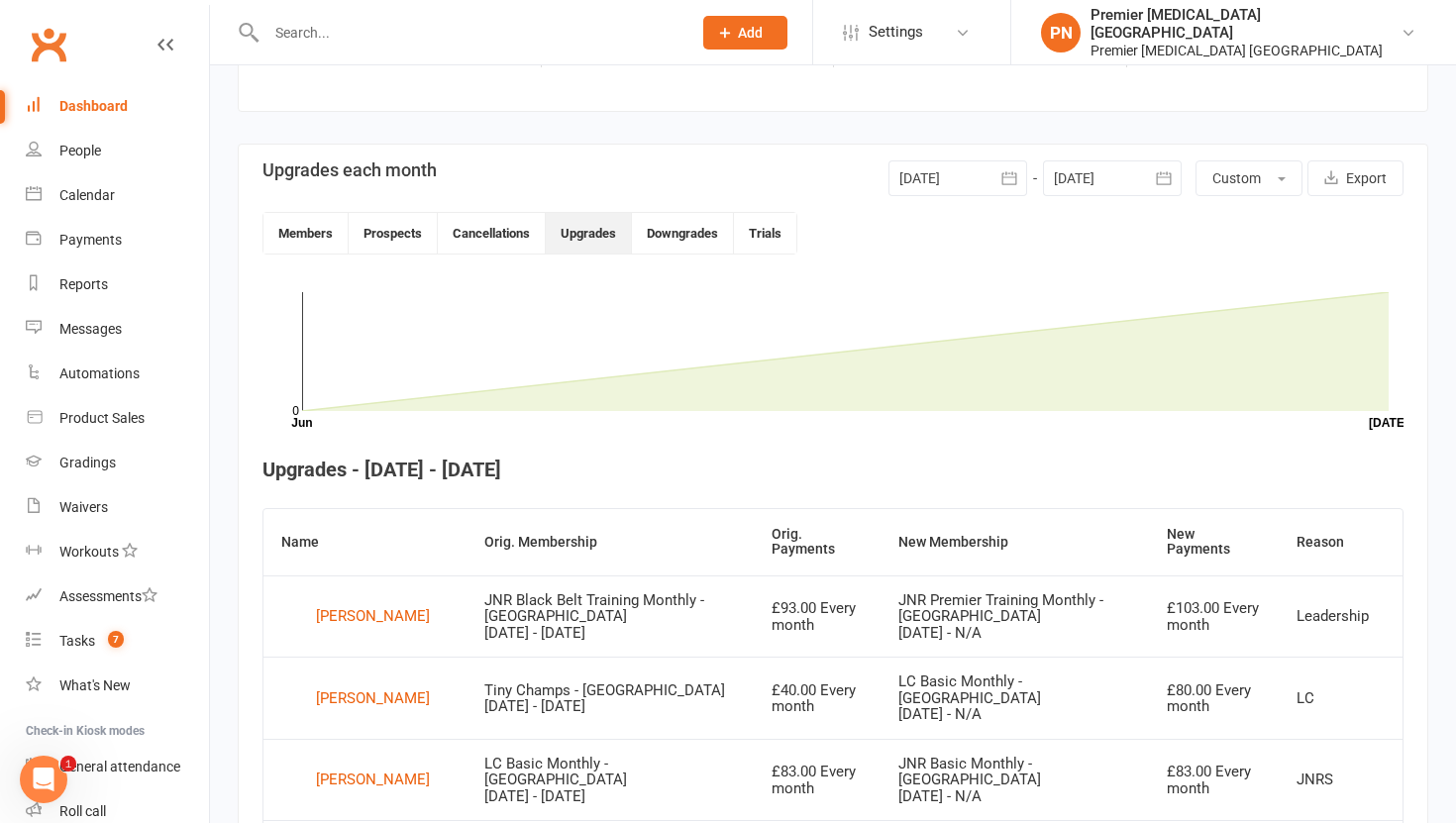 click at bounding box center [468, 33] 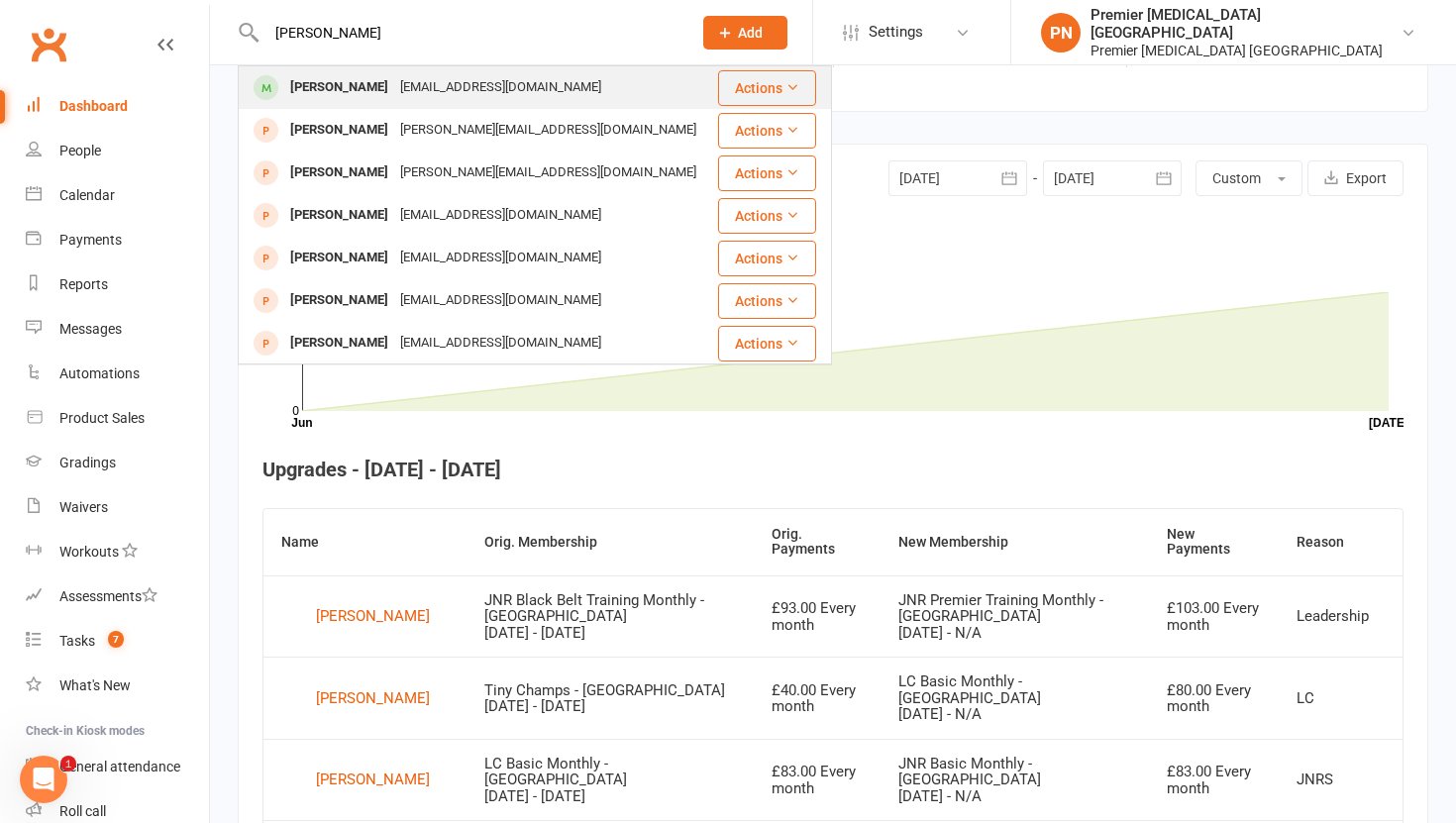 type on "daniel pep" 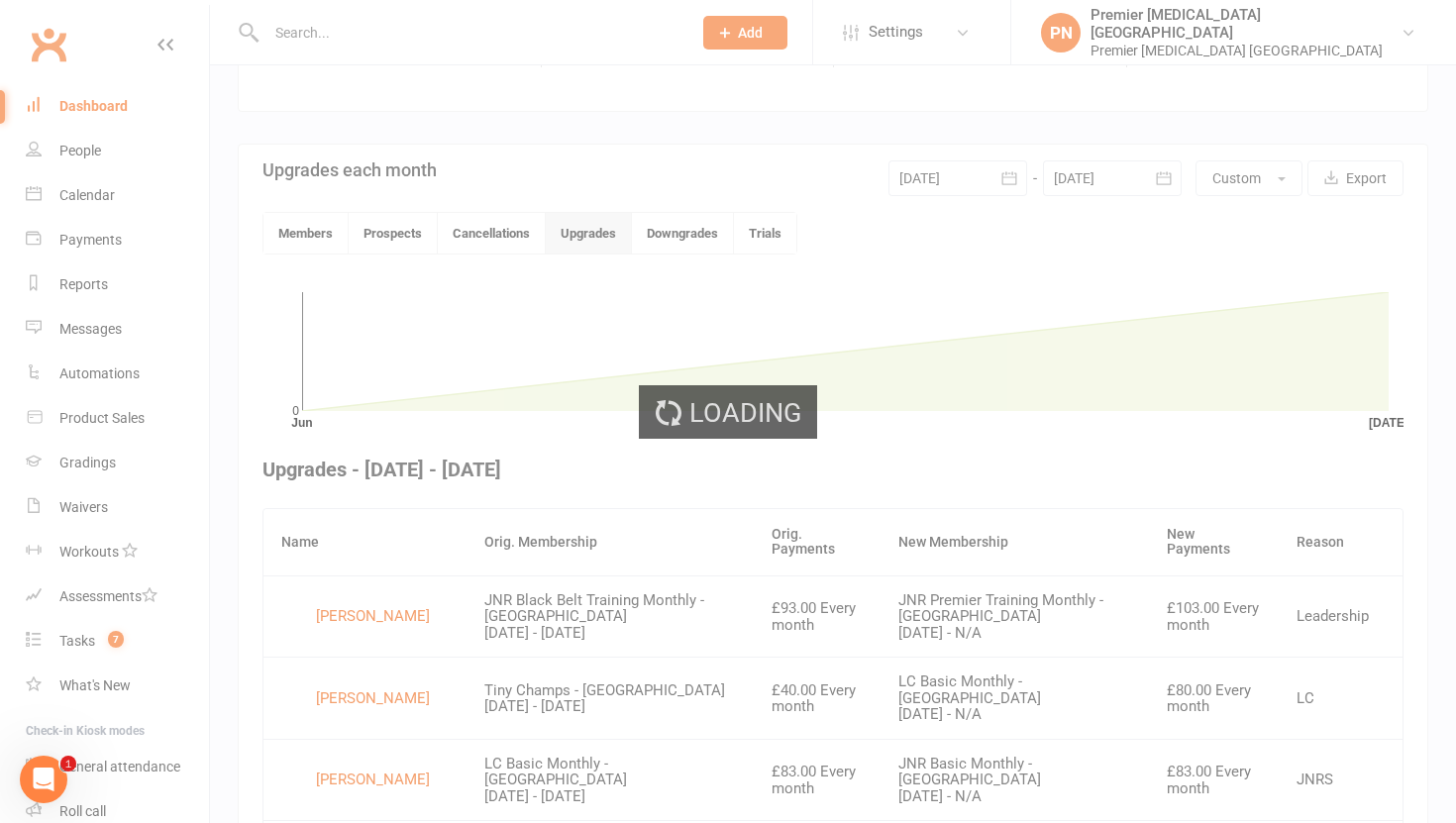 scroll, scrollTop: 0, scrollLeft: 0, axis: both 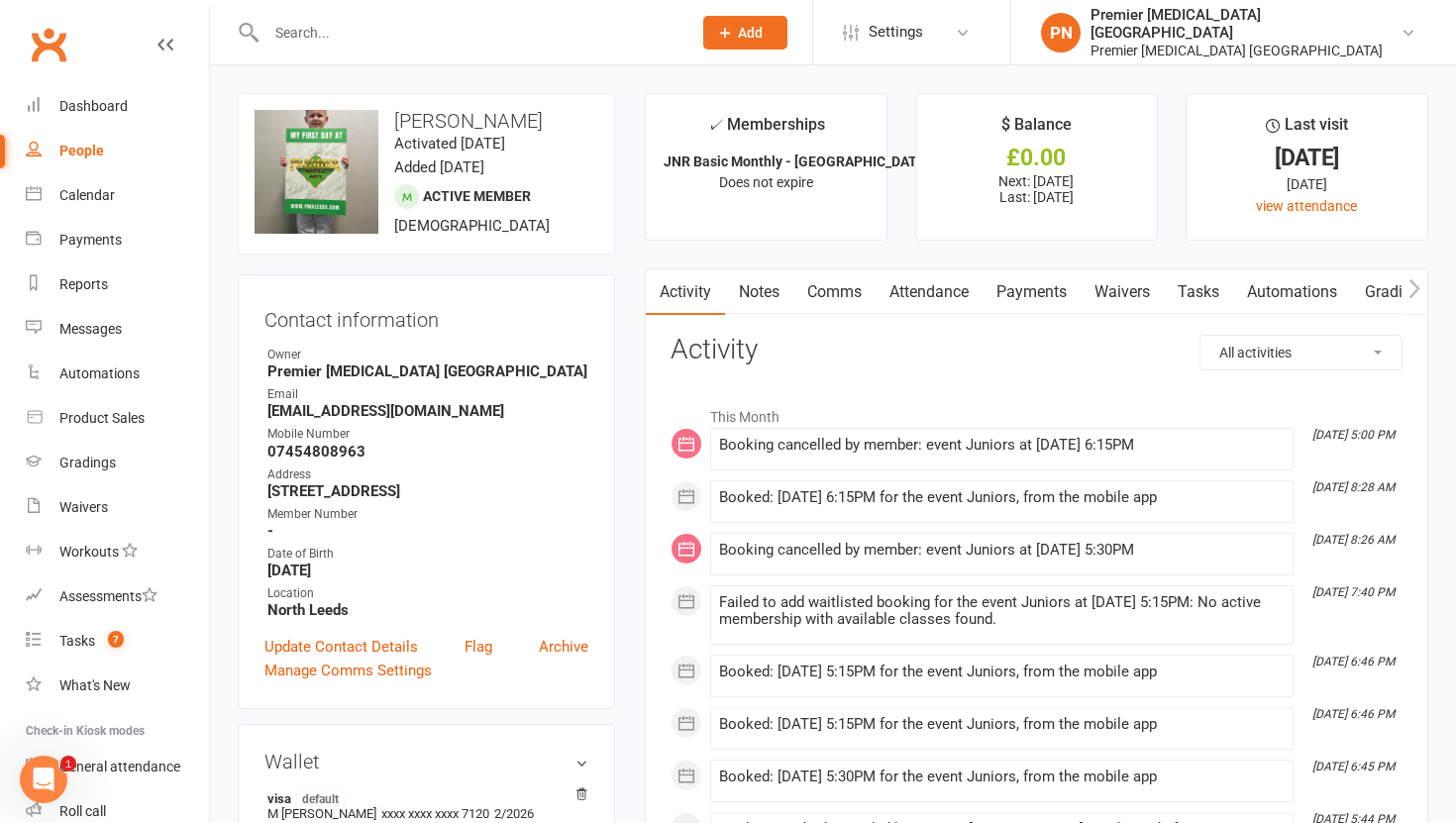 click on "Payments" at bounding box center [1031, 292] 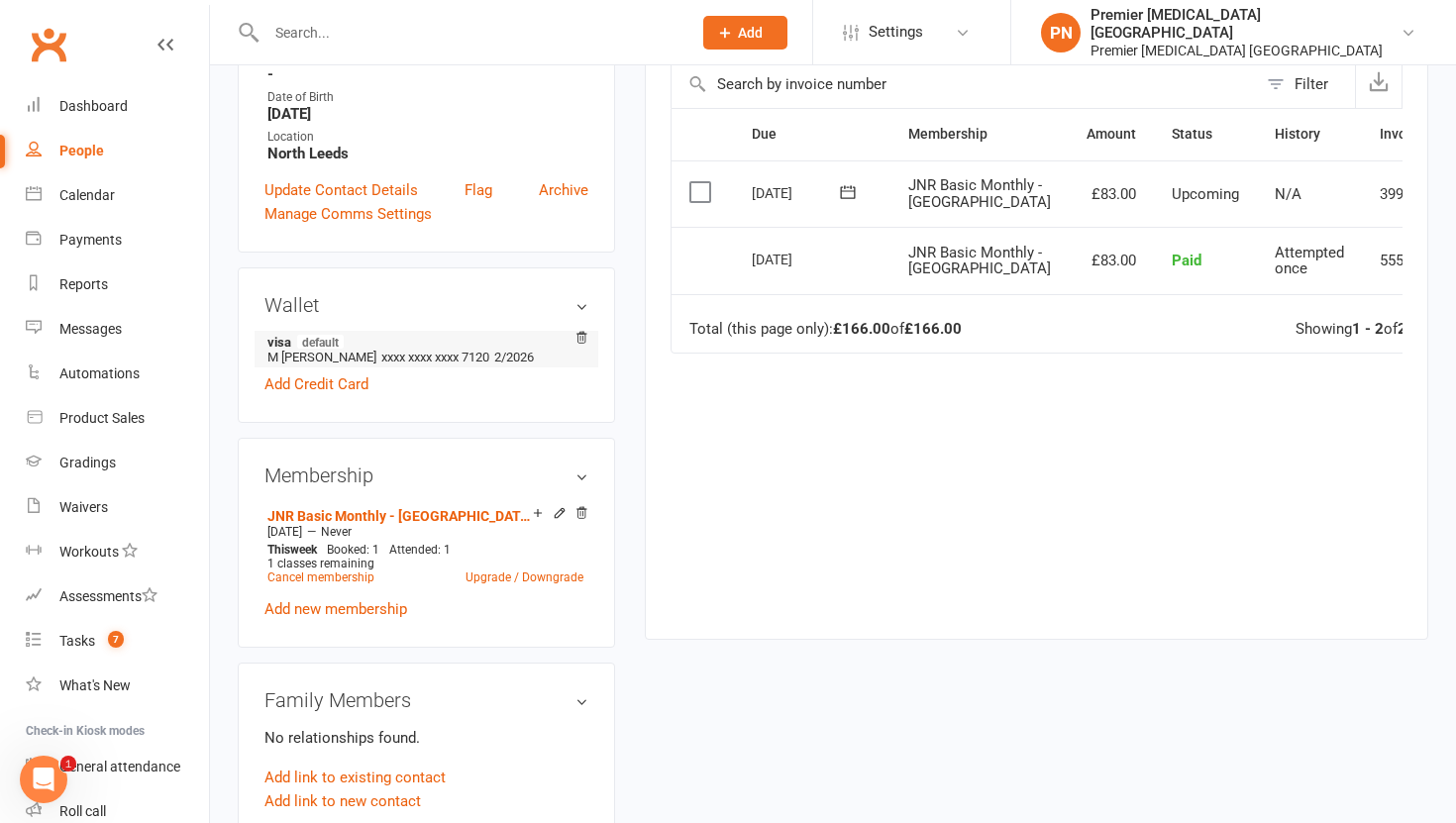 scroll, scrollTop: 458, scrollLeft: 0, axis: vertical 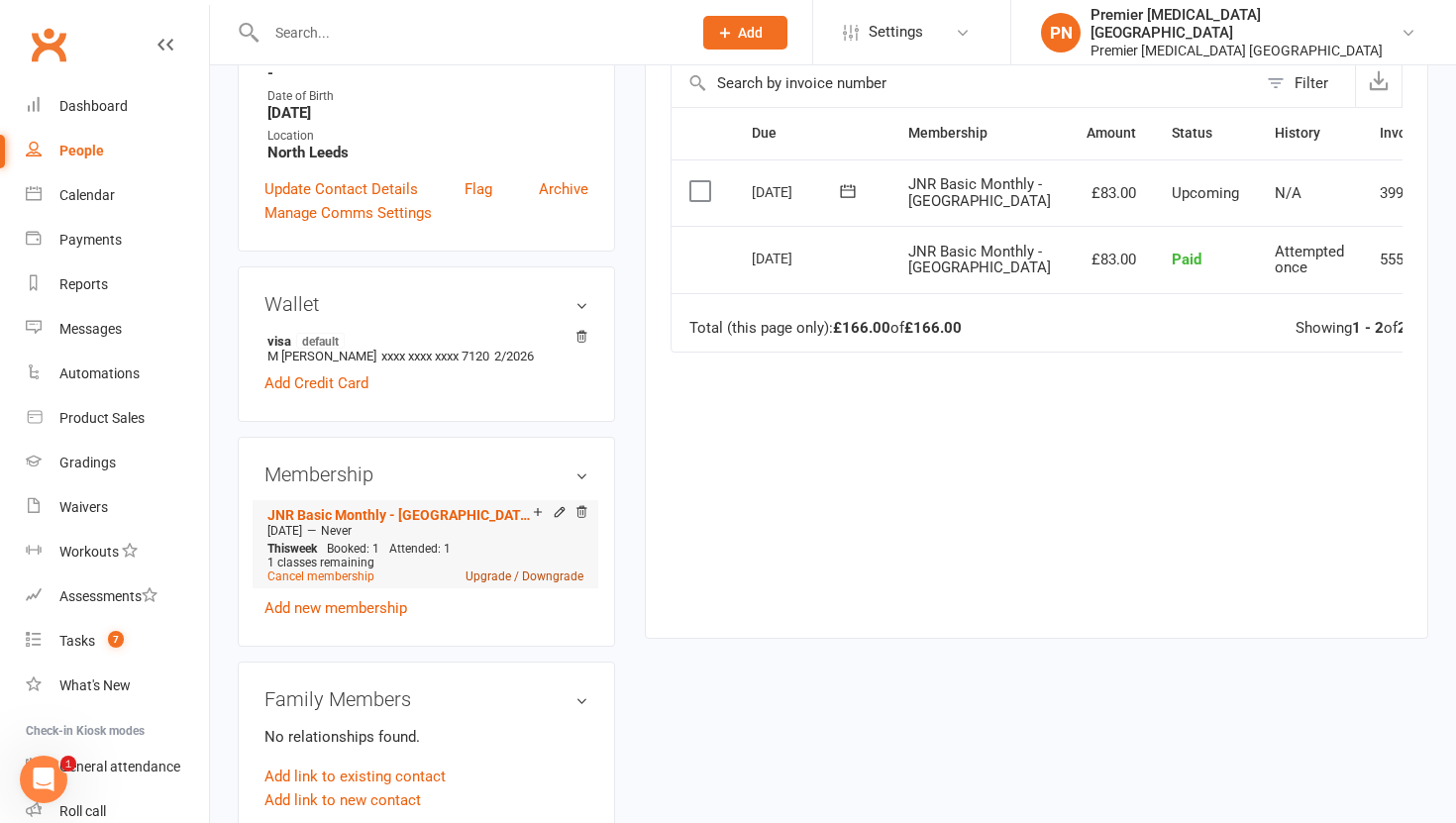 click on "Upgrade / Downgrade" at bounding box center [524, 576] 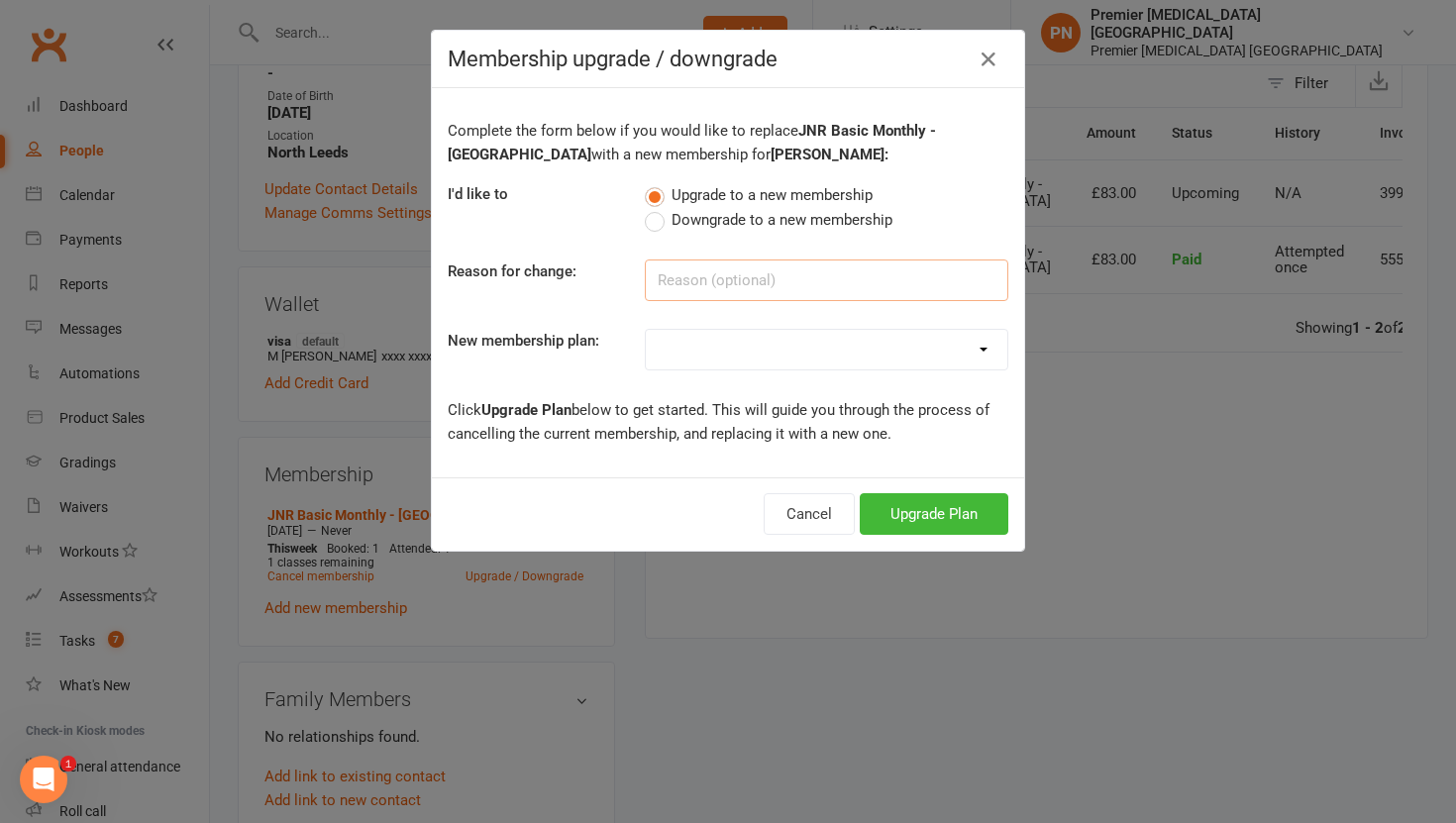 click at bounding box center [826, 280] 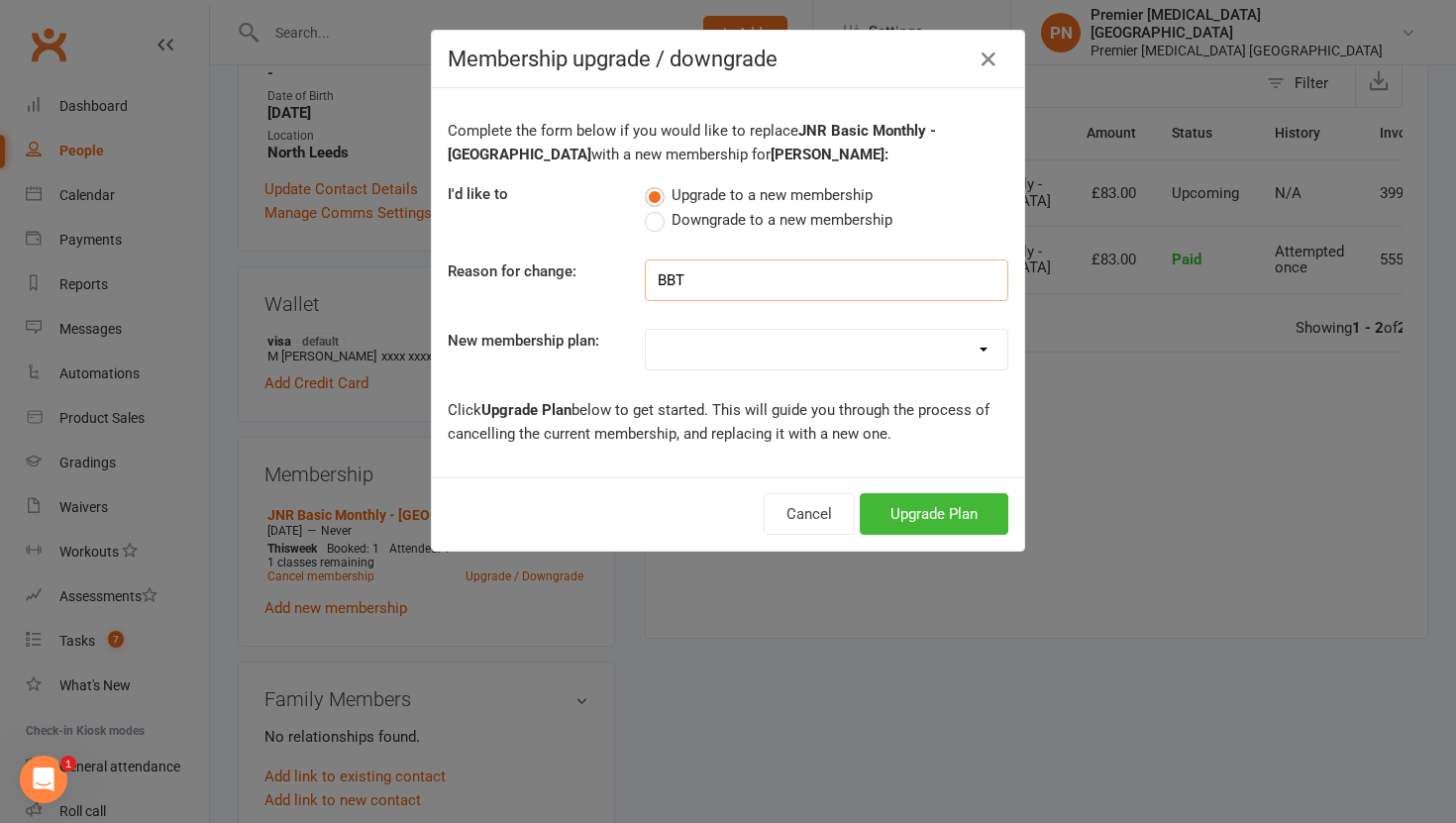 type on "BBT" 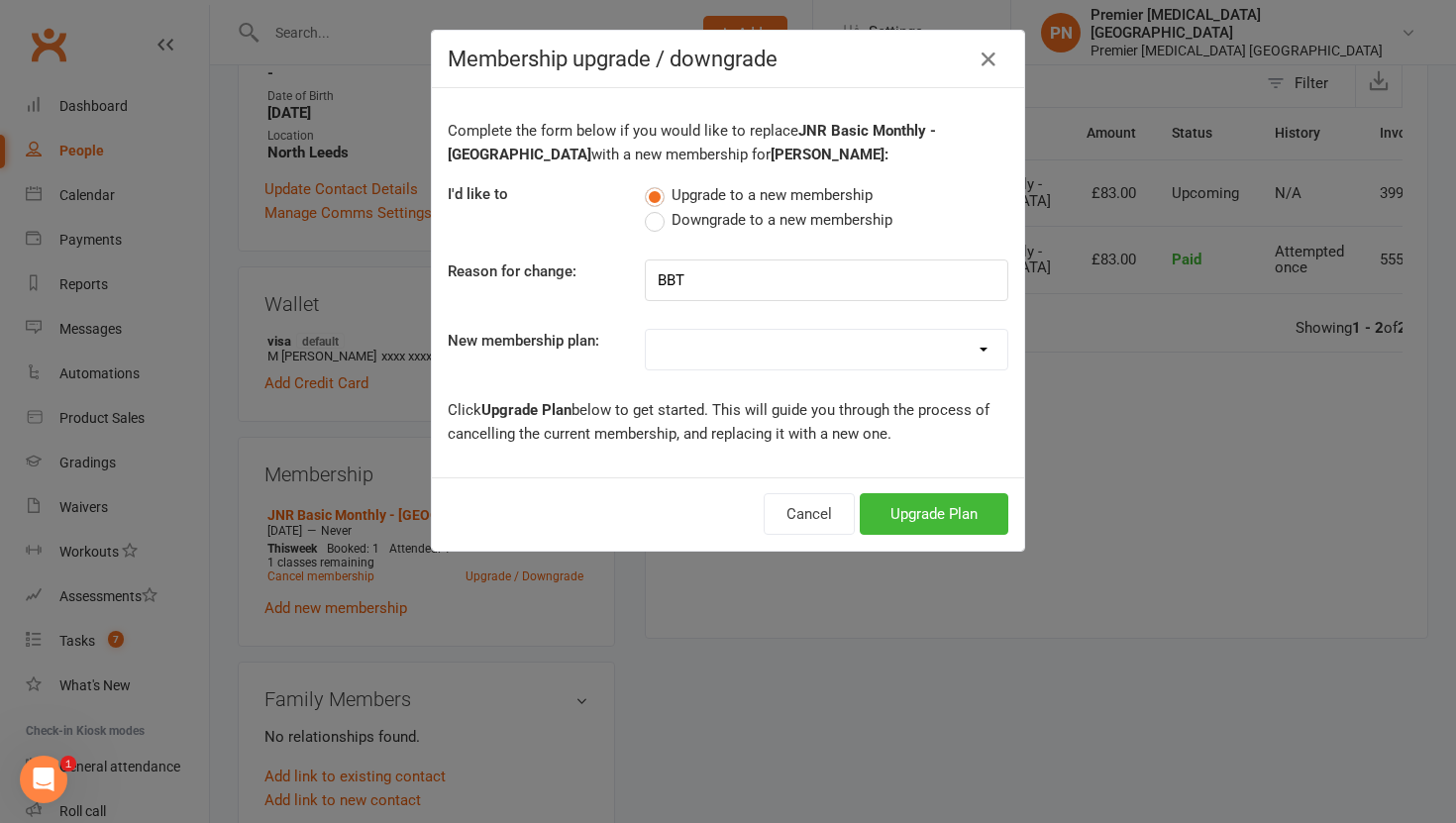 click on "LC Basic Monthly - North Leeds JNR Basic Monthly - North Leeds Teen/Adults Basic Monthly - North Leeds LC Paid In Full - Basic - North Leeds JNR Paid In Full - Basic - North Leeds LC Paid In Full - BBT - North Leeds JNR Paid In Full - BBT - North Leeds LC Black Belt Training Monthly - North Leeds JNR Black Belt Training Monthly - North Leeds Teens/Adults Paid in Full - BBT North Leeds Tiny Champs - North Leeds Lifetime Teens/Adults BBT Monthly - North Leeds JNR Premier Training Monthly - North Leeds JNR Paid In Full Premier Training - North Leeds Juniors Leadership PIF" at bounding box center (826, 350) 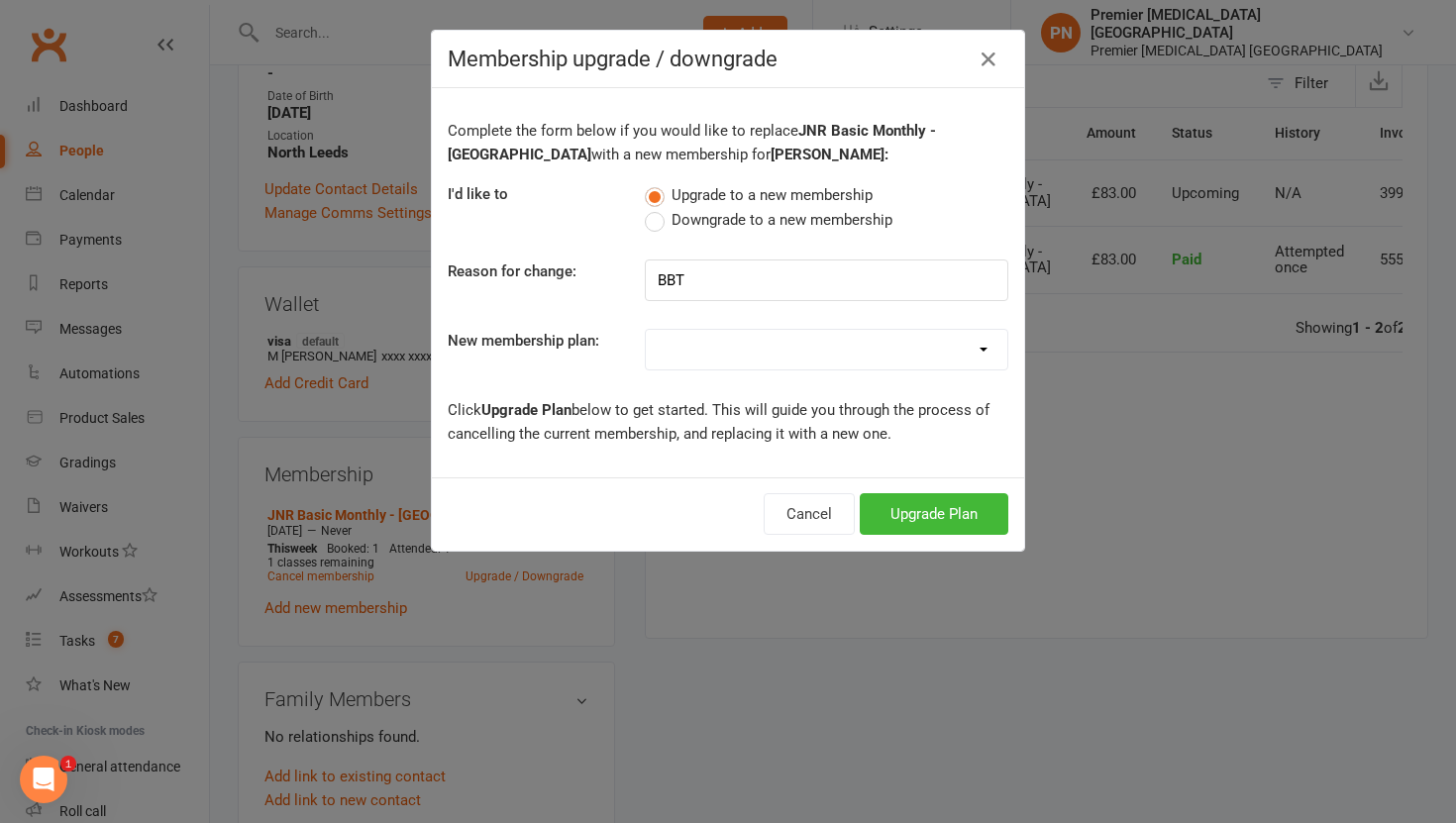 select on "8" 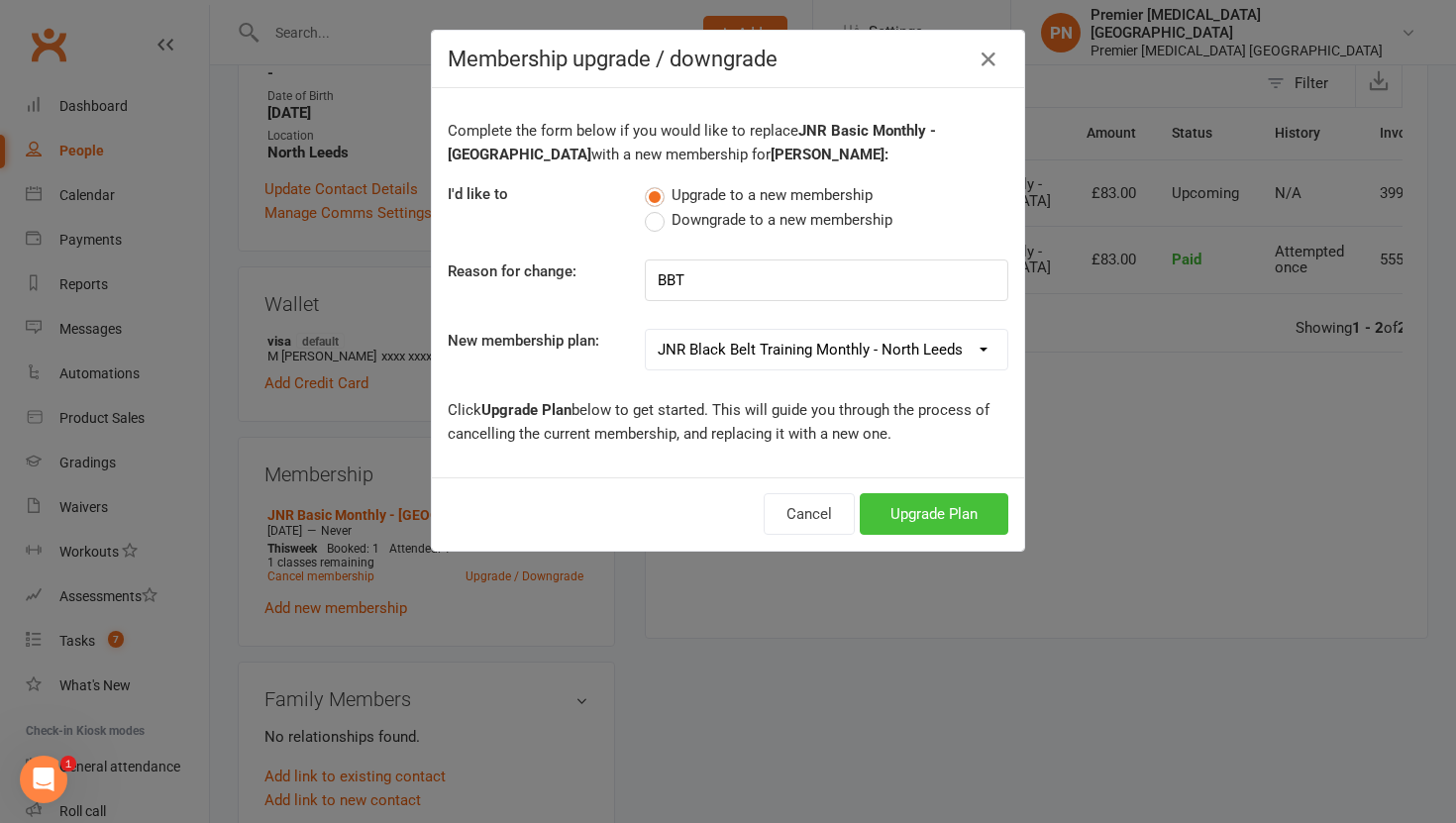 click on "Upgrade Plan" at bounding box center (934, 514) 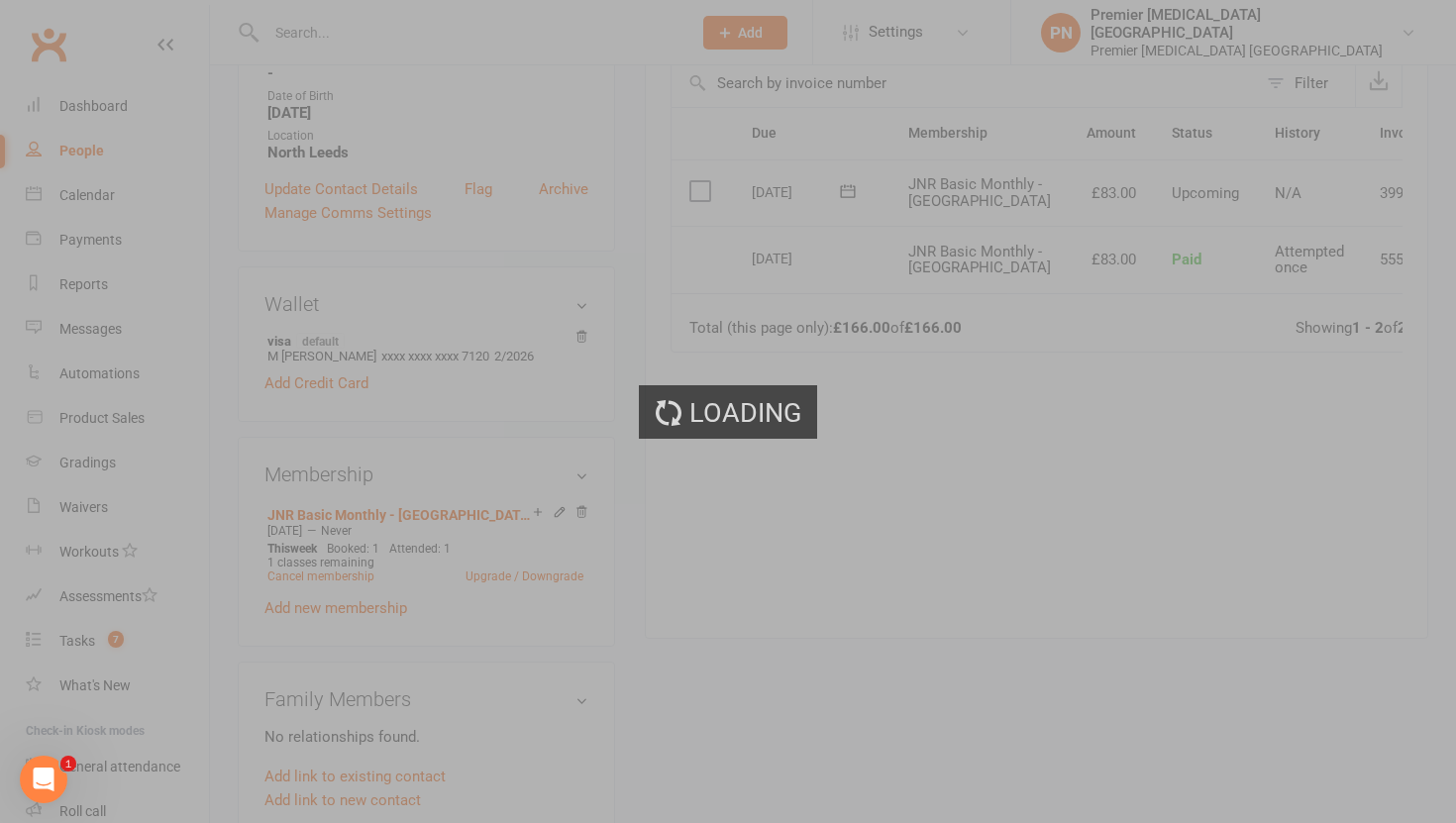 scroll, scrollTop: 0, scrollLeft: 0, axis: both 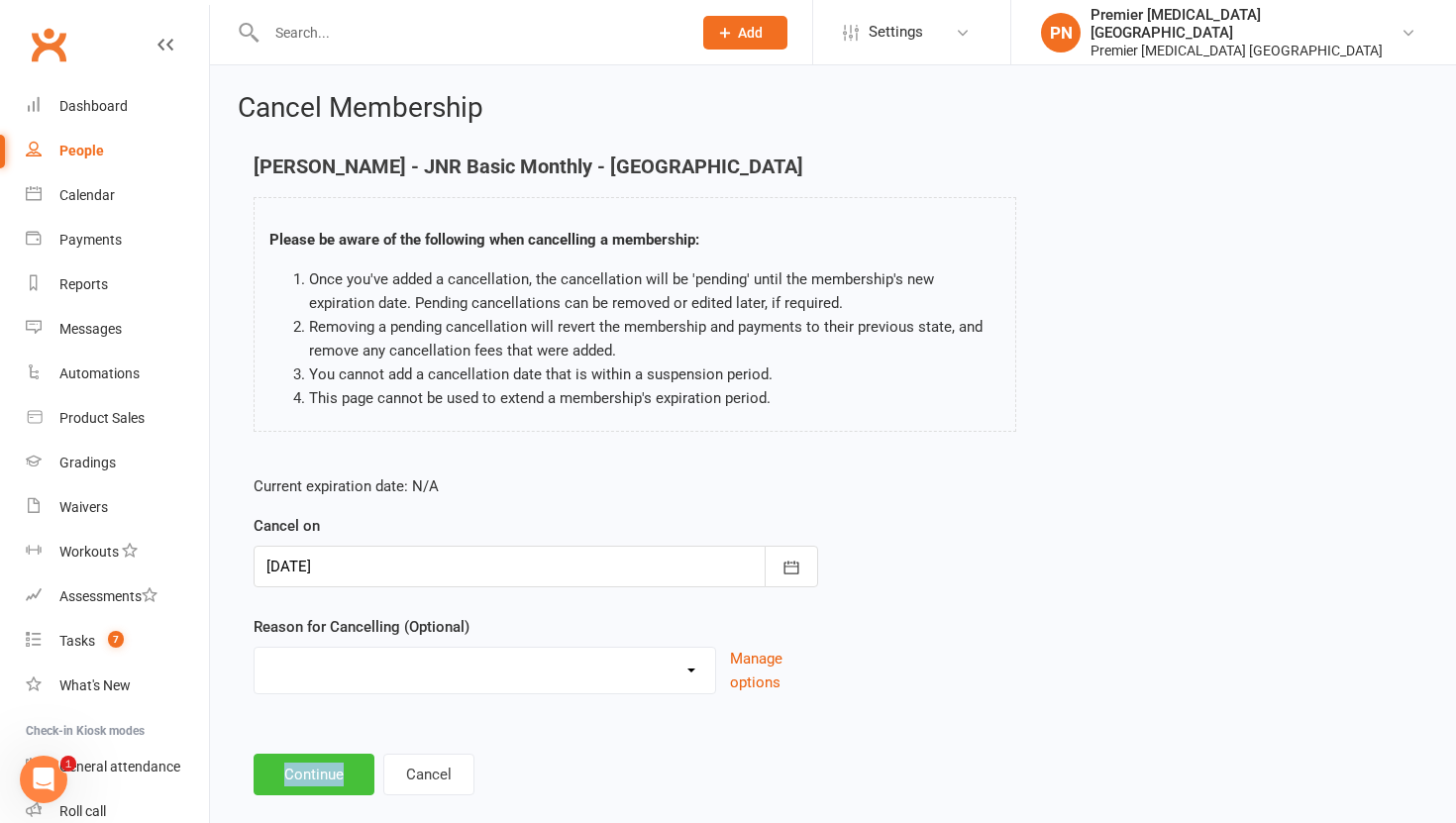 click on "Continue" at bounding box center (314, 774) 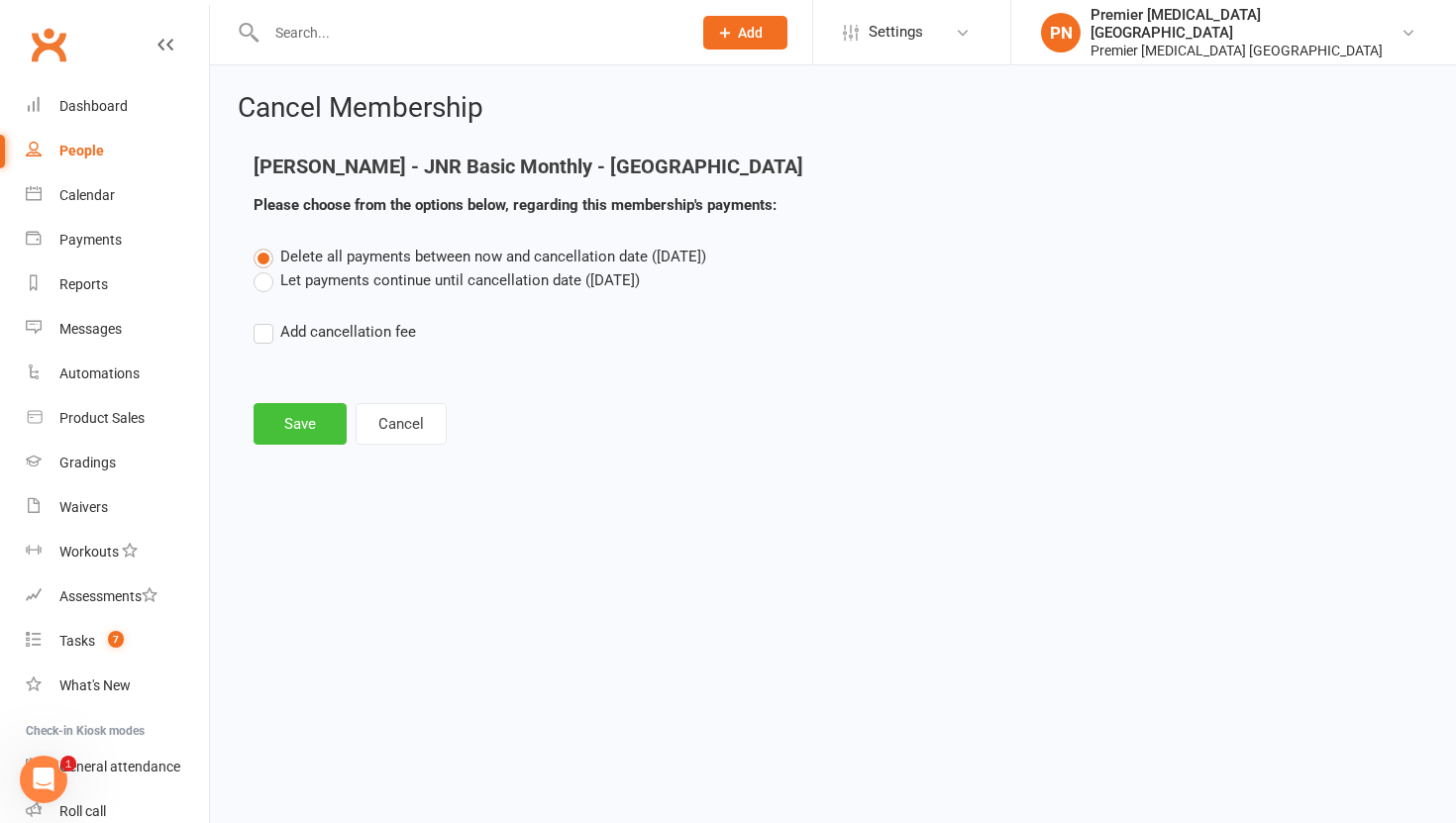 click on "Save" at bounding box center (300, 424) 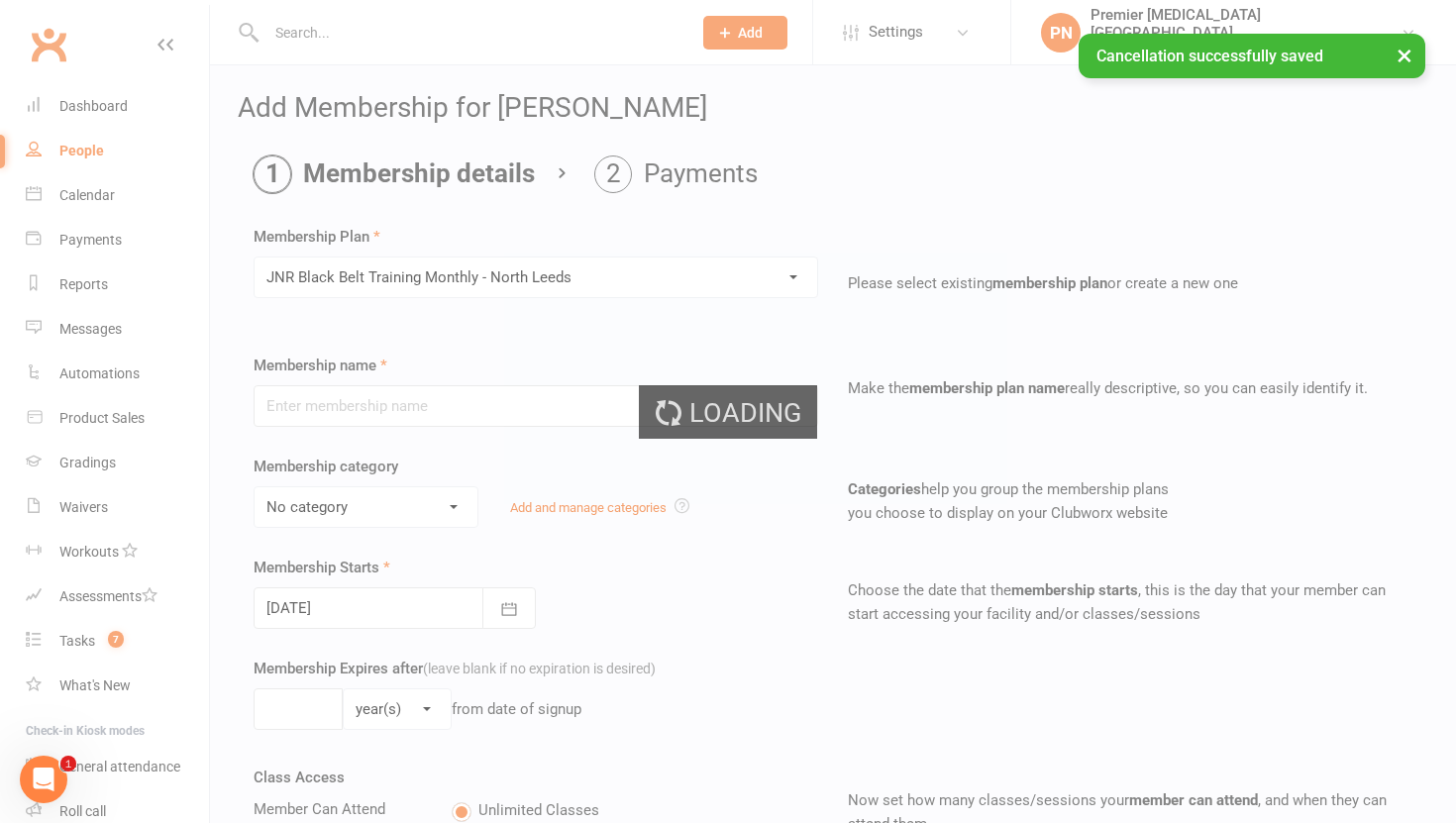 type on "JNR Black Belt Training Monthly - North Leeds" 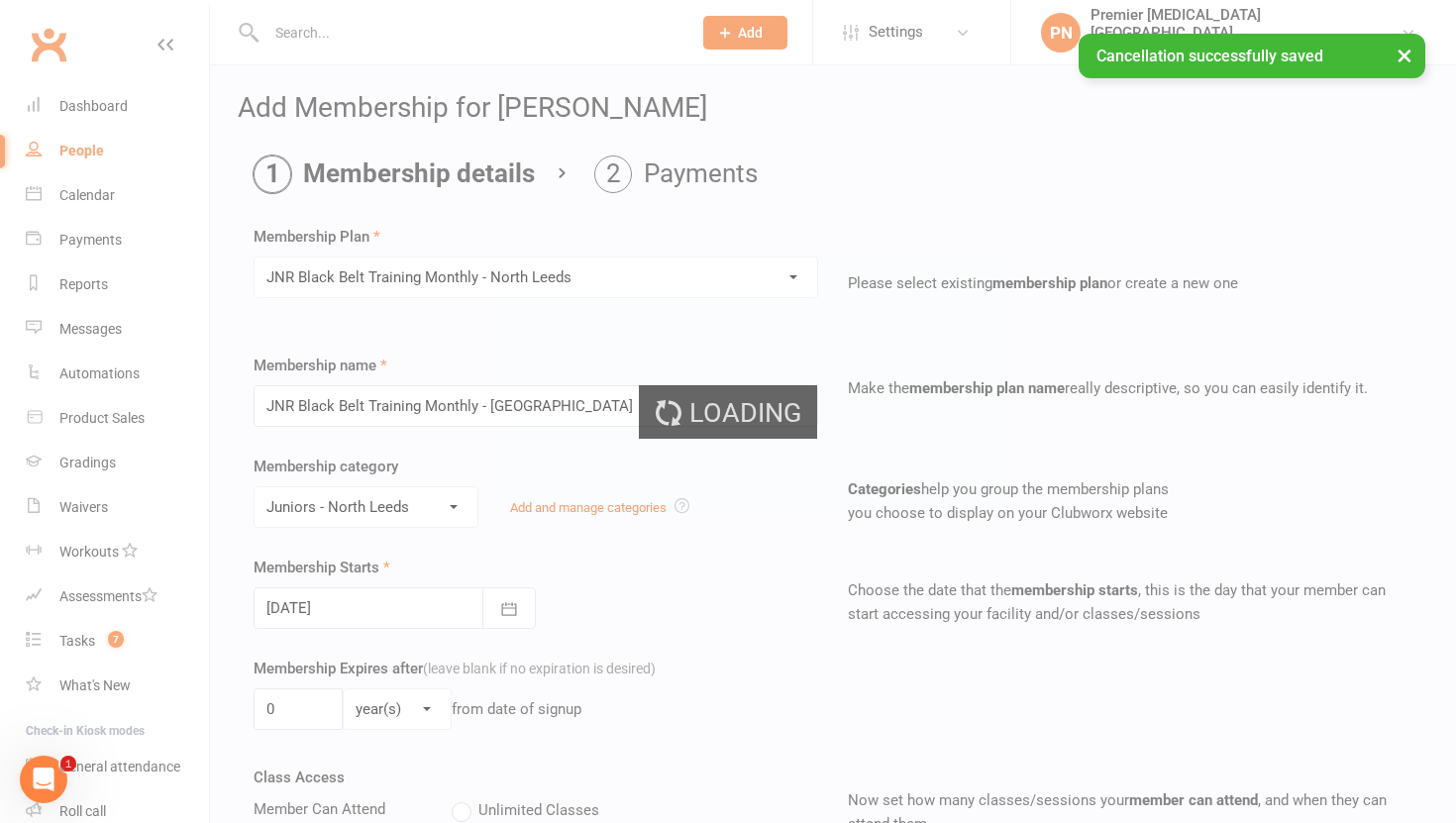 select on "?" 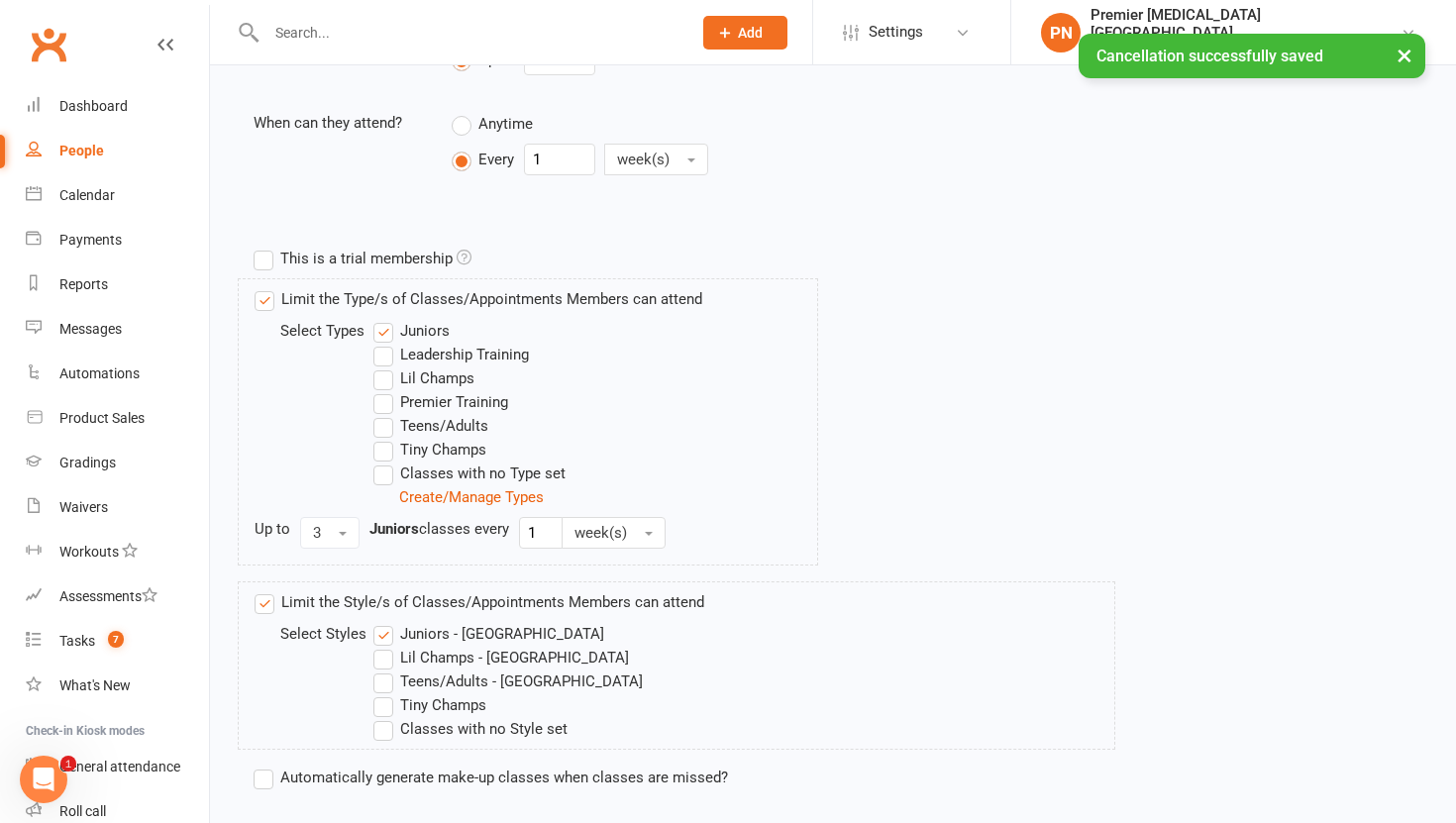 scroll, scrollTop: 910, scrollLeft: 0, axis: vertical 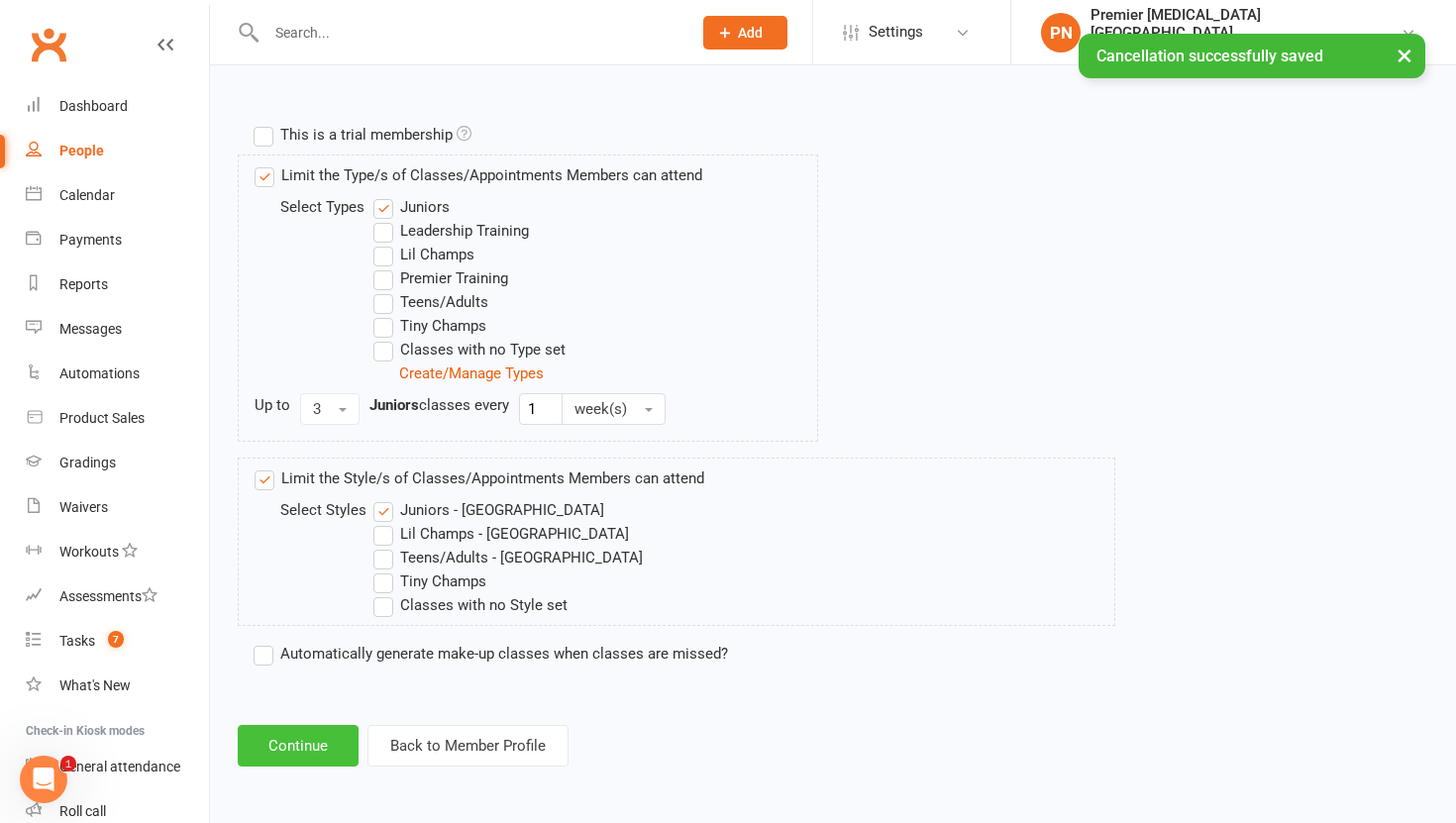 click on "Continue" at bounding box center [298, 746] 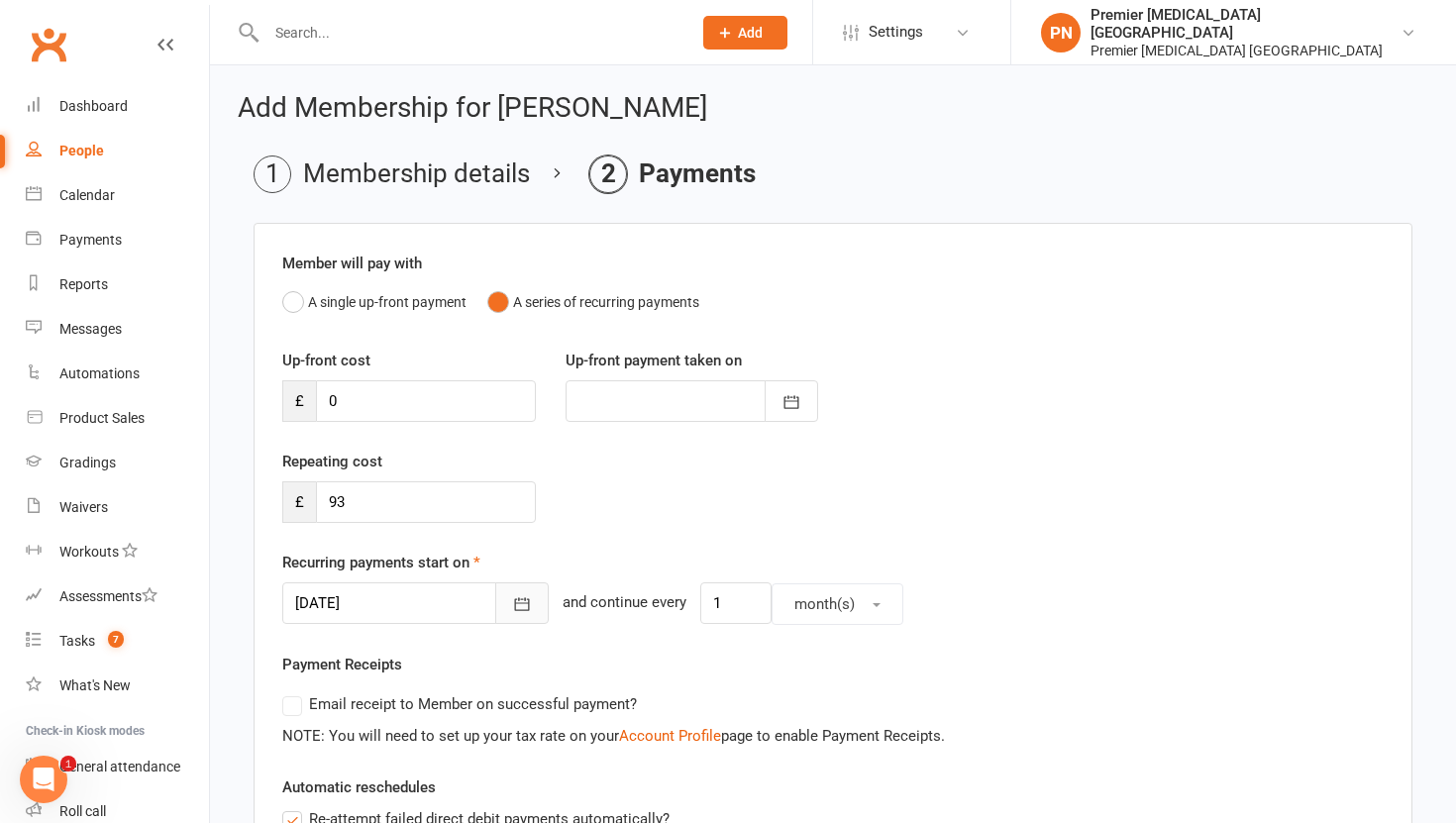 click 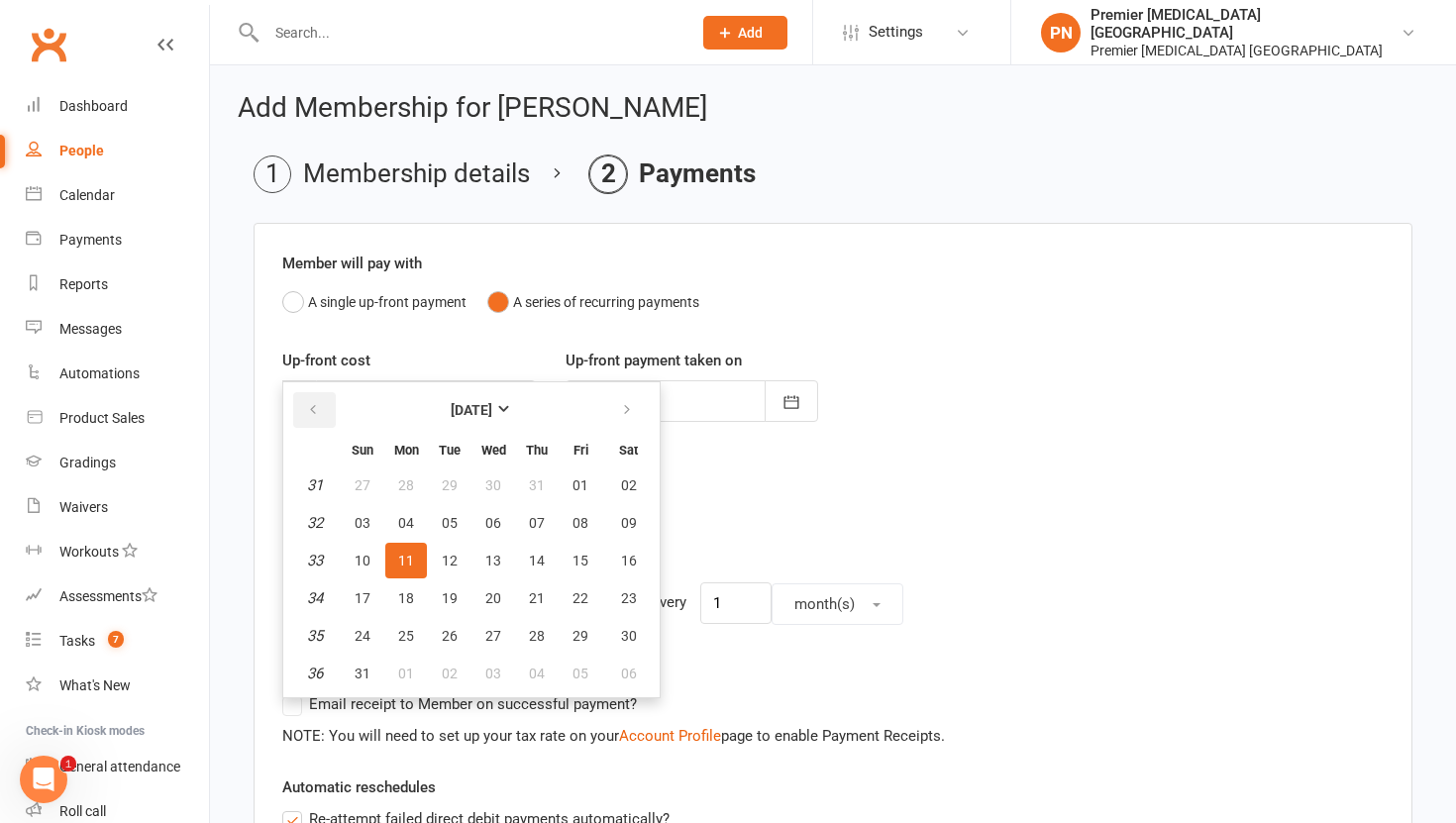 click at bounding box center (313, 410) 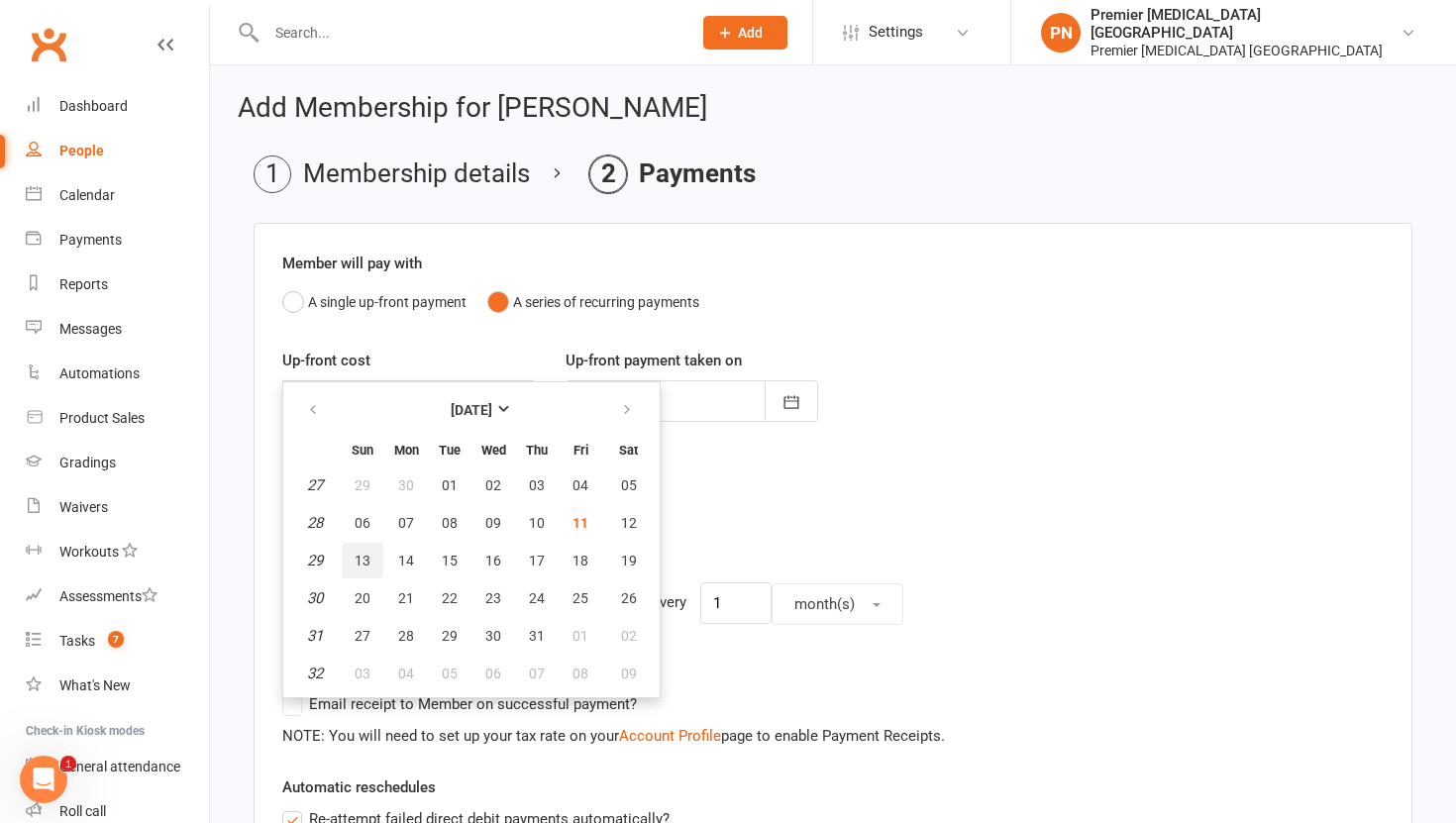 click on "13" at bounding box center (363, 561) 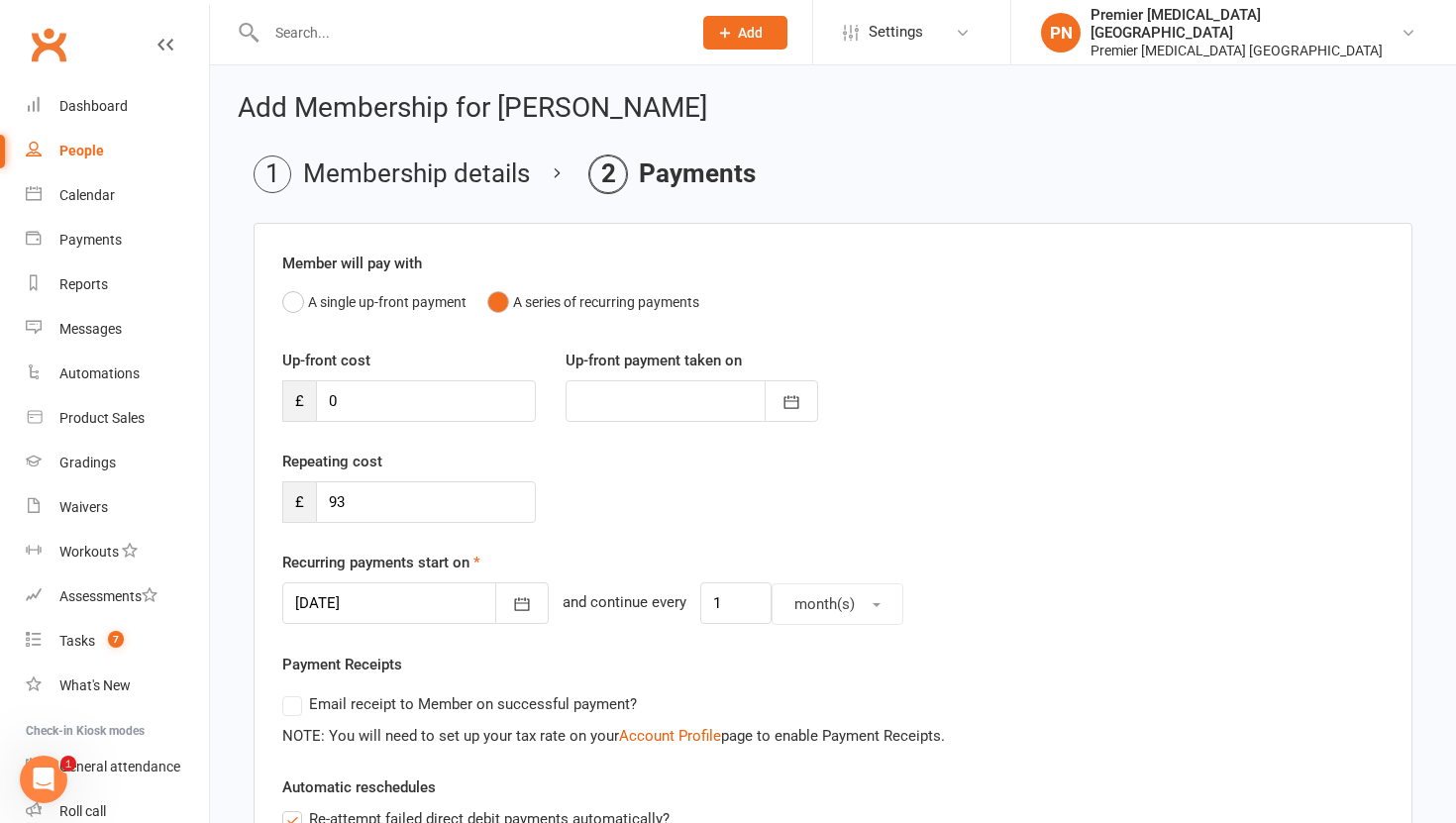 click on "Repeating cost  £ 93" at bounding box center (833, 500) 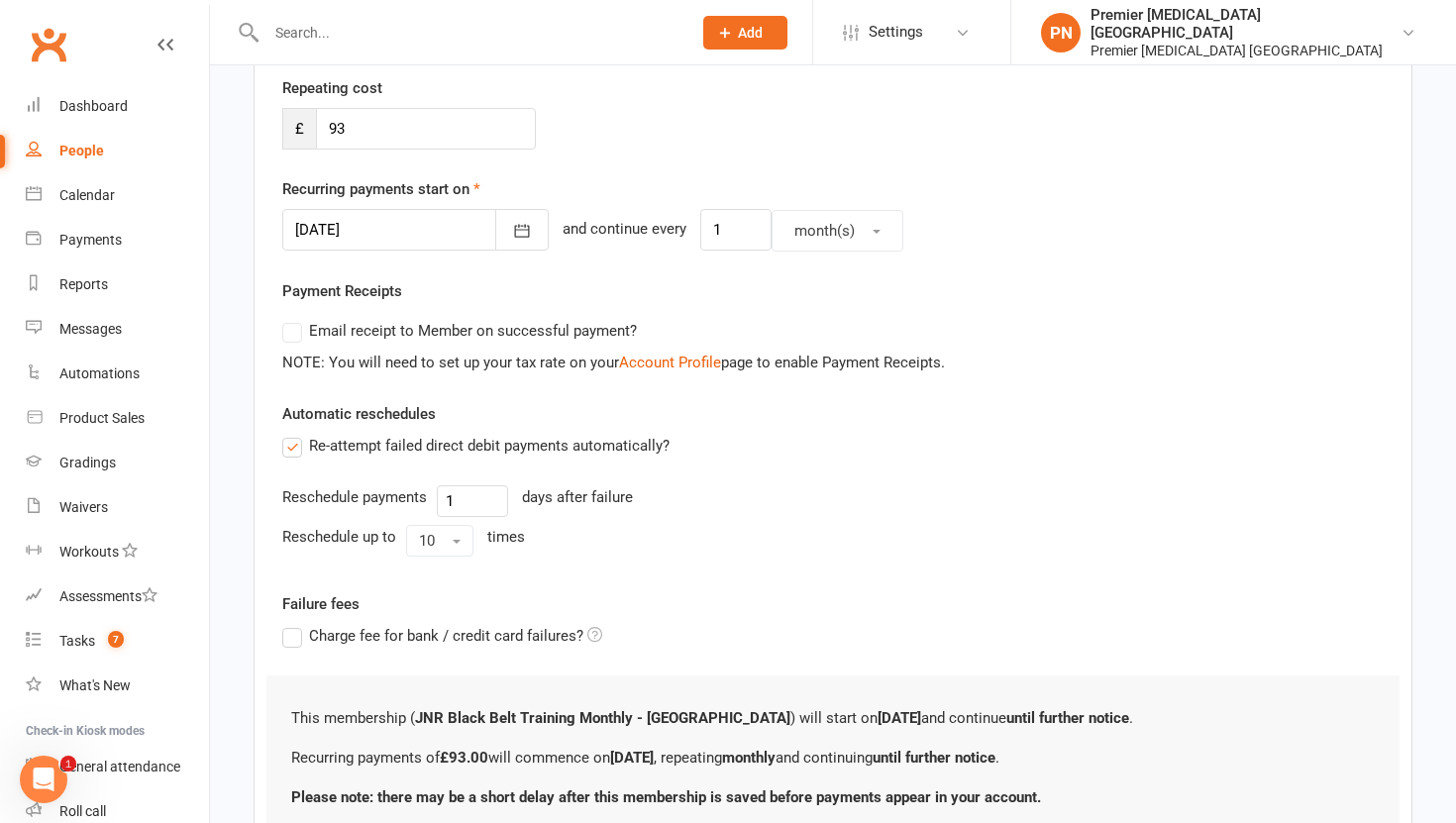 scroll, scrollTop: 538, scrollLeft: 0, axis: vertical 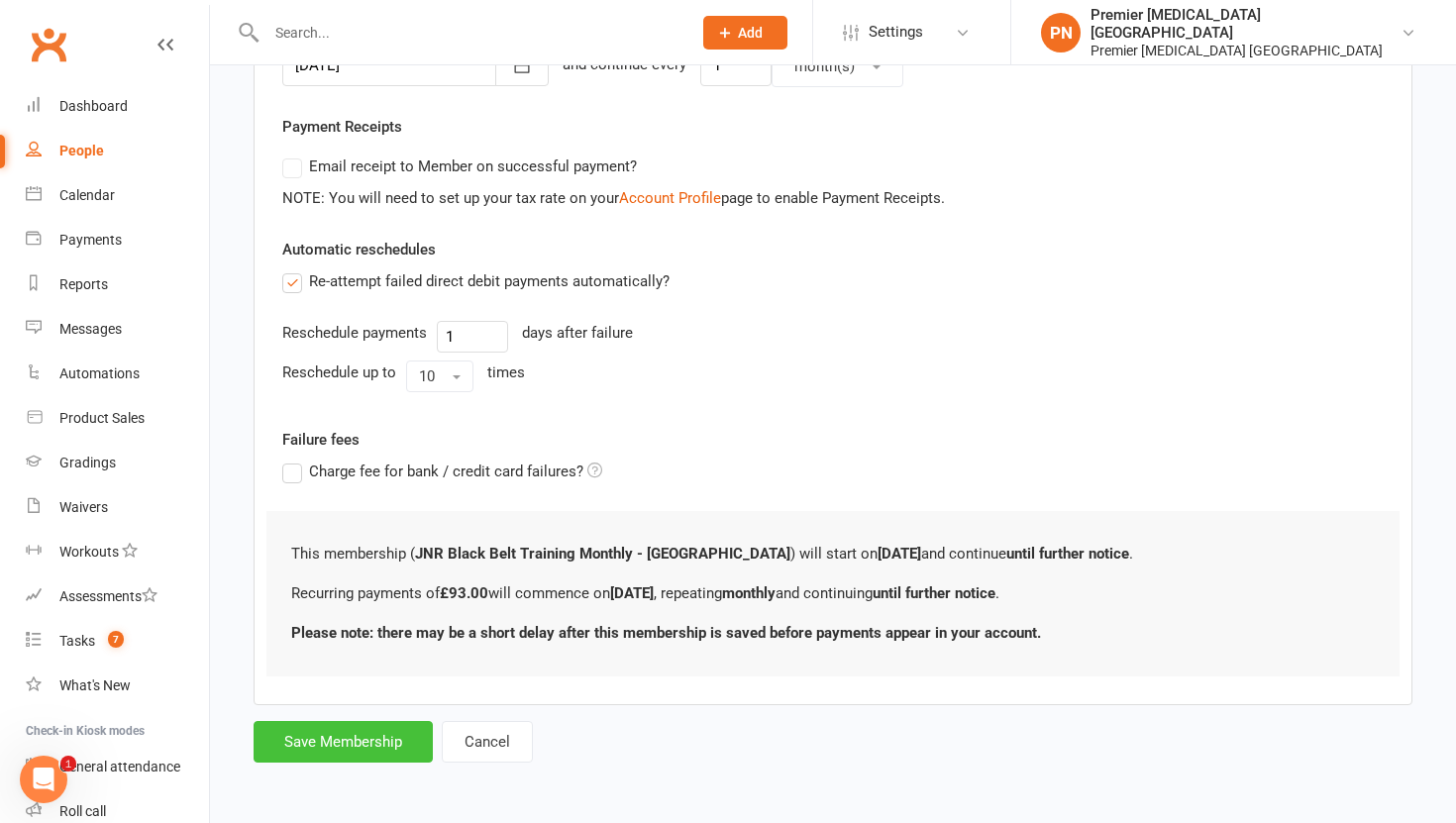 click on "Save Membership" at bounding box center (343, 742) 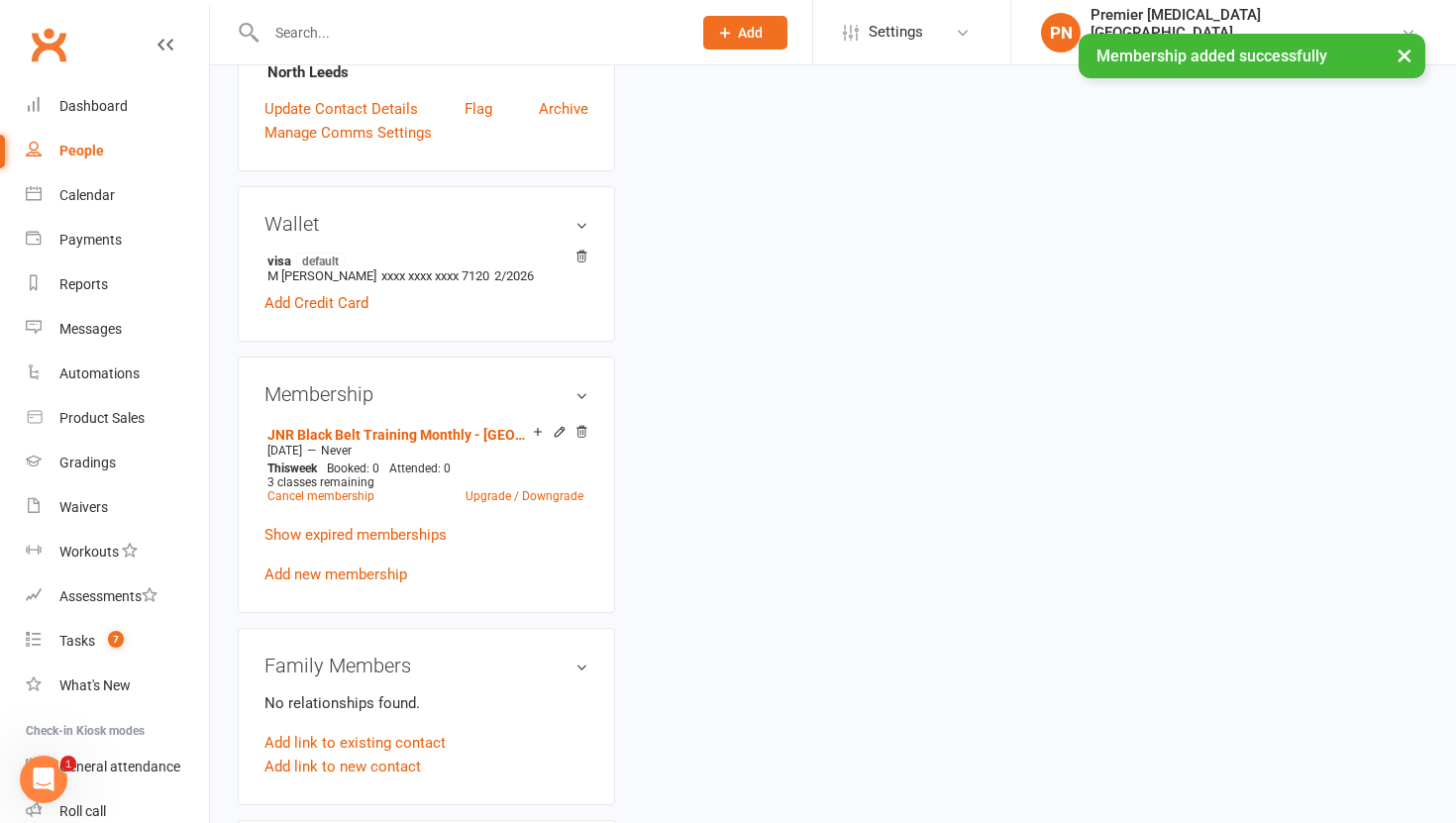 scroll, scrollTop: 0, scrollLeft: 0, axis: both 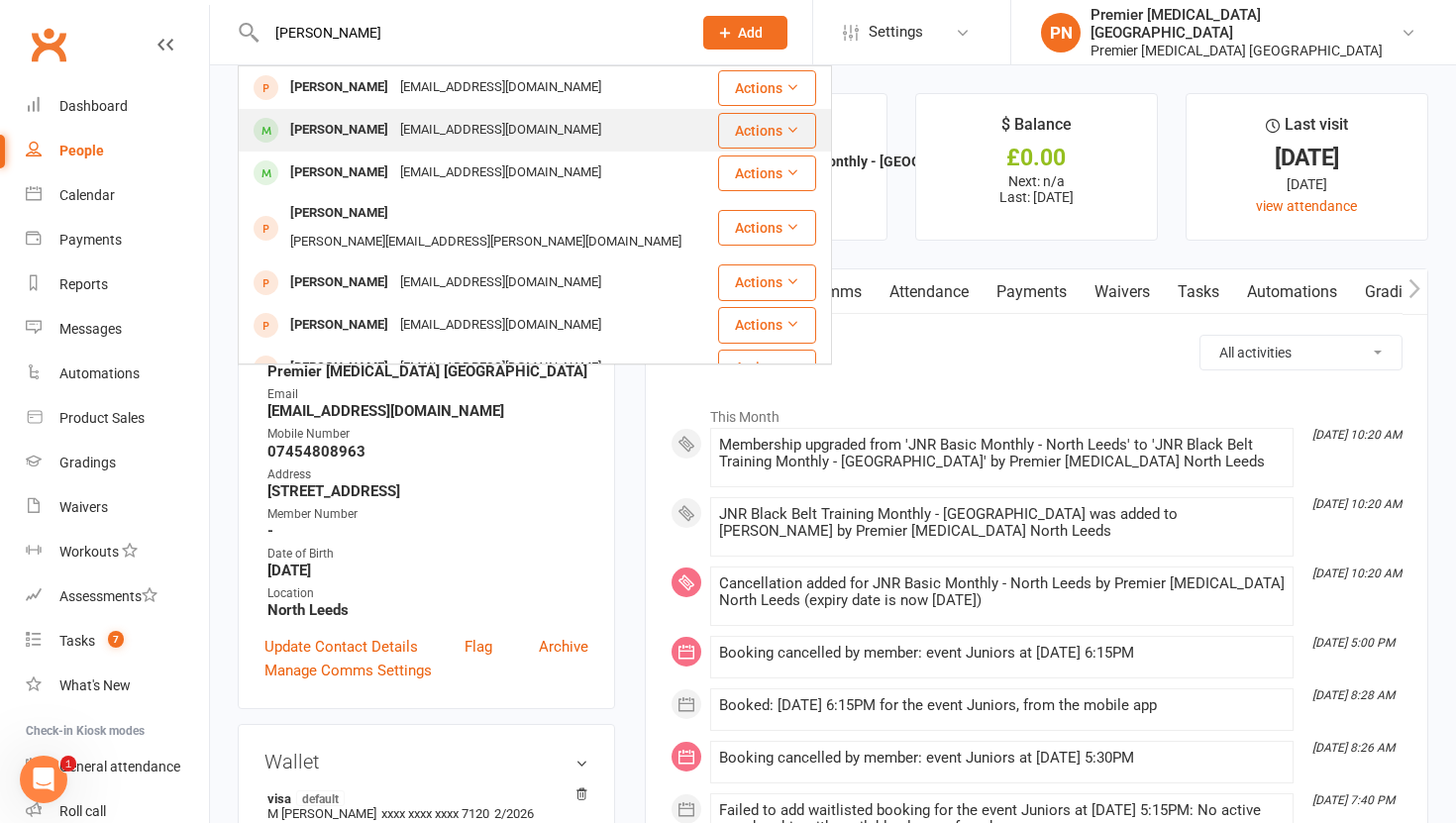 type on "YOUSIF" 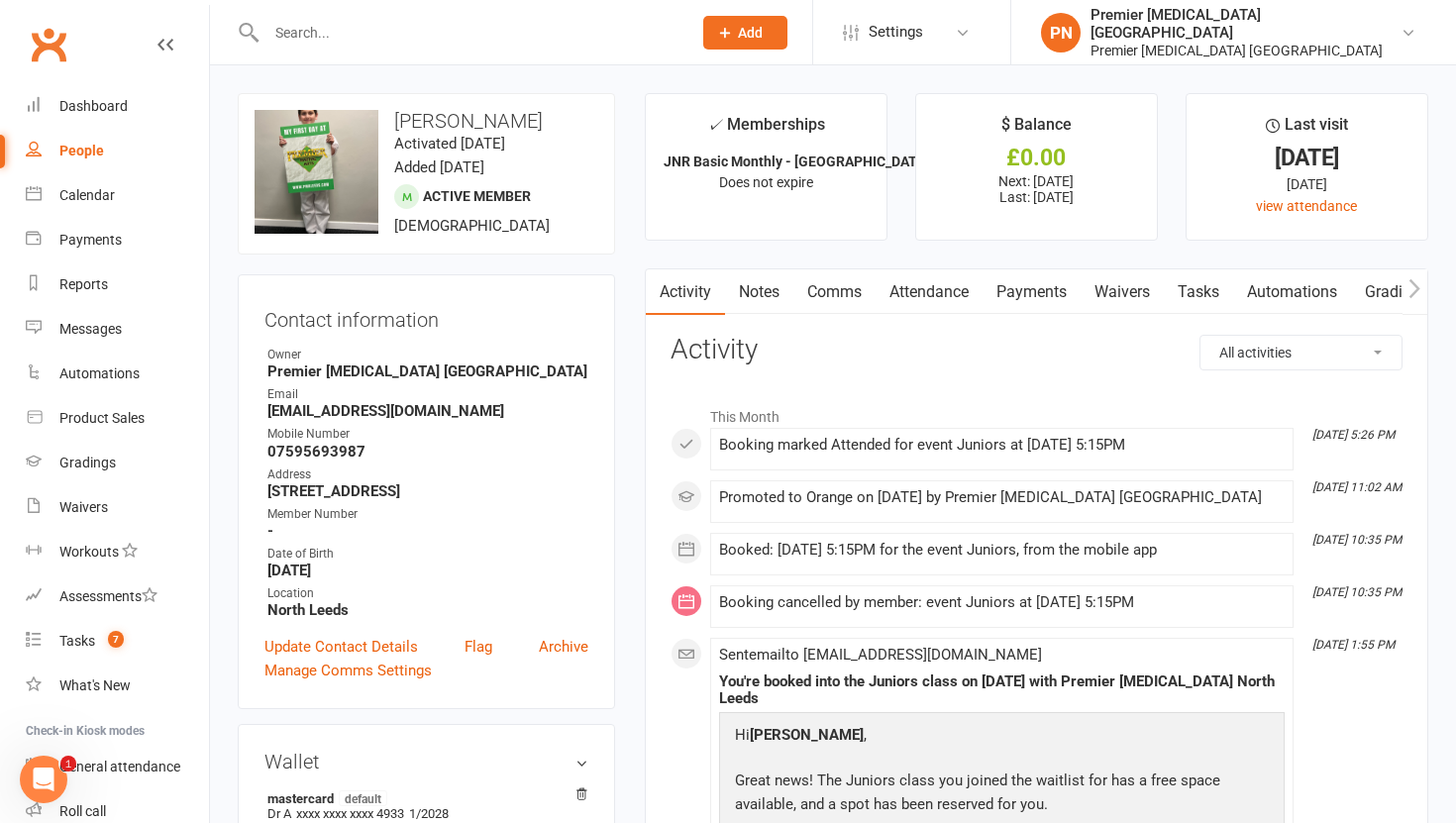 click on "Payments" at bounding box center [1031, 292] 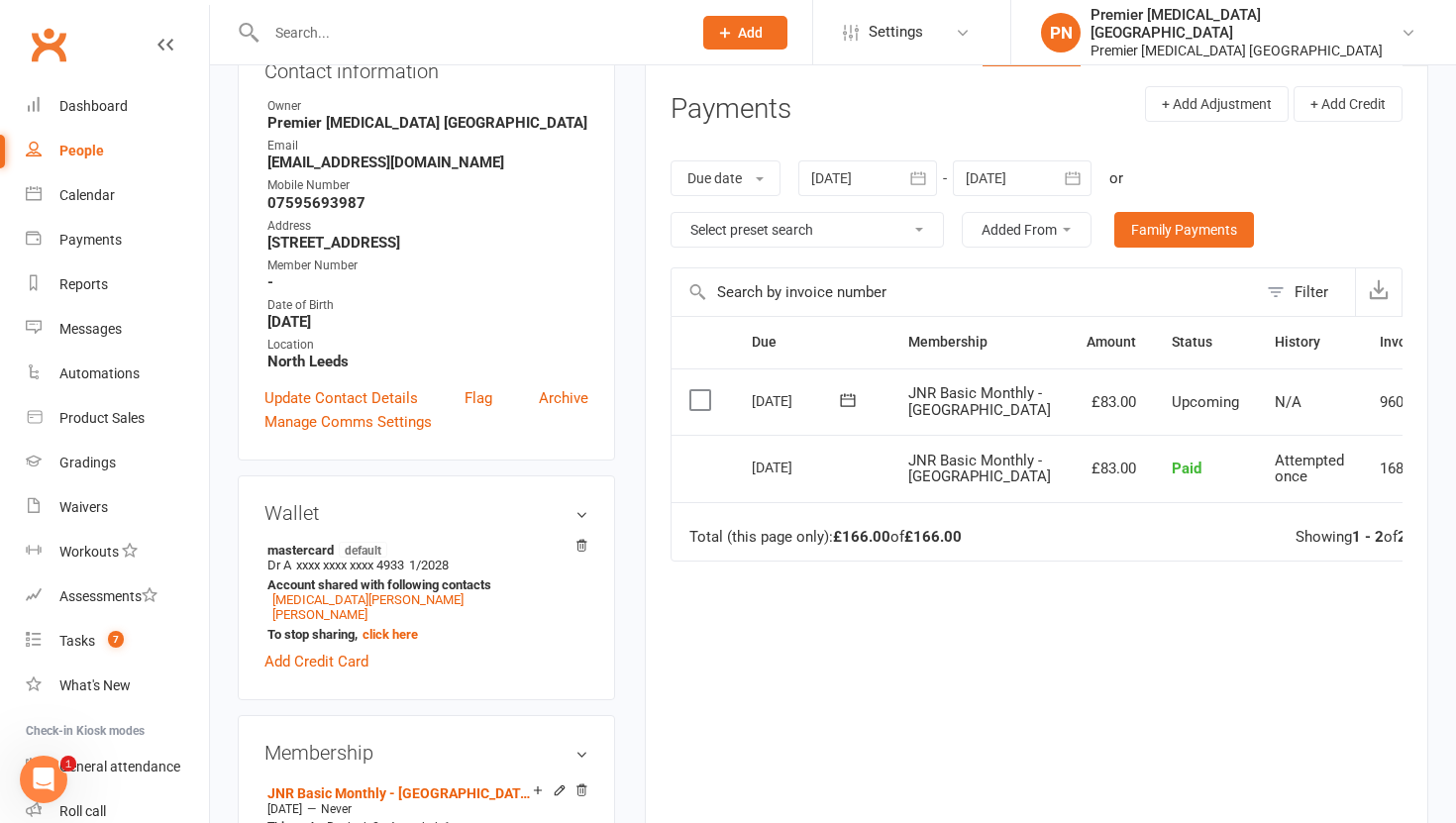 scroll, scrollTop: 394, scrollLeft: 0, axis: vertical 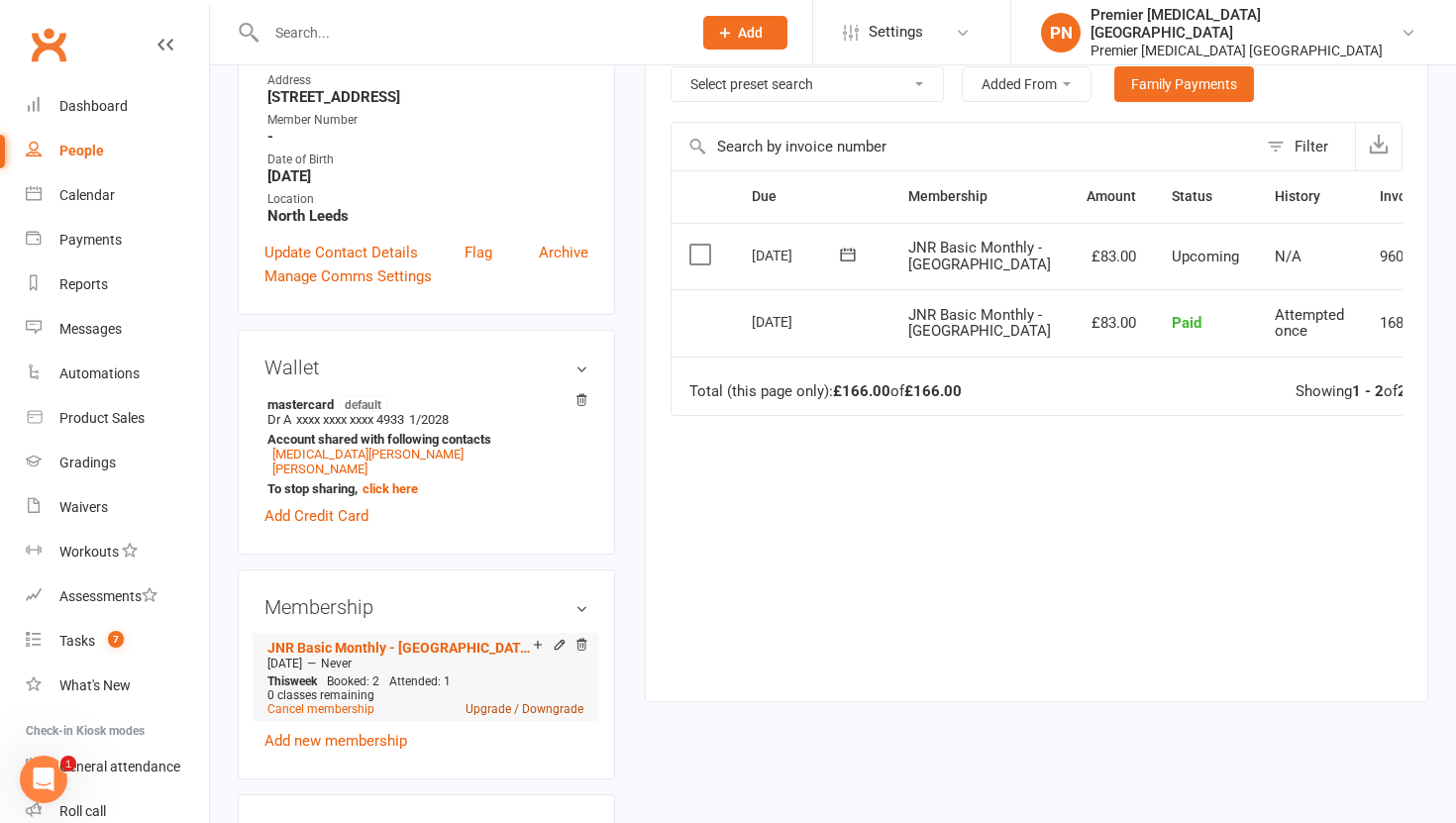 click on "Upgrade / Downgrade" at bounding box center (524, 709) 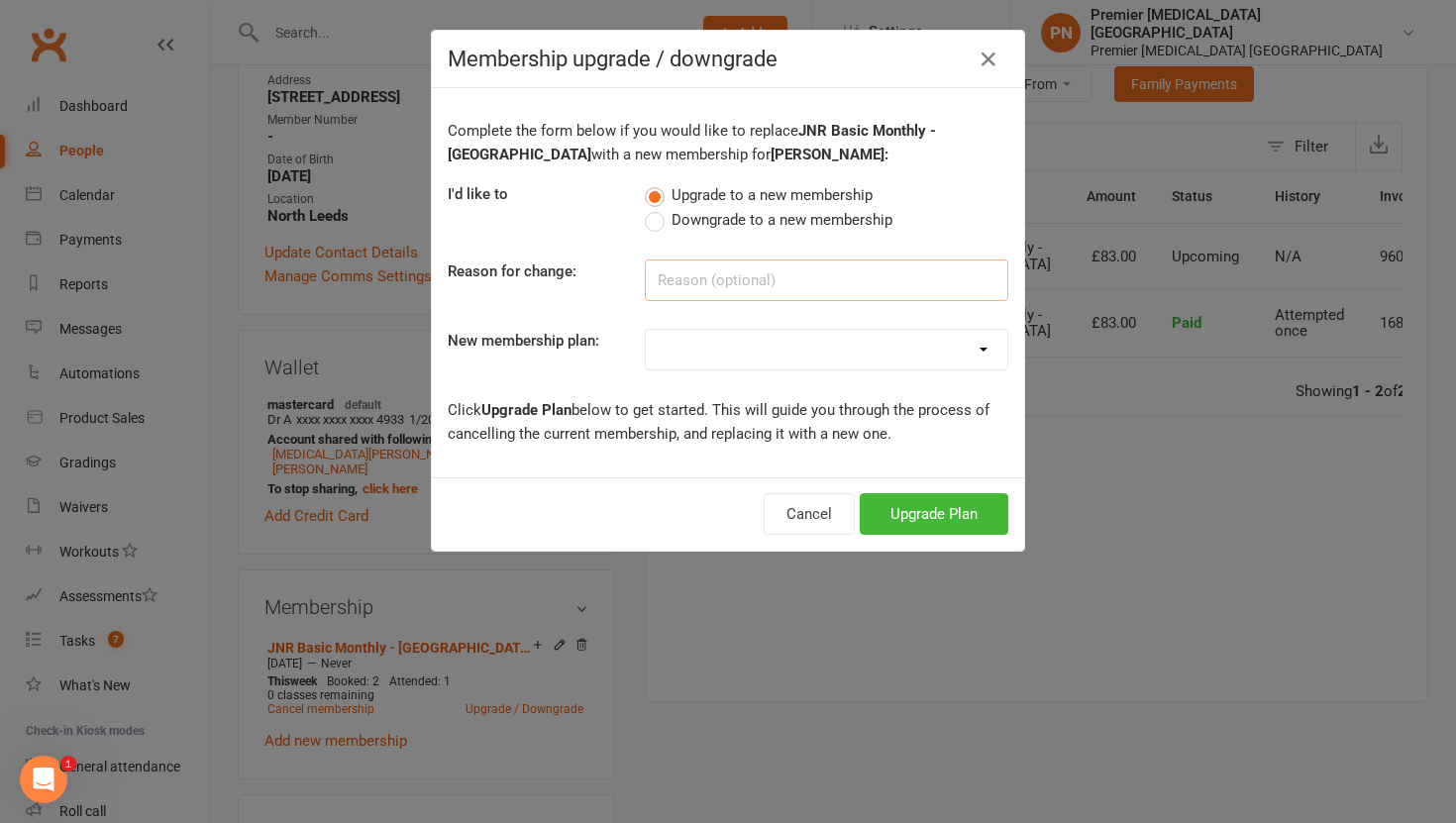 click at bounding box center (826, 280) 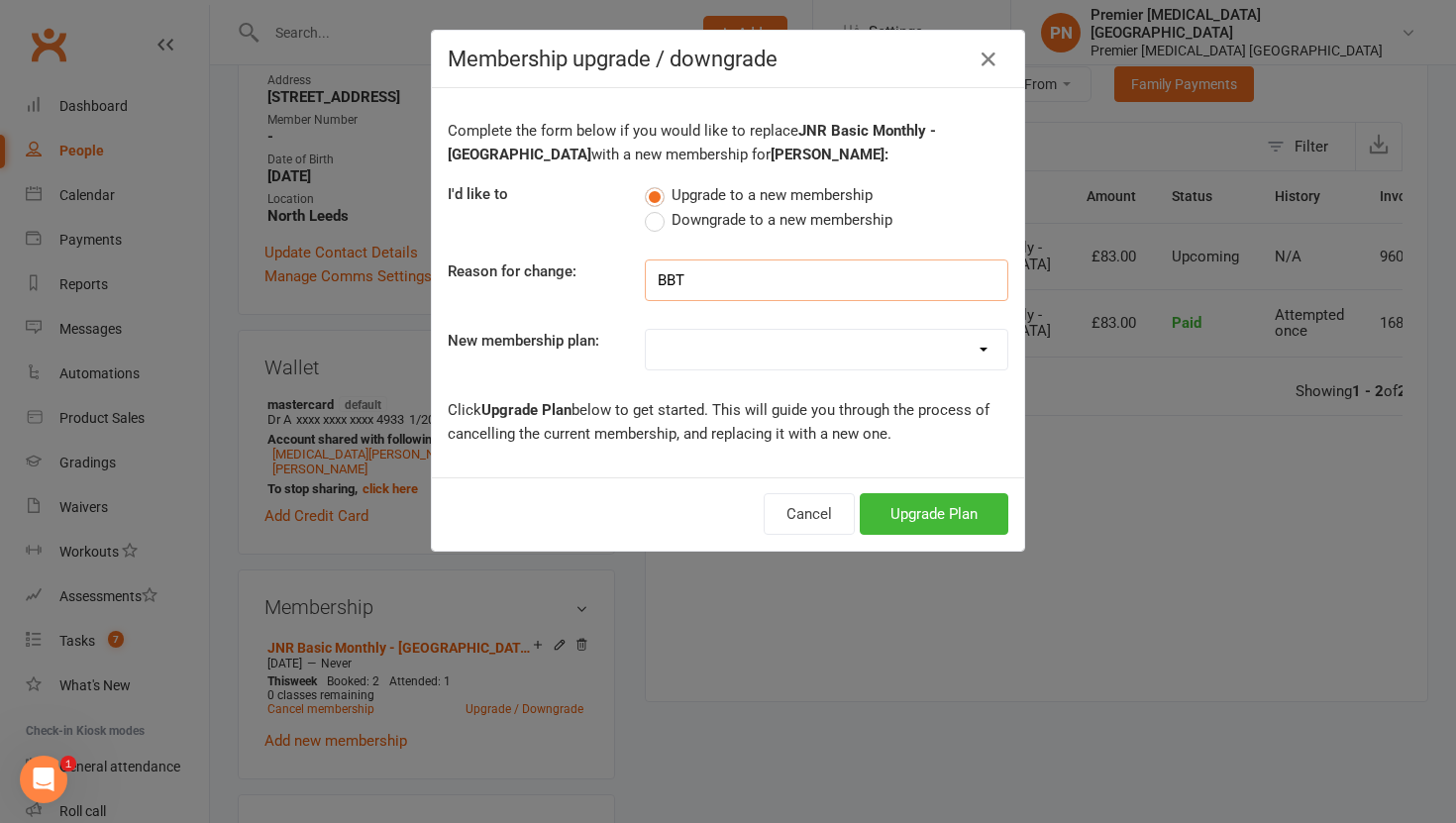 type on "BBT" 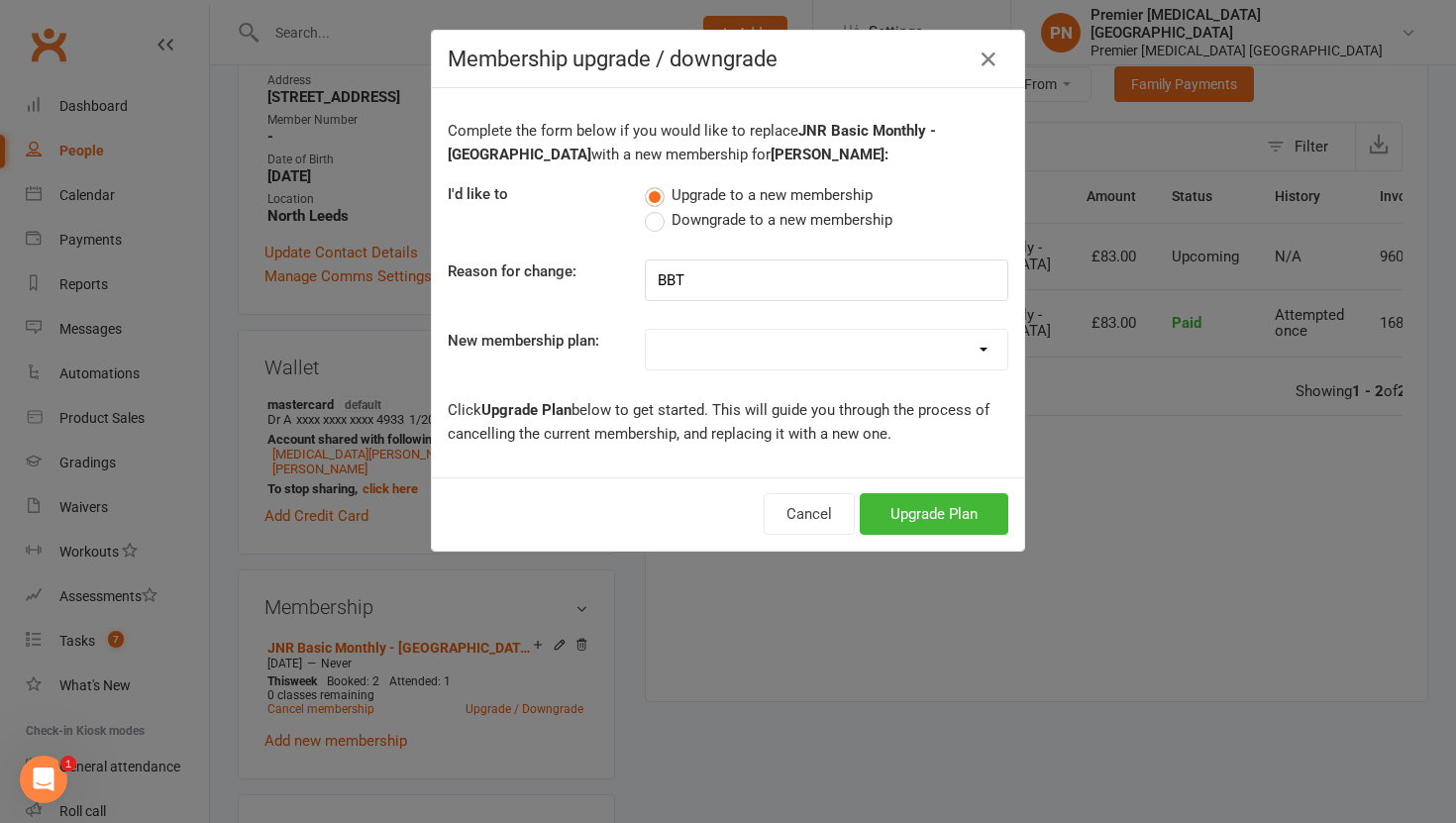 click on "LC Basic Monthly - North Leeds JNR Basic Monthly - North Leeds Teen/Adults Basic Monthly - North Leeds LC Paid In Full - Basic - North Leeds JNR Paid In Full - Basic - North Leeds LC Paid In Full - BBT - North Leeds JNR Paid In Full - BBT - North Leeds LC Black Belt Training Monthly - North Leeds JNR Black Belt Training Monthly - North Leeds Teens/Adults Paid in Full - BBT North Leeds Tiny Champs - North Leeds Lifetime Teens/Adults BBT Monthly - North Leeds JNR Premier Training Monthly - North Leeds JNR Paid In Full Premier Training - North Leeds Juniors Leadership PIF" at bounding box center [826, 350] 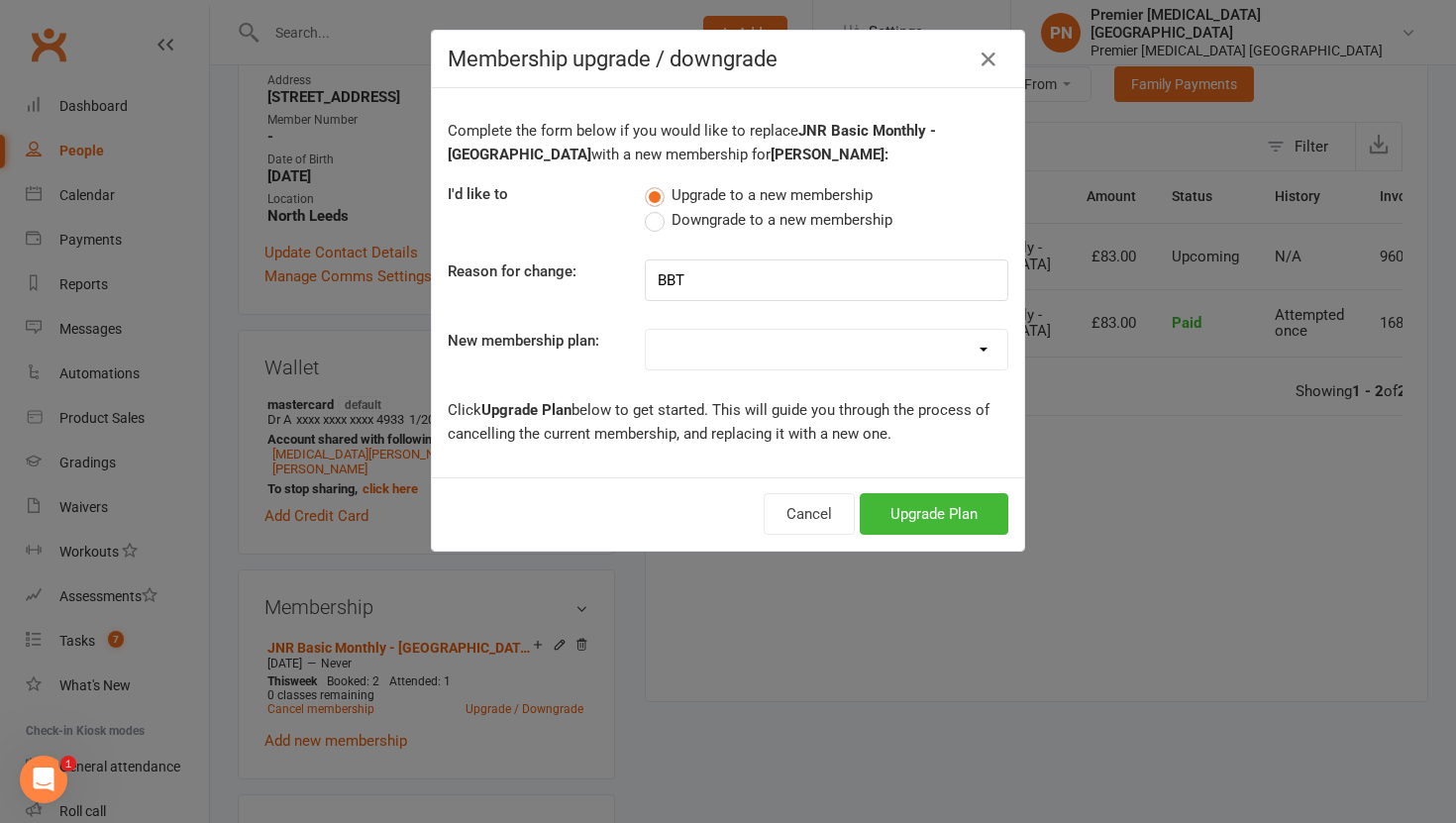 select on "8" 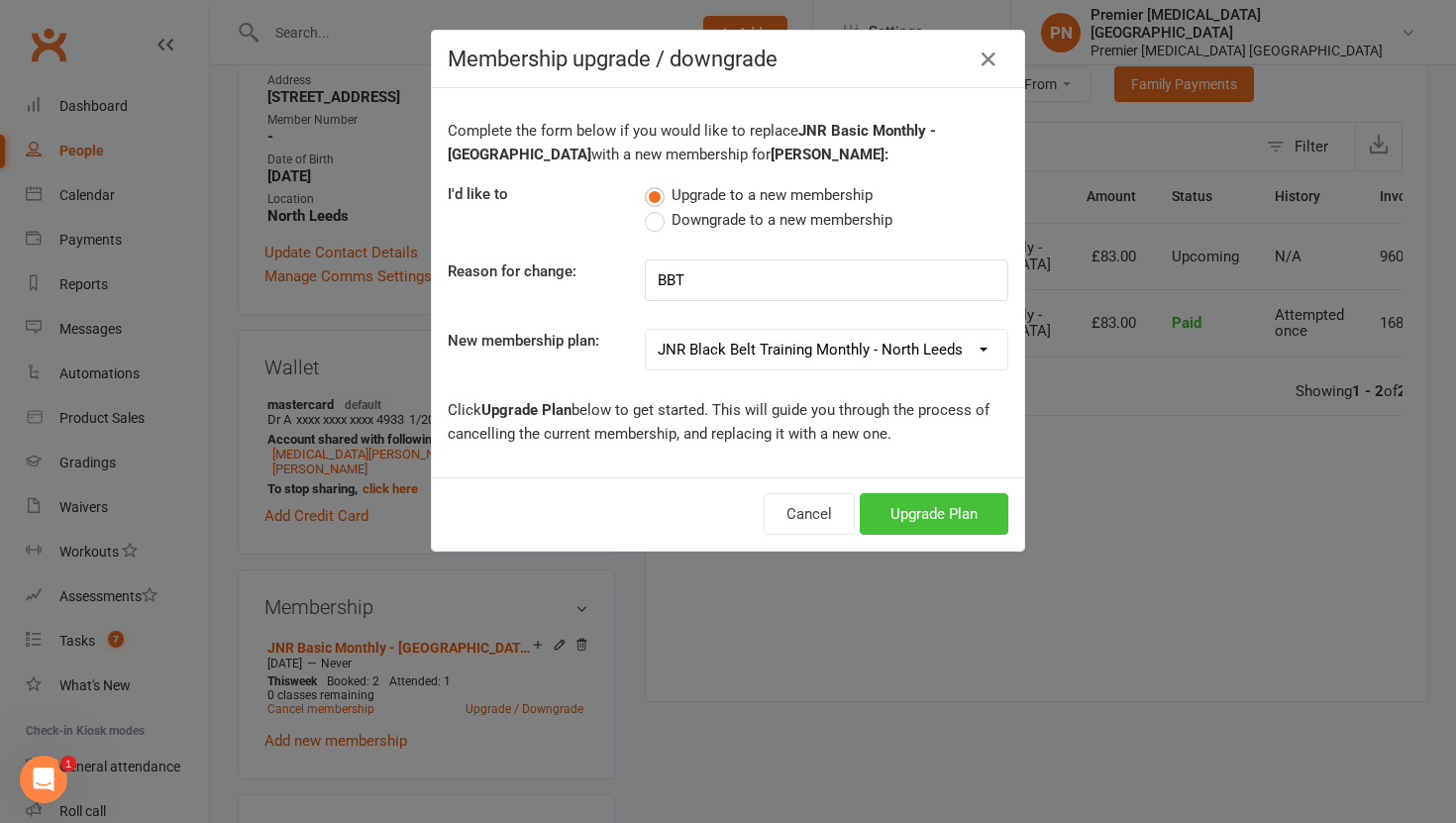 click on "Upgrade Plan" at bounding box center (934, 514) 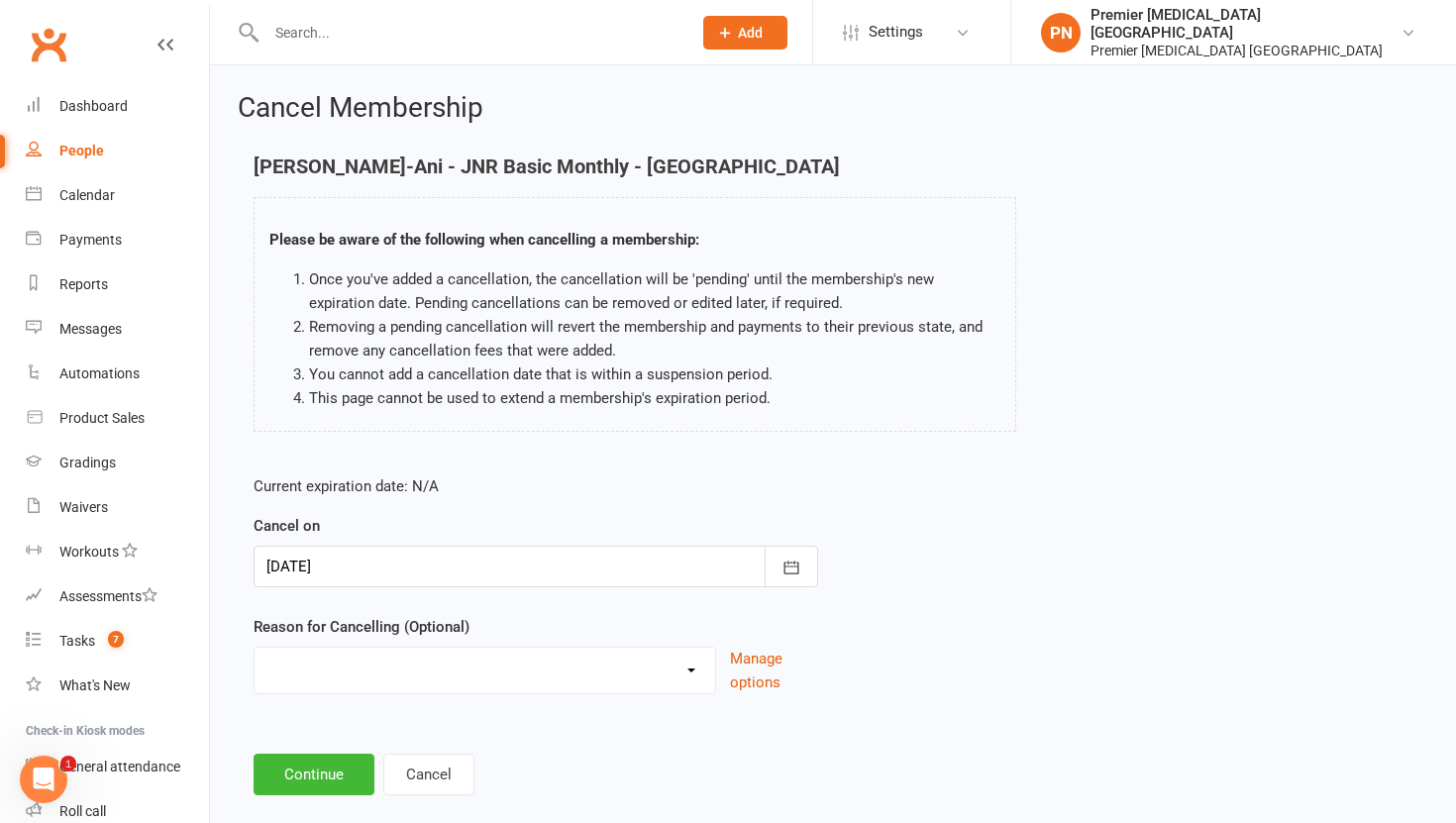 scroll, scrollTop: 33, scrollLeft: 0, axis: vertical 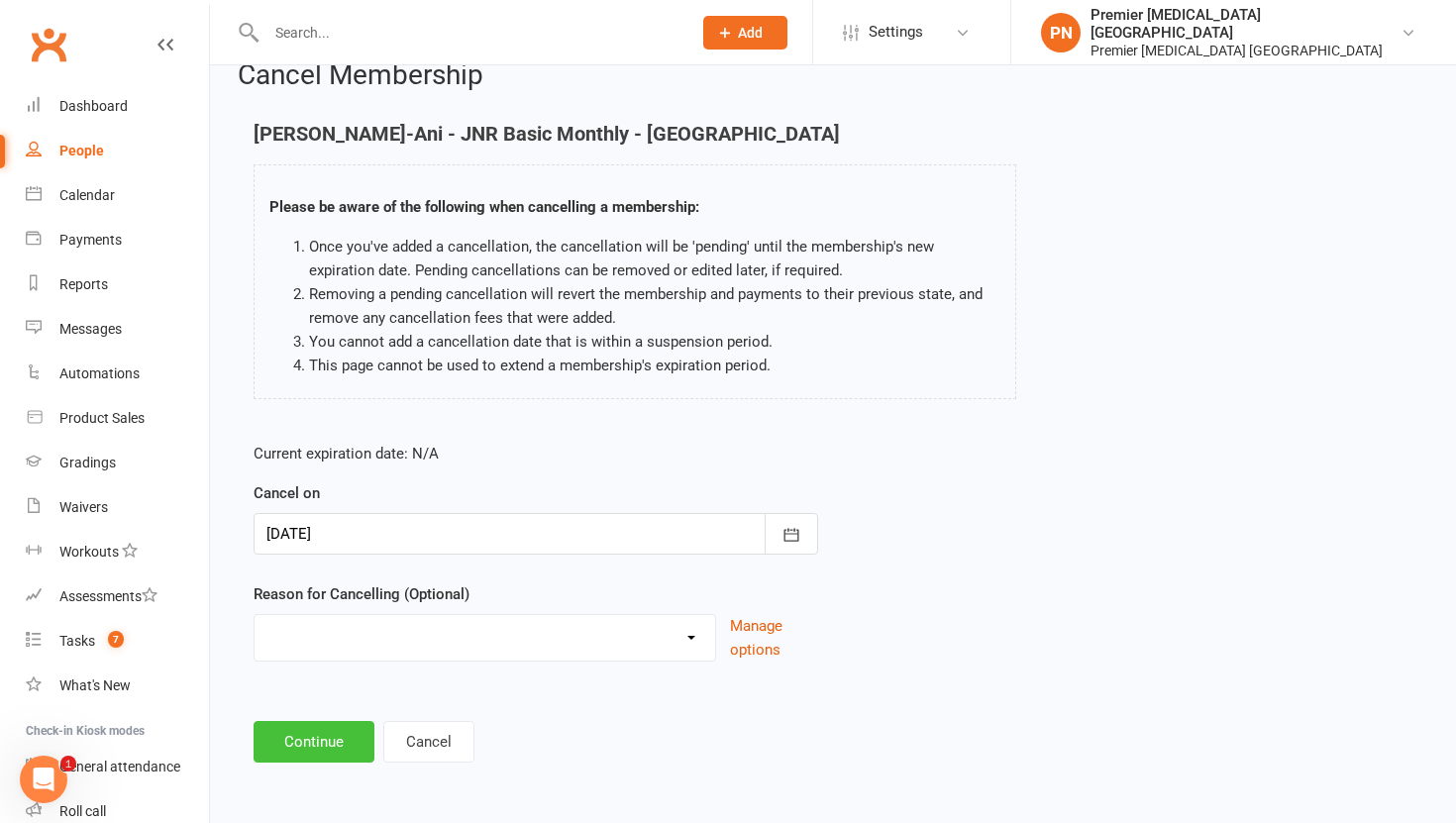 click on "Continue" at bounding box center (314, 742) 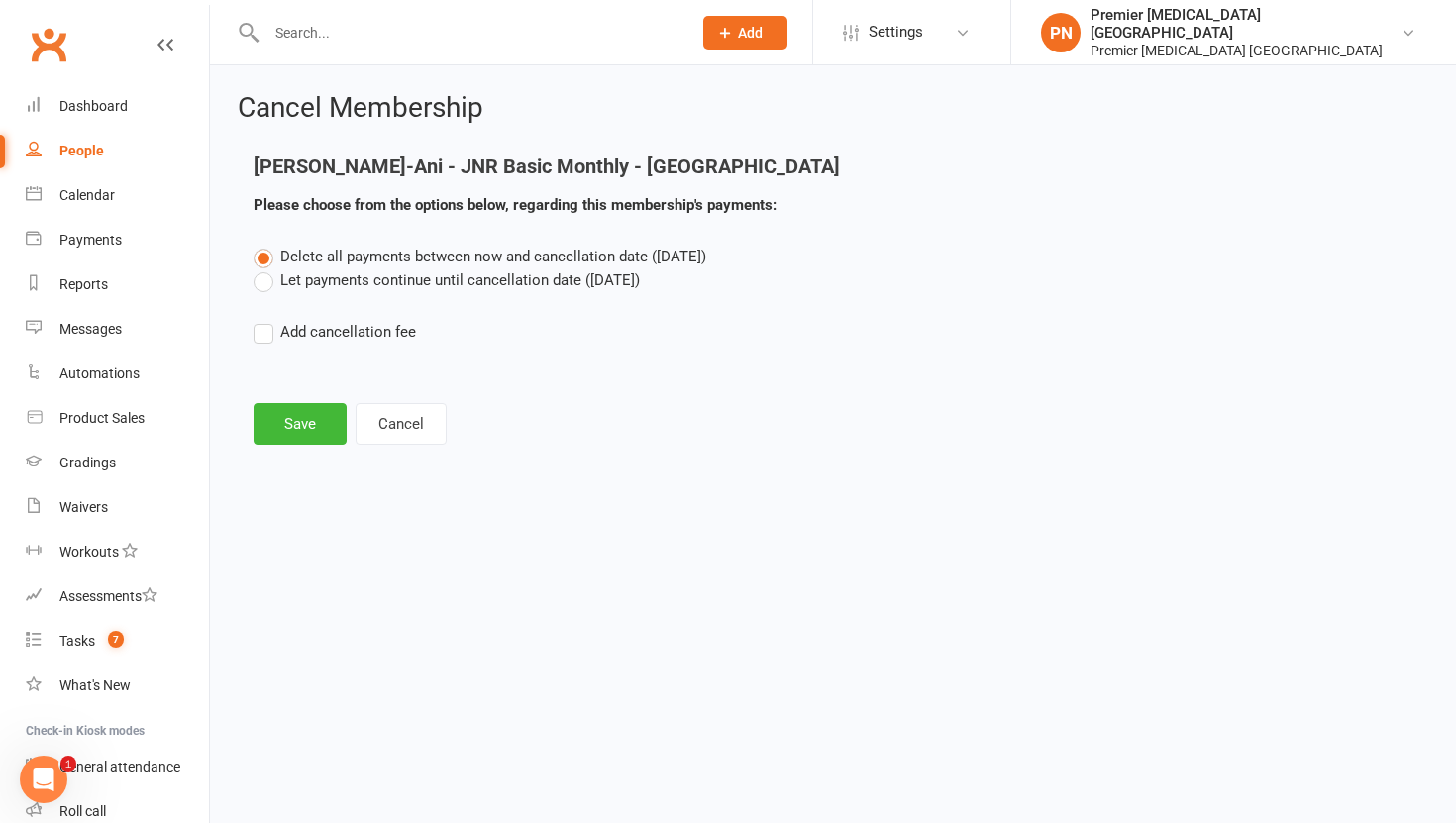 scroll, scrollTop: 0, scrollLeft: 0, axis: both 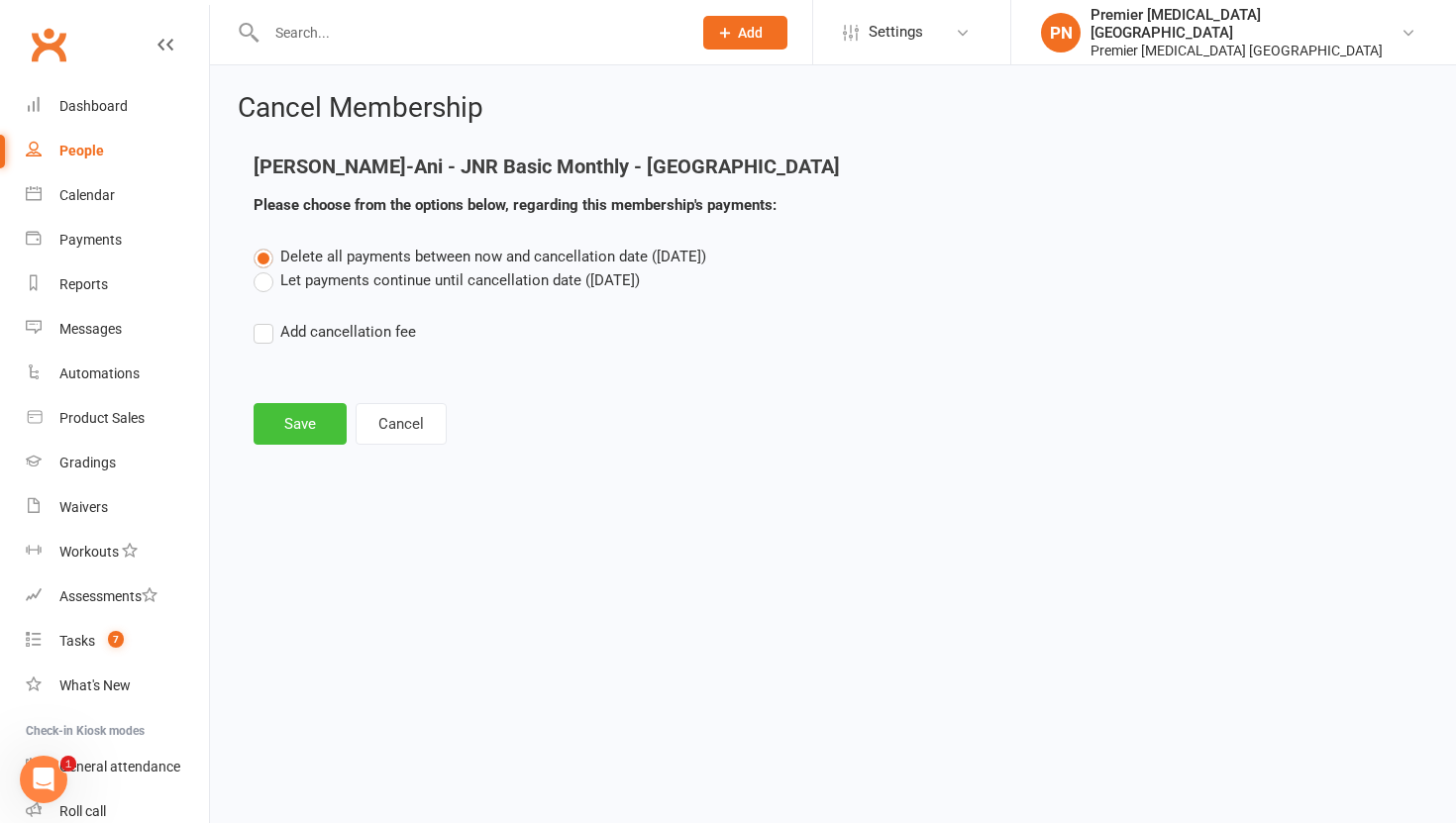 click on "Save" at bounding box center [300, 424] 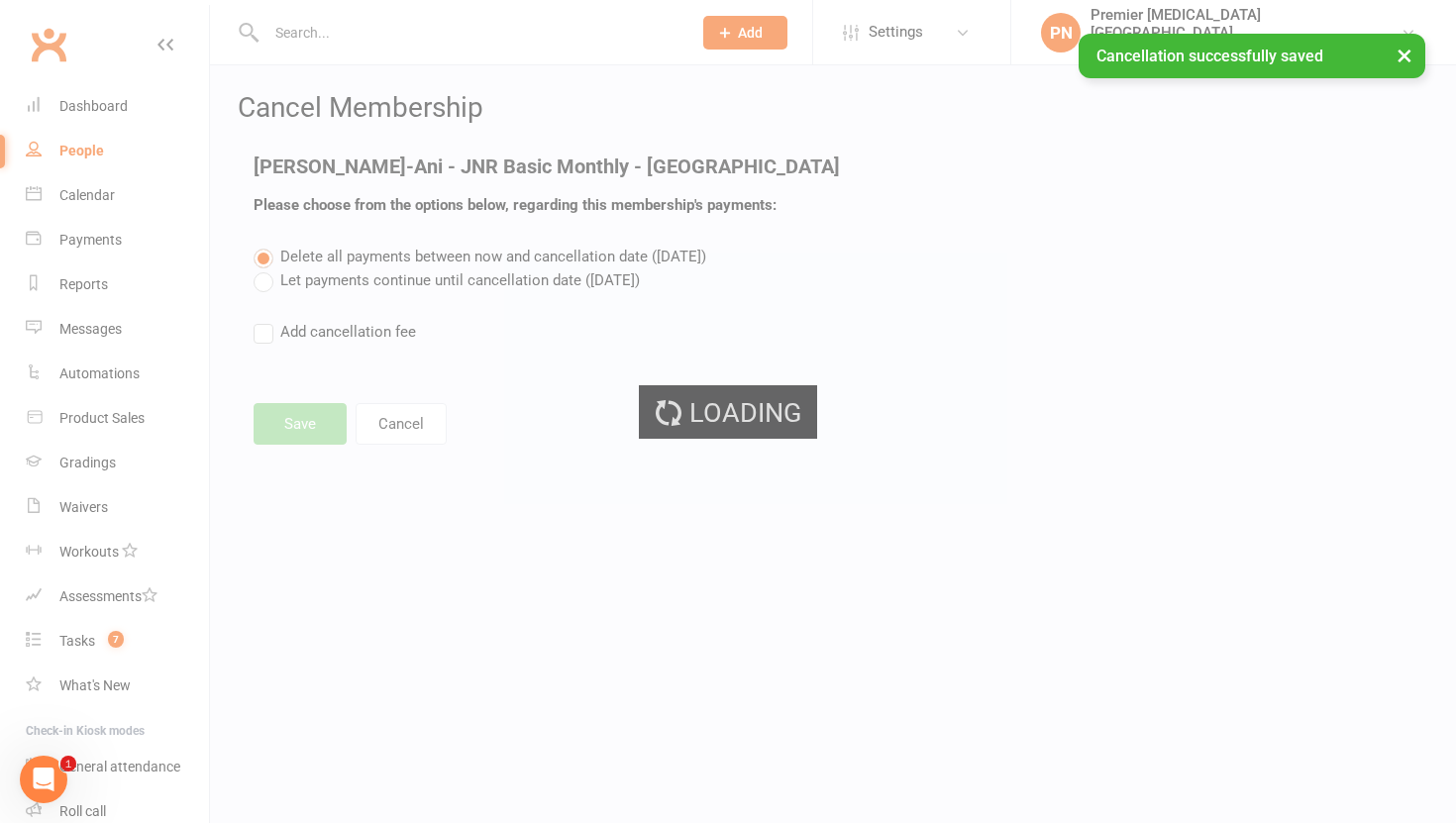select on "1" 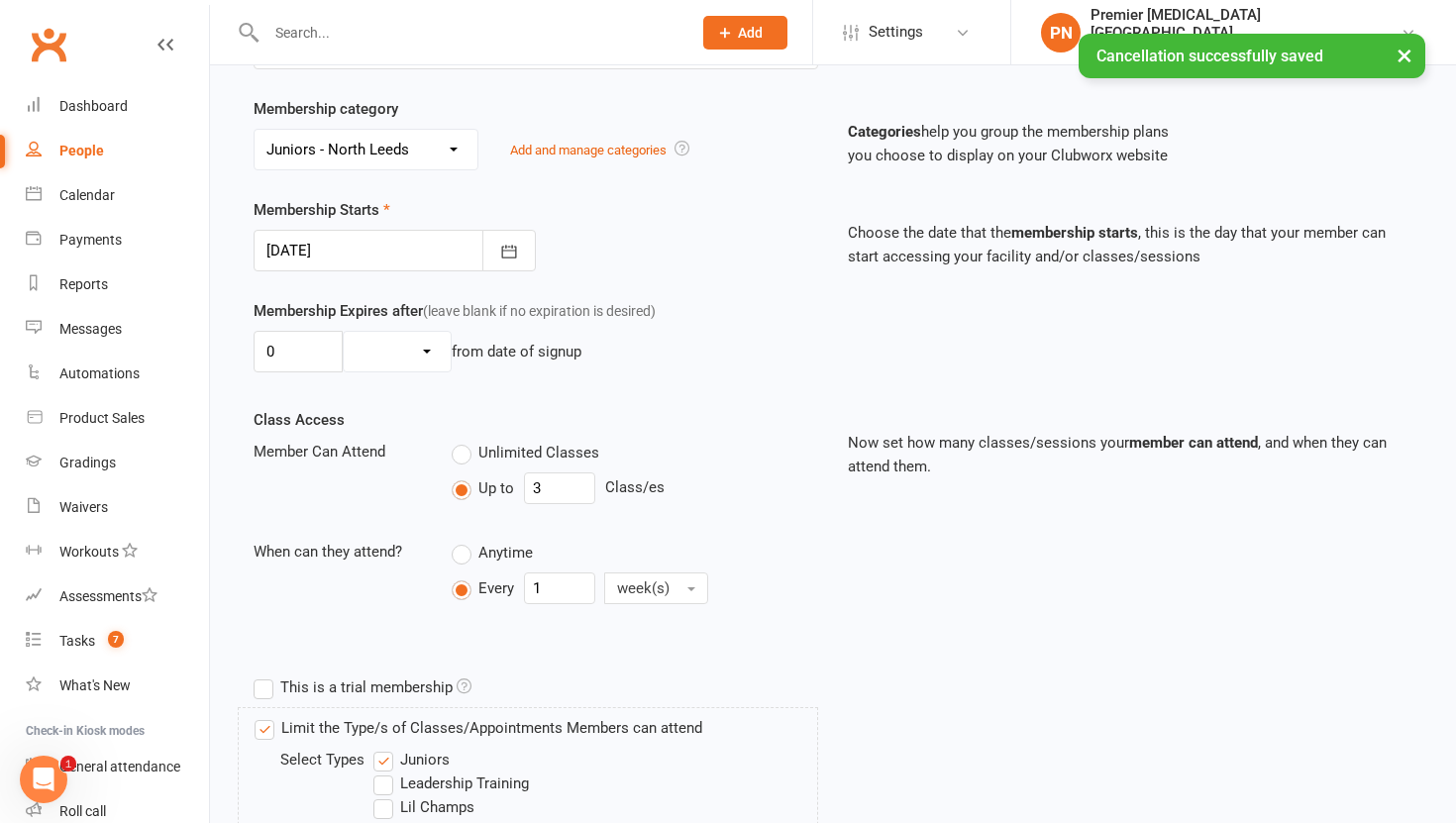scroll, scrollTop: 910, scrollLeft: 0, axis: vertical 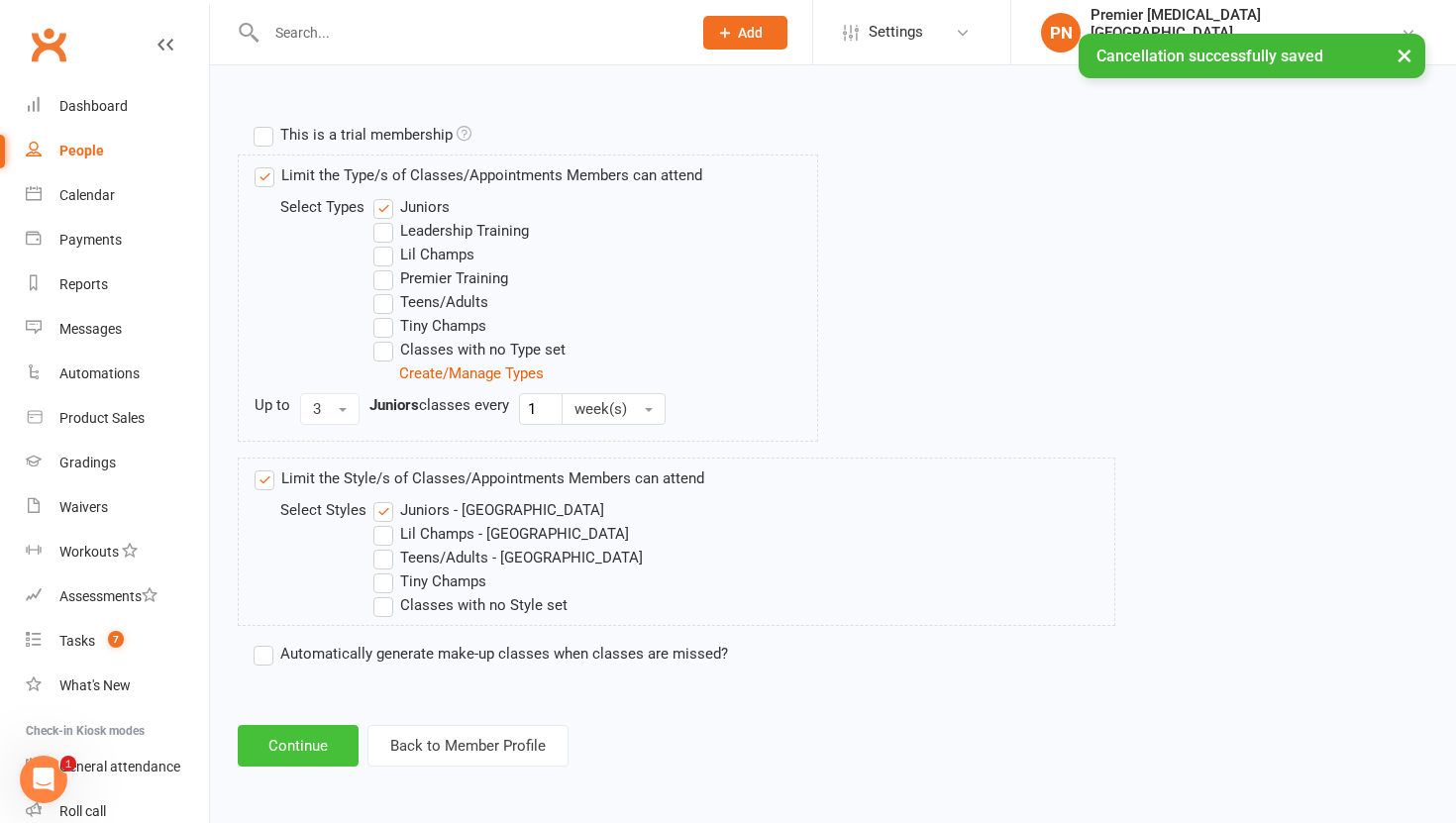 click on "Continue" at bounding box center (298, 746) 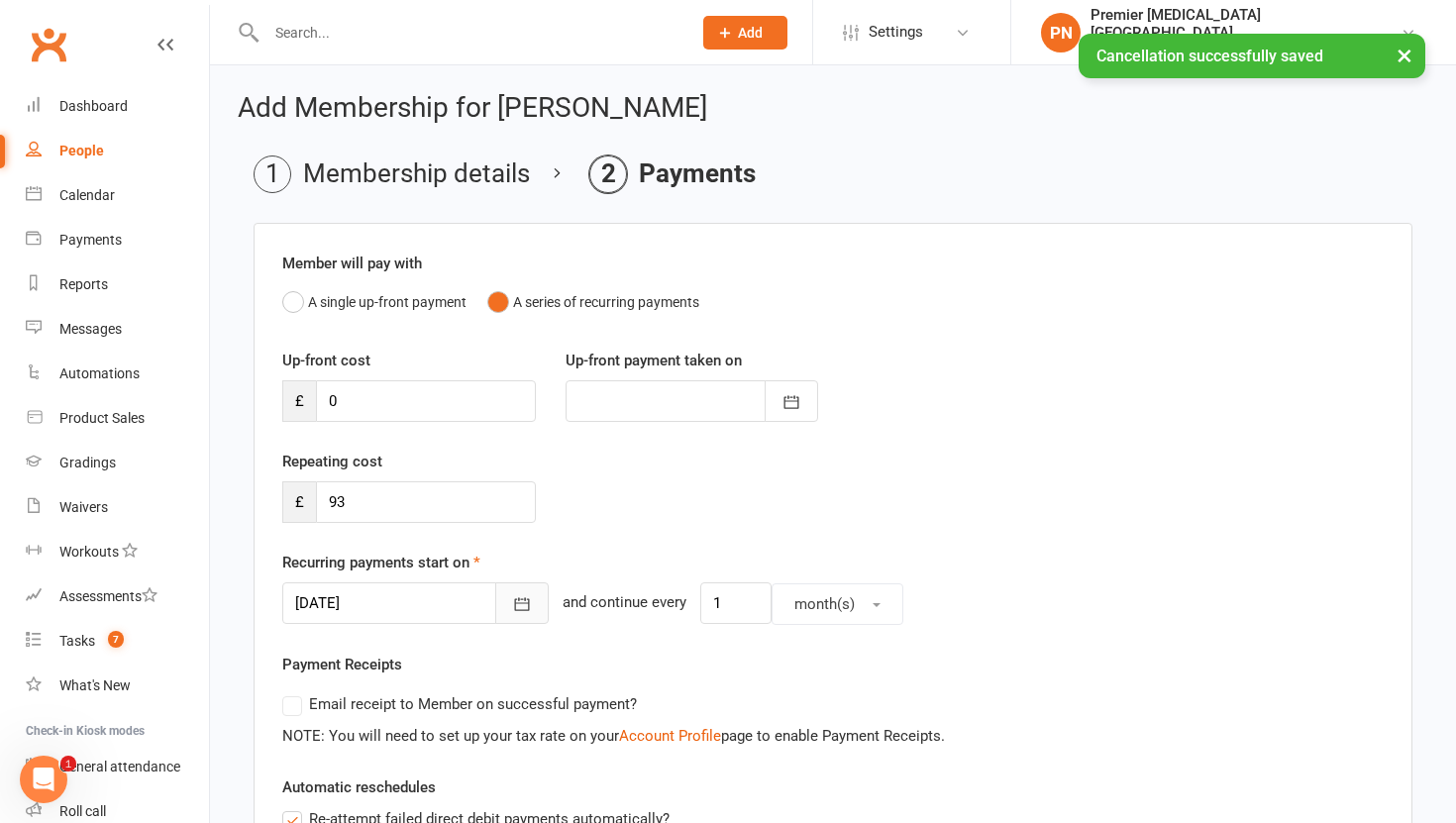 click at bounding box center (522, 603) 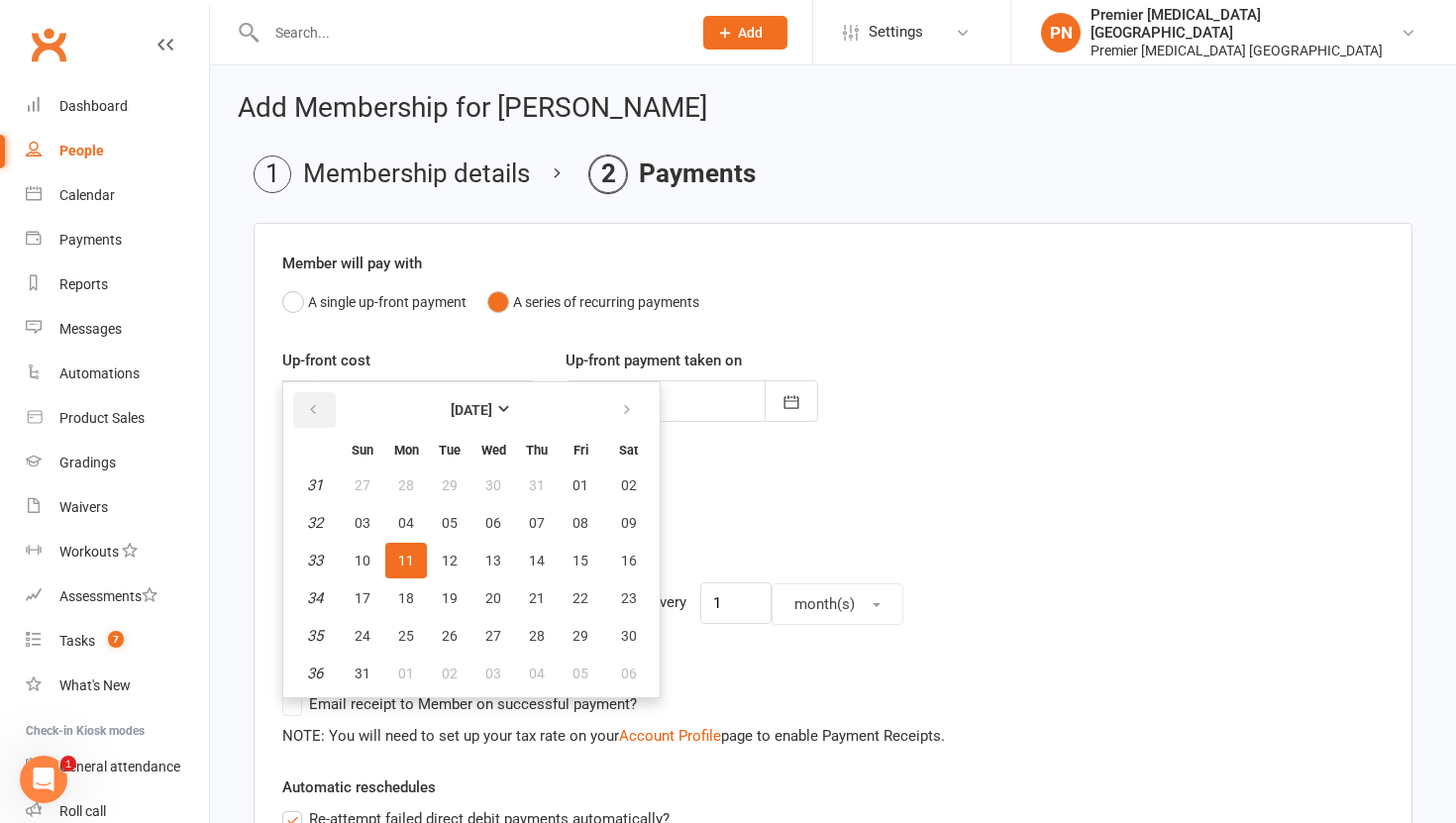 click at bounding box center [313, 410] 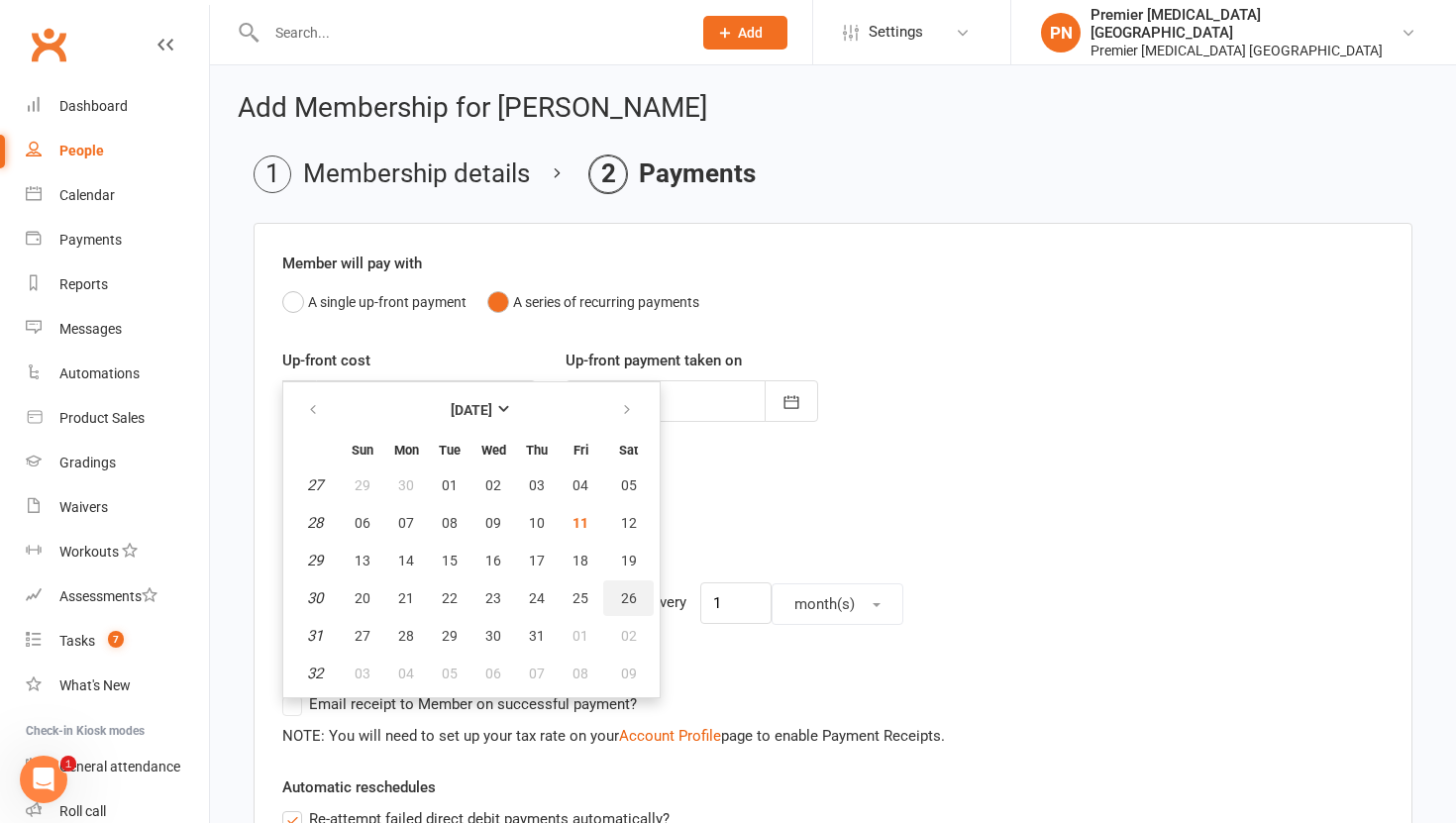 click on "26" at bounding box center [628, 598] 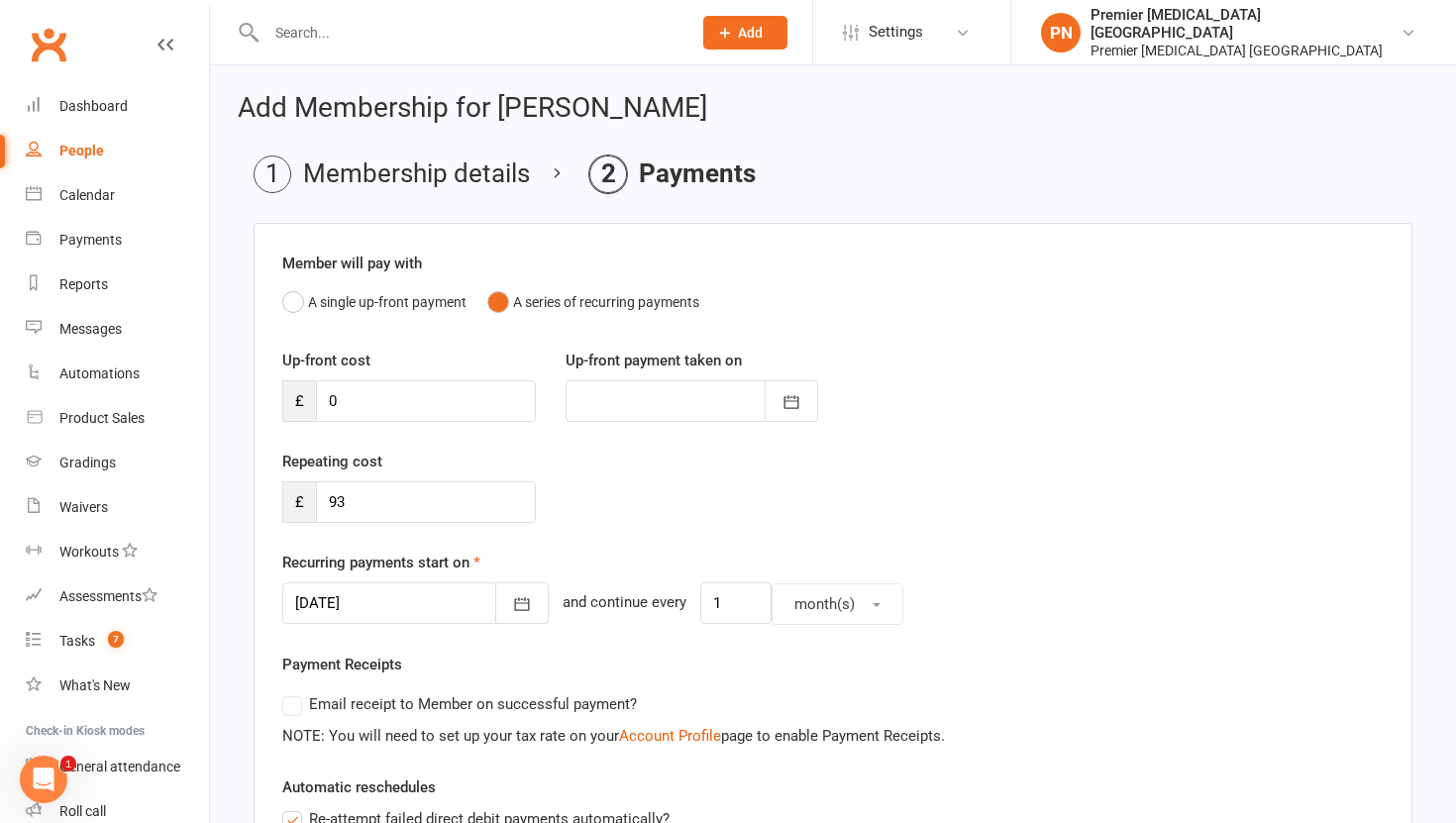 click on "Repeating cost  £ 93" at bounding box center [833, 500] 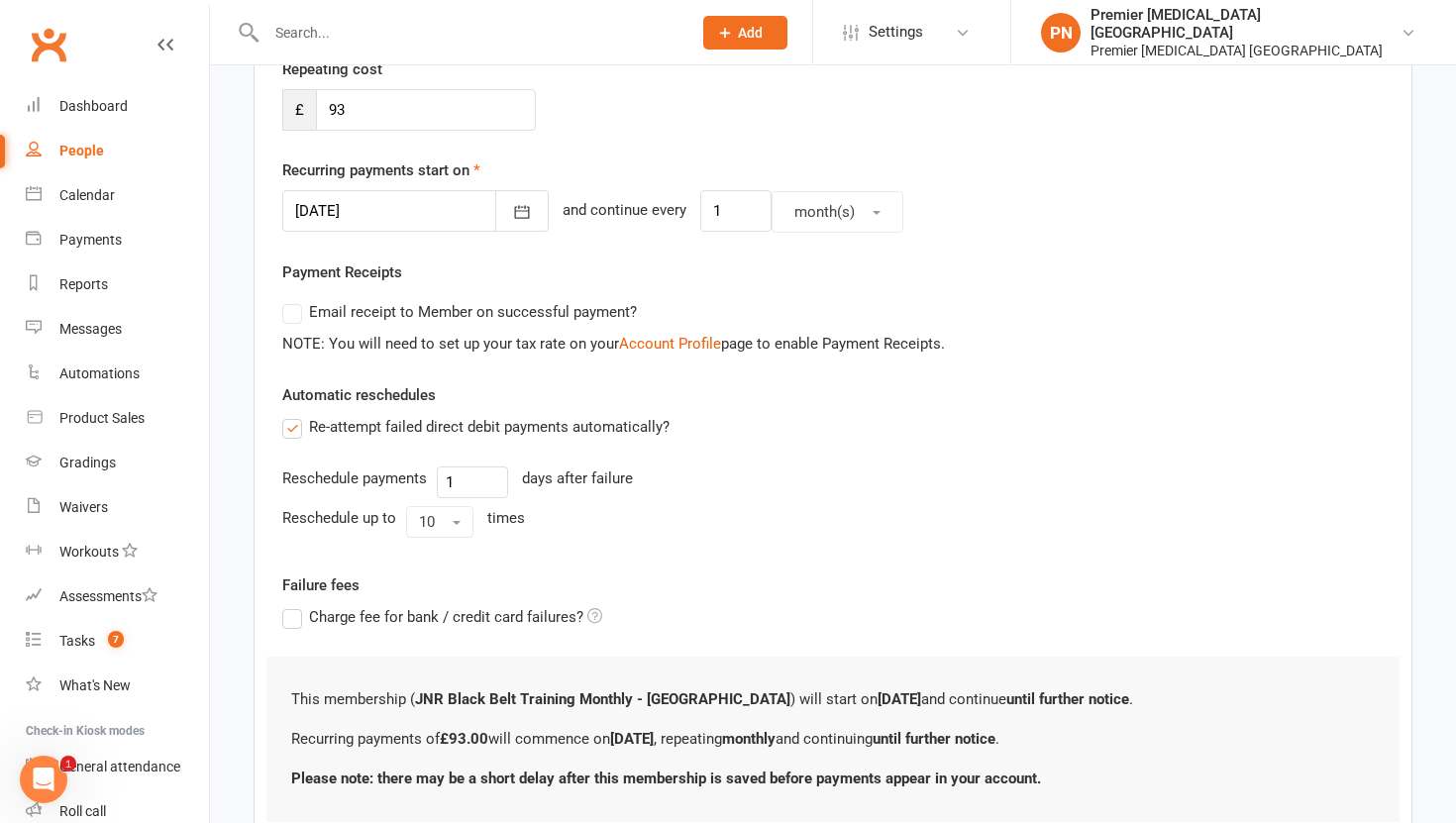 scroll, scrollTop: 538, scrollLeft: 0, axis: vertical 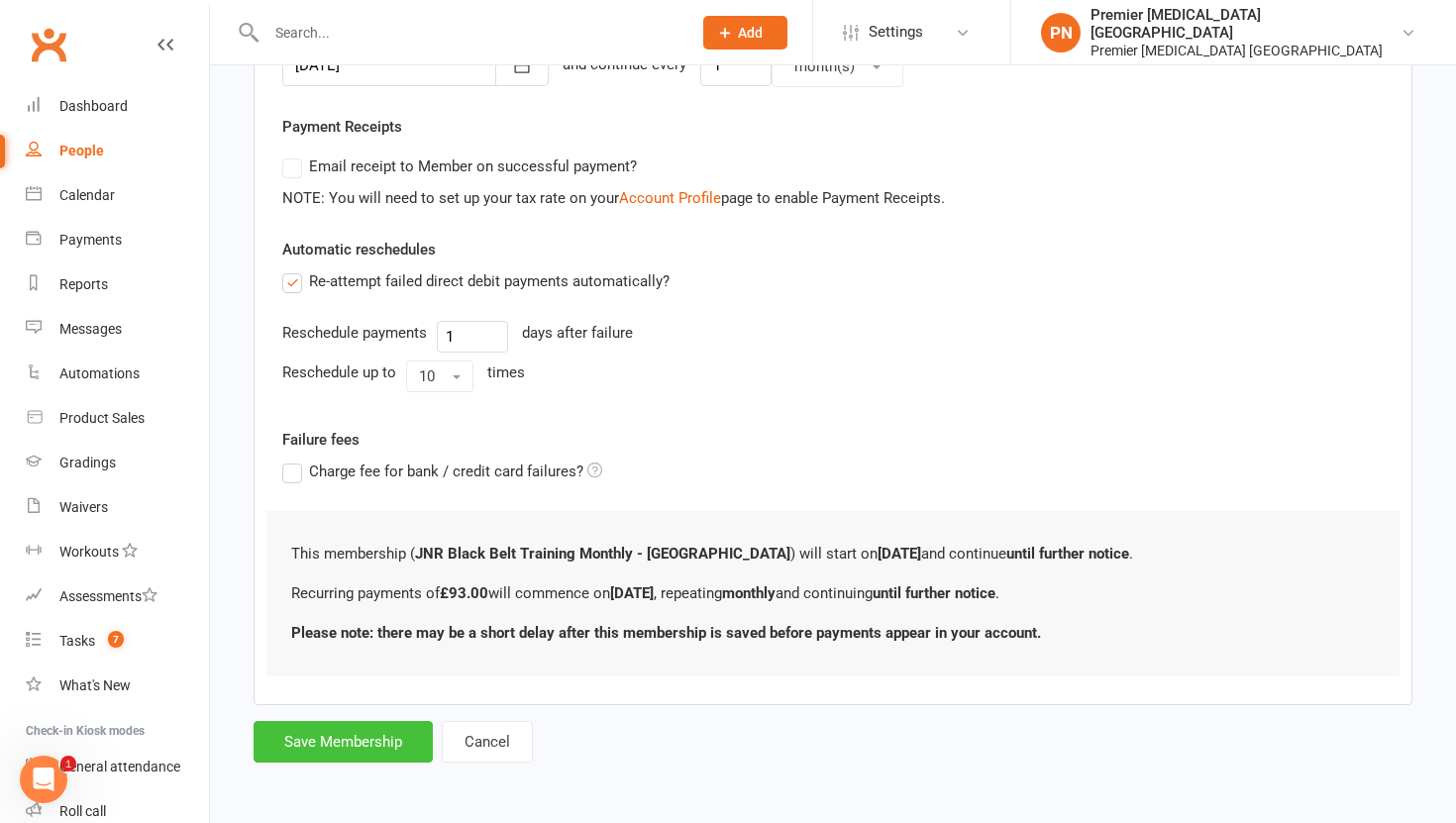 click on "Save Membership" at bounding box center (343, 742) 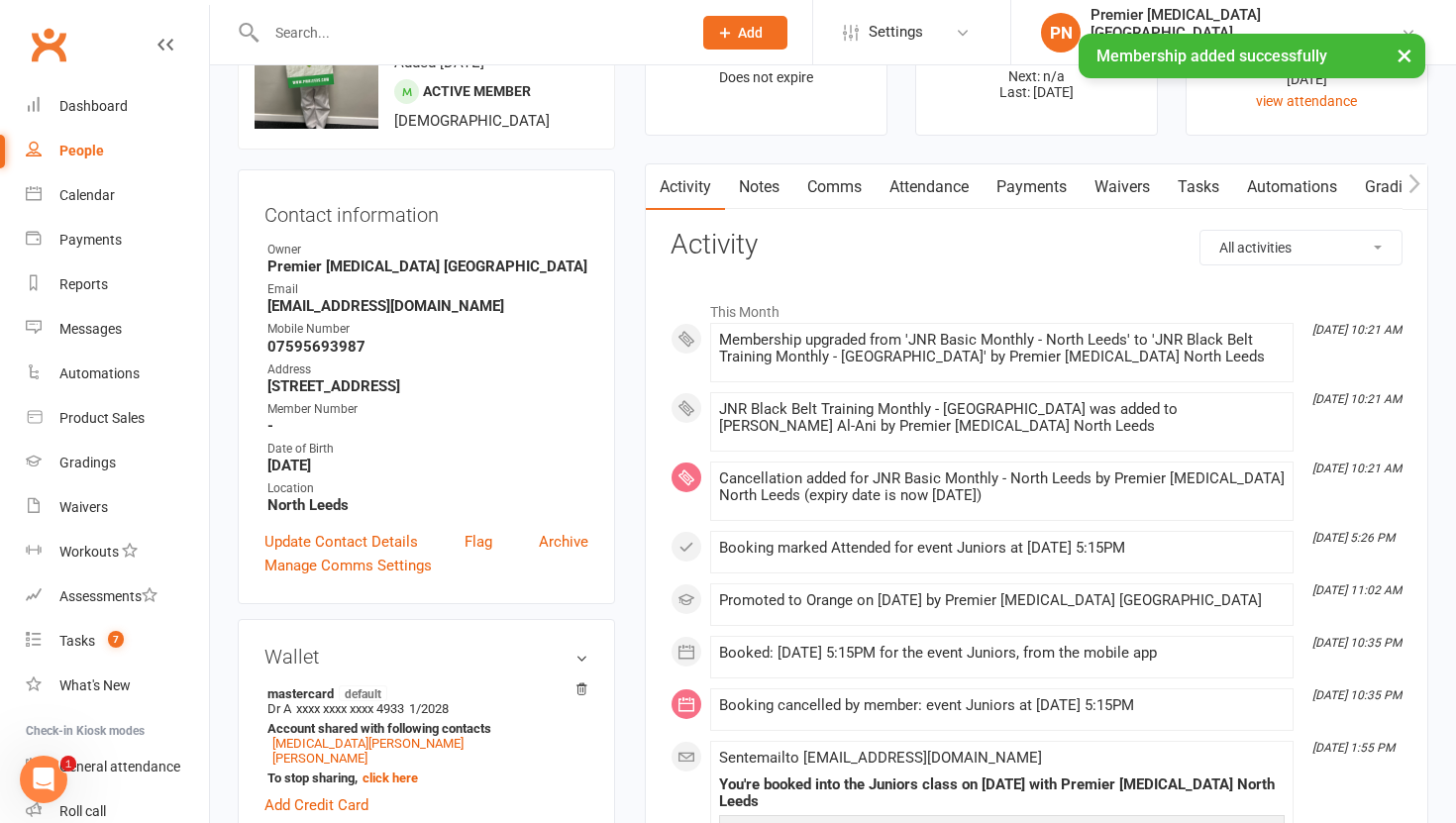 scroll, scrollTop: 0, scrollLeft: 0, axis: both 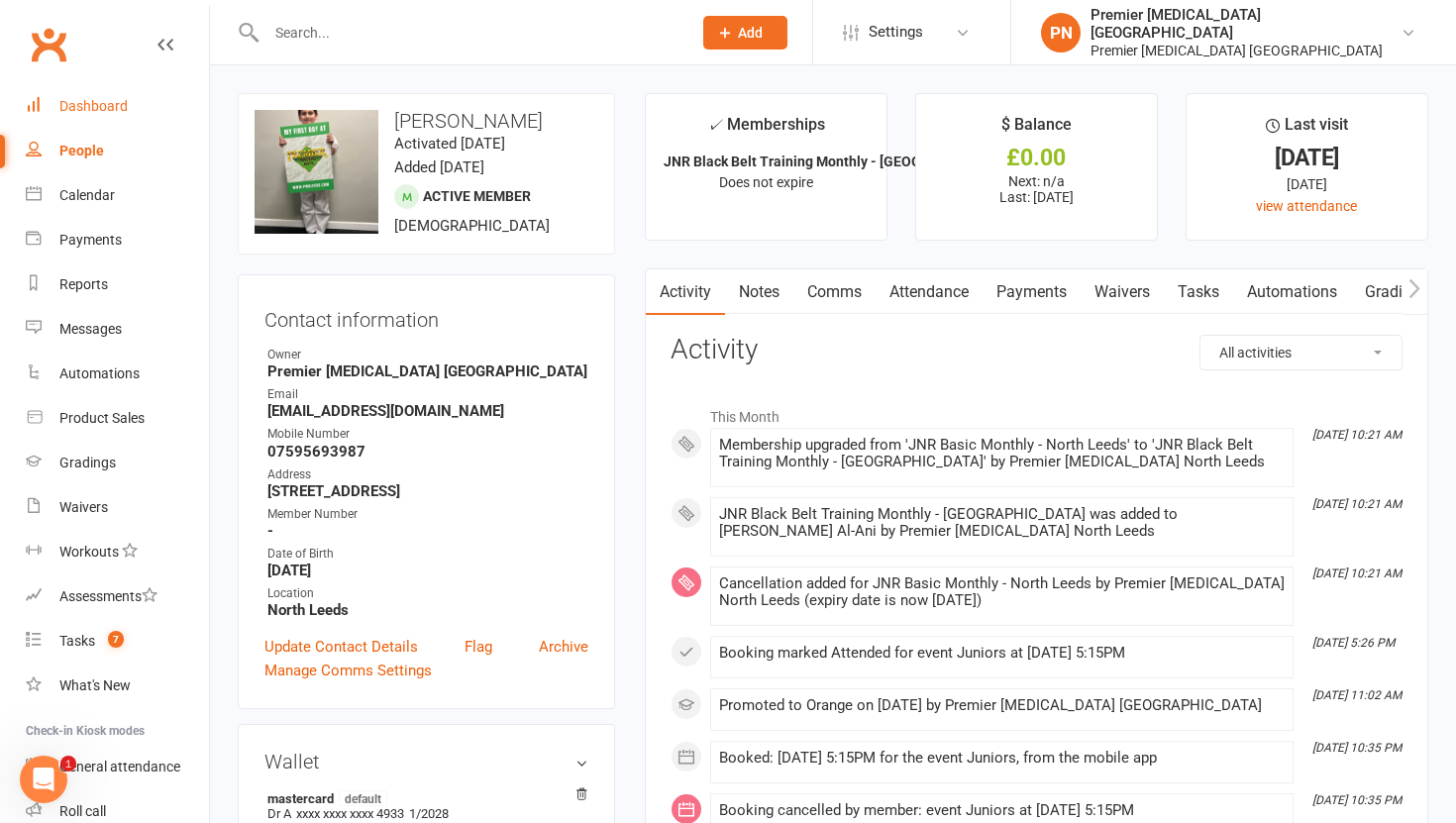 click on "Dashboard" at bounding box center [93, 106] 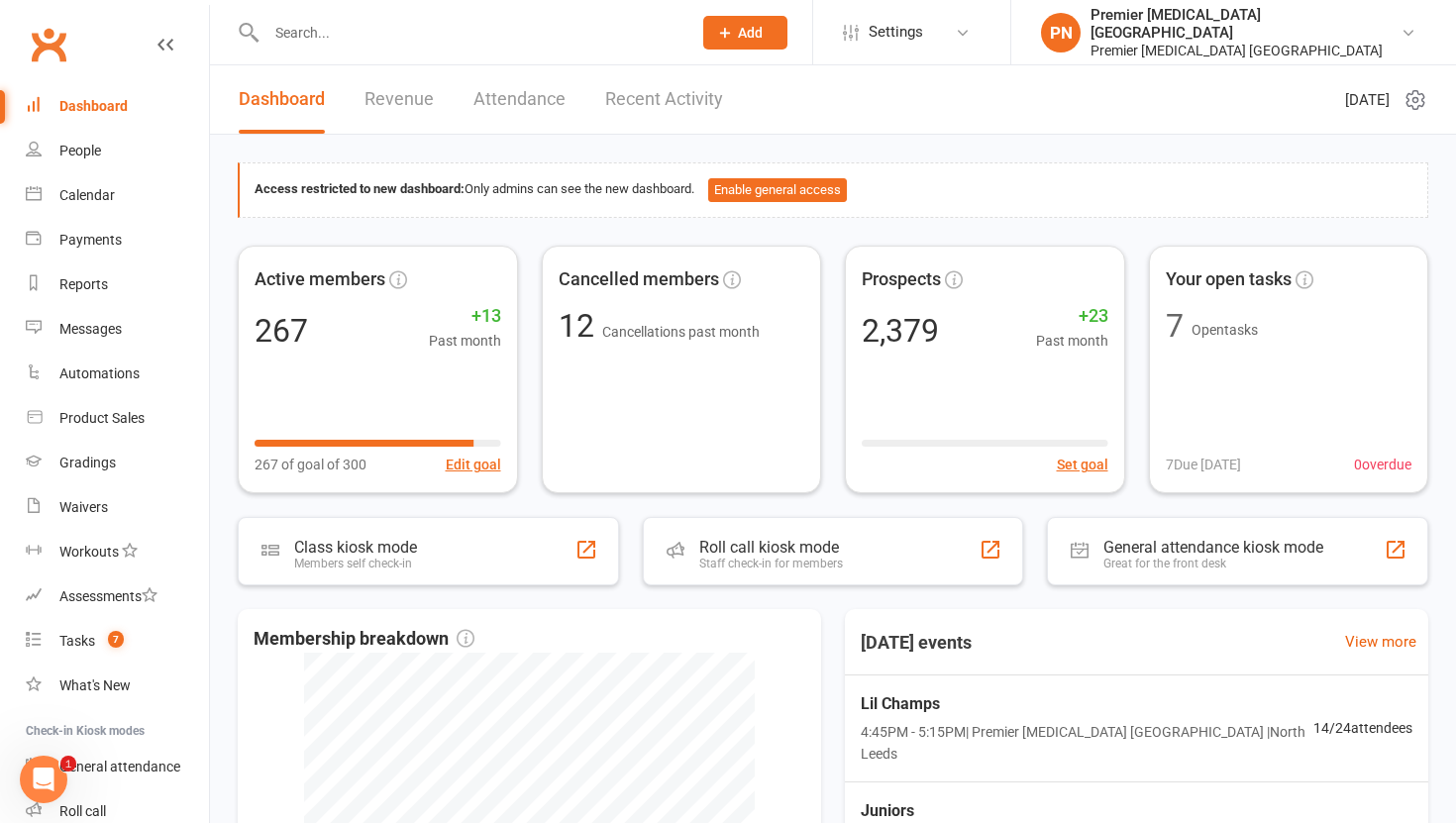 click on "Revenue" at bounding box center (399, 99) 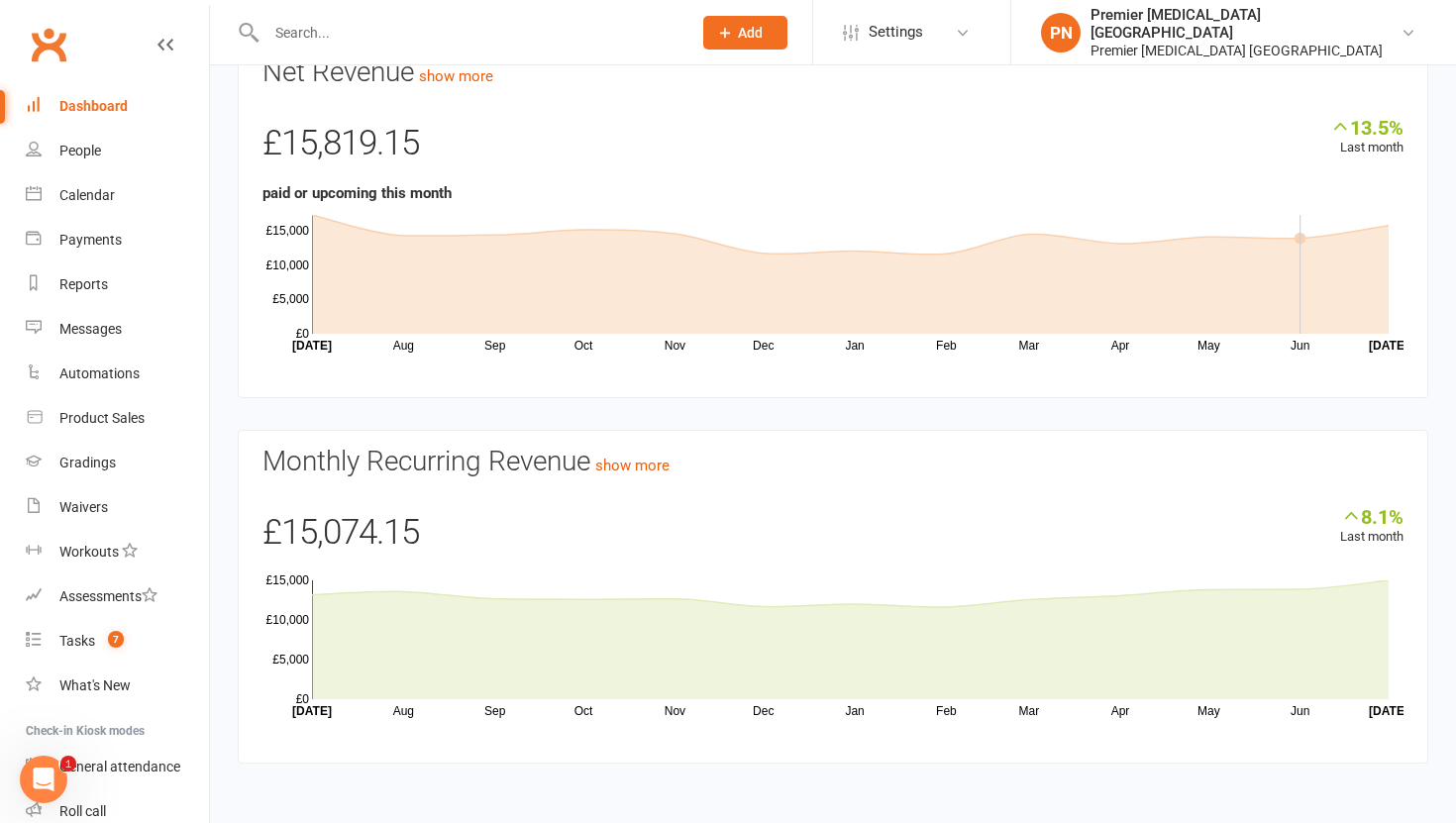 scroll, scrollTop: 0, scrollLeft: 0, axis: both 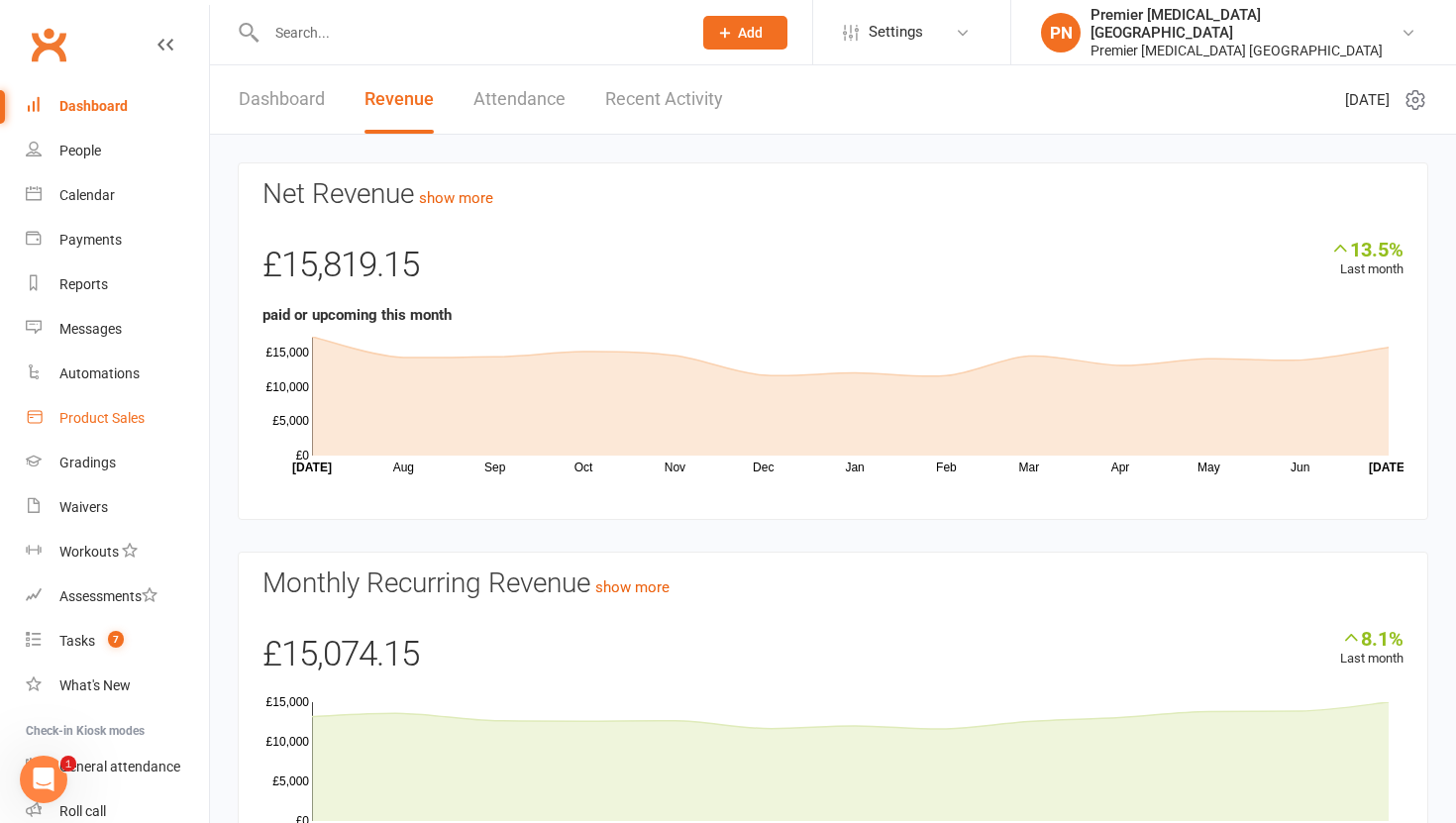 click on "Product Sales" at bounding box center [102, 418] 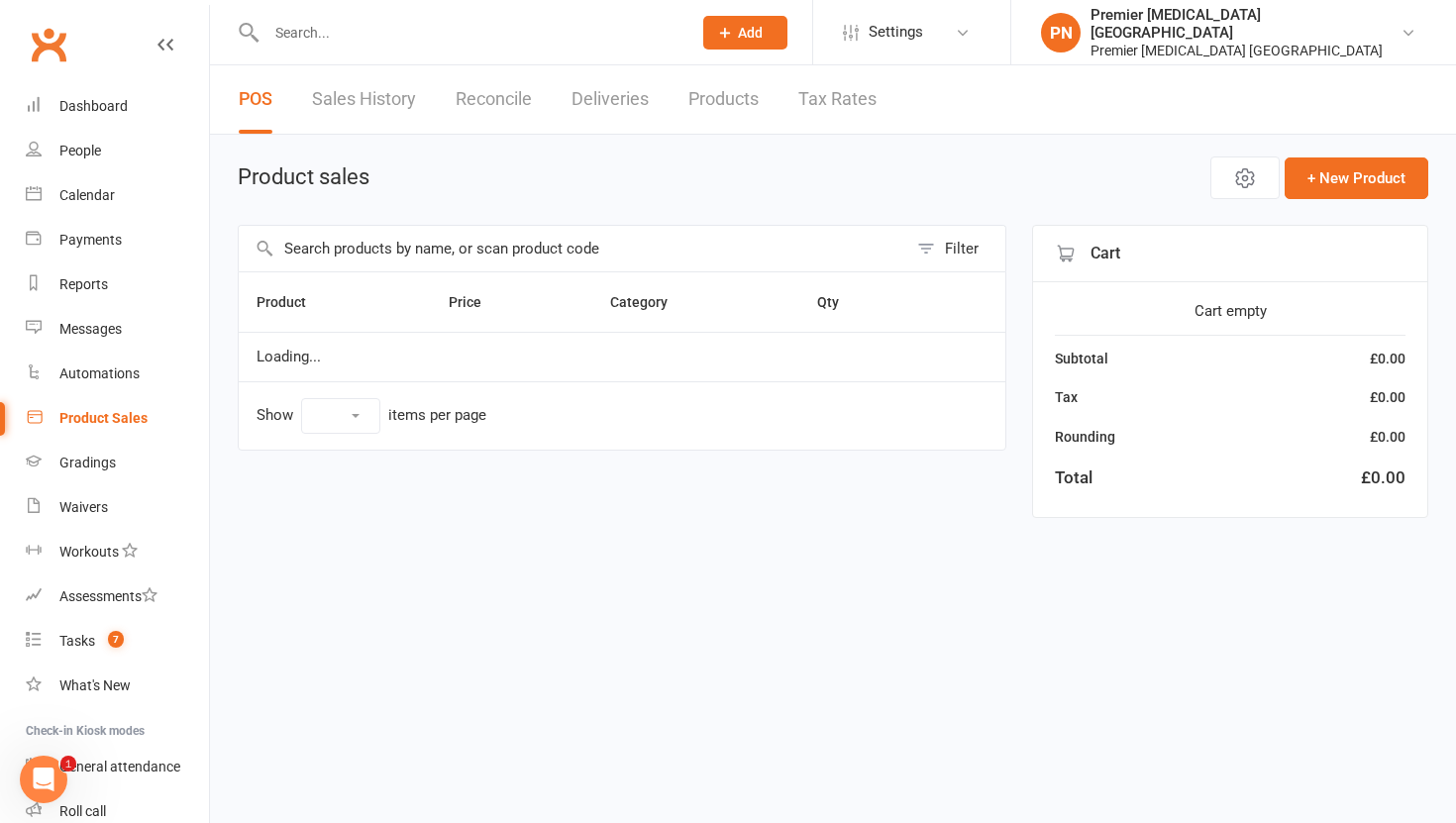select on "10" 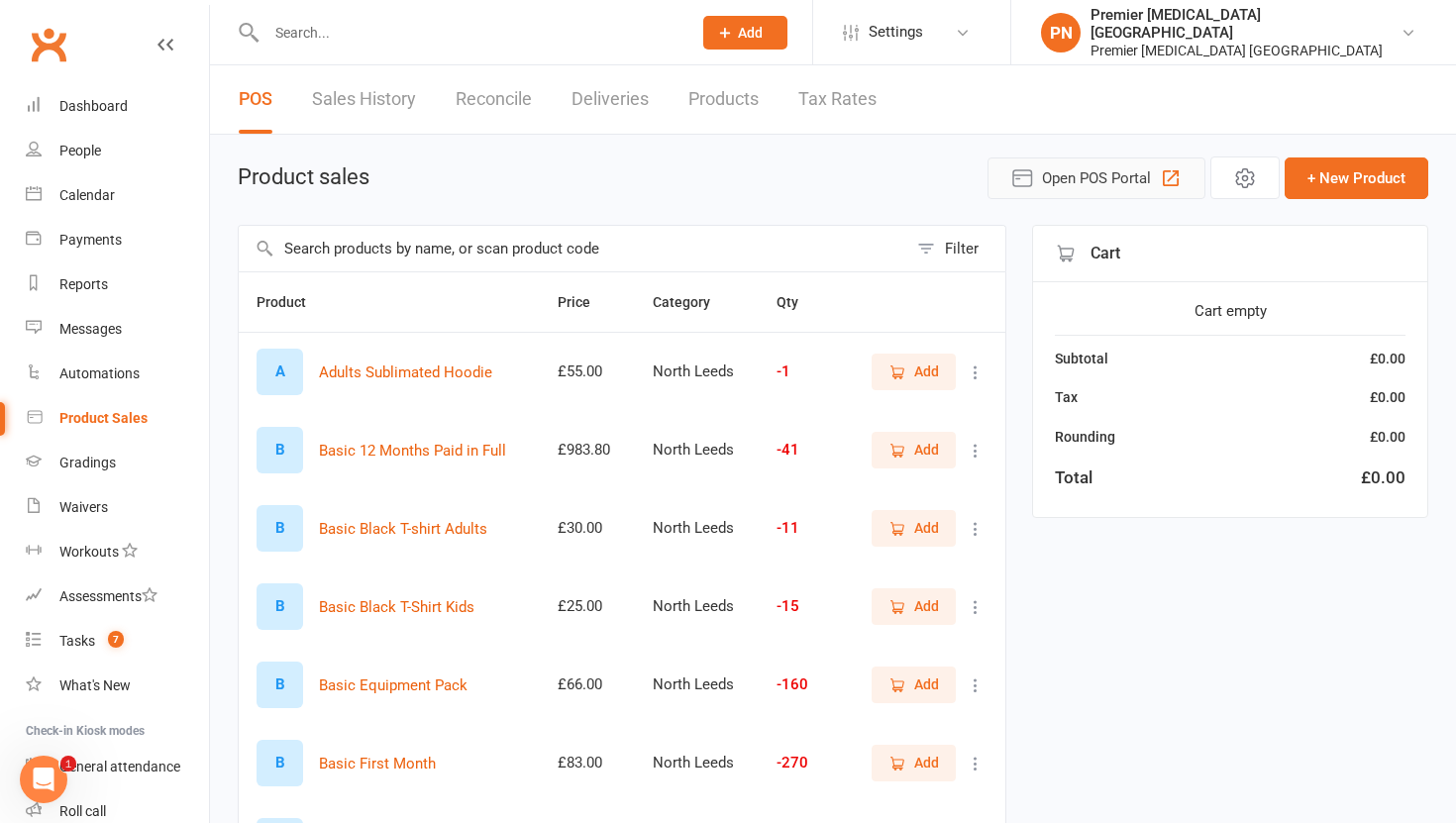 click on "Open POS Portal" at bounding box center (1096, 178) 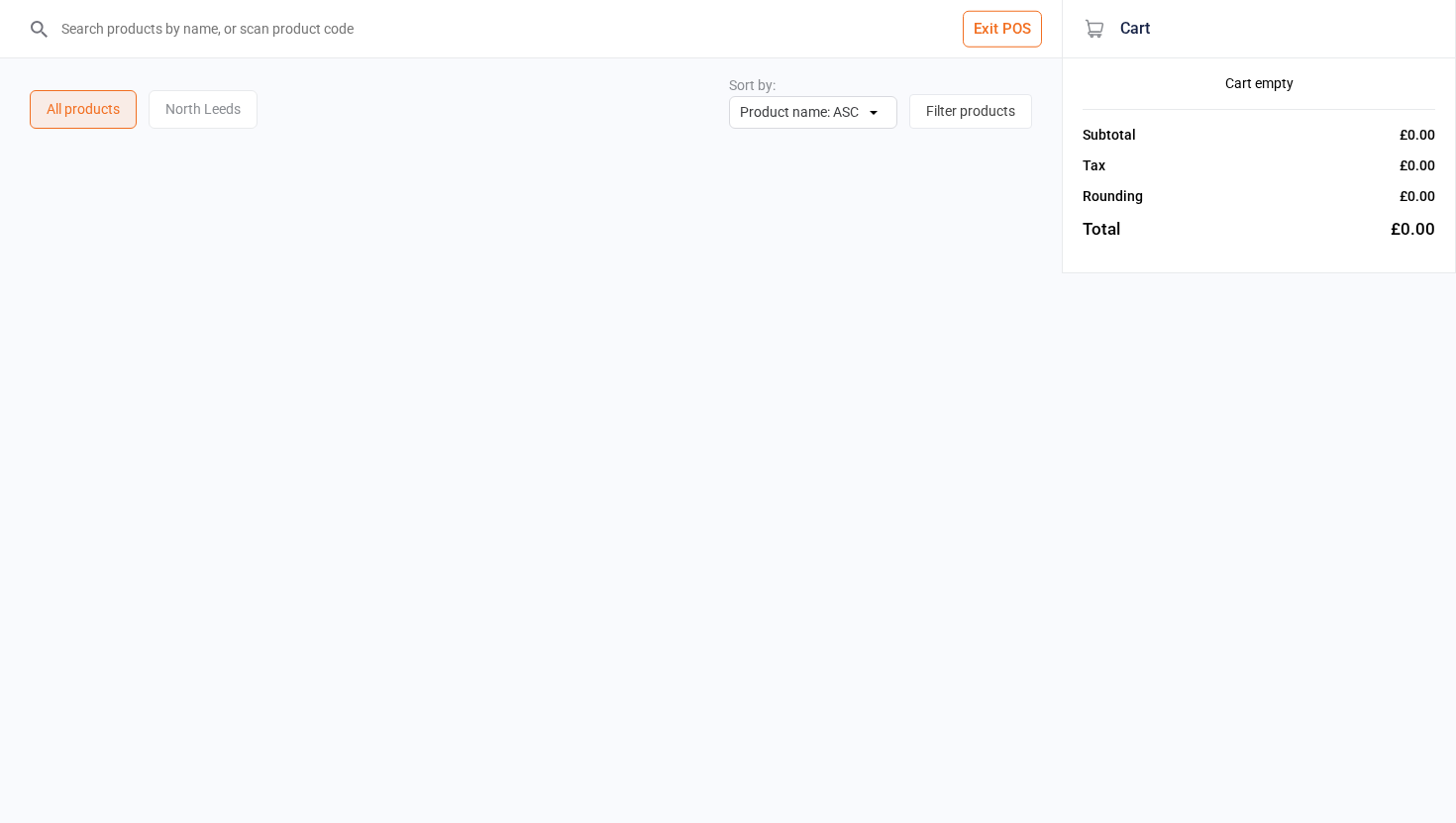 scroll, scrollTop: 0, scrollLeft: 0, axis: both 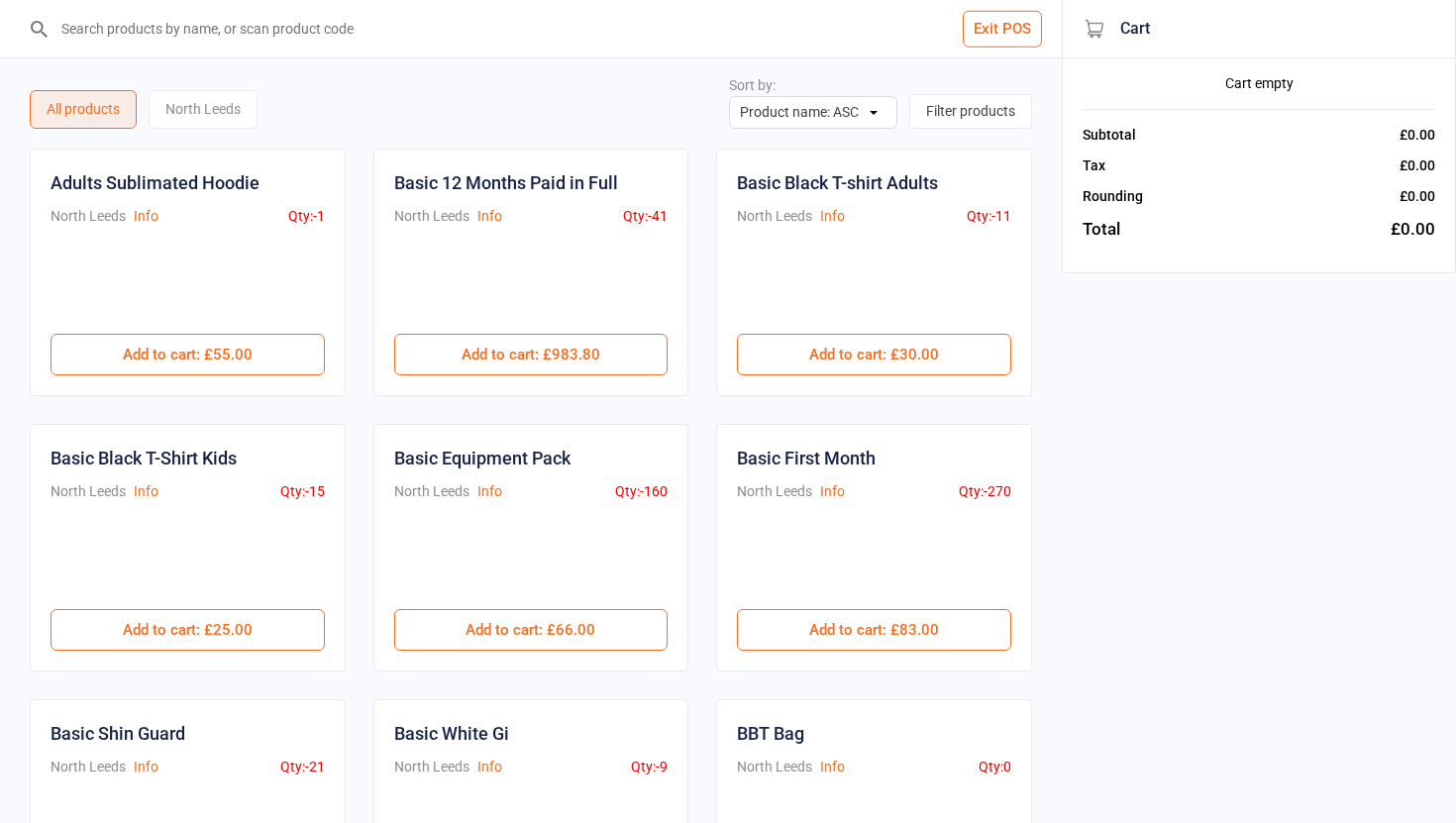 click at bounding box center (543, 29) 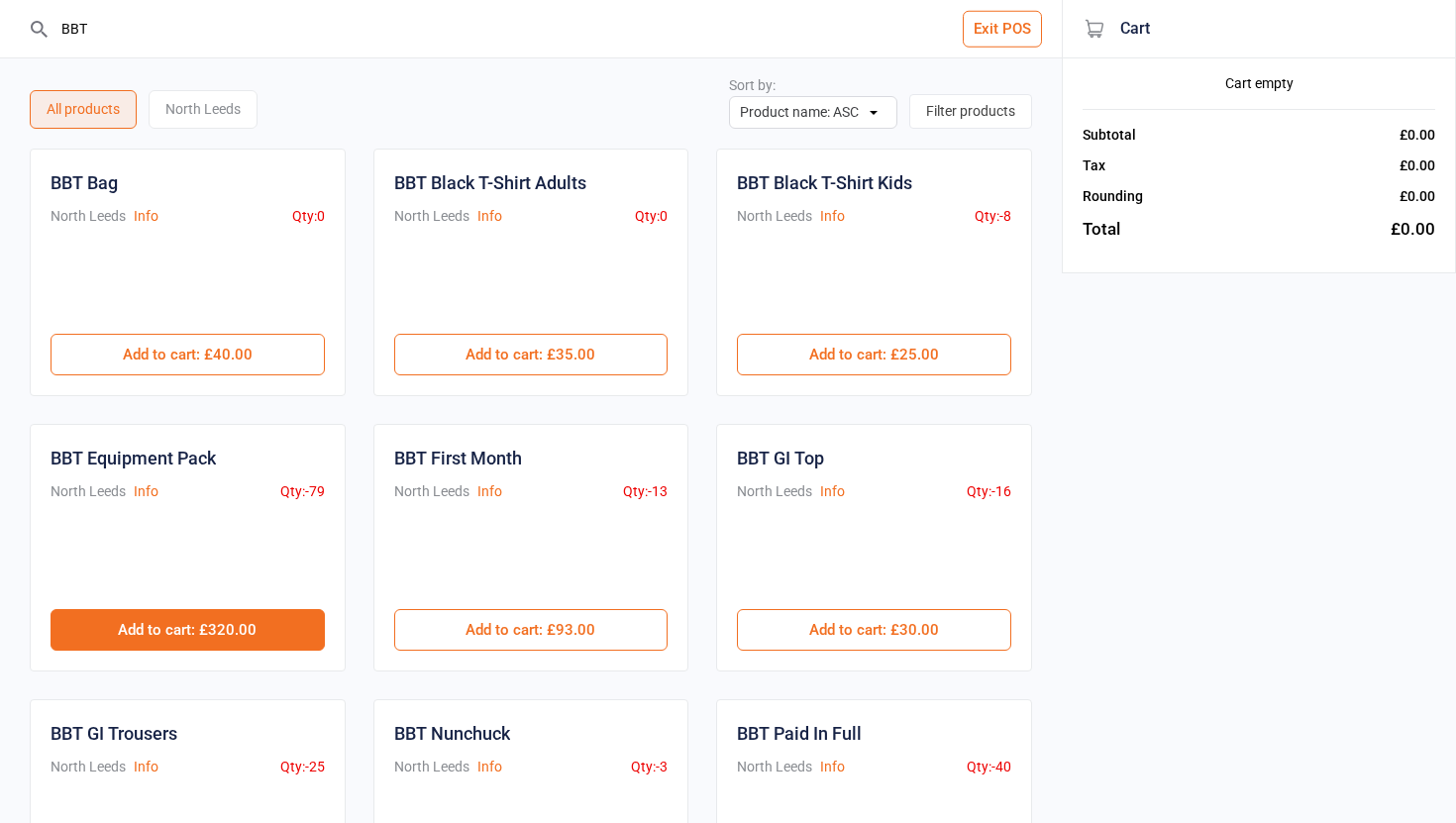 type on "BBT" 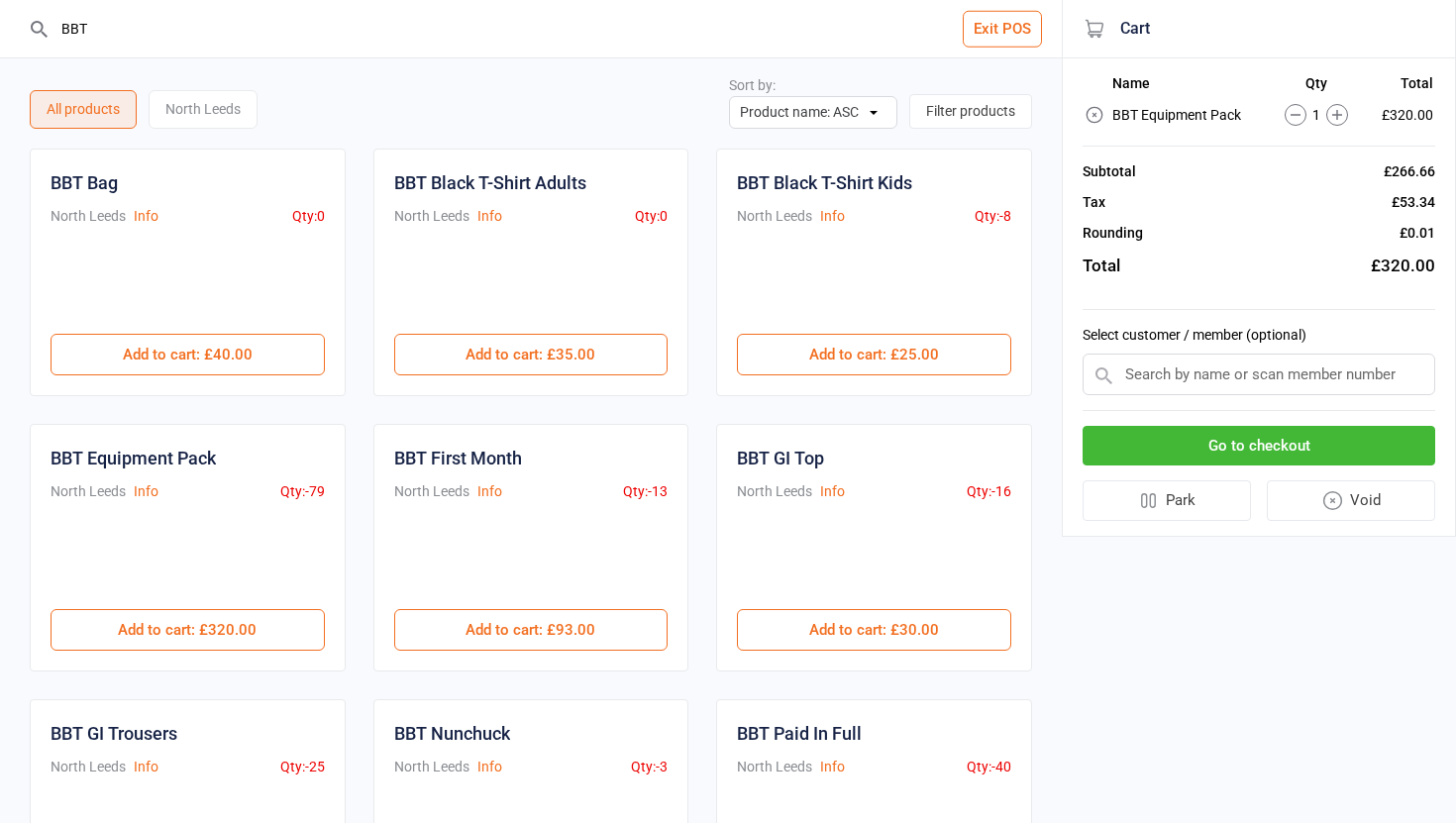 click at bounding box center [1259, 374] 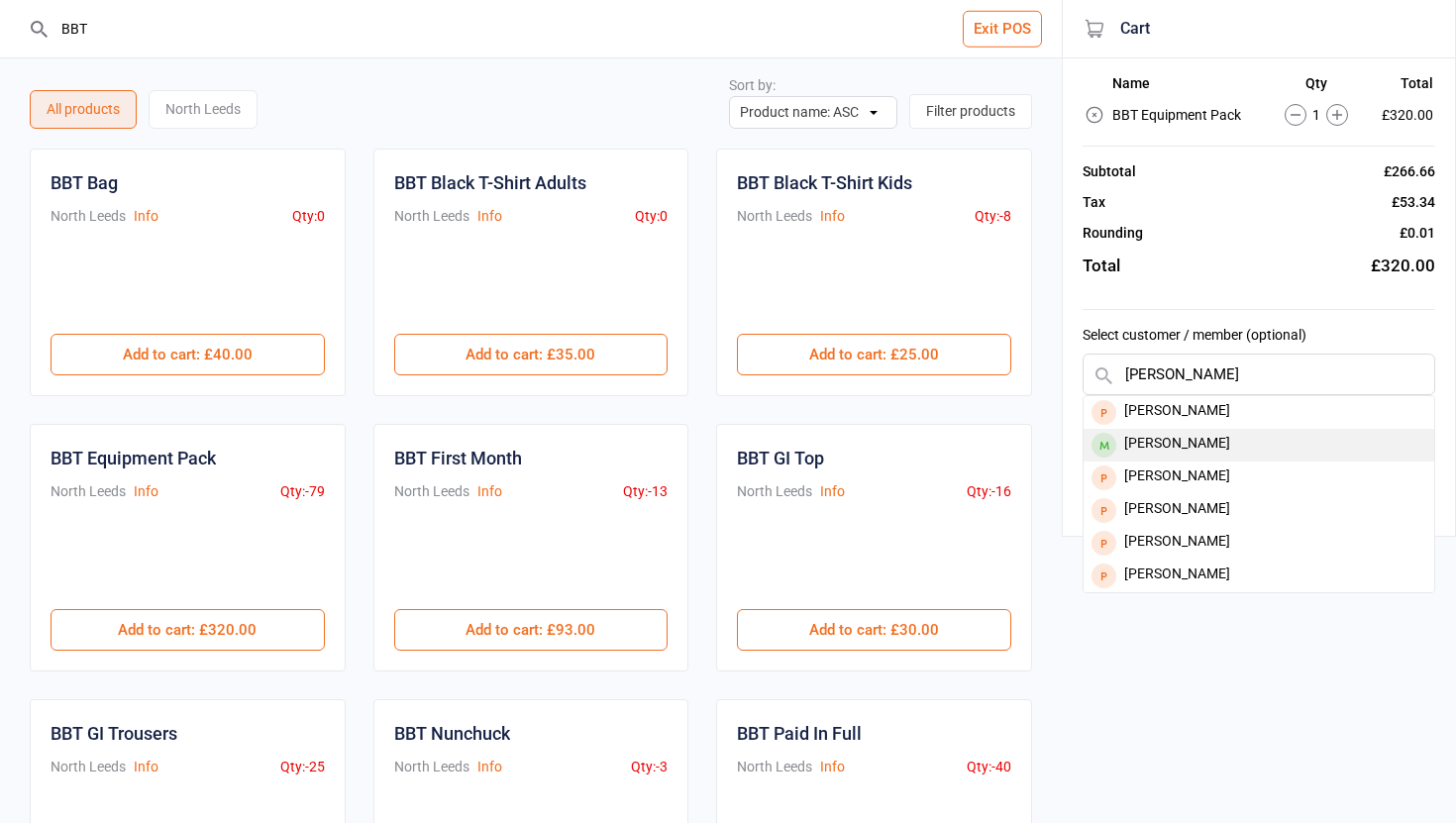 type on "DANIEL" 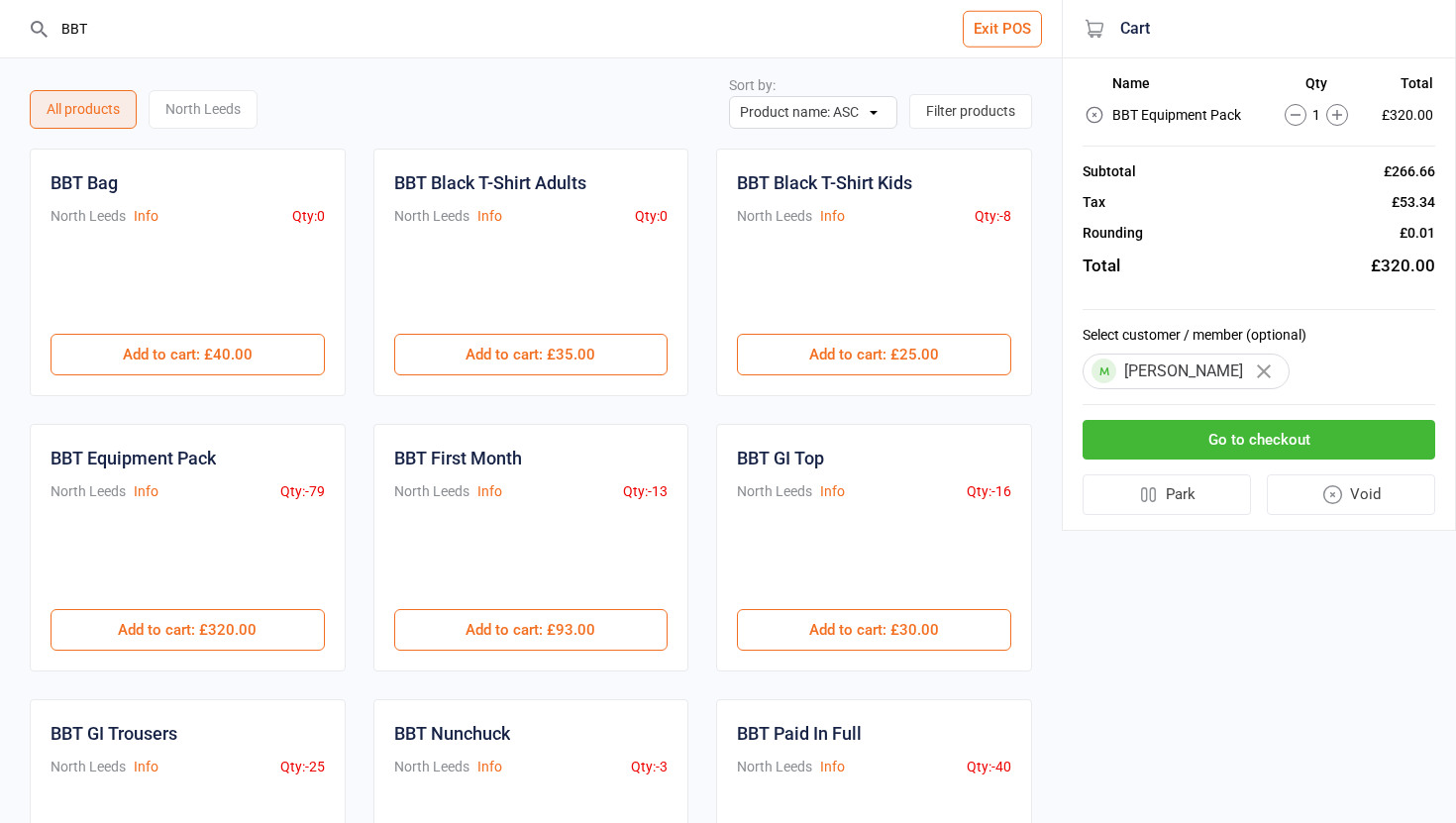 click on "Go to checkout" at bounding box center [1259, 440] 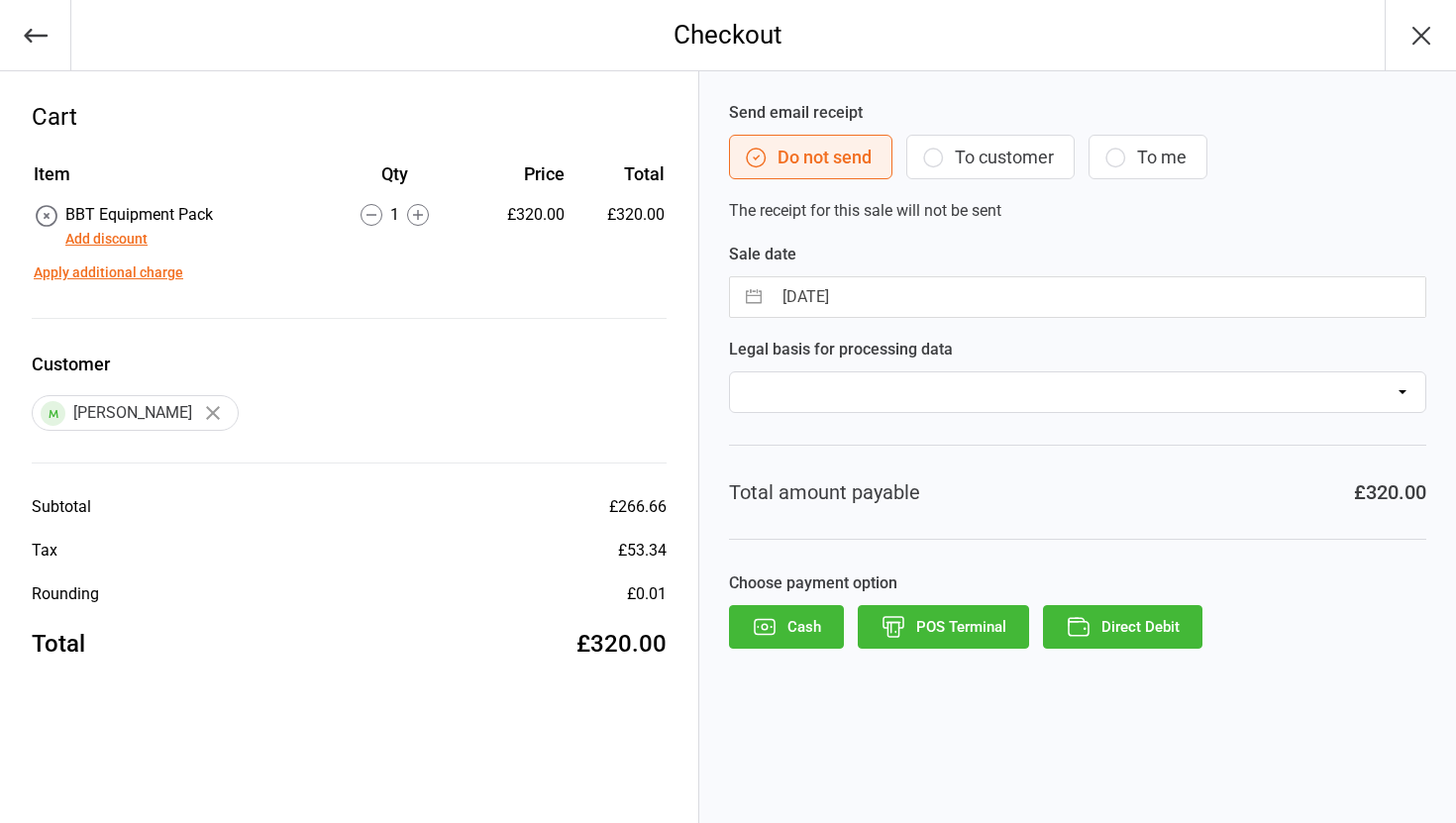 click on "POS Terminal" at bounding box center (943, 627) 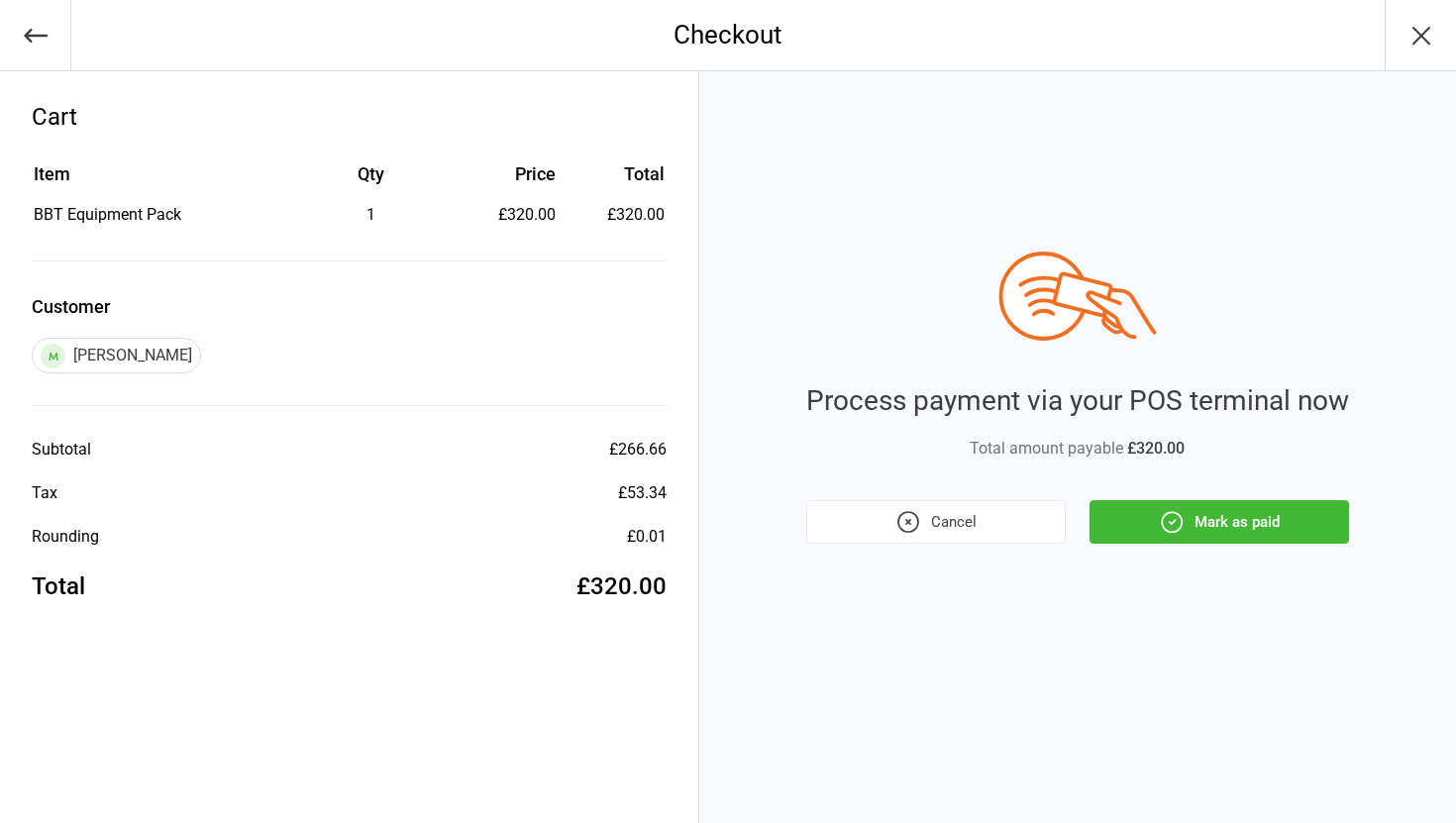 click 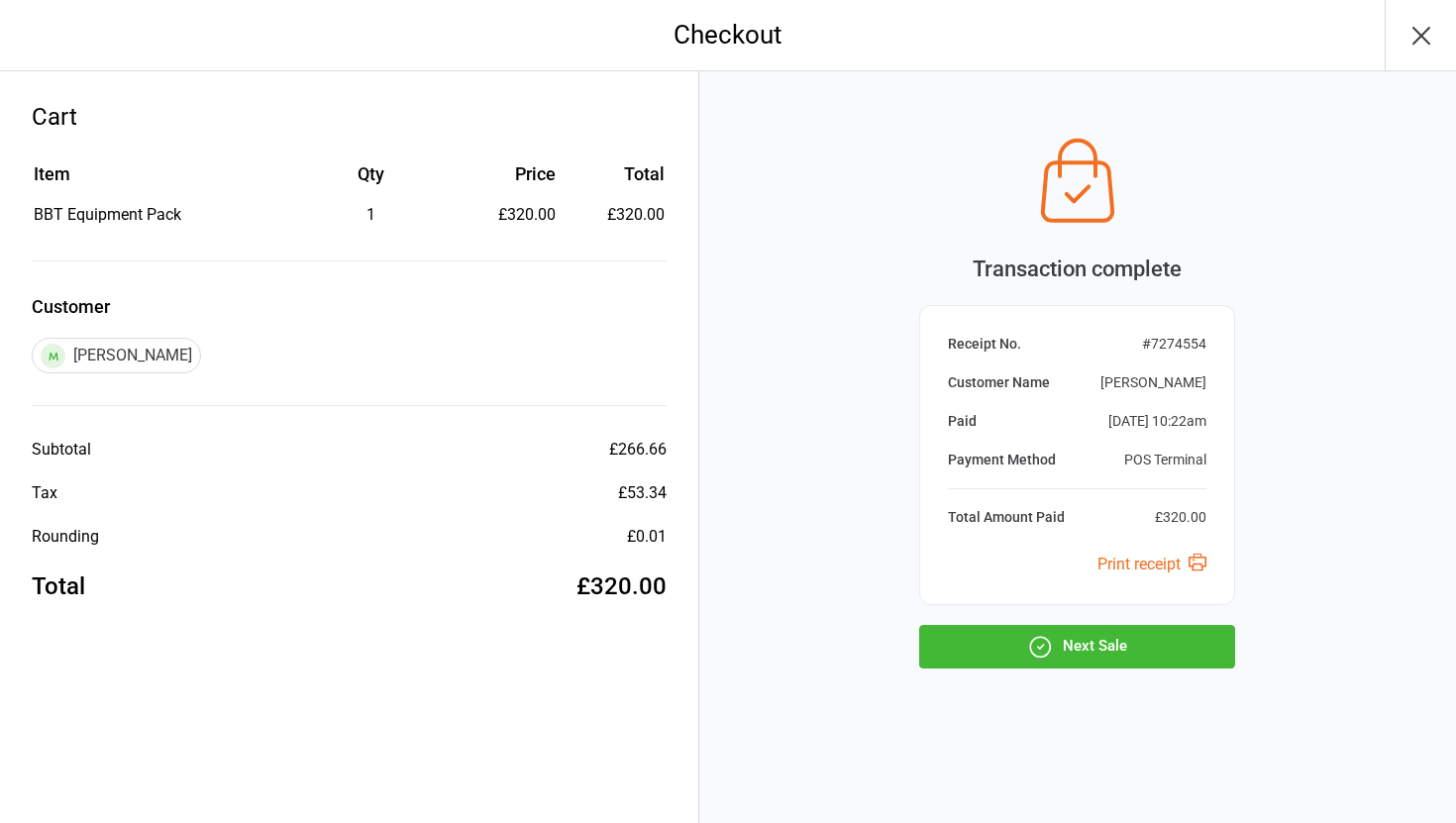 click on "Next Sale" at bounding box center [1077, 647] 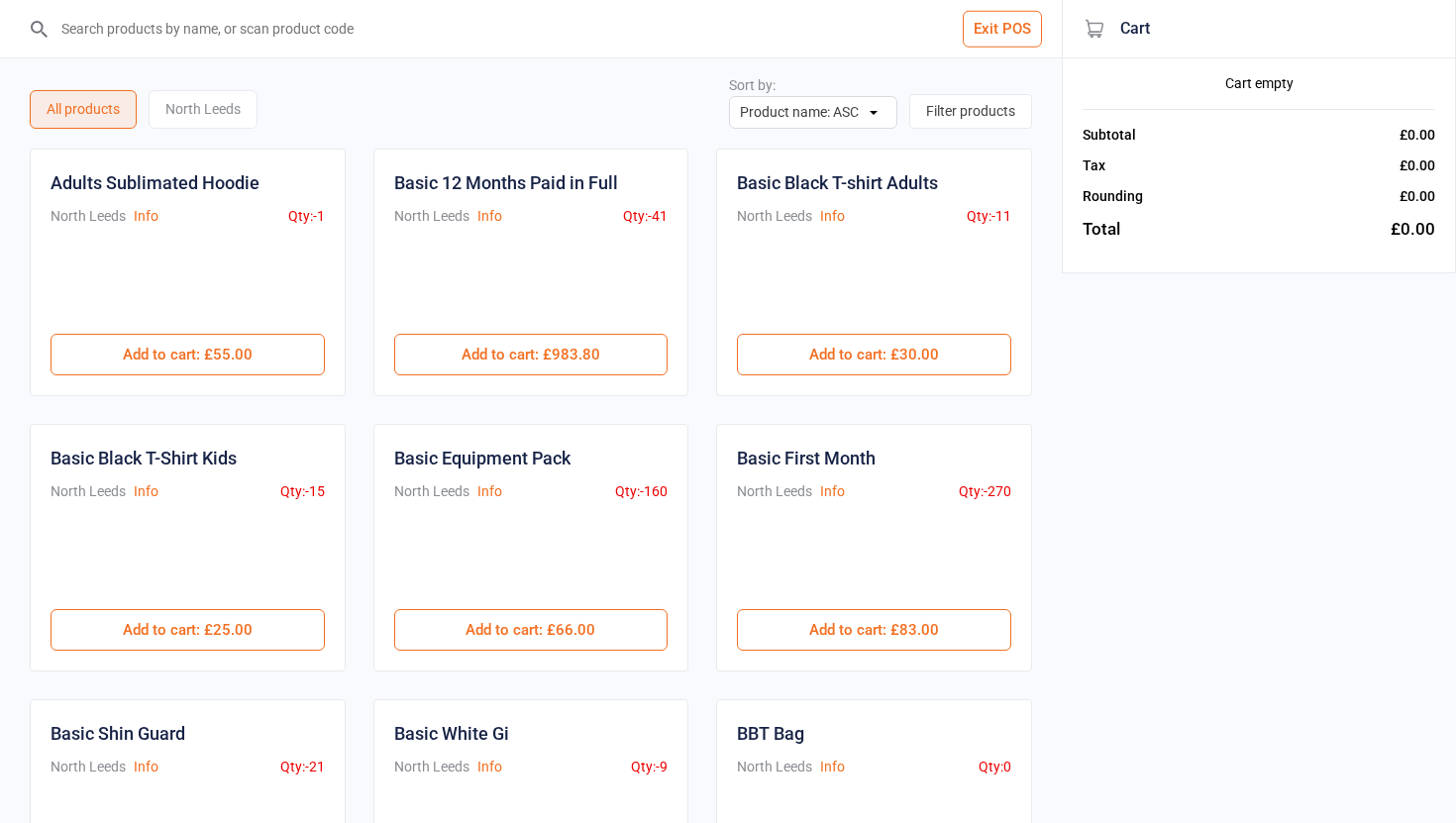 click at bounding box center [543, 29] 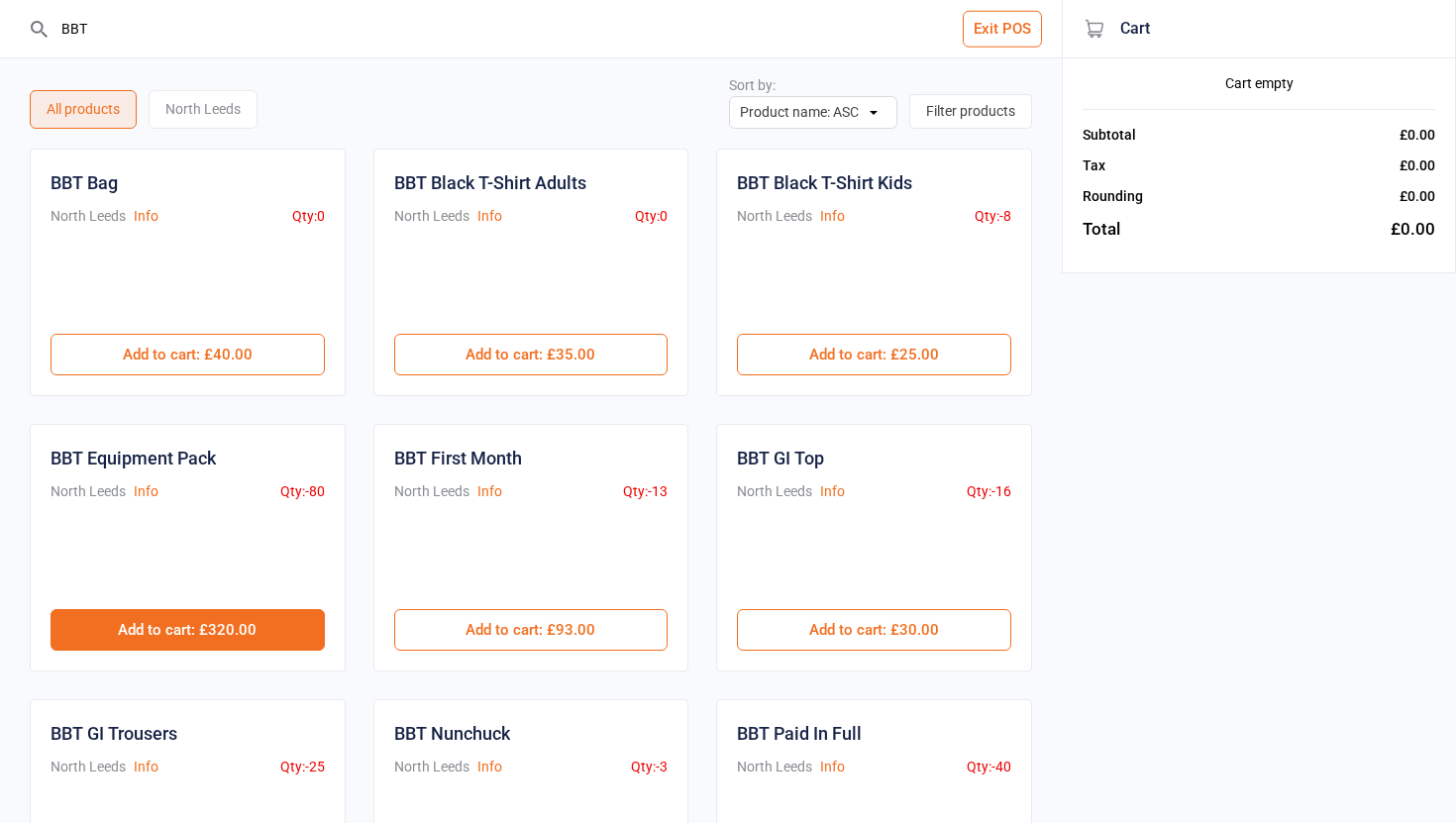 type on "BBT" 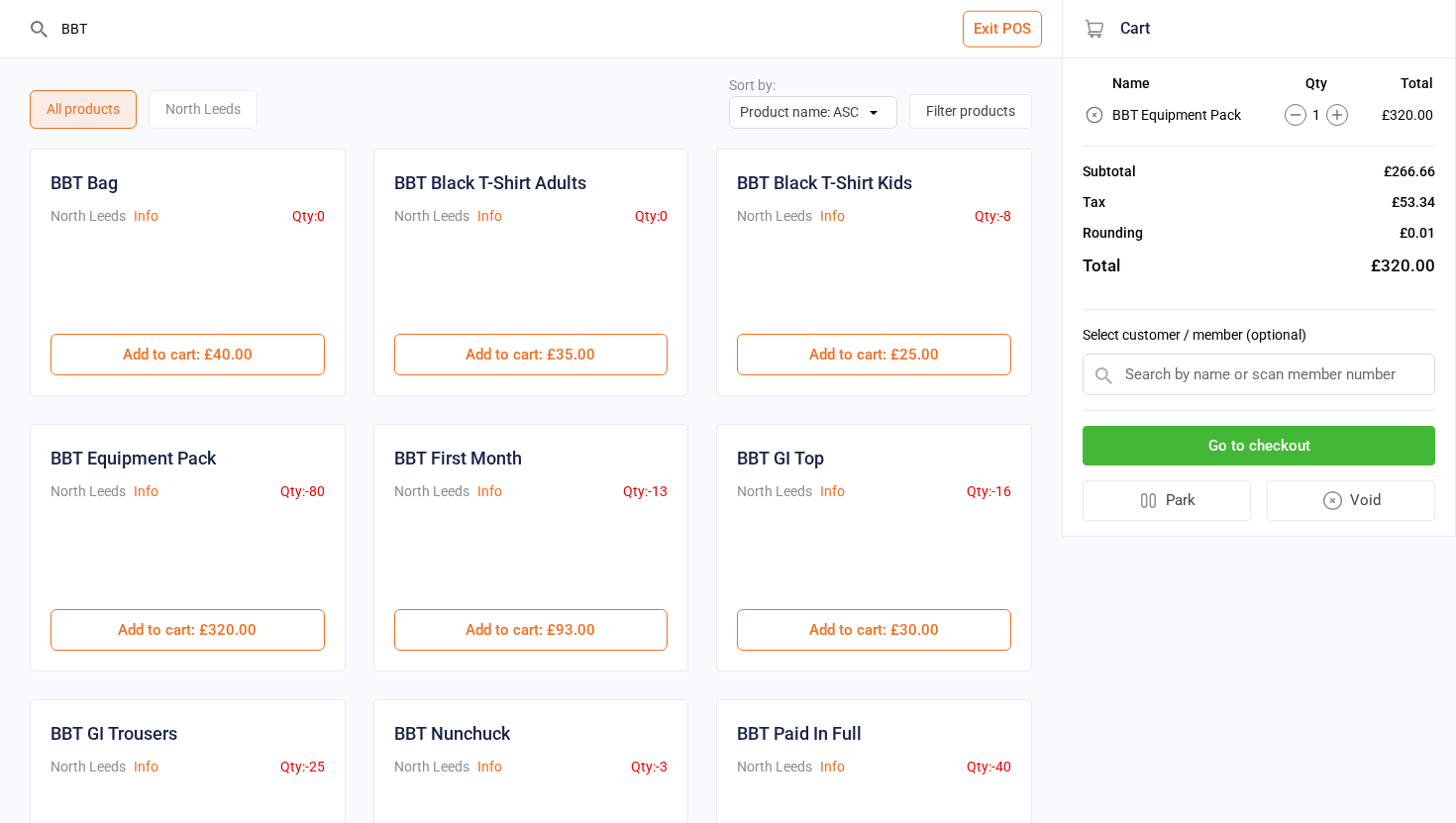 click at bounding box center (1259, 374) 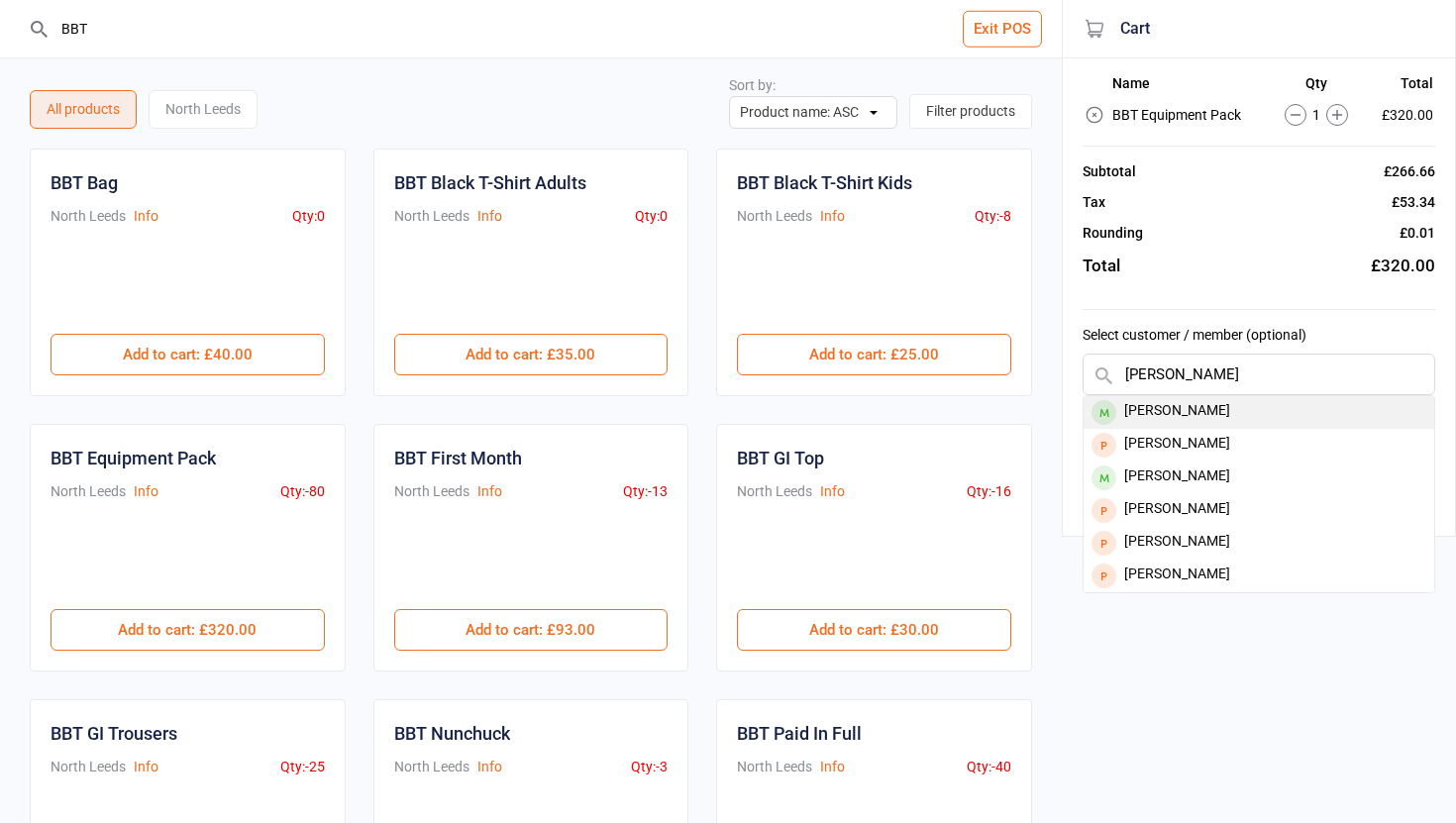 type on "YOUSIF" 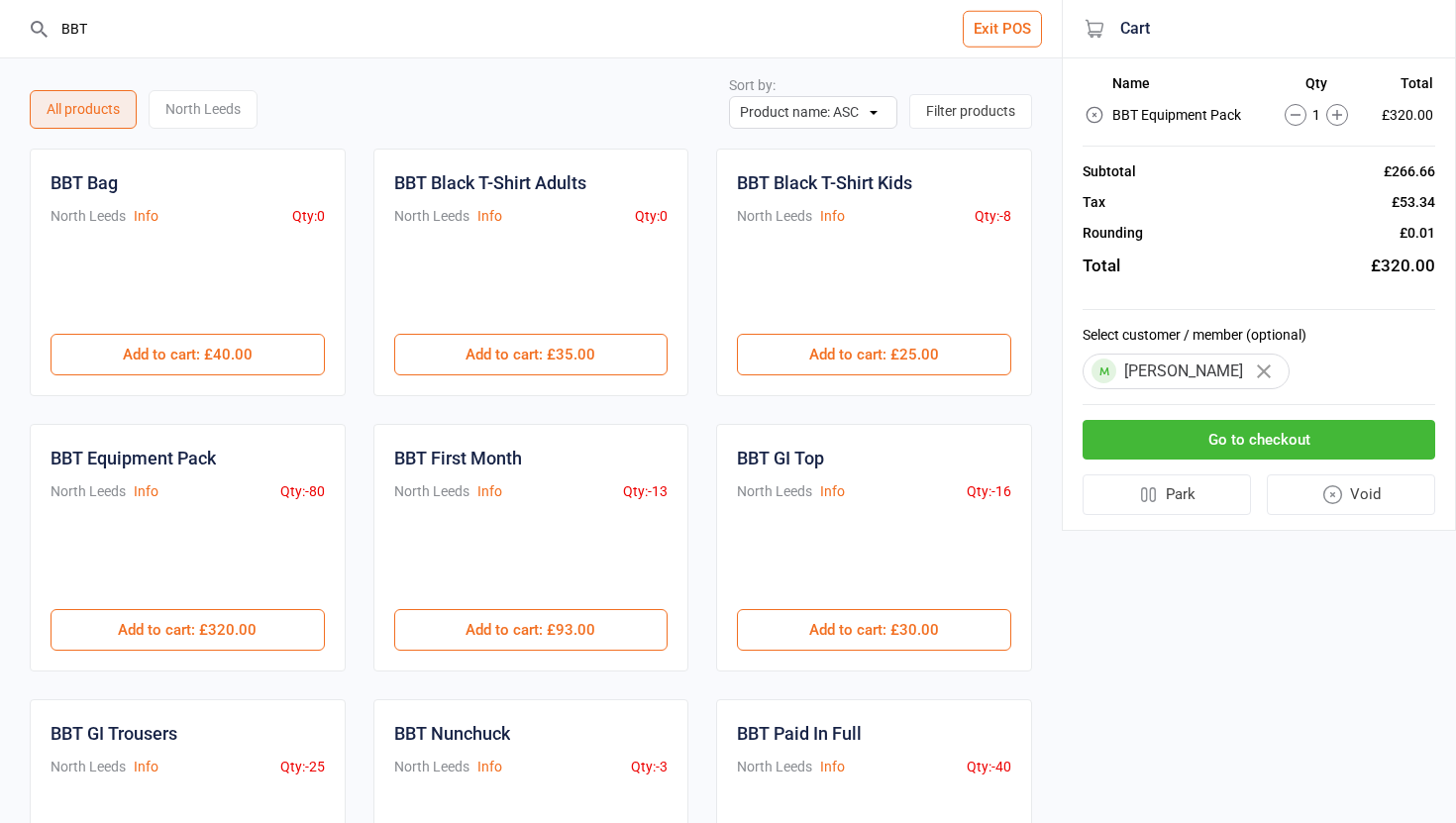 click on "Go to checkout" at bounding box center (1259, 440) 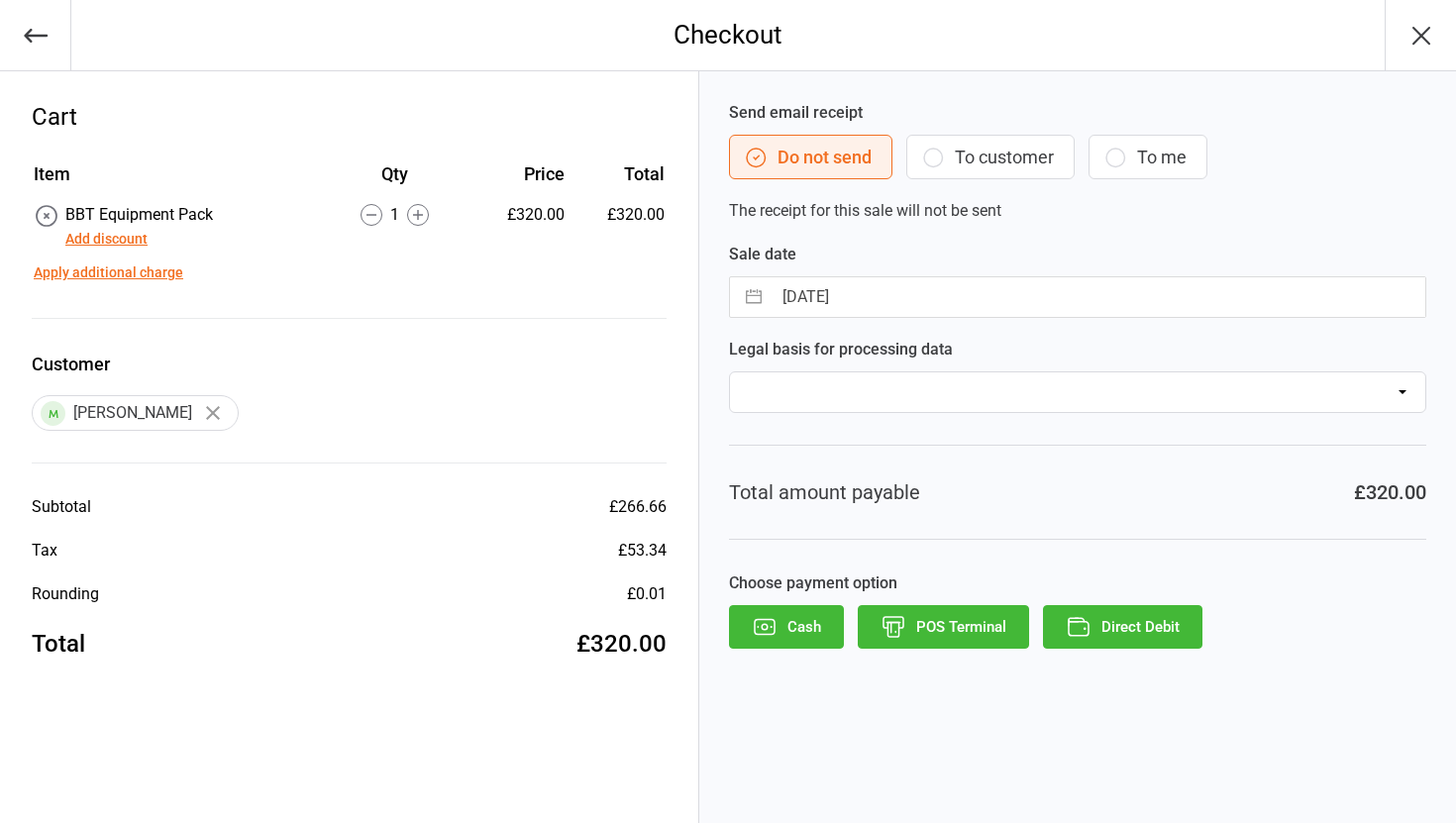 click on "POS Terminal" at bounding box center (943, 627) 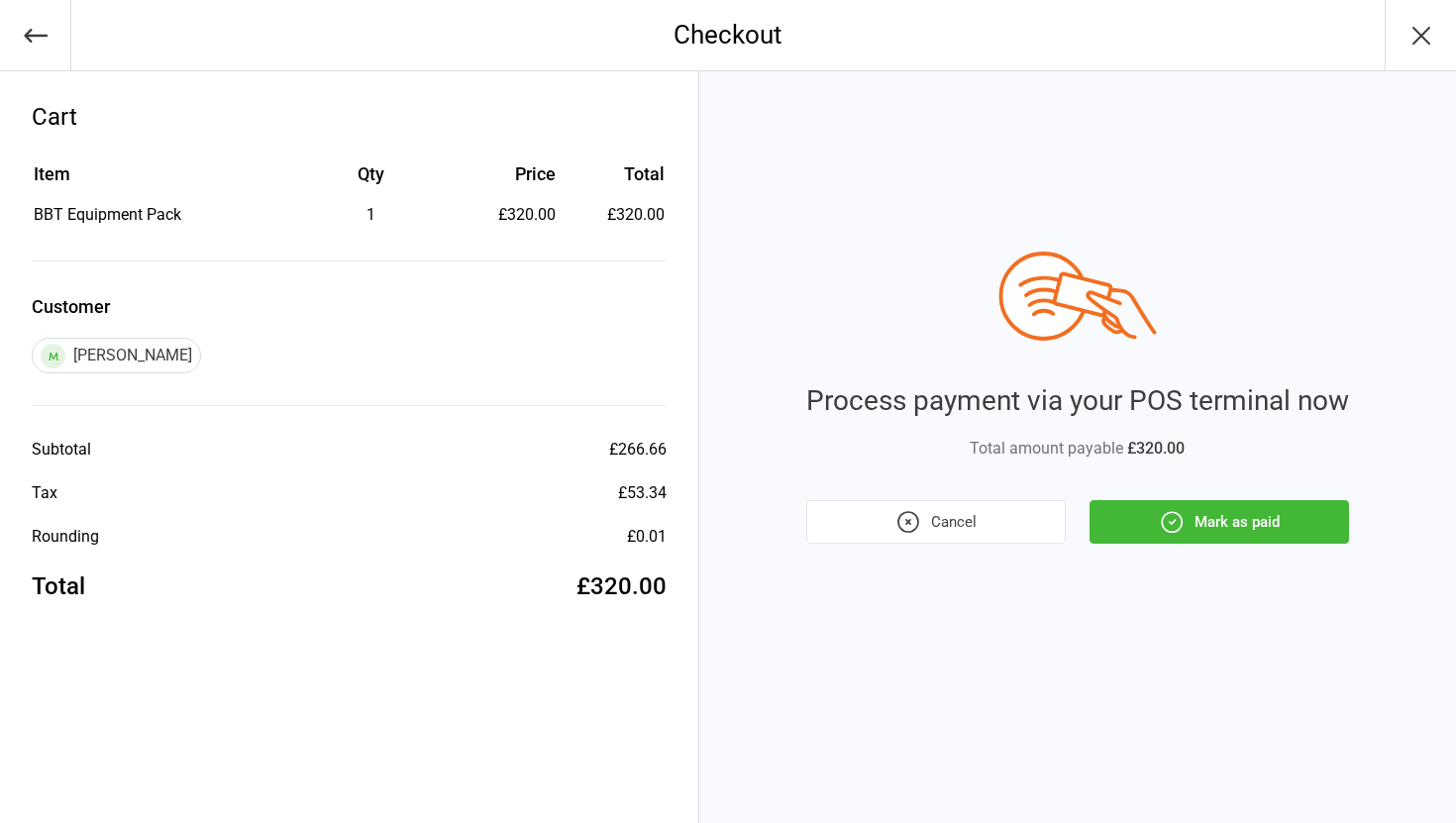 click 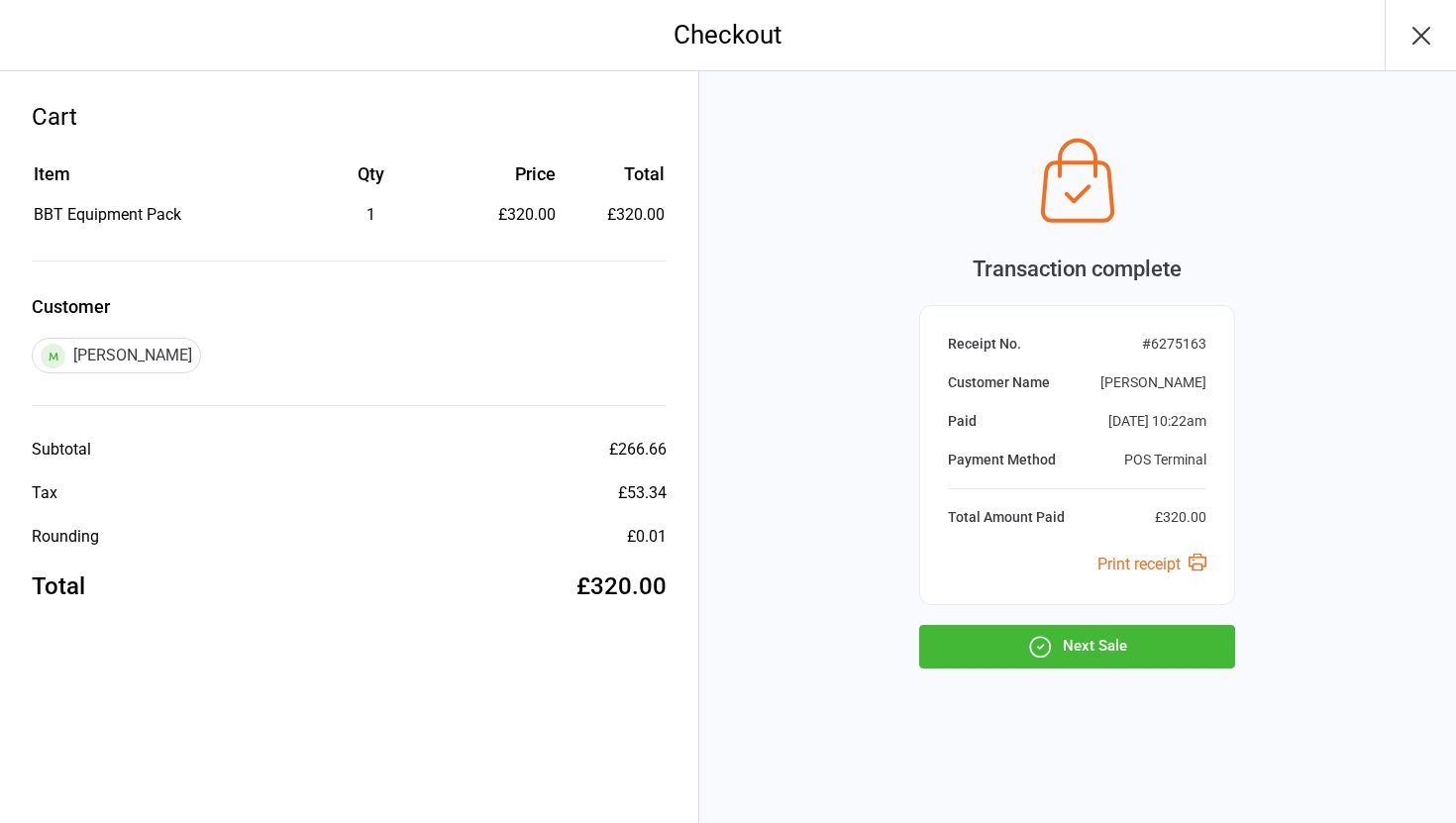 click on "Next Sale" at bounding box center (1077, 647) 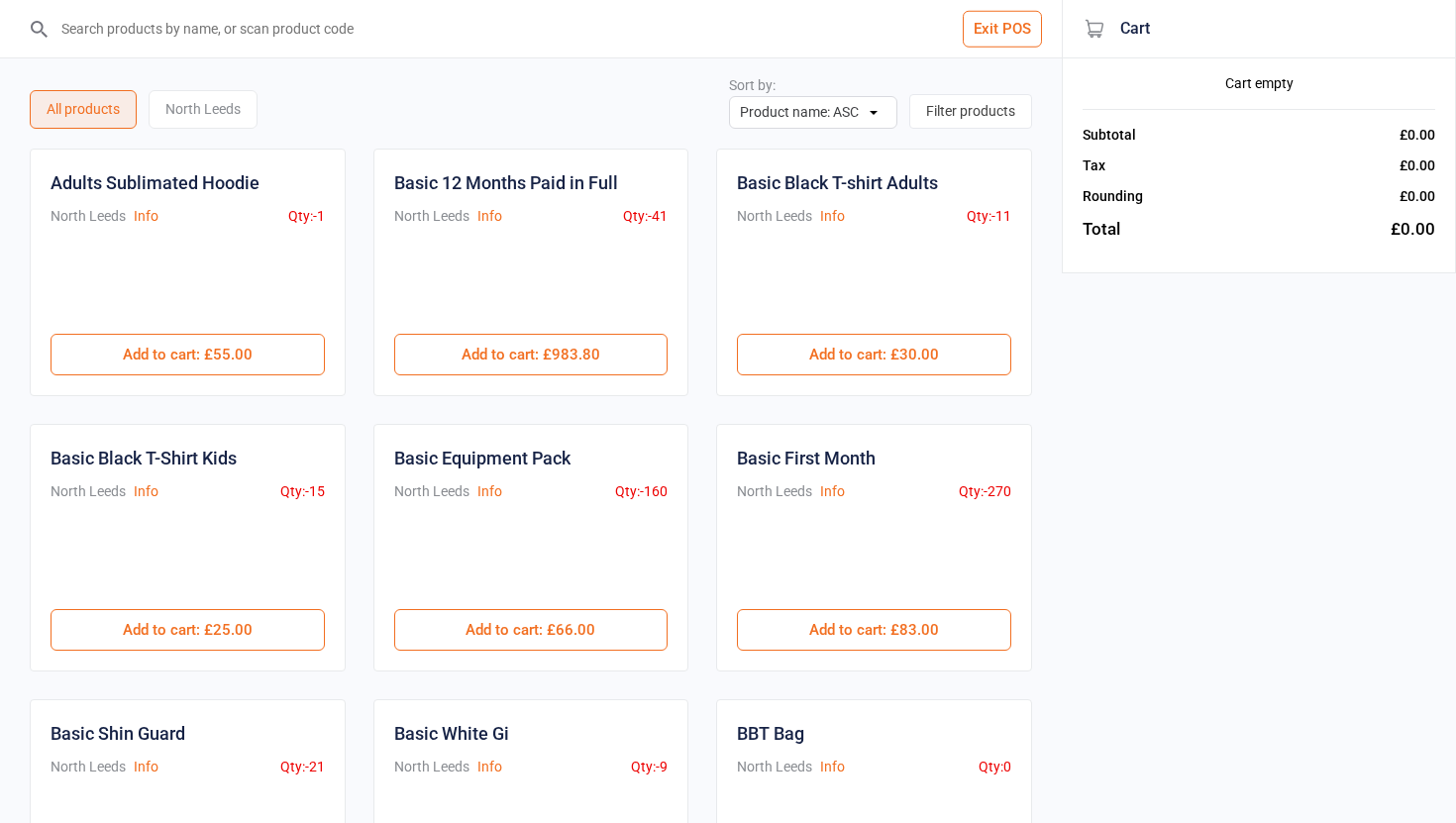 click at bounding box center (543, 29) 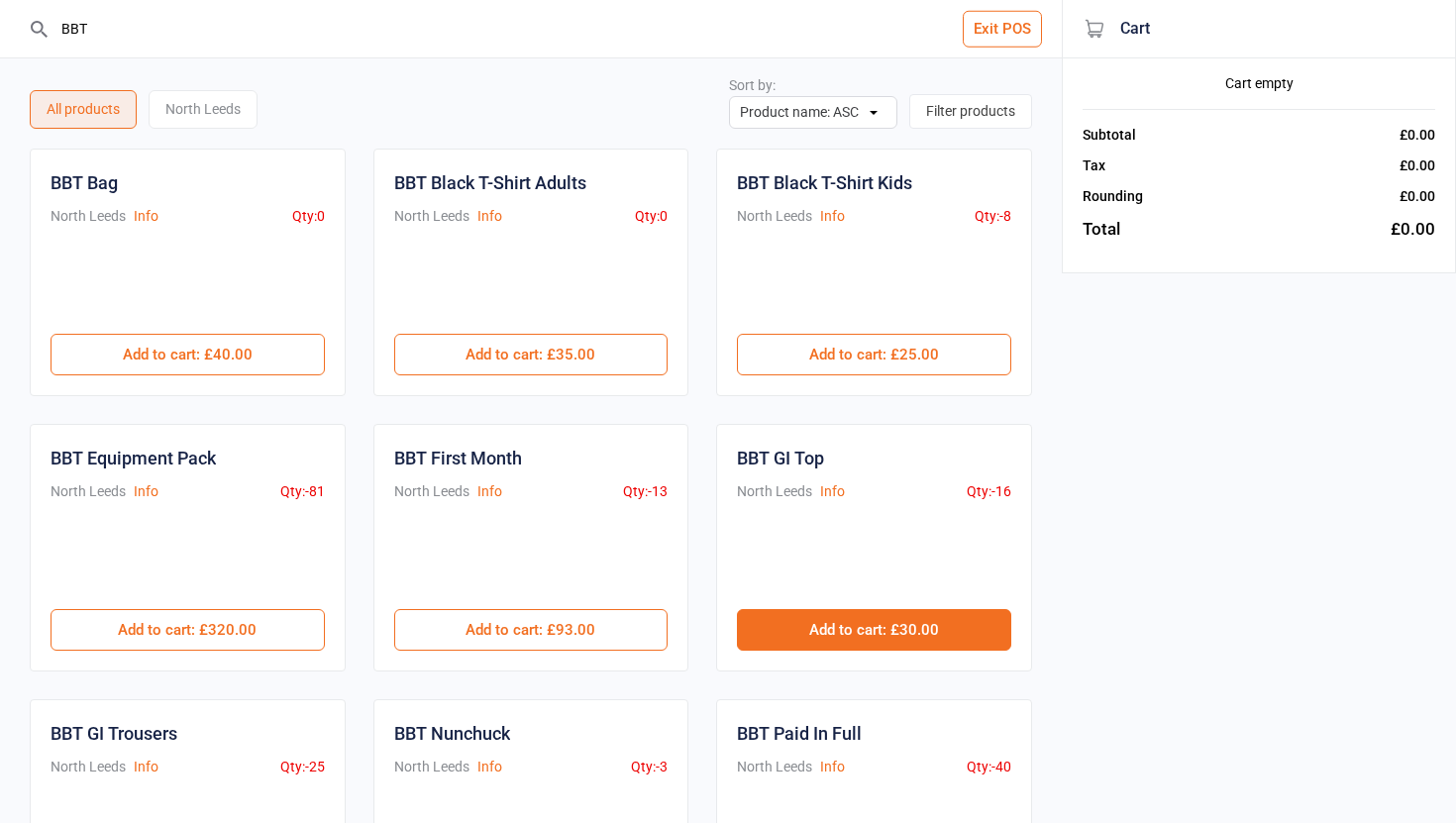 type on "BBT" 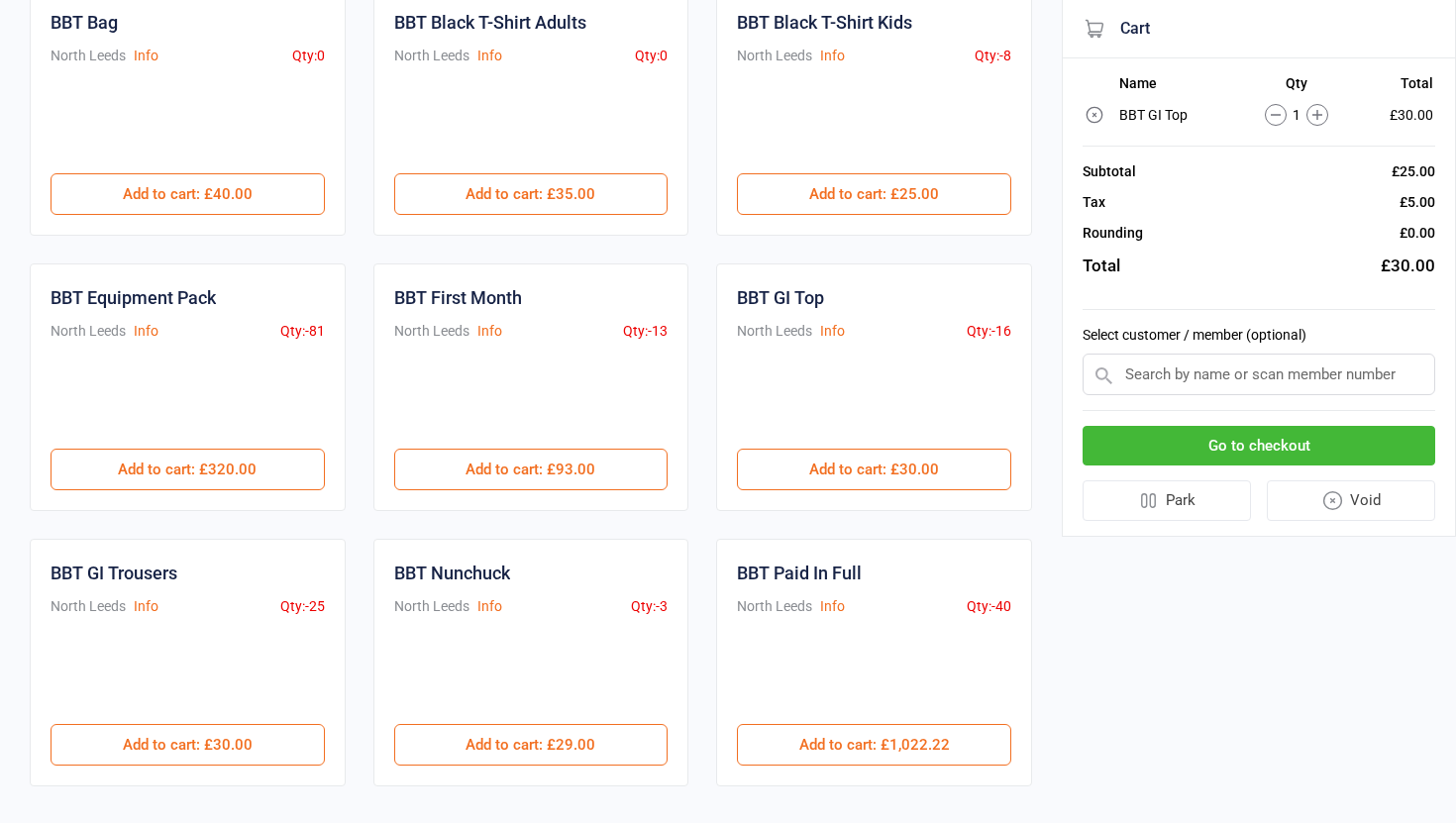scroll, scrollTop: 165, scrollLeft: 0, axis: vertical 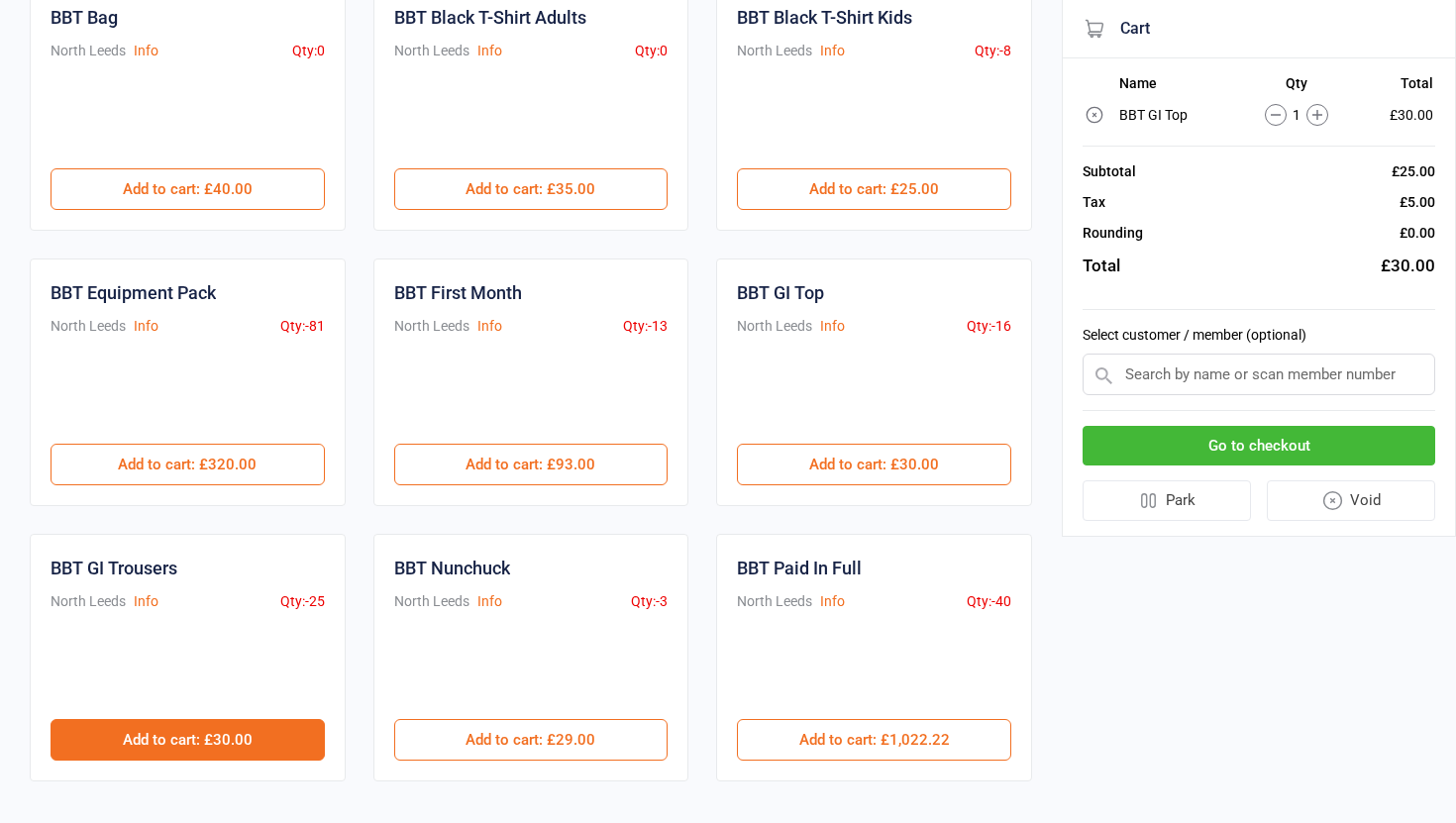 click on "Add to cart :   £30.00" at bounding box center [187, 740] 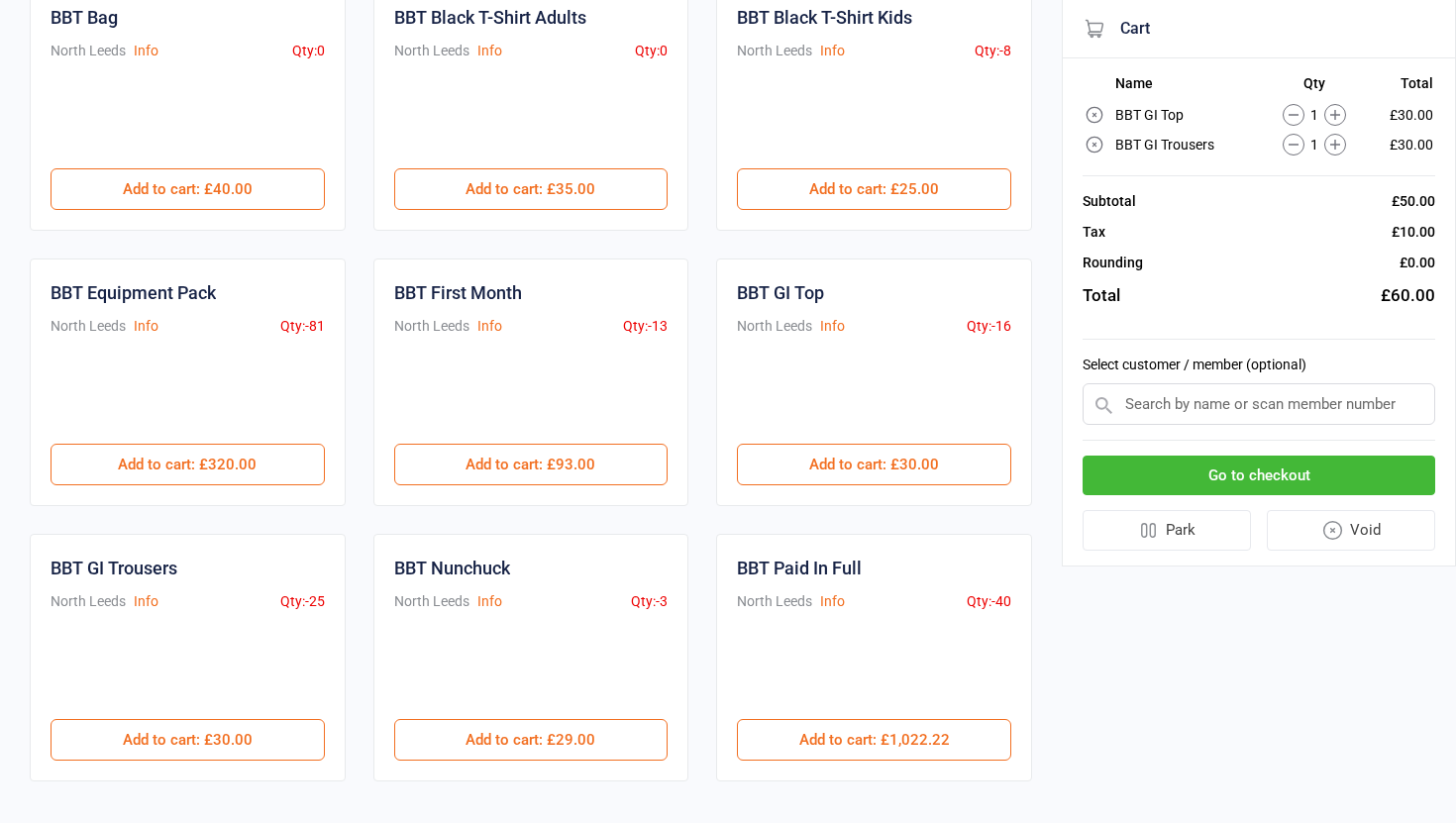 click at bounding box center (1259, 404) 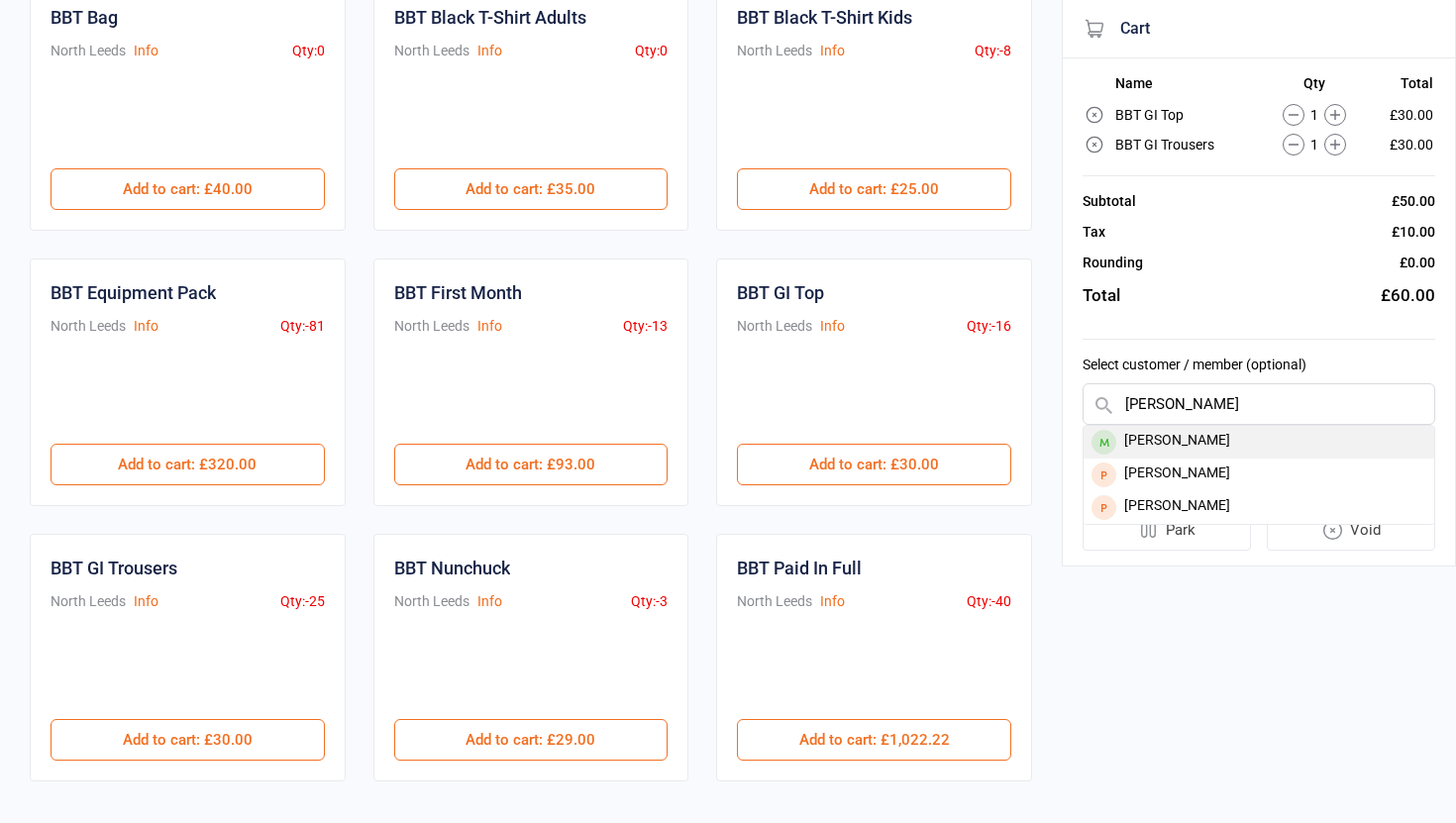type on "TABITHA" 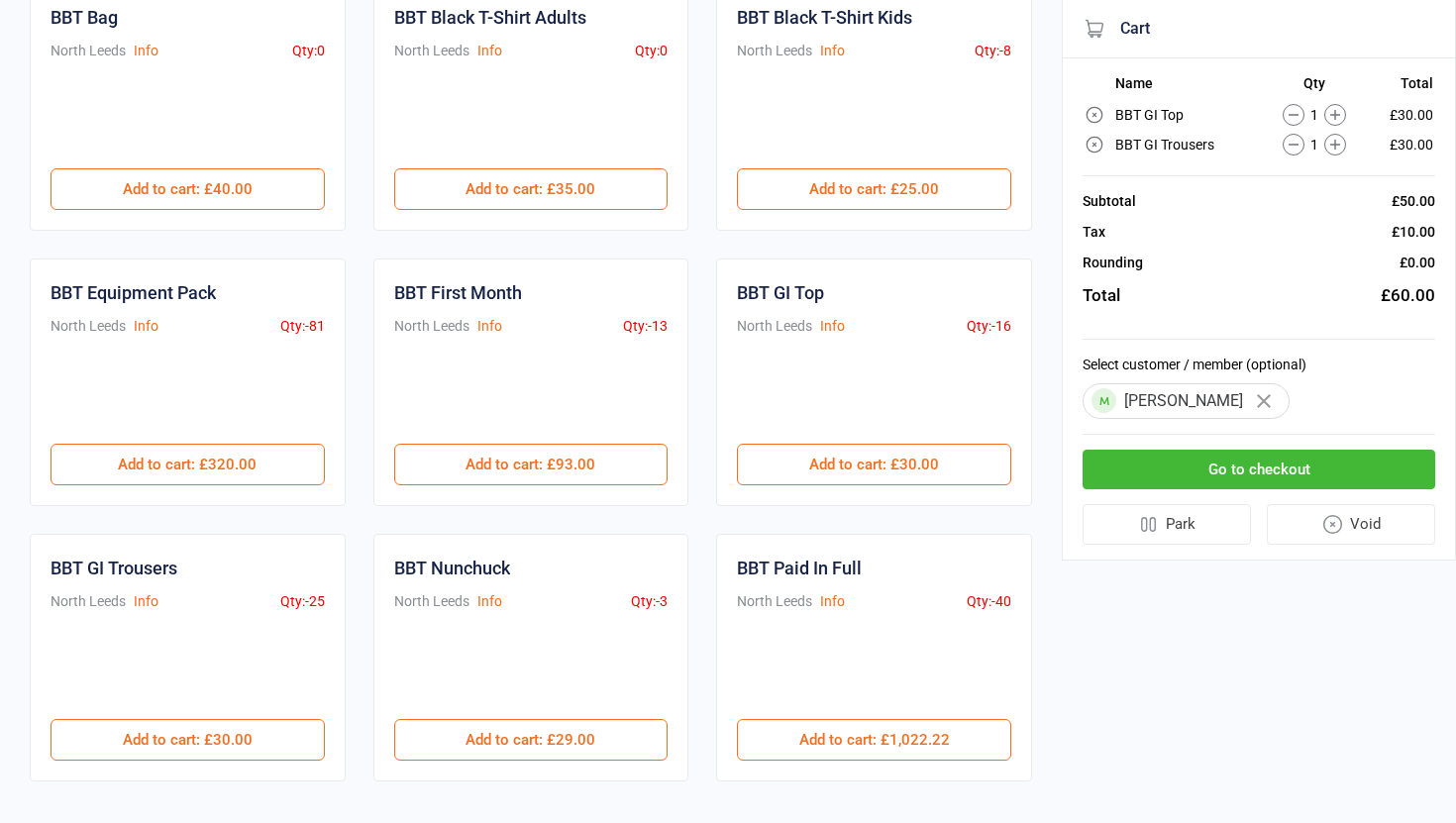 click on "Go to checkout" at bounding box center [1259, 469] 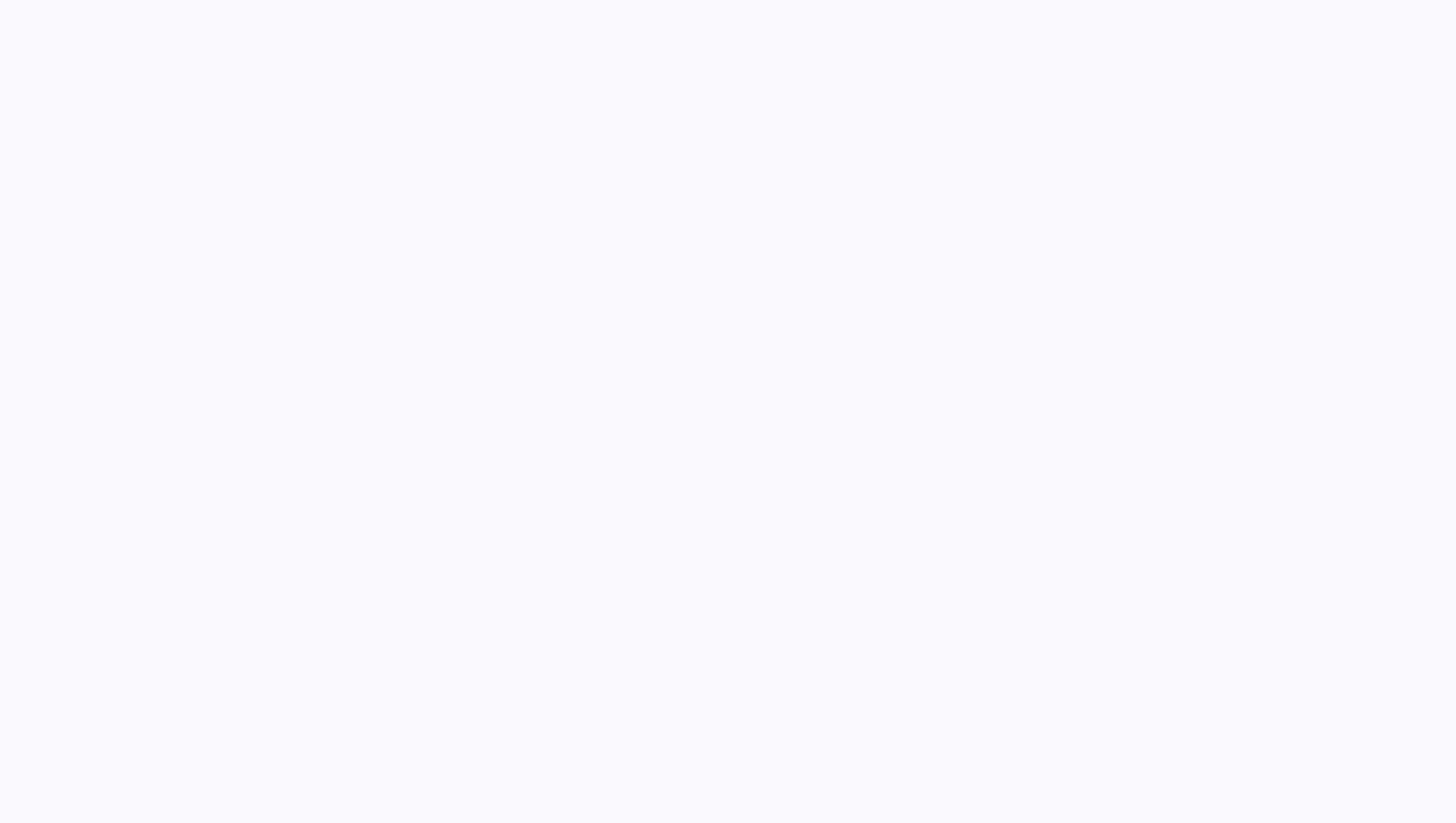 scroll, scrollTop: 0, scrollLeft: 0, axis: both 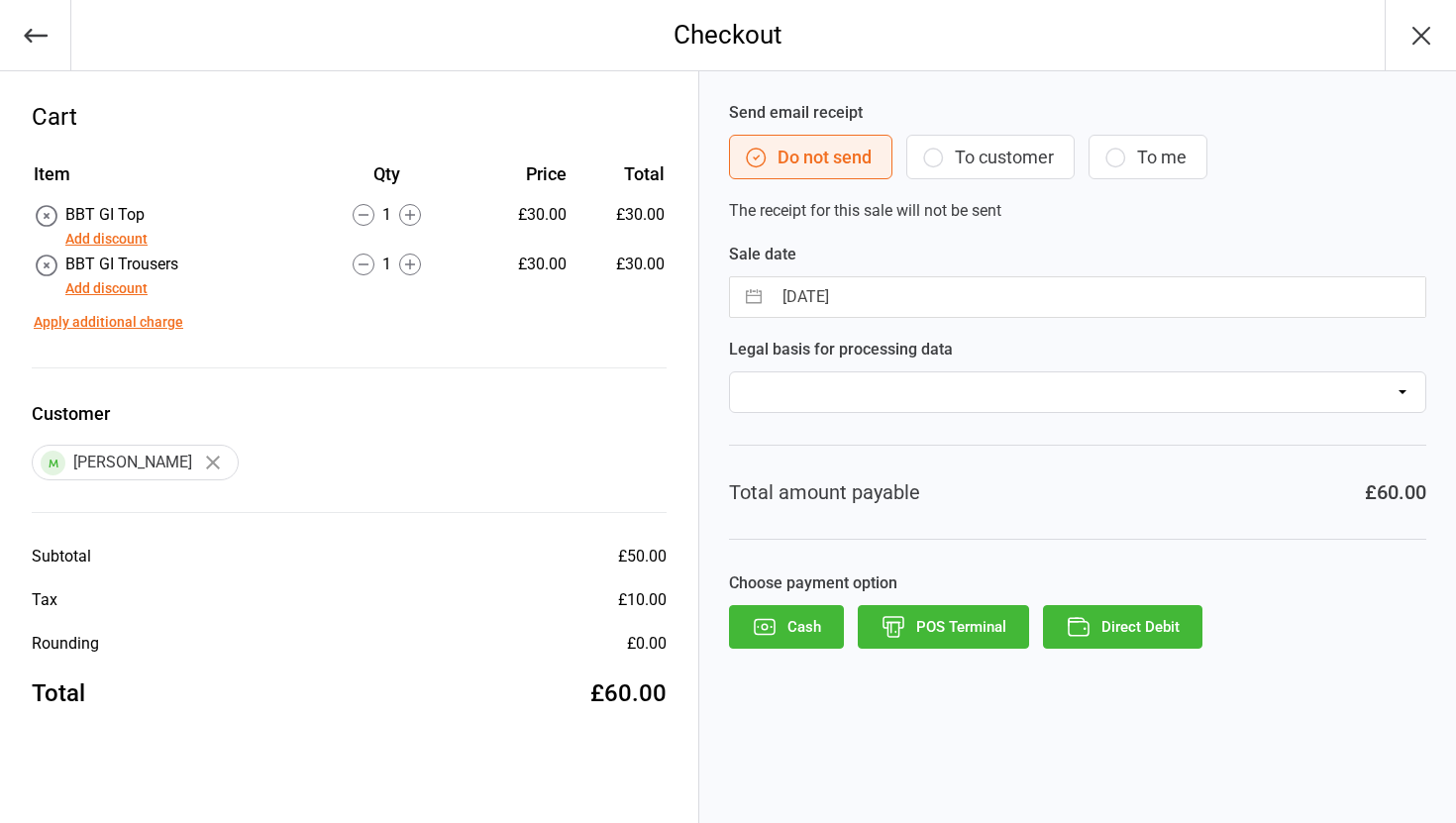 click on "Add discount" at bounding box center [106, 239] 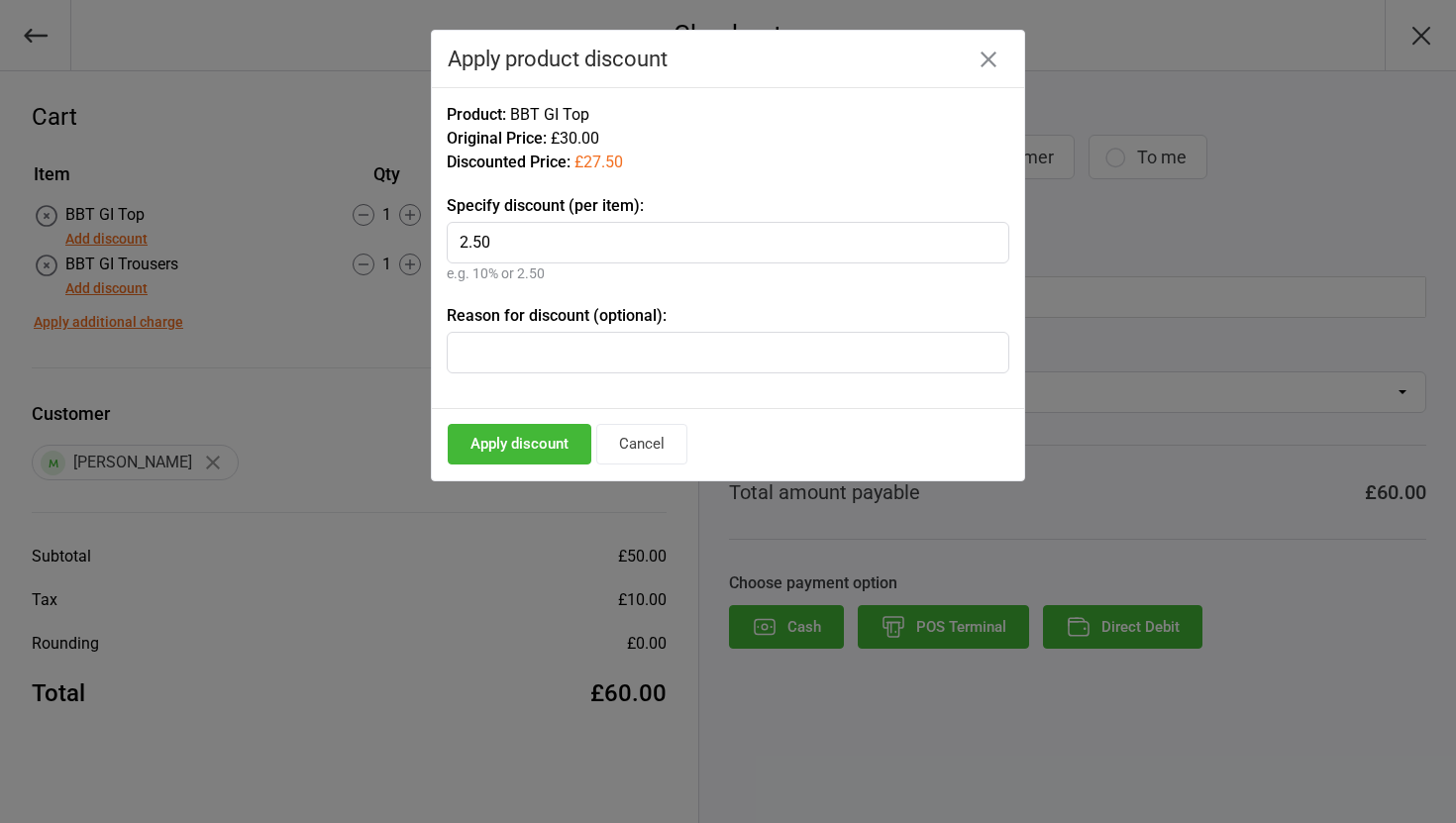type on "2.50" 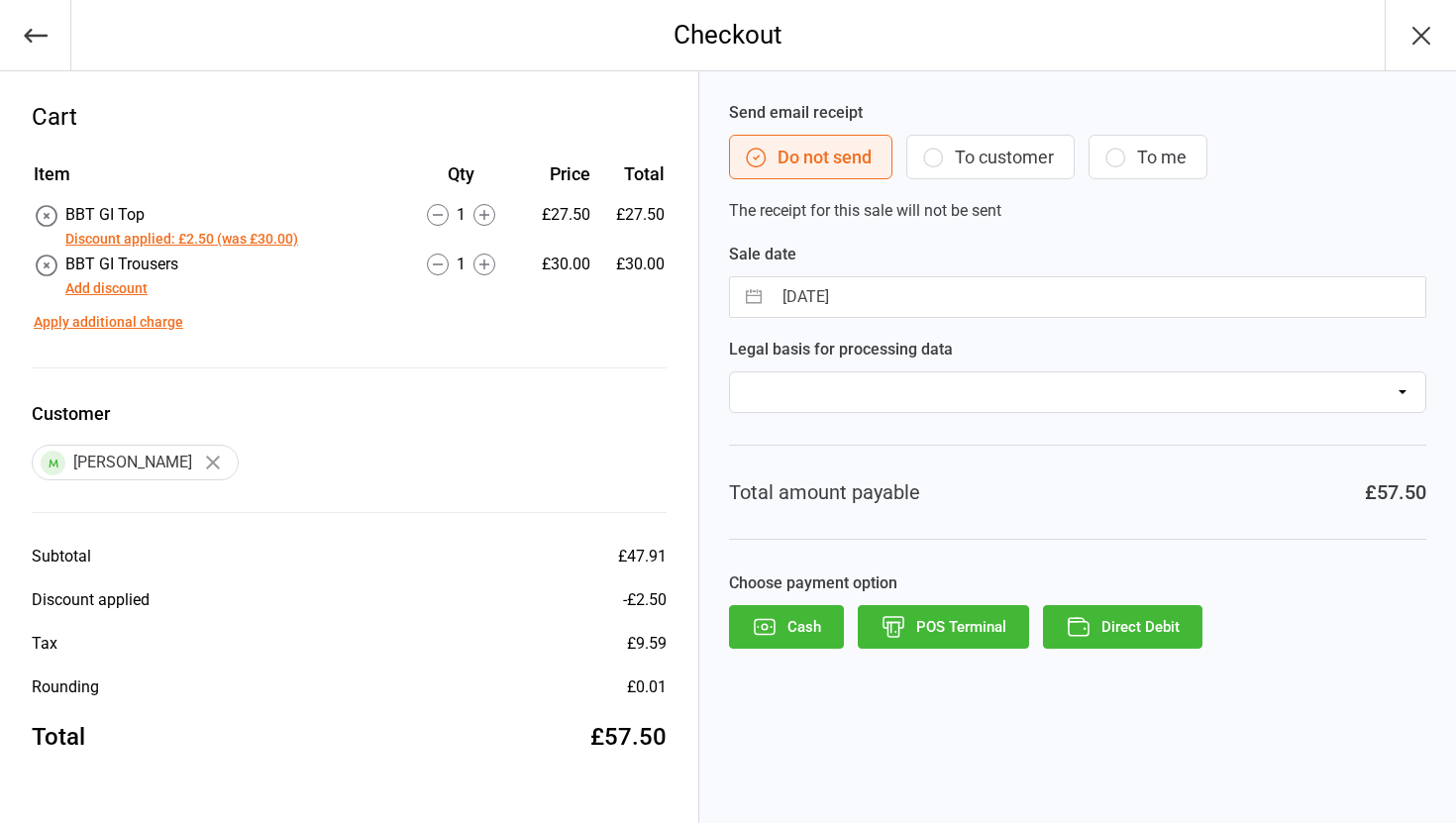 click on "Add discount" at bounding box center [106, 288] 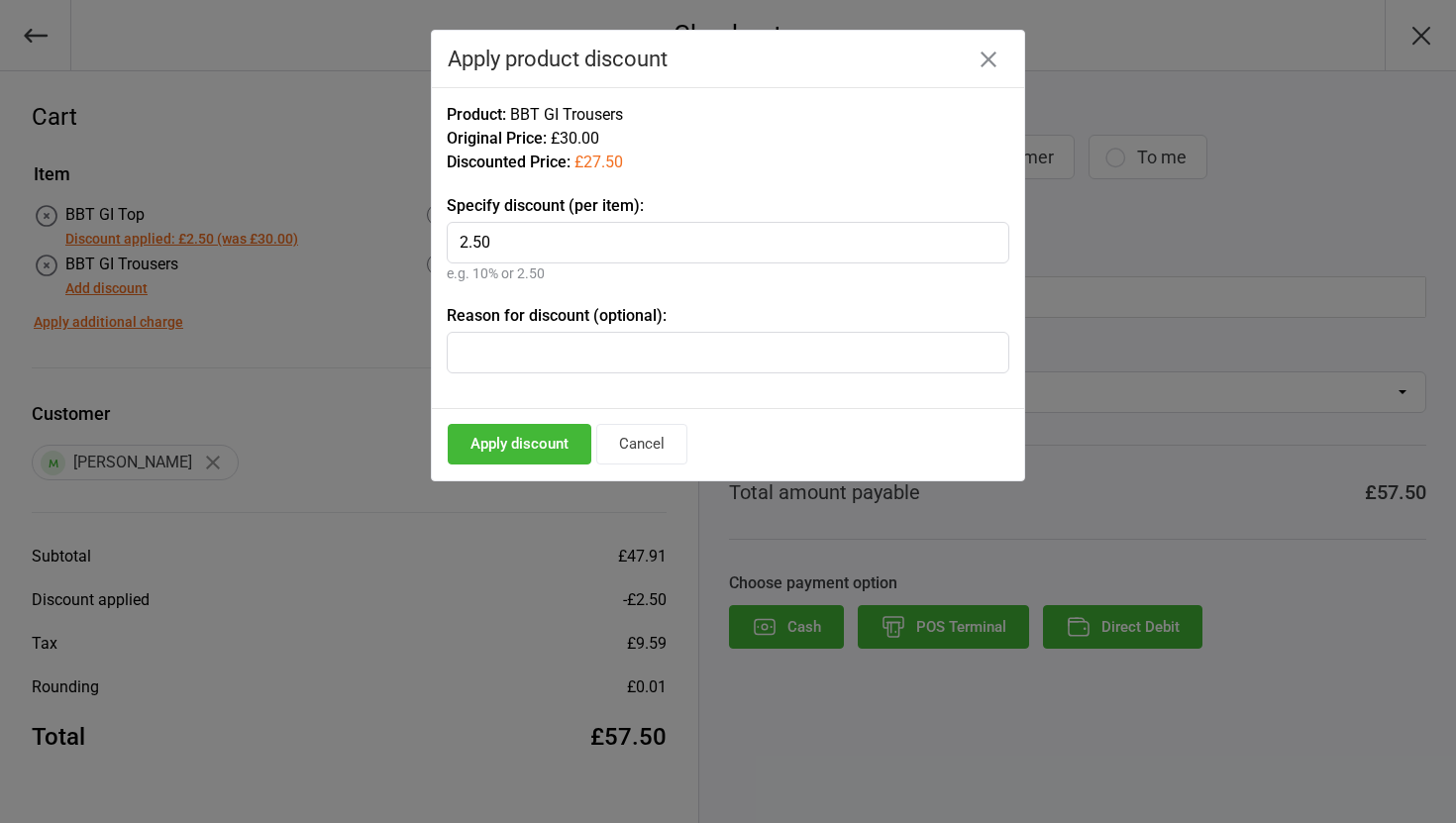 type on "2.50" 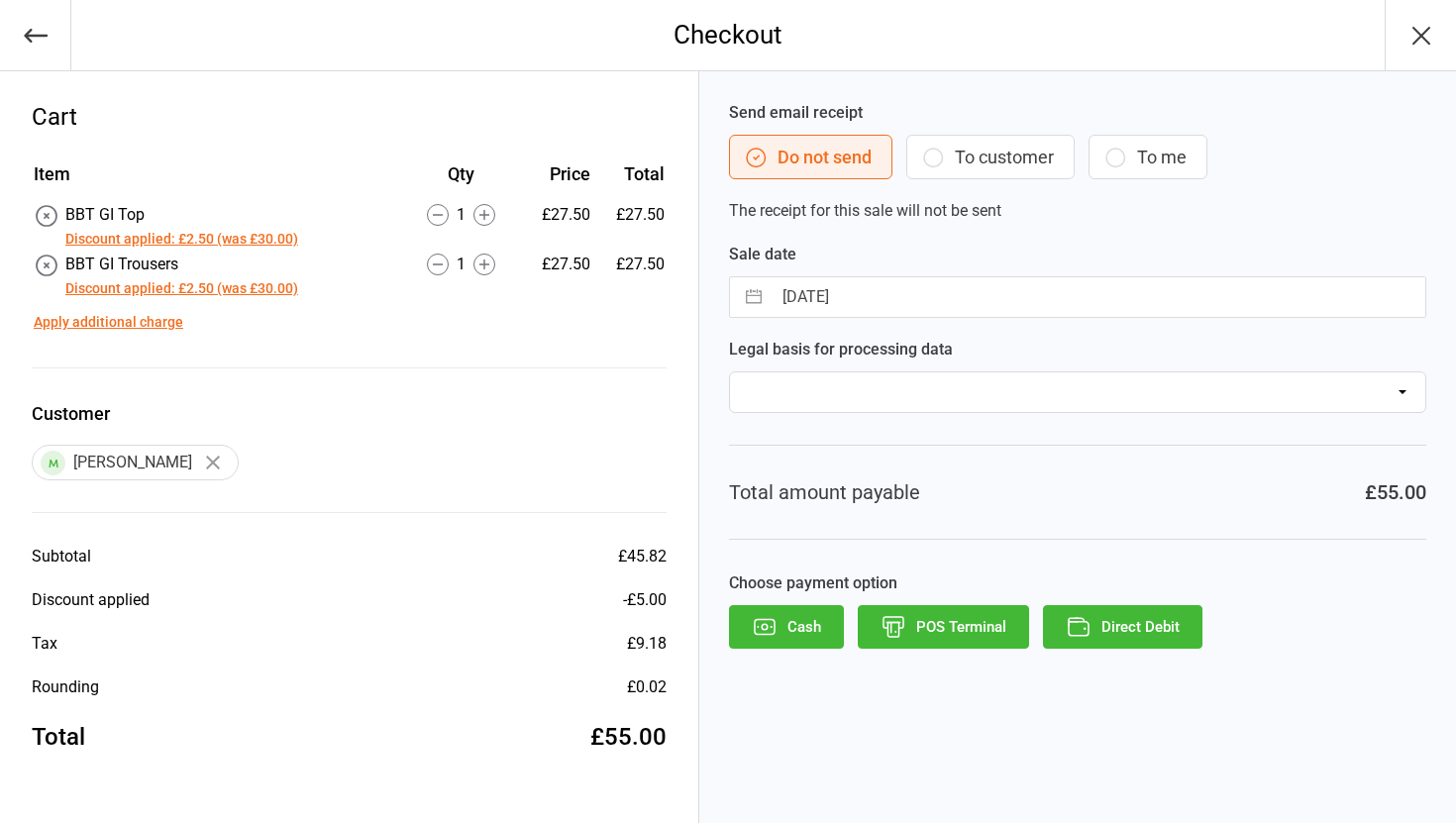 click on "POS Terminal" at bounding box center [943, 627] 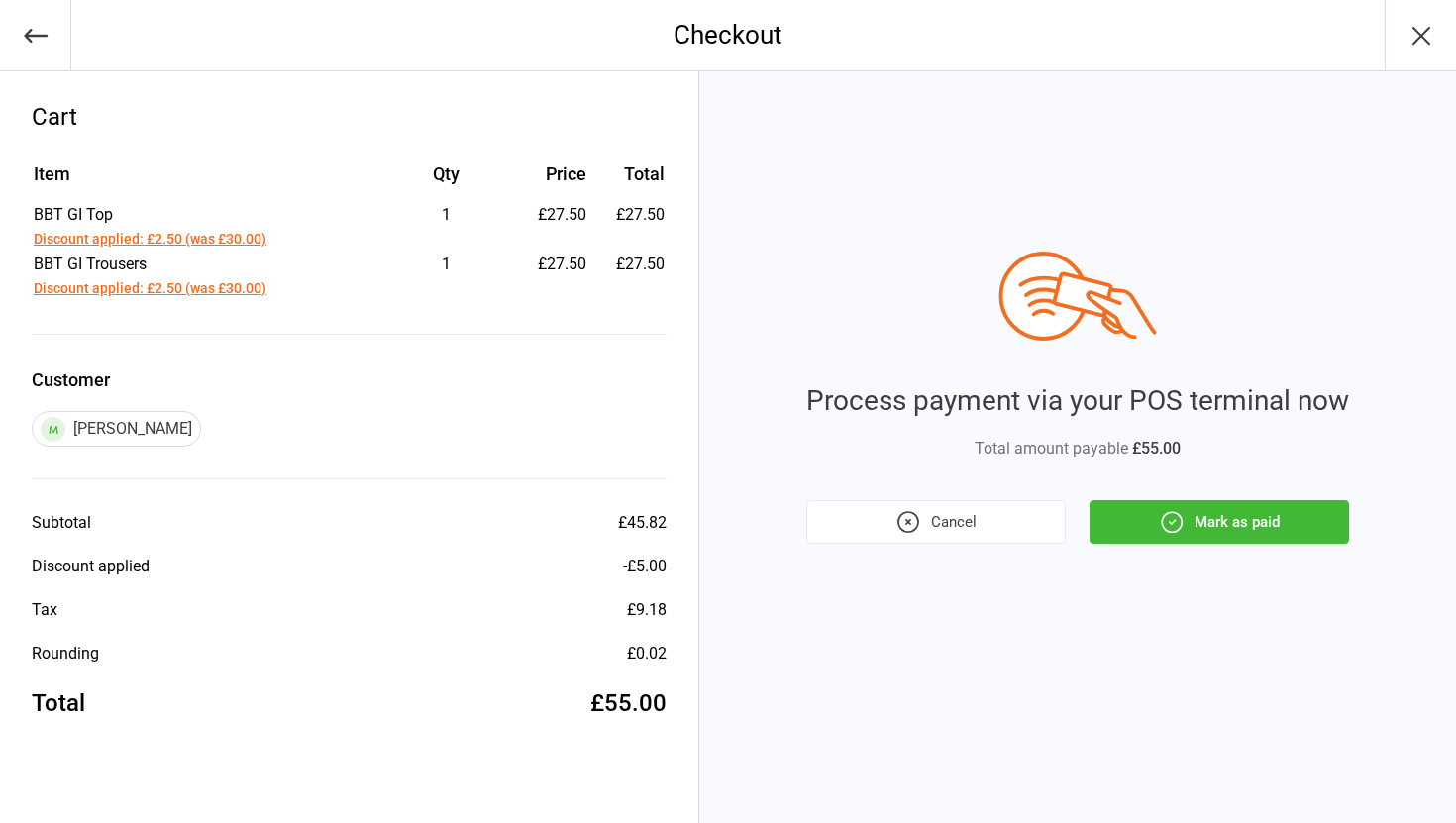 click on "Mark as paid" at bounding box center [1219, 522] 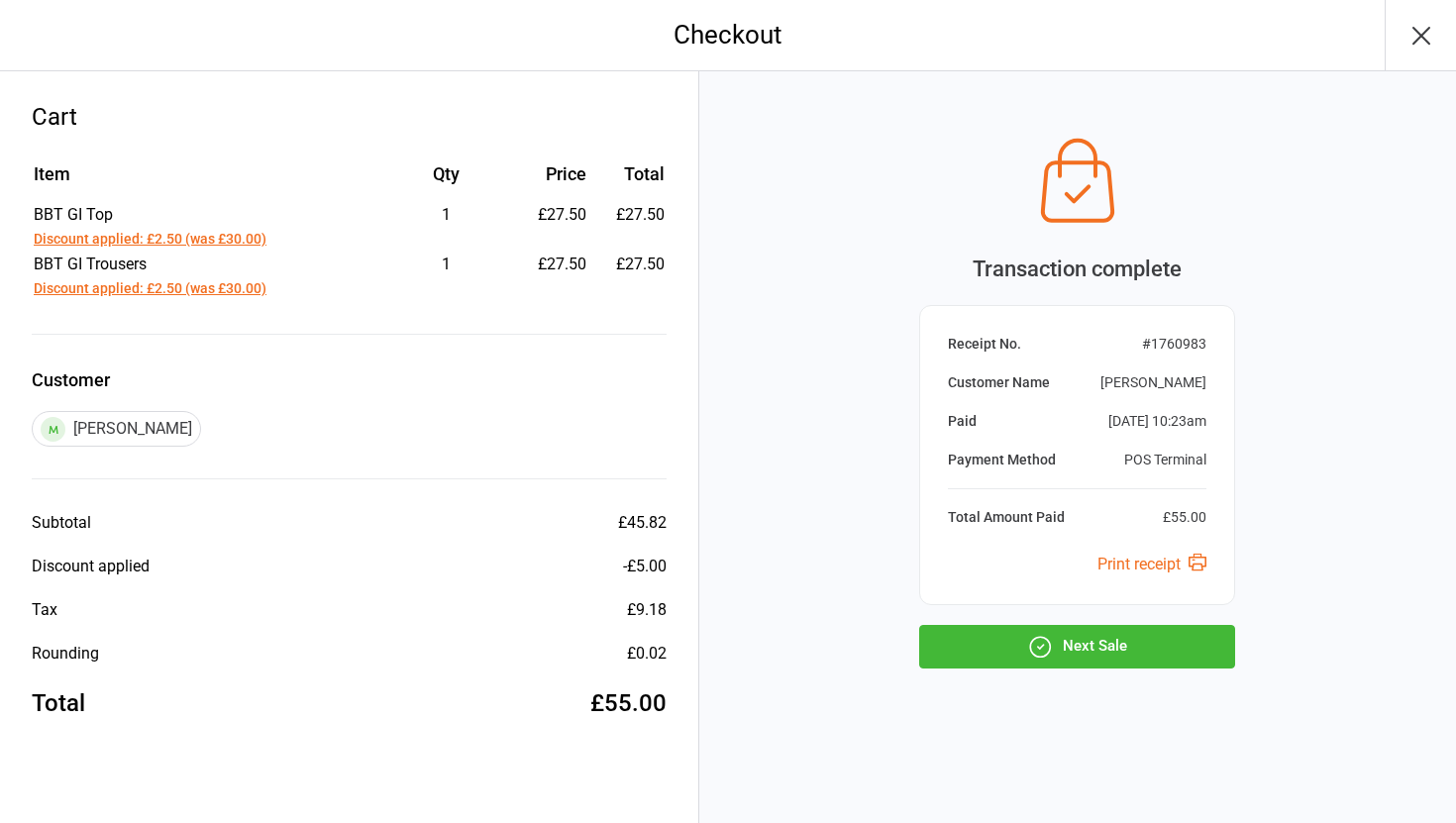 click 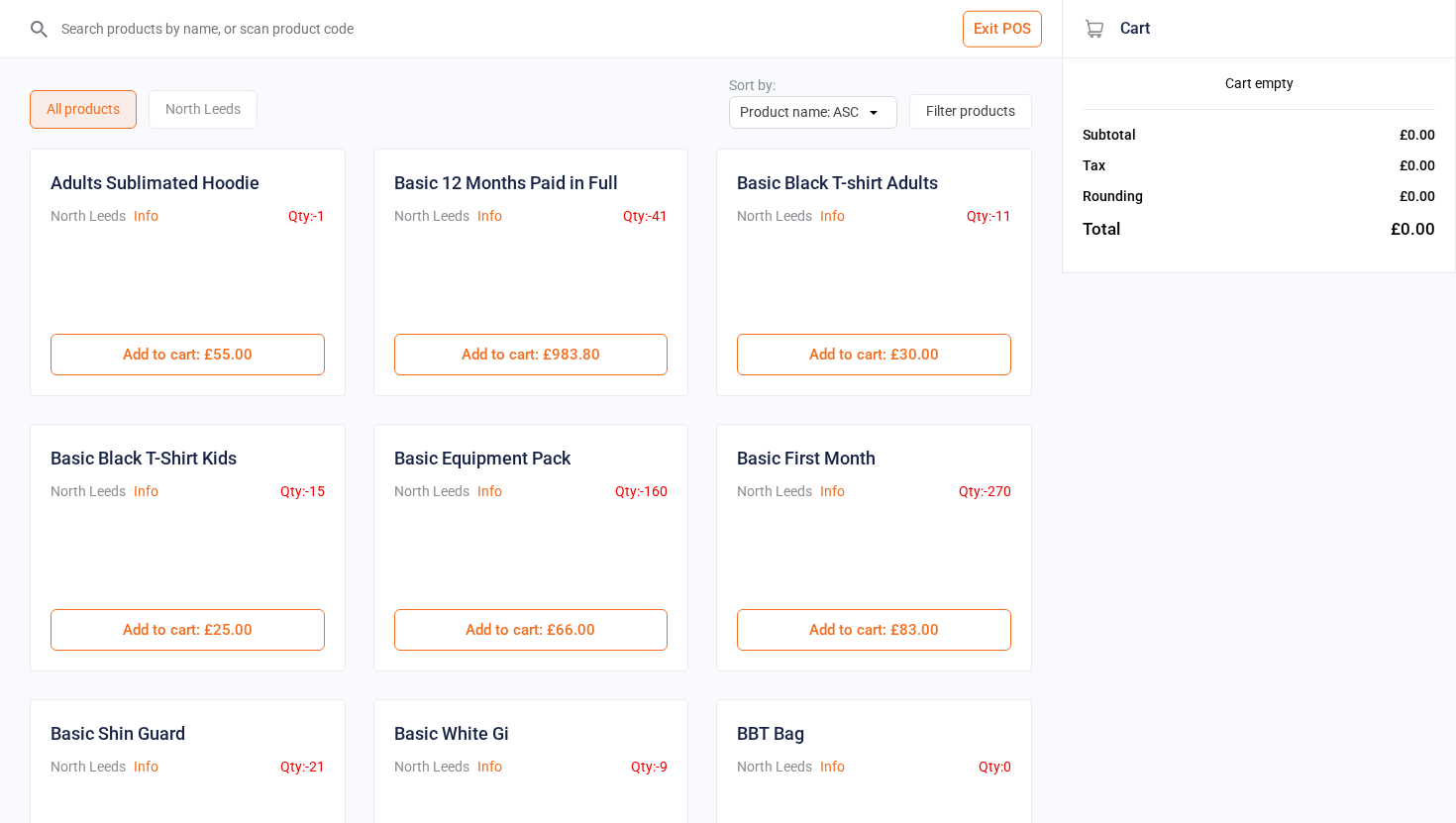 click on "Exit POS" at bounding box center (1002, 29) 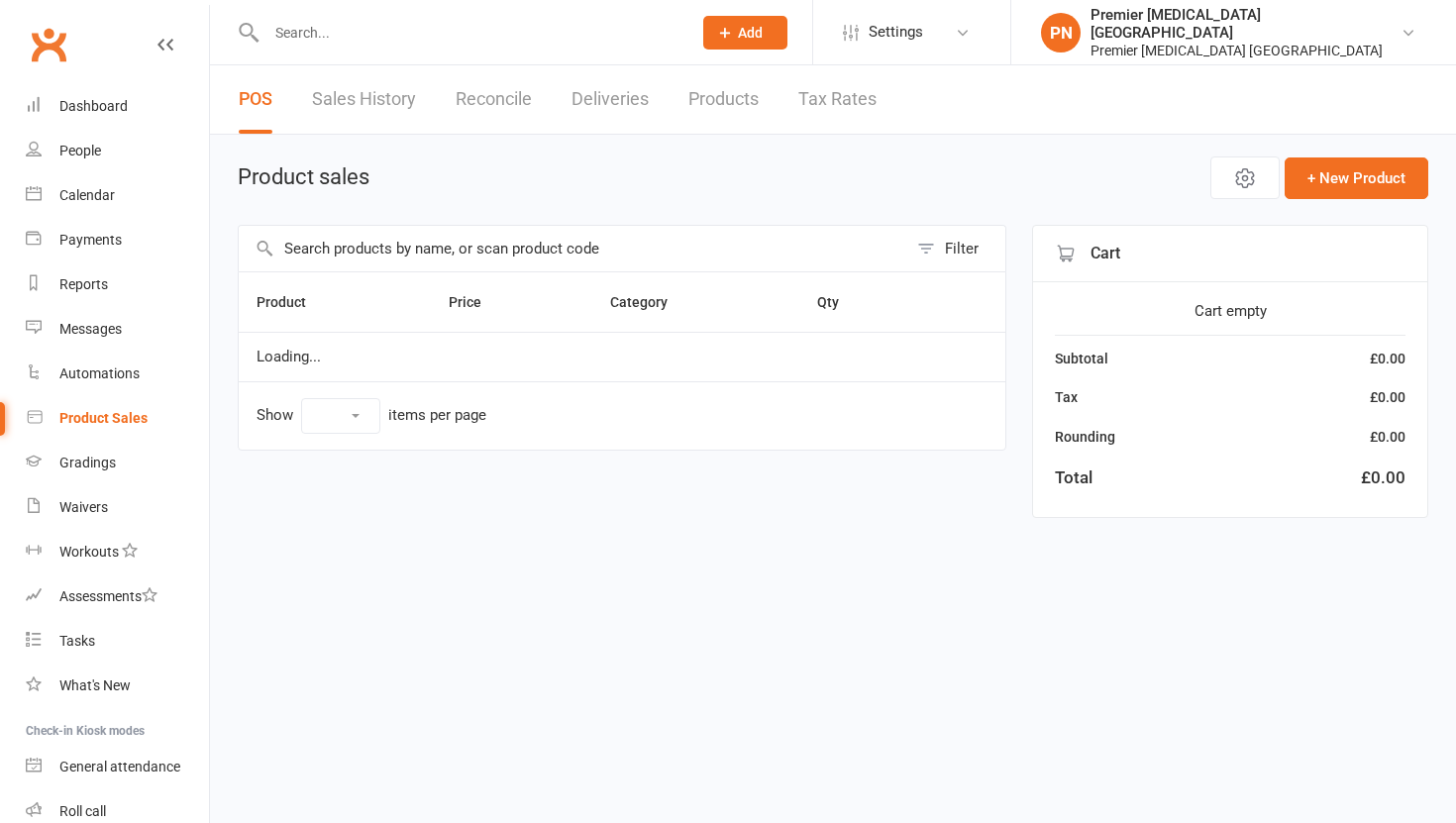 select on "10" 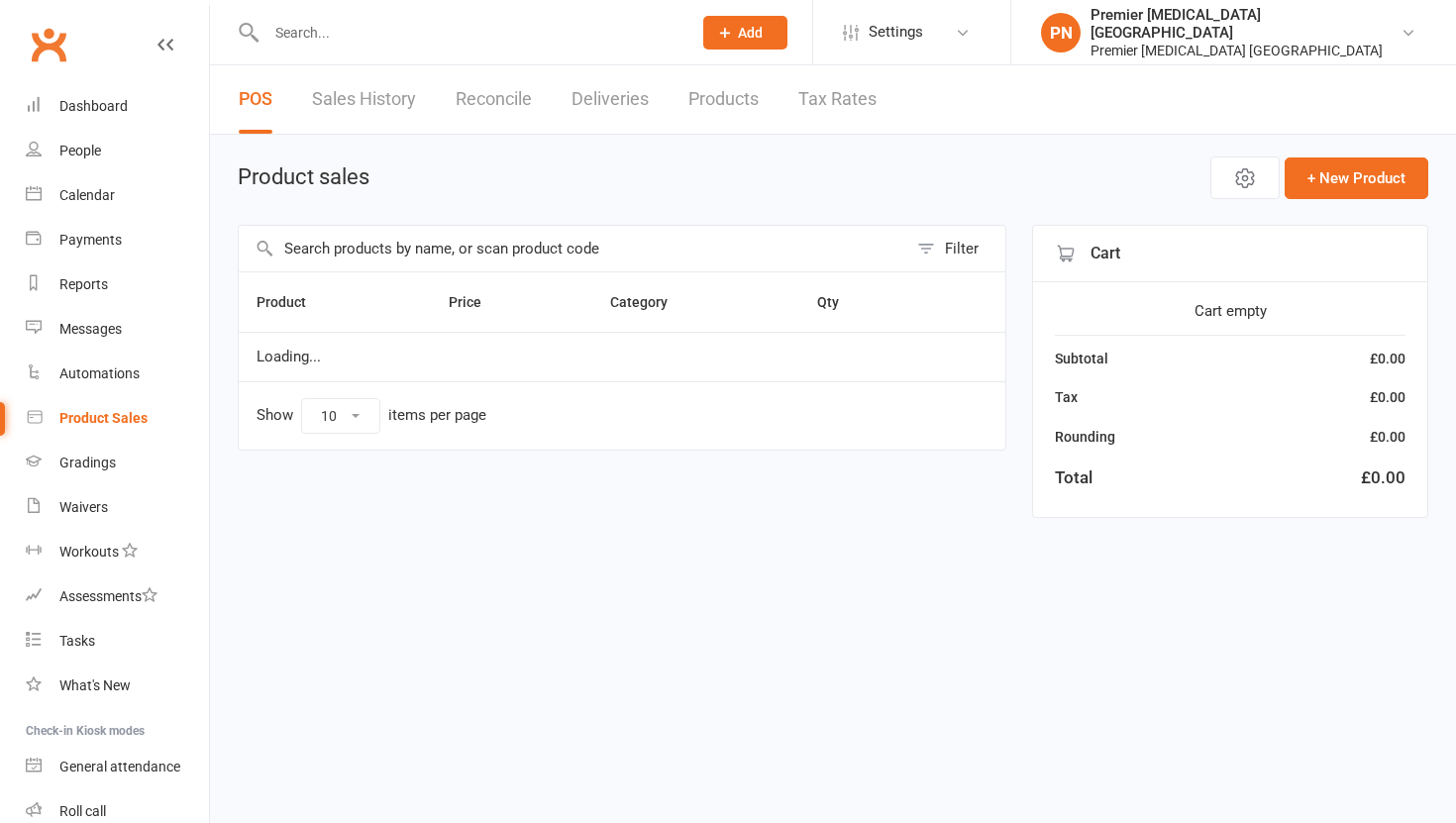 scroll, scrollTop: 0, scrollLeft: 0, axis: both 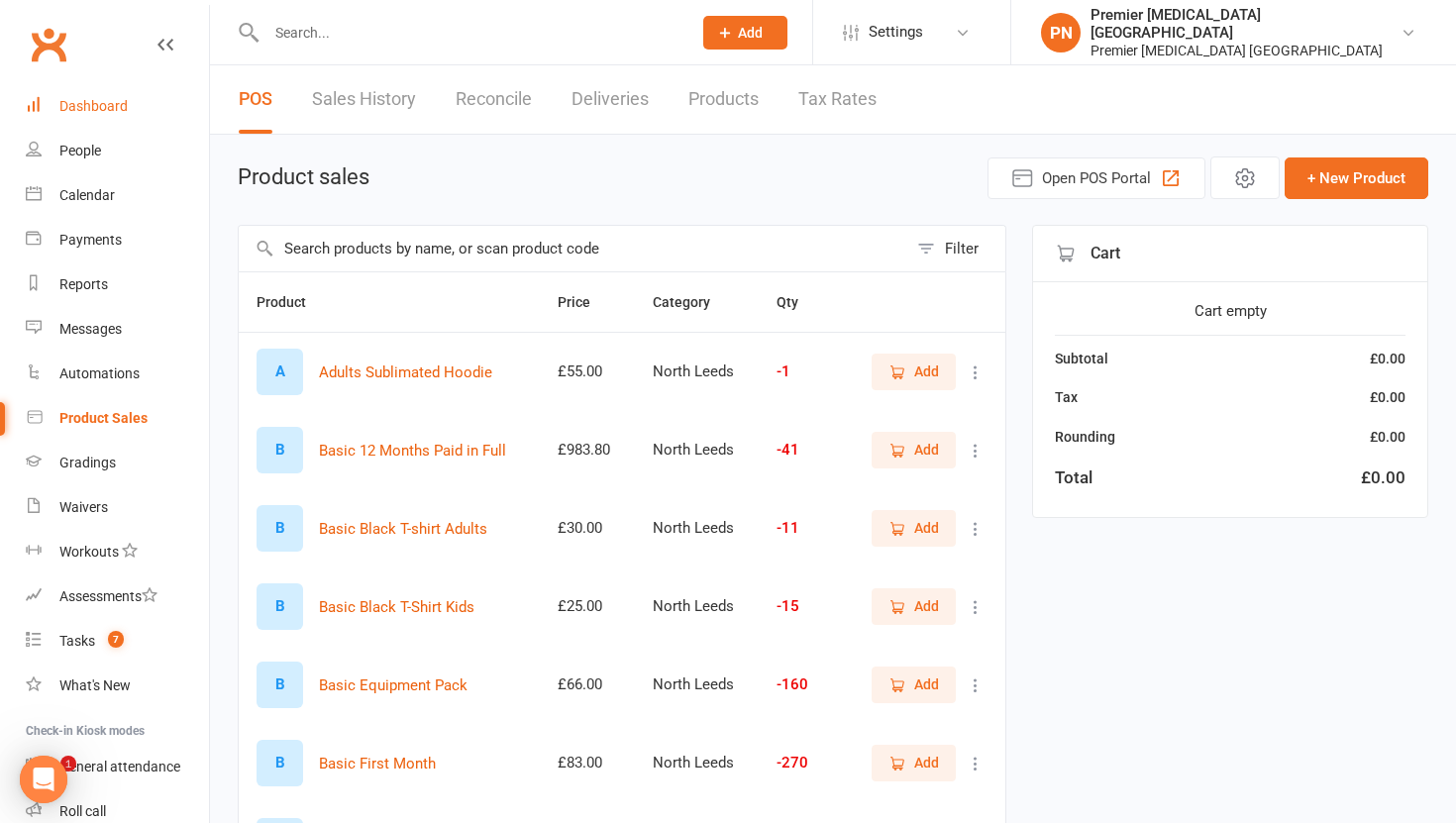 click on "Dashboard" at bounding box center (93, 106) 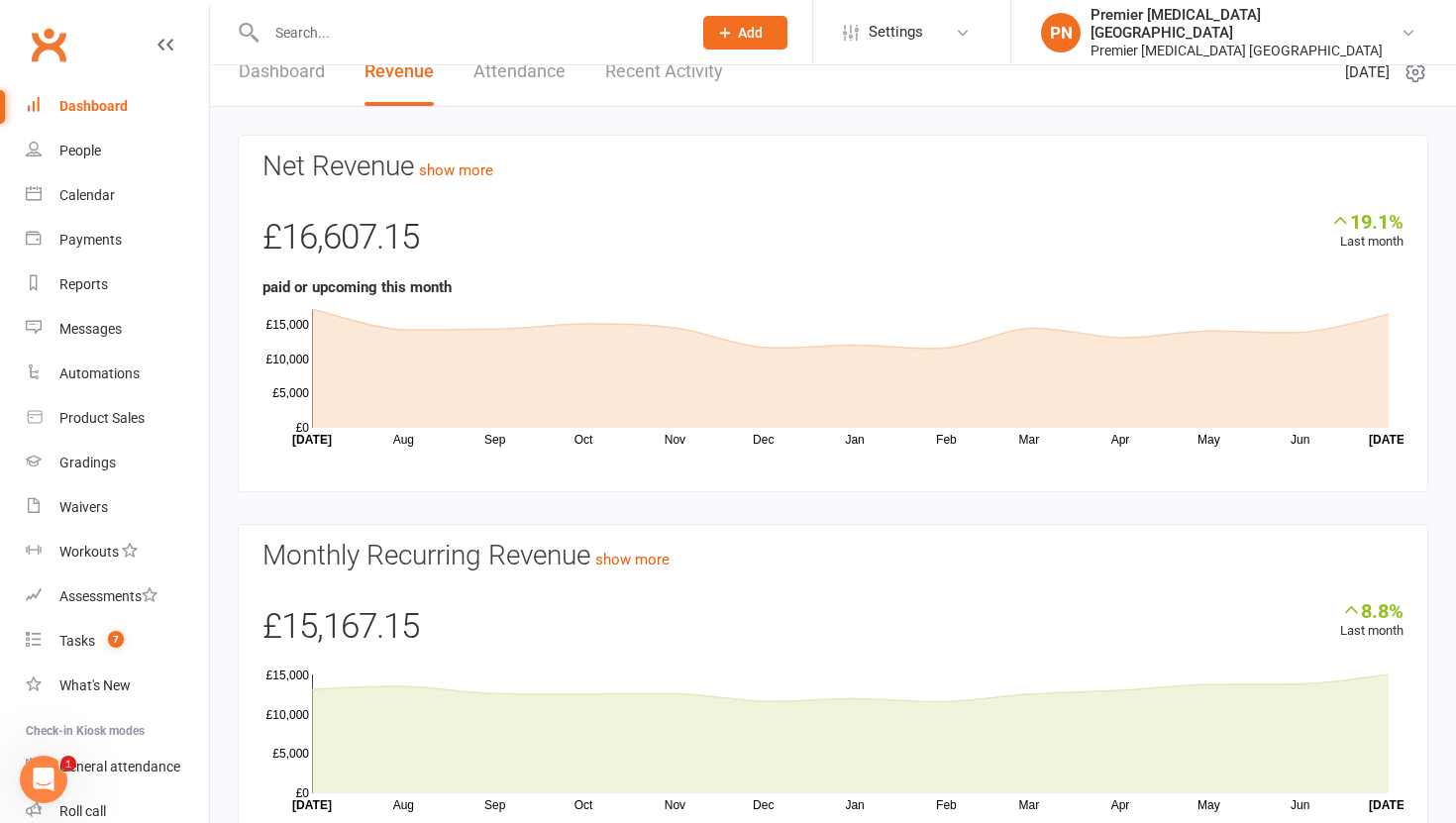 scroll, scrollTop: 22, scrollLeft: 0, axis: vertical 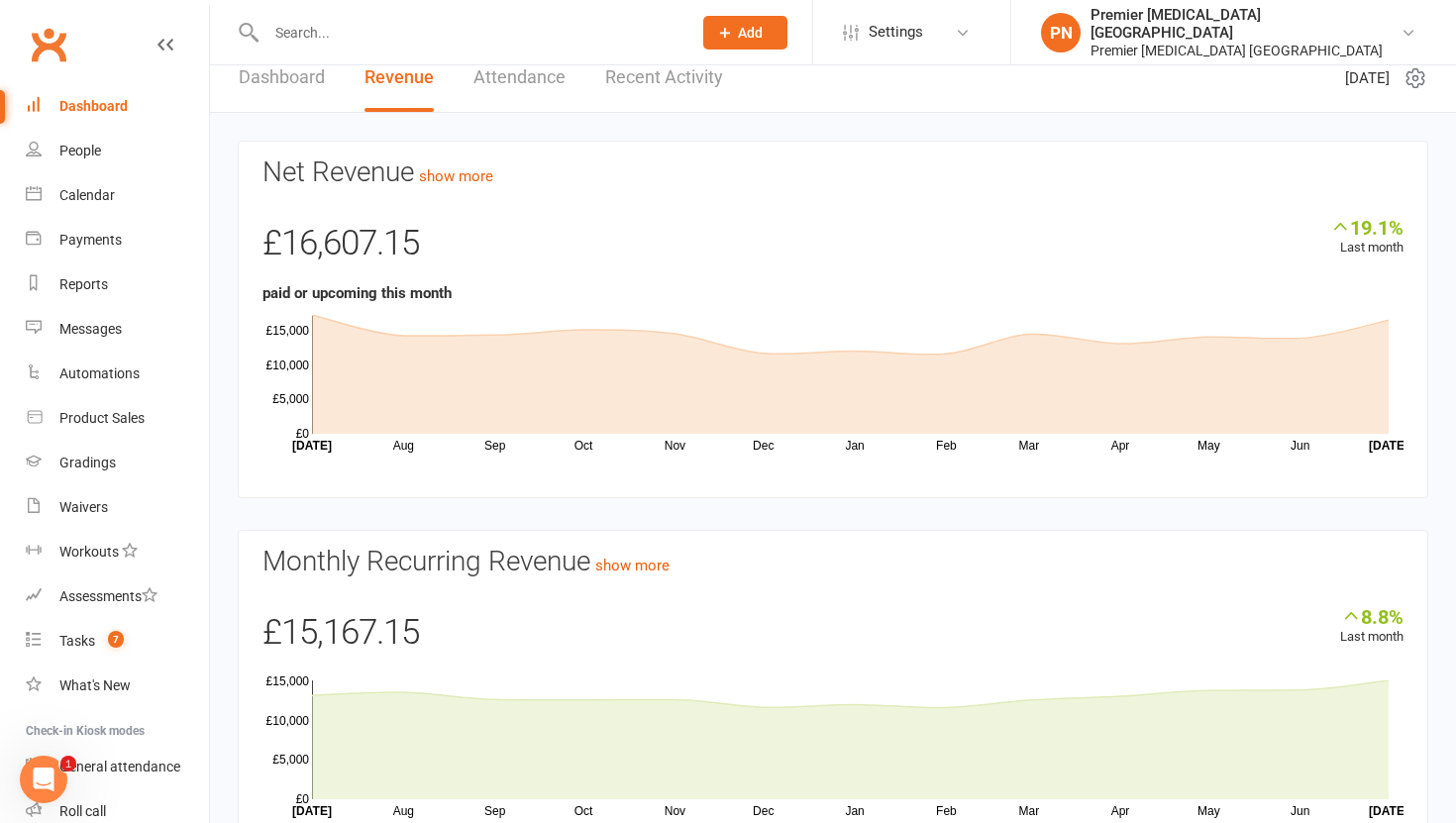 click 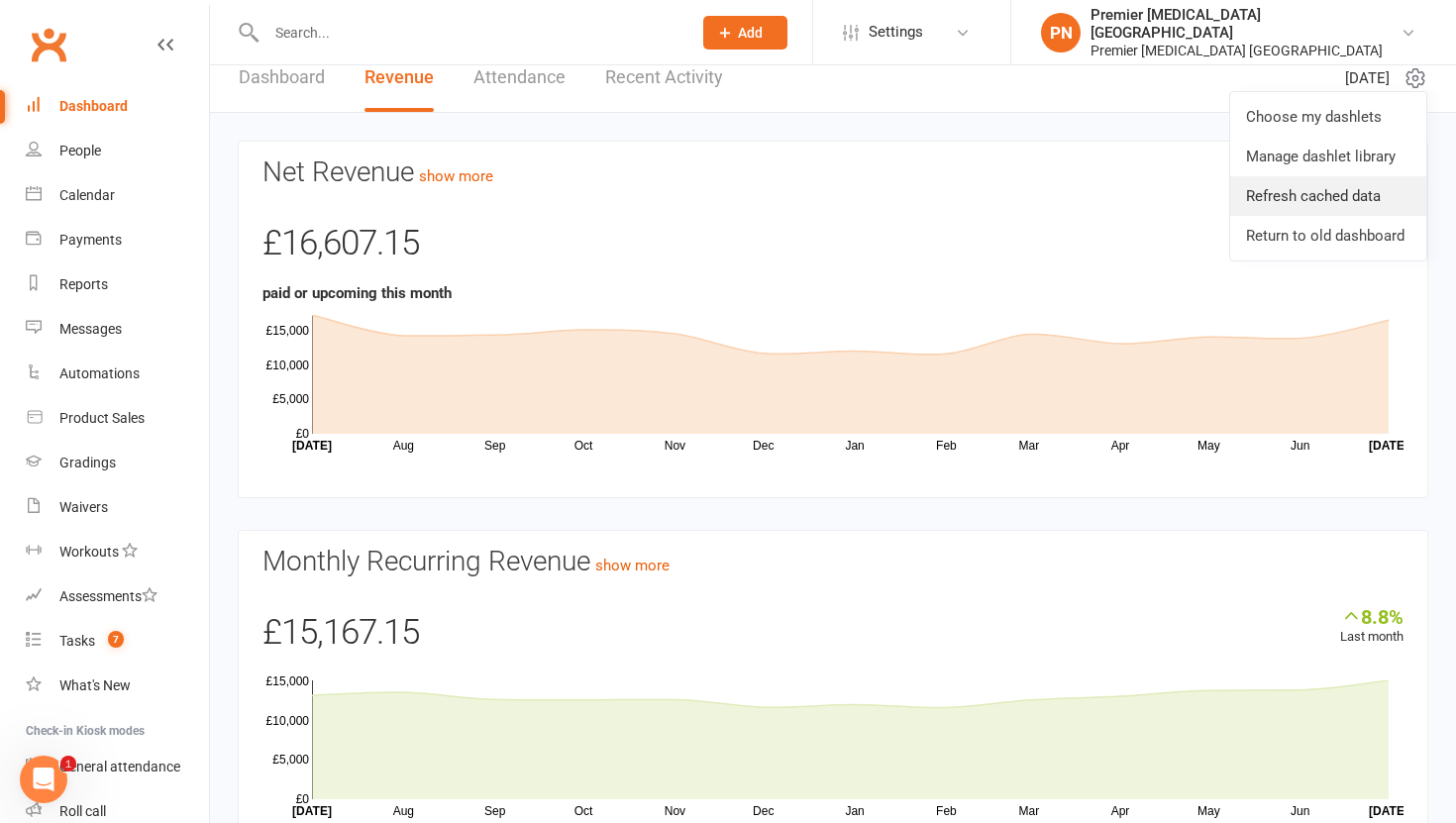 click on "Refresh cached data" at bounding box center (1328, 196) 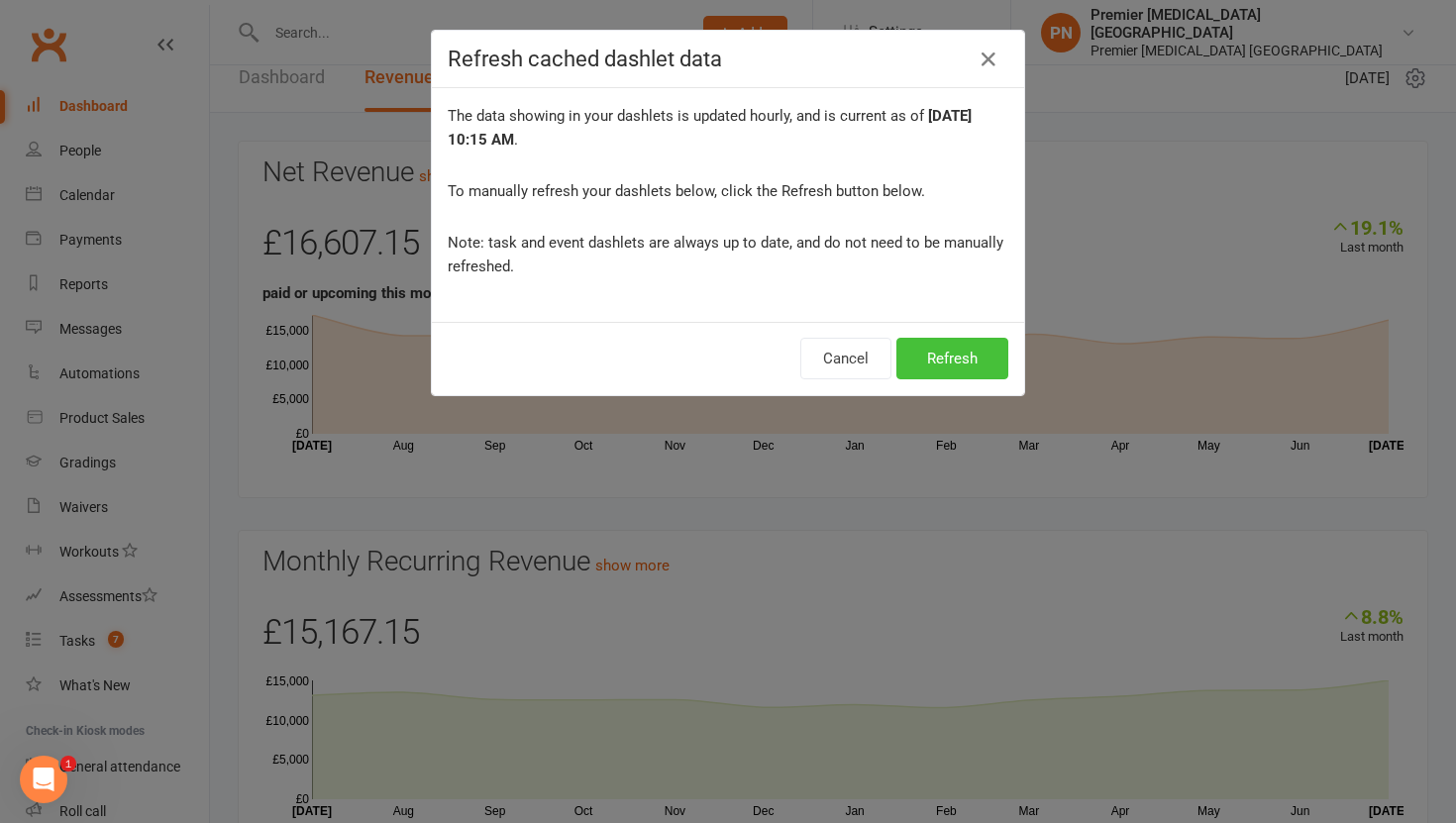 click on "Refresh" at bounding box center [952, 359] 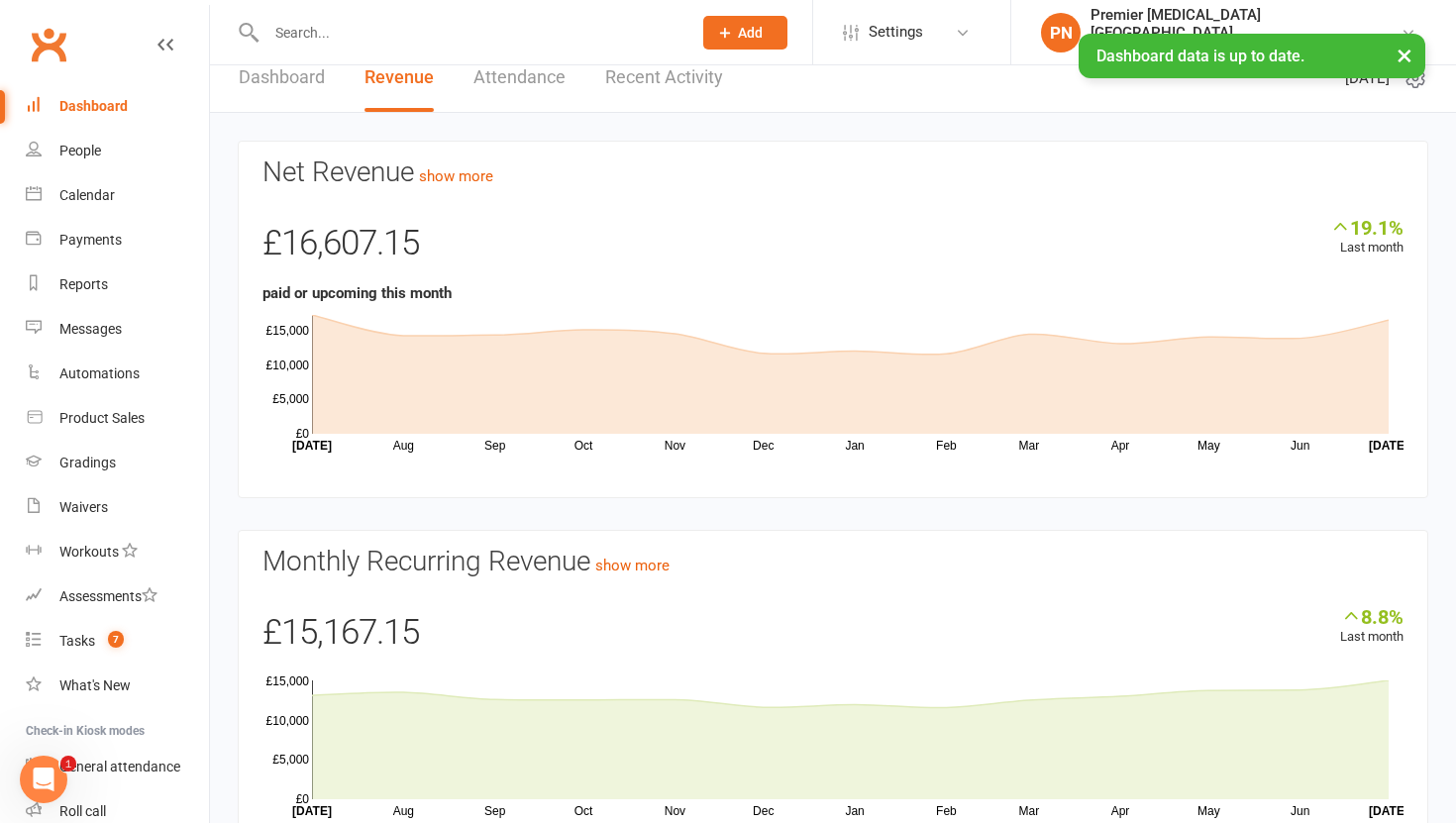 scroll, scrollTop: 122, scrollLeft: 0, axis: vertical 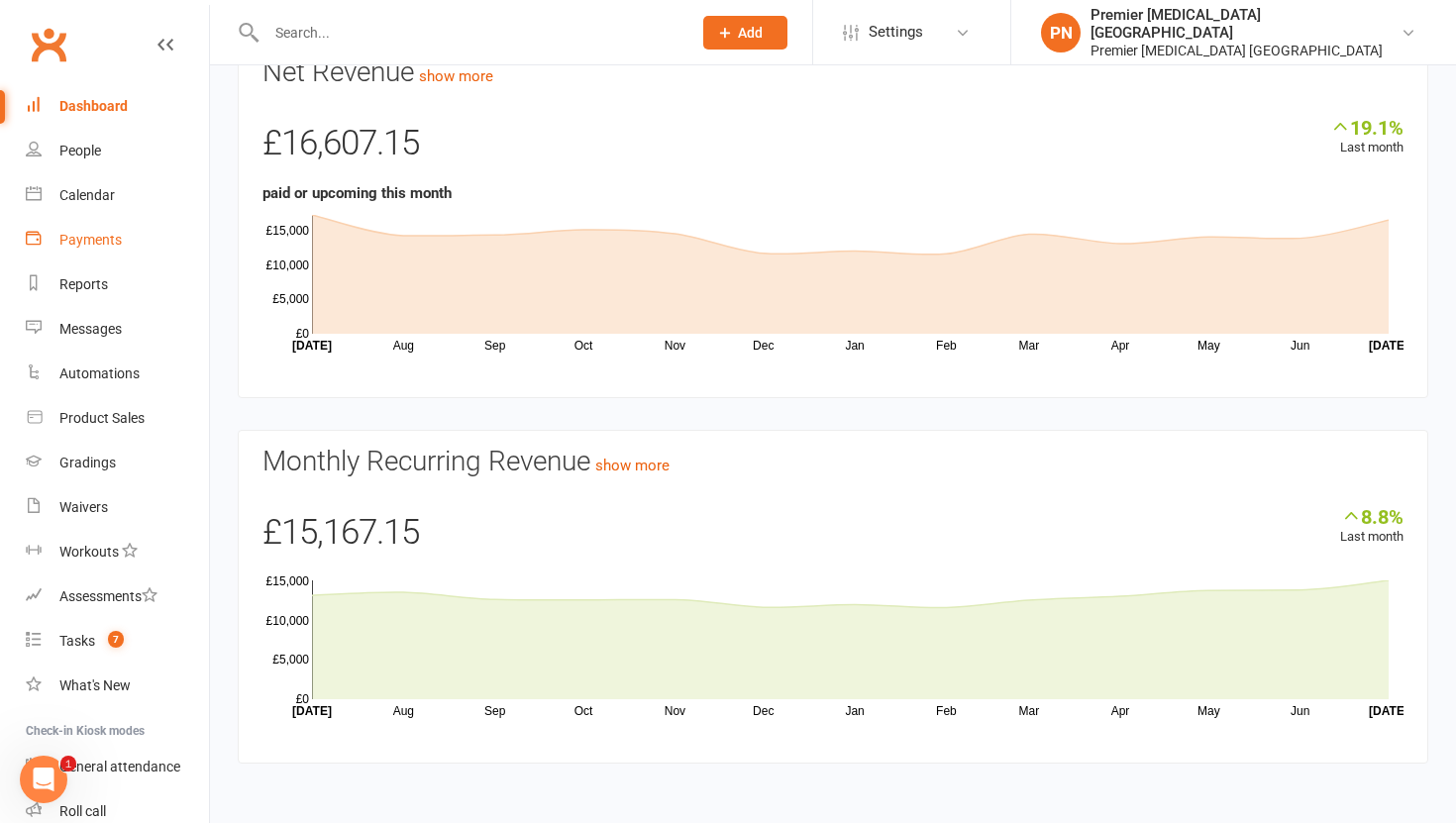 click on "Payments" at bounding box center (117, 240) 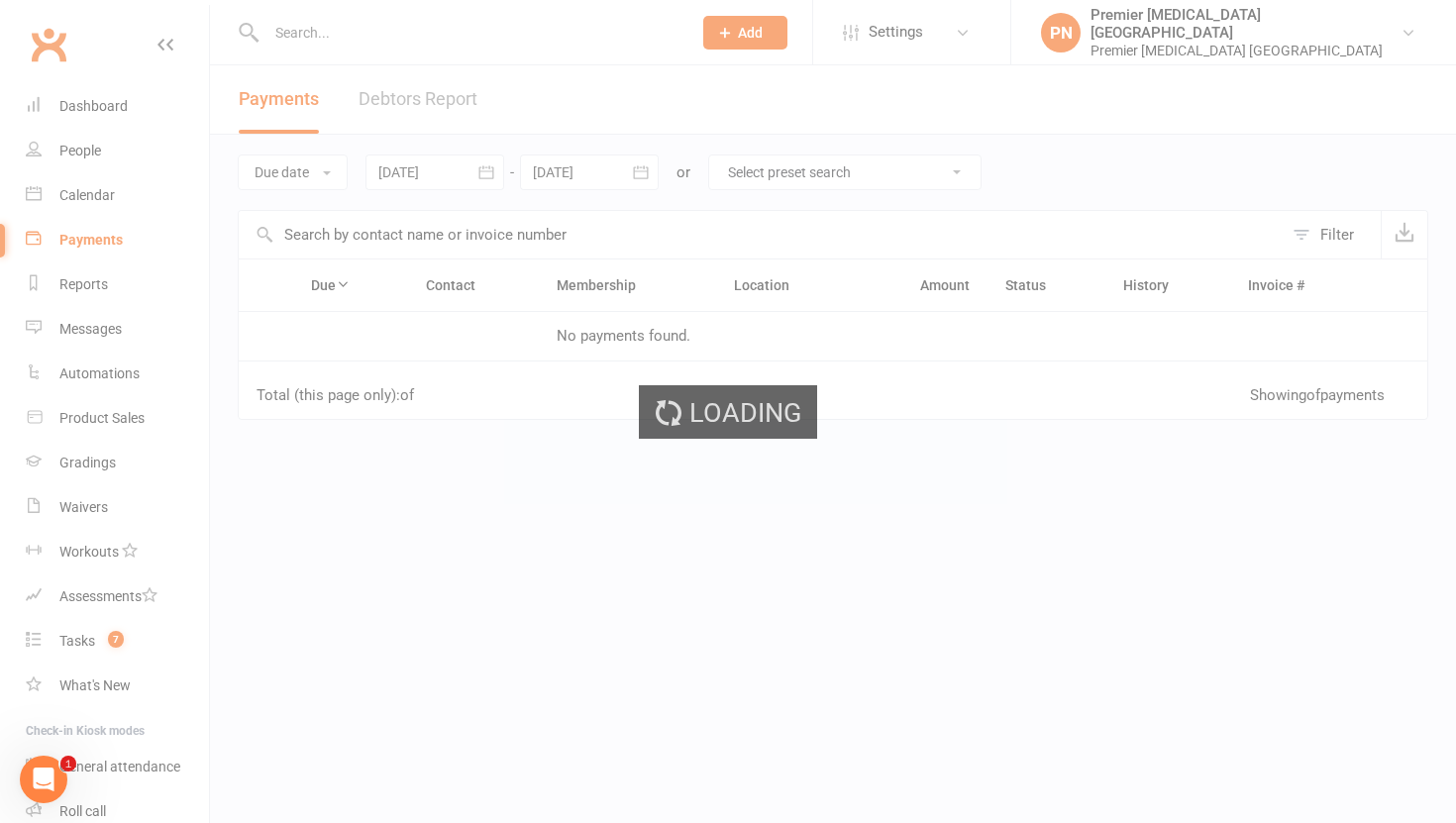 scroll, scrollTop: 0, scrollLeft: 0, axis: both 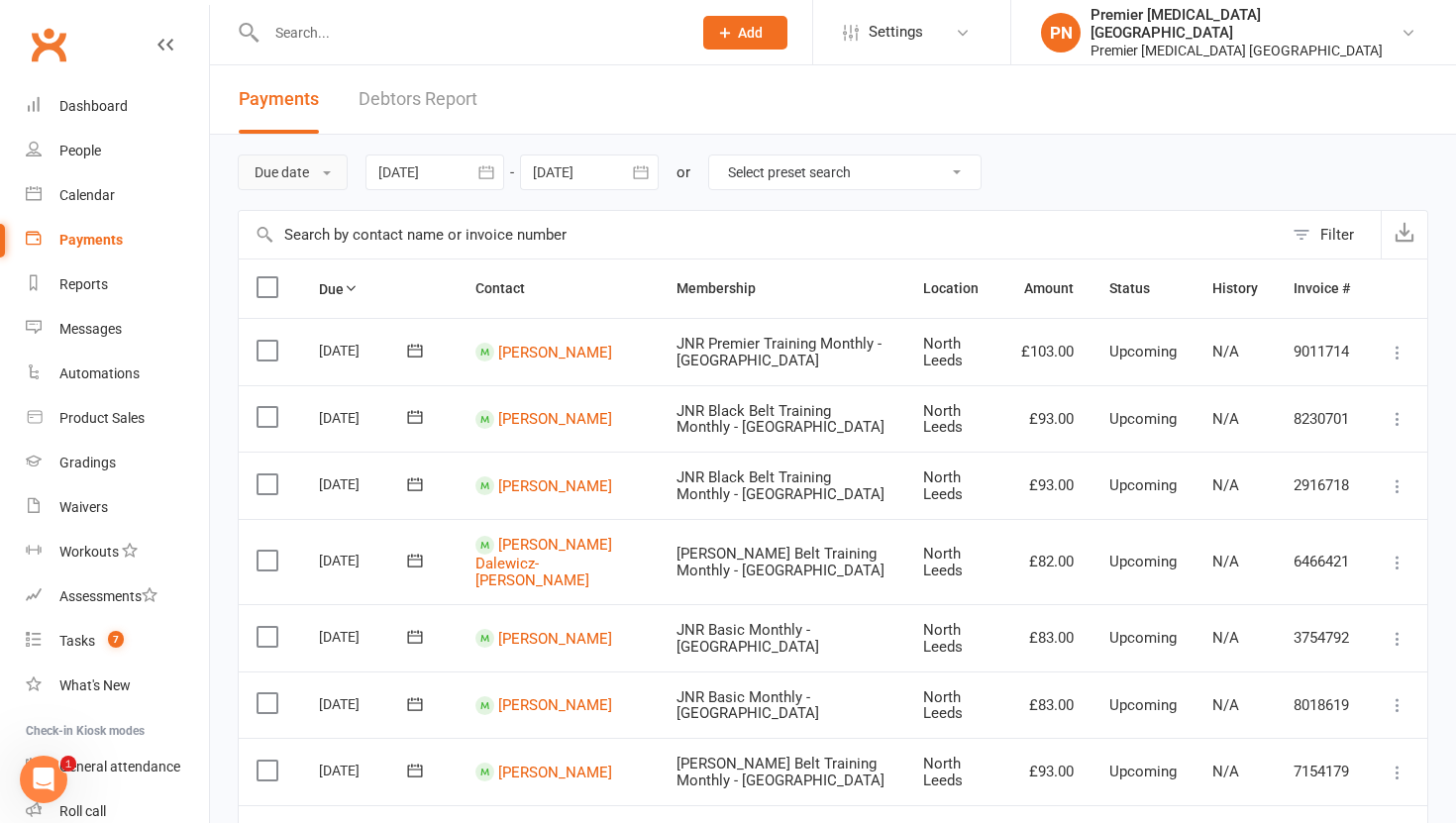 click on "Due date" at bounding box center [292, 172] 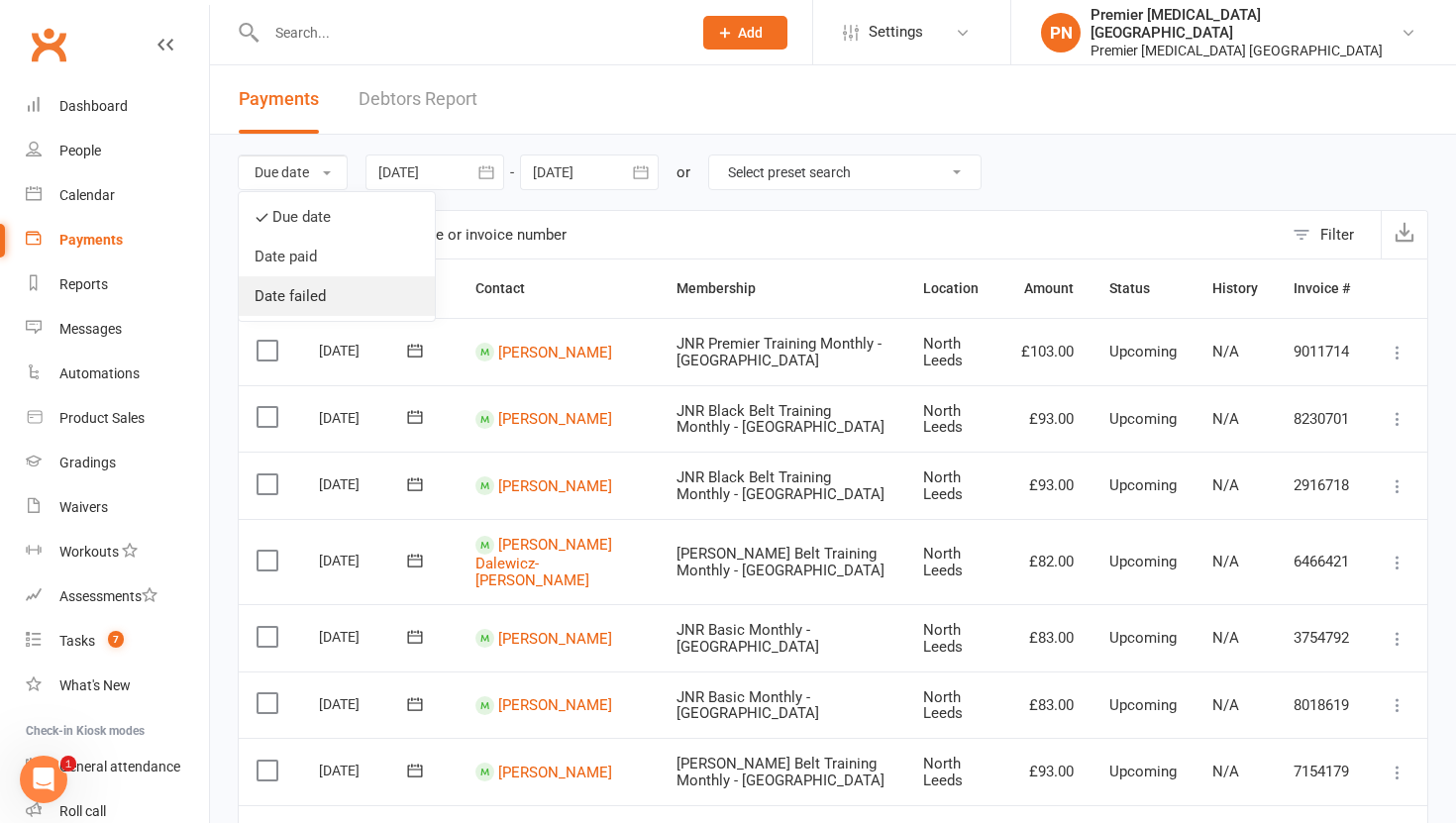 click on "Date failed" at bounding box center (337, 296) 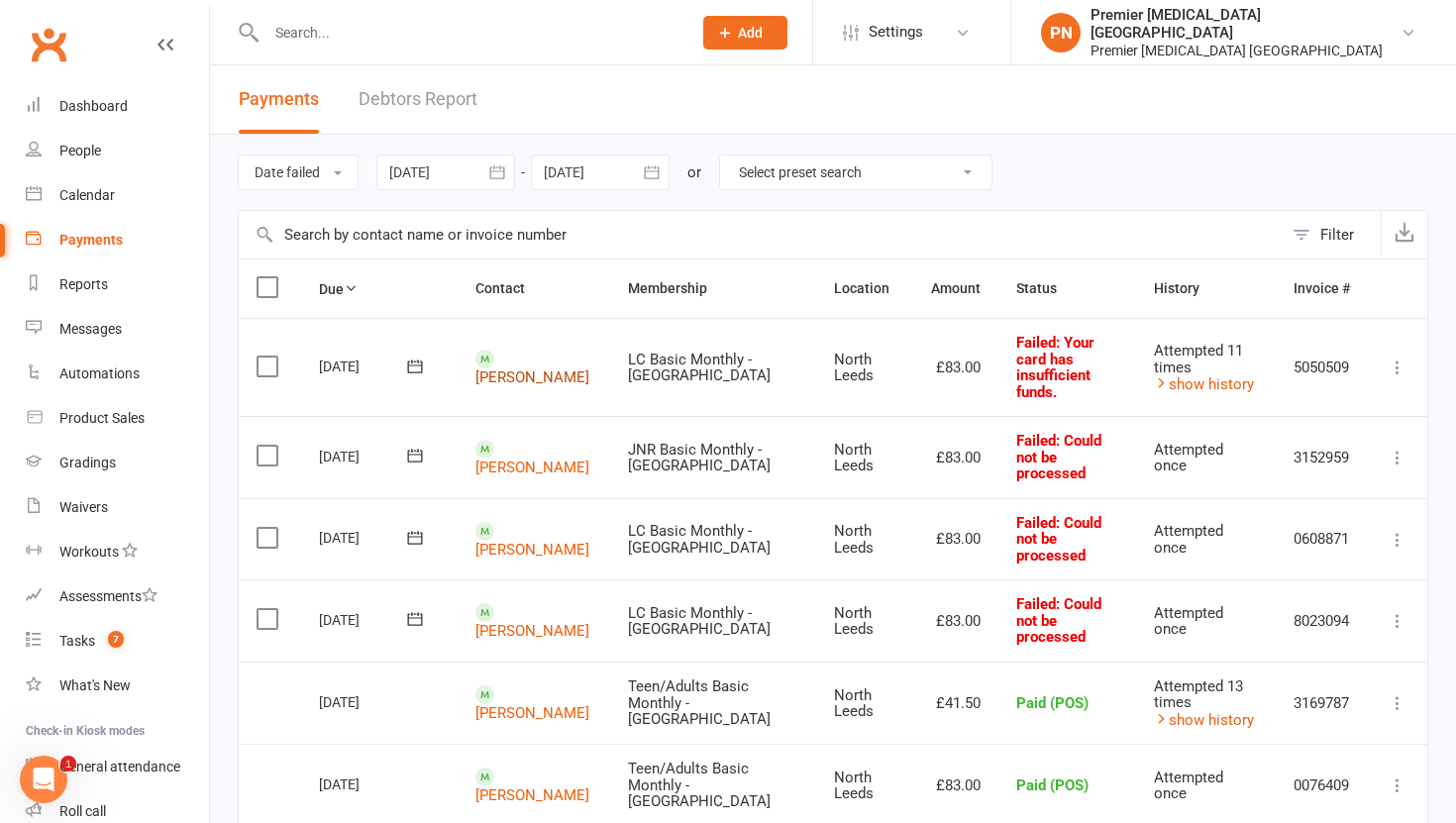 click on "Eliza Sajad" at bounding box center (532, 377) 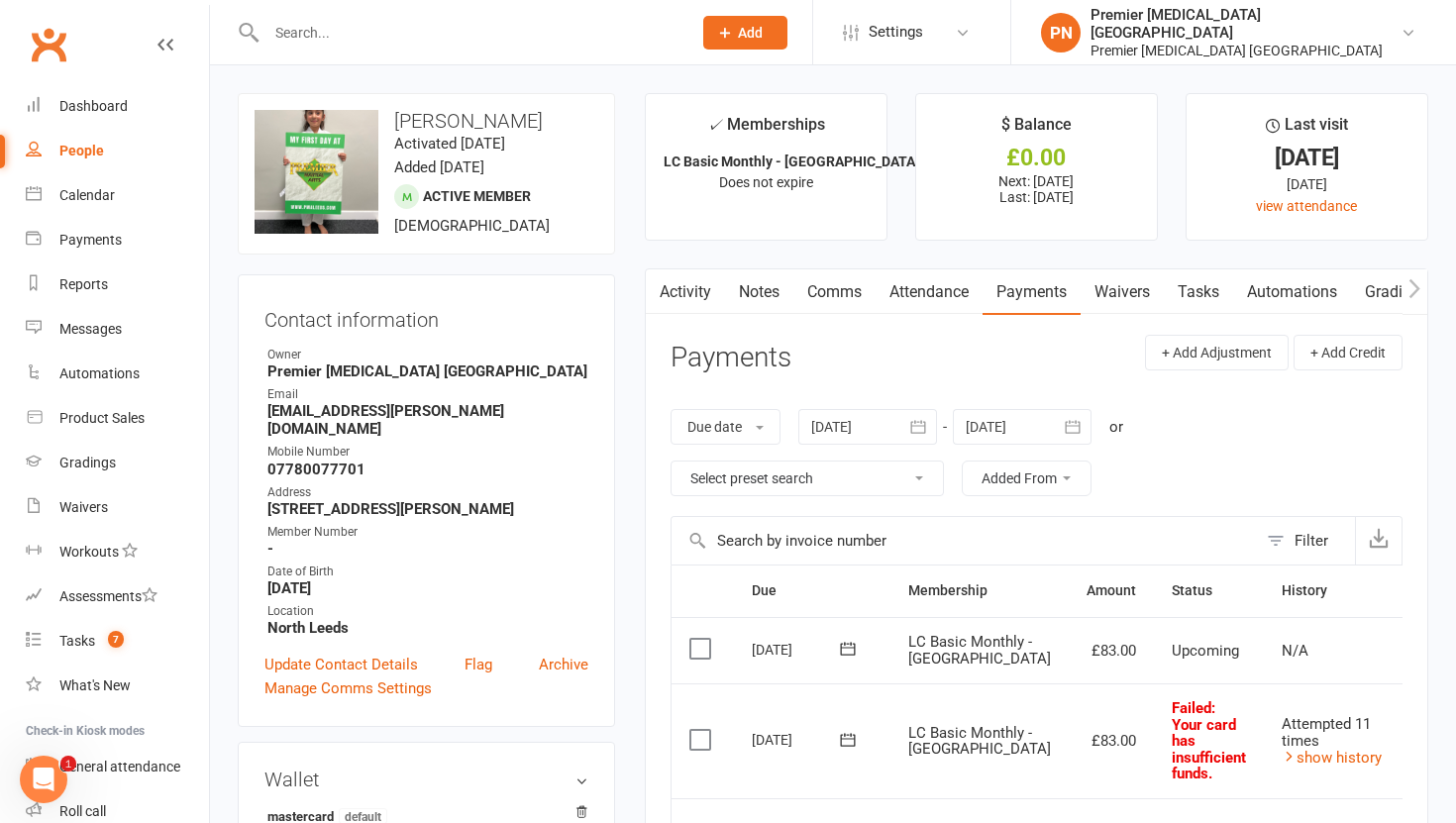 click 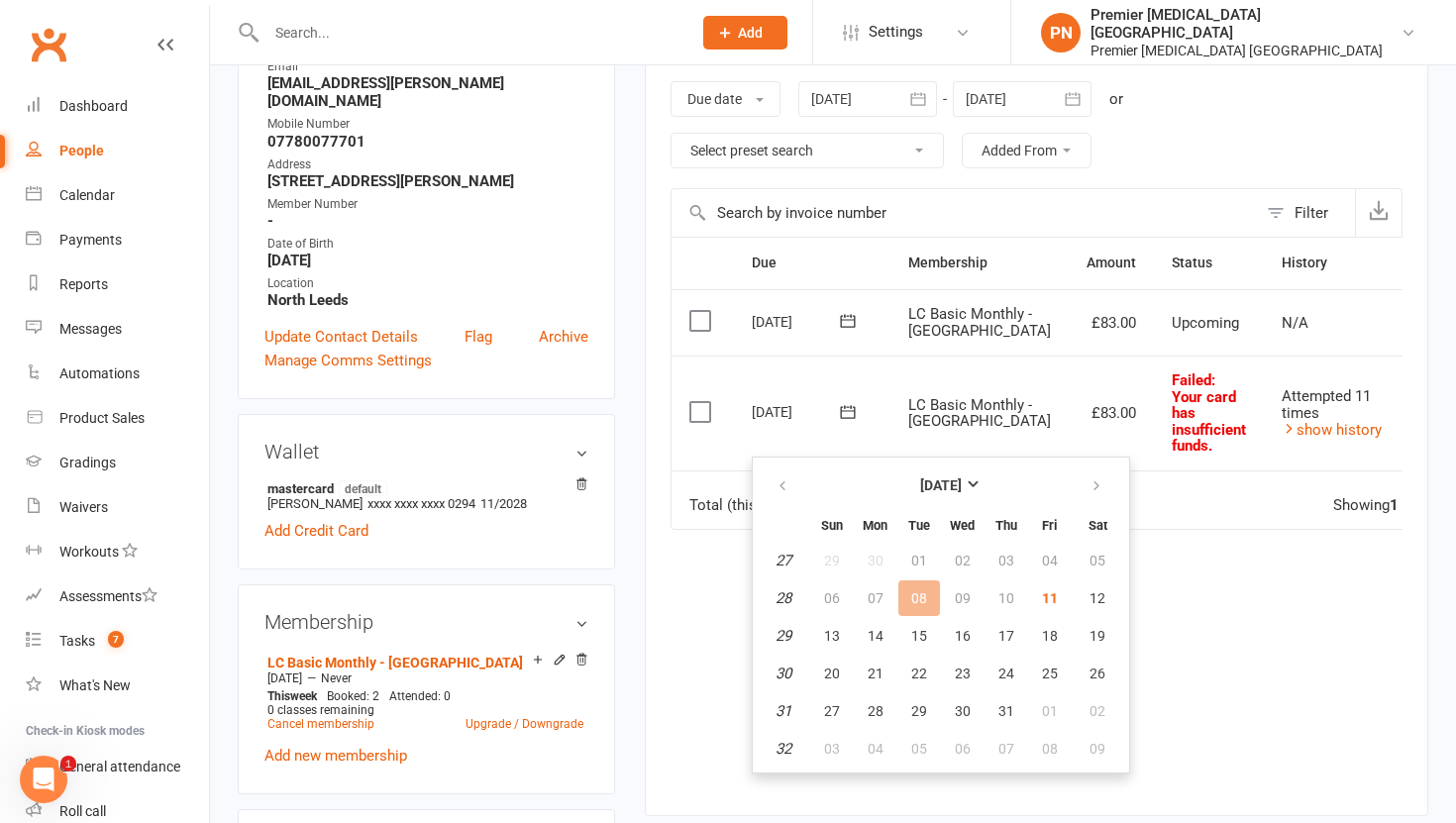 scroll, scrollTop: 346, scrollLeft: 0, axis: vertical 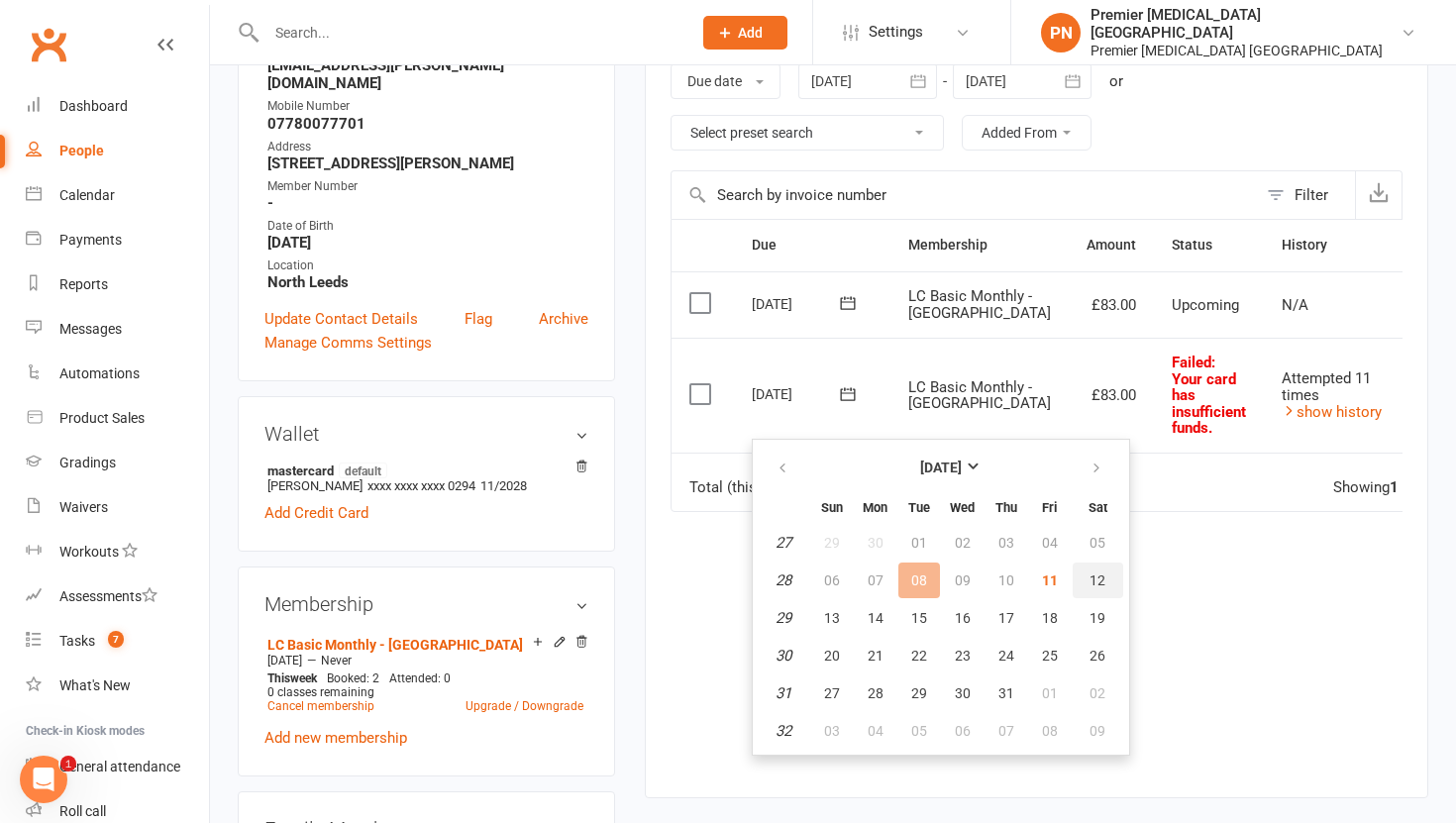 click on "12" at bounding box center [1097, 580] 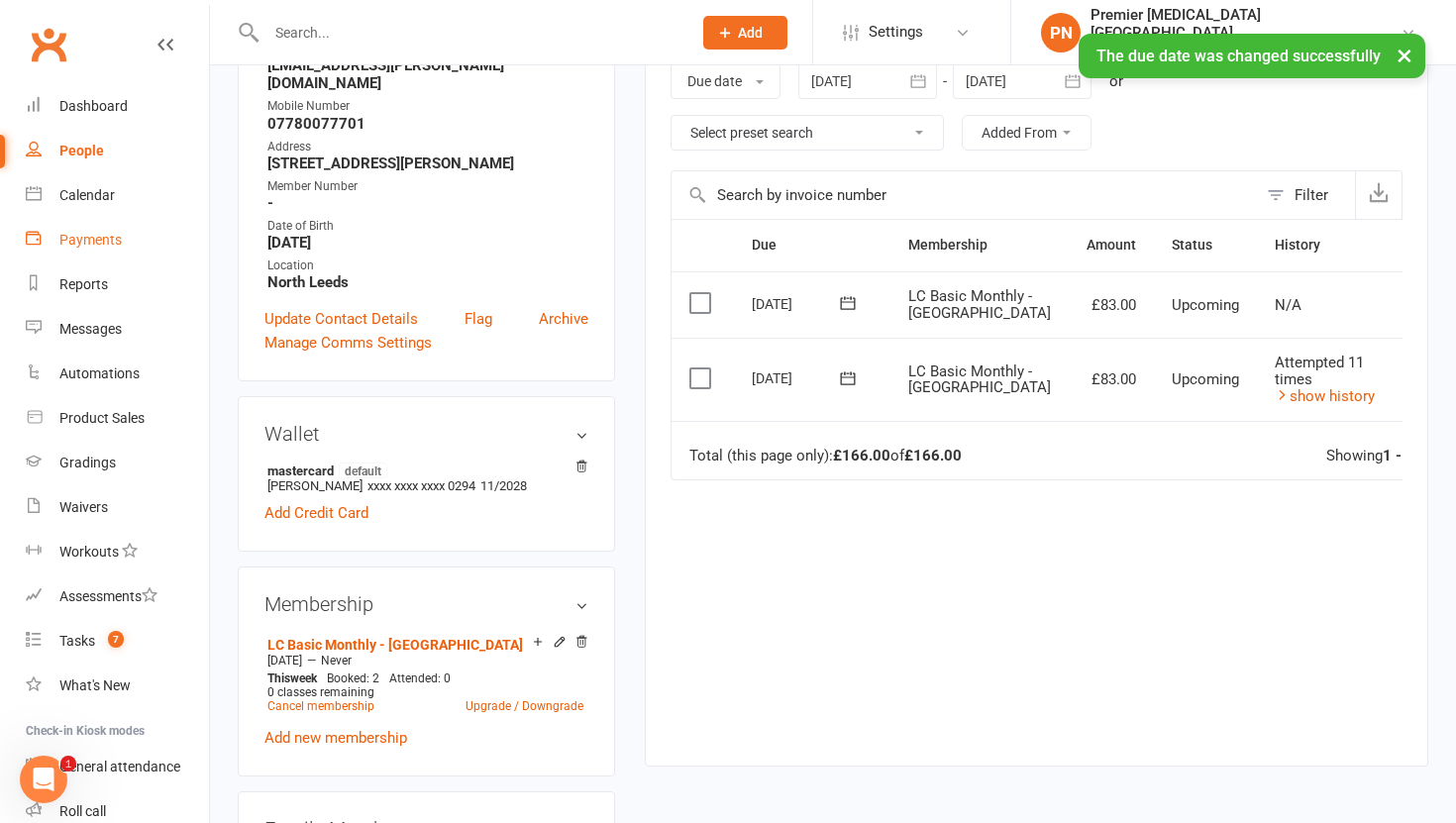 click on "Payments" at bounding box center (90, 240) 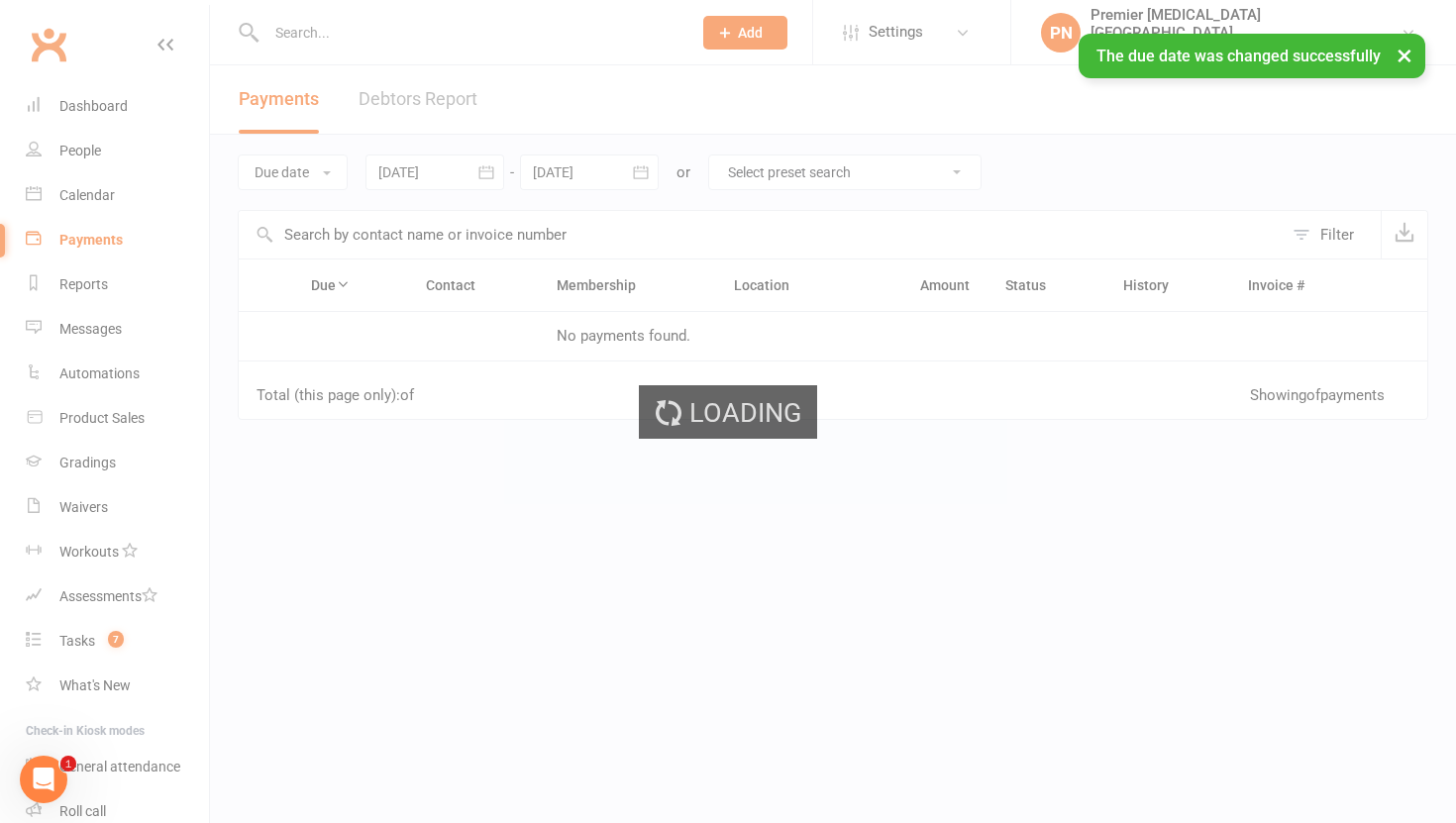 scroll, scrollTop: 0, scrollLeft: 0, axis: both 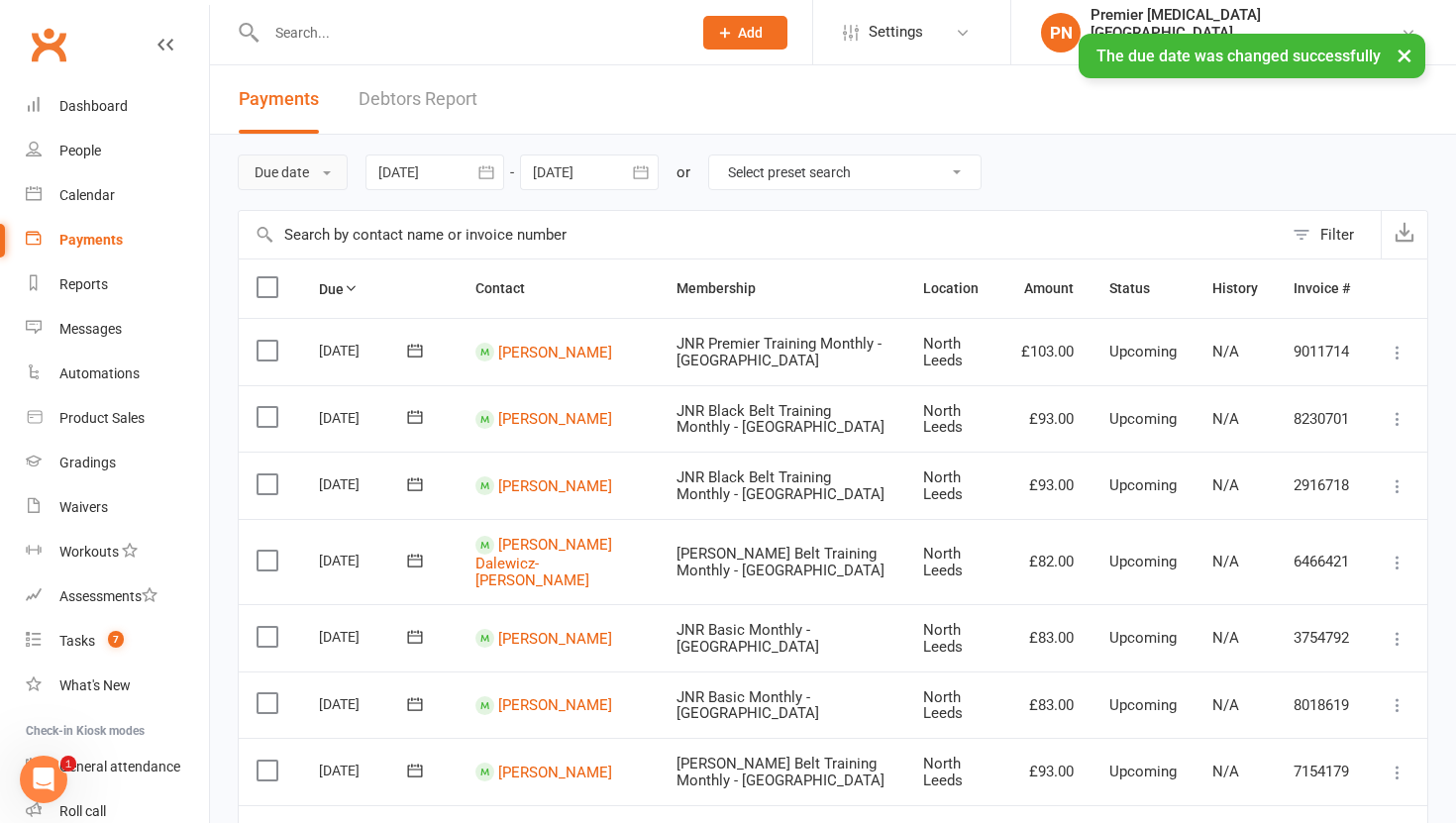 click at bounding box center (327, 173) 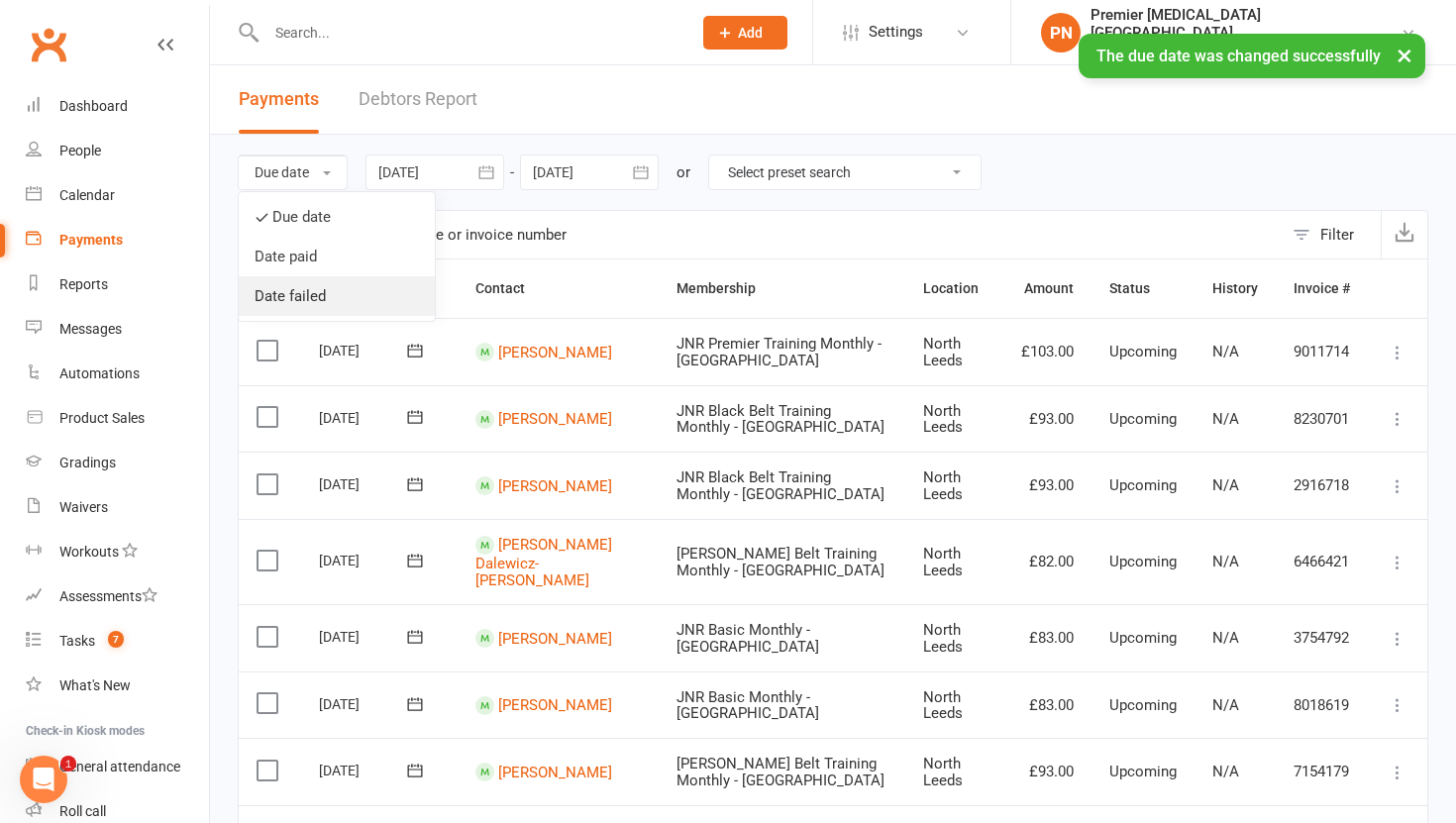 click on "Date failed" at bounding box center (337, 296) 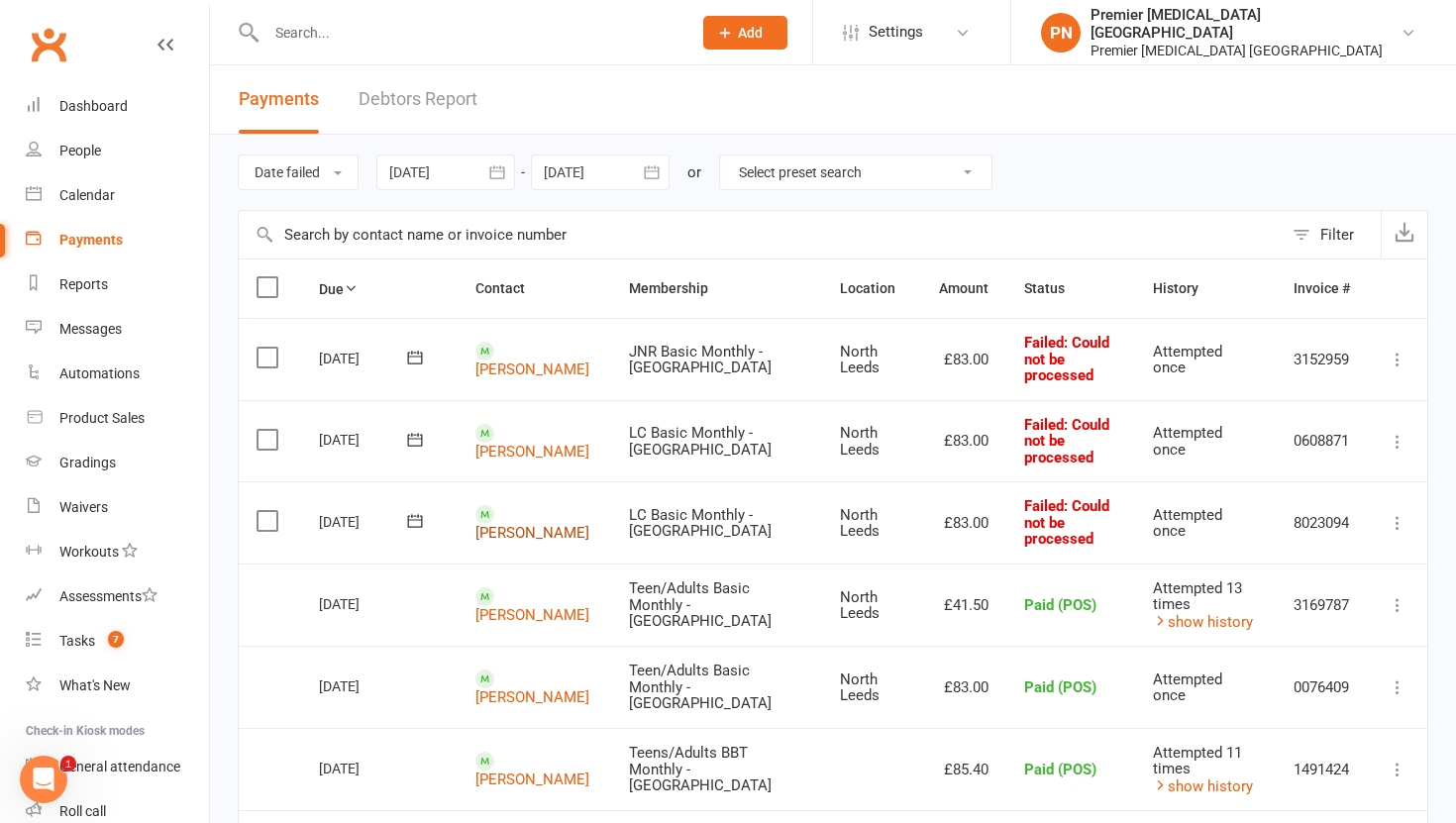 click on "Erik Sula" at bounding box center [532, 533] 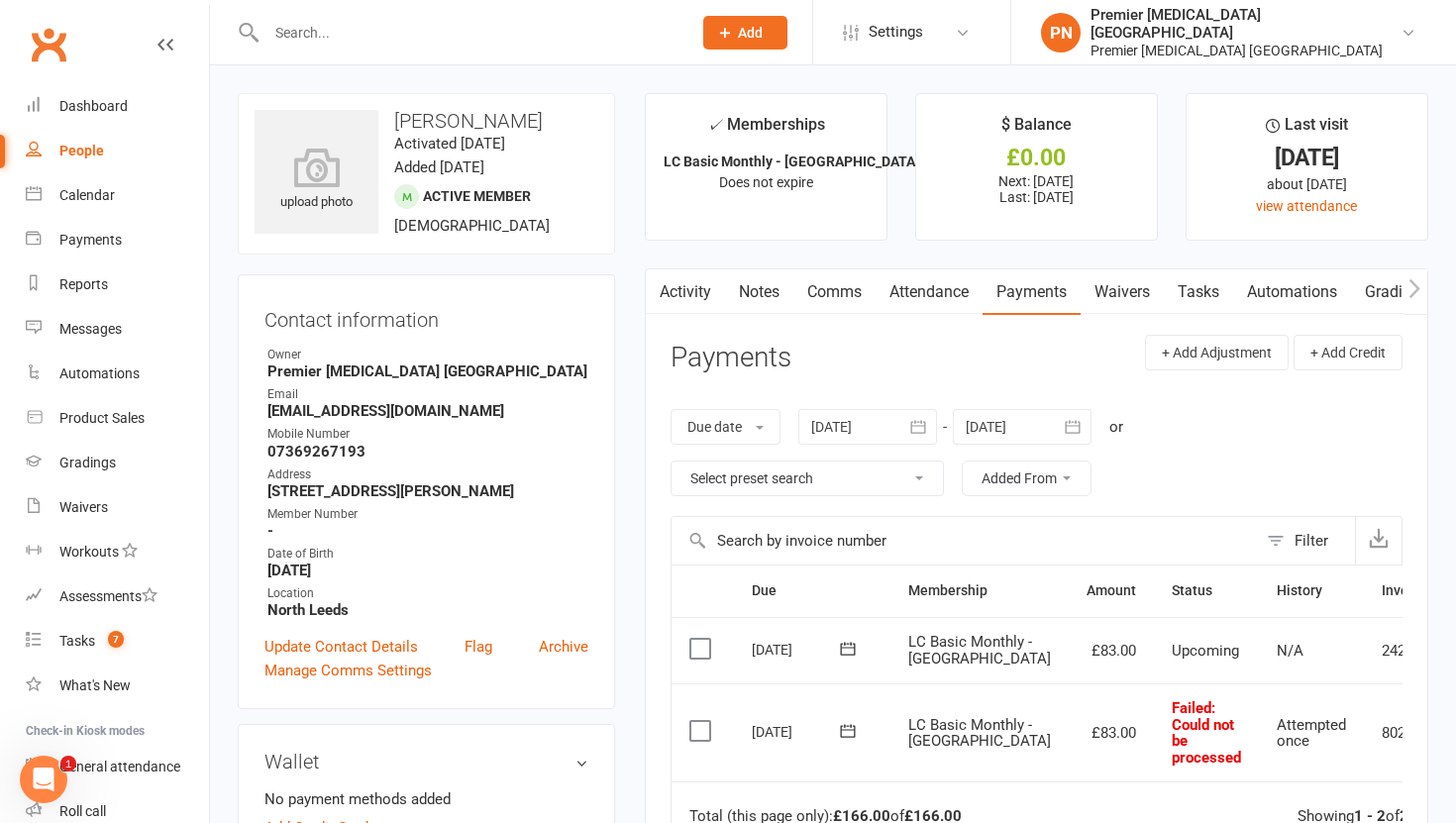 click on "Attendance" at bounding box center (929, 292) 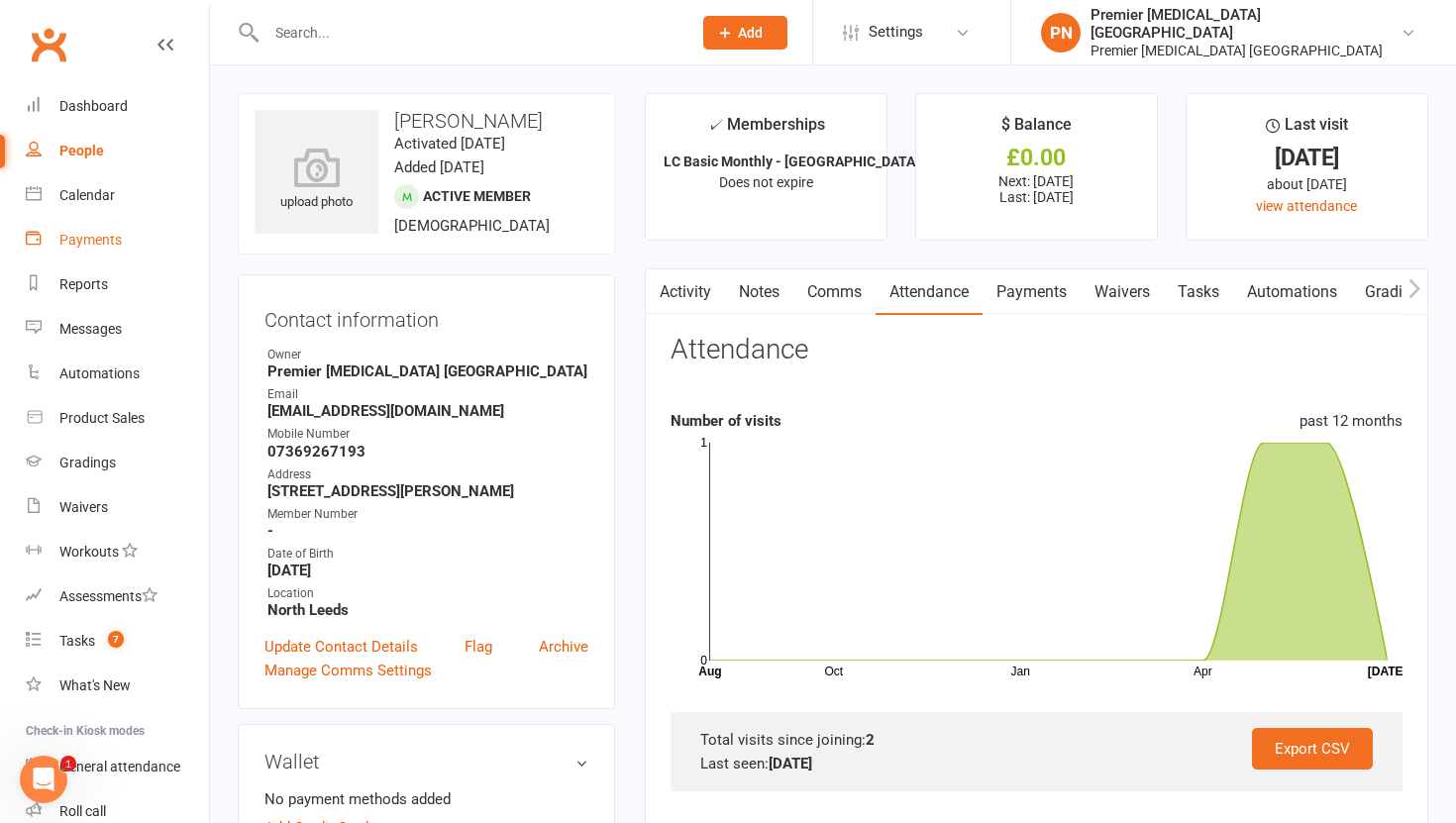 click on "Payments" at bounding box center [90, 240] 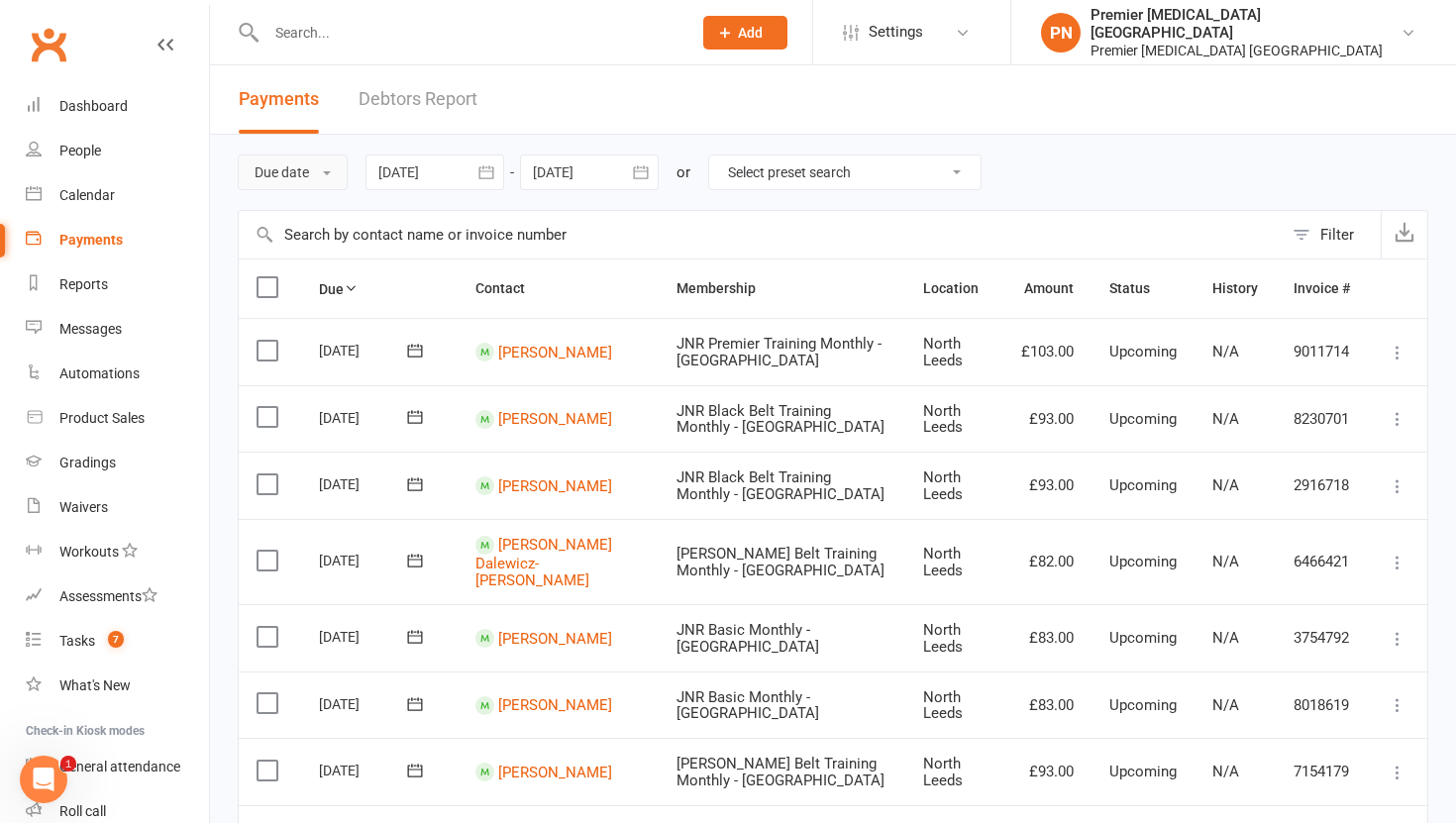click on "Due date" at bounding box center (292, 172) 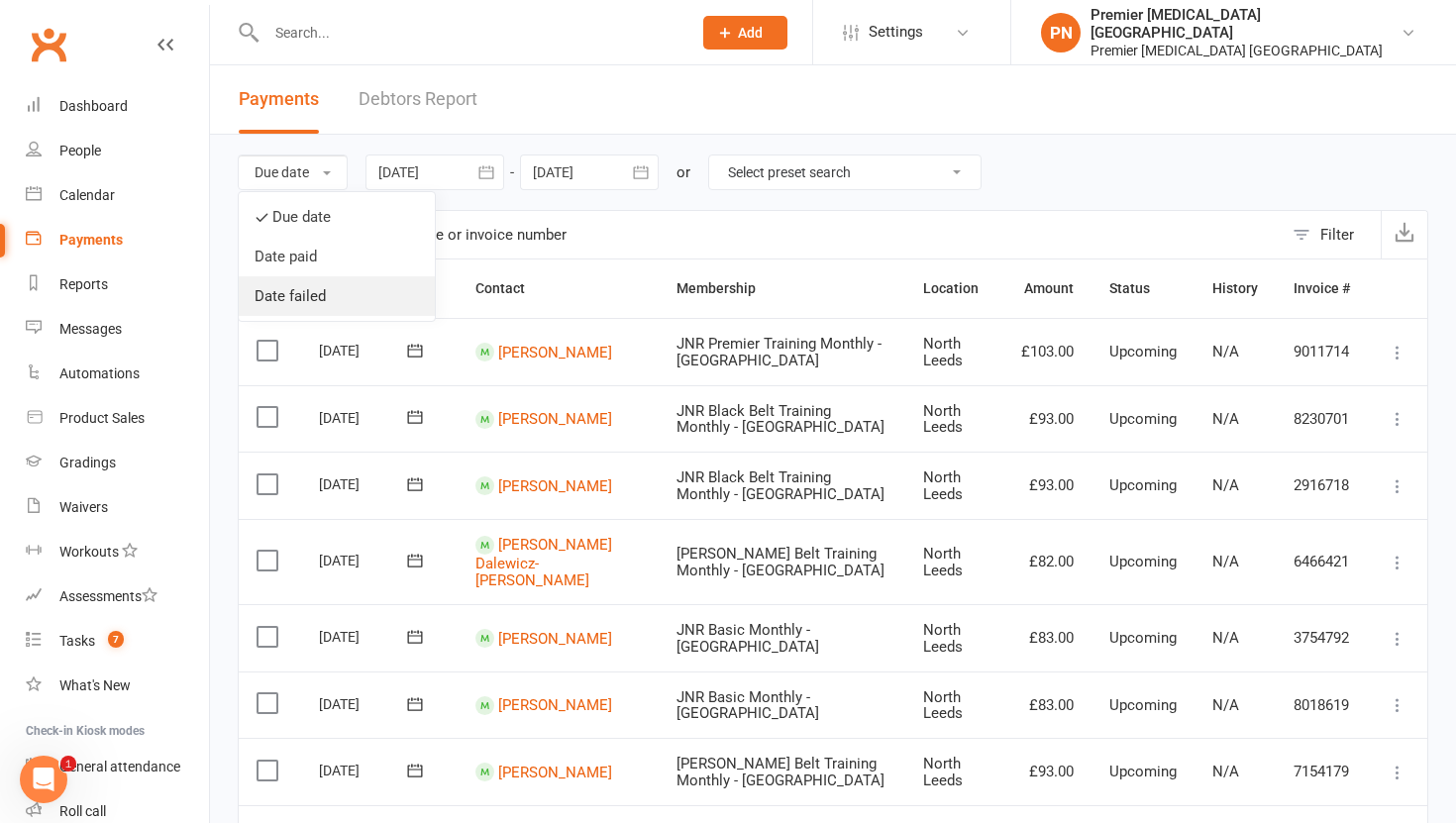 click on "Date failed" at bounding box center (337, 296) 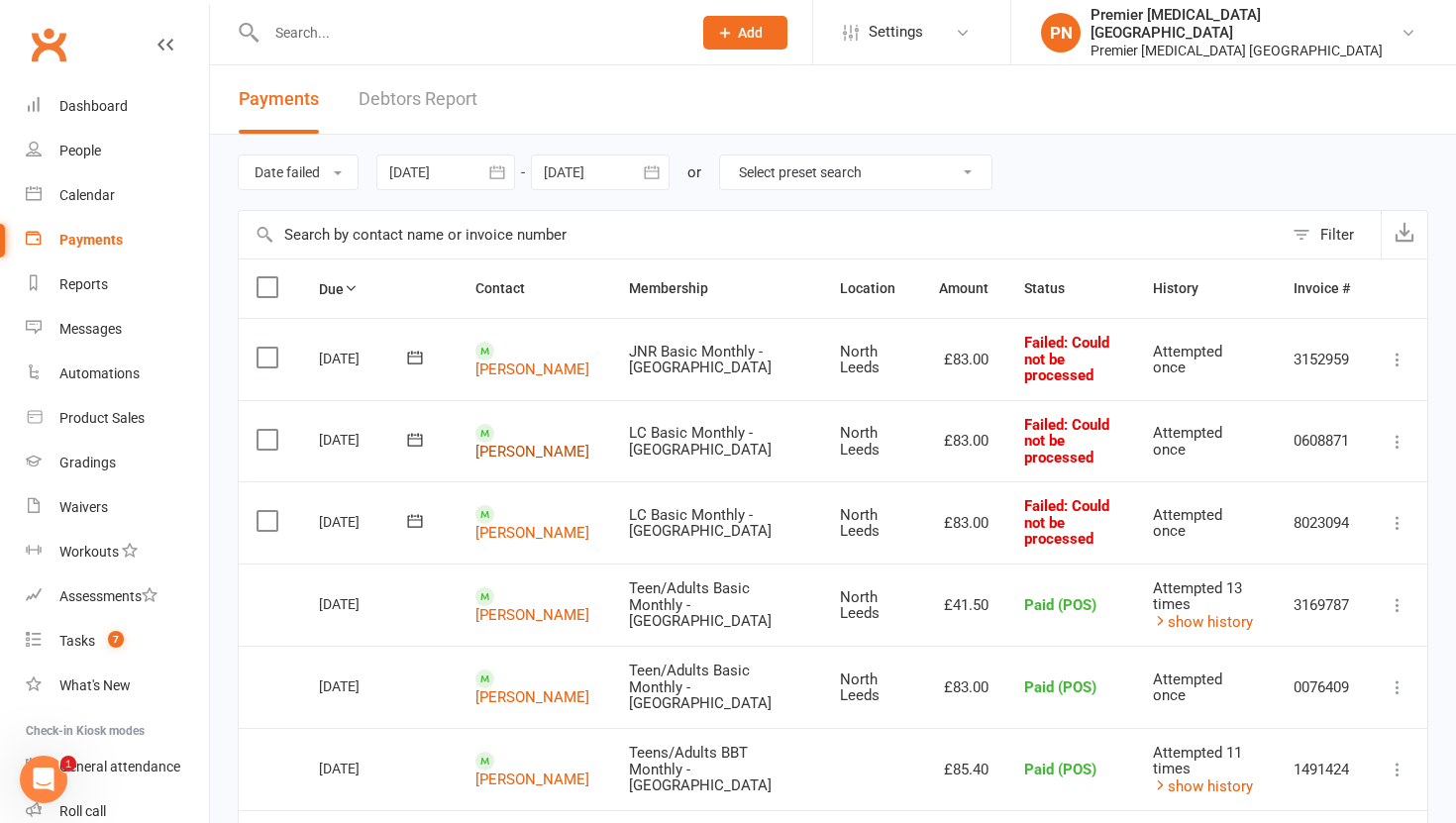 click on "Nivaan khela" at bounding box center (532, 451) 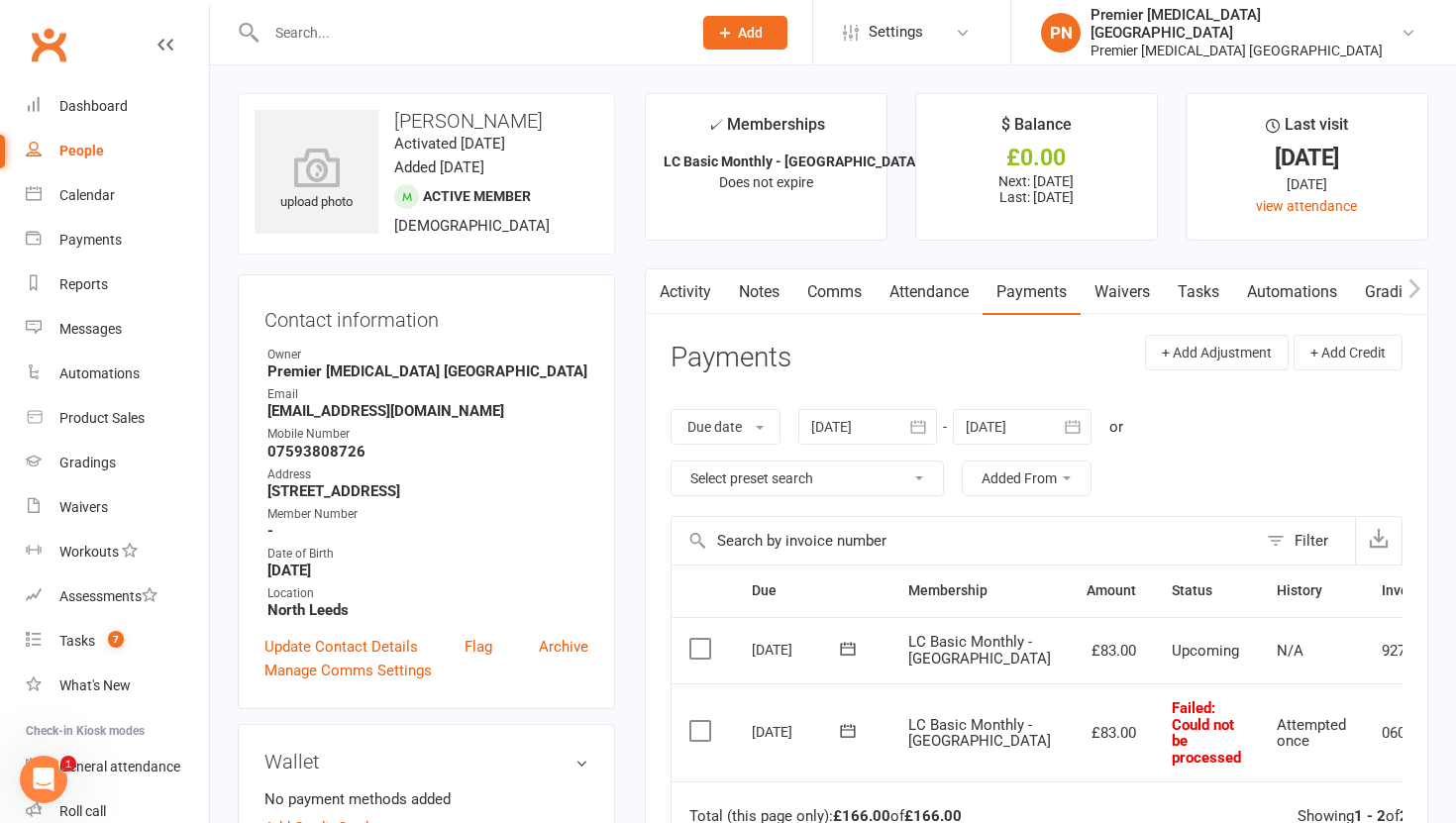 click on "Attendance" at bounding box center [929, 292] 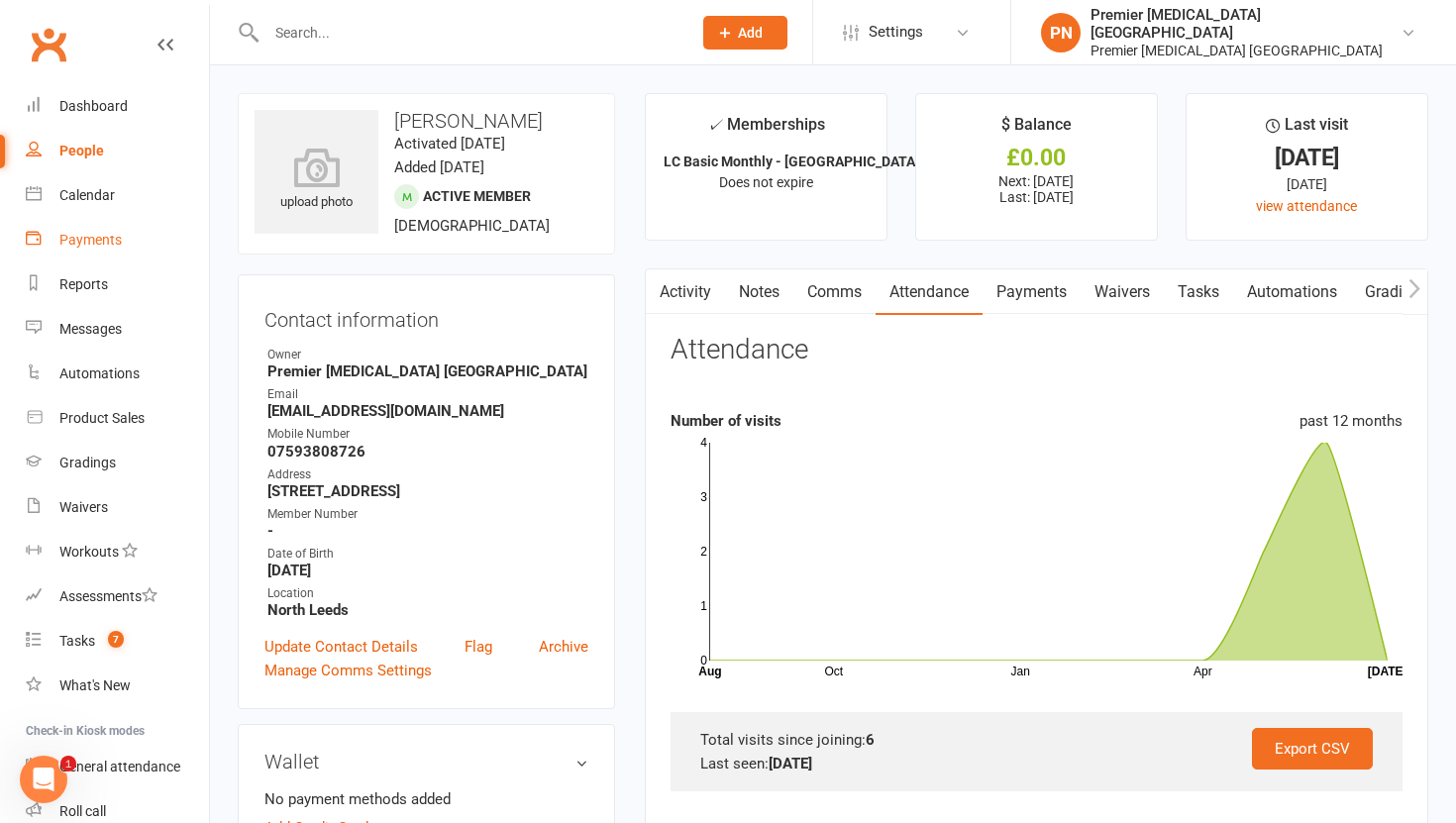 click on "Payments" at bounding box center (90, 240) 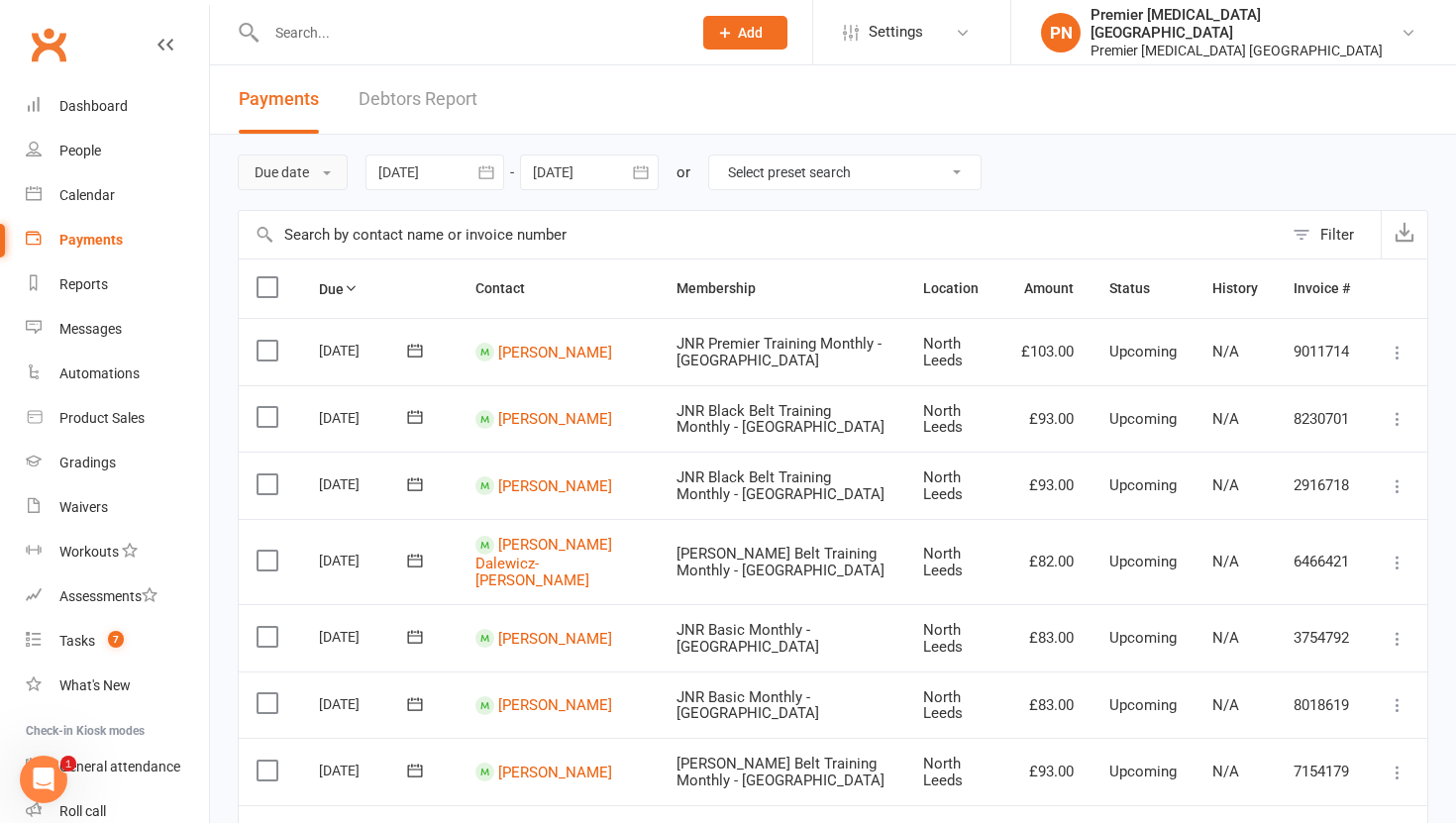 click on "Due date" at bounding box center (292, 172) 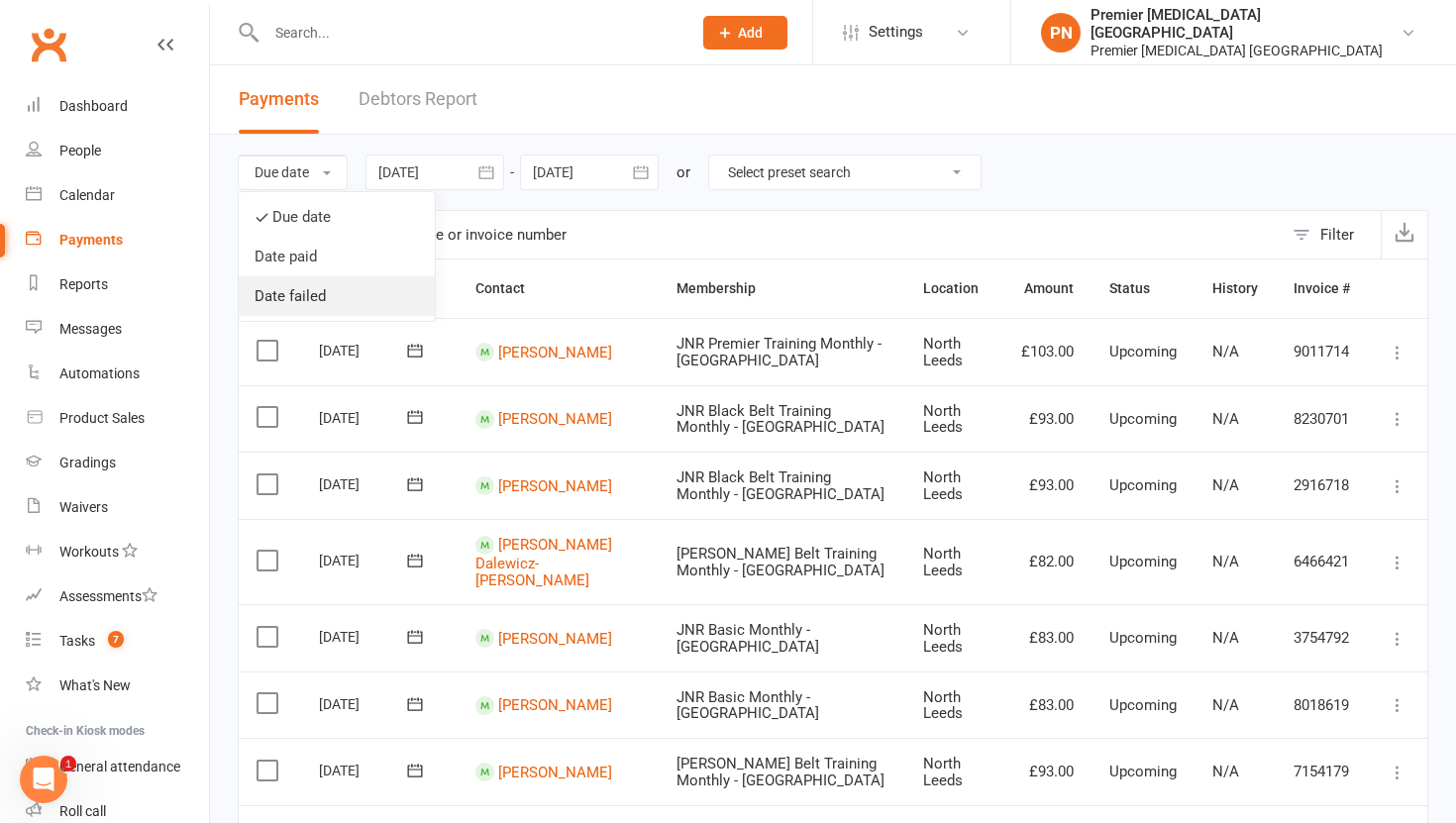 click on "Date failed" at bounding box center [337, 296] 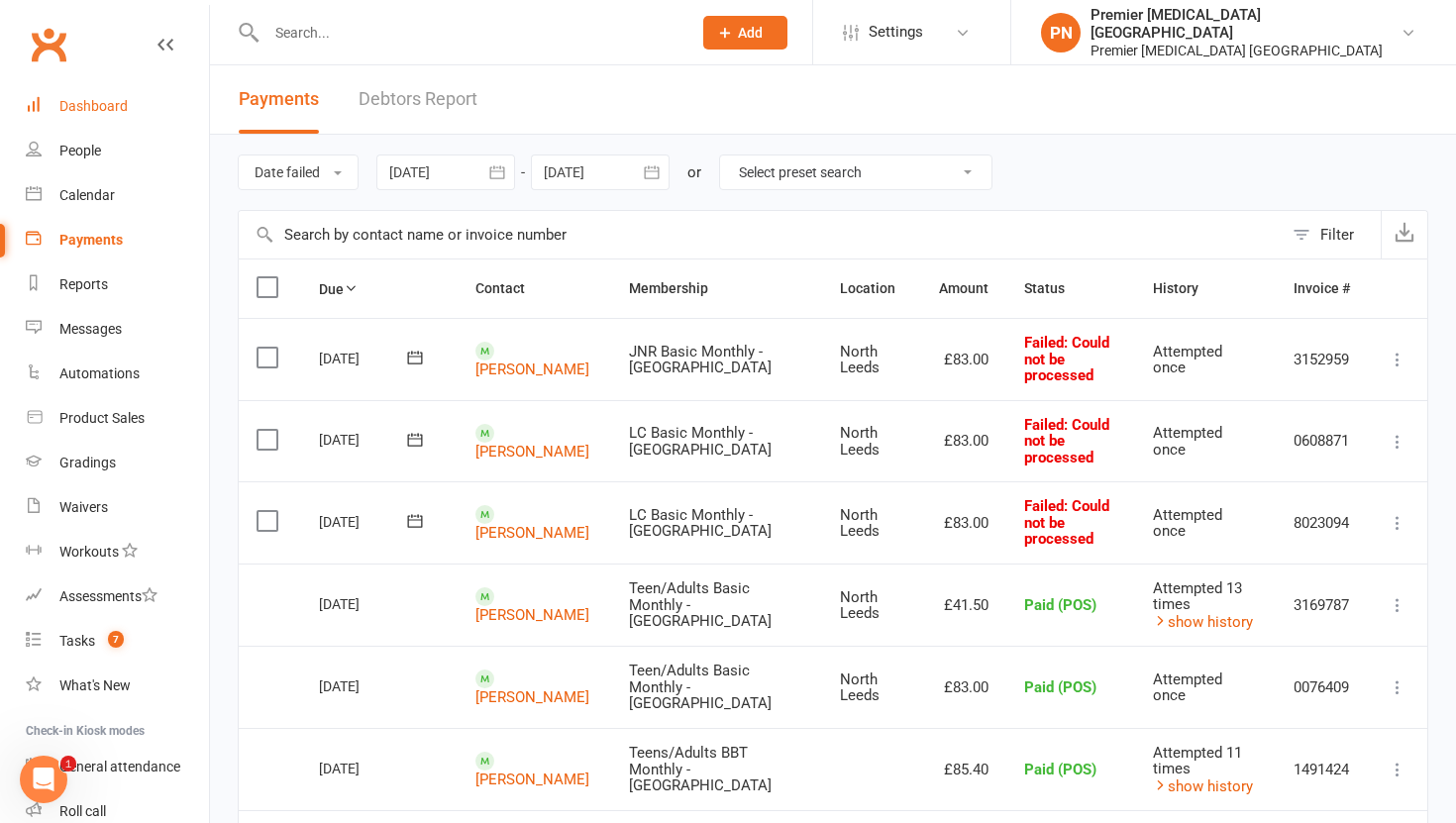 click on "Dashboard" at bounding box center (117, 106) 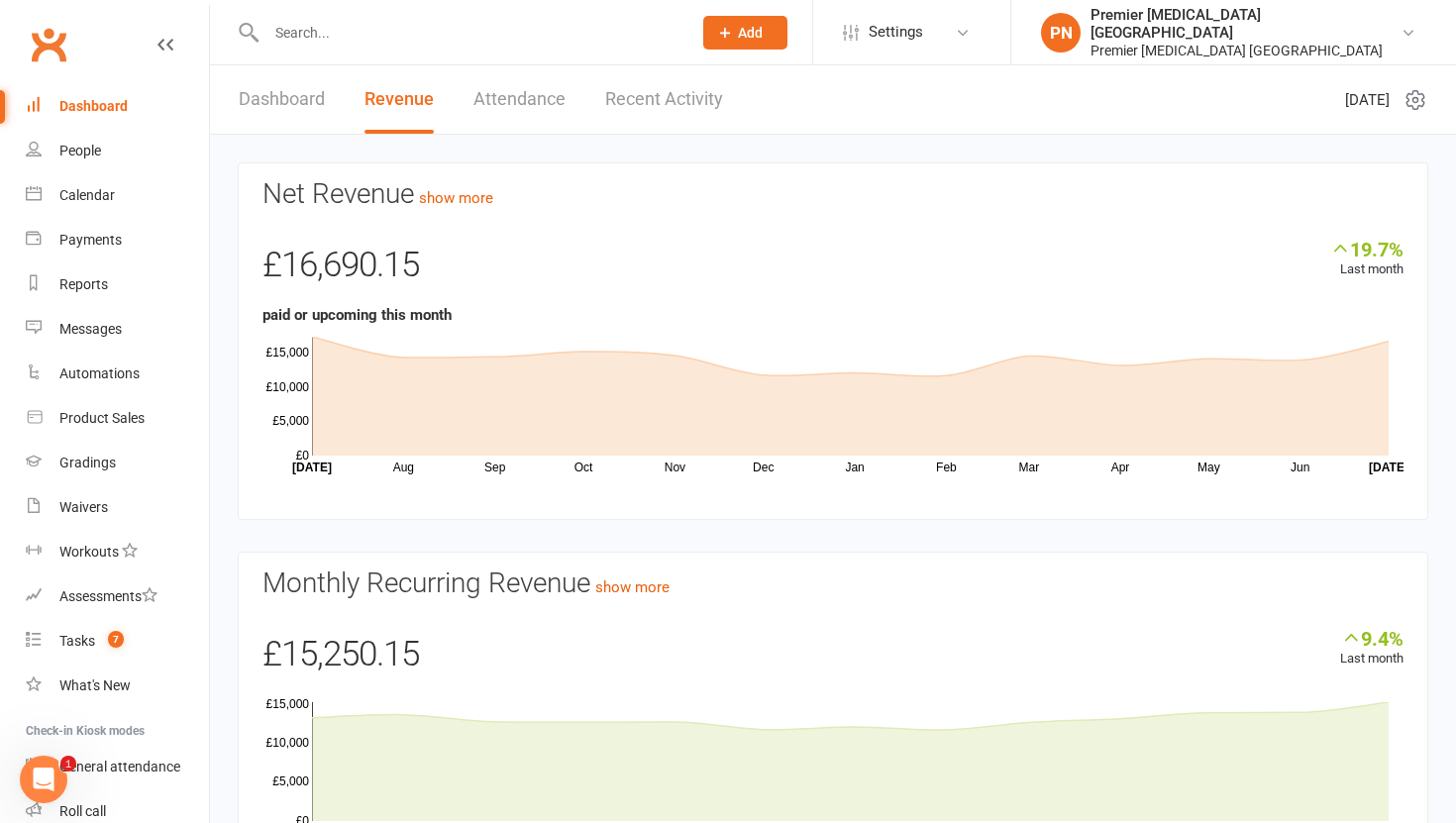 click on "Dashboard" at bounding box center (281, 99) 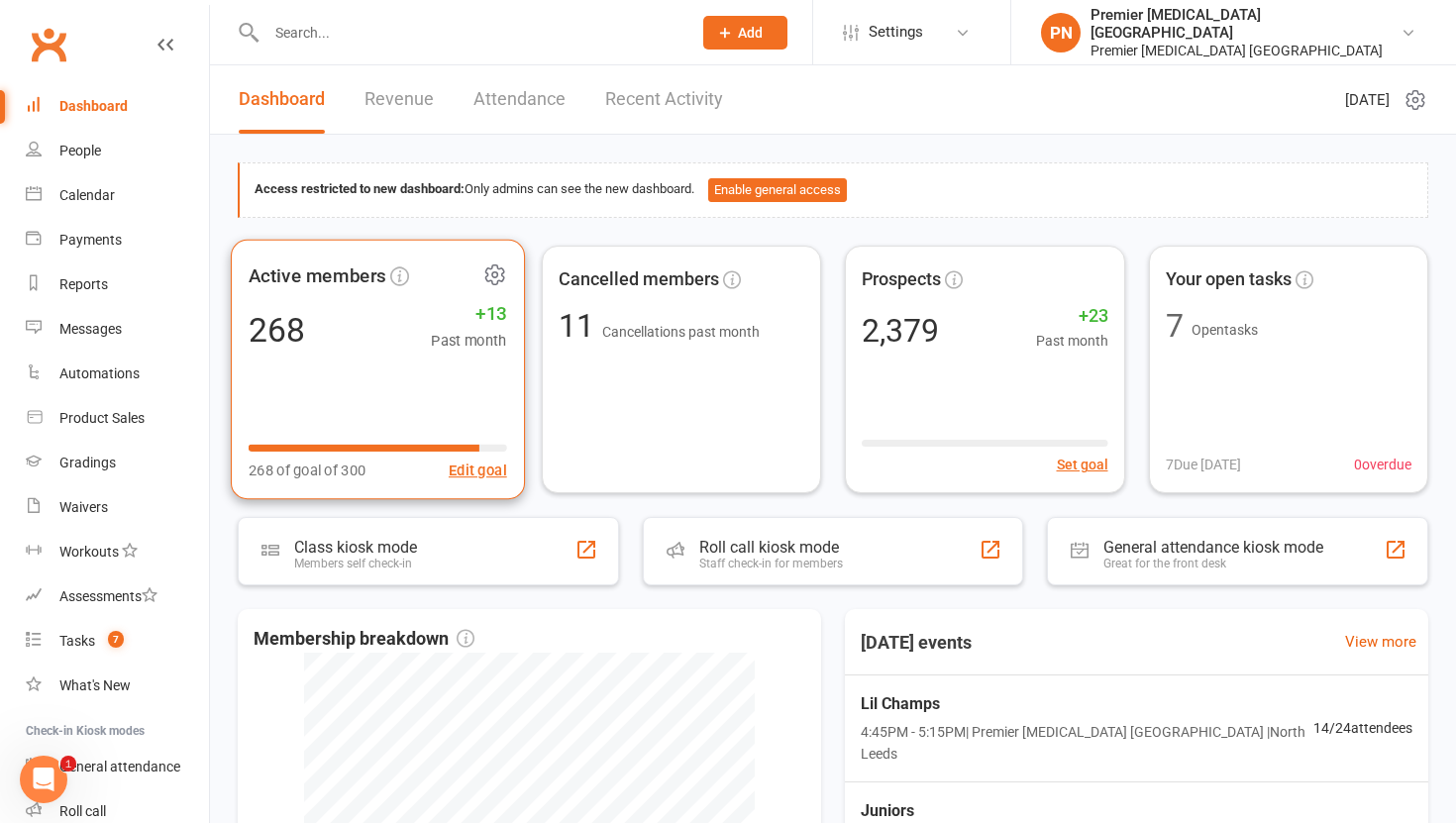click on "Active members   268 +13 Past month 268 of goal of 300 Edit goal" at bounding box center [377, 368] 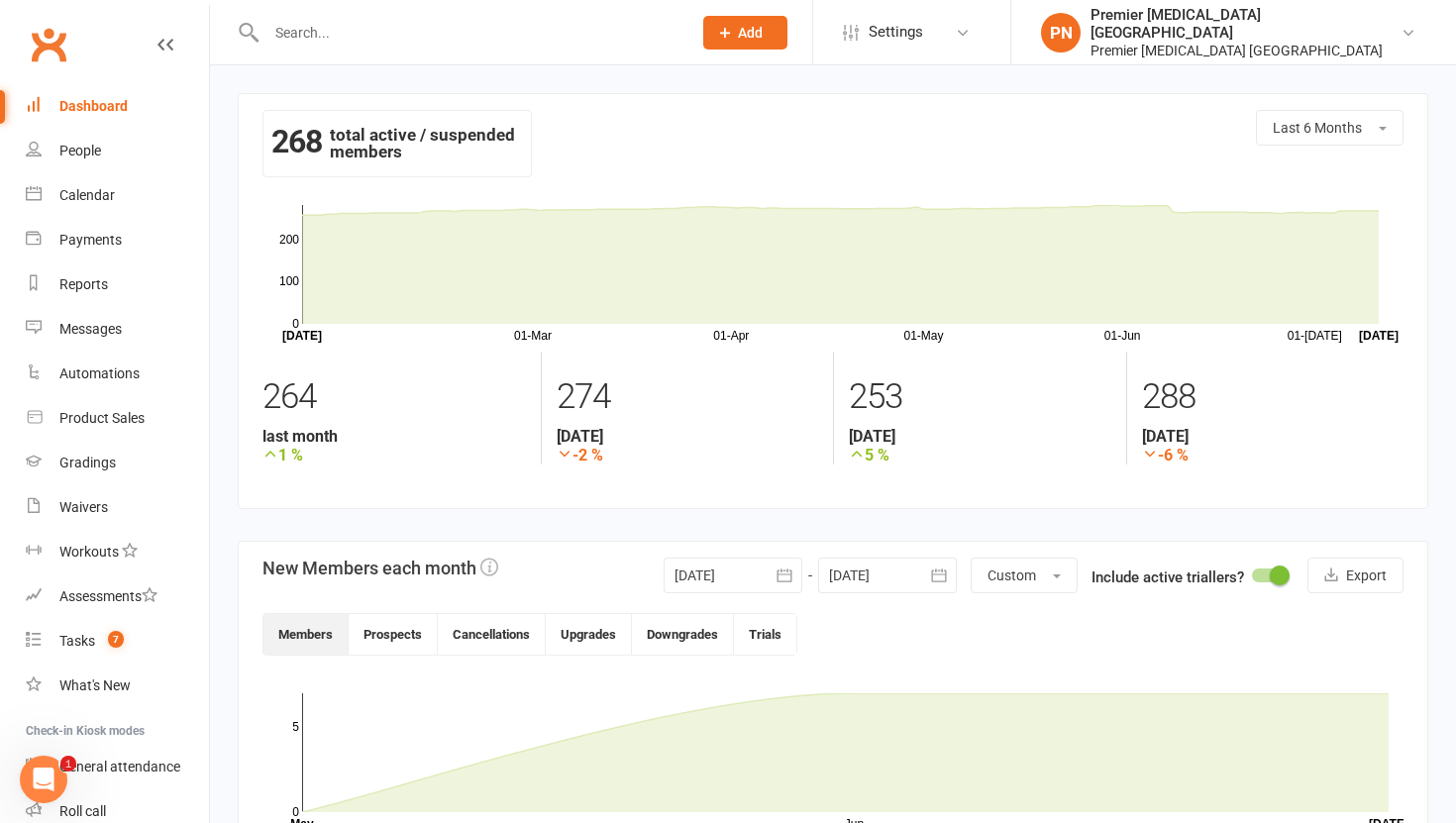 click 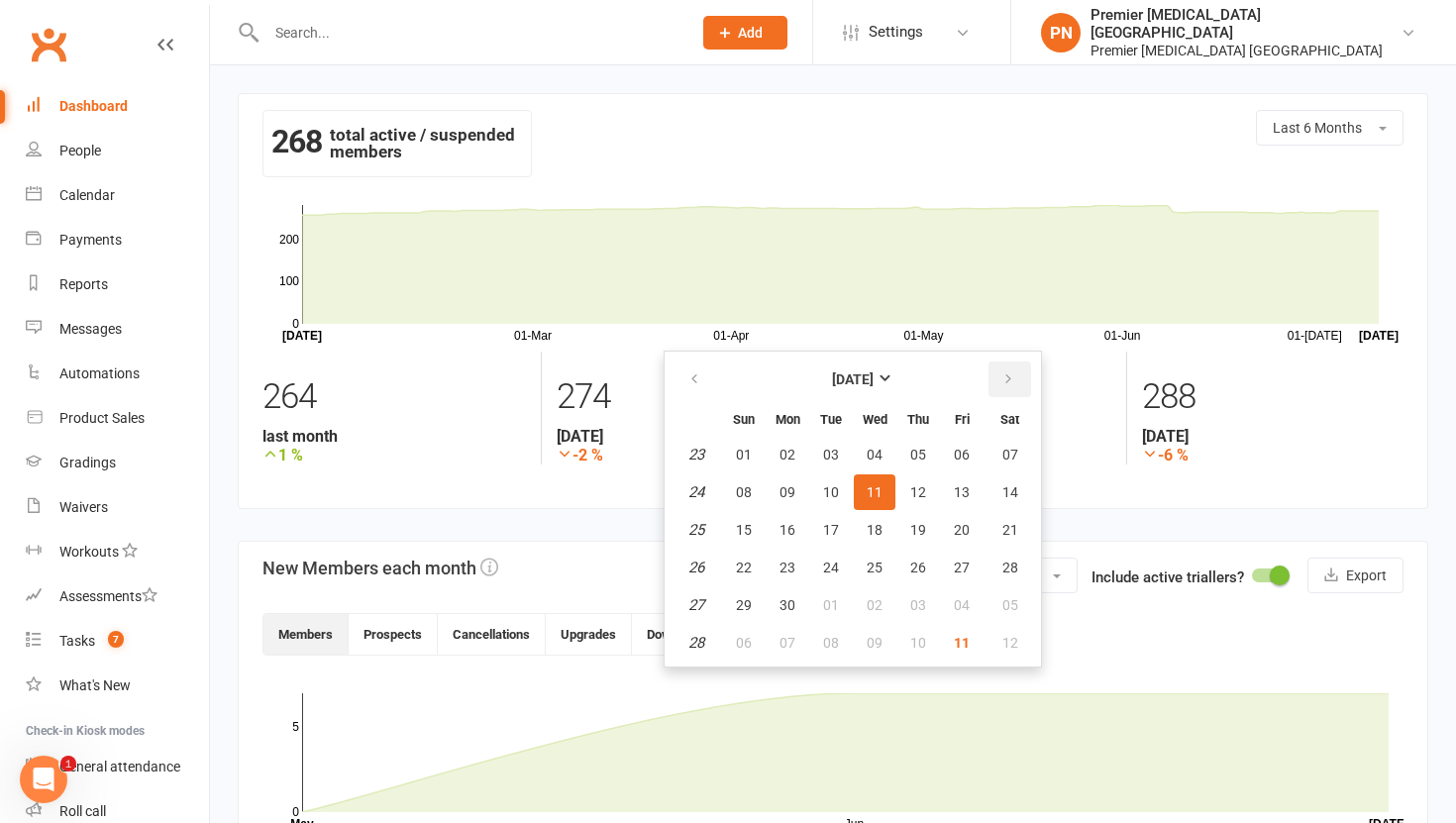 click at bounding box center [1008, 379] 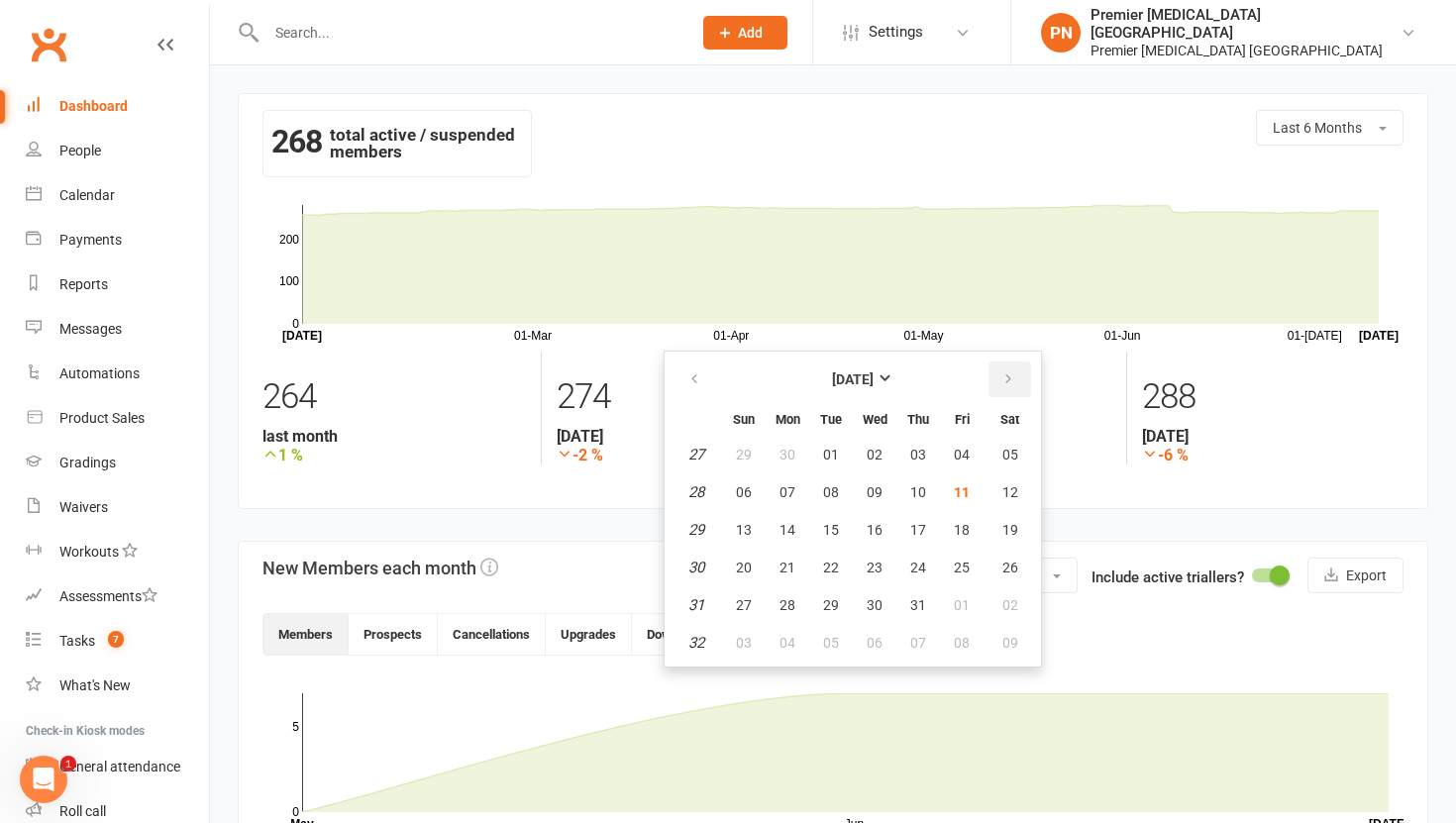 click at bounding box center (1008, 379) 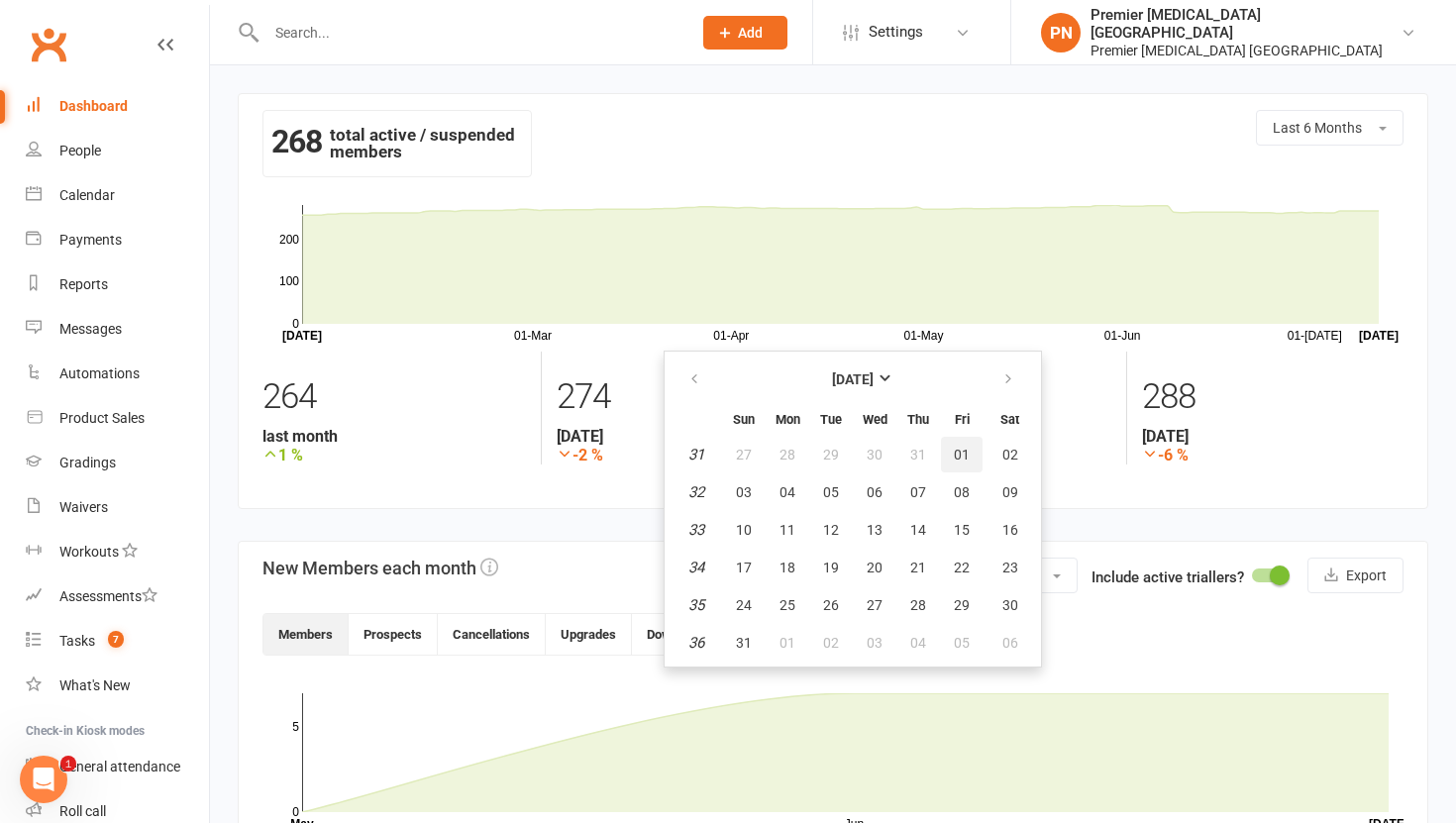 click on "01" at bounding box center [962, 455] 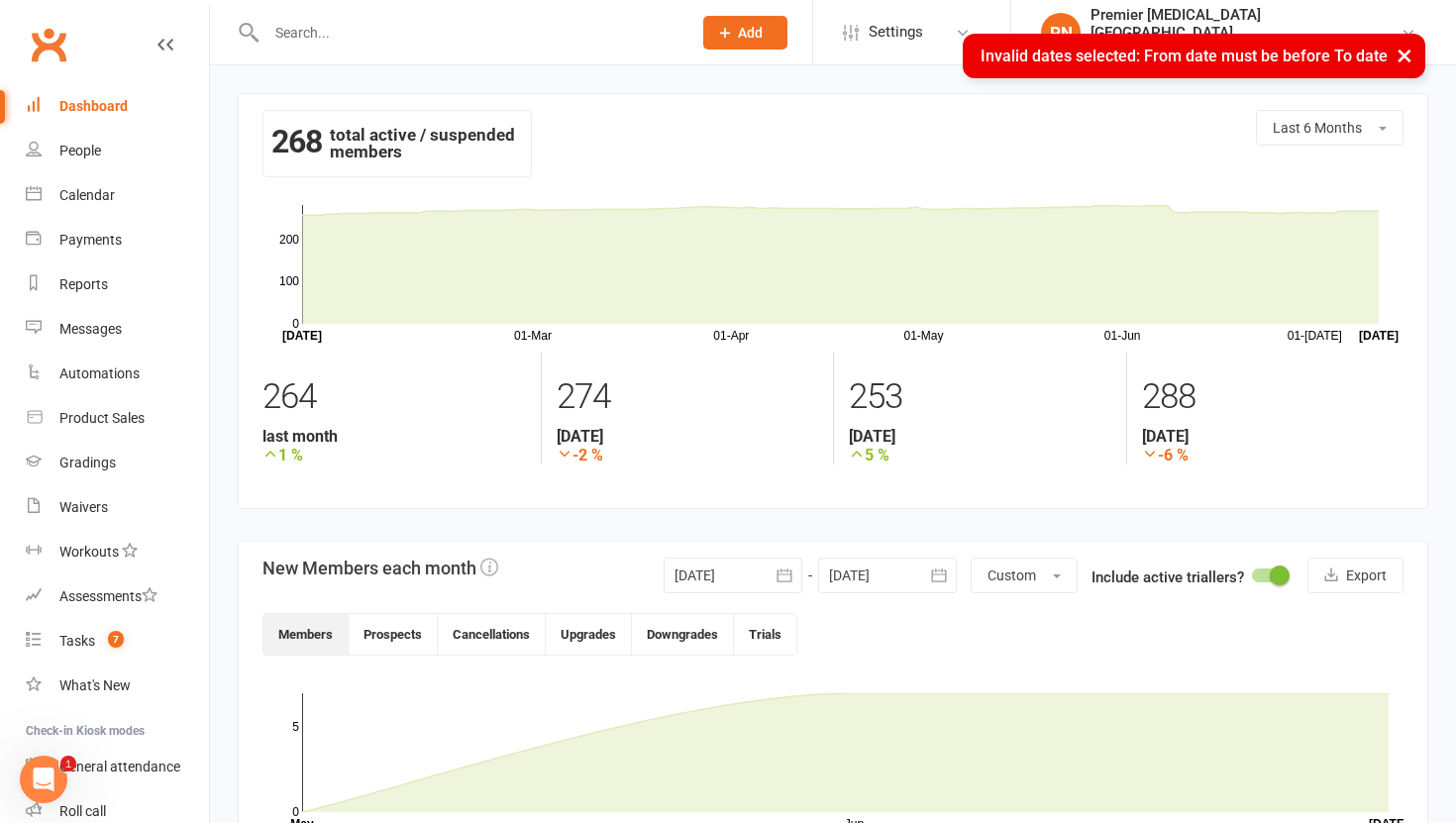 click 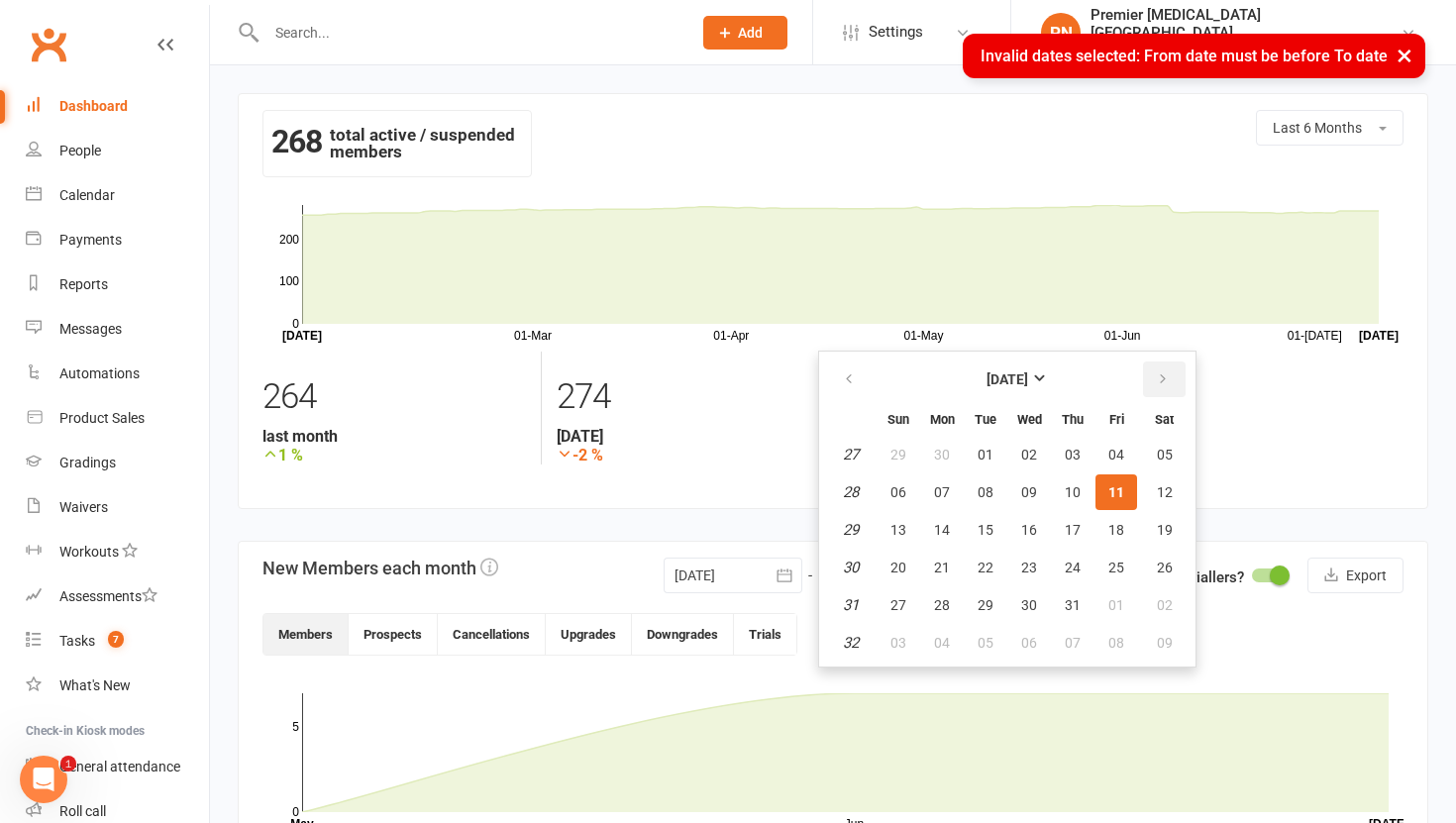 click at bounding box center [1163, 379] 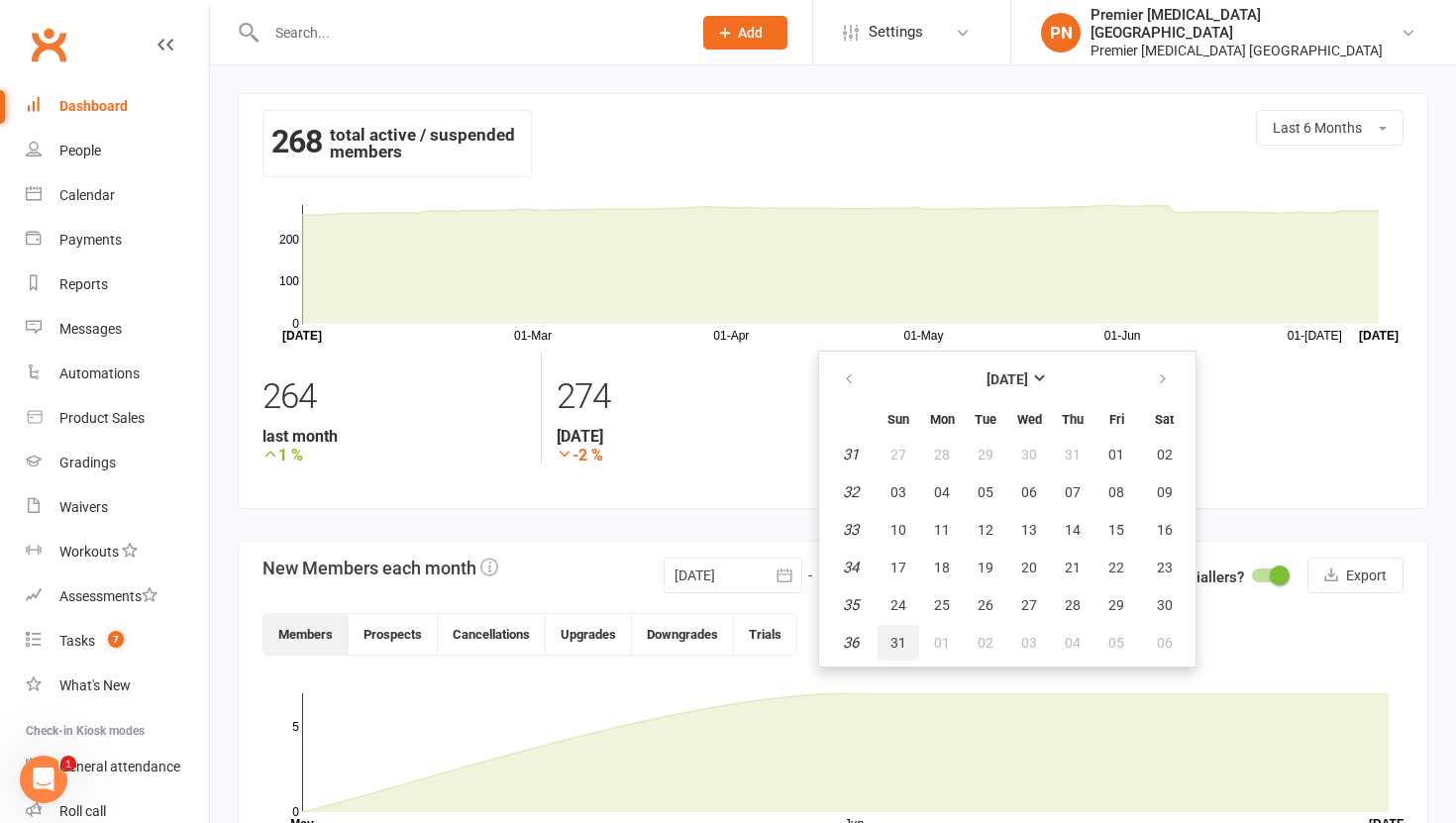 click on "31" at bounding box center [898, 643] 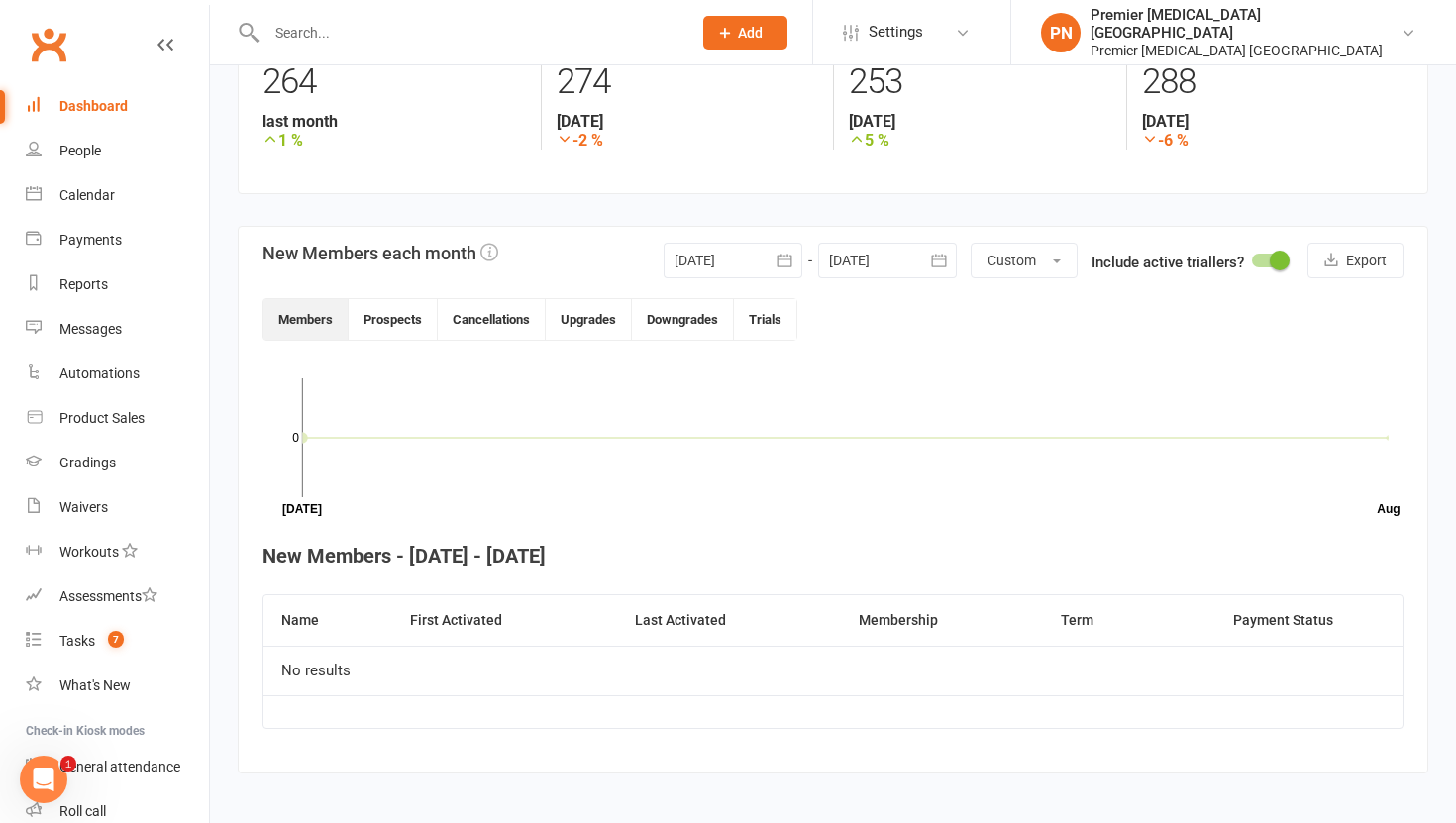 scroll, scrollTop: 319, scrollLeft: 0, axis: vertical 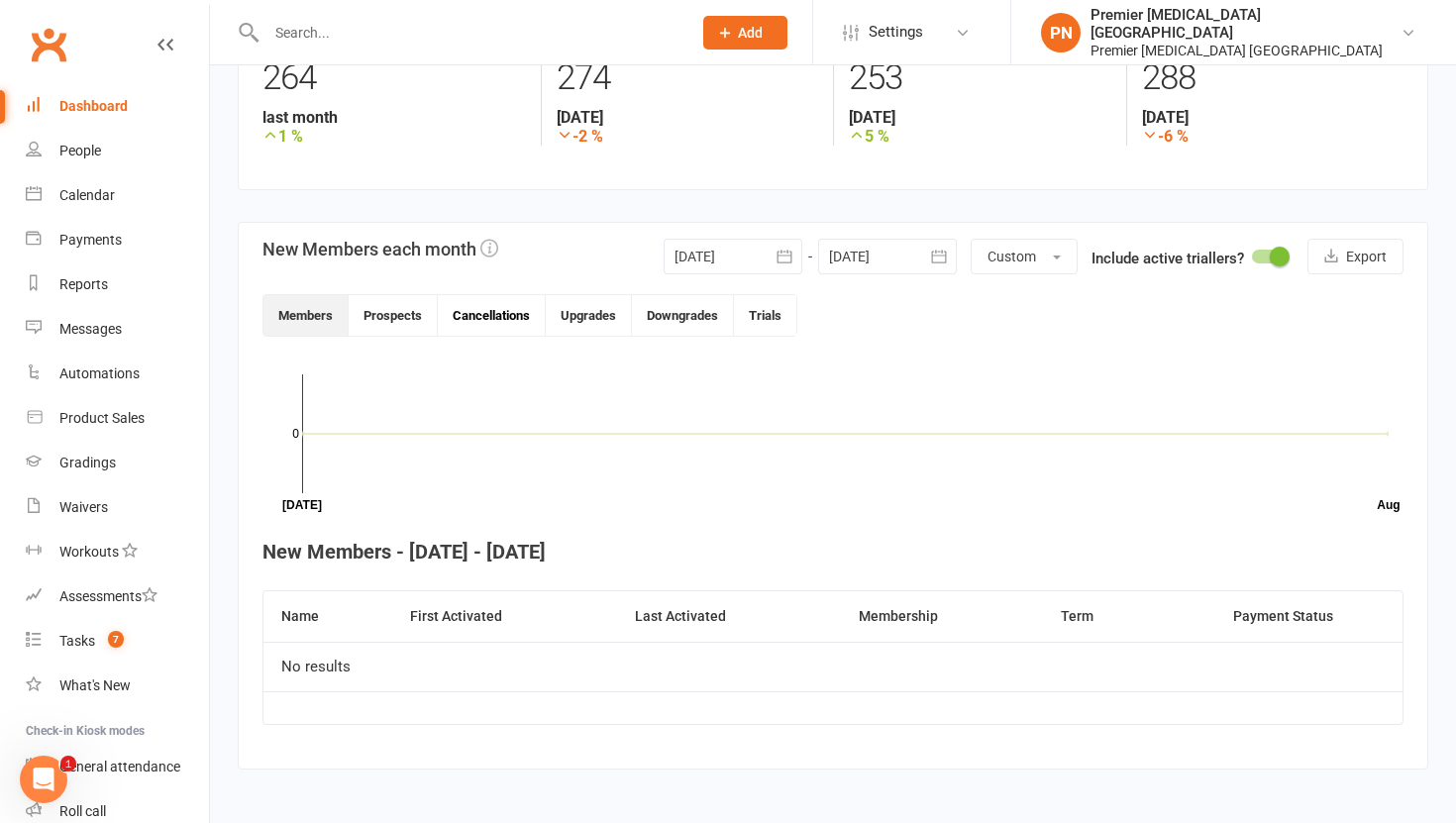click on "Cancellations" at bounding box center (491, 315) 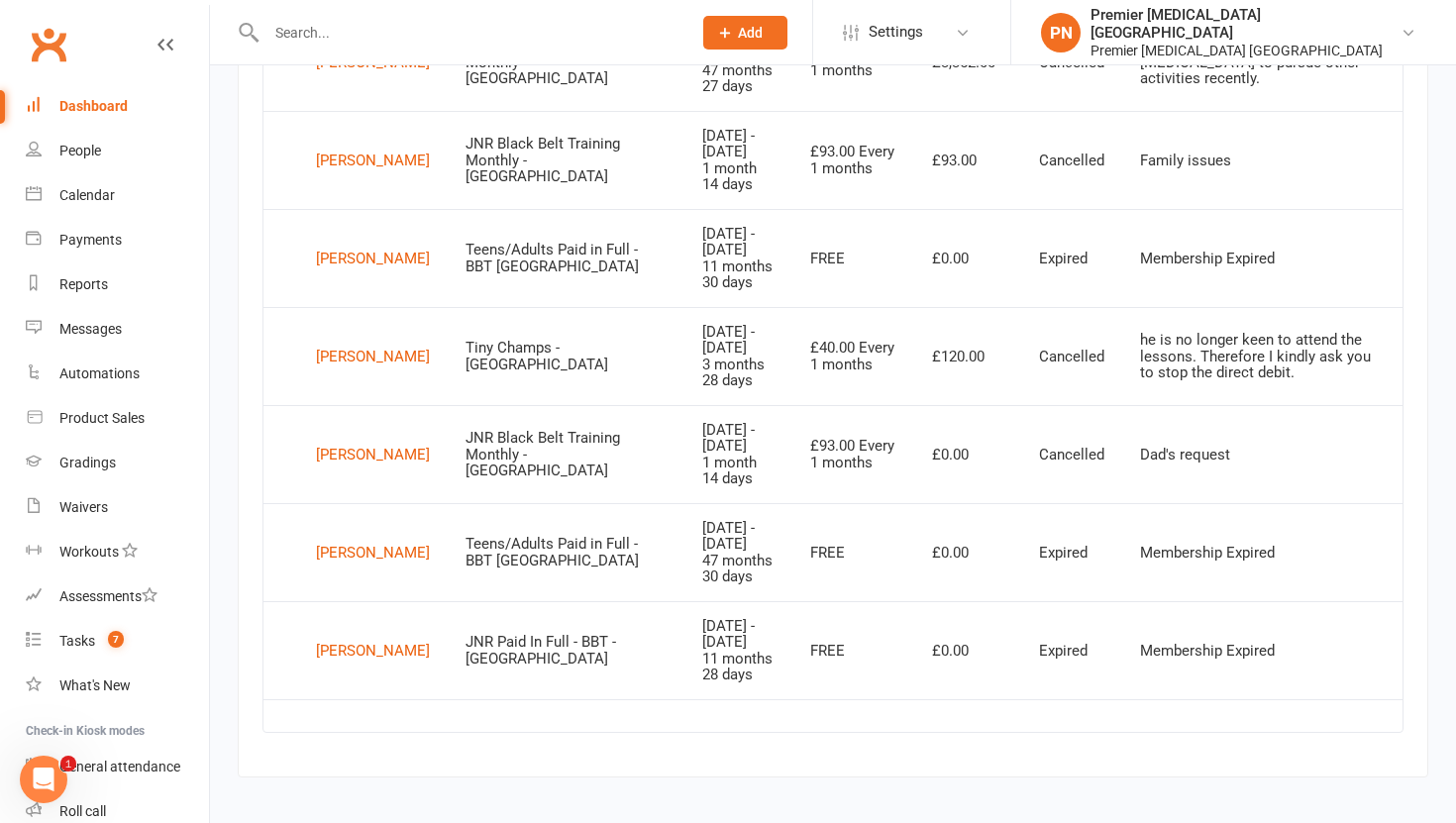scroll, scrollTop: 1269, scrollLeft: 0, axis: vertical 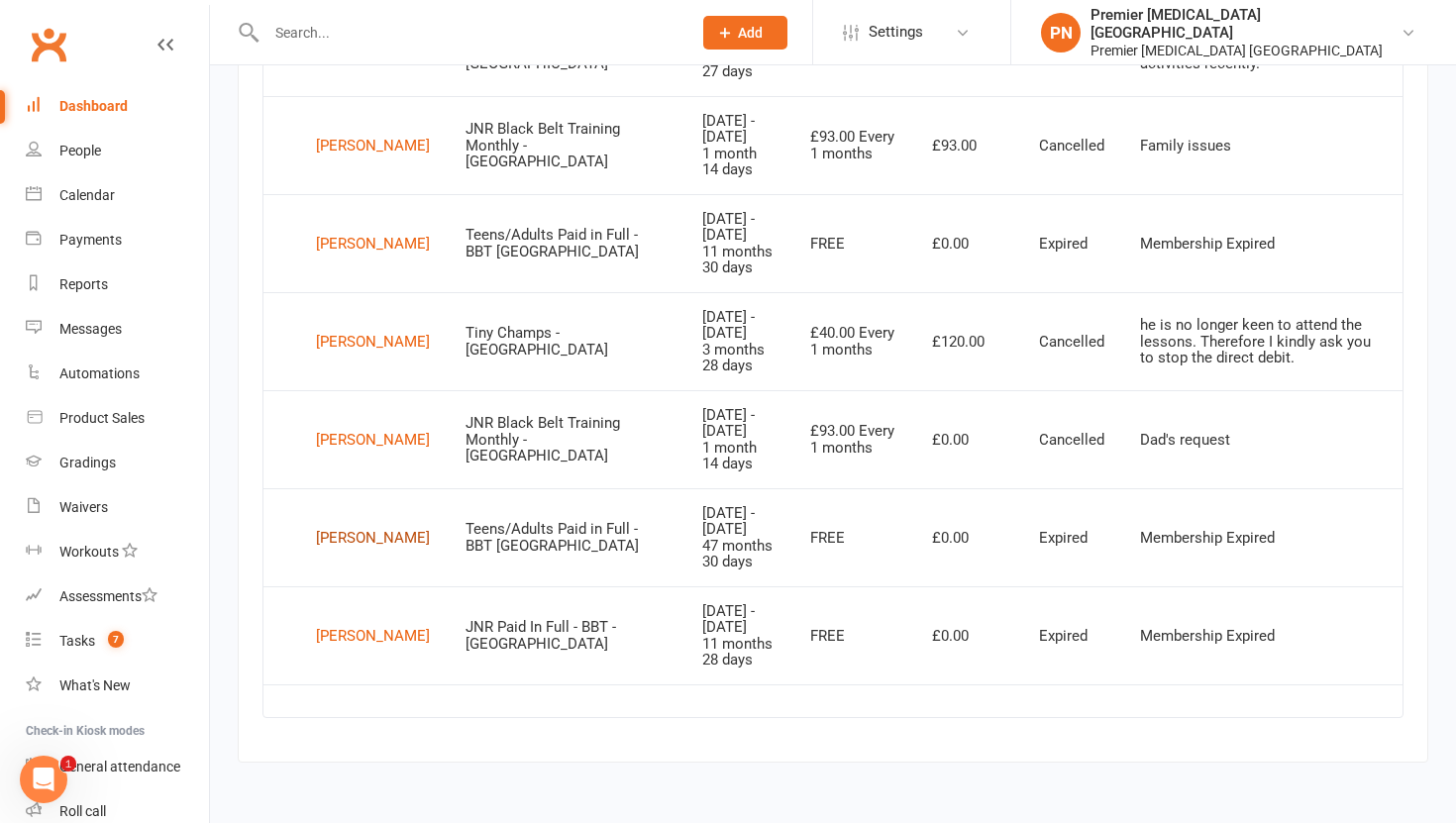 click on "Arvinder Notay" at bounding box center [372, 538] 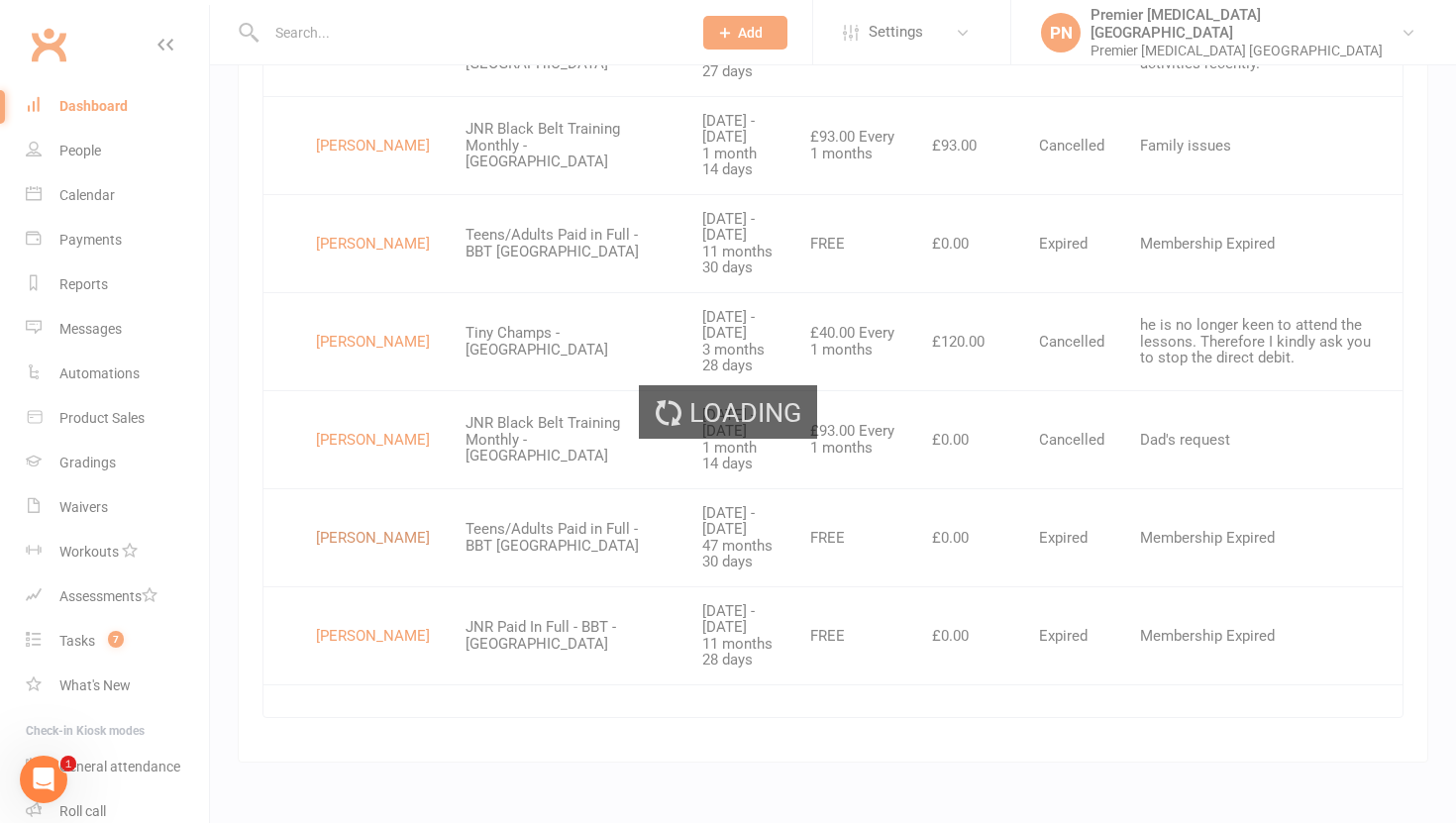 scroll, scrollTop: 0, scrollLeft: 0, axis: both 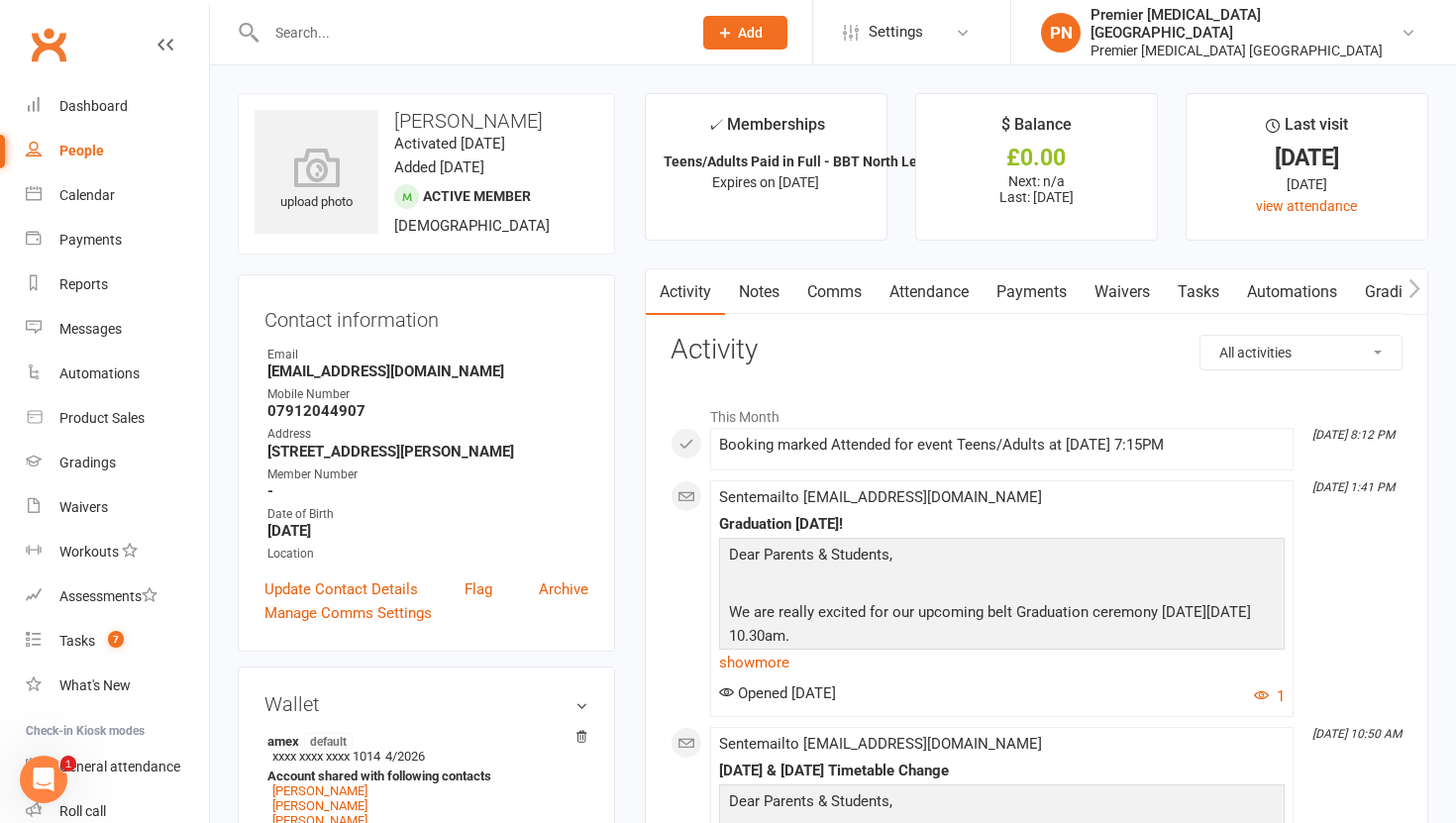 click on "Attendance" at bounding box center (929, 292) 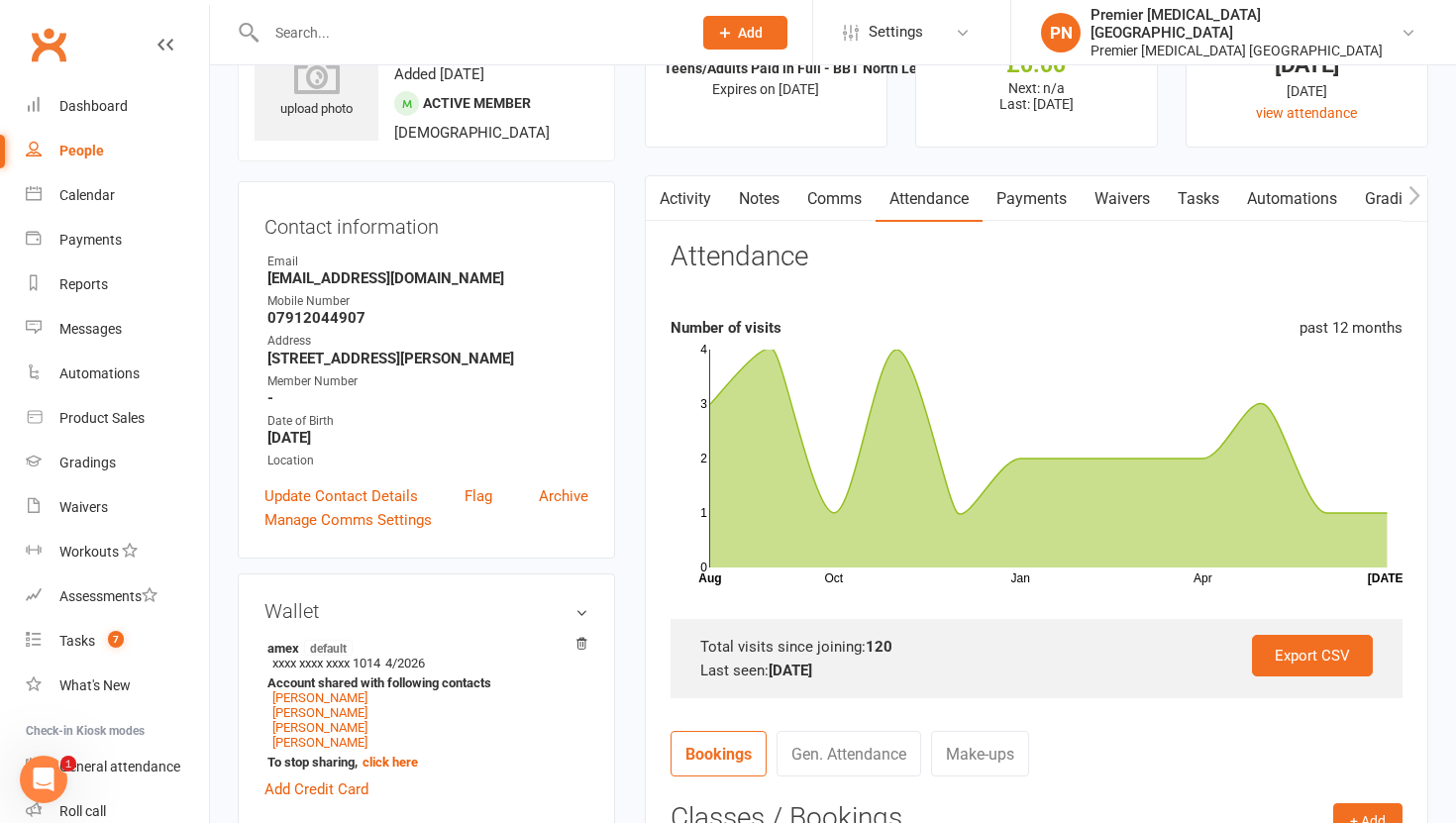 scroll, scrollTop: 95, scrollLeft: 0, axis: vertical 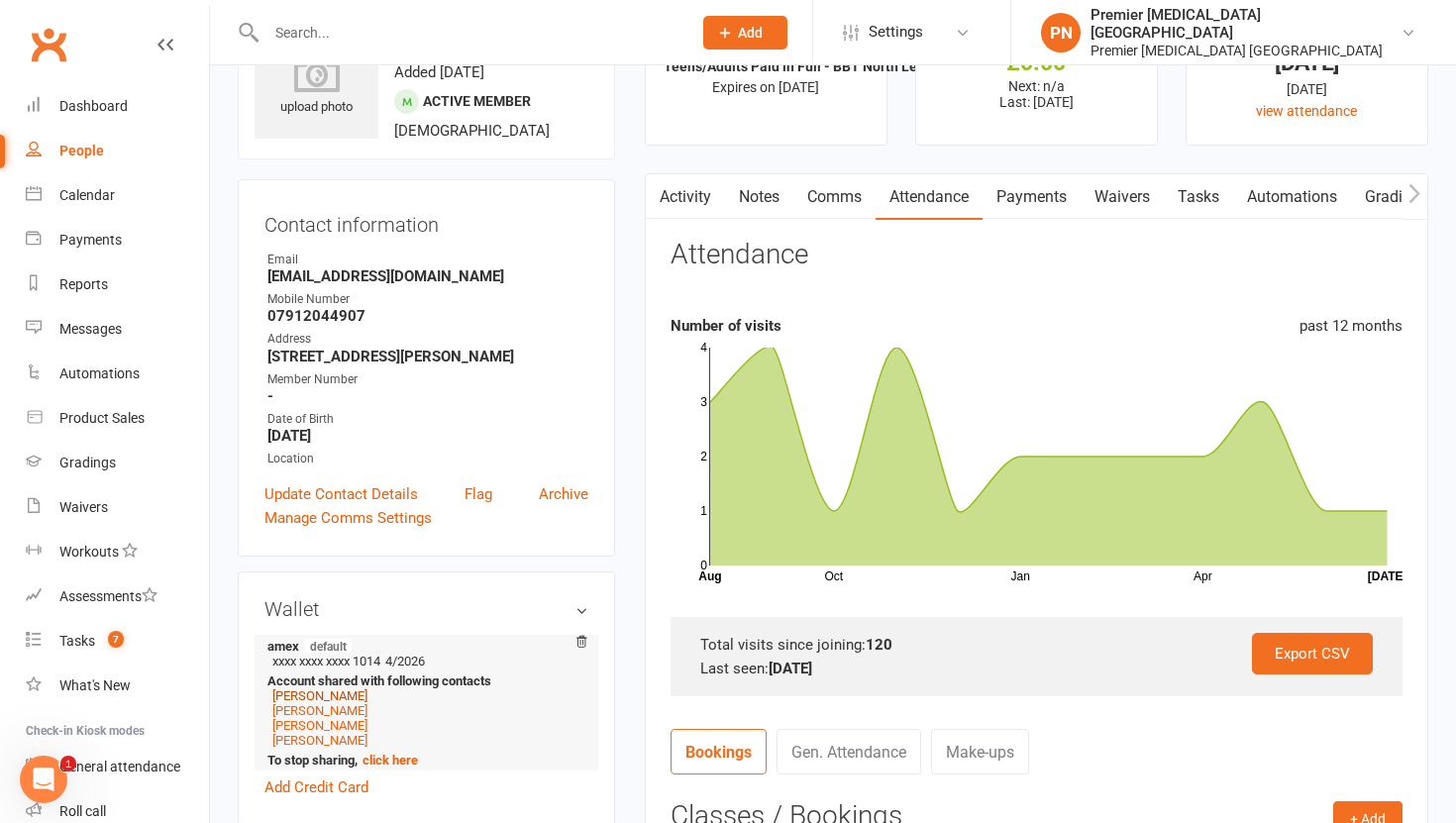 click on "Gursimran Notay" at bounding box center [320, 695] 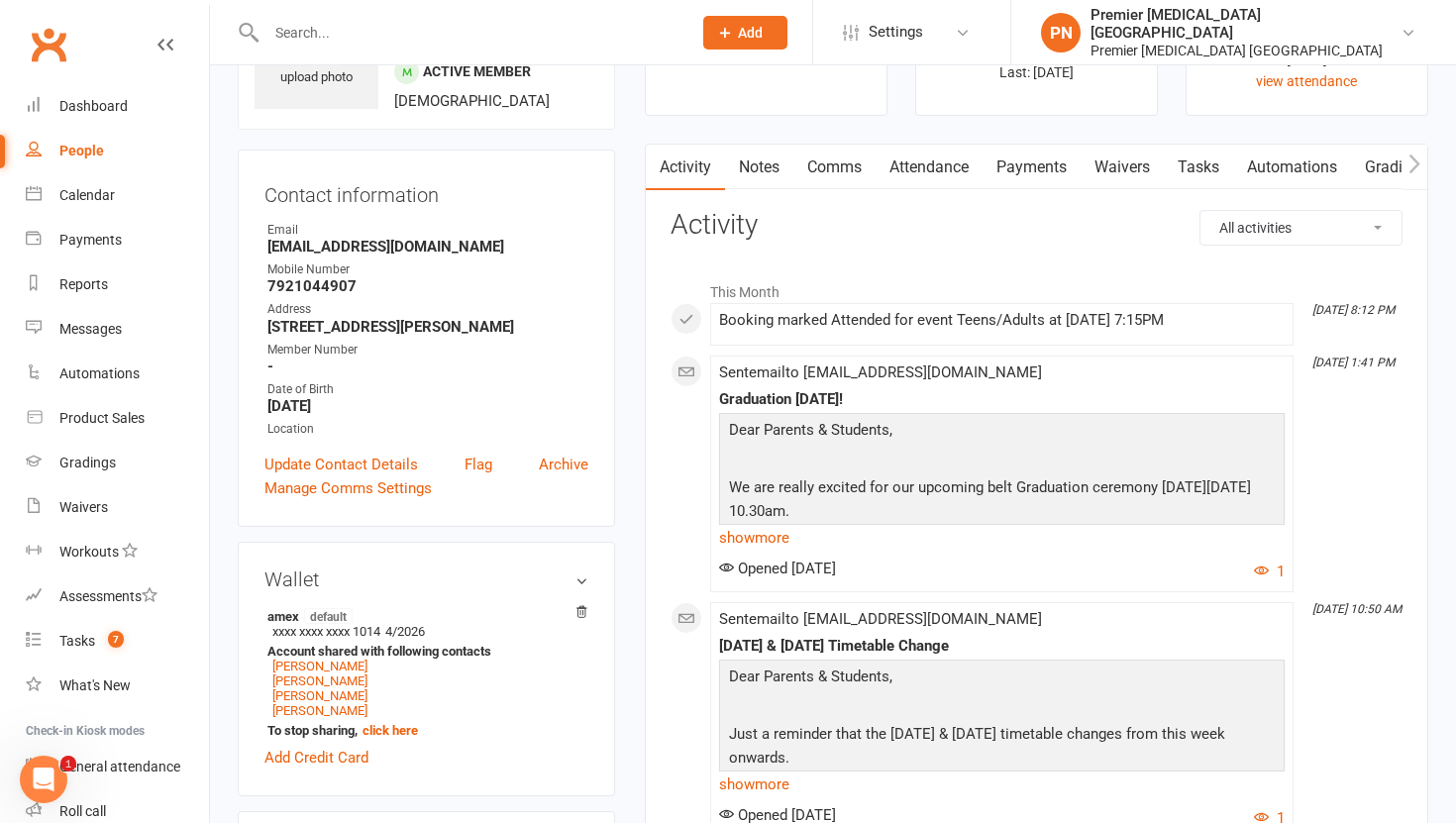 scroll, scrollTop: 126, scrollLeft: 0, axis: vertical 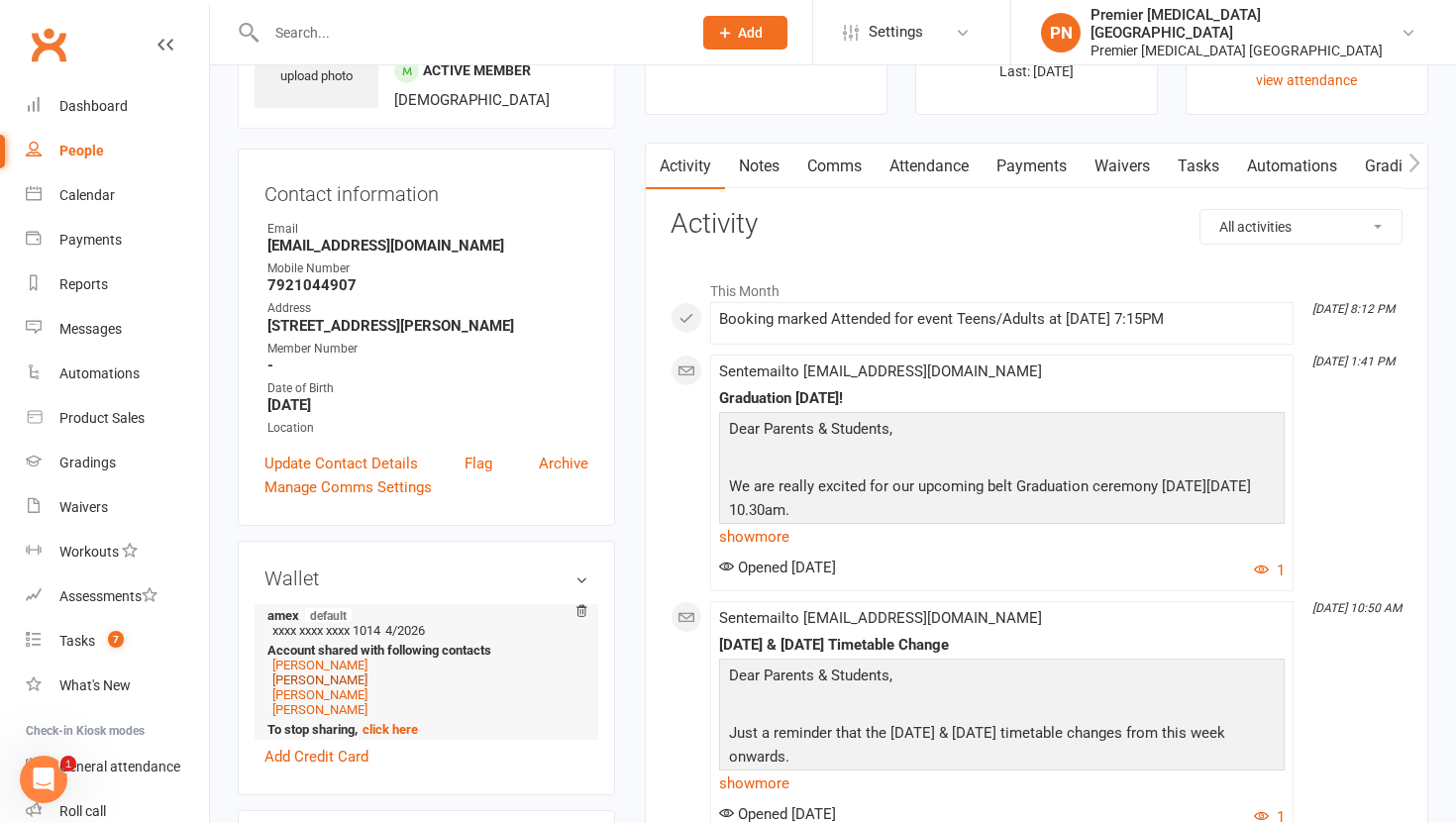 click on "Prabhjot Notay" at bounding box center [320, 679] 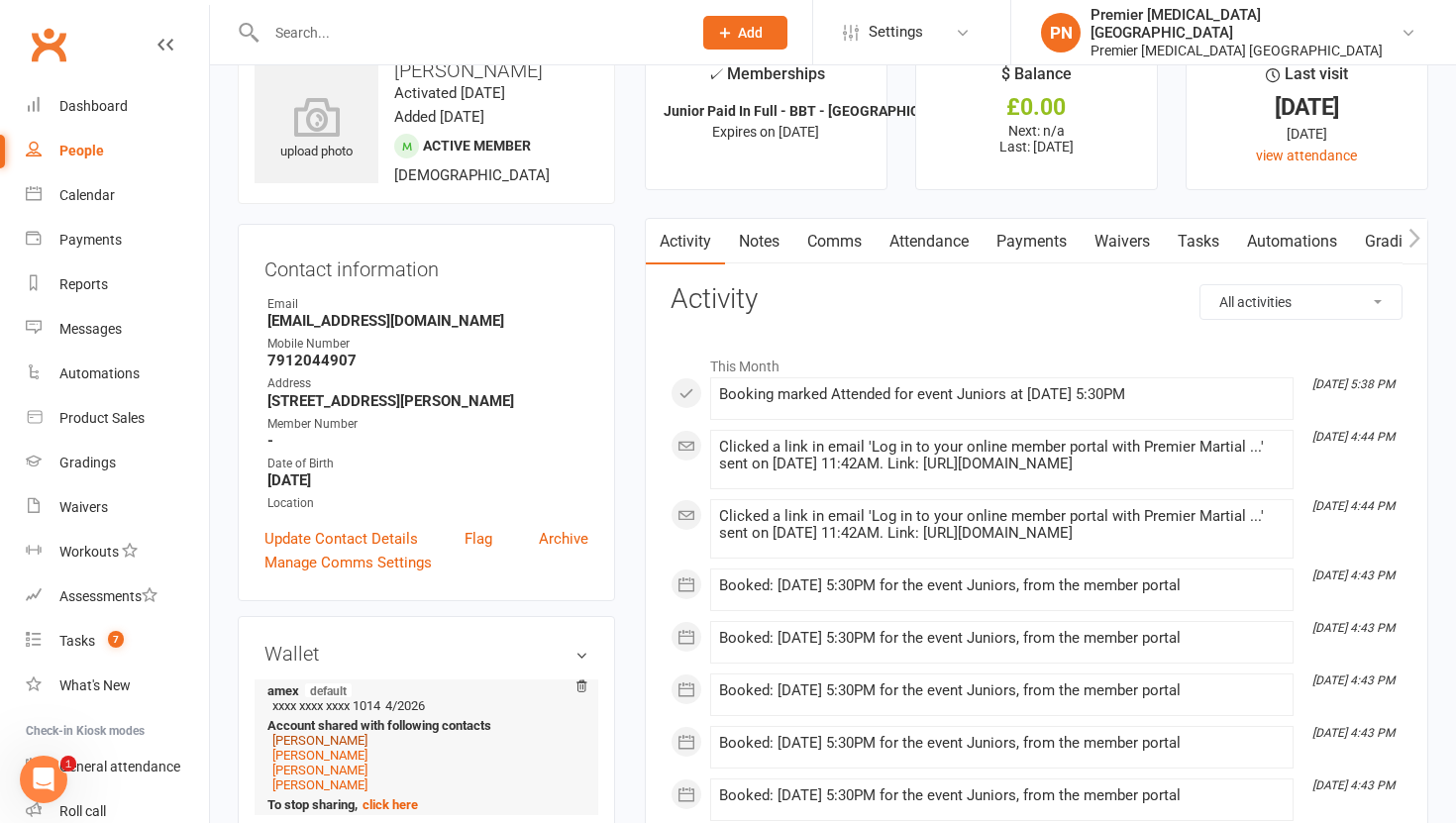 scroll, scrollTop: 79, scrollLeft: 0, axis: vertical 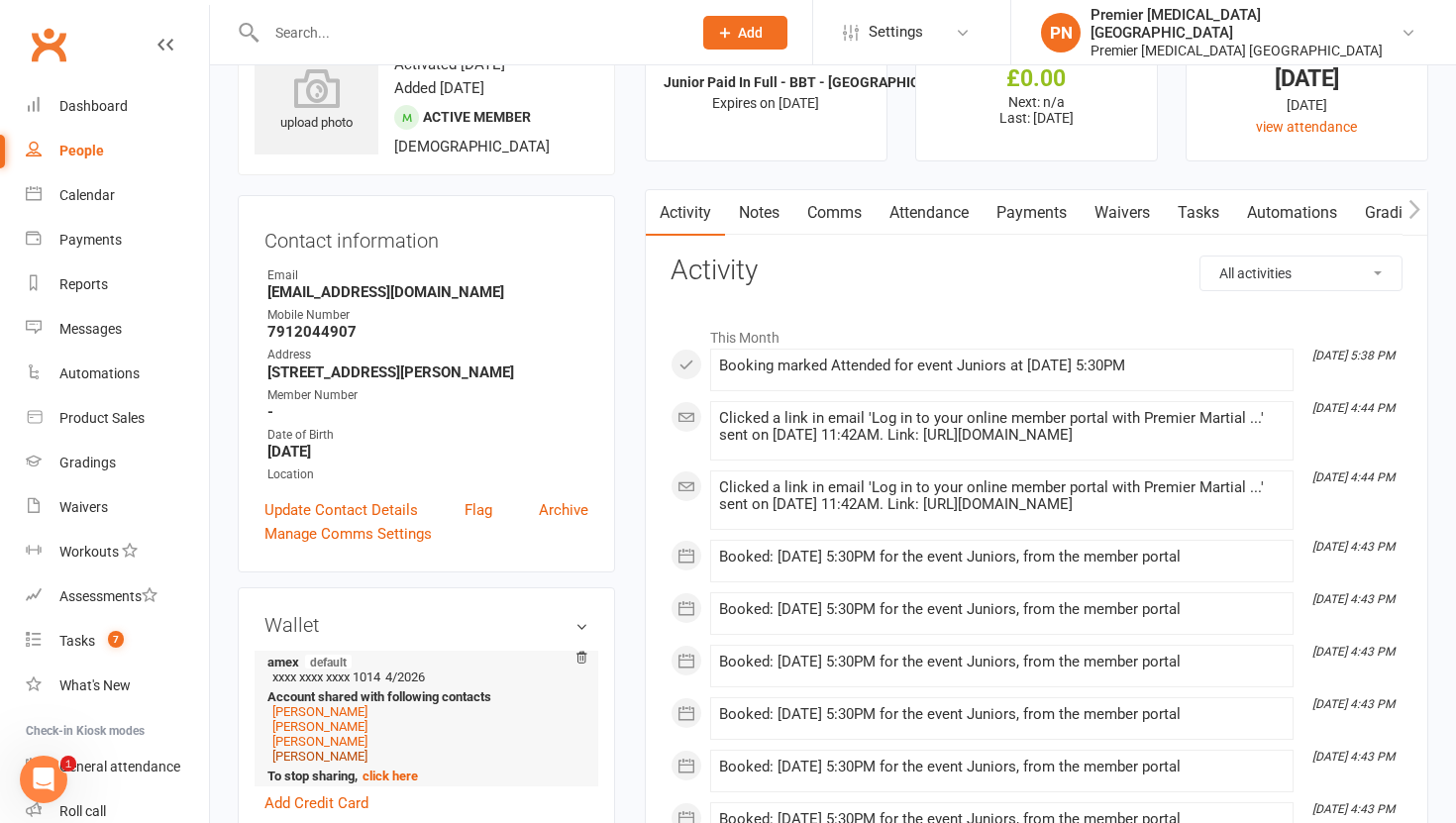 click on "Inderjit Singh" at bounding box center [320, 756] 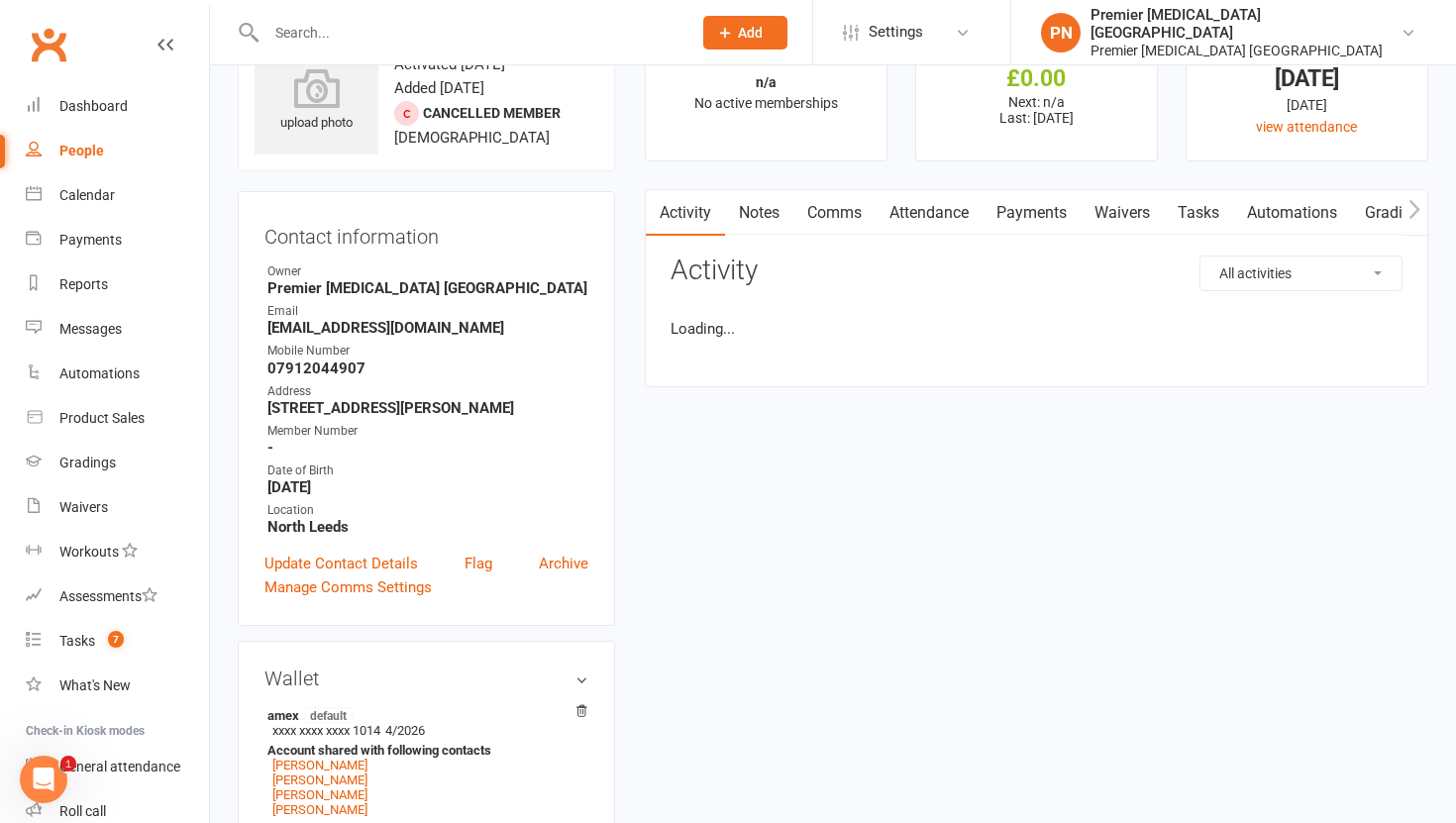 scroll, scrollTop: 0, scrollLeft: 0, axis: both 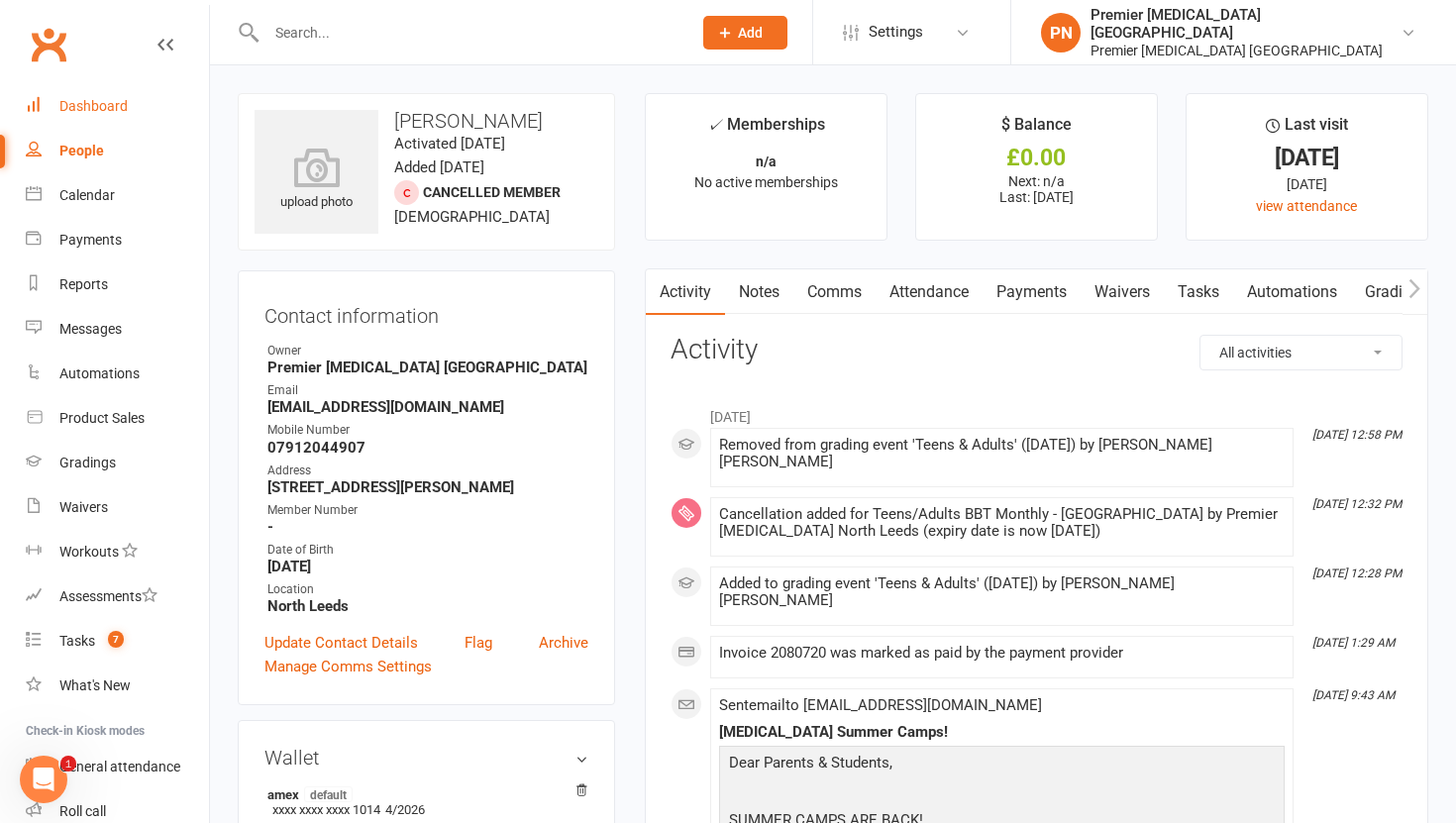 click on "Dashboard" at bounding box center [117, 106] 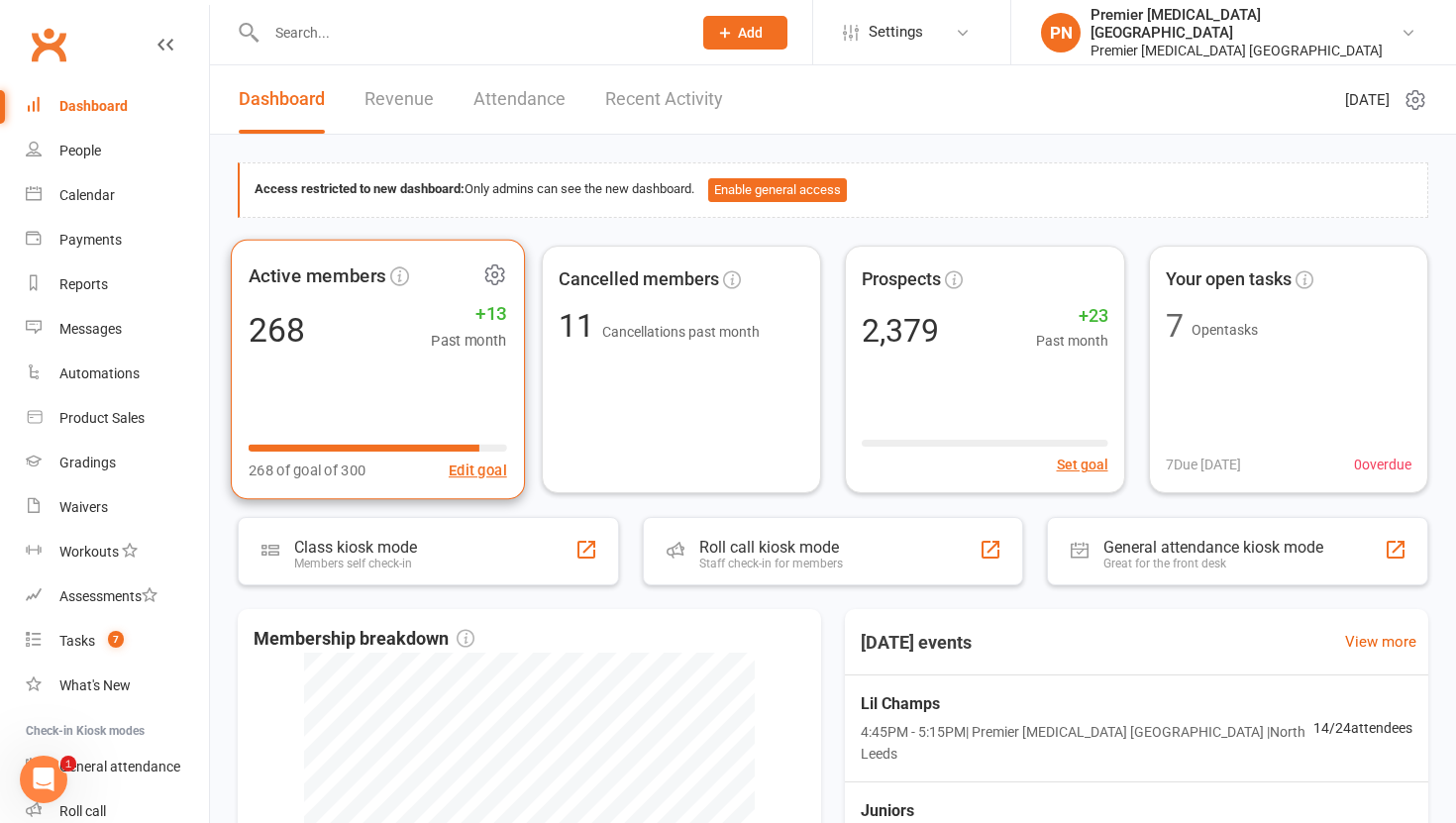 click on "Active members   268 +13 Past month 268 of goal of 300 Edit goal" at bounding box center [377, 368] 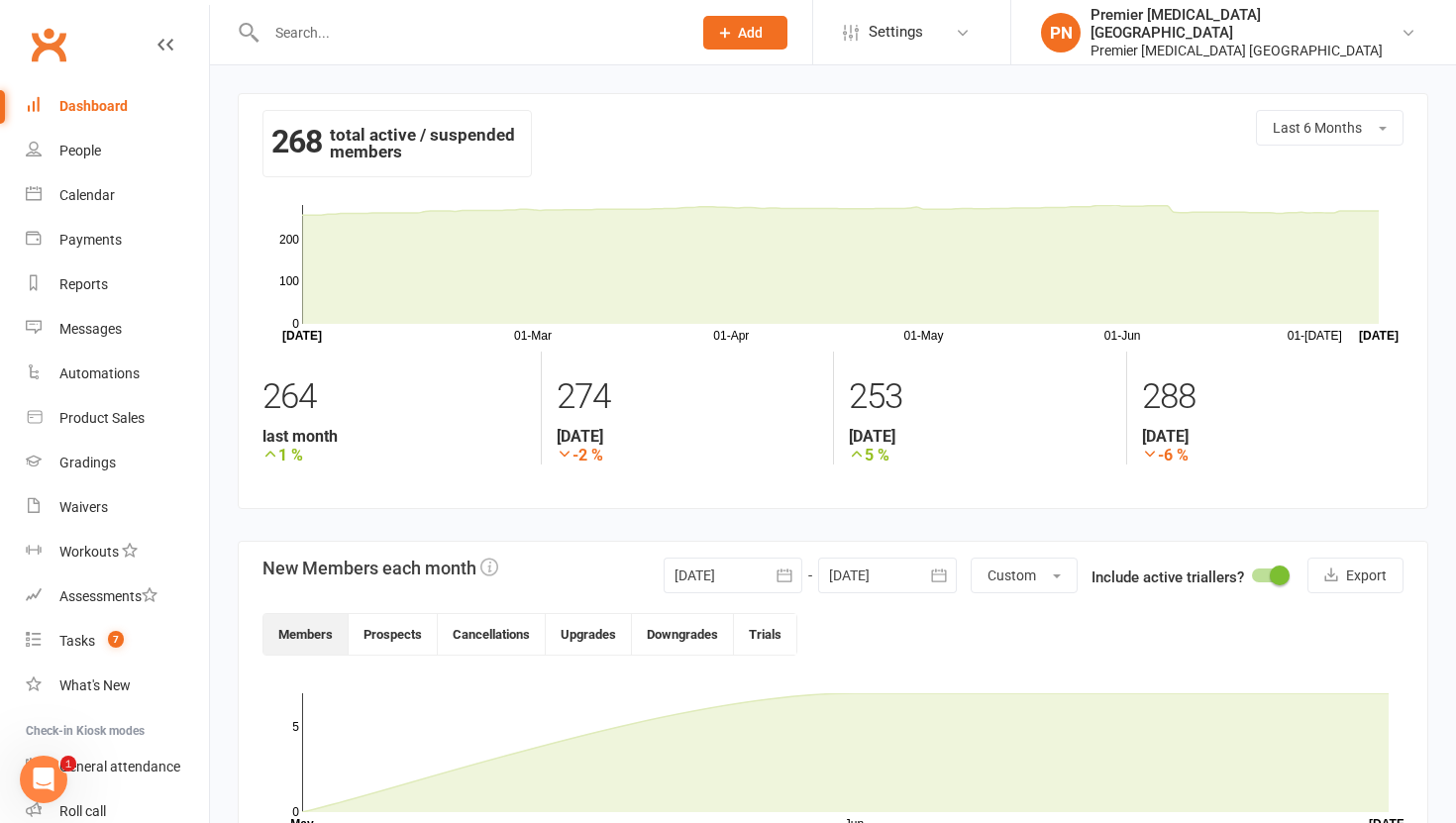 click 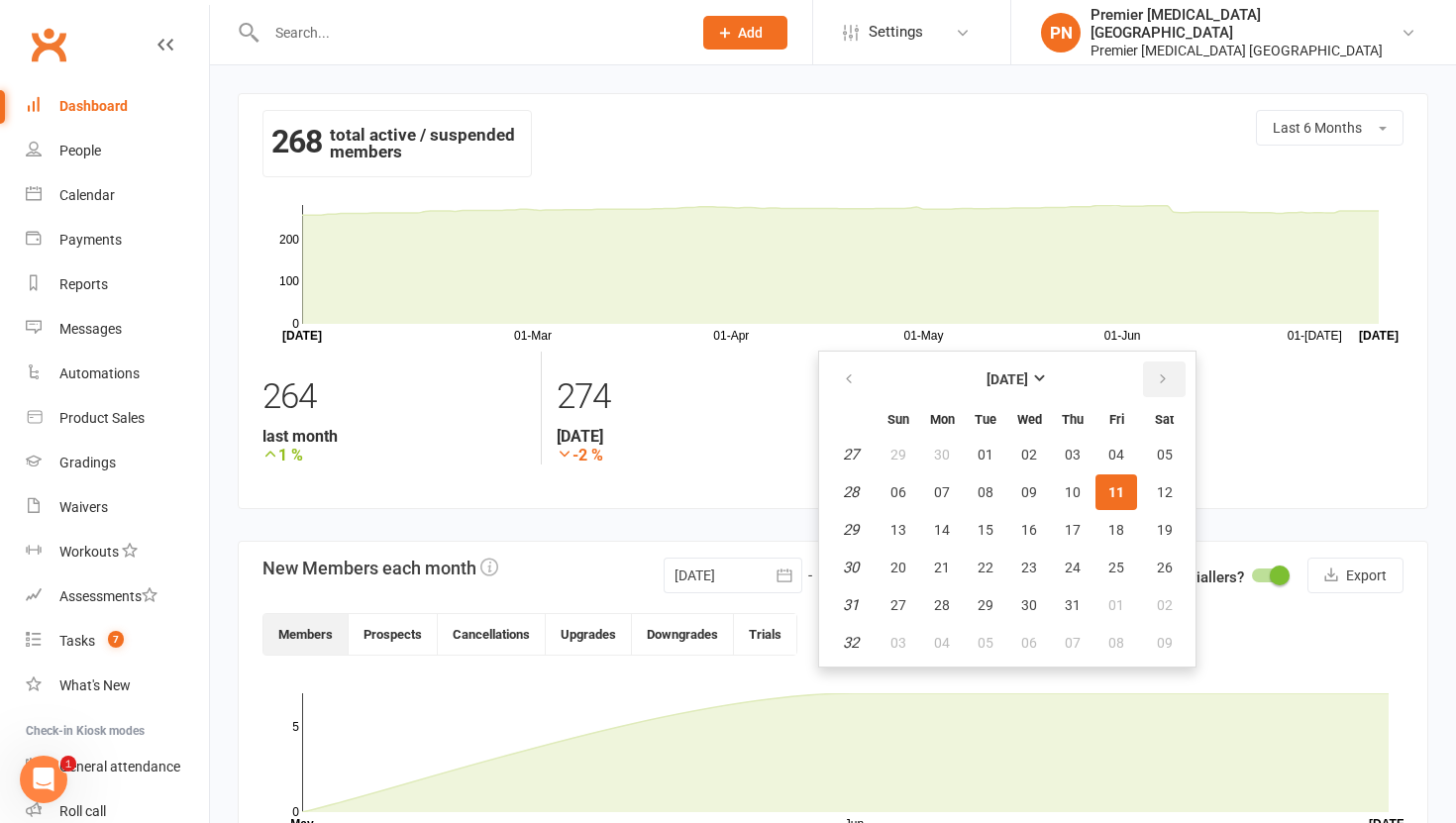 click at bounding box center (1163, 379) 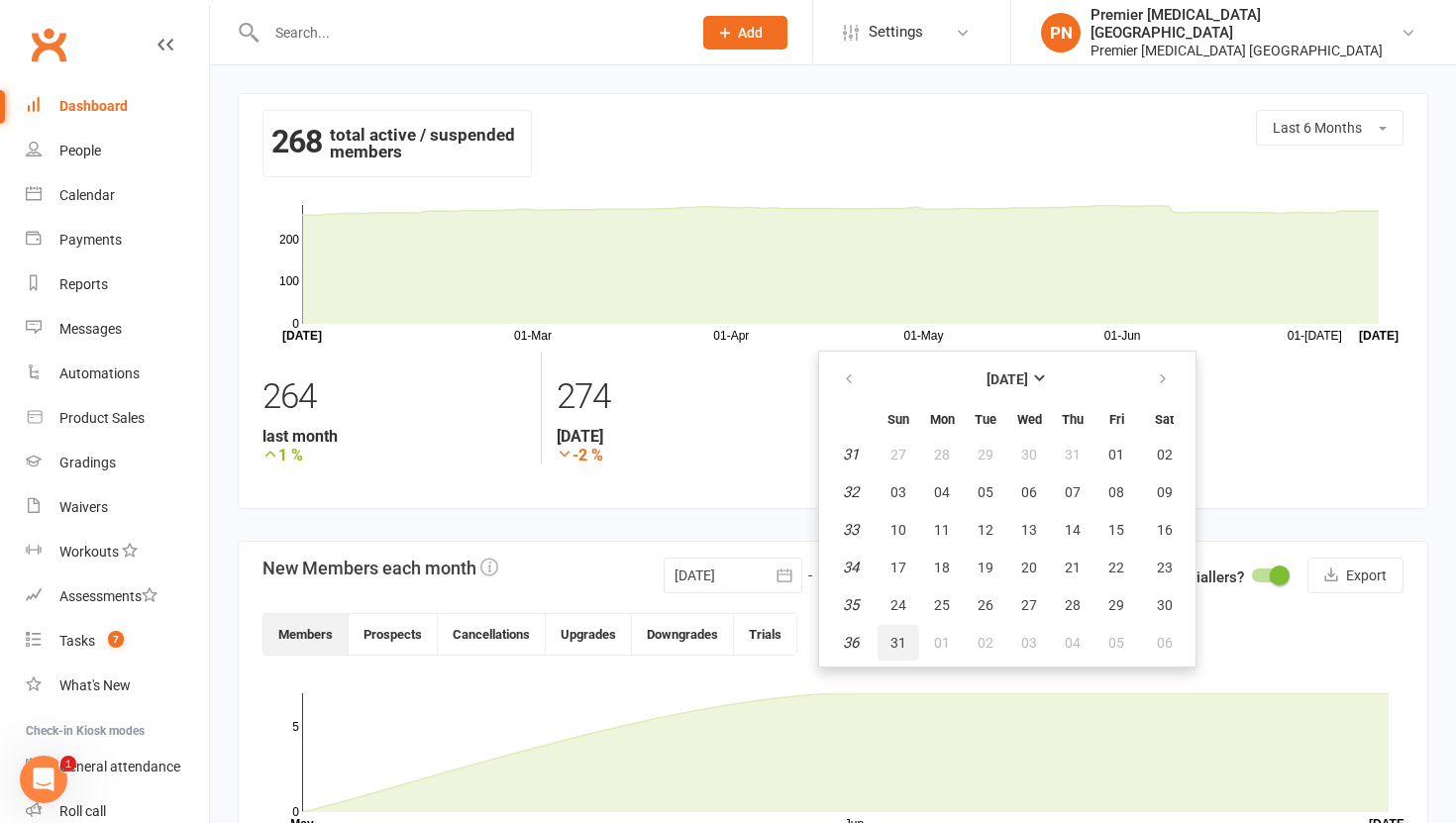 click on "31" at bounding box center (898, 643) 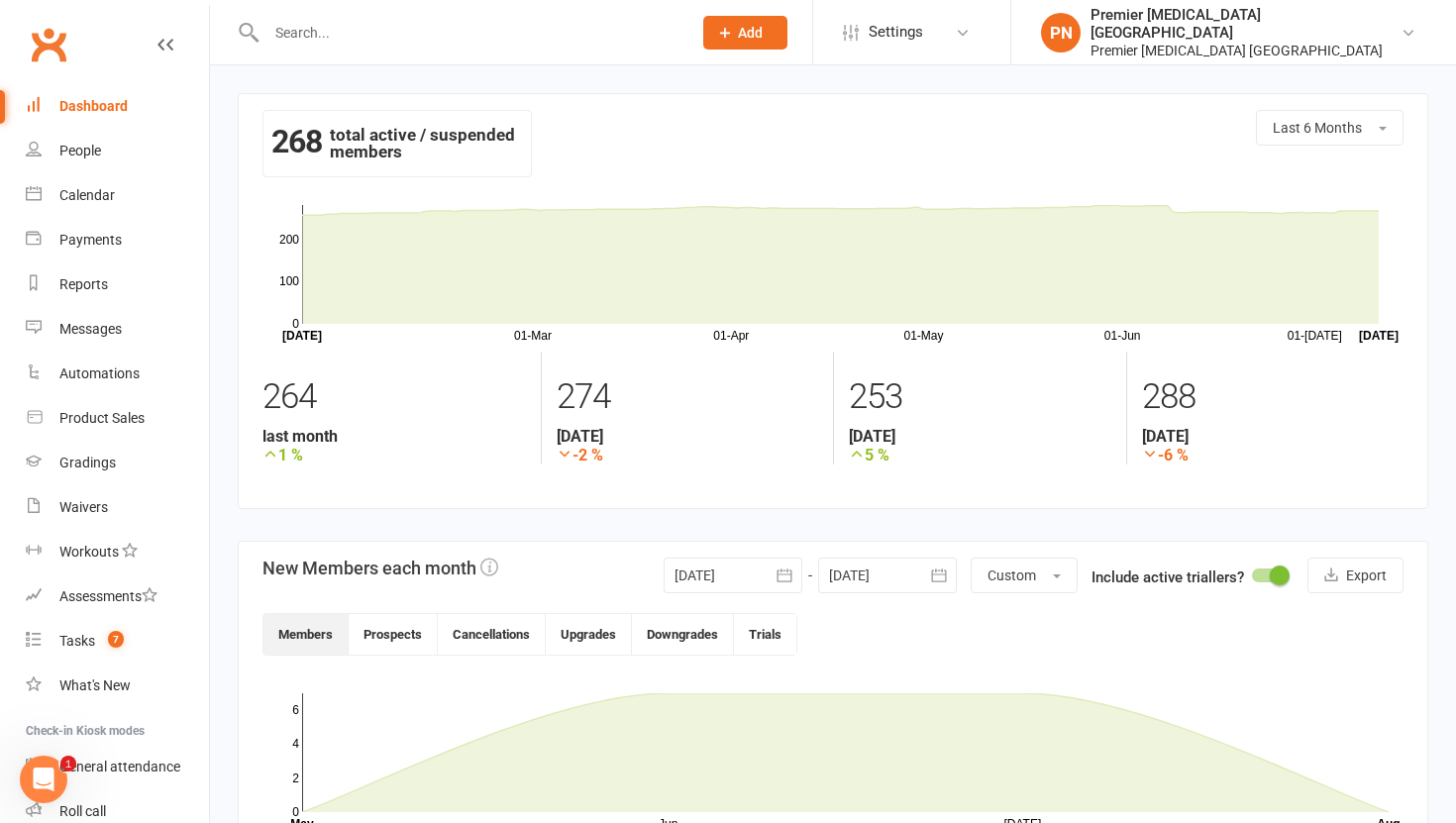 click 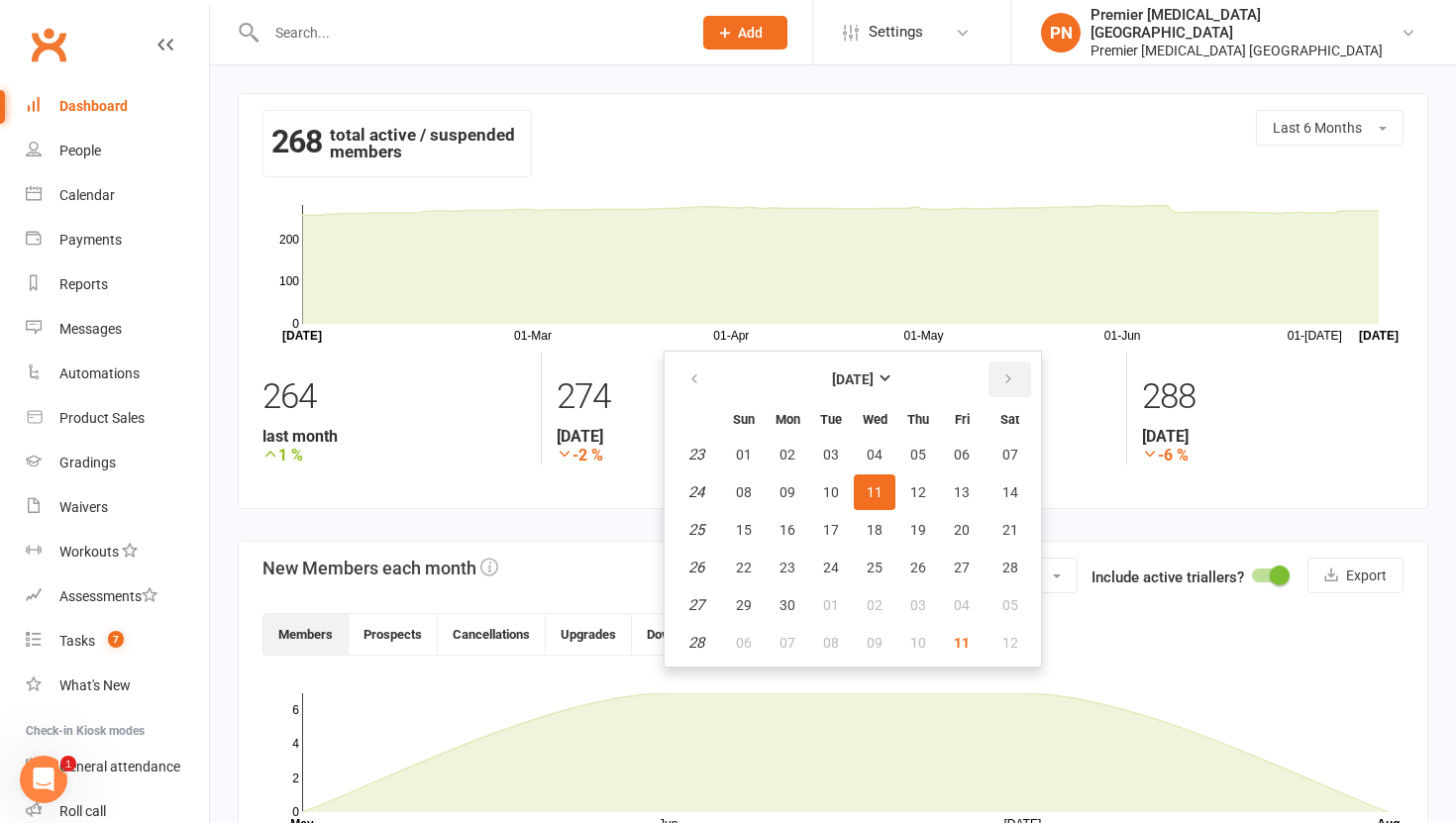 click at bounding box center [1008, 379] 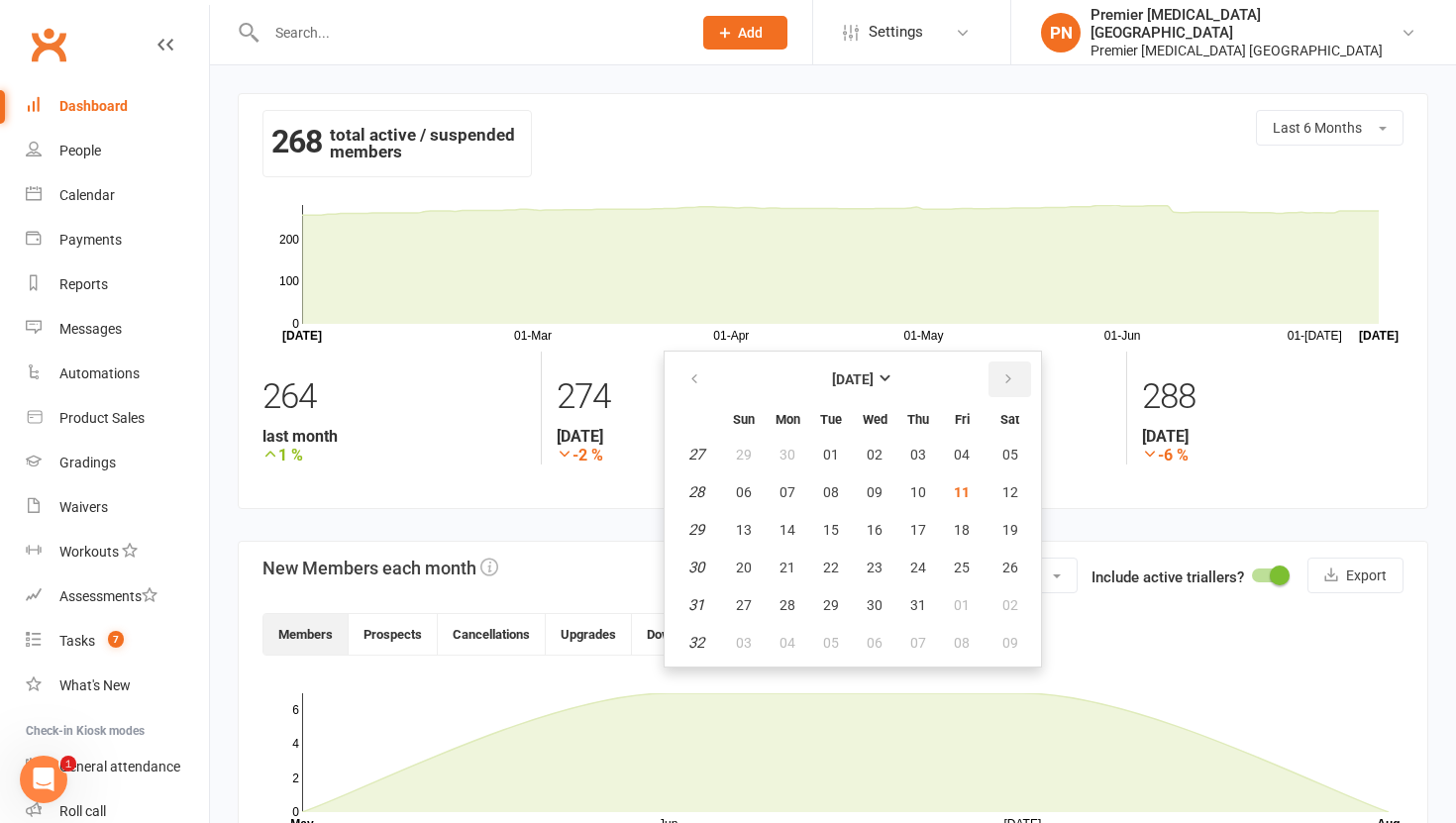 click at bounding box center [1008, 379] 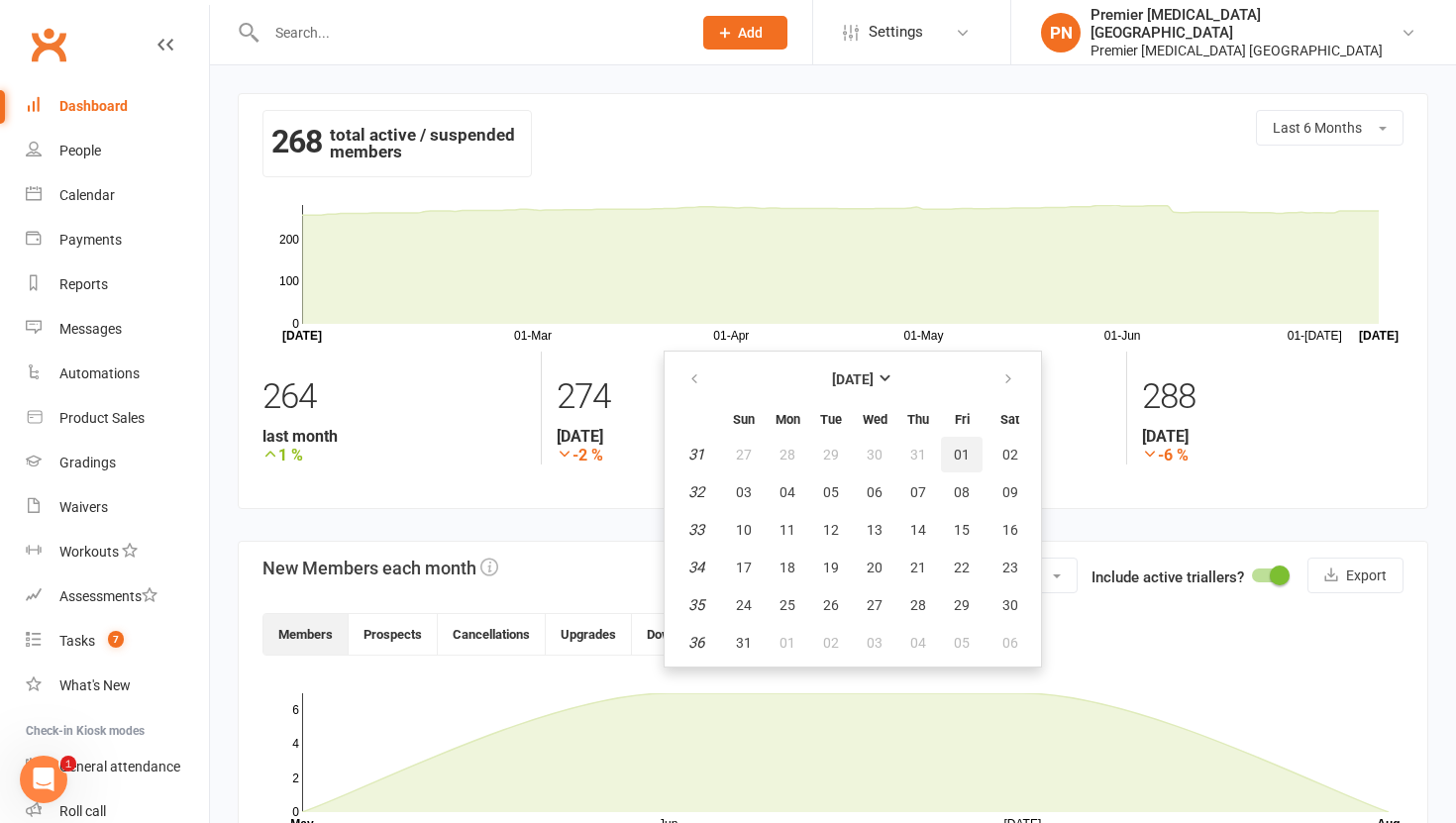 click on "01" at bounding box center (962, 455) 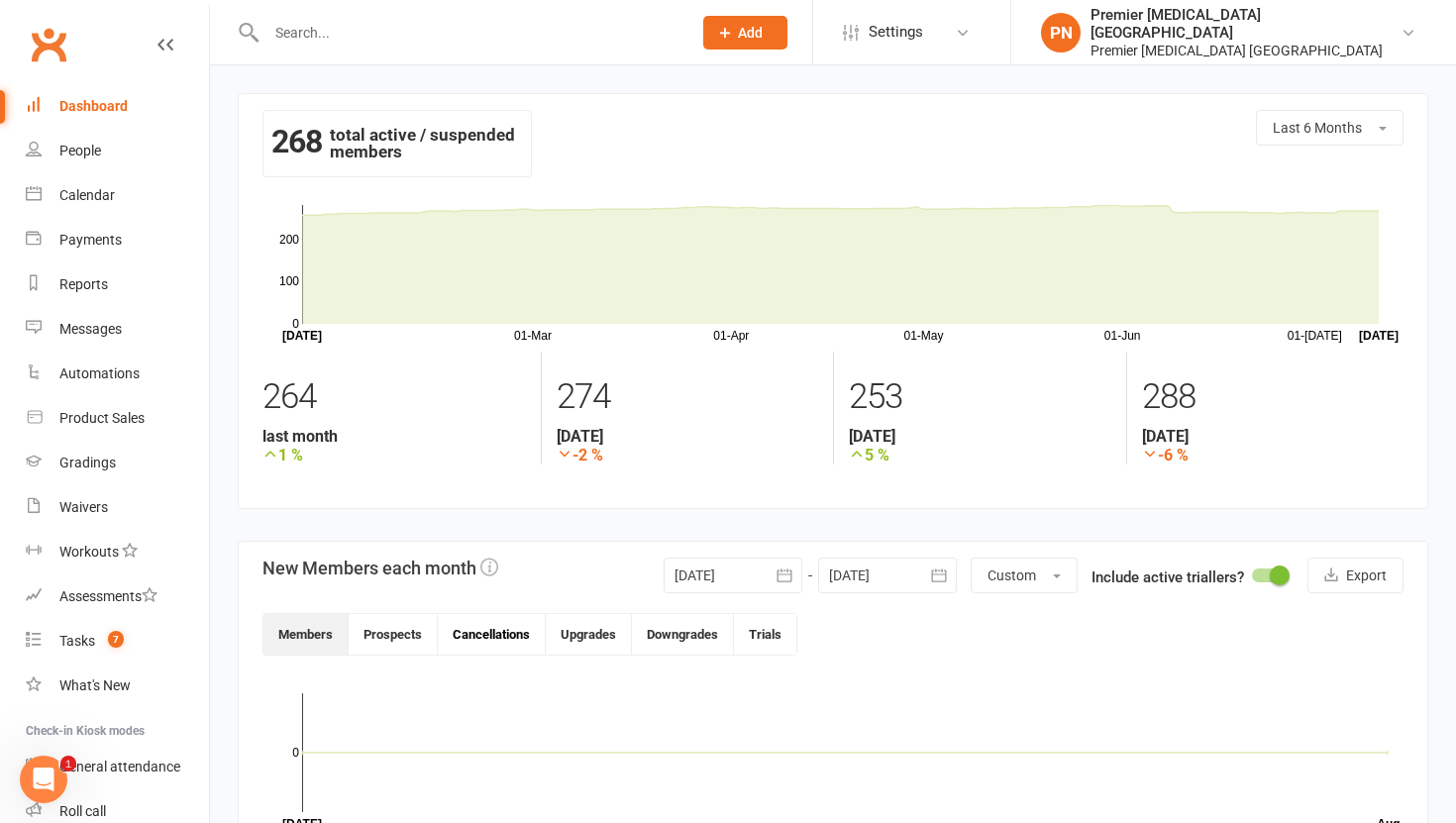click on "Cancellations" at bounding box center (491, 634) 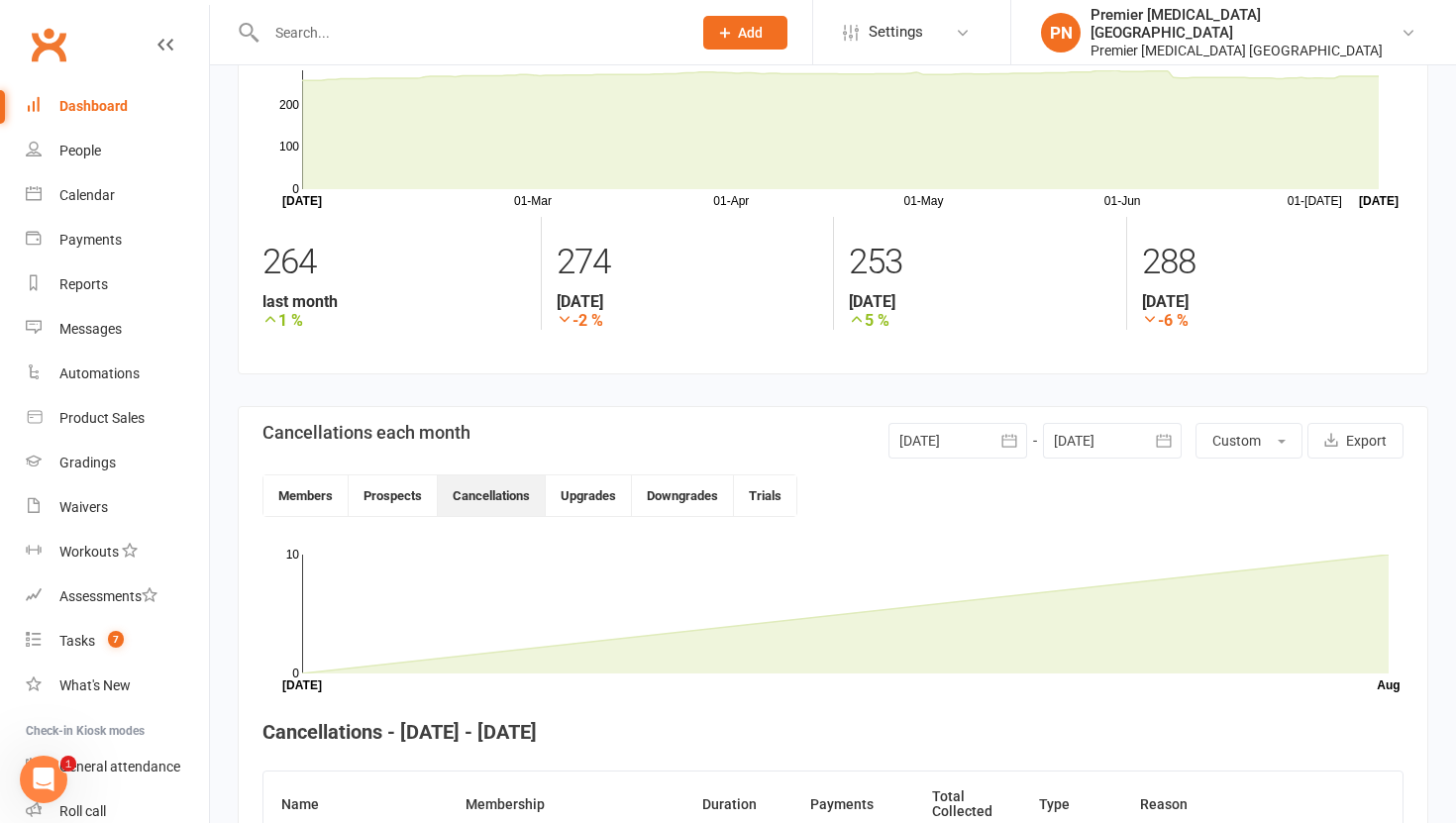 scroll, scrollTop: 0, scrollLeft: 0, axis: both 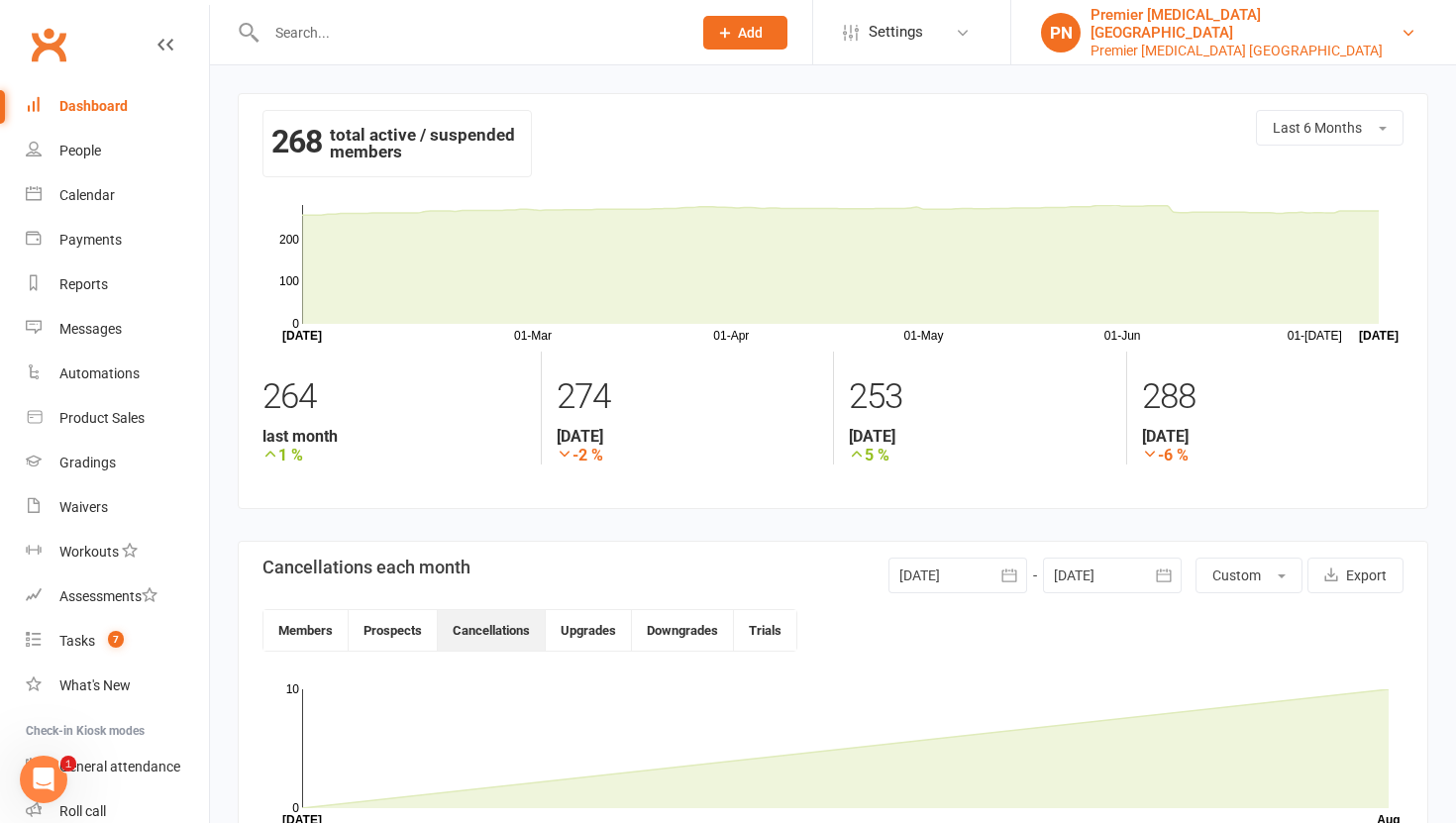 click on "Premier [MEDICAL_DATA] [GEOGRAPHIC_DATA]" at bounding box center (1245, 24) 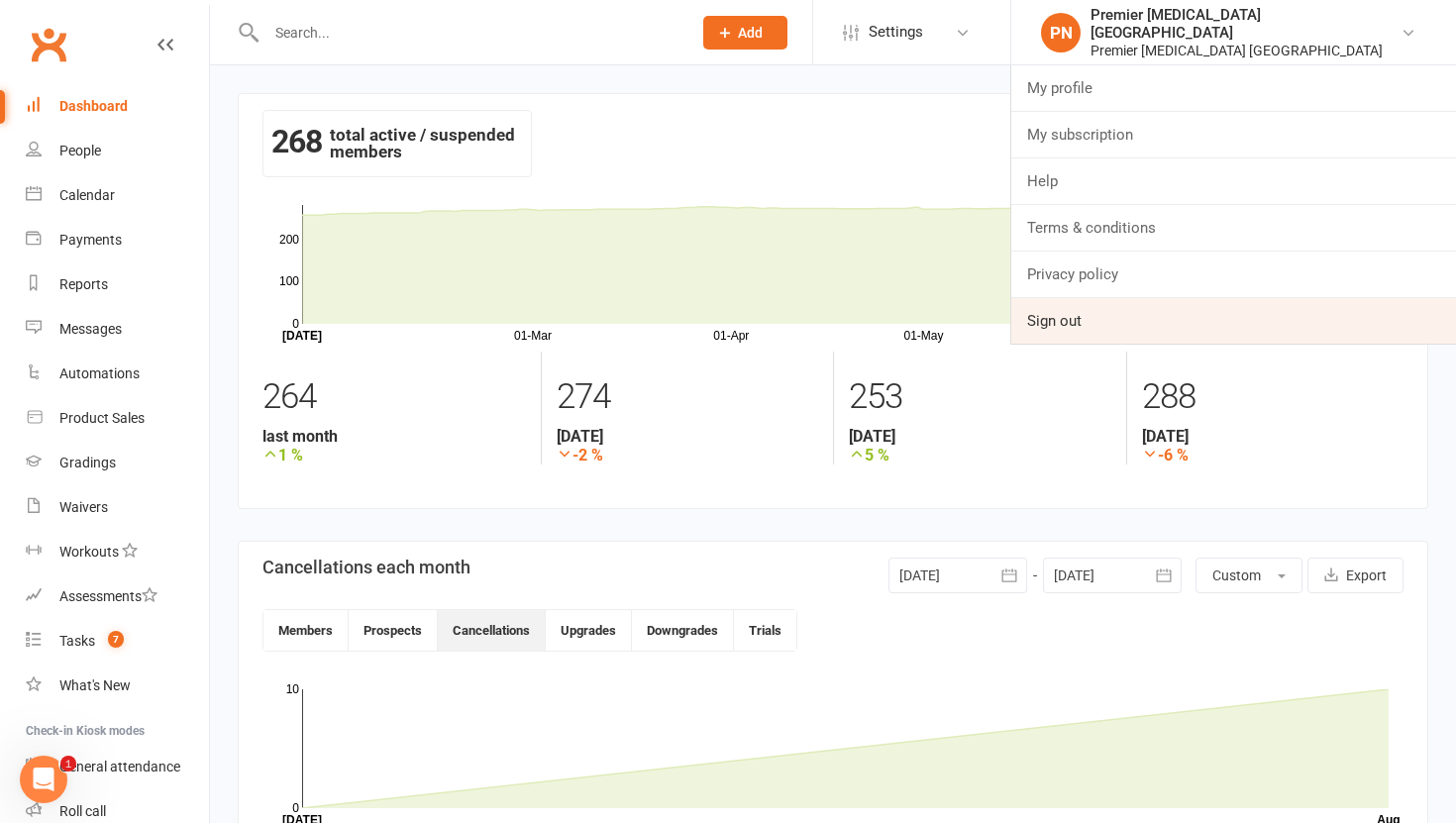 click on "Sign out" at bounding box center [1233, 321] 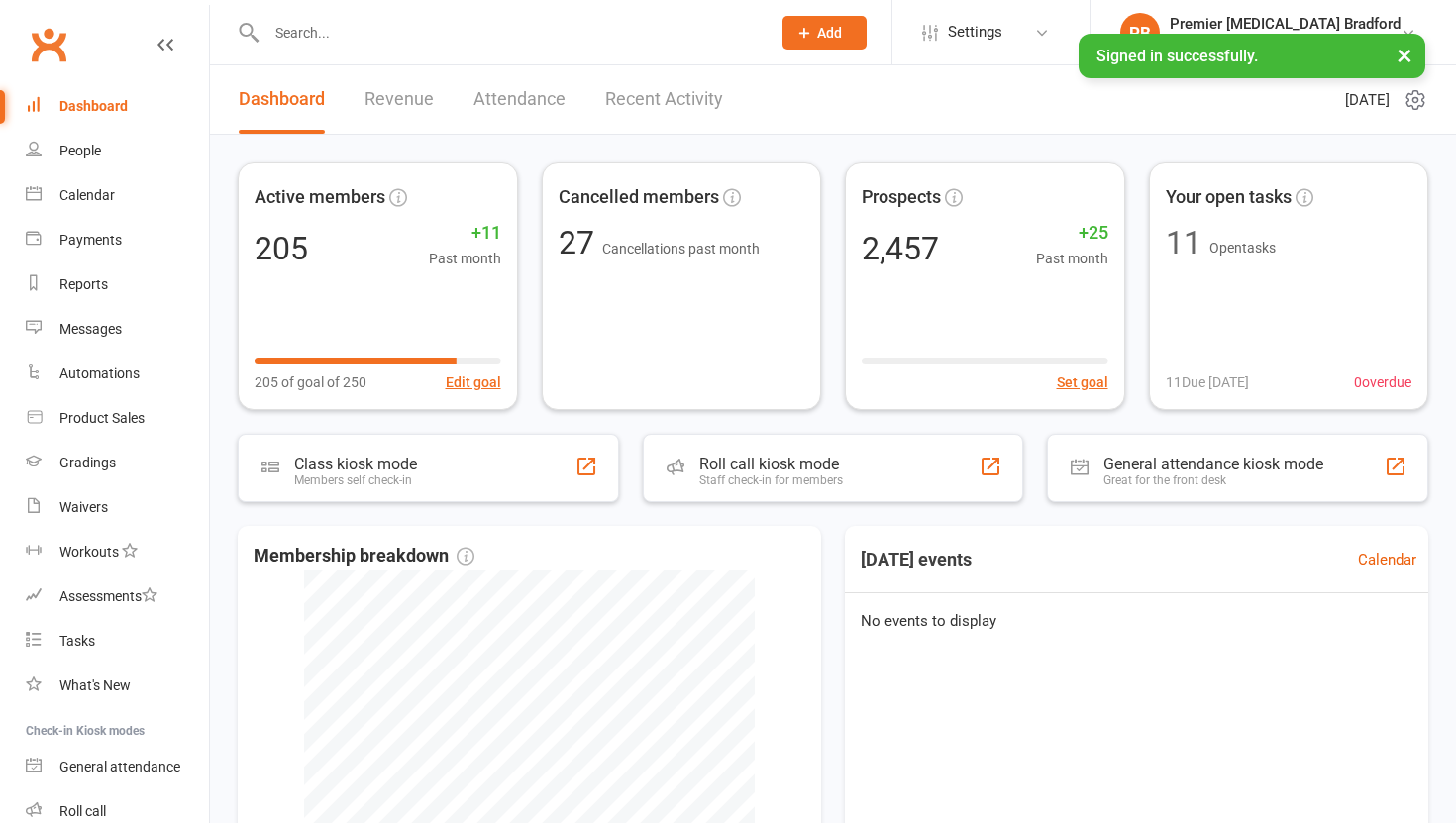 scroll, scrollTop: 0, scrollLeft: 0, axis: both 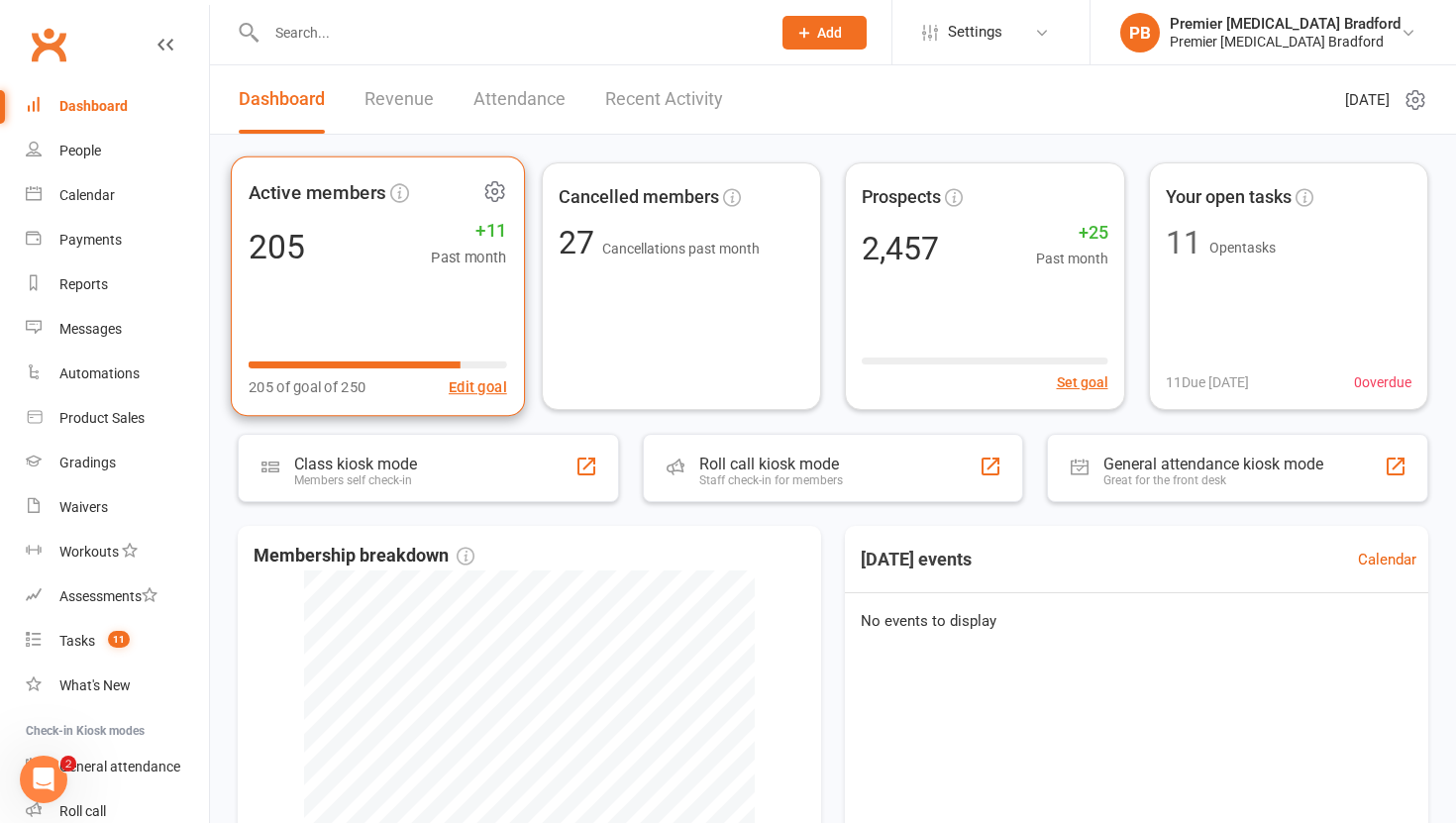 click on "Past month" at bounding box center [468, 257] 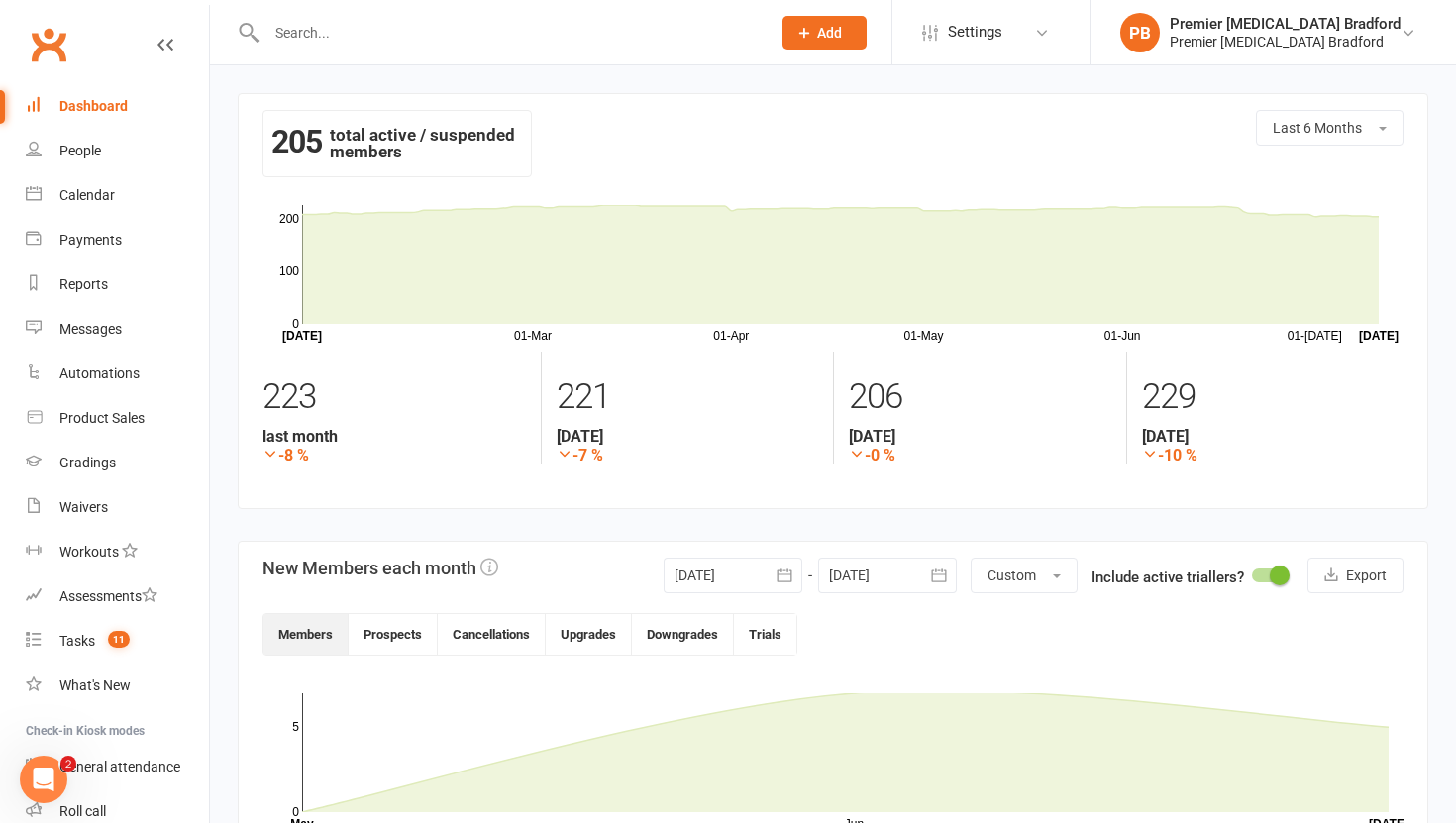 click 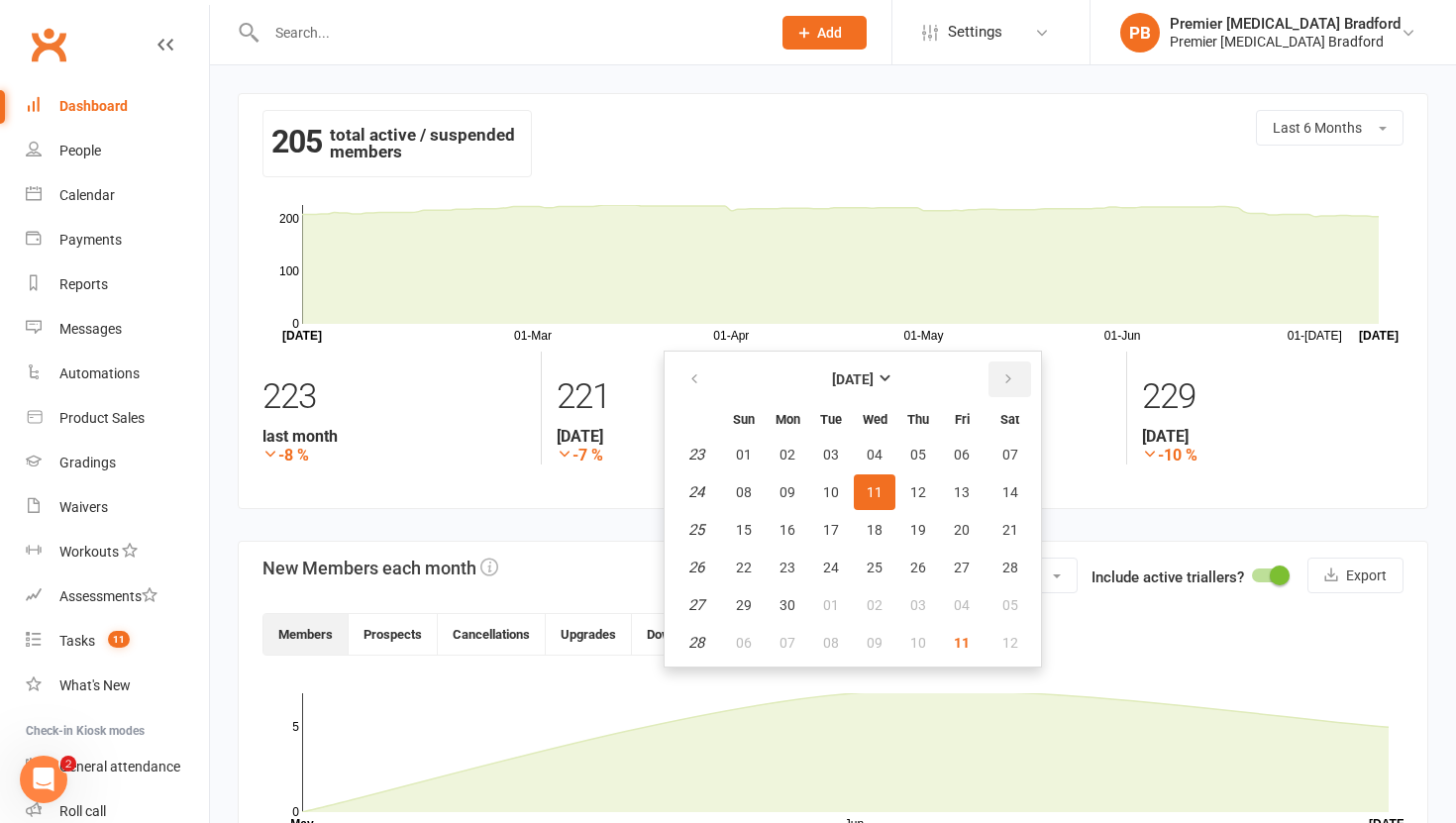 click at bounding box center [1009, 379] 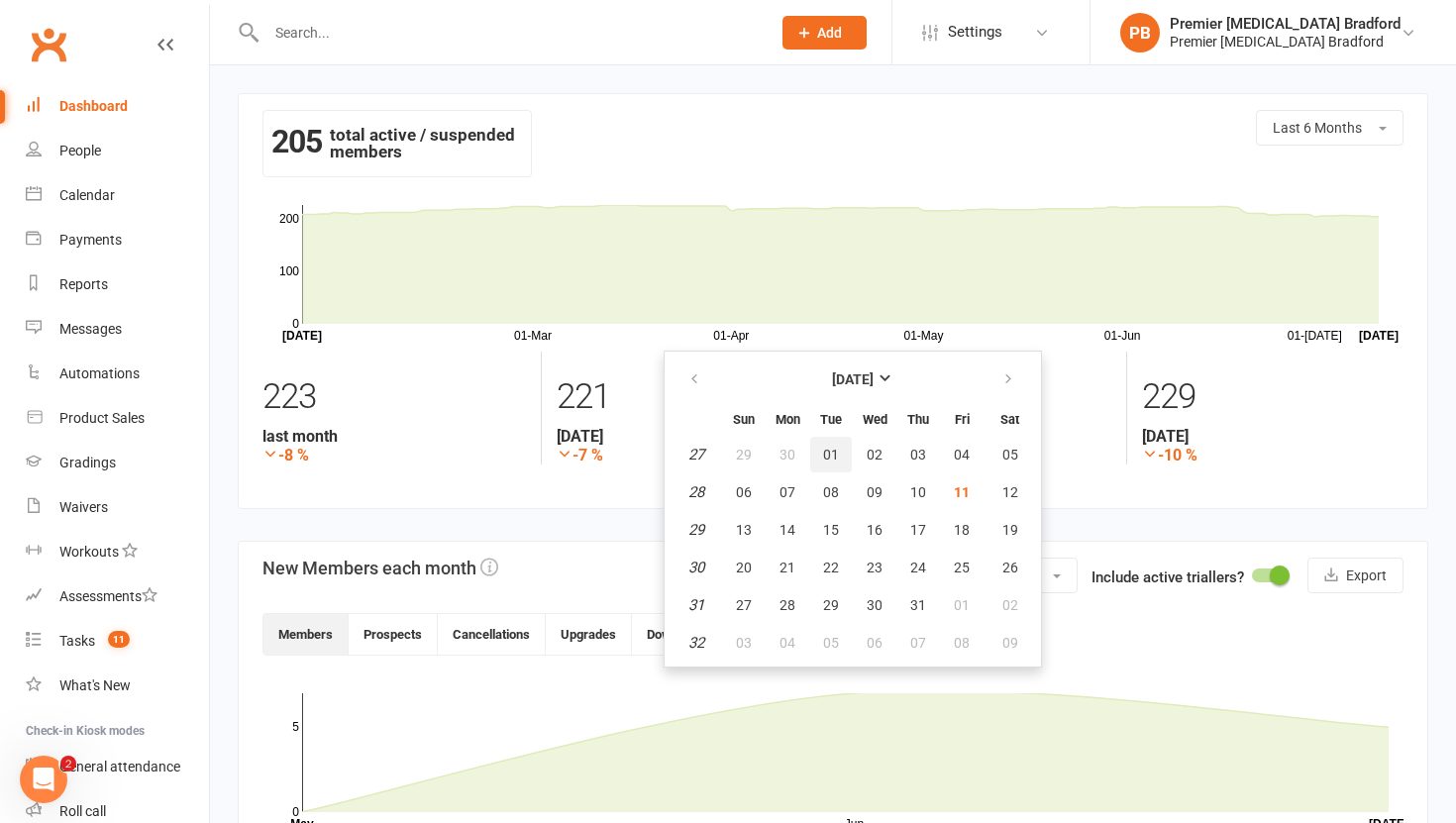 click on "01" at bounding box center [831, 455] 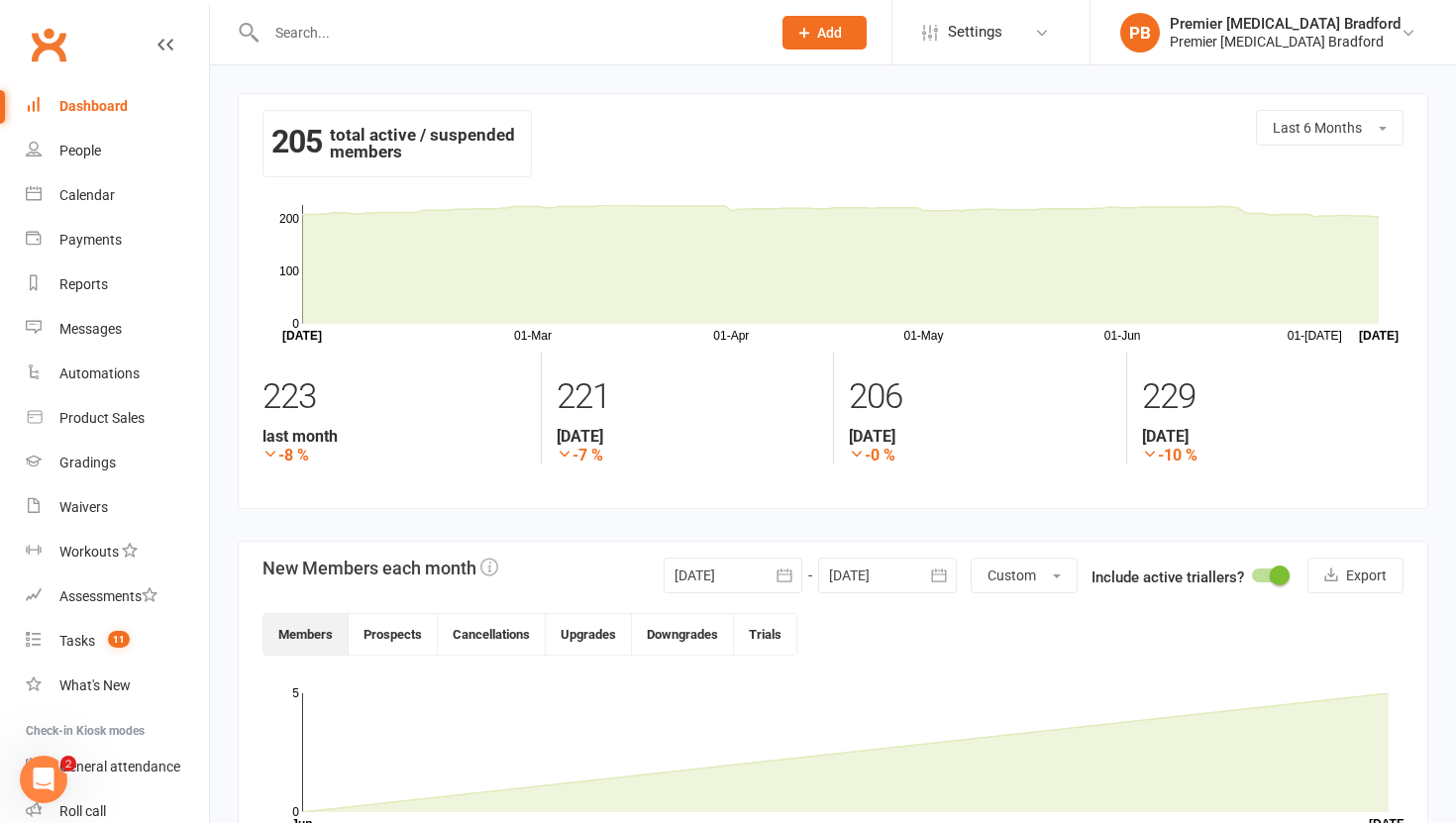 click 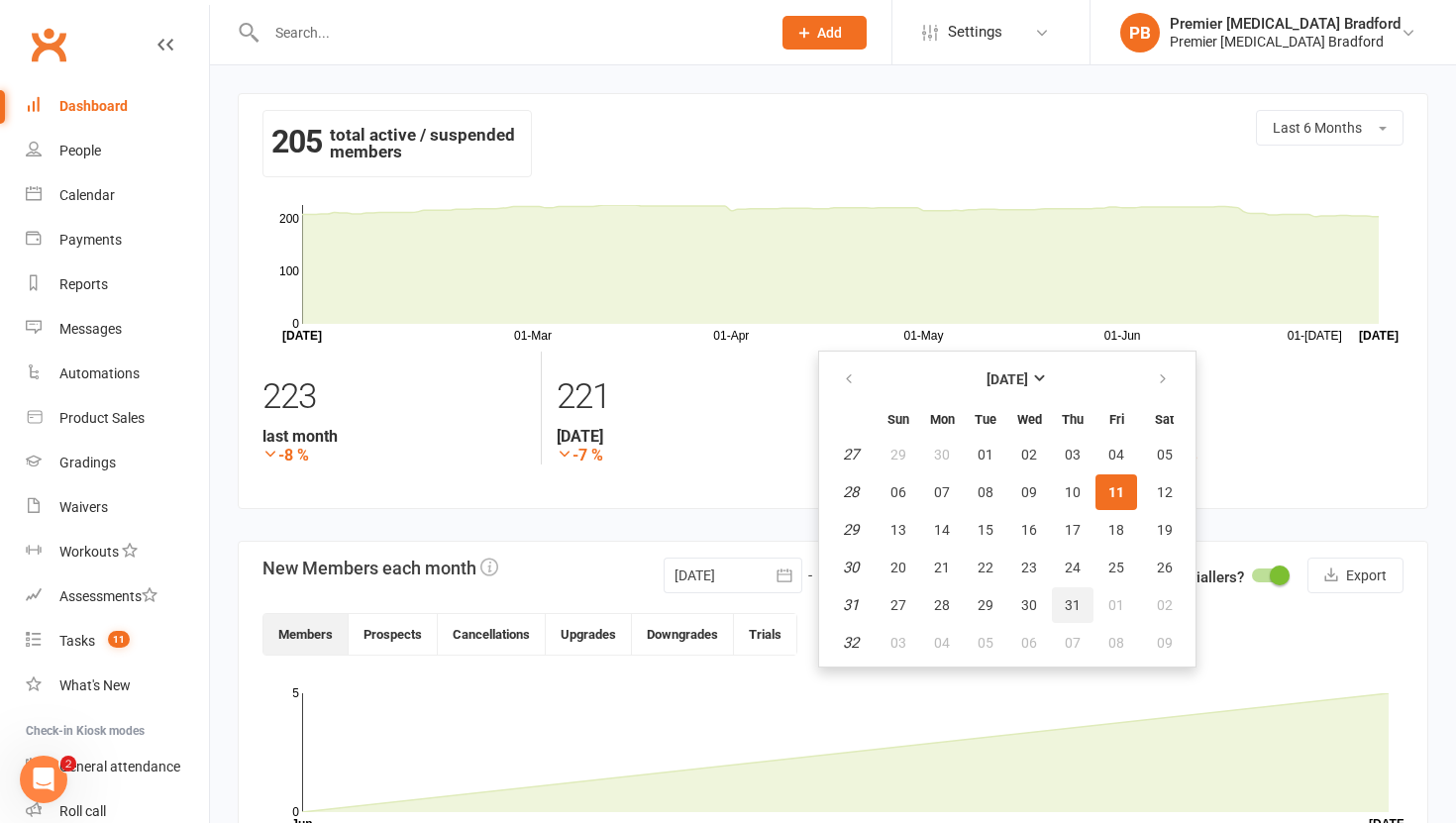 click on "31" at bounding box center (1073, 605) 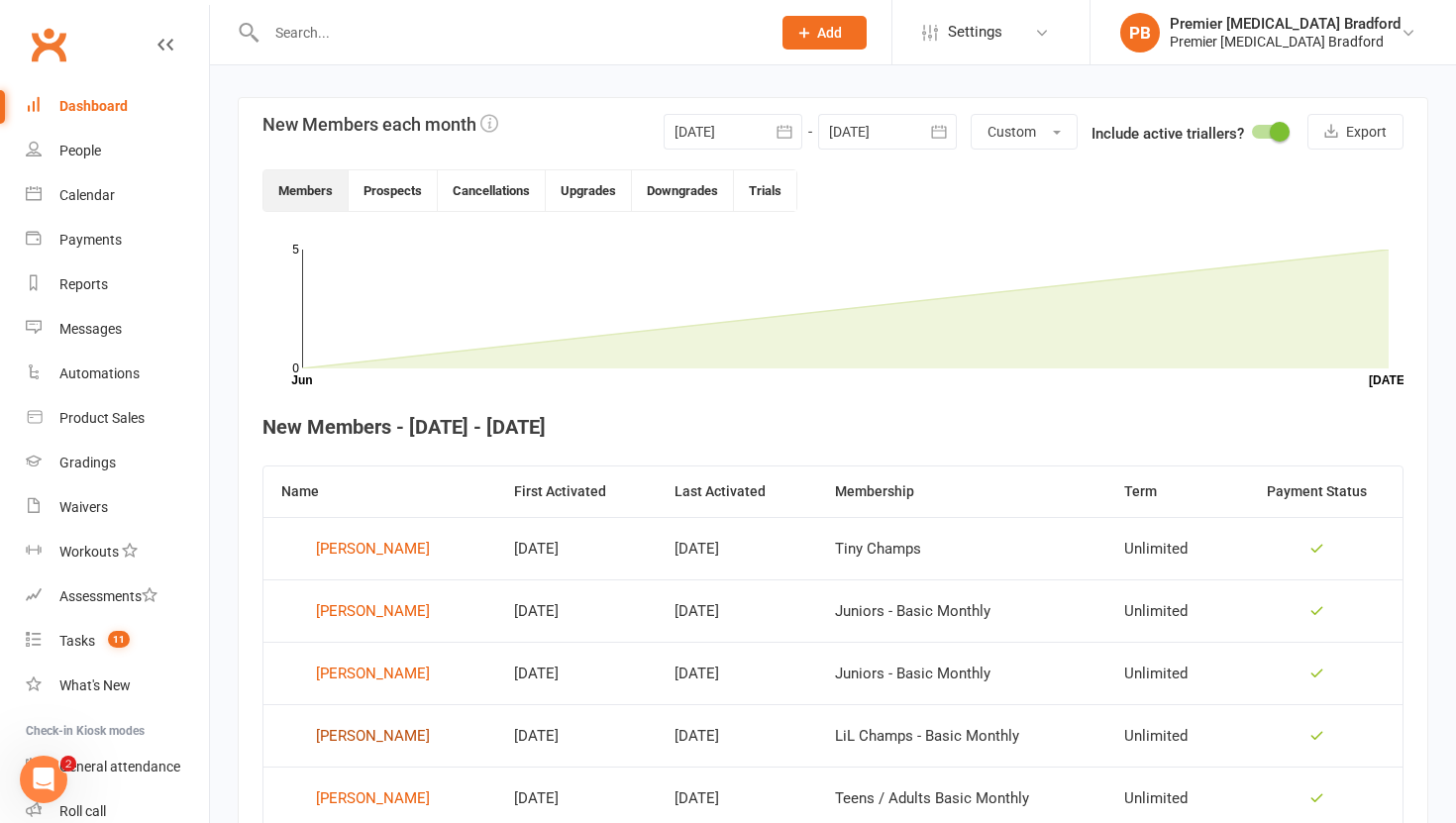 scroll, scrollTop: 440, scrollLeft: 0, axis: vertical 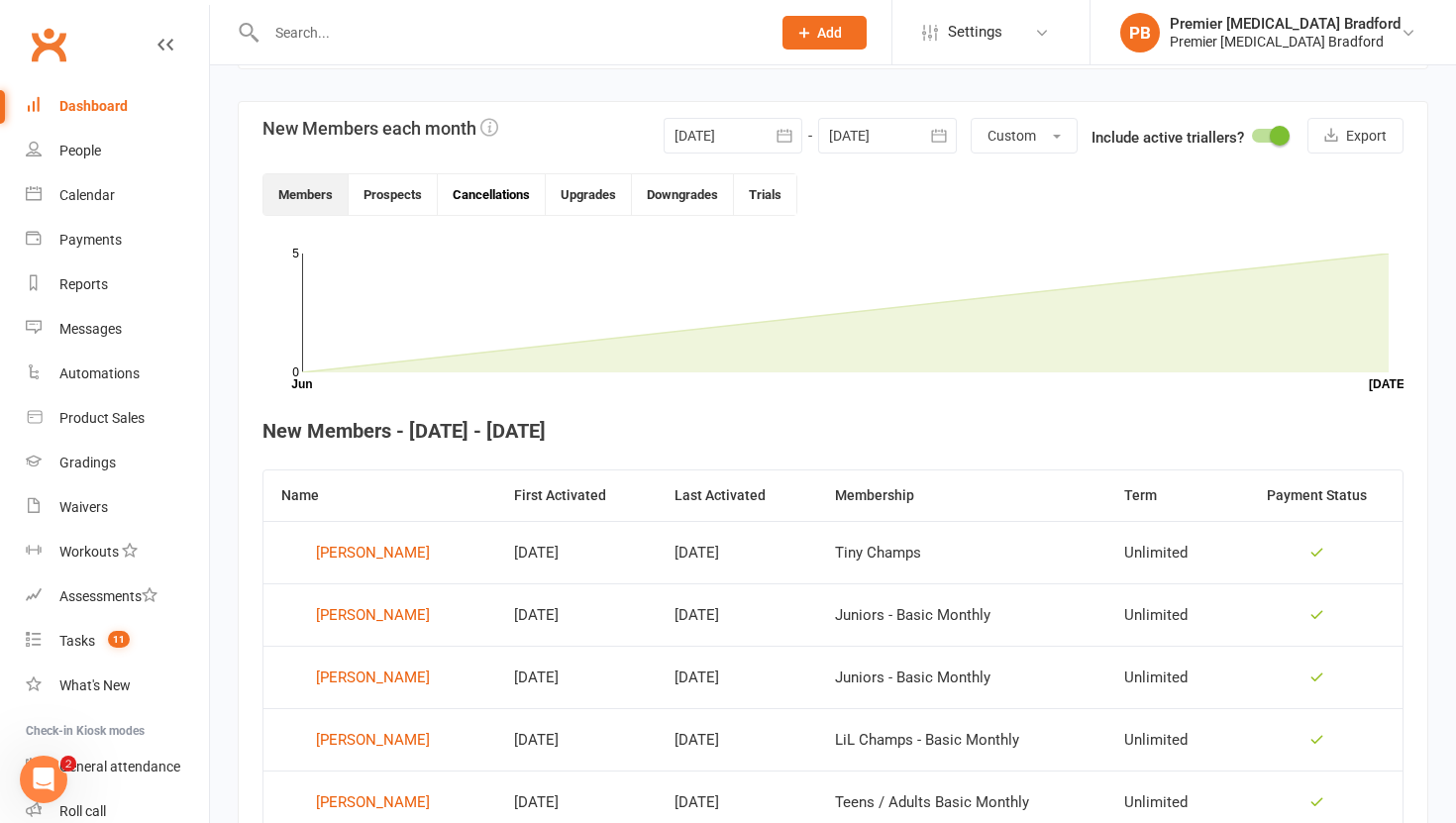 click on "Cancellations" at bounding box center [491, 194] 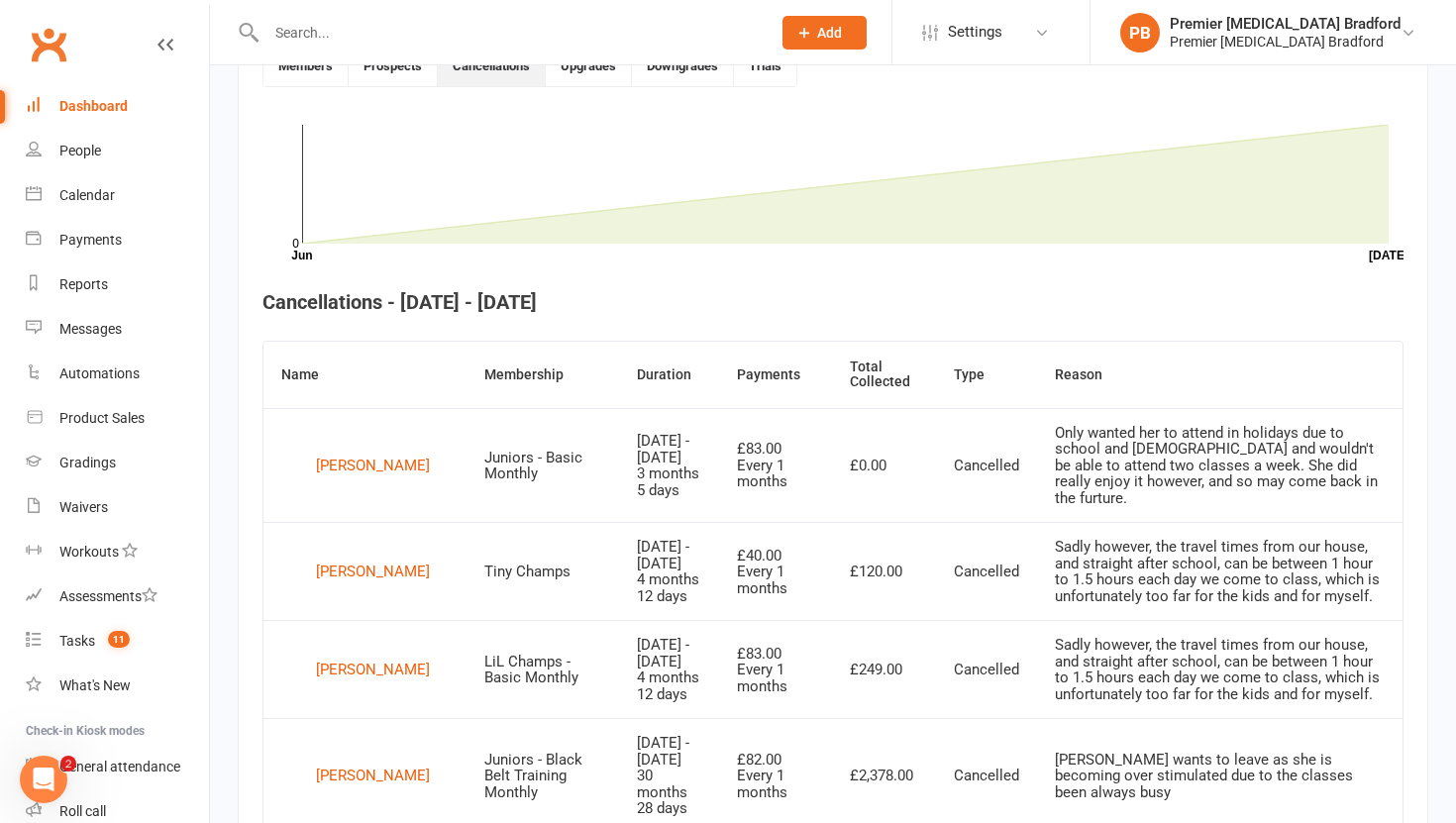 scroll, scrollTop: 0, scrollLeft: 0, axis: both 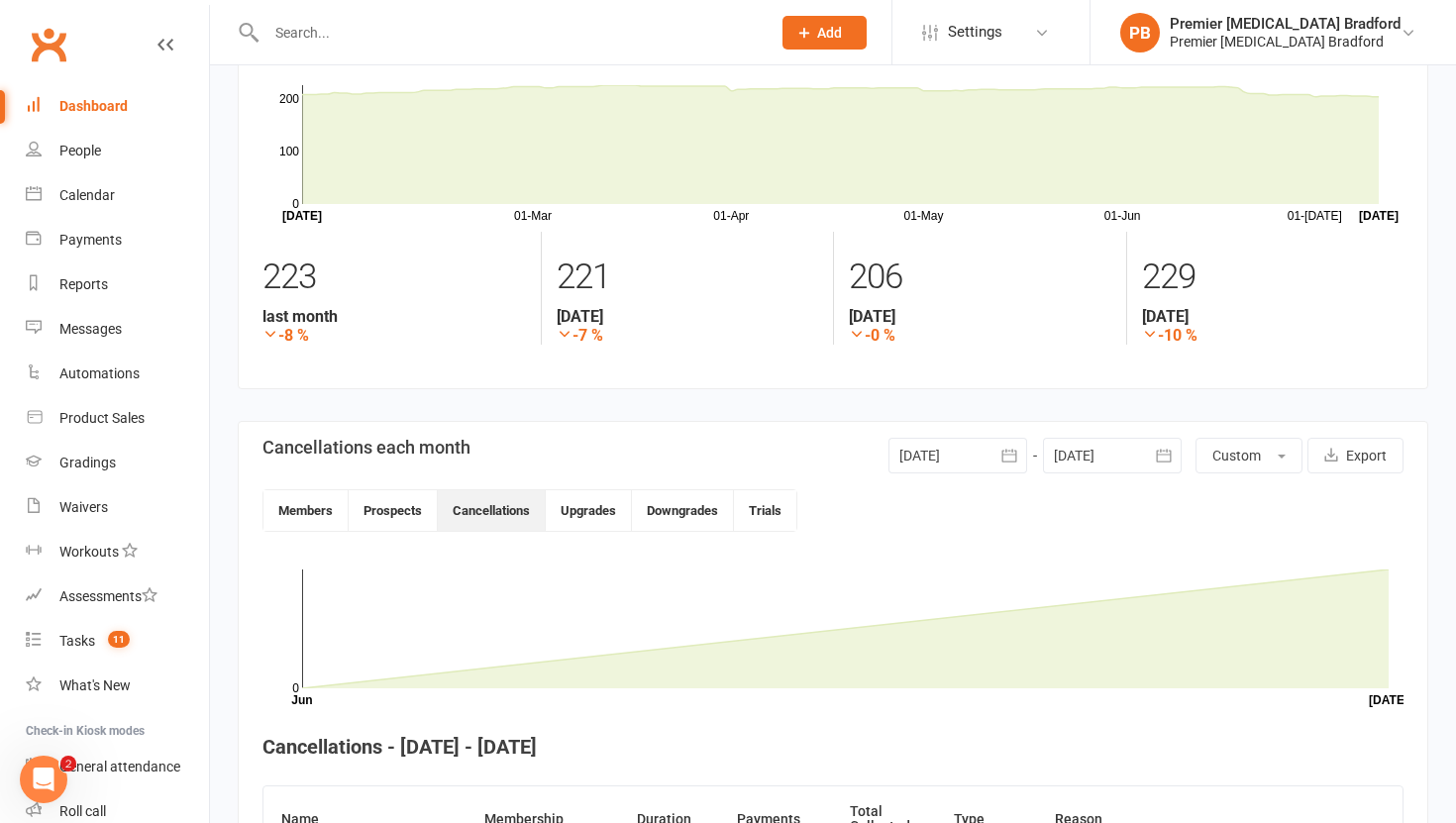 click 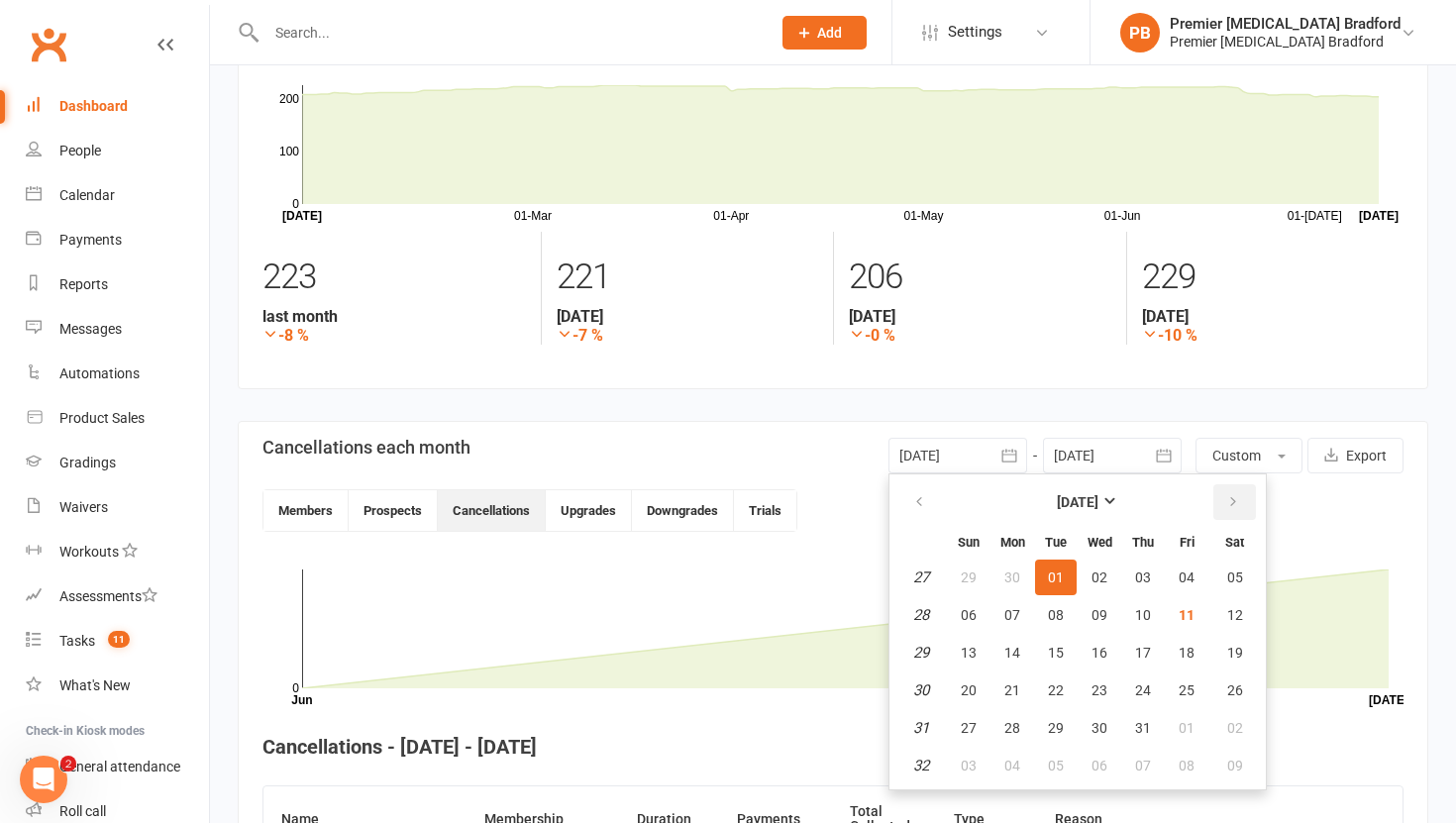 click at bounding box center [1234, 502] 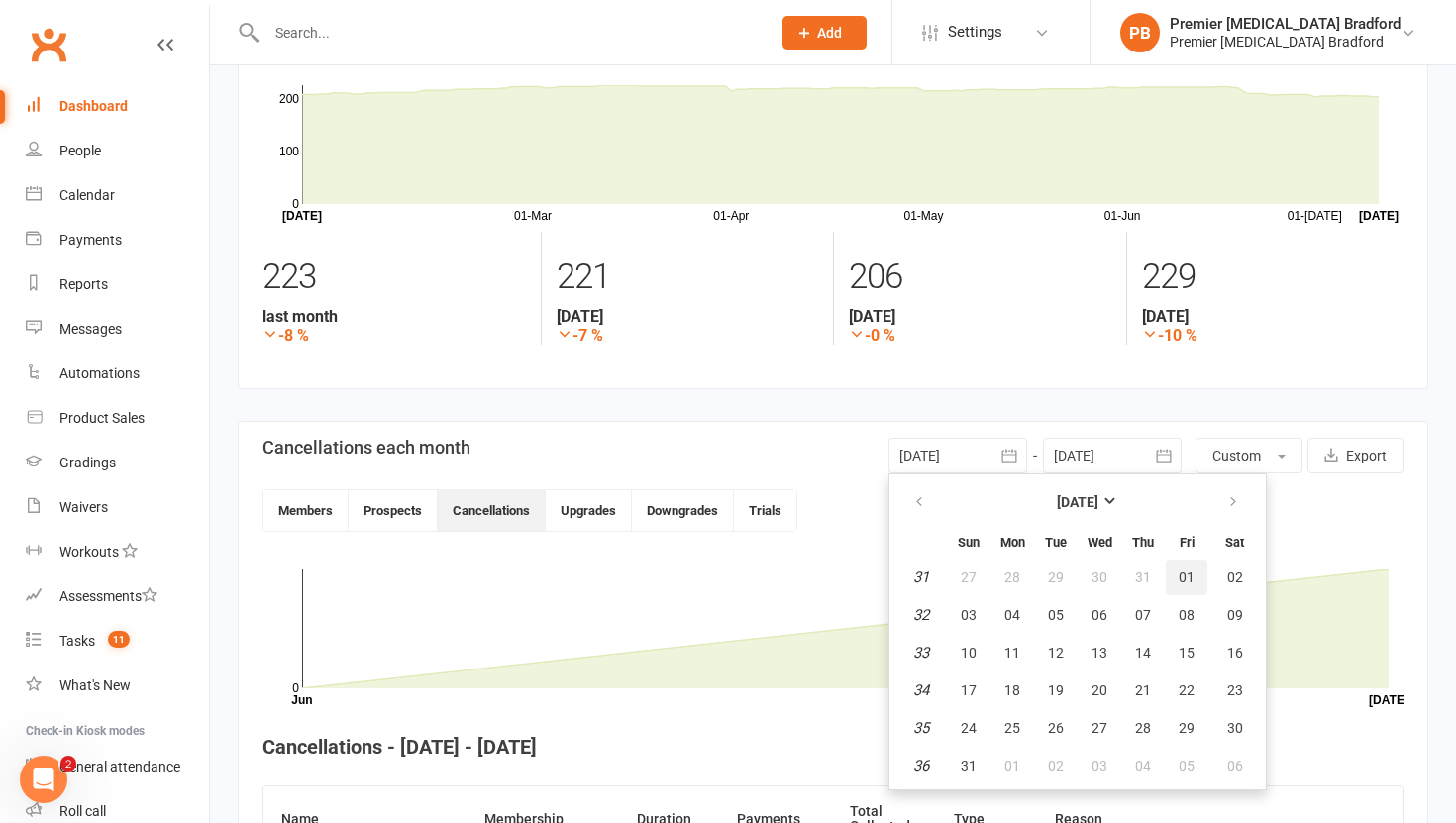 click on "01" at bounding box center [1187, 577] 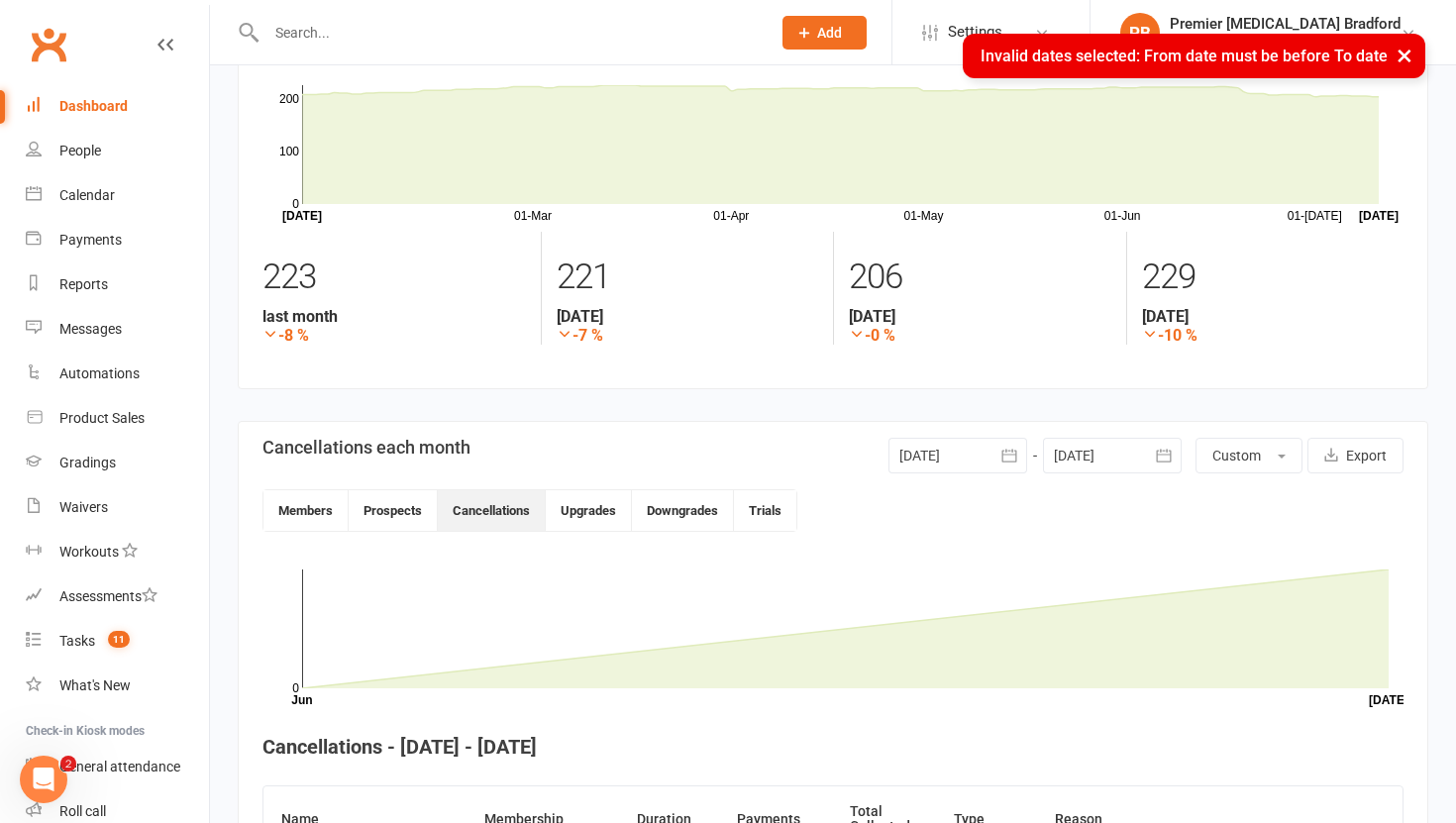 click 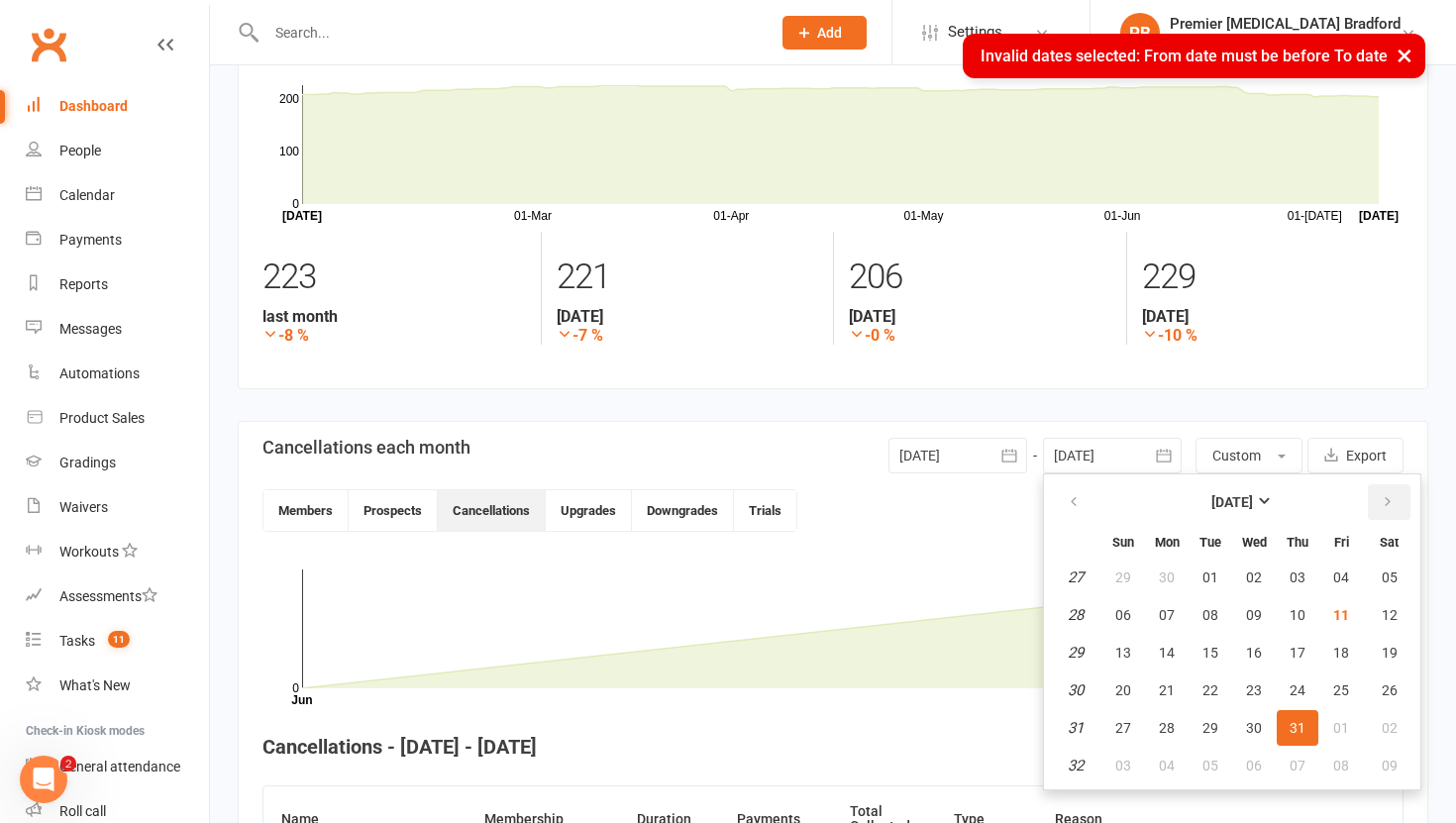 click at bounding box center [1389, 502] 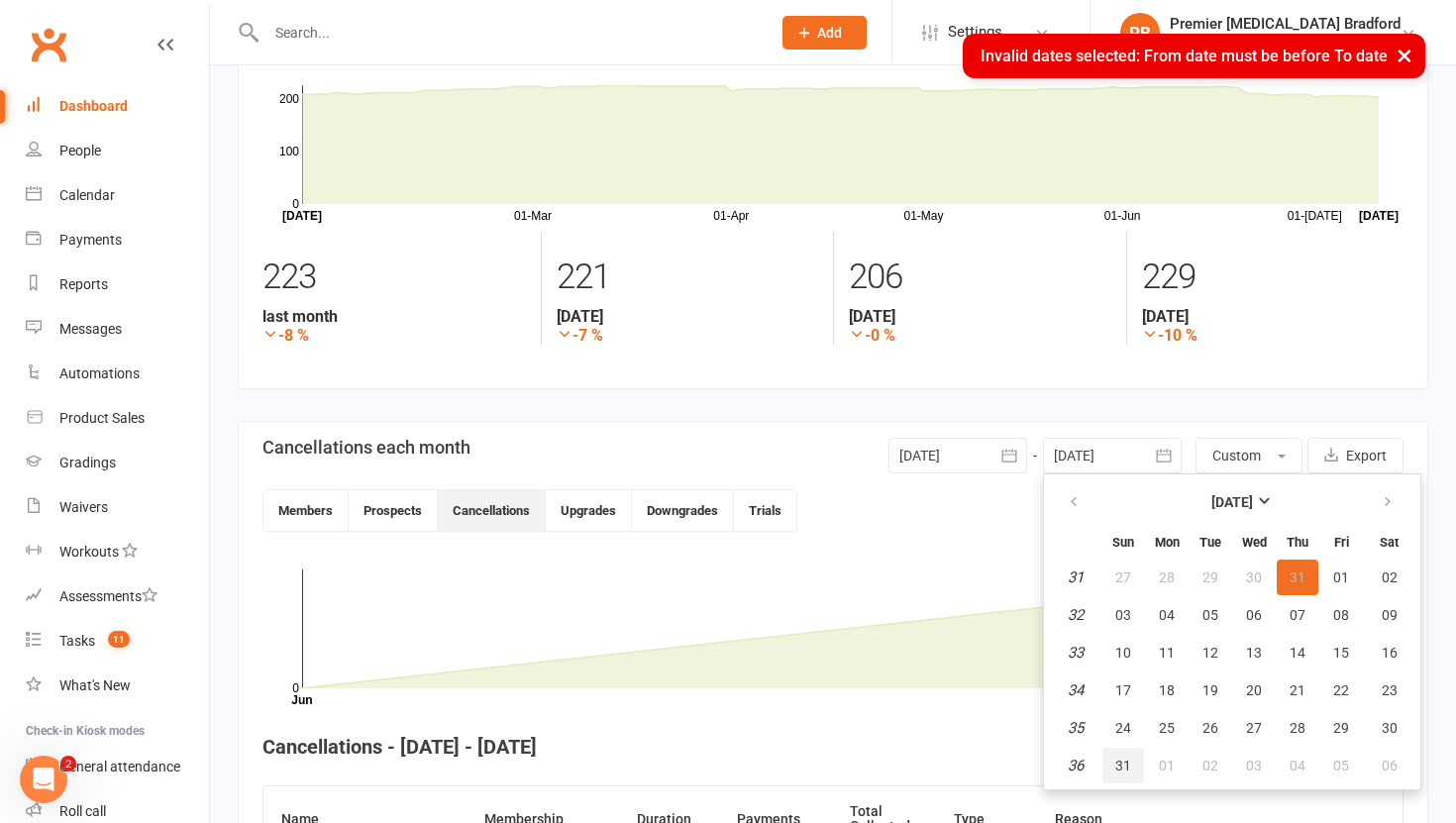 click on "31" at bounding box center [1123, 766] 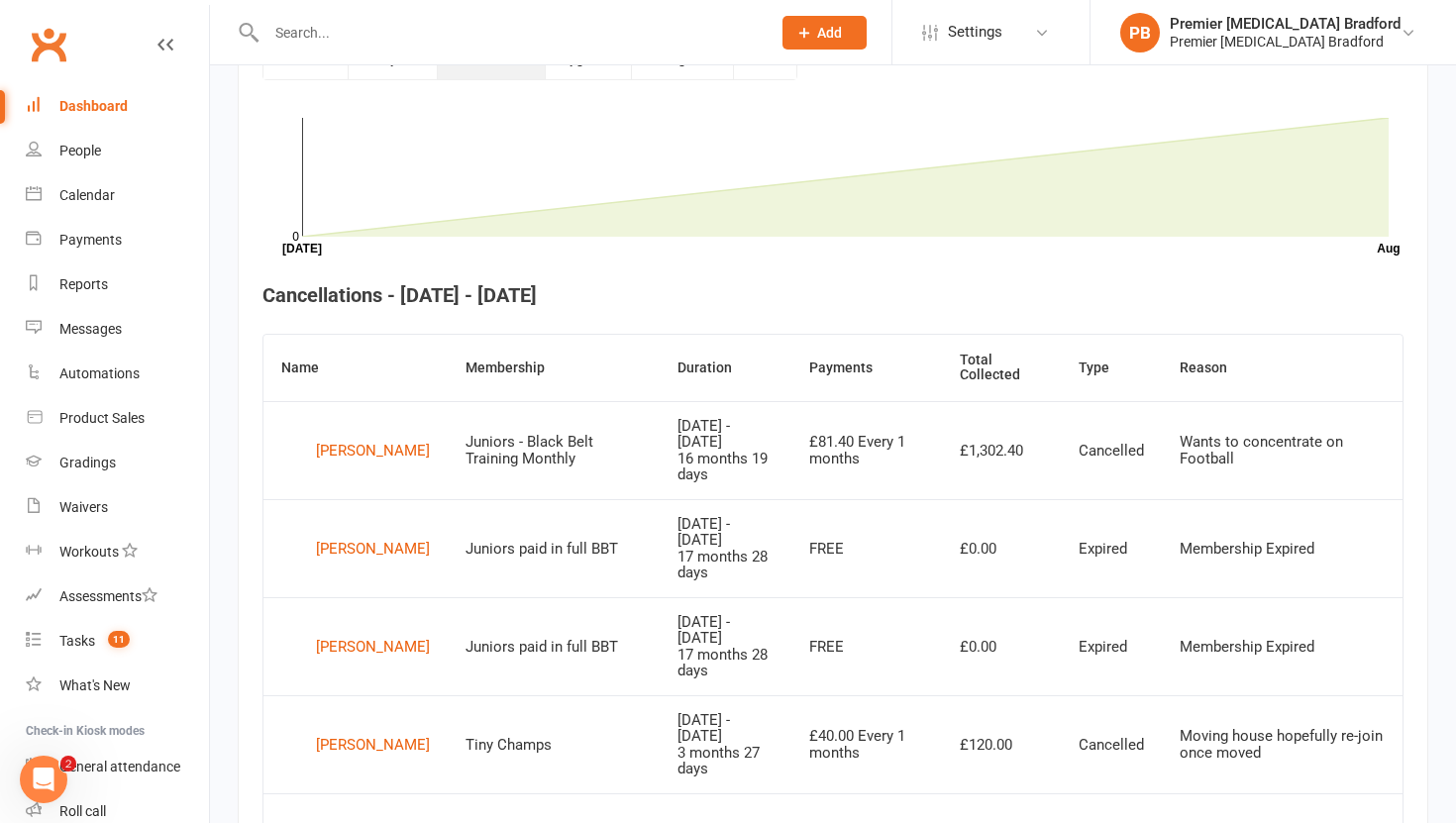 scroll, scrollTop: 586, scrollLeft: 0, axis: vertical 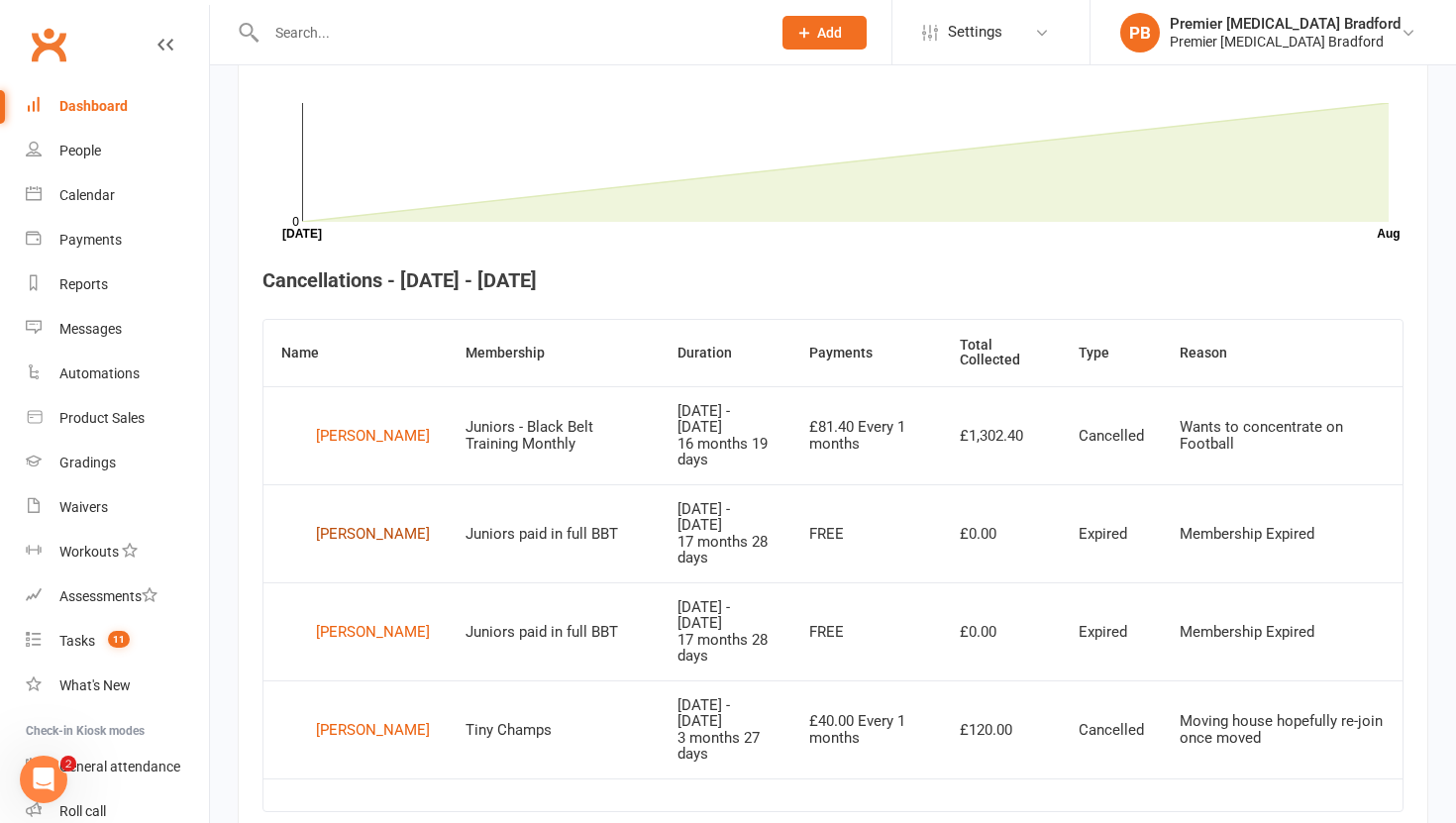 click on "Myles Elliott" at bounding box center (372, 534) 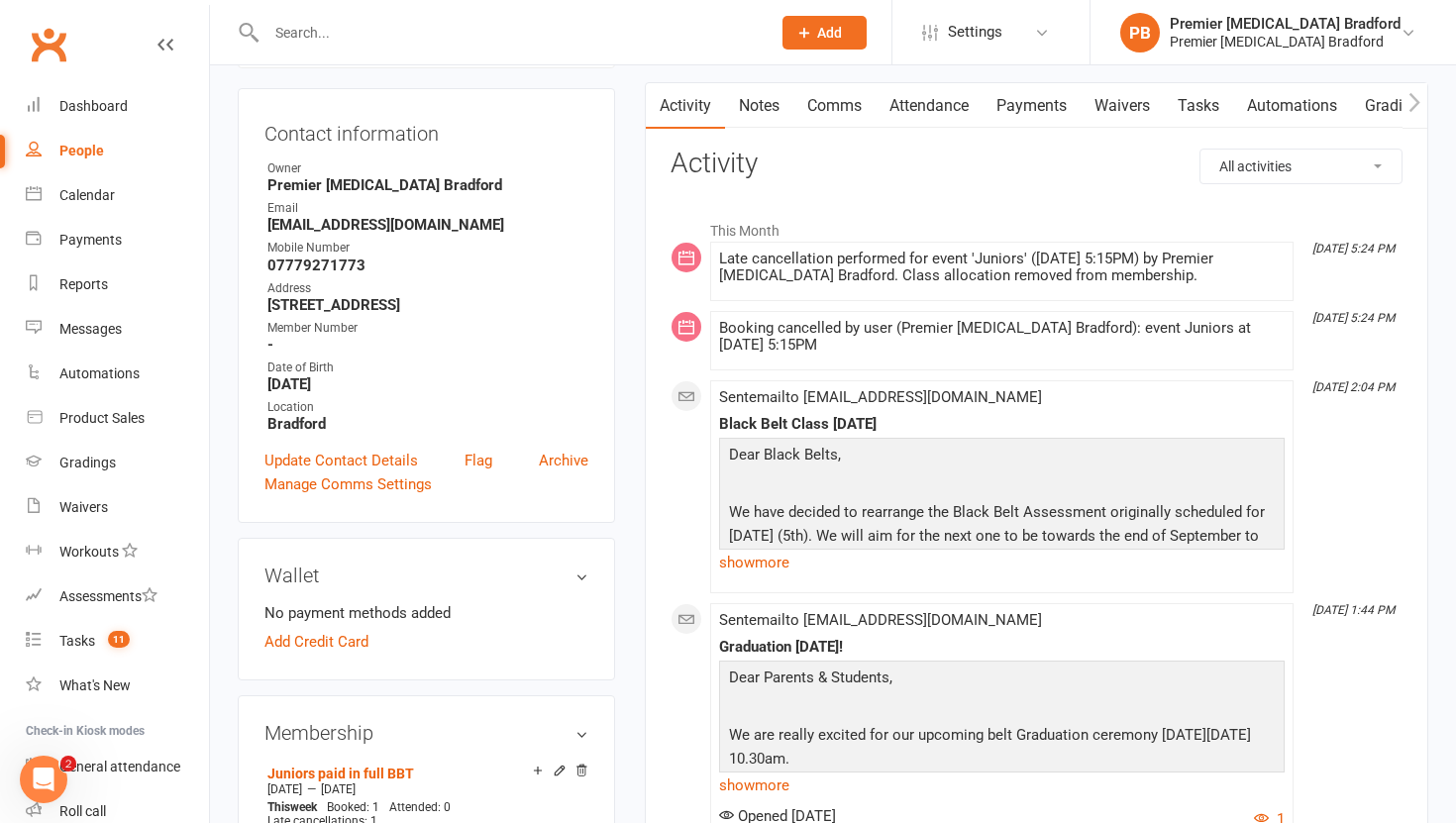 scroll, scrollTop: 288, scrollLeft: 0, axis: vertical 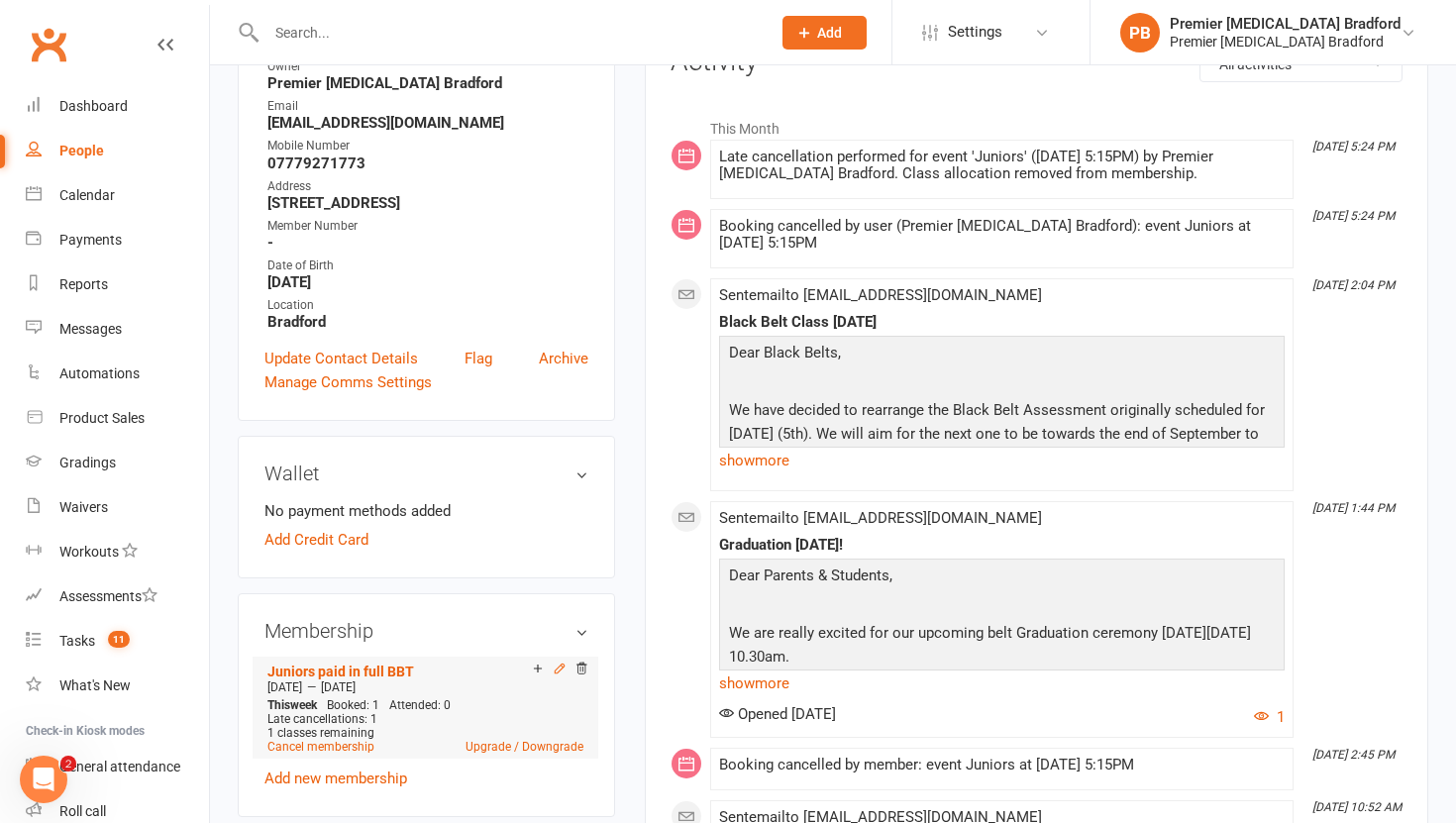 click 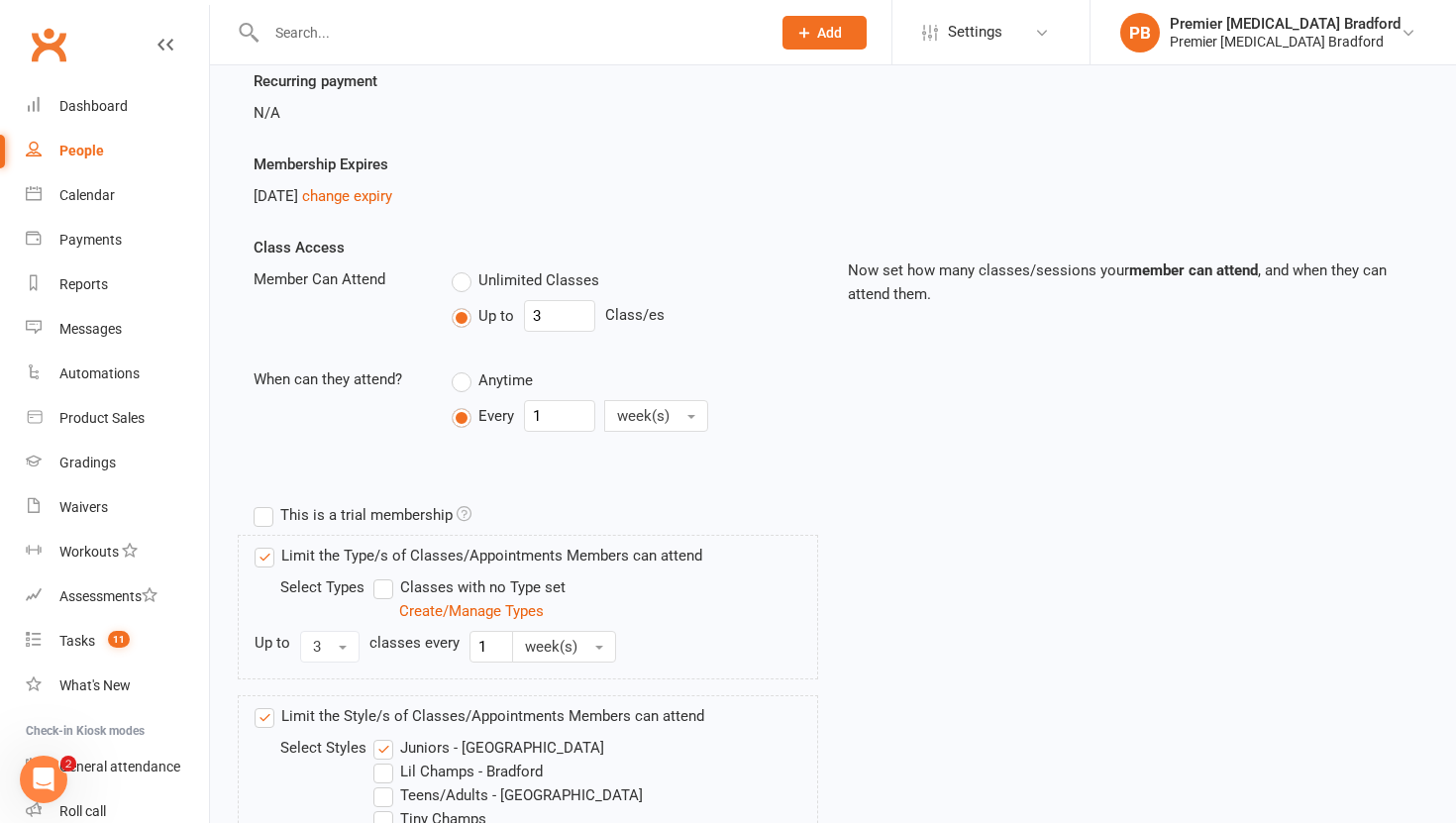 scroll, scrollTop: 0, scrollLeft: 0, axis: both 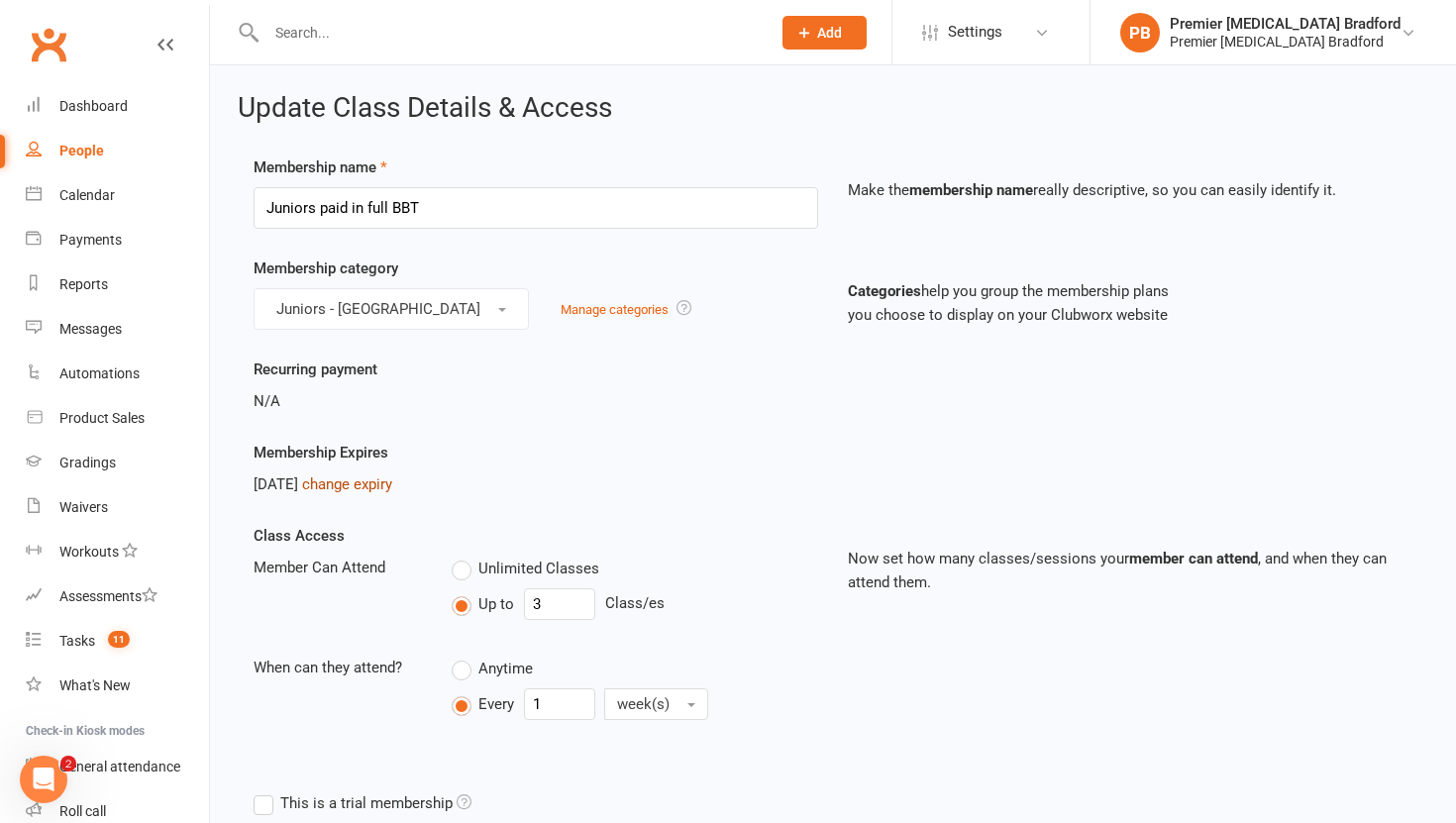 click on "change expiry" at bounding box center [347, 484] 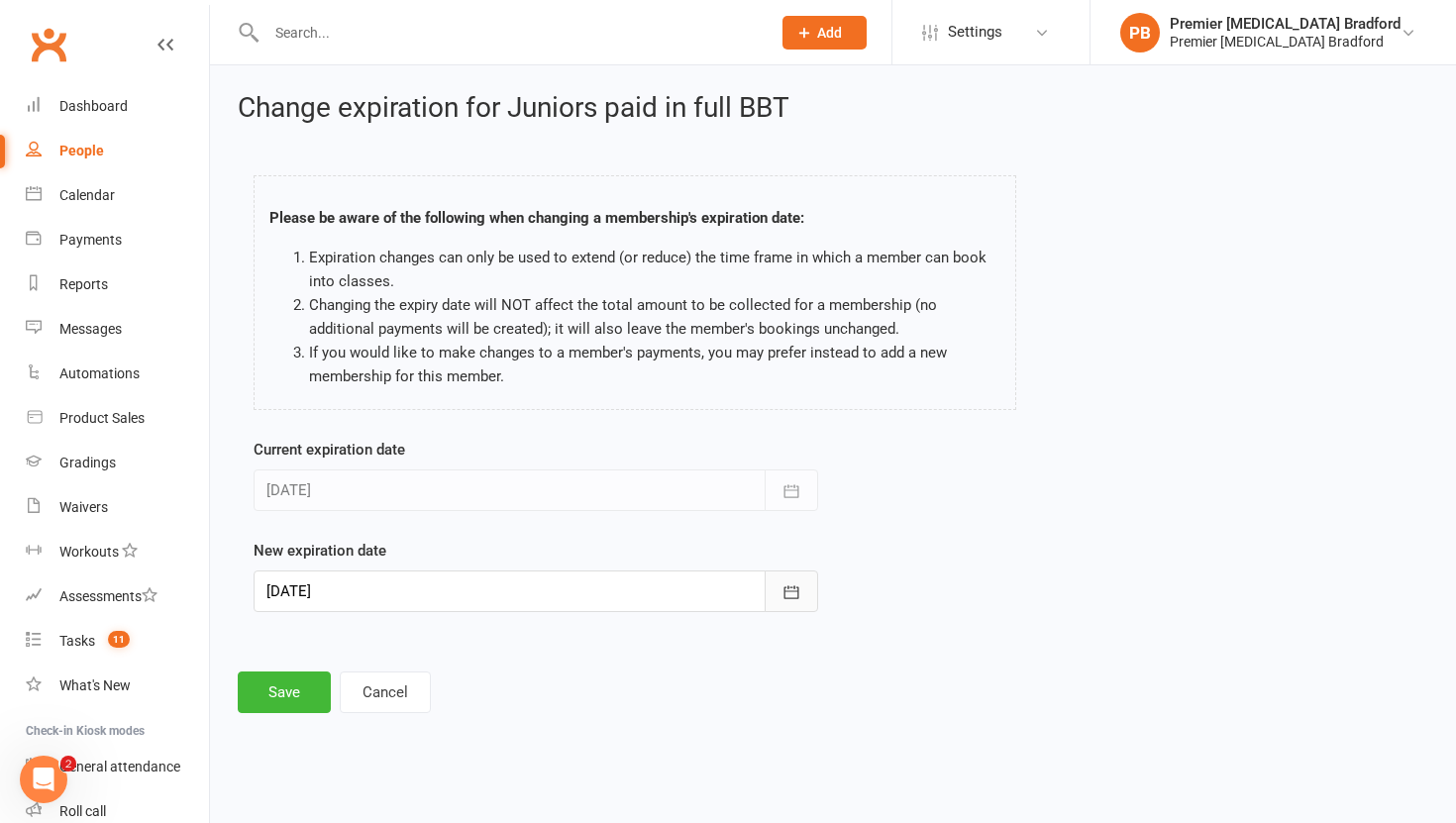 click at bounding box center [791, 591] 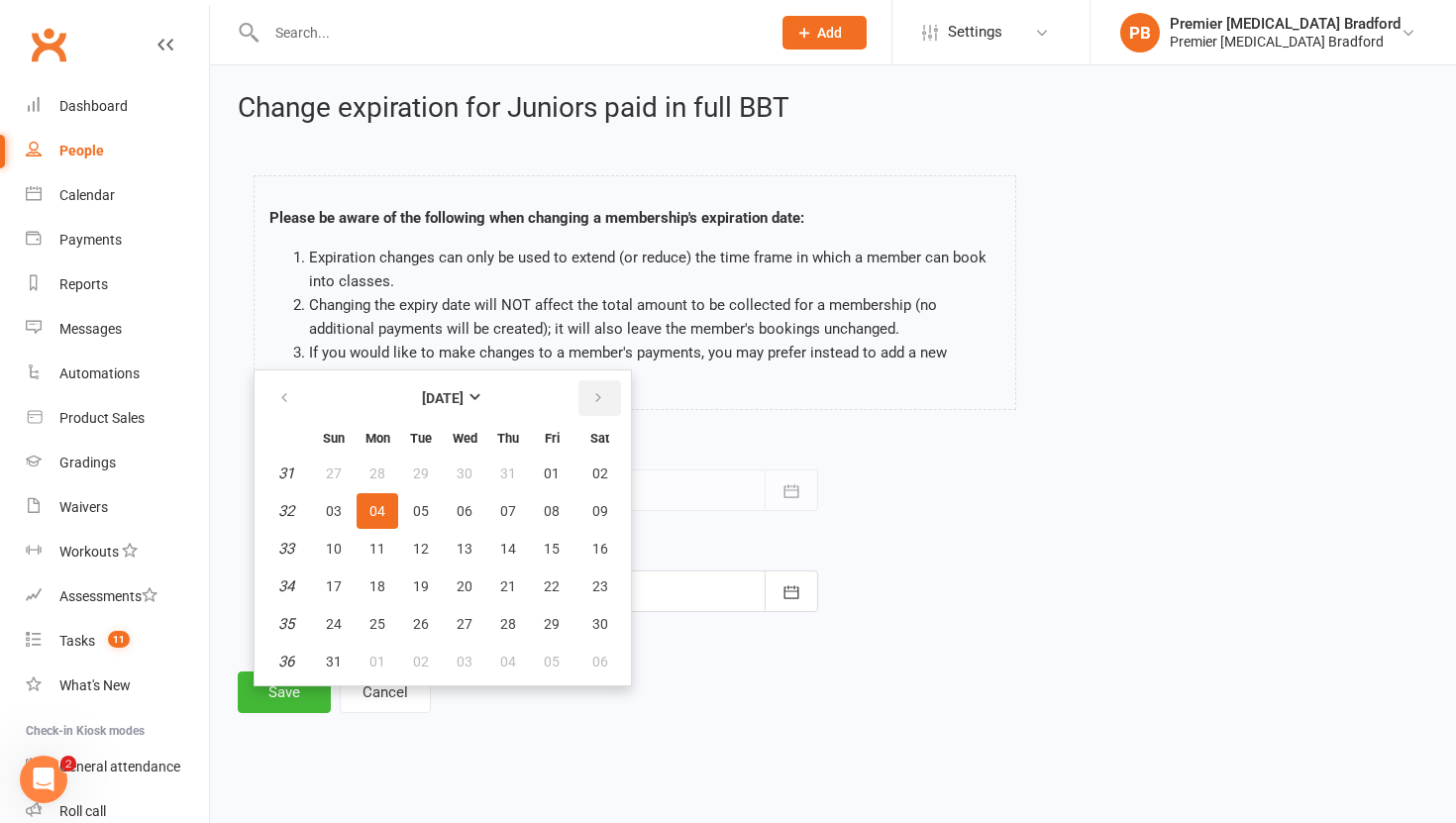 click at bounding box center (598, 398) 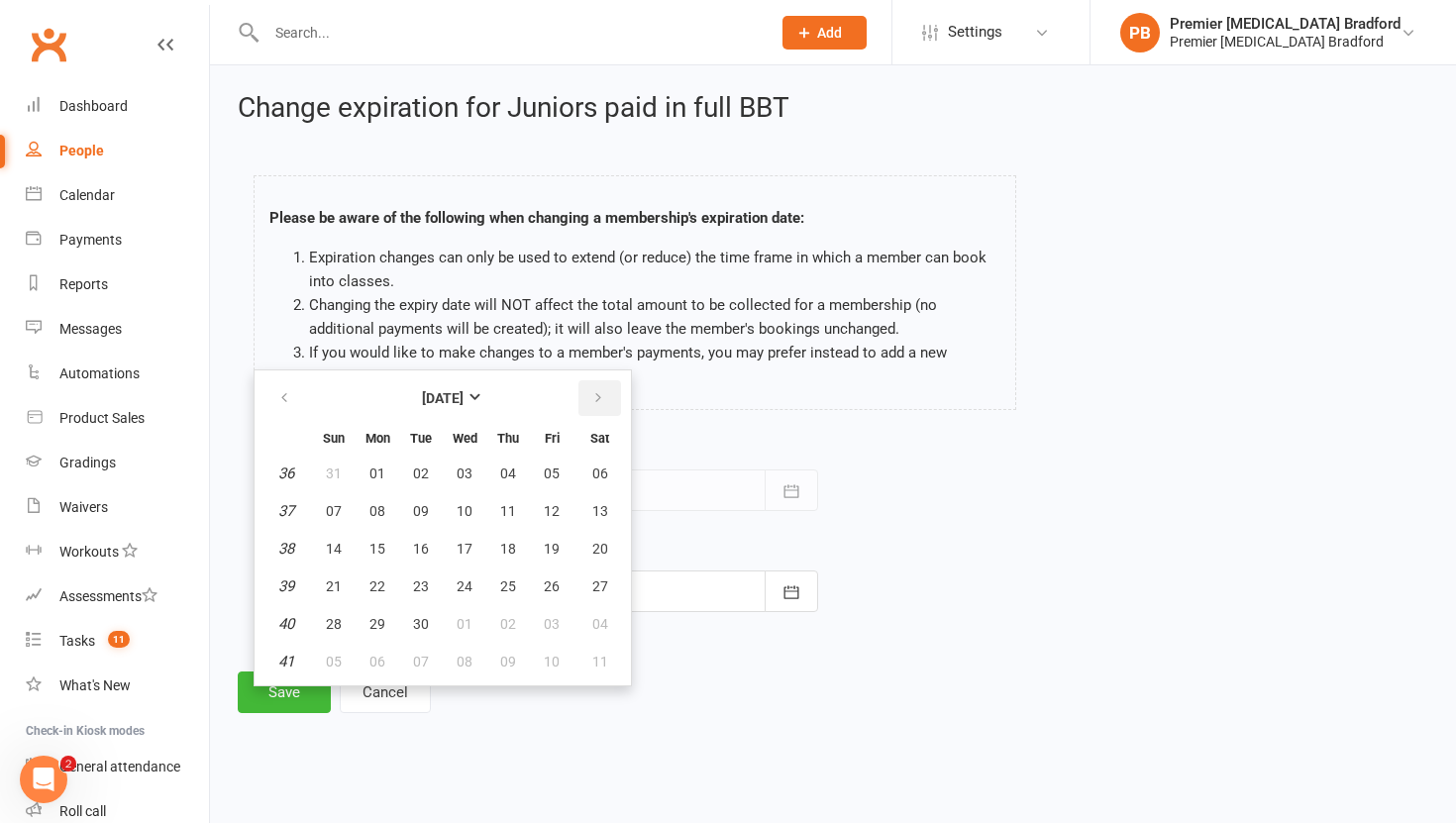 click at bounding box center [598, 398] 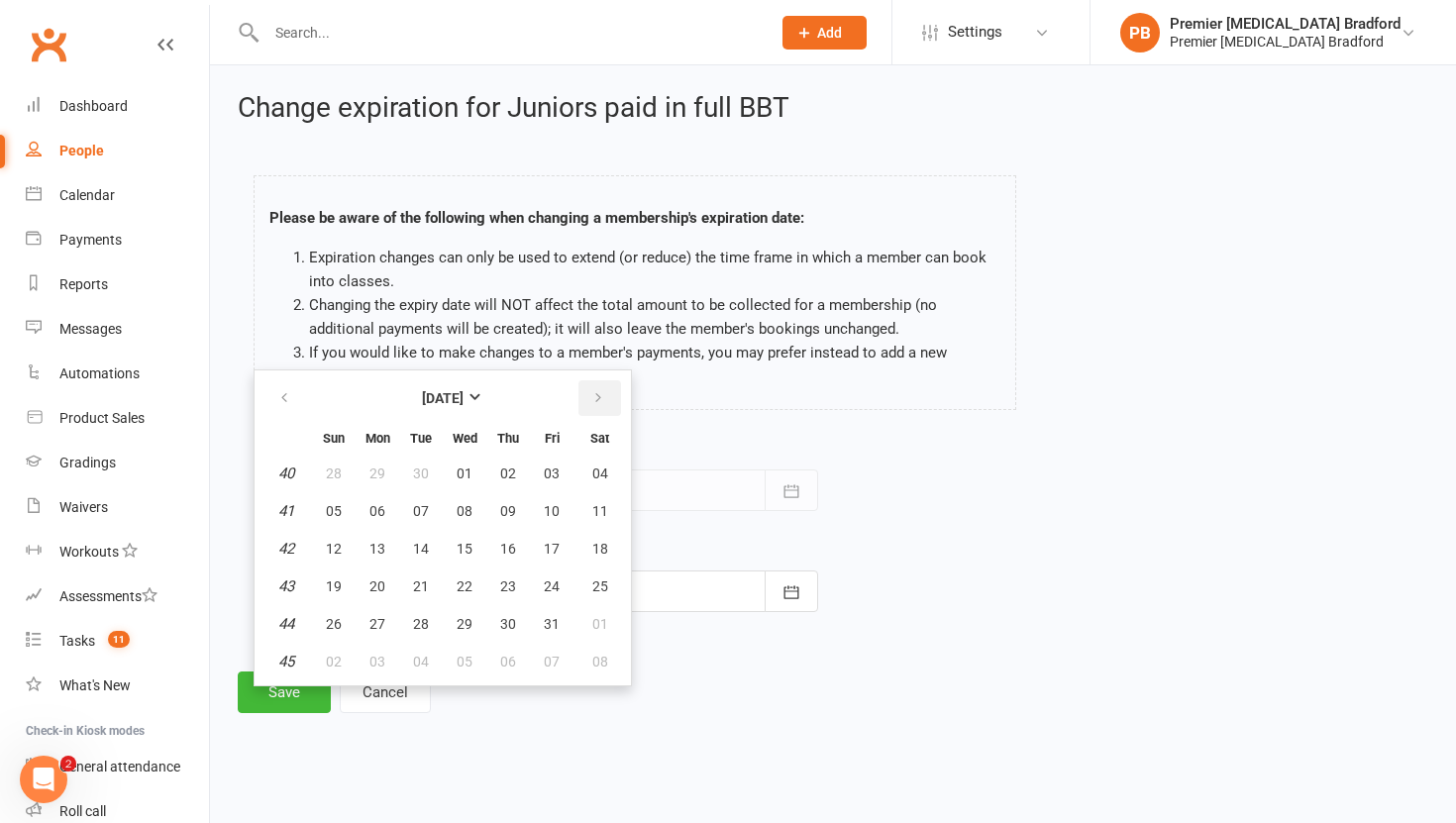 click at bounding box center [598, 398] 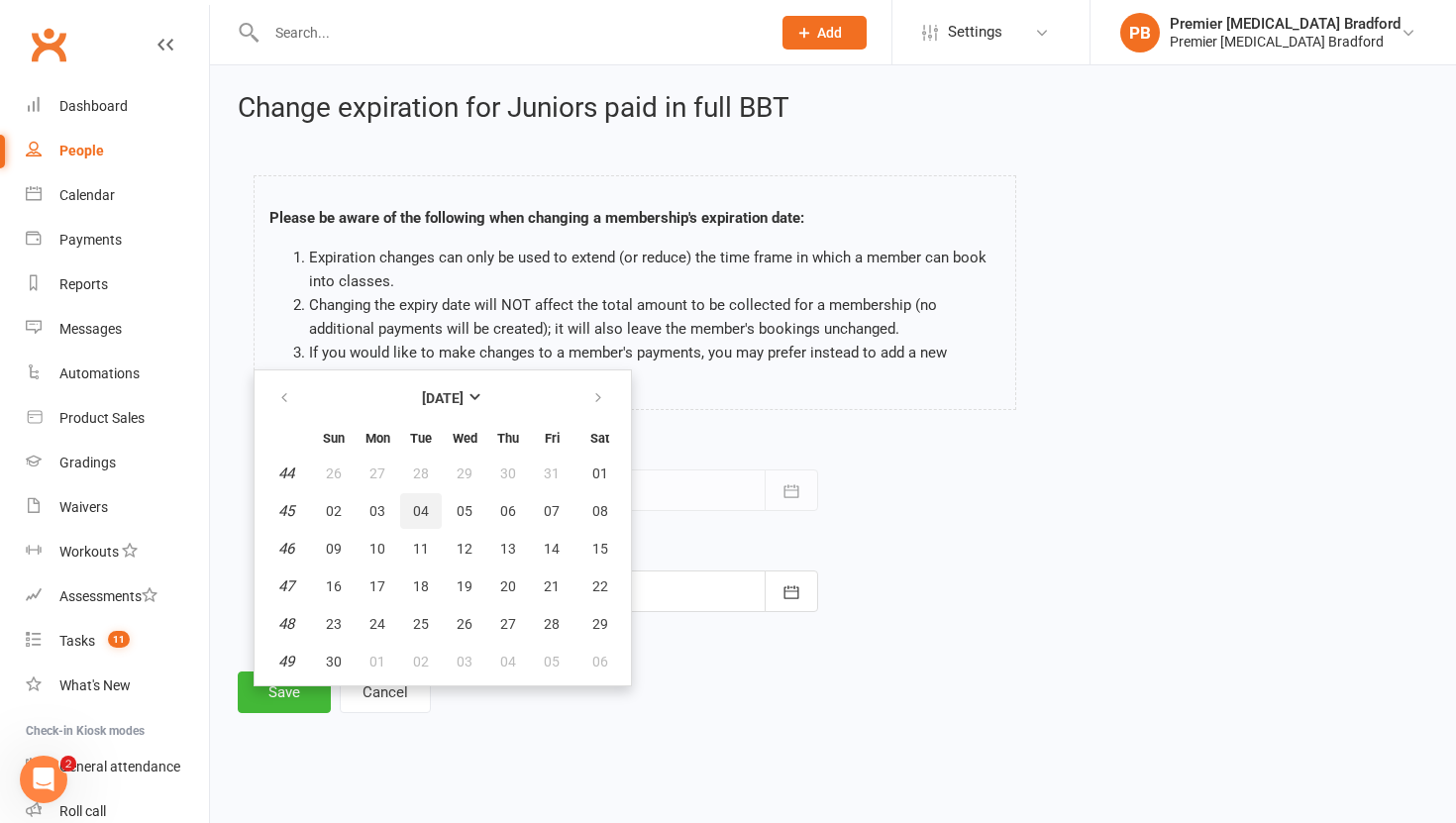 click on "04" at bounding box center [421, 511] 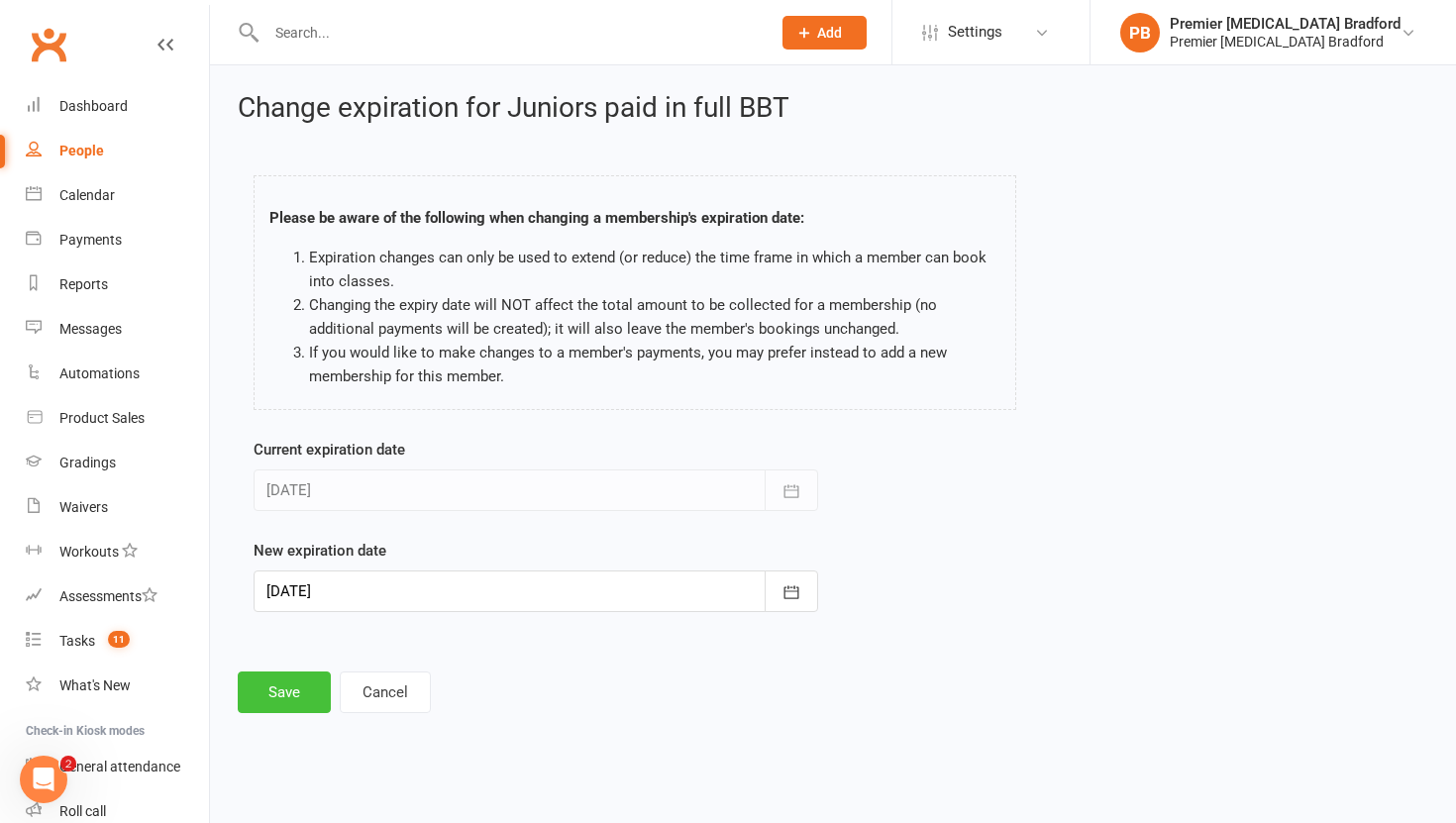 click on "Save" at bounding box center (284, 692) 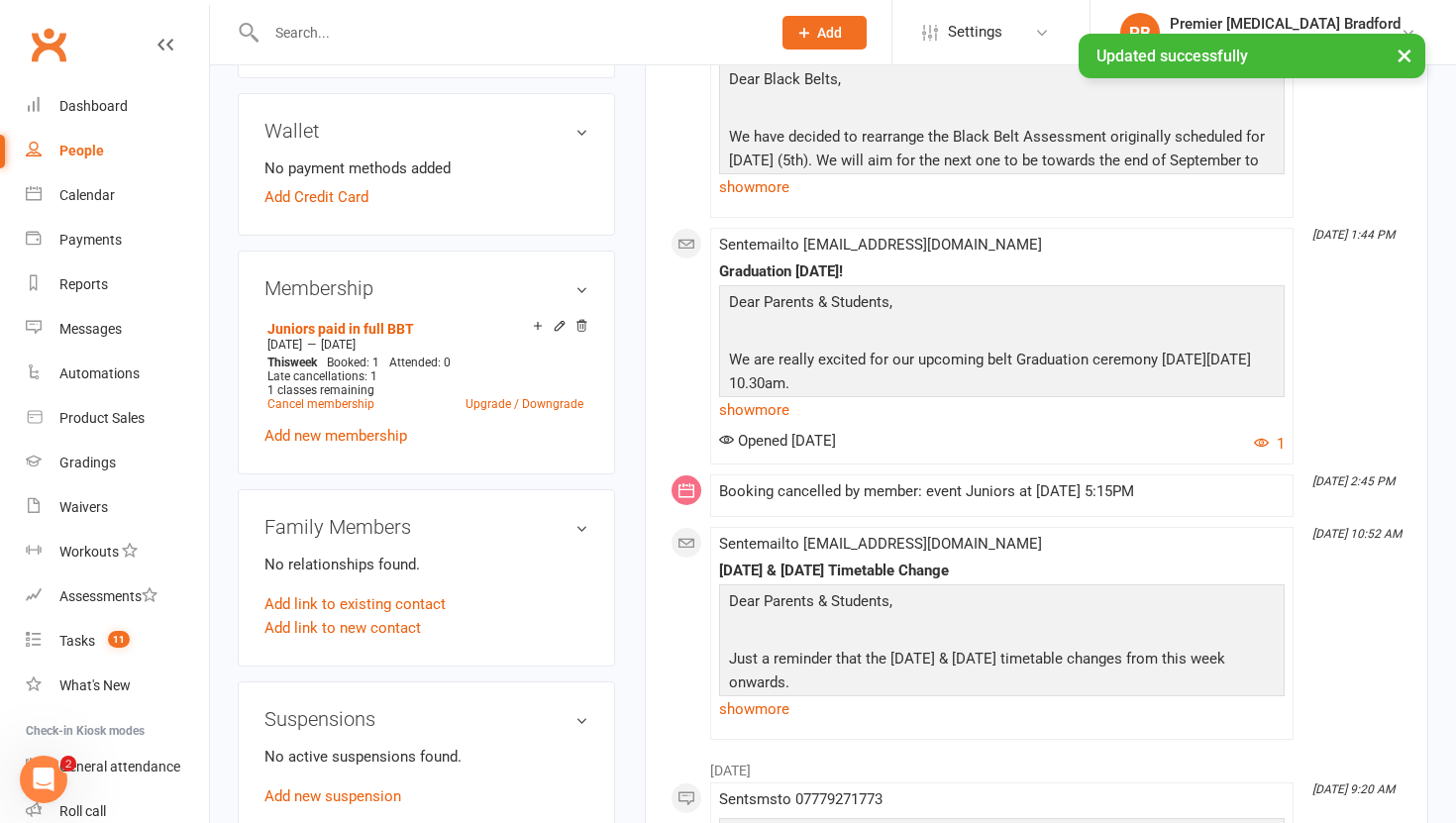 scroll, scrollTop: 0, scrollLeft: 0, axis: both 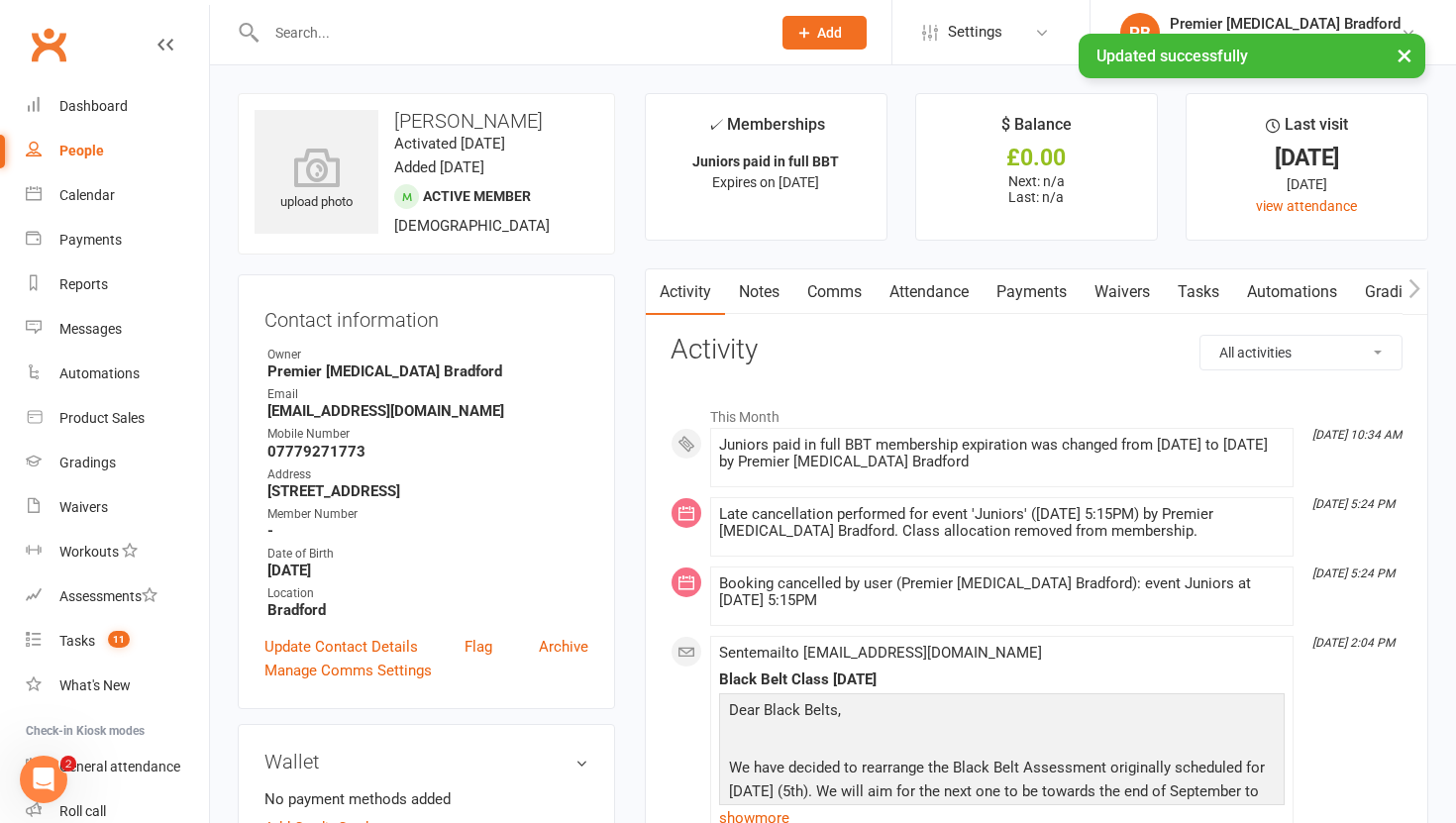 click at bounding box center (508, 33) 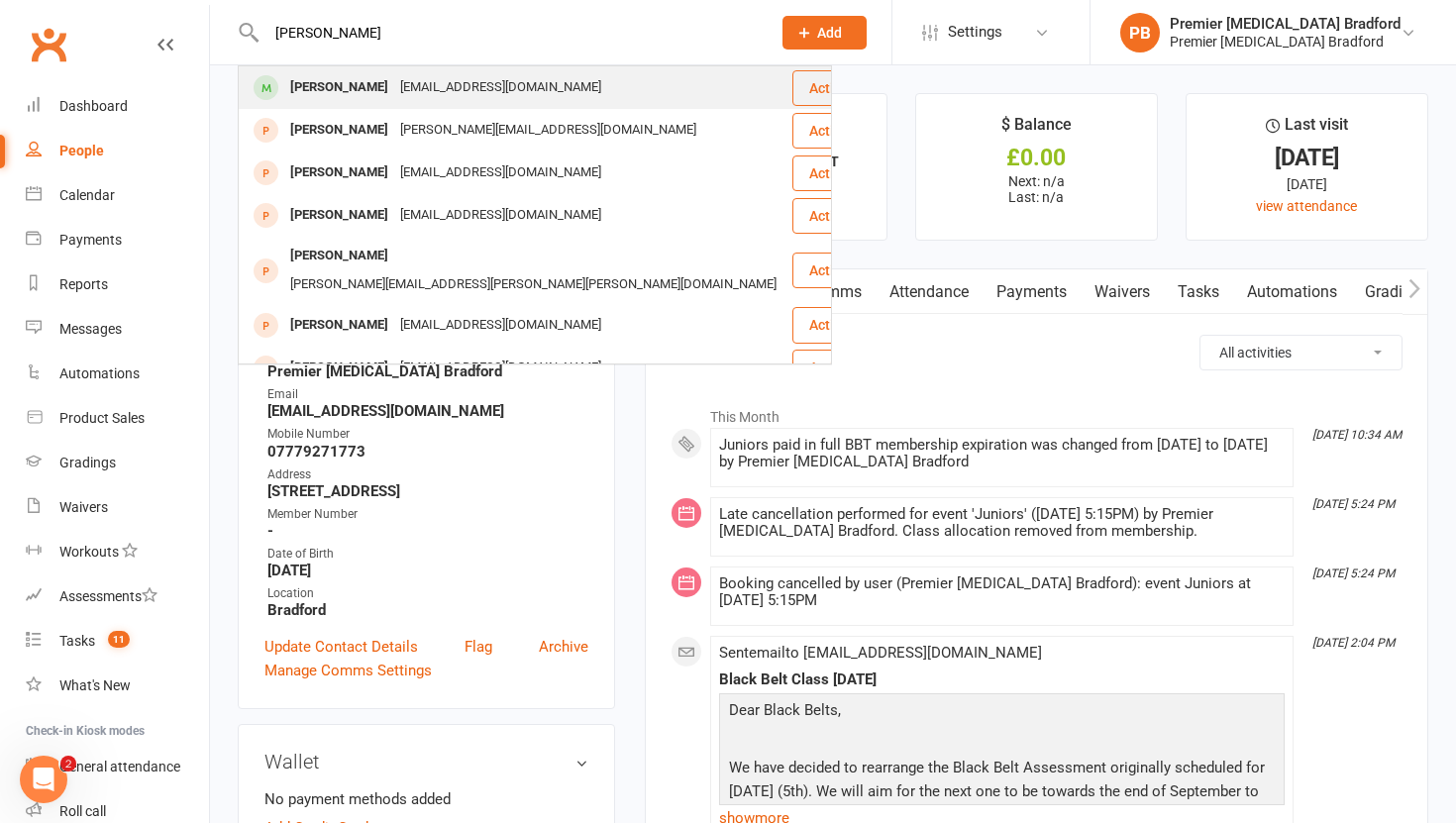 type on "robyn" 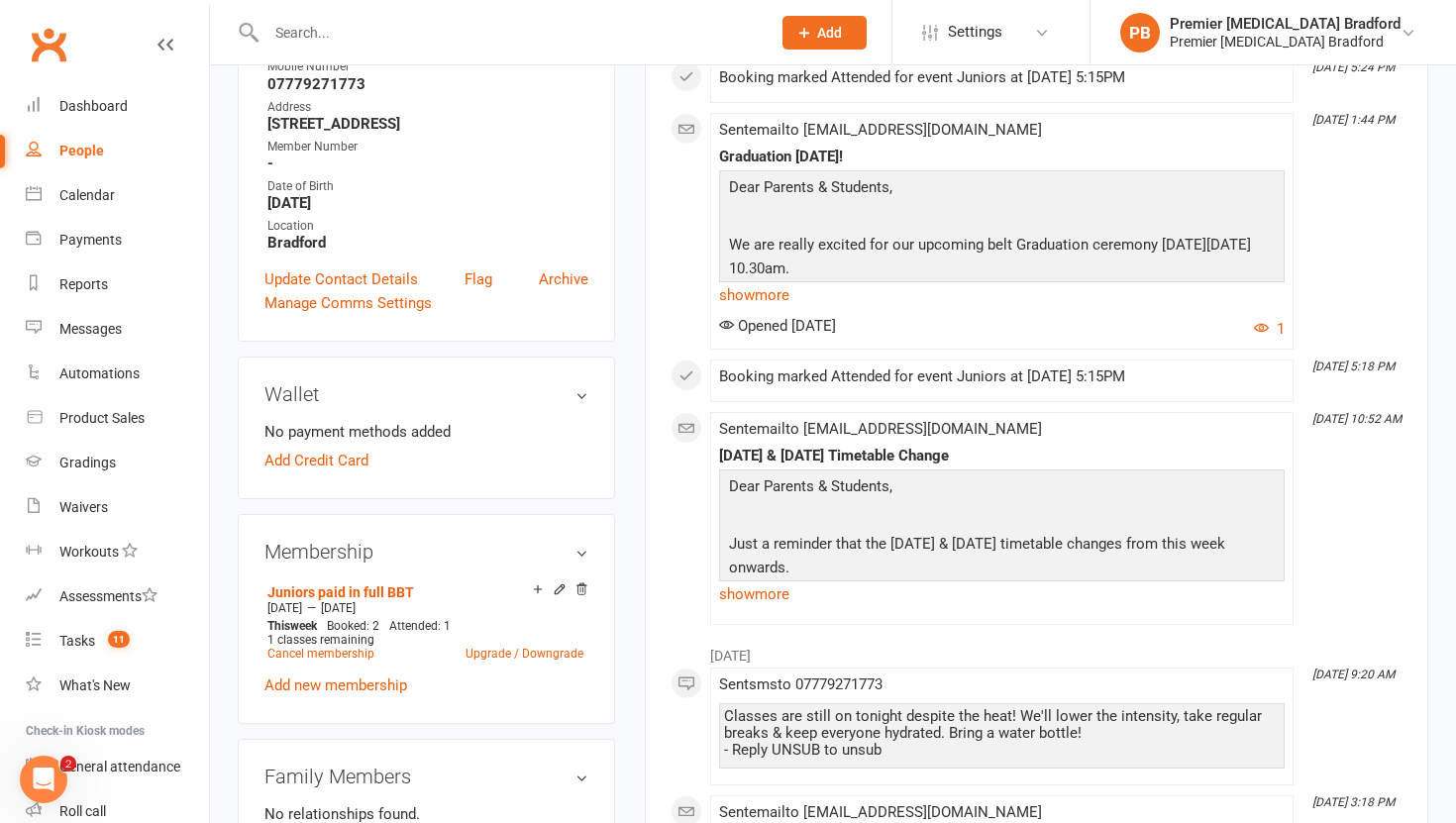 scroll, scrollTop: 368, scrollLeft: 0, axis: vertical 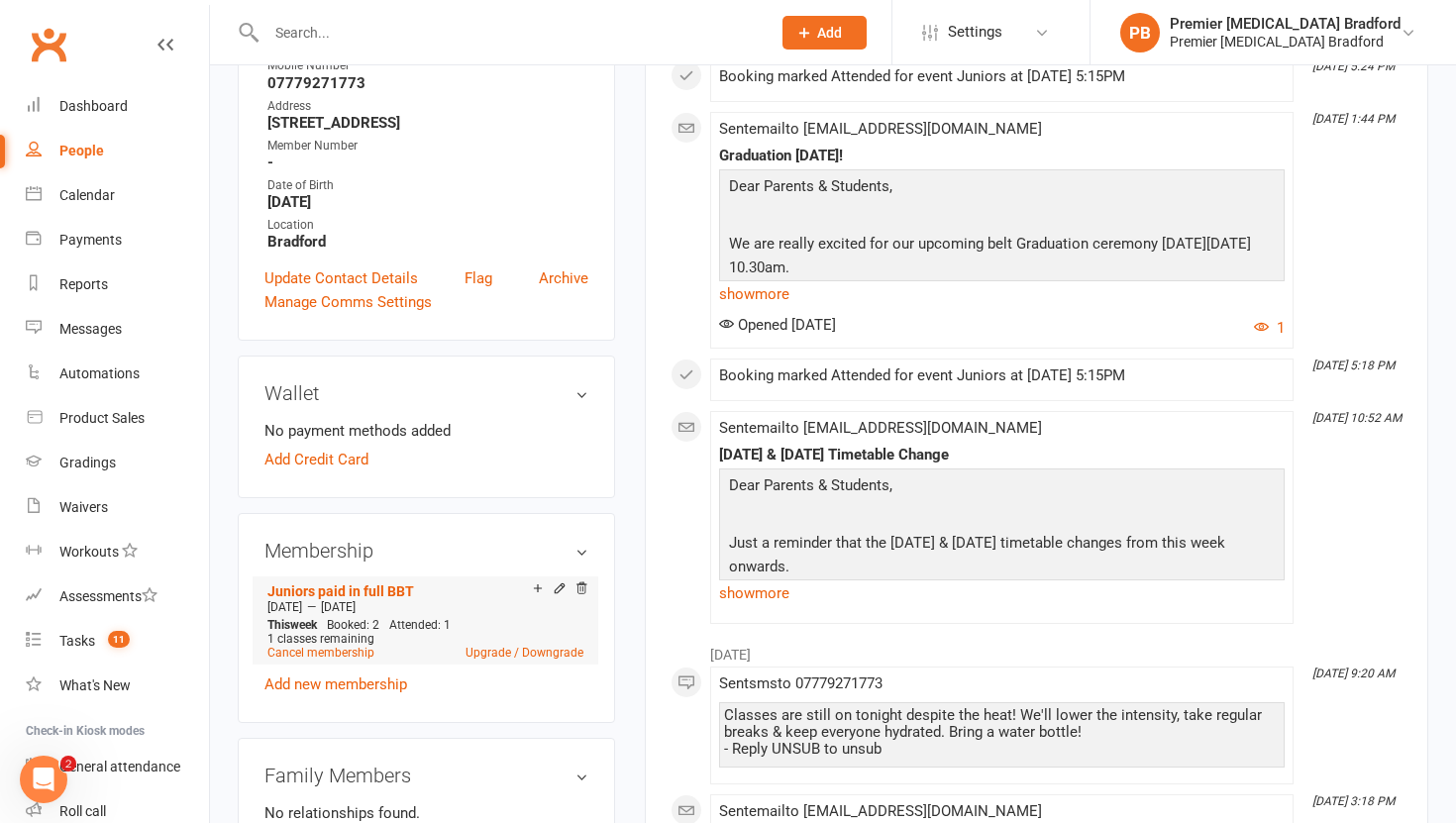 click on "Add make-up class" at bounding box center [557, 589] 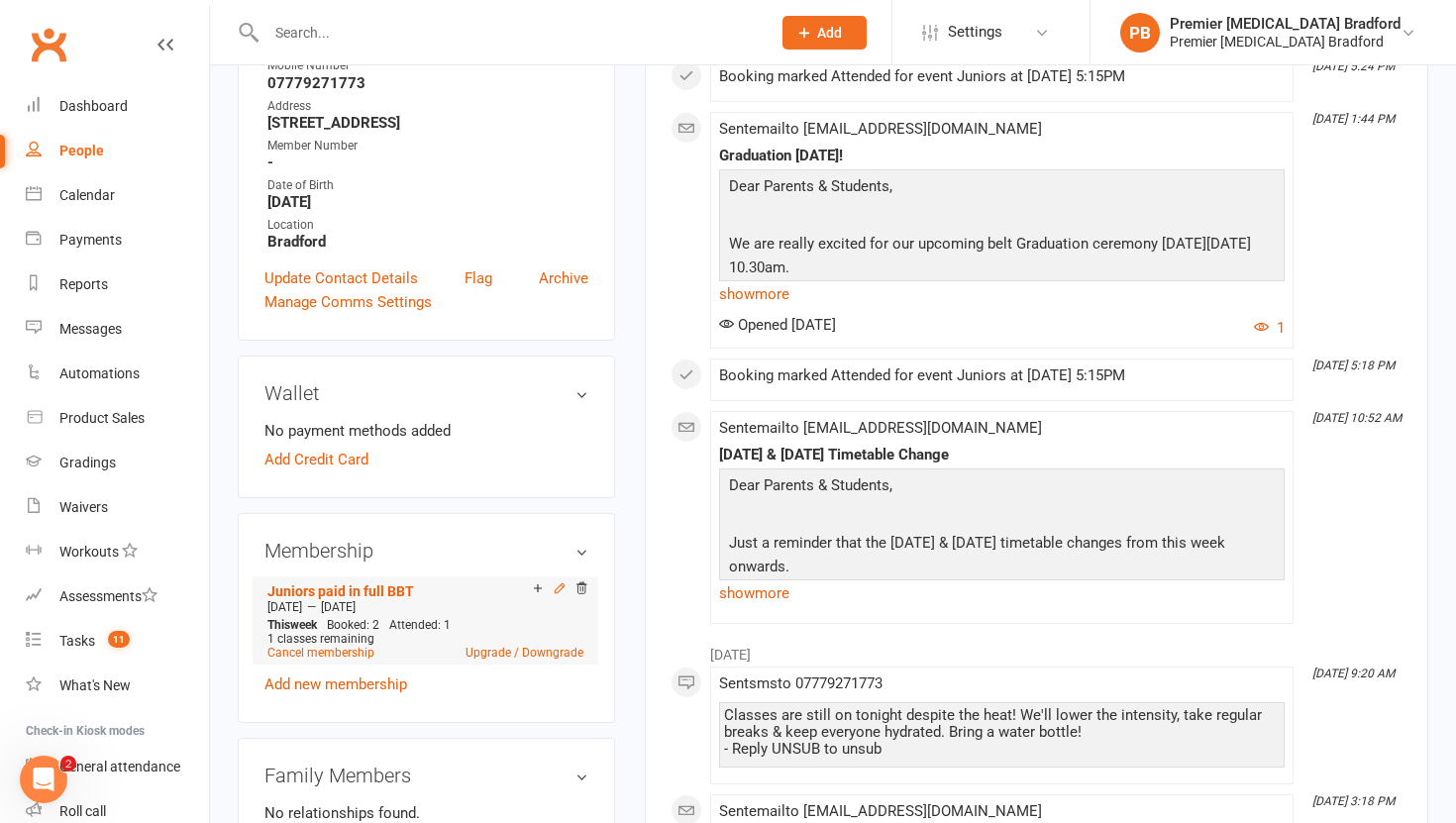 click 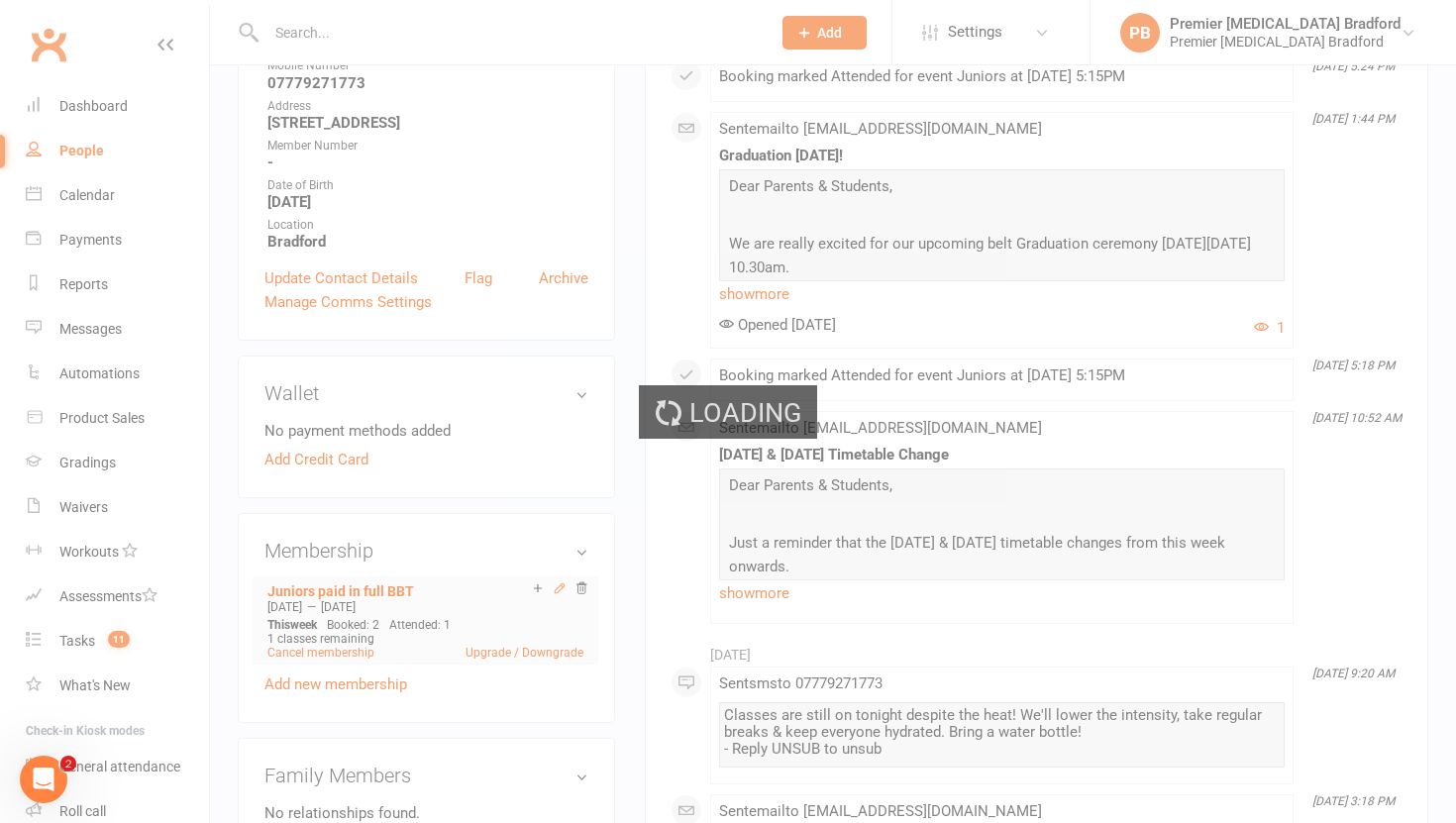 scroll, scrollTop: 0, scrollLeft: 0, axis: both 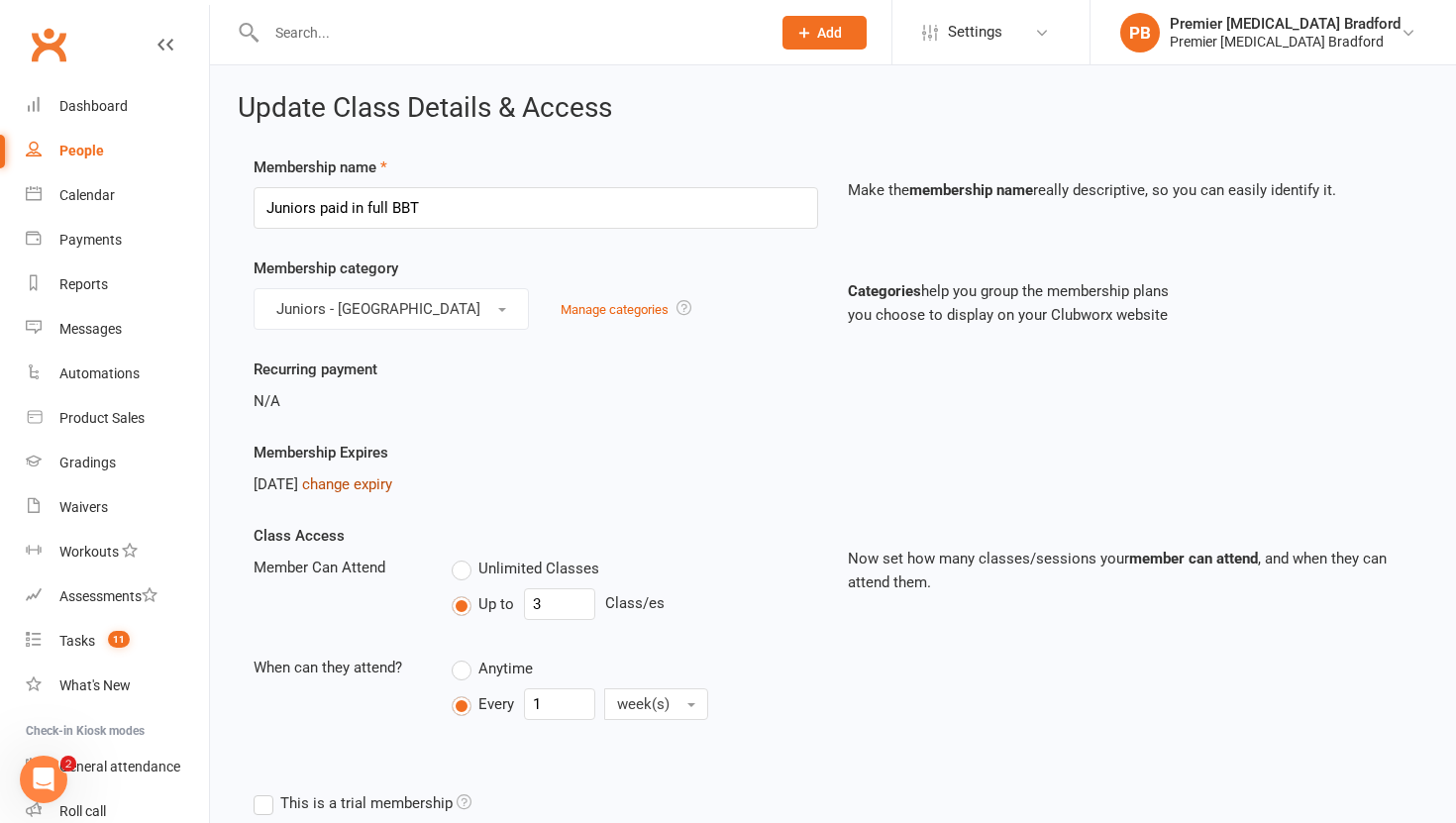 click on "change expiry" at bounding box center [347, 484] 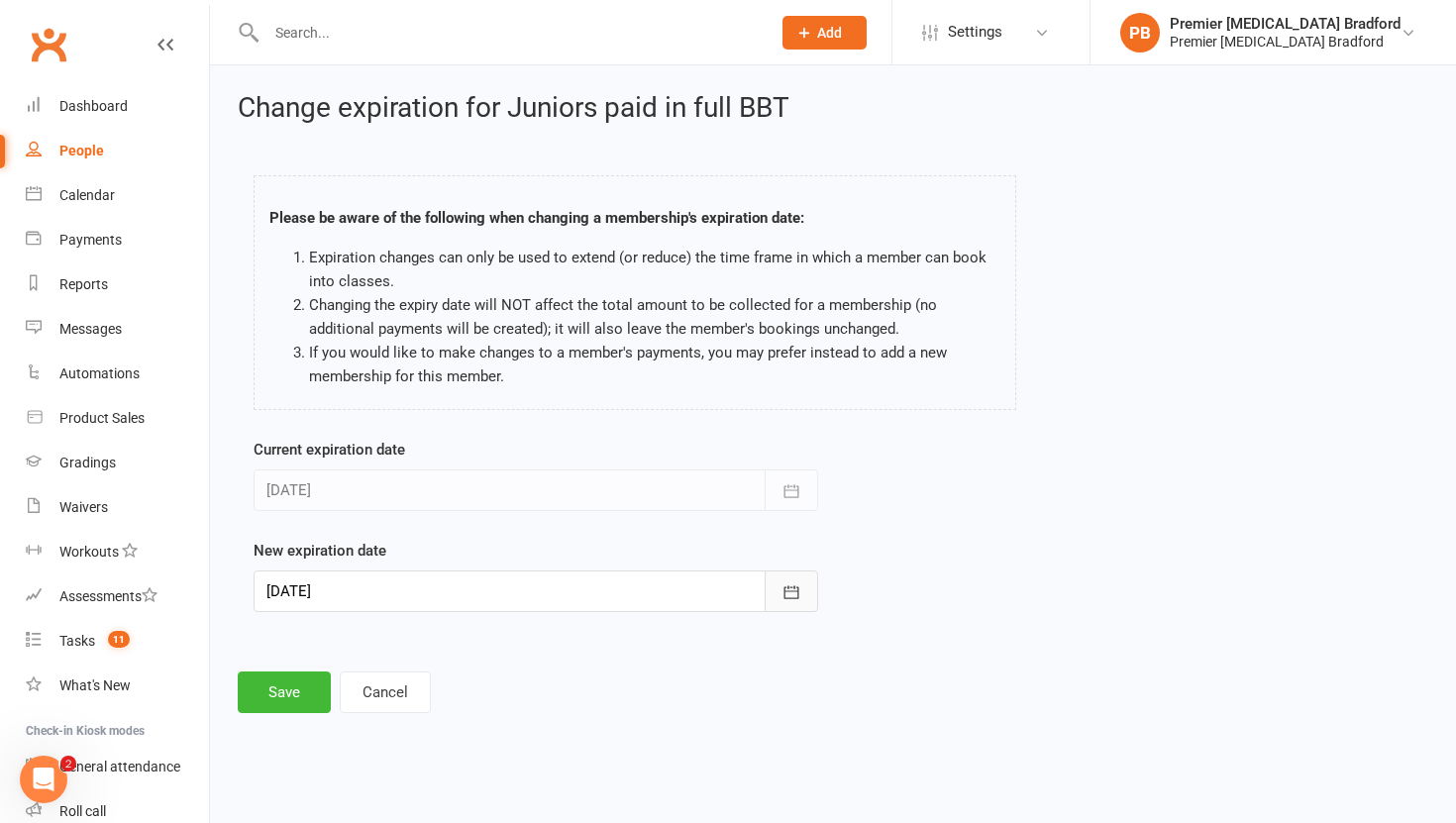click 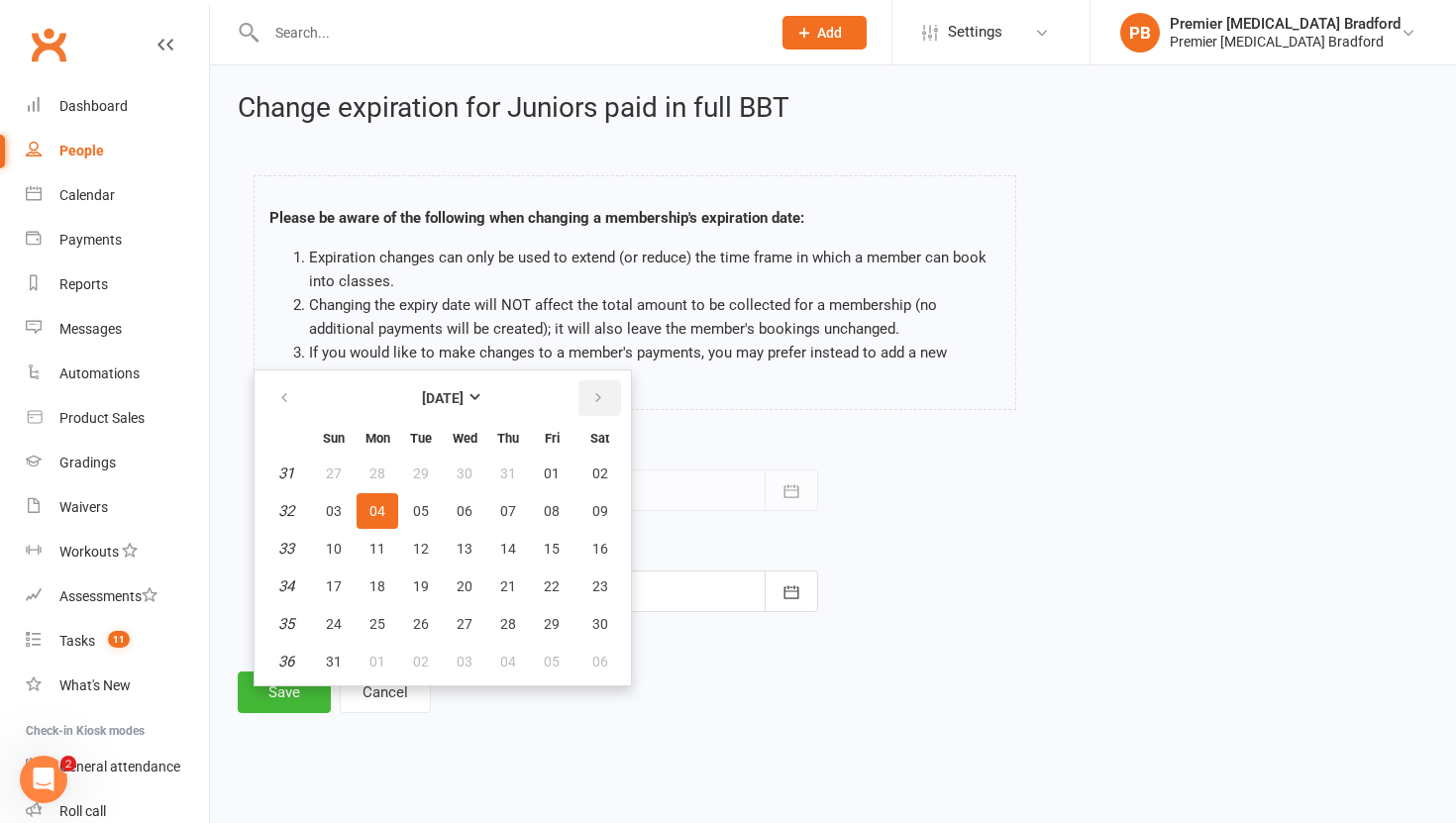 click at bounding box center [599, 398] 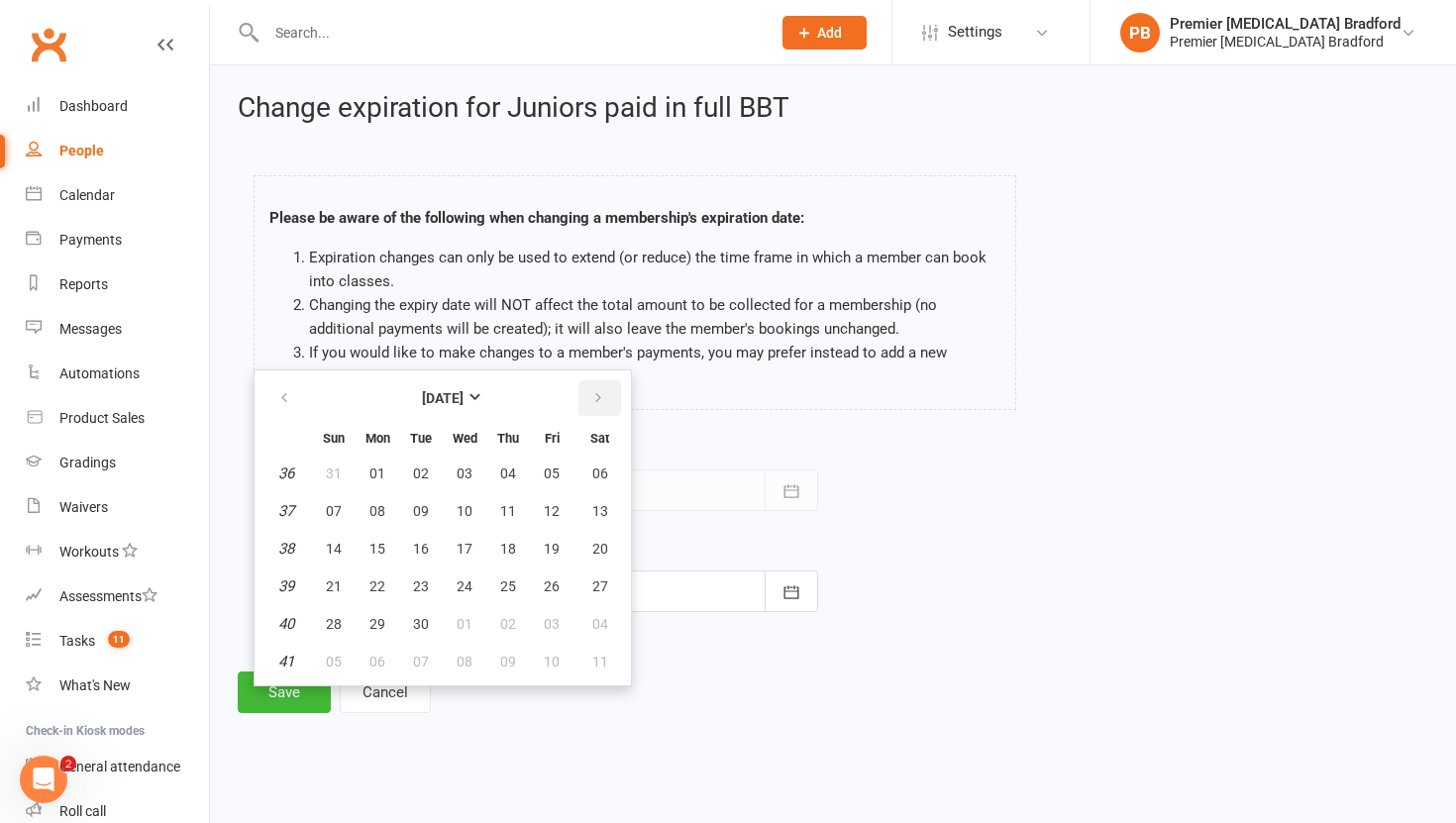 click at bounding box center [599, 398] 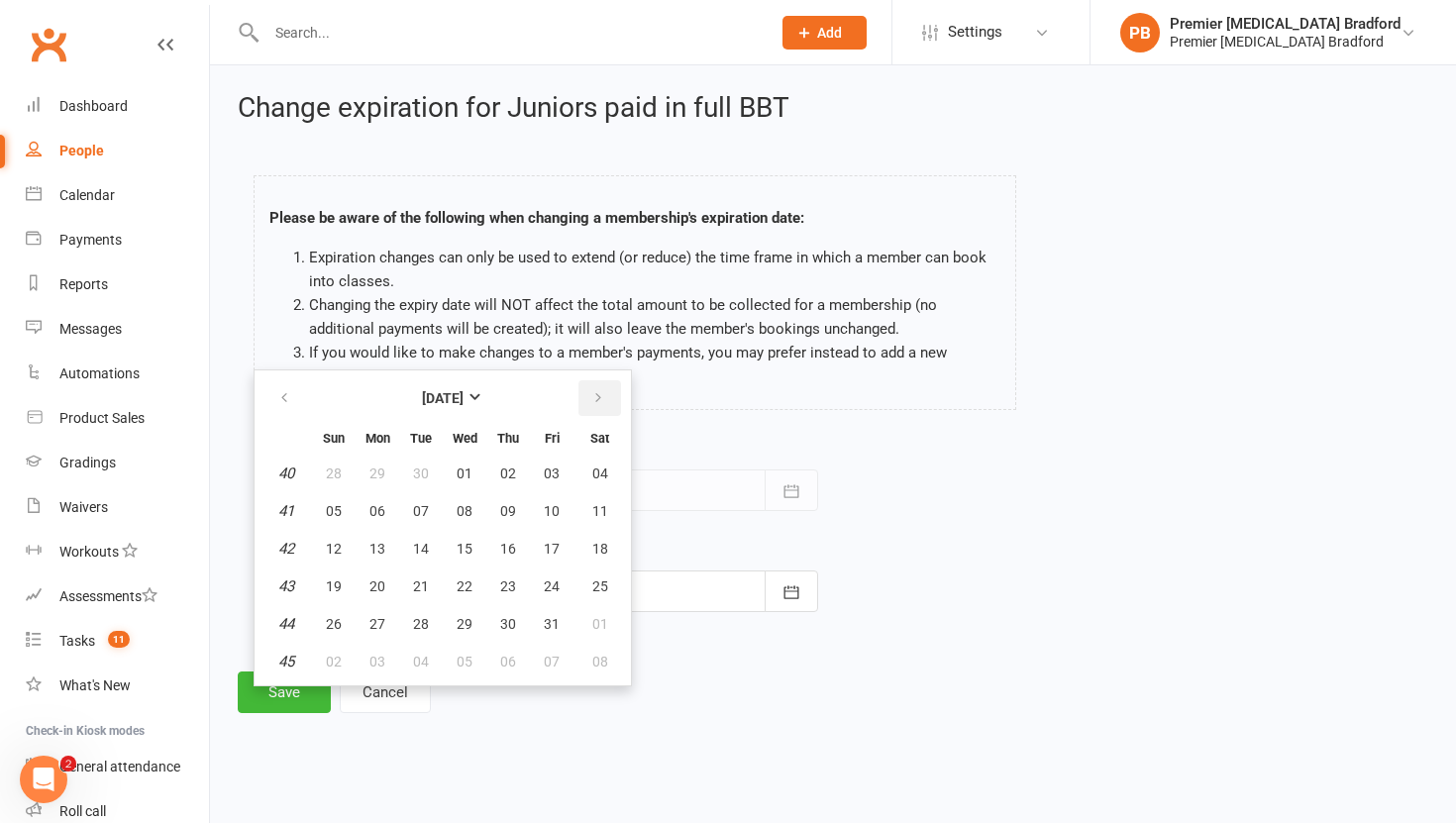 click at bounding box center [599, 398] 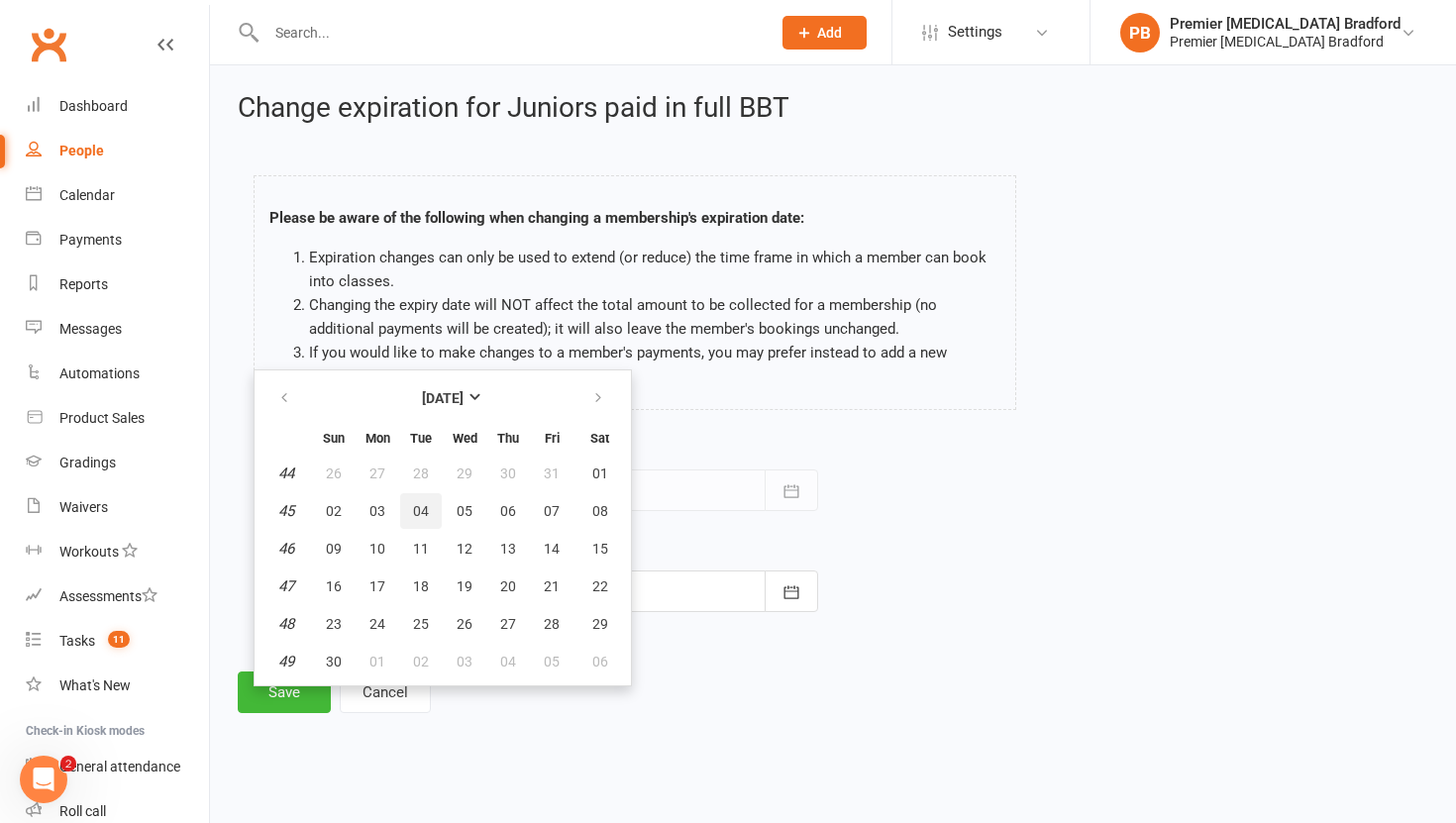 click on "04" at bounding box center [421, 511] 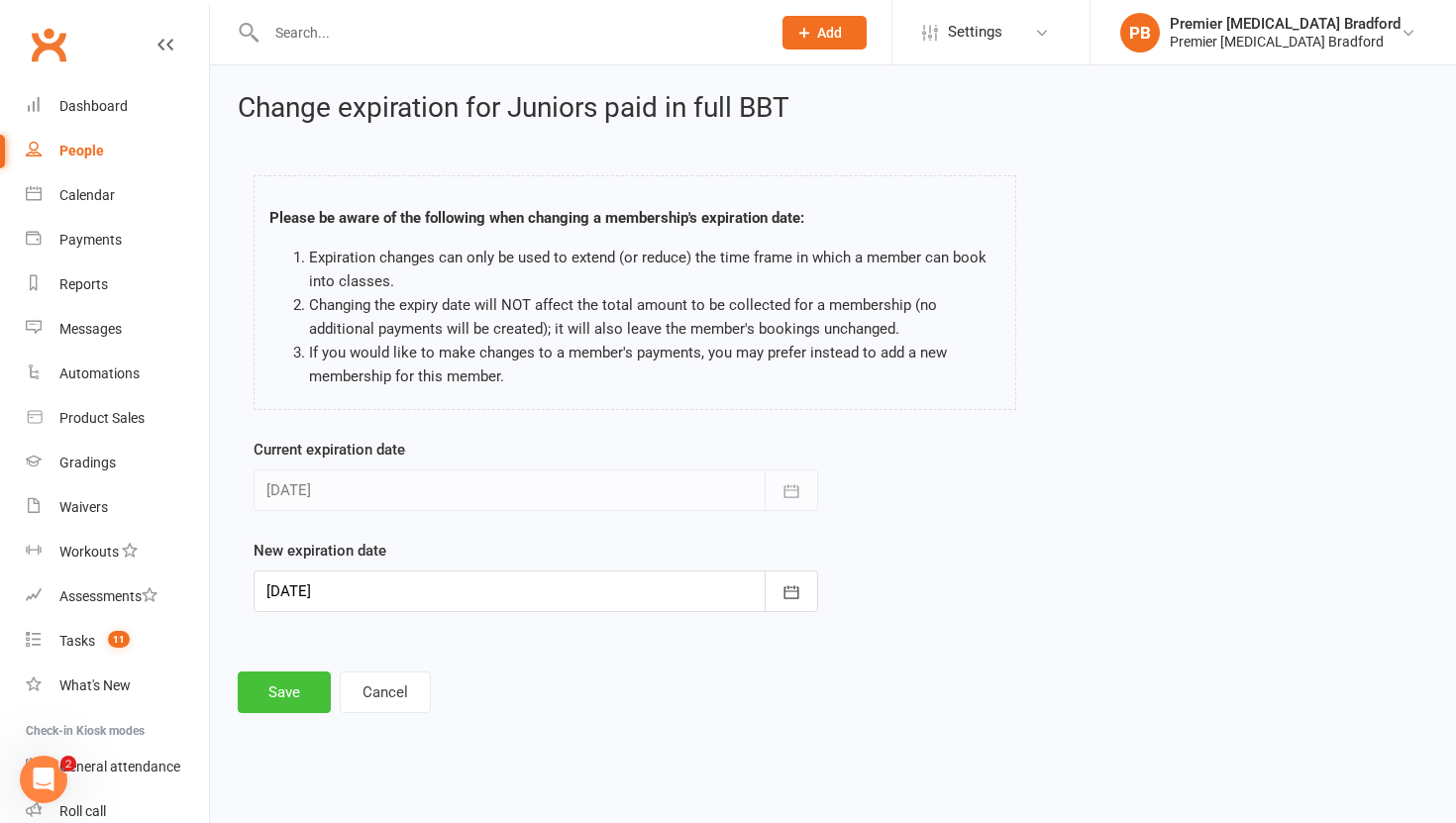 click on "Save" at bounding box center [284, 692] 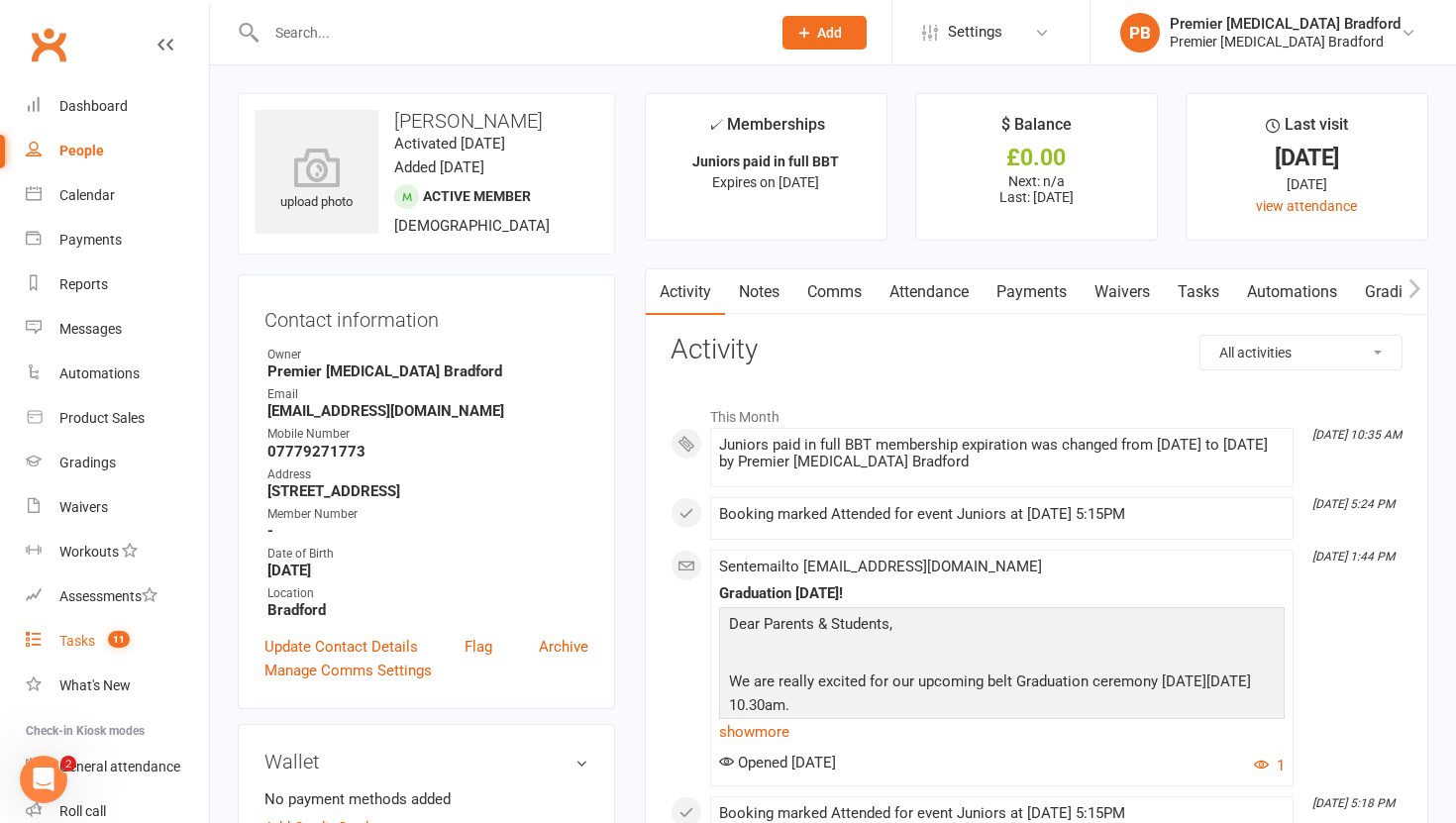 click on "Tasks" at bounding box center (77, 641) 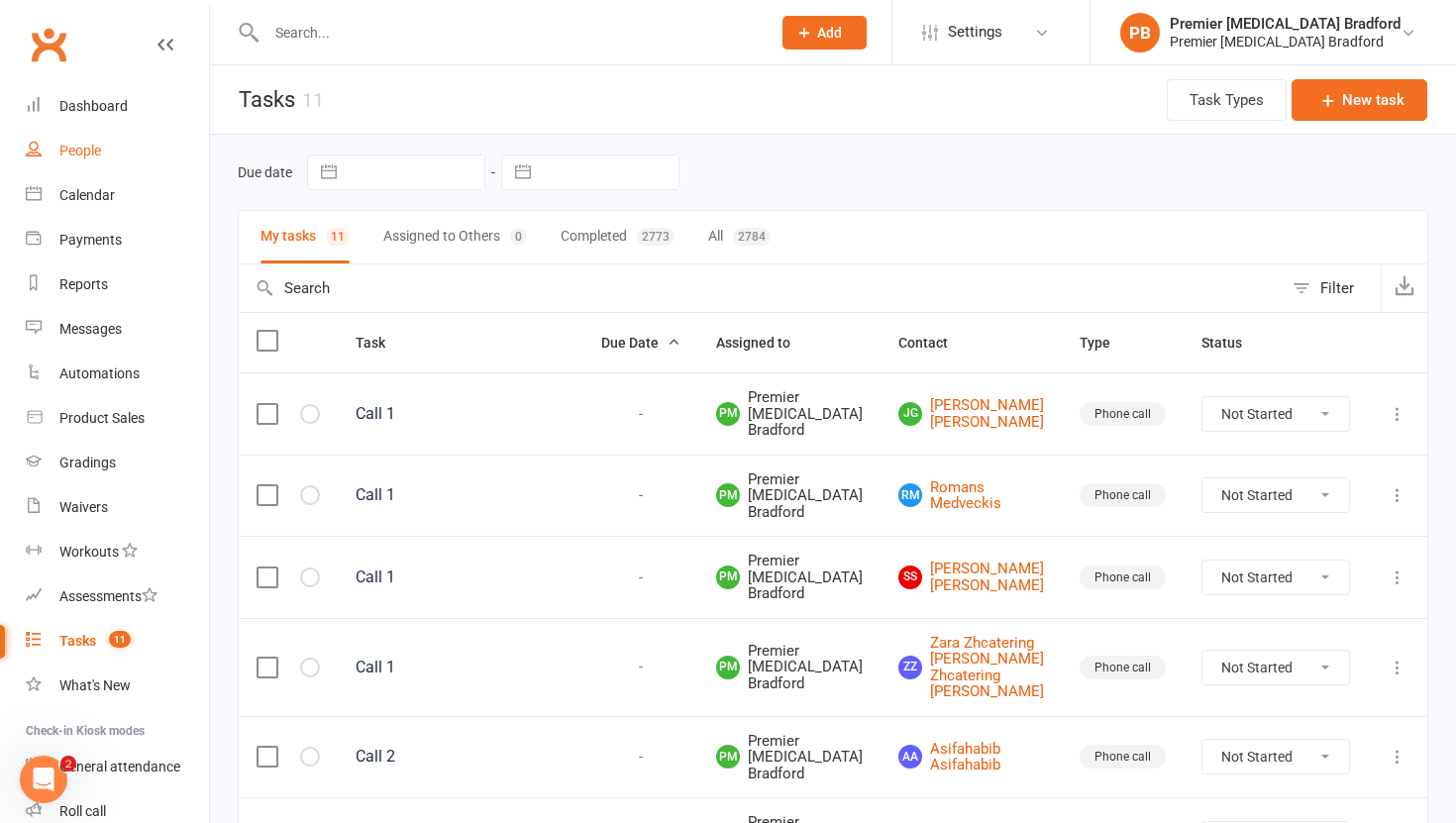 click on "People" at bounding box center (80, 151) 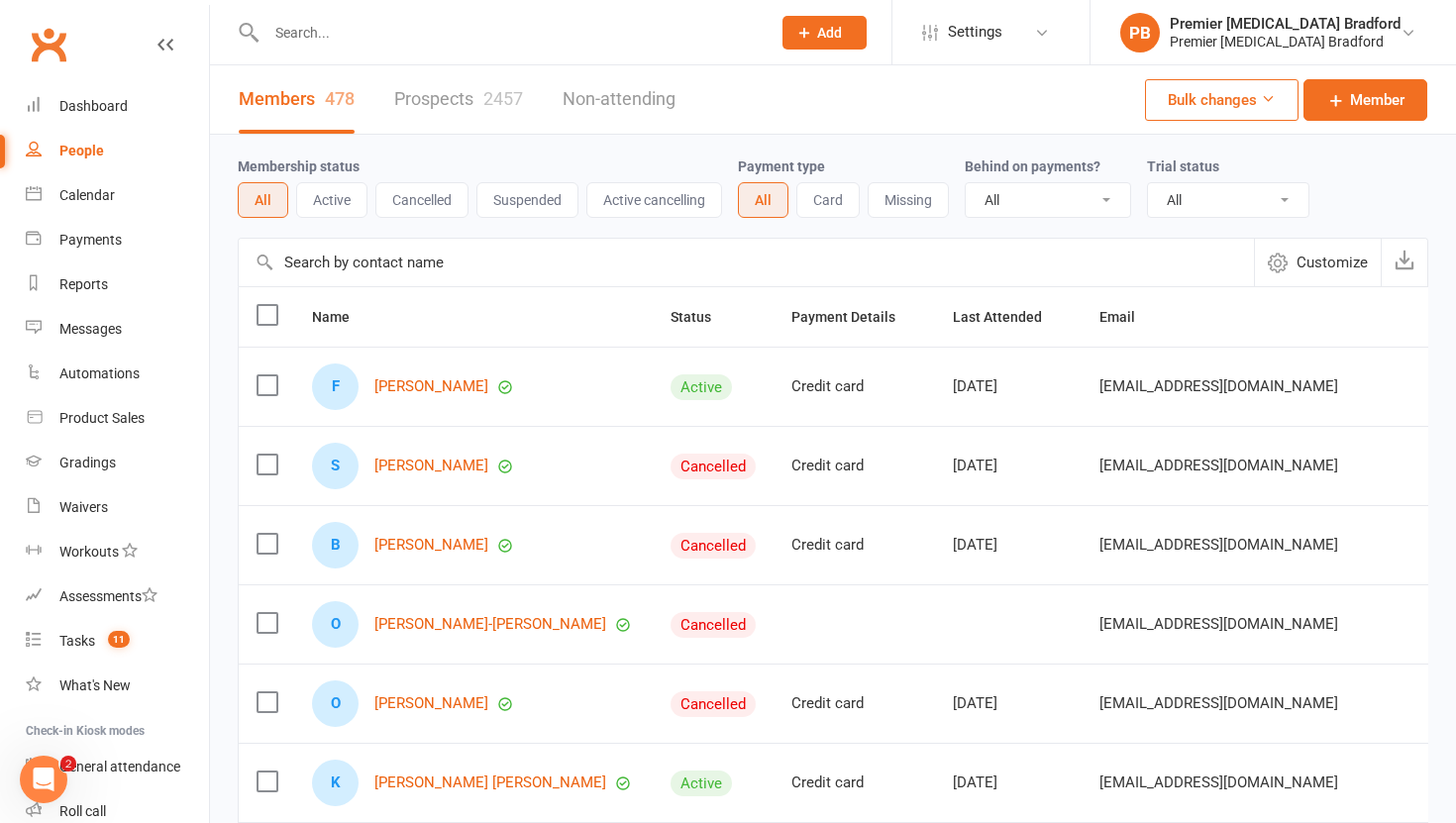 click on "Prospects 2457" at bounding box center (459, 99) 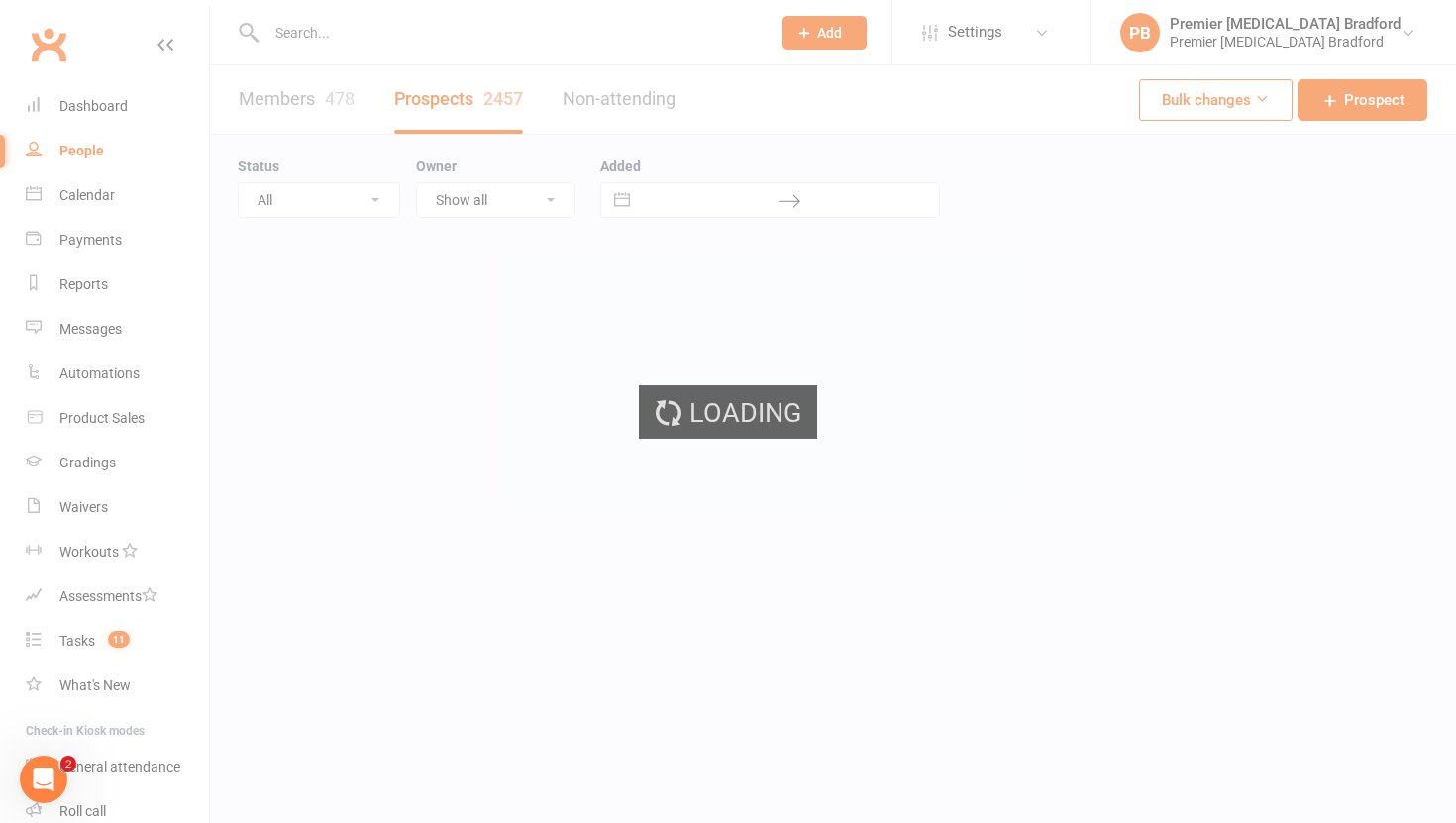 select on "100" 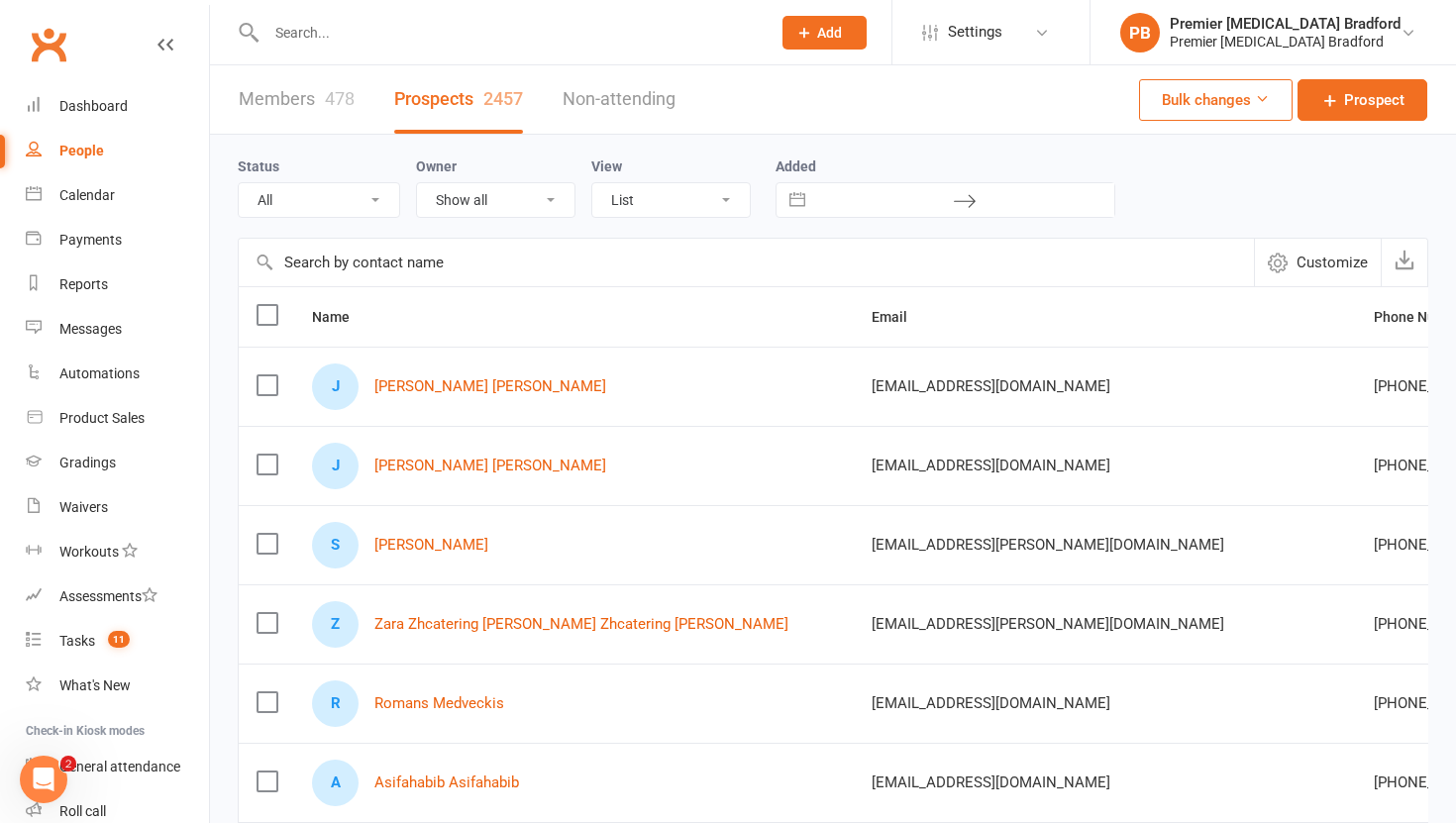 click at bounding box center (266, 385) 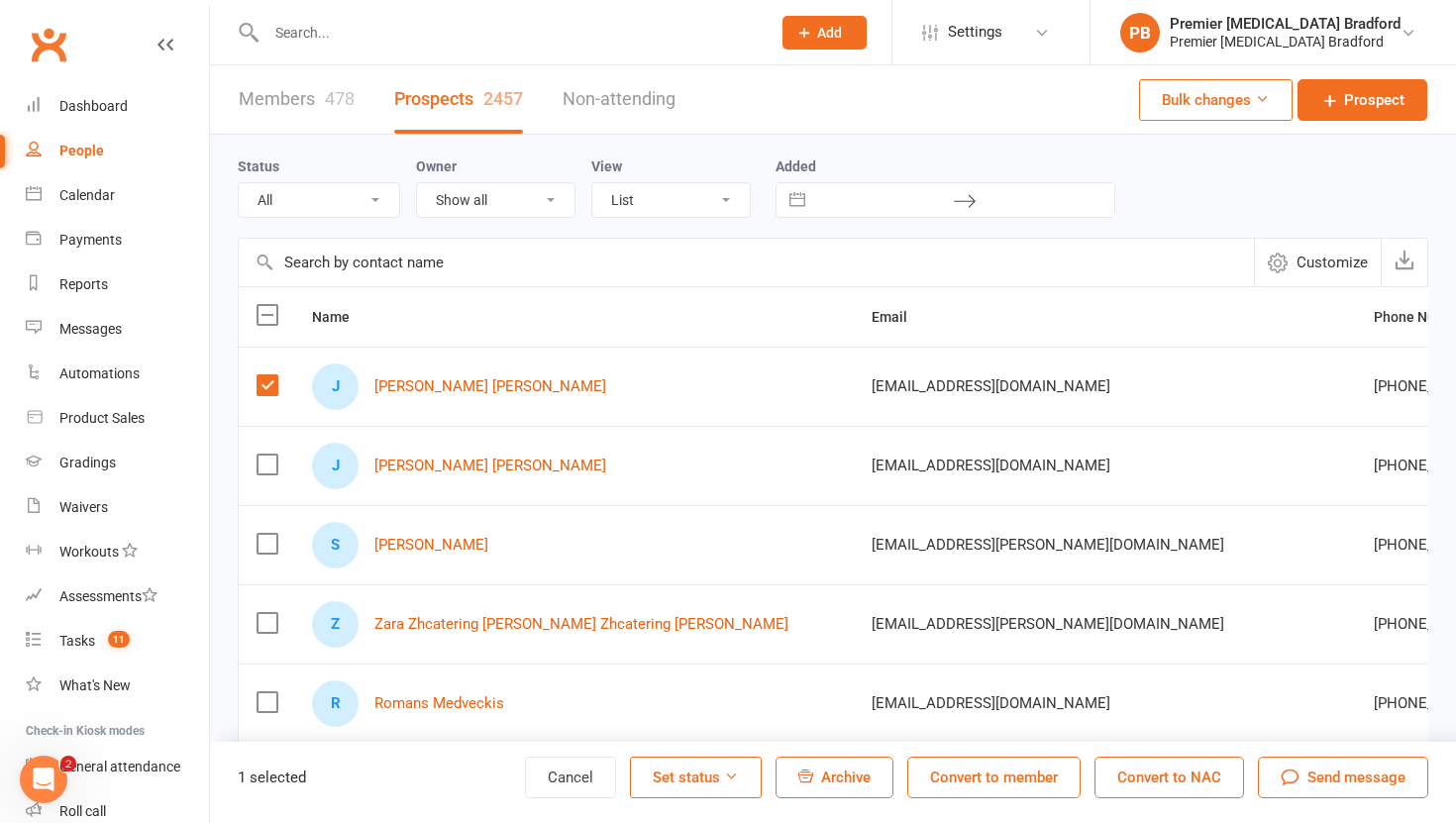 click at bounding box center [805, 775] 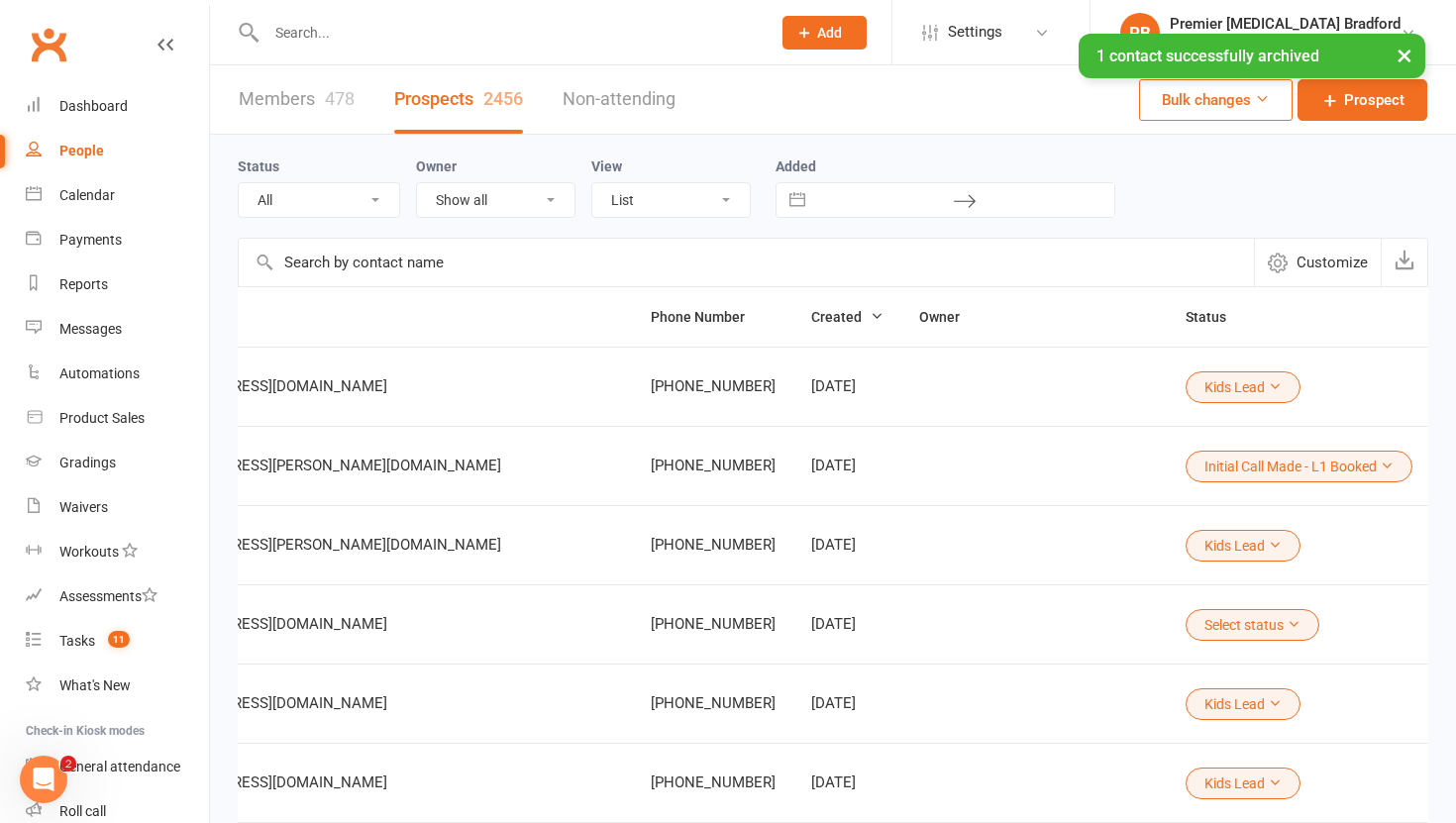 scroll, scrollTop: 0, scrollLeft: 0, axis: both 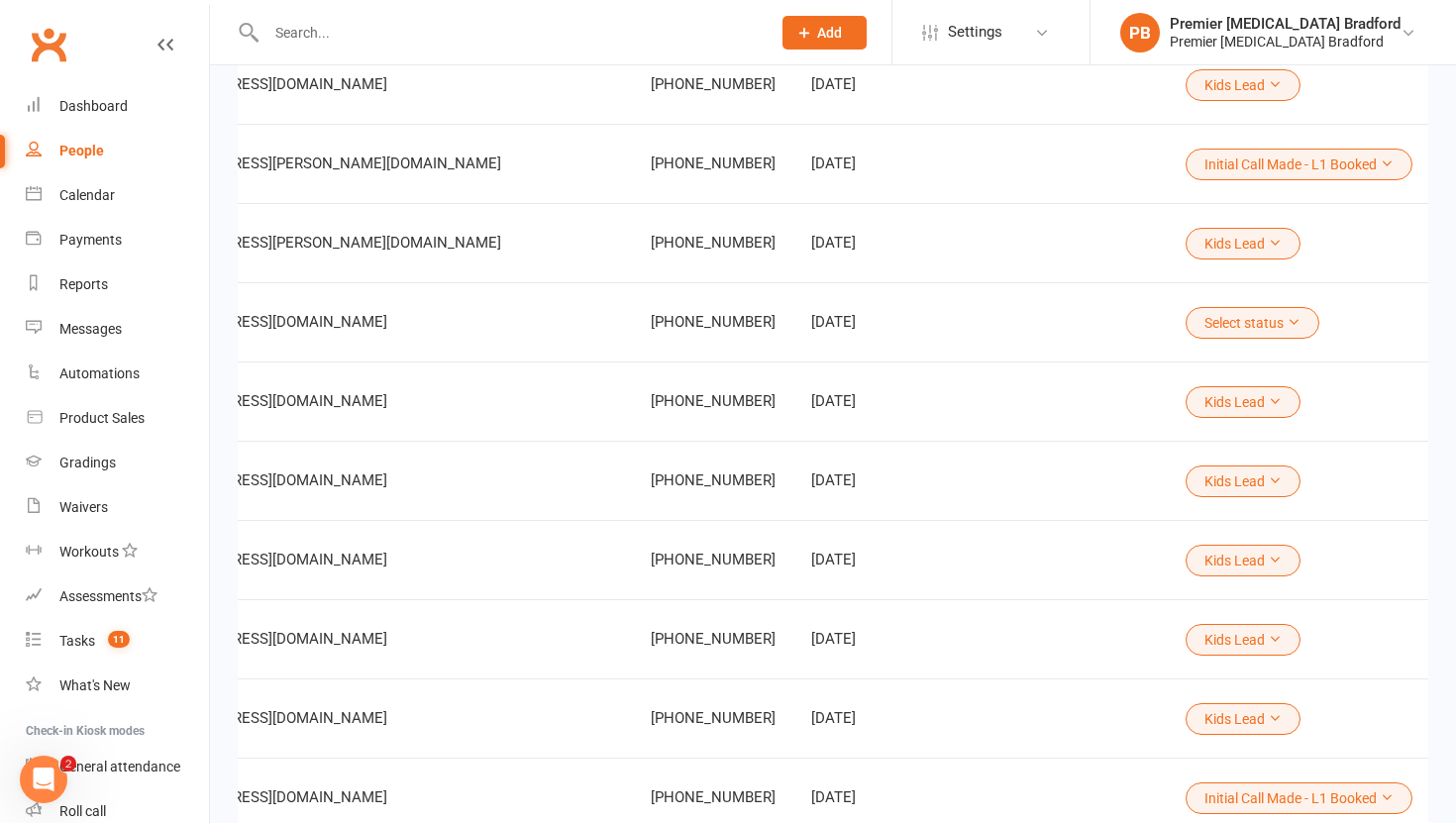 click at bounding box center [1294, 322] 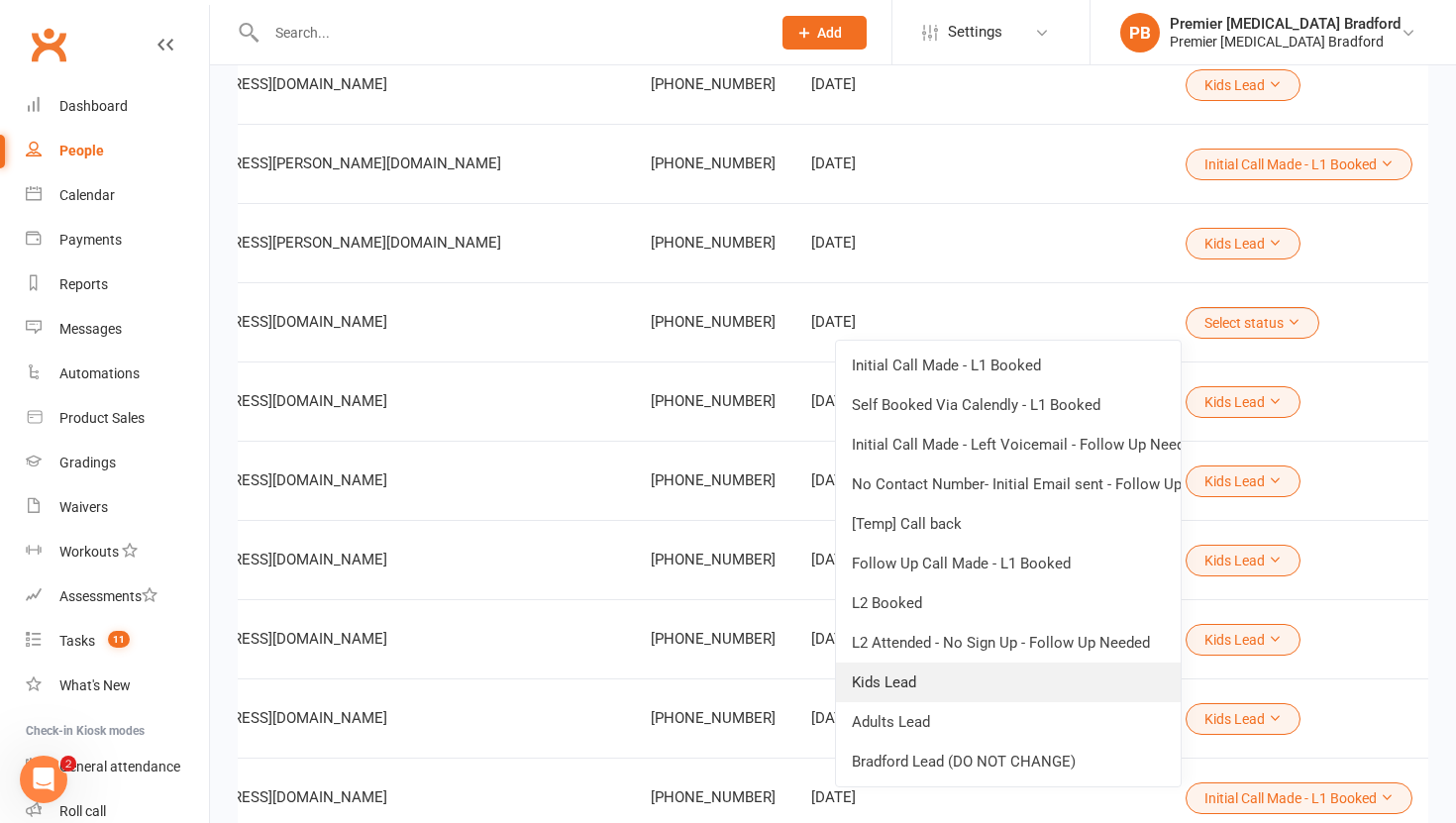 click on "Kids Lead" at bounding box center (1008, 682) 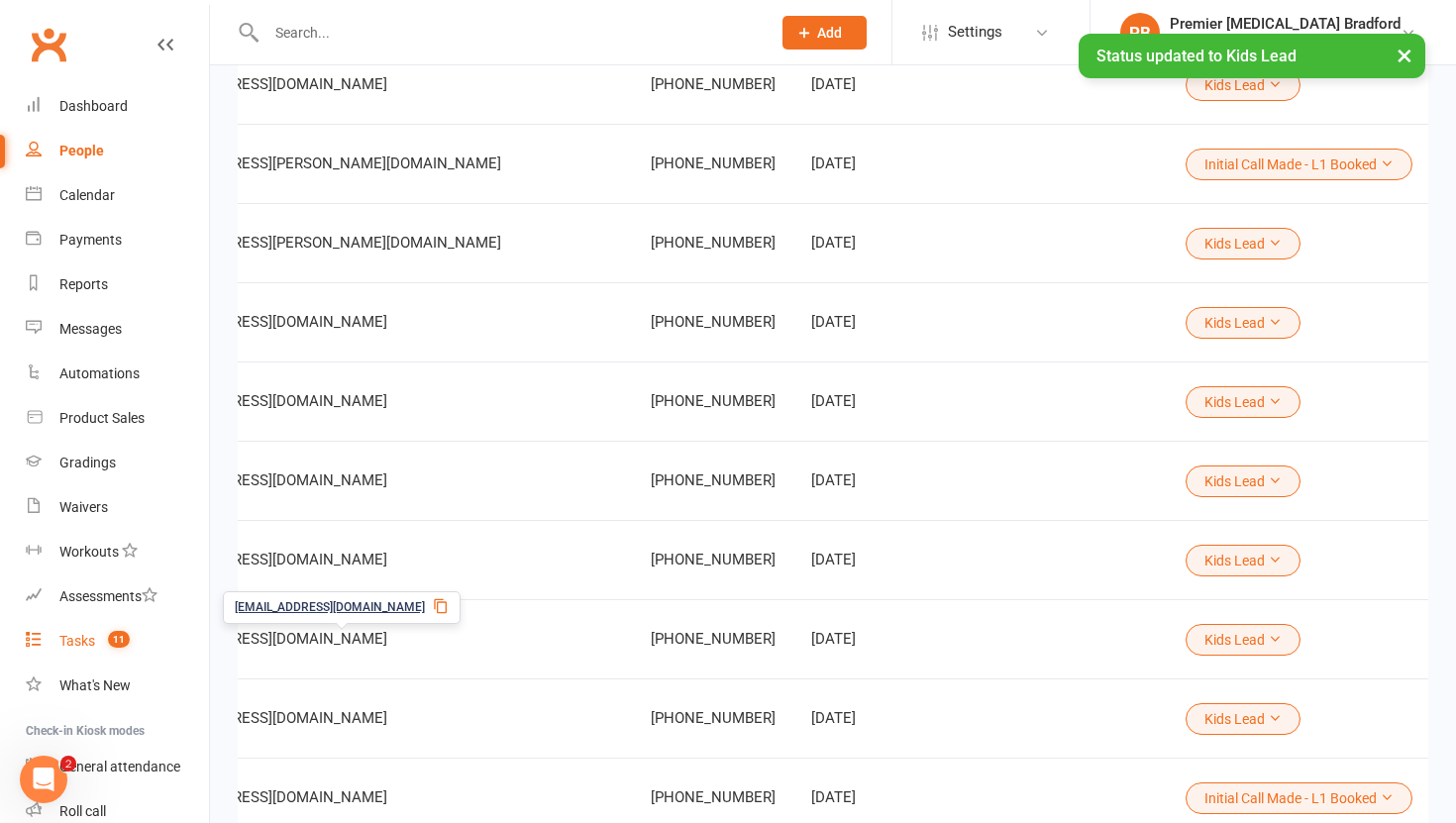 click on "Tasks" at bounding box center [77, 641] 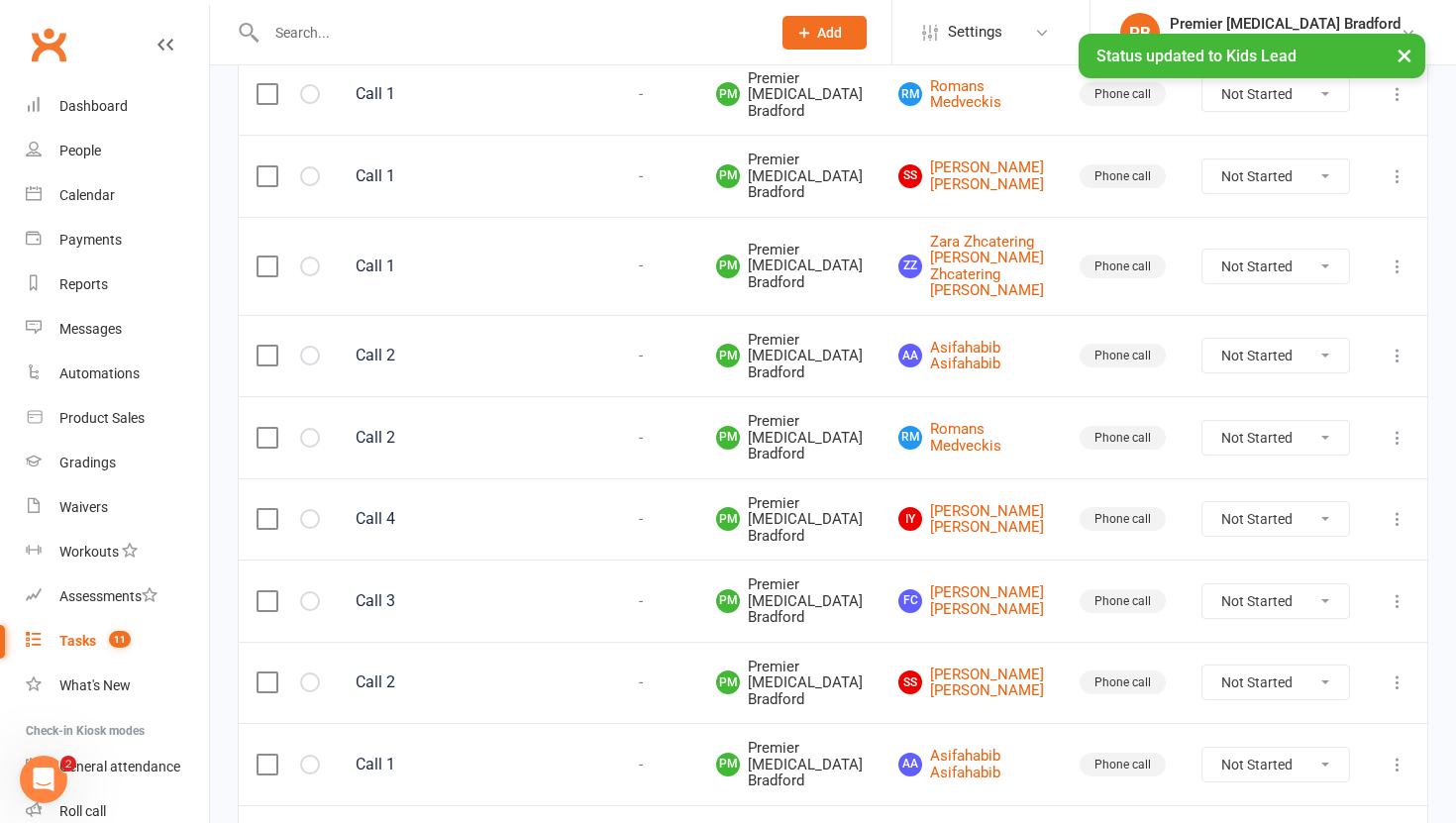 scroll, scrollTop: 746, scrollLeft: 0, axis: vertical 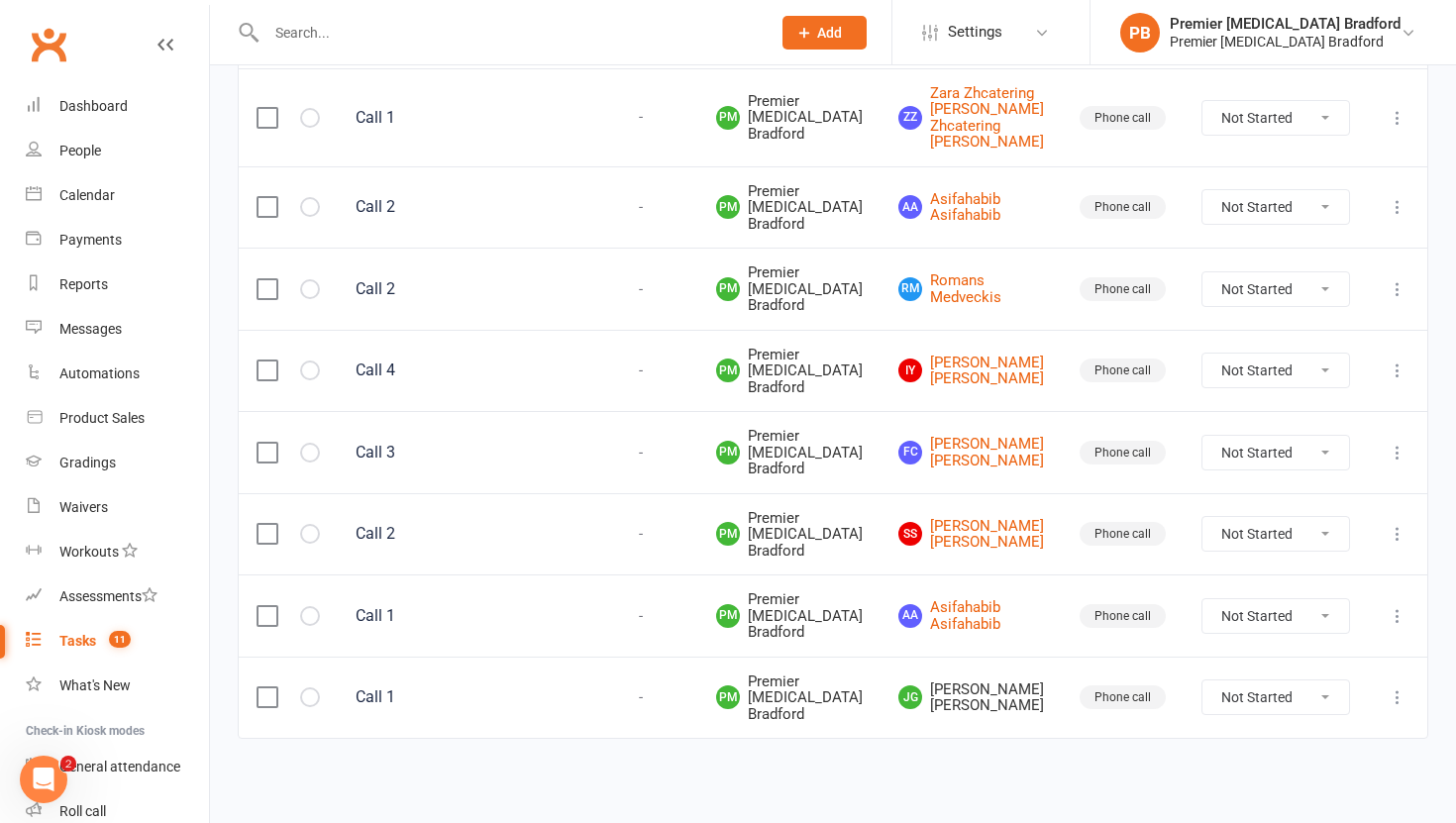 click at bounding box center [1398, 697] 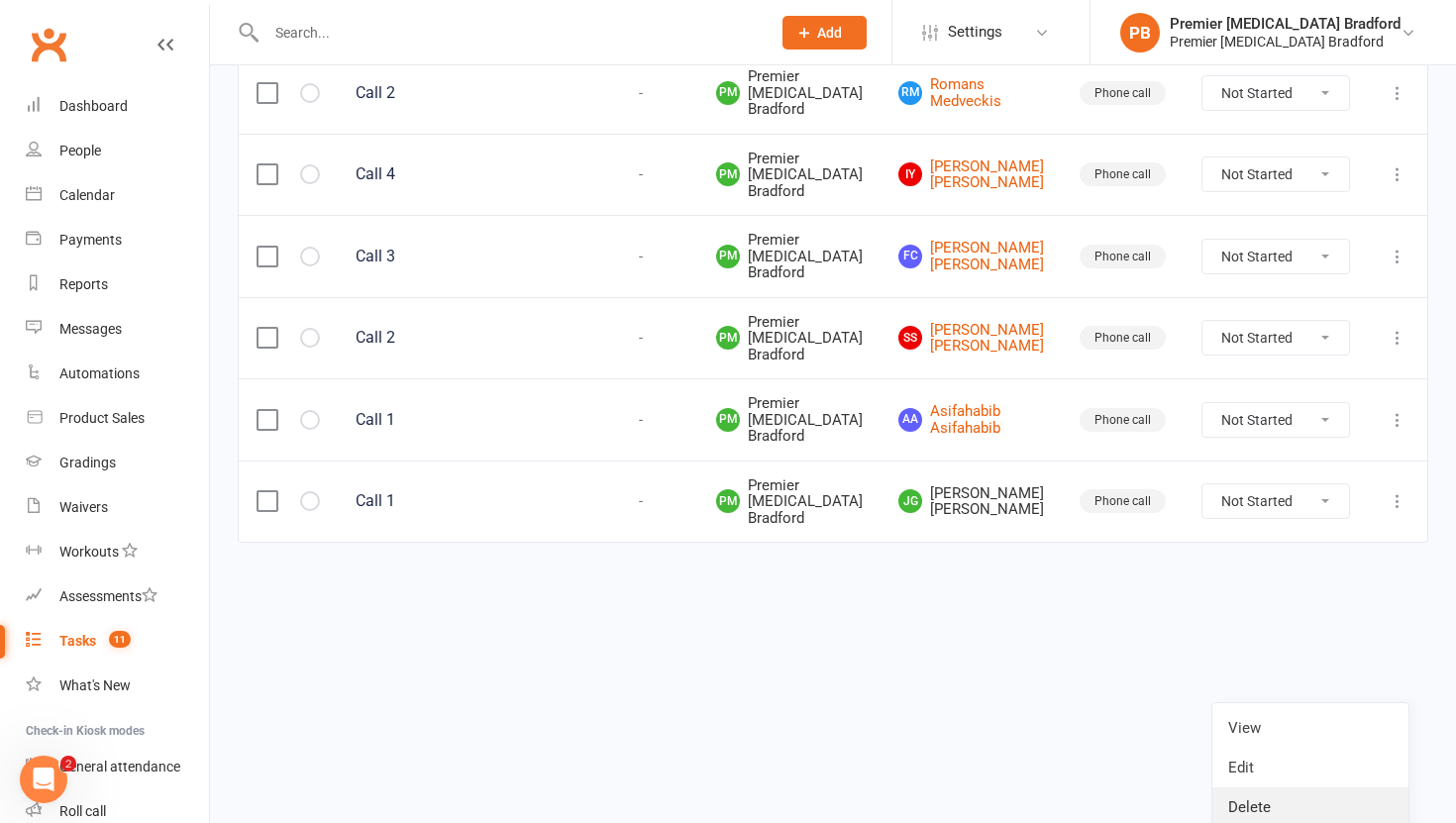 click on "Delete" at bounding box center (1310, 807) 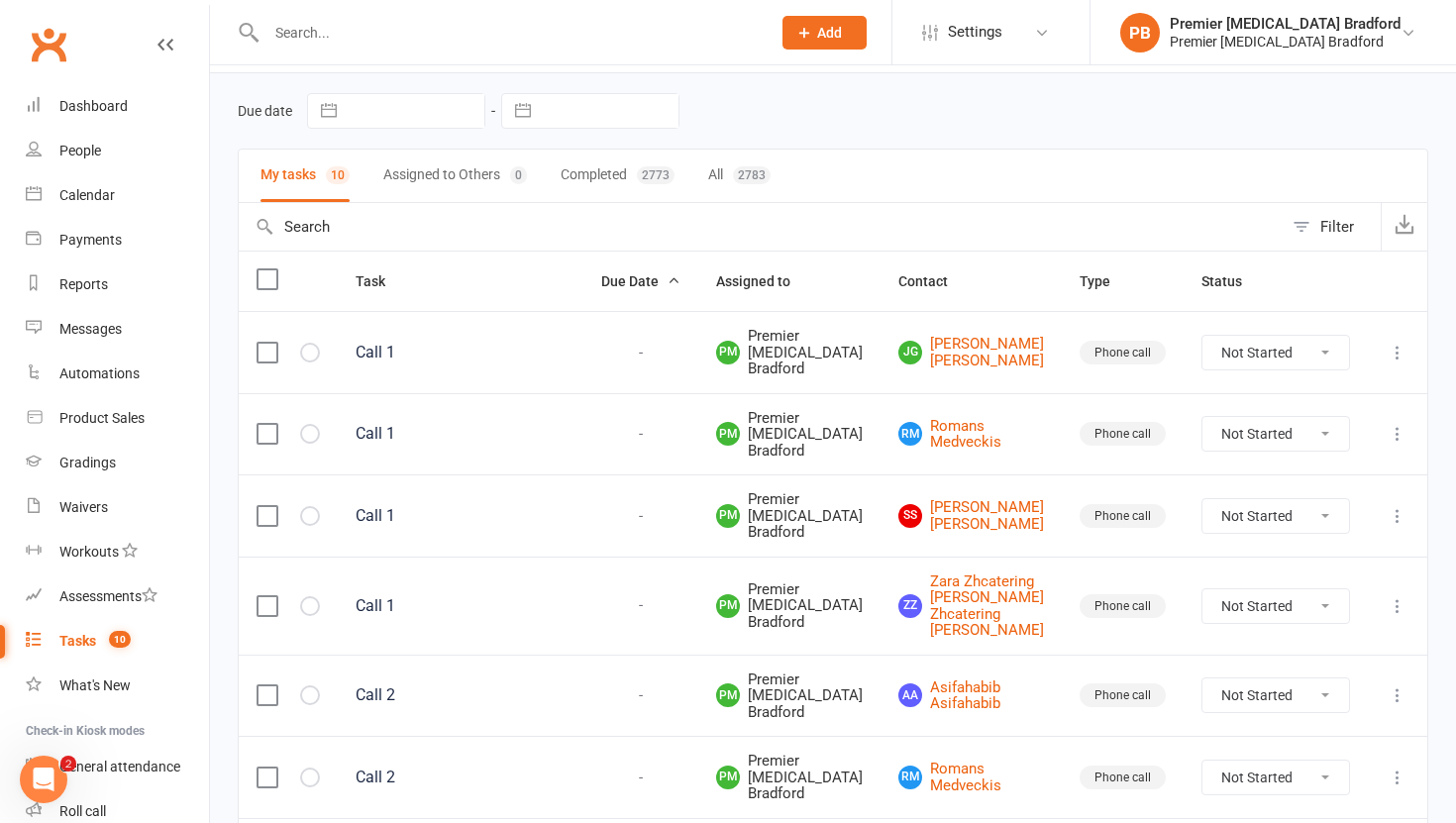 scroll, scrollTop: 0, scrollLeft: 0, axis: both 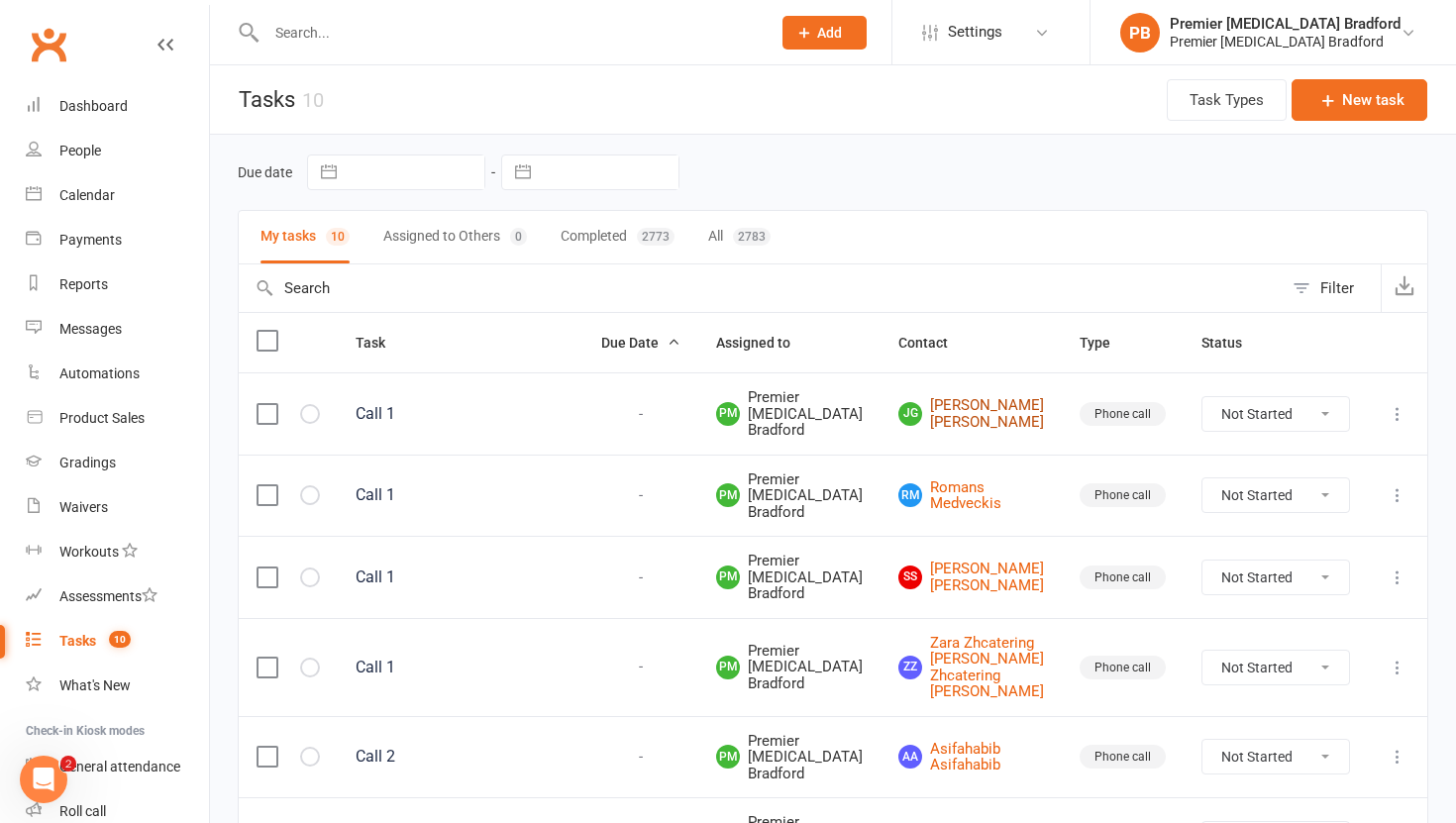 click on "JG Joanne Garnett Joanne Garnett" at bounding box center (971, 413) 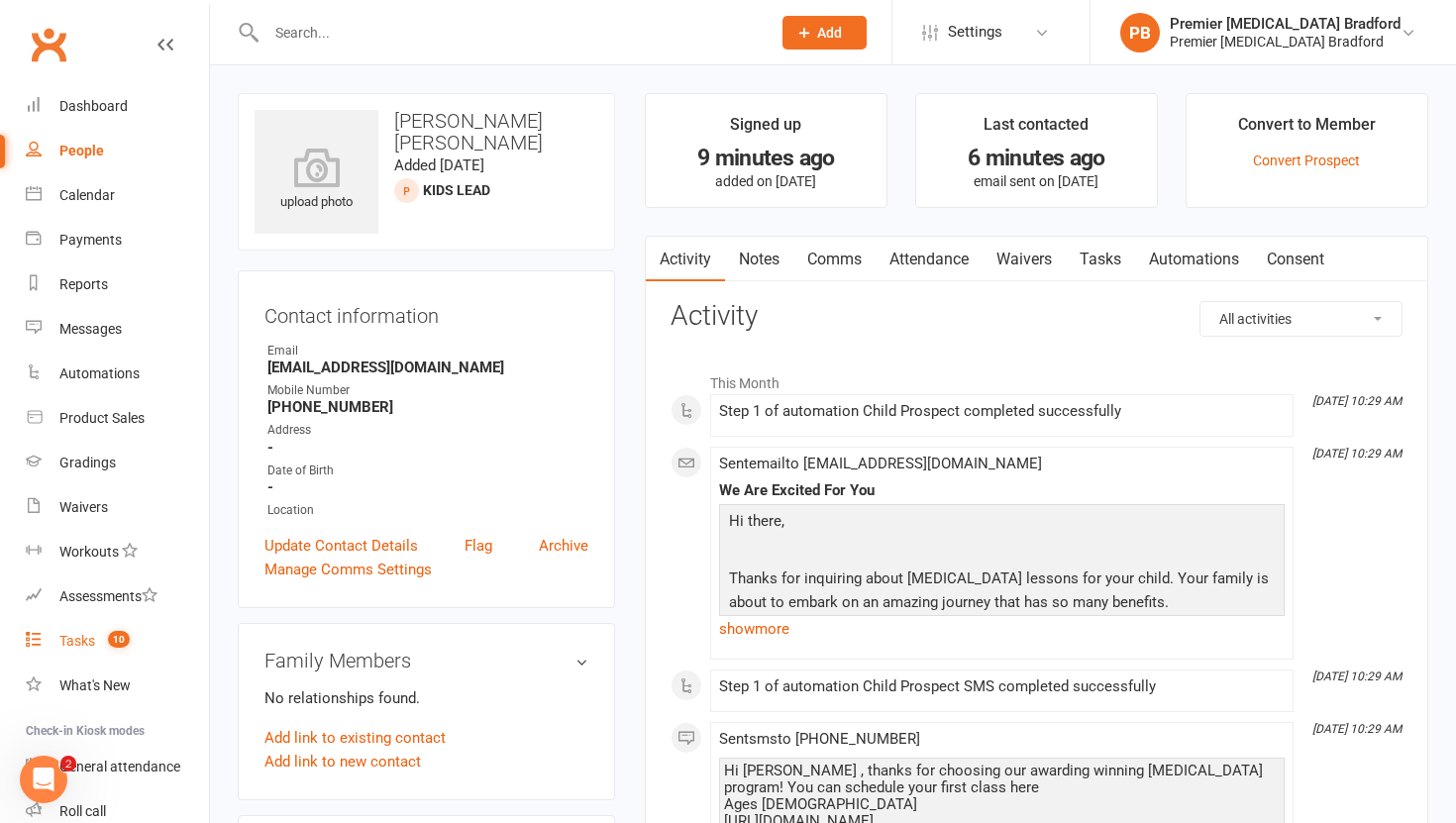 click on "Tasks" at bounding box center (77, 641) 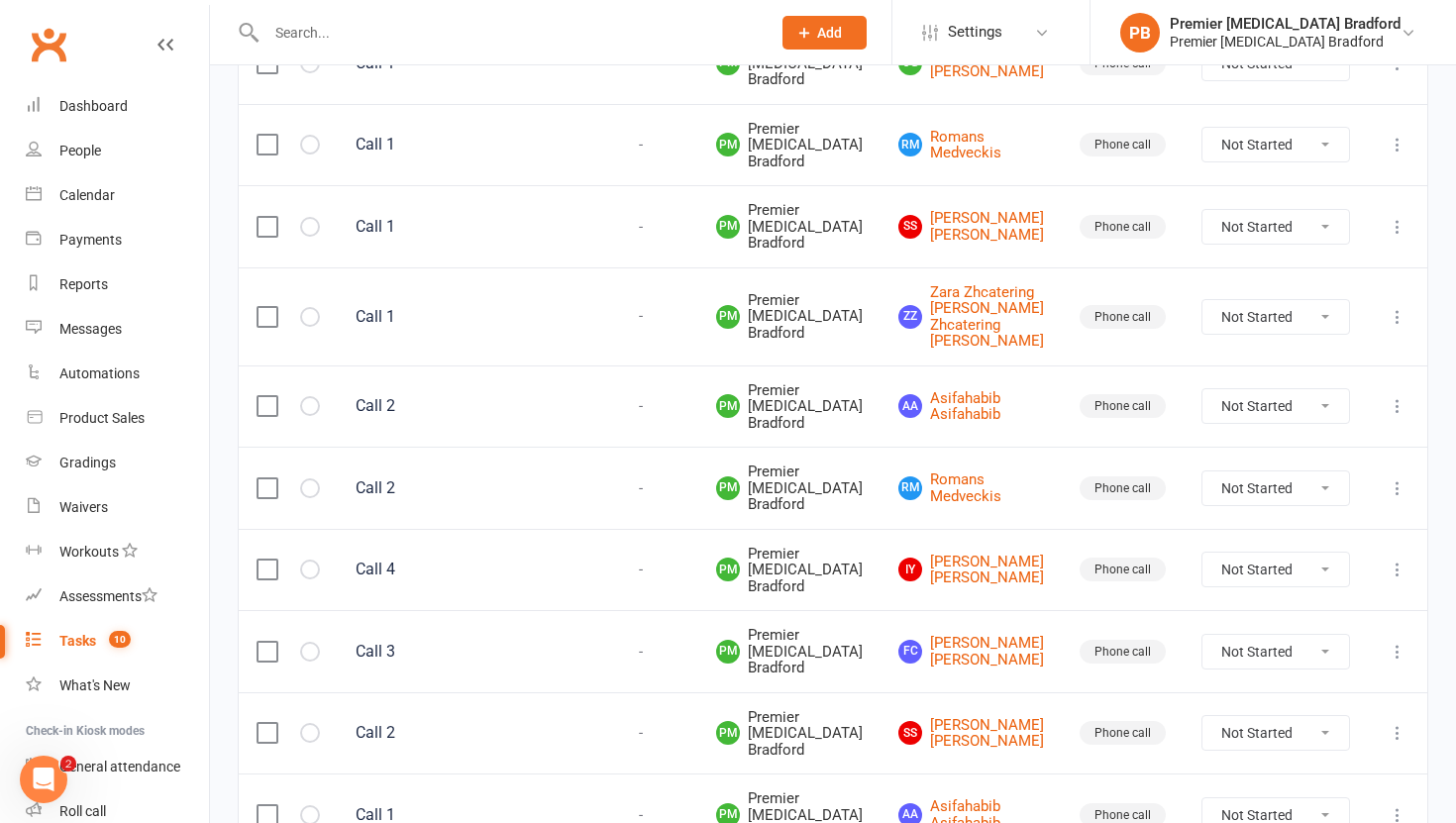 scroll, scrollTop: 648, scrollLeft: 0, axis: vertical 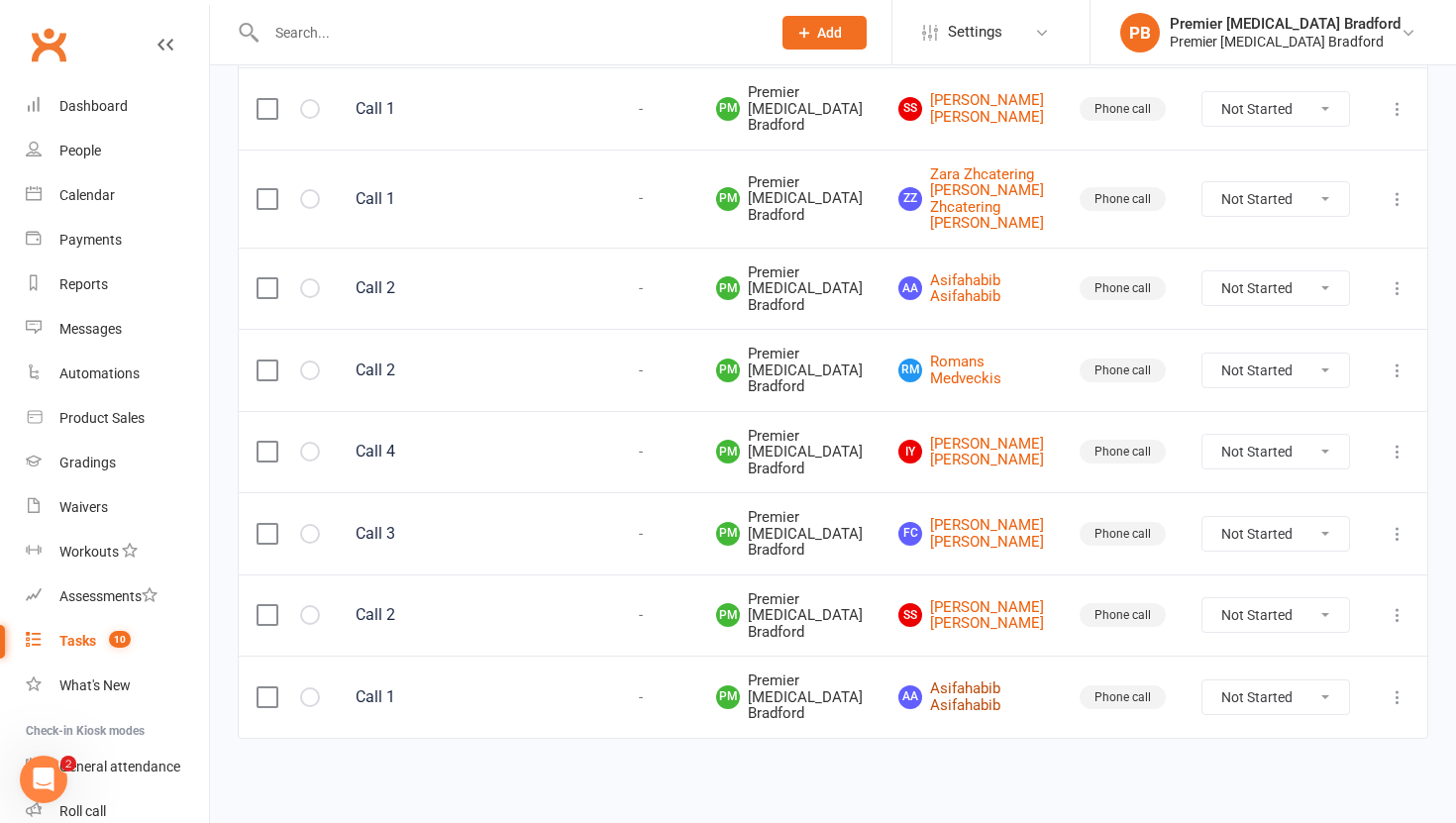 click on "AA Asifahabib Asifahabib" at bounding box center [971, 696] 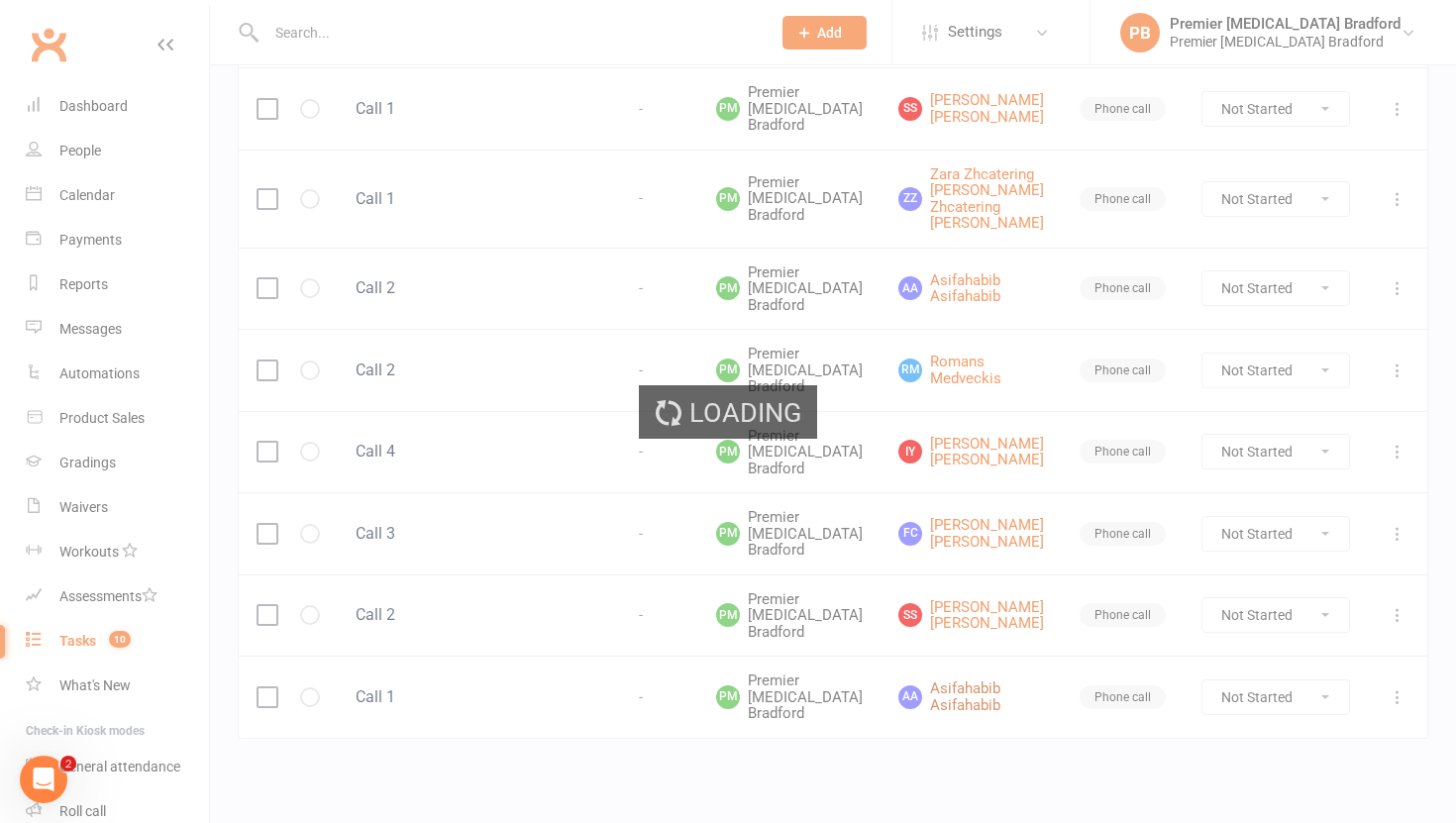 scroll, scrollTop: 0, scrollLeft: 0, axis: both 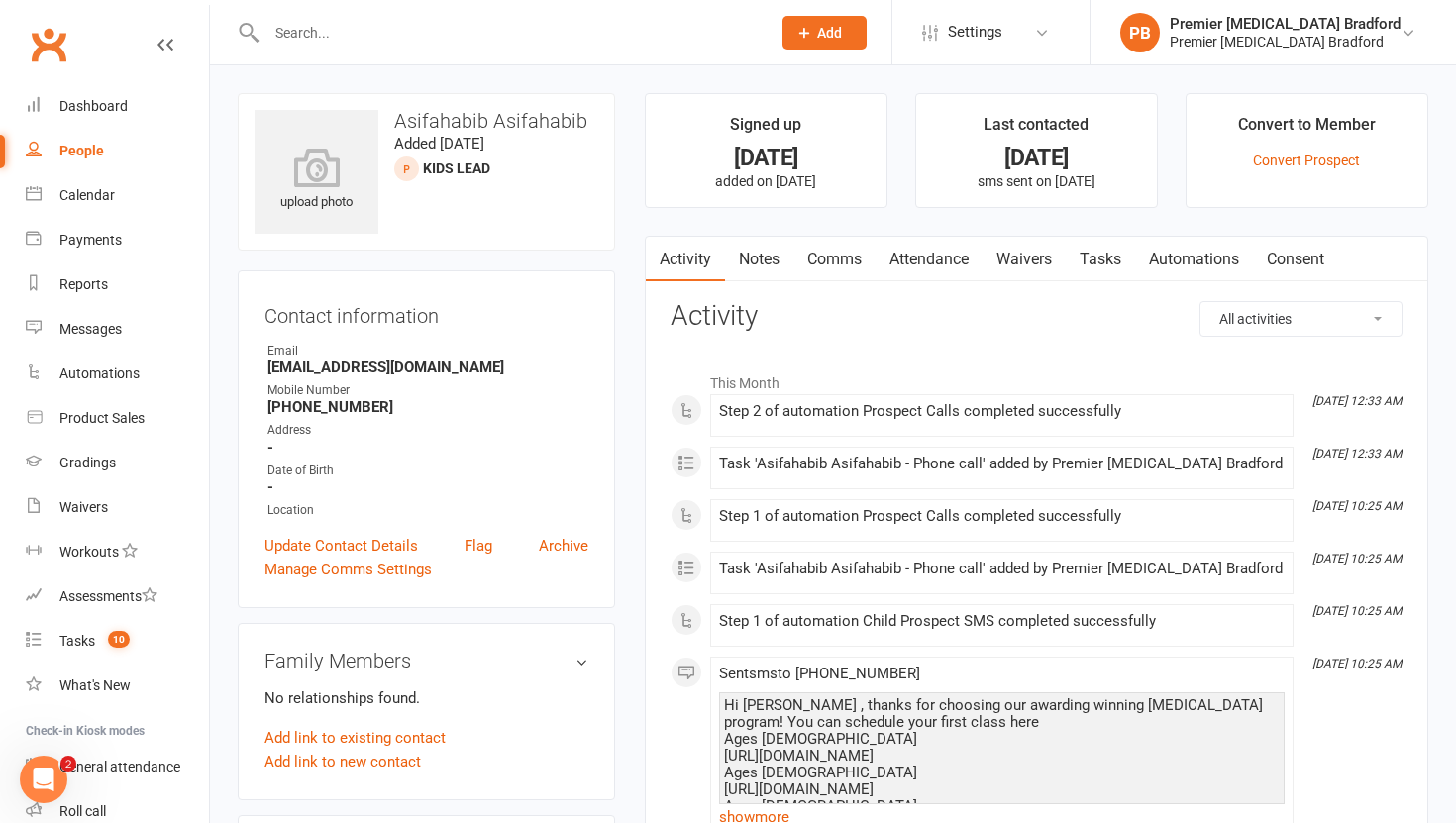 click on "Tasks" at bounding box center (1100, 259) 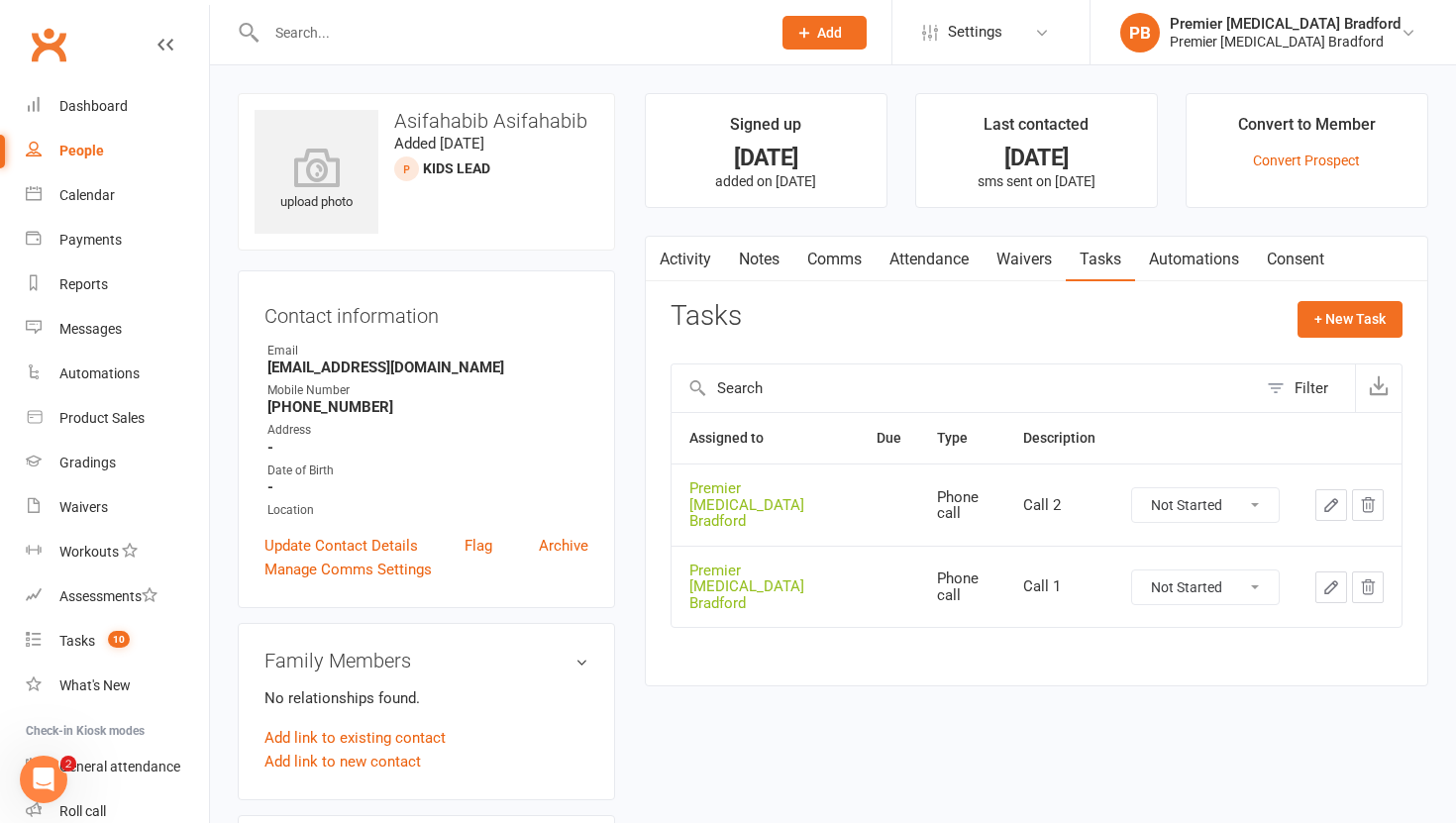 click on "Not Started In Progress Waiting Complete" at bounding box center [1205, 587] 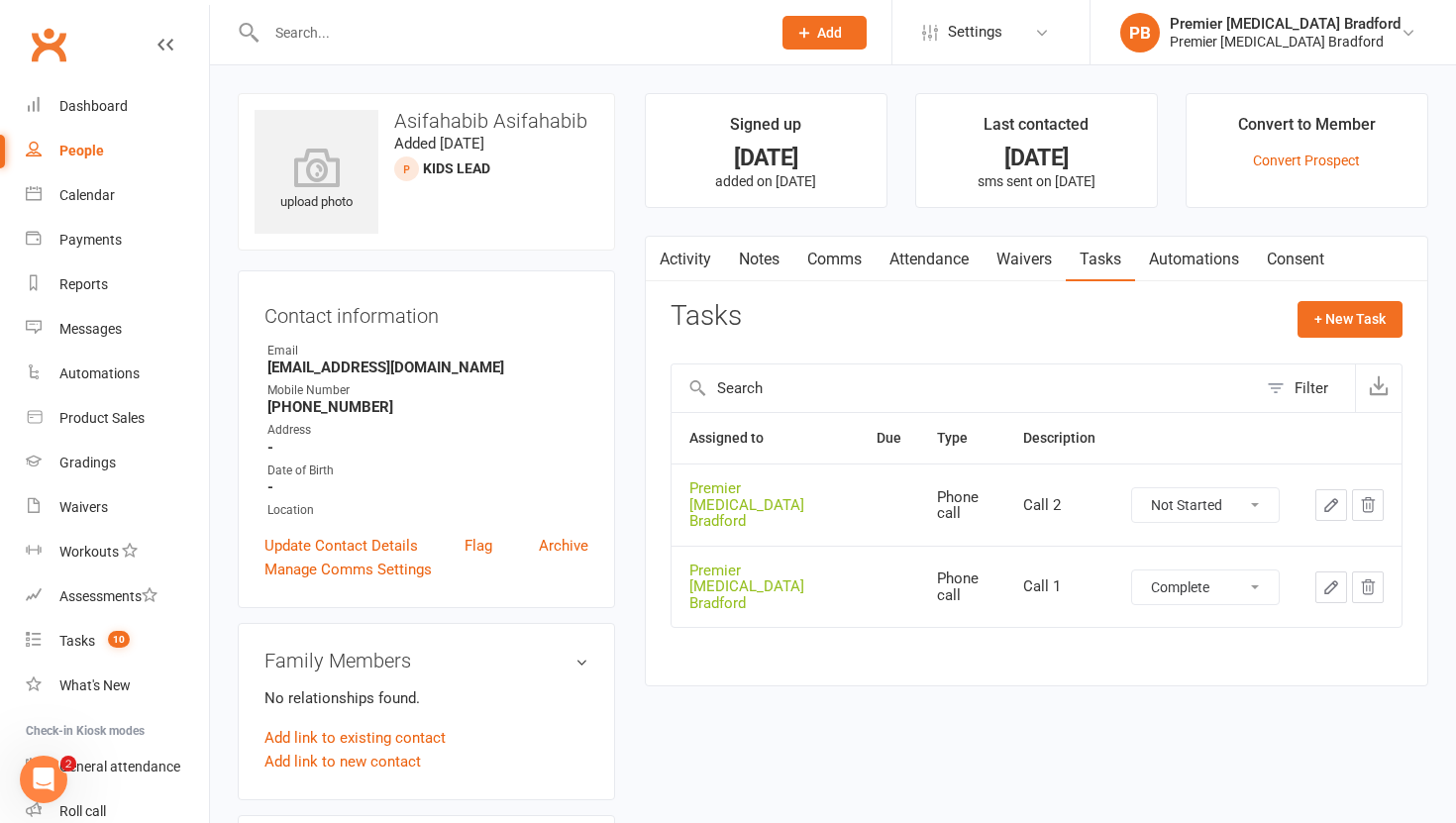select on "unstarted" 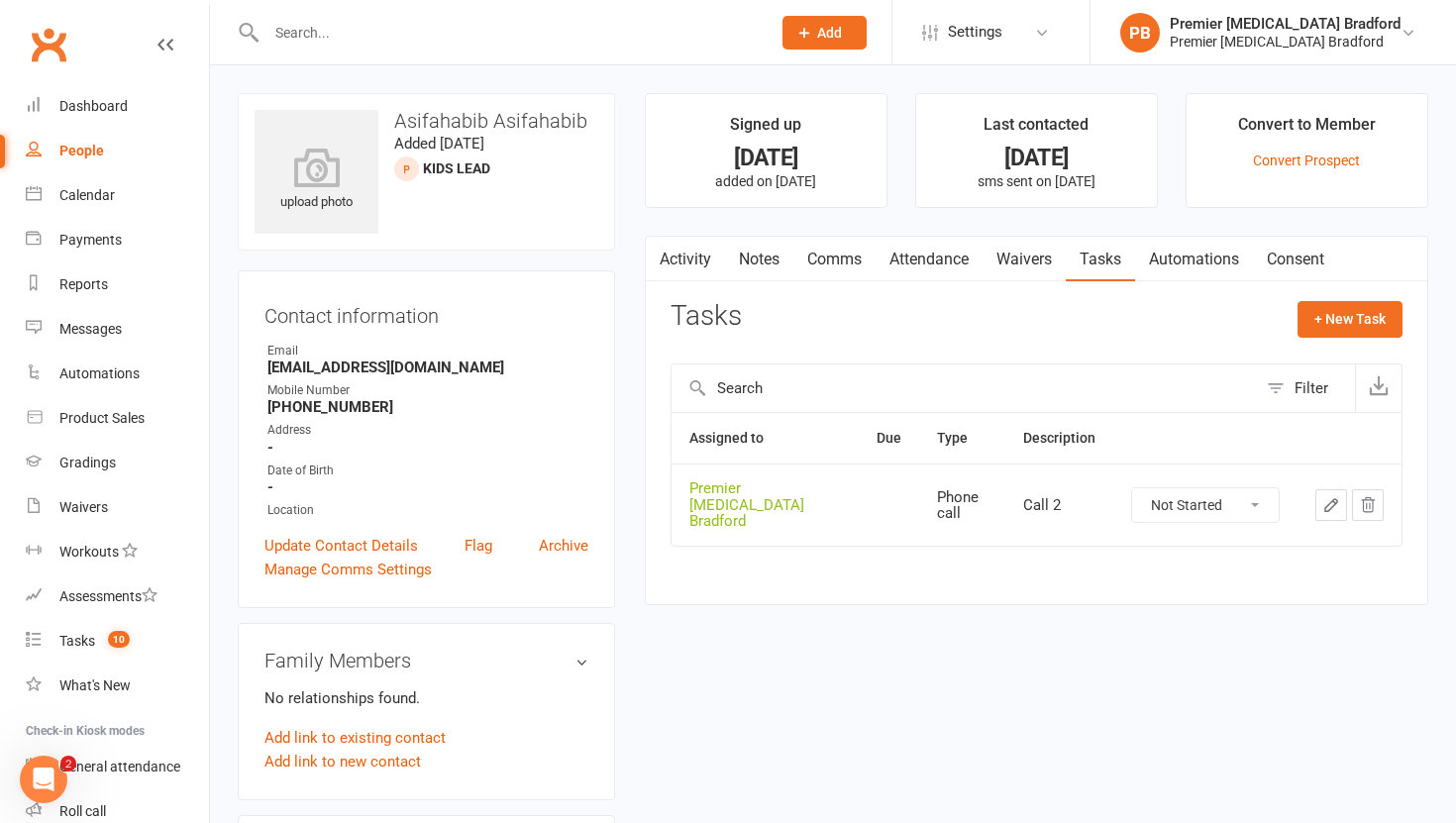 click on "Not Started In Progress Waiting Complete" at bounding box center (1205, 505) 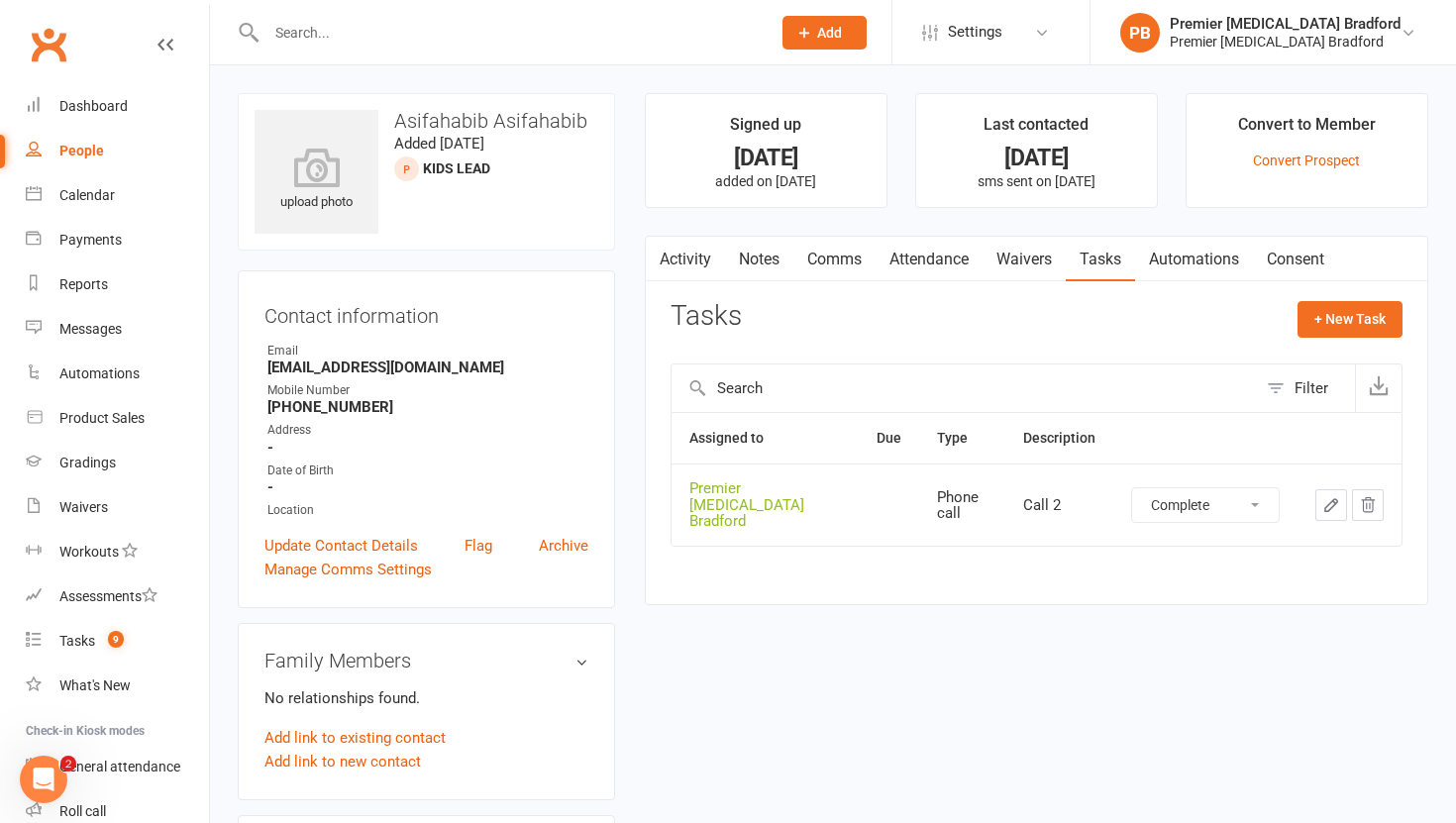 select on "unstarted" 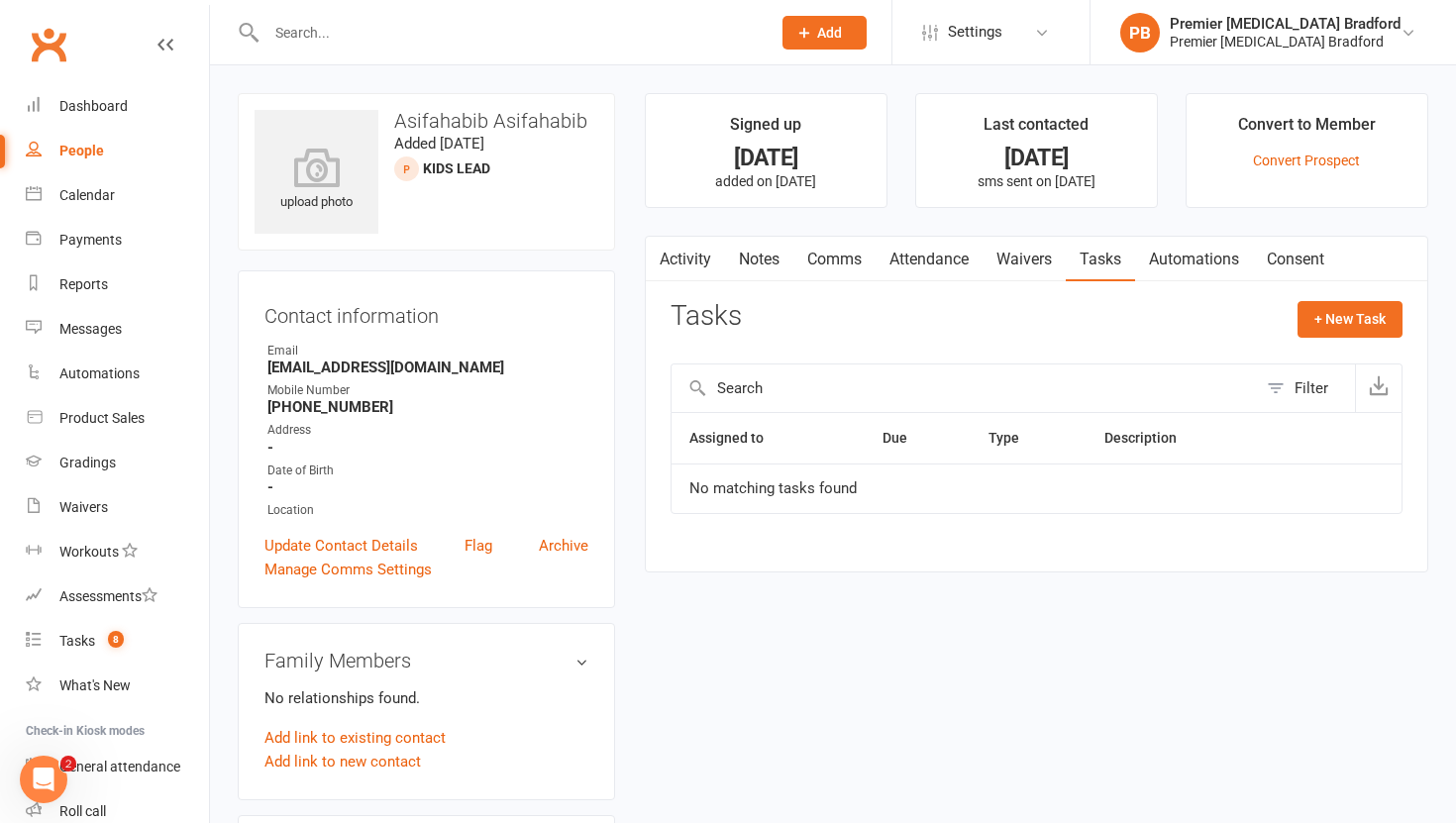 click on "Notes" at bounding box center (759, 259) 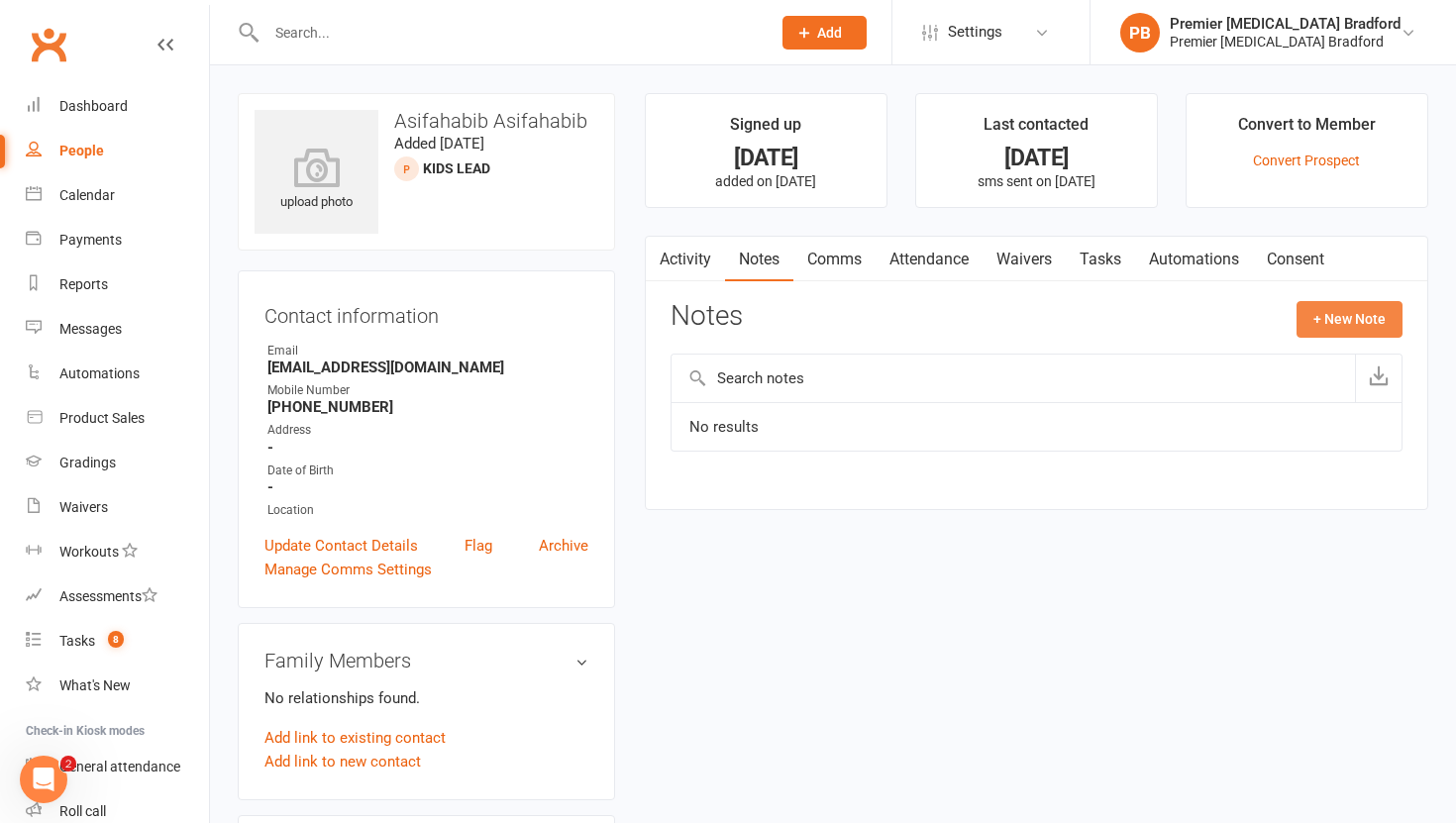 click on "+ New Note" at bounding box center [1349, 319] 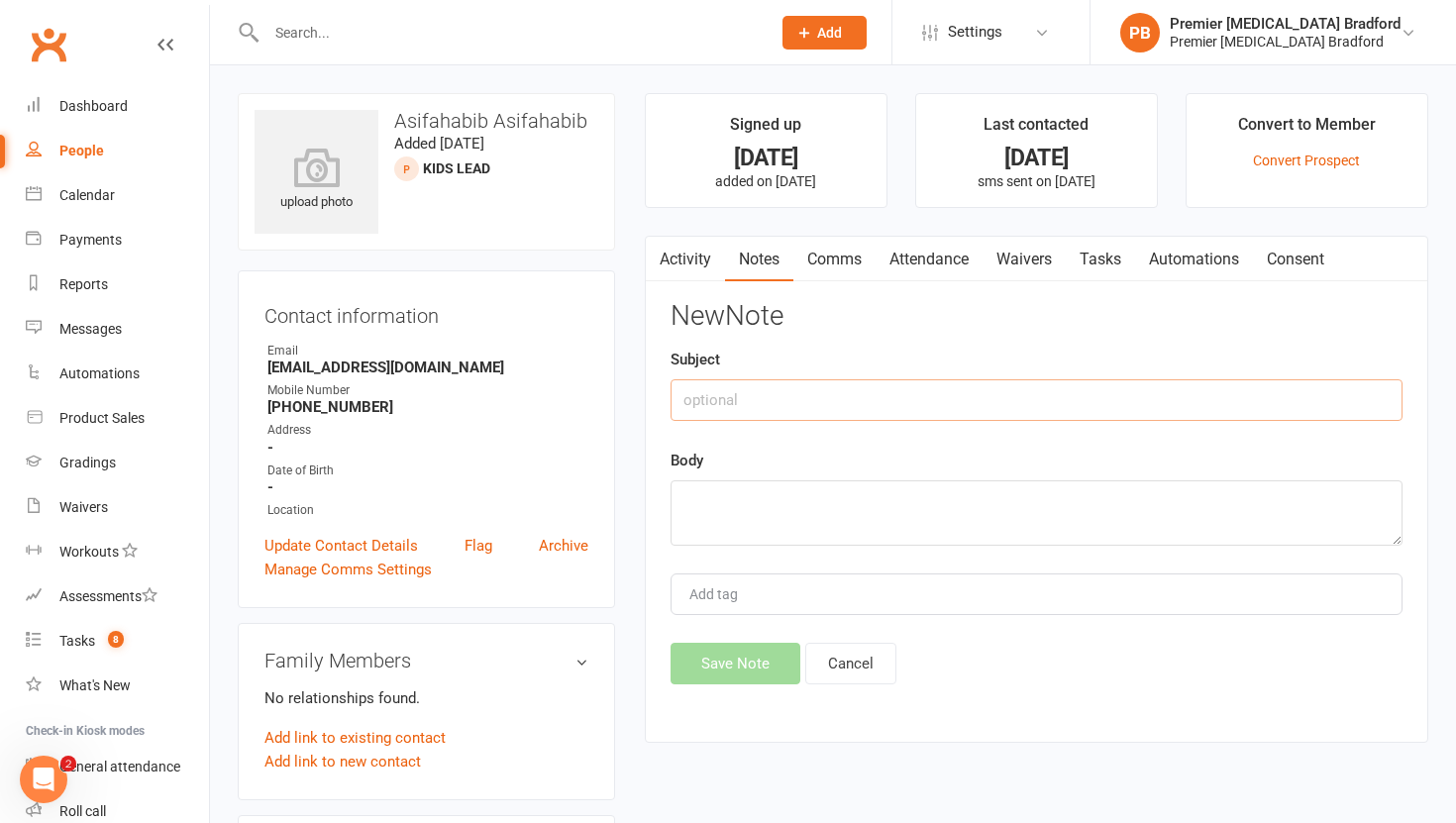 click at bounding box center [1036, 400] 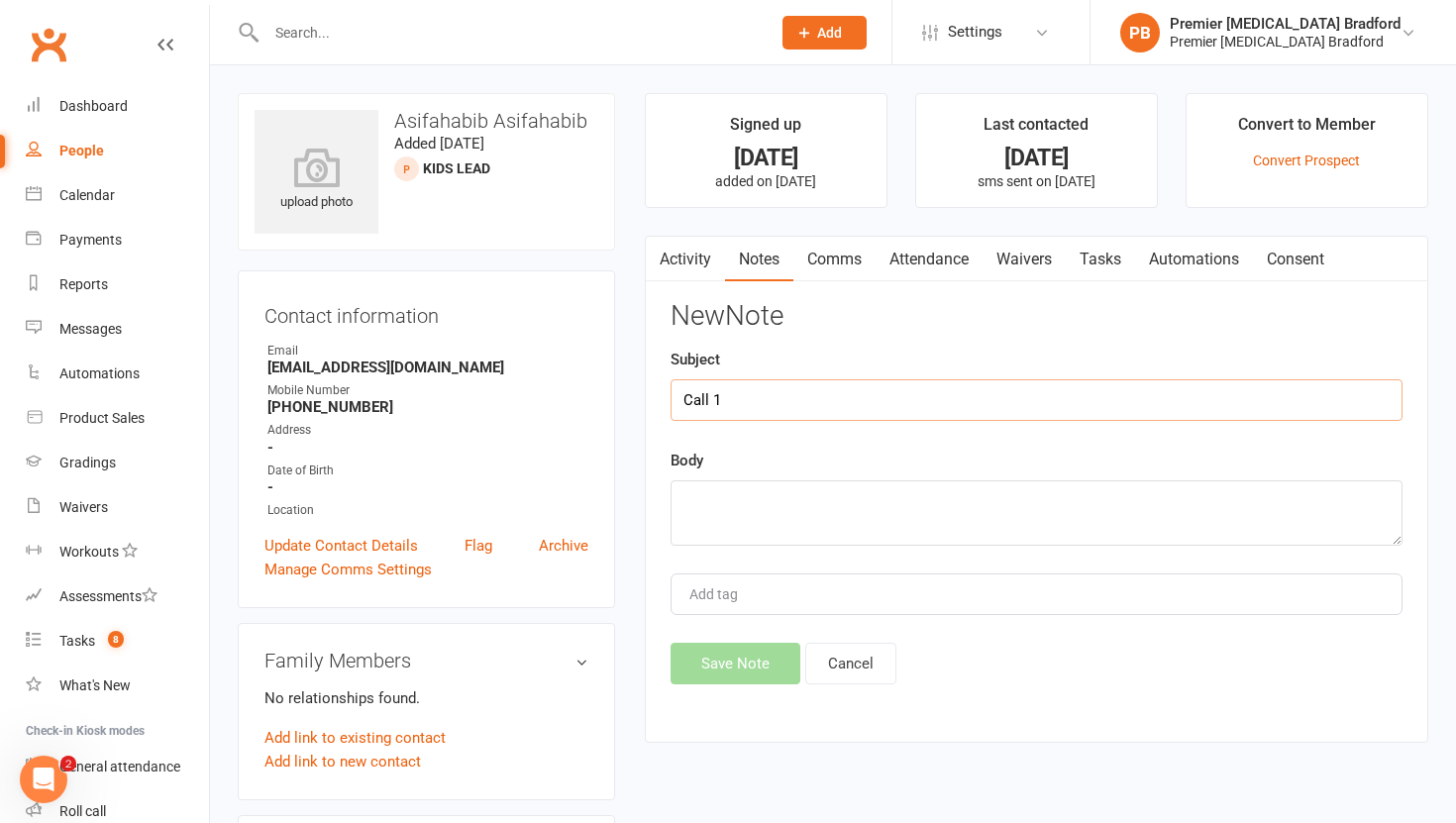 type on "Call 1" 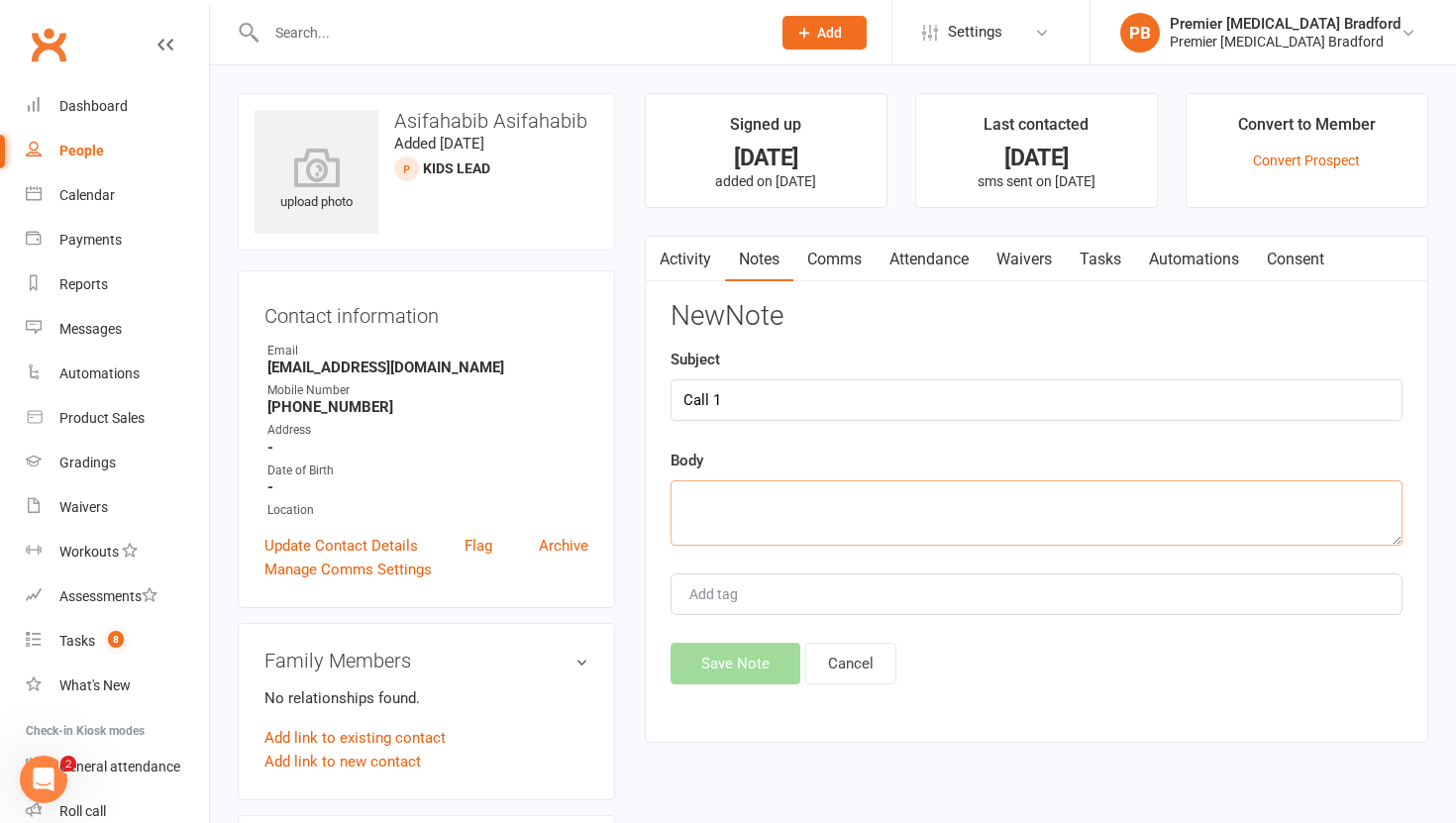 click at bounding box center [1036, 513] 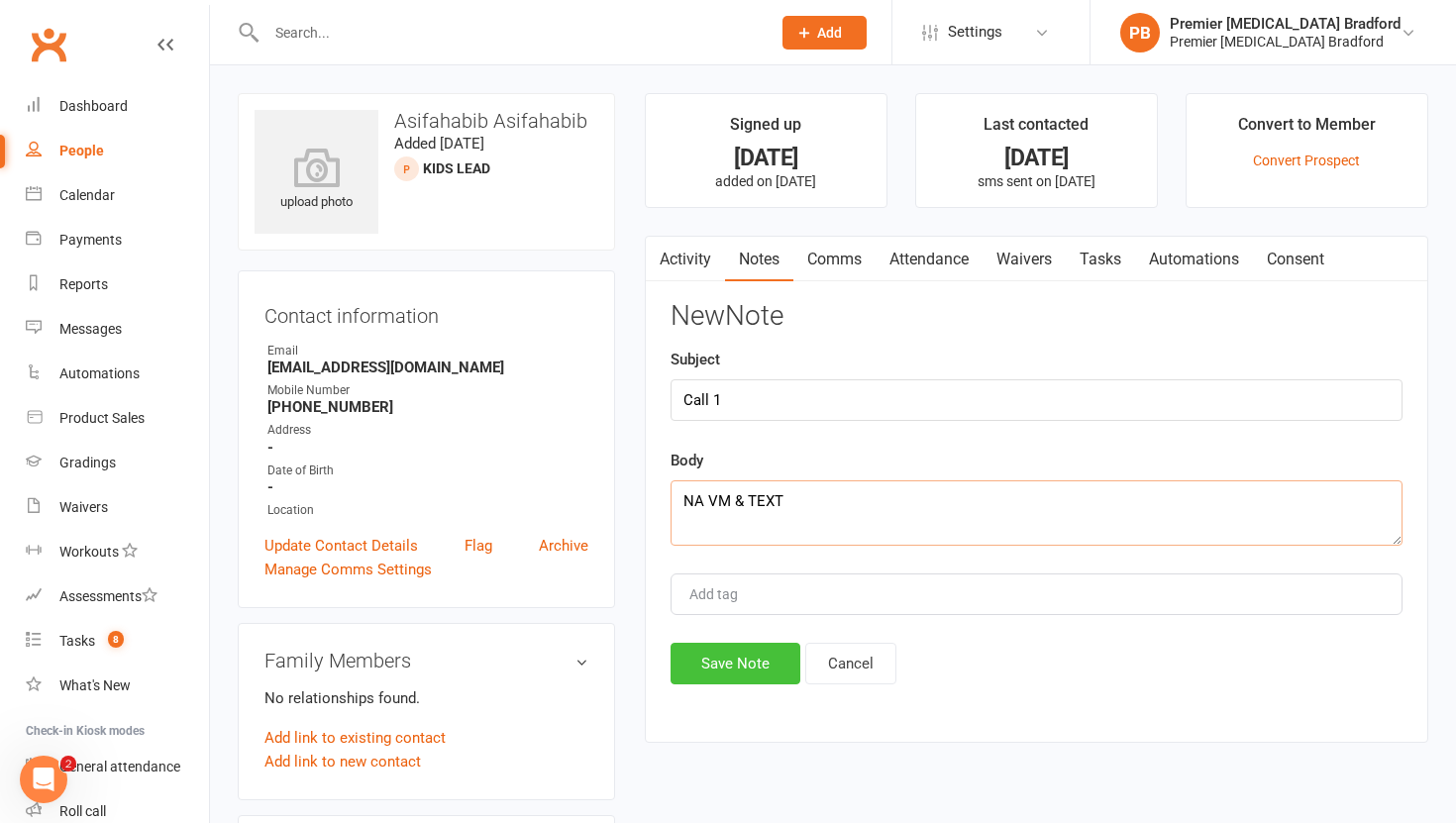 type on "NA VM & TEXT" 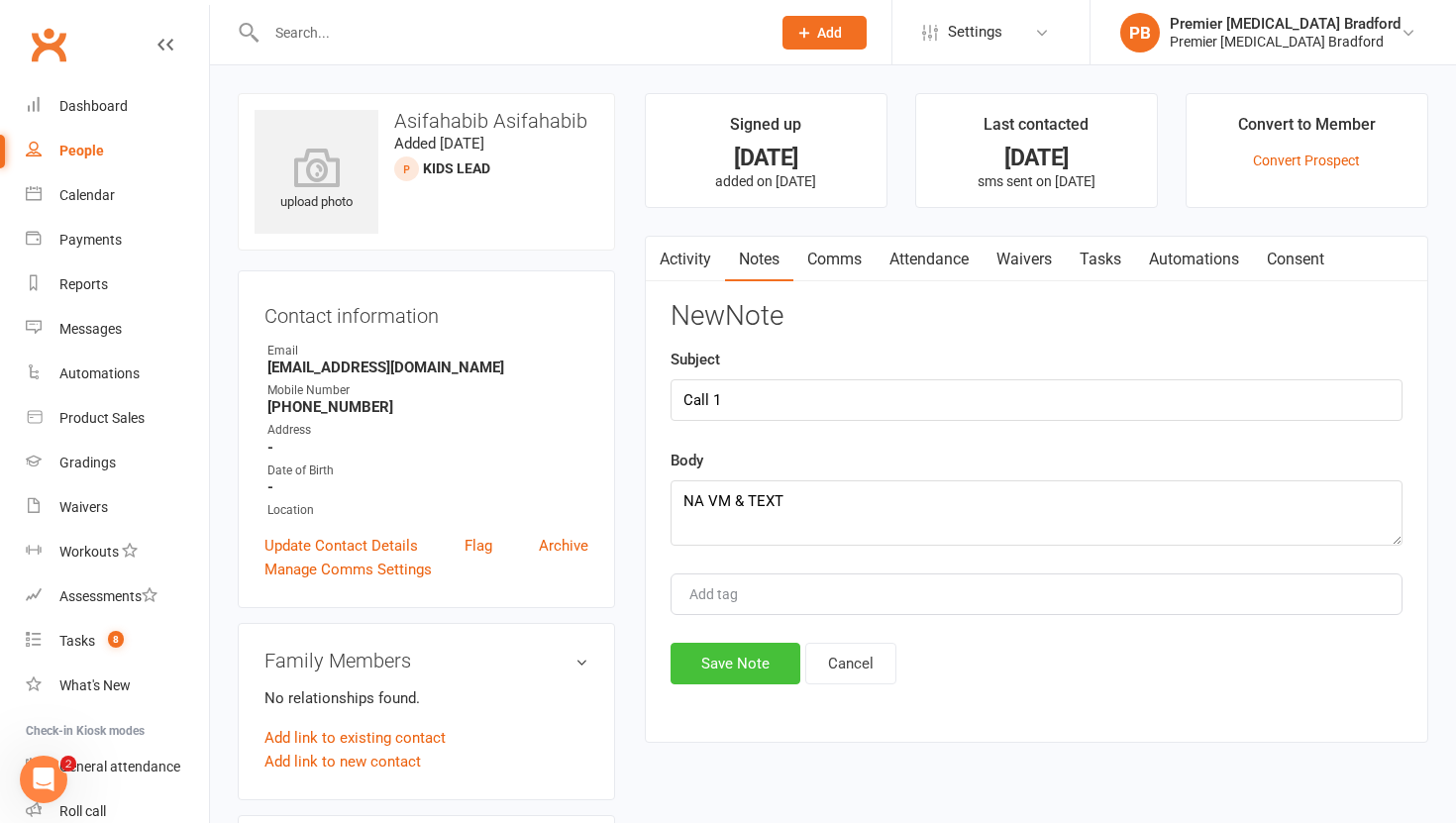 click on "Save Note" at bounding box center [735, 664] 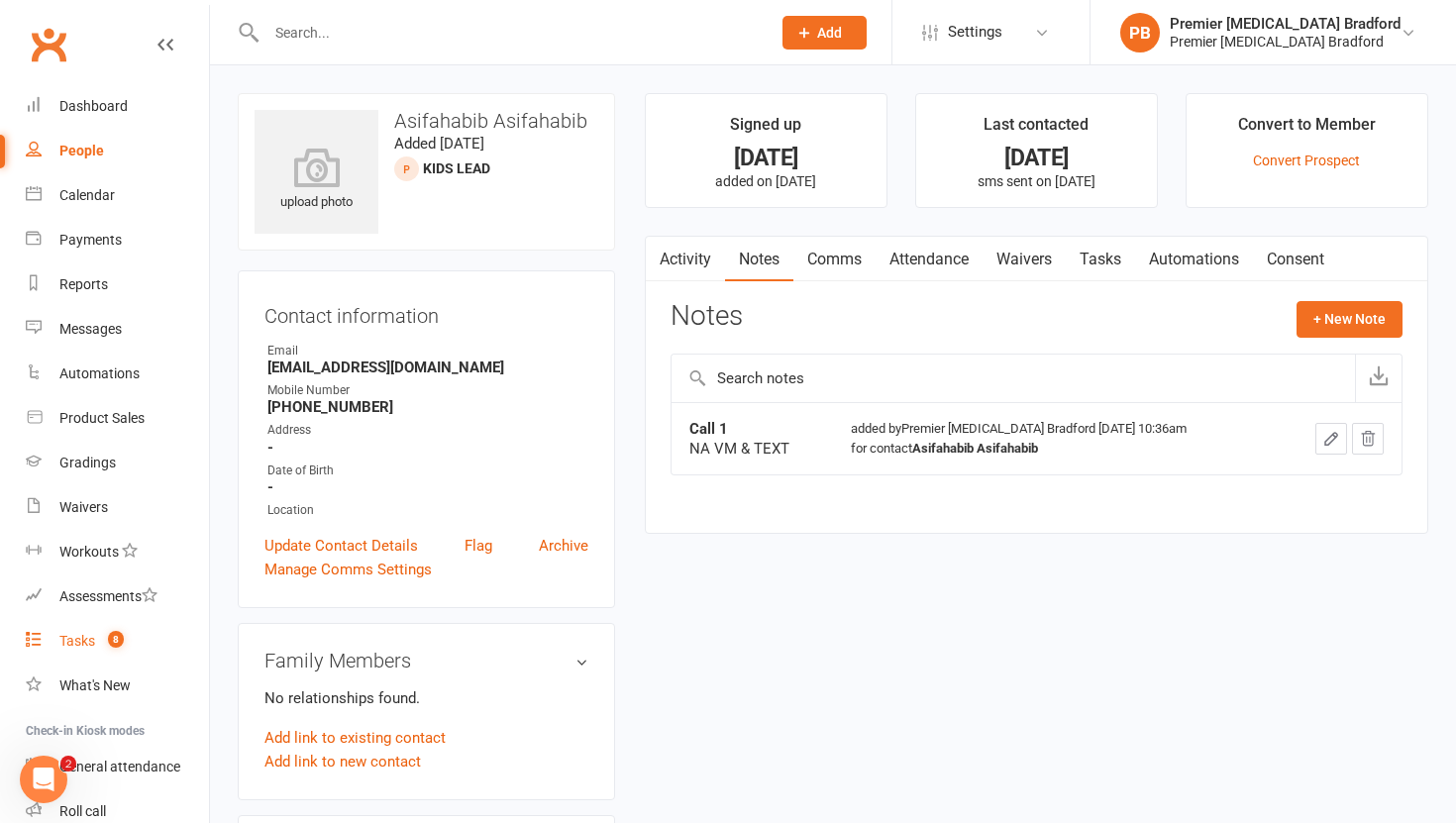 click on "Tasks" at bounding box center [77, 641] 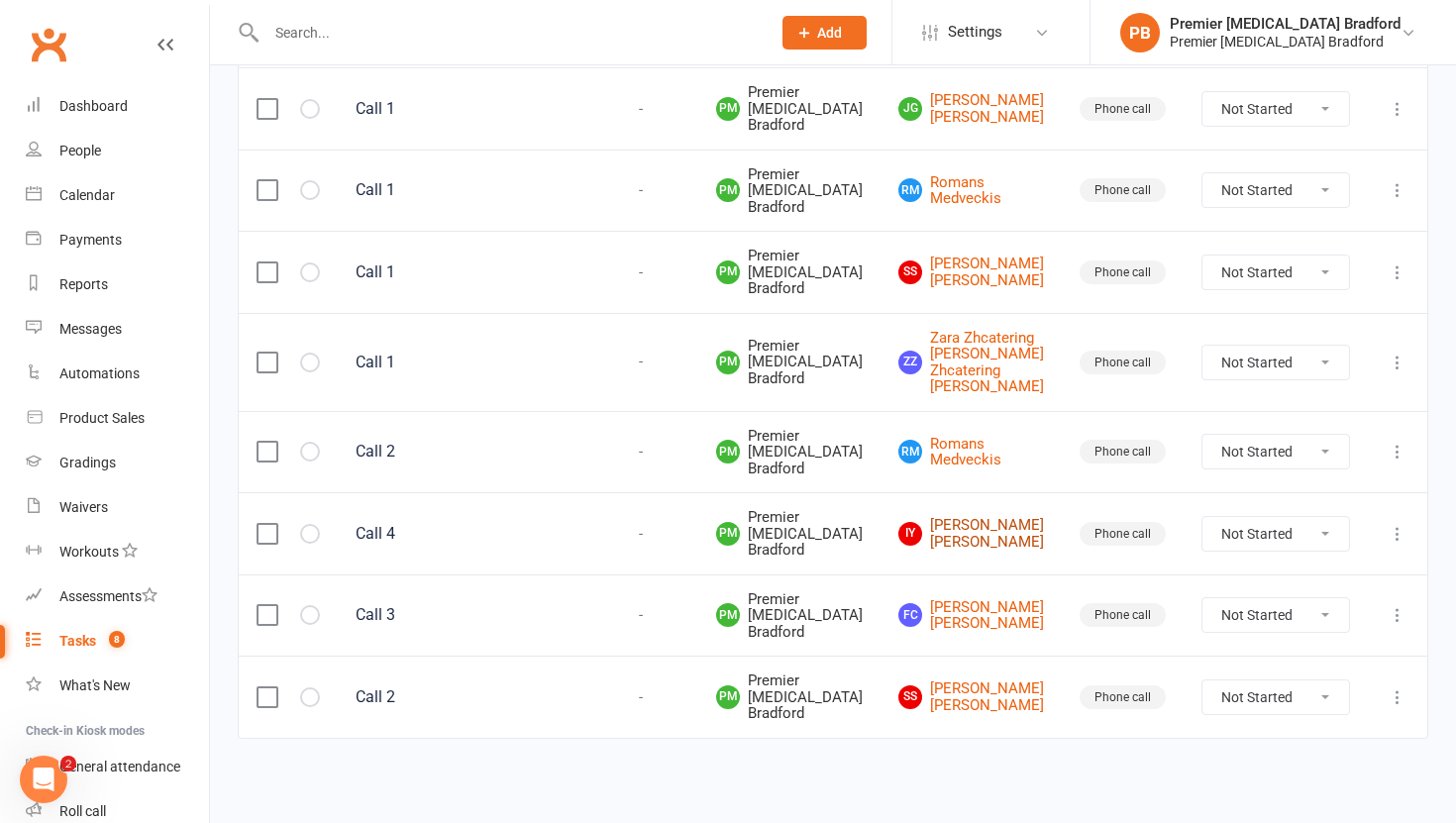 scroll, scrollTop: 321, scrollLeft: 0, axis: vertical 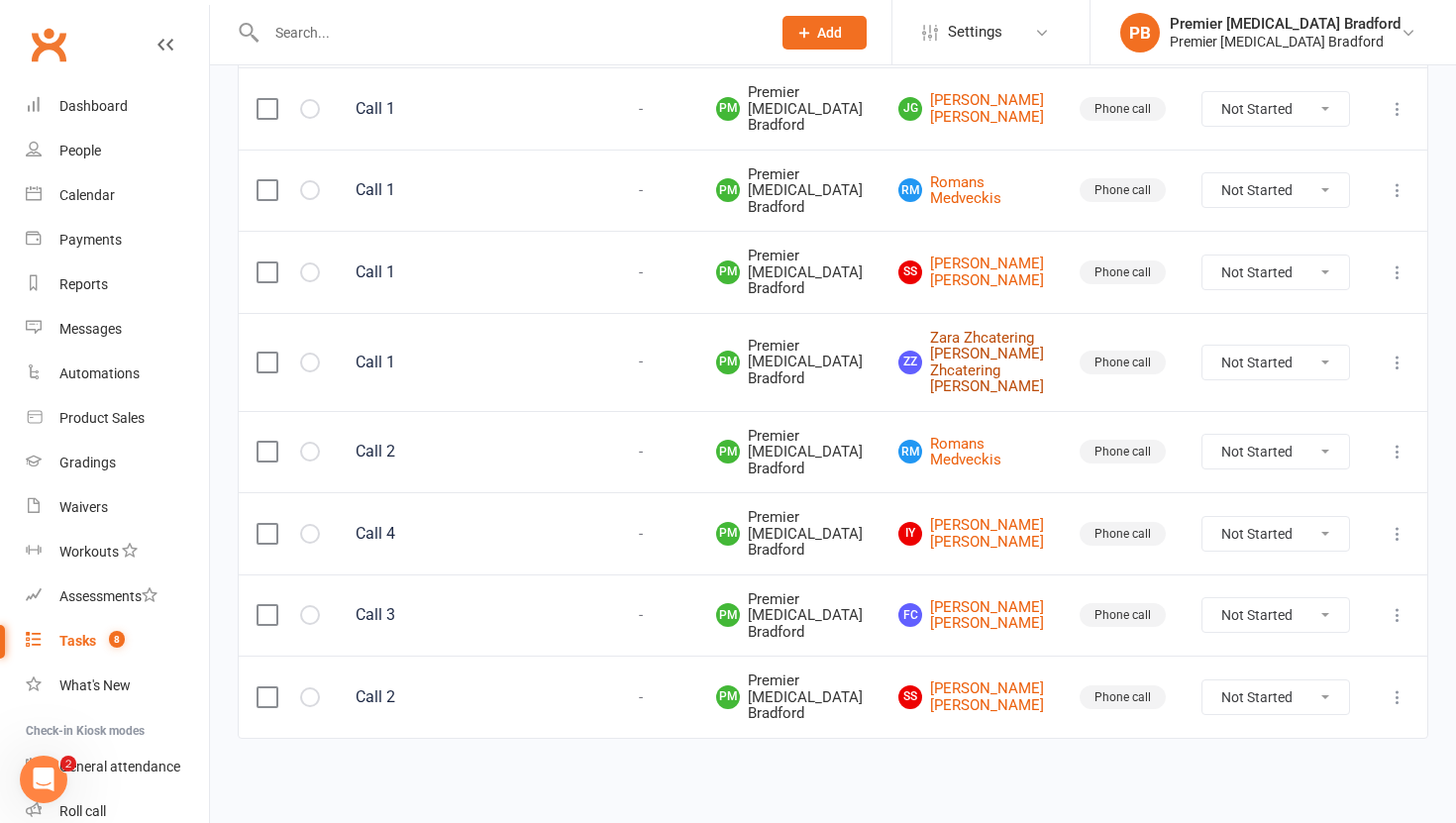 click on "ZZ Zara Zhcatering Hassan Zara Zhcatering Hassan" at bounding box center (971, 362) 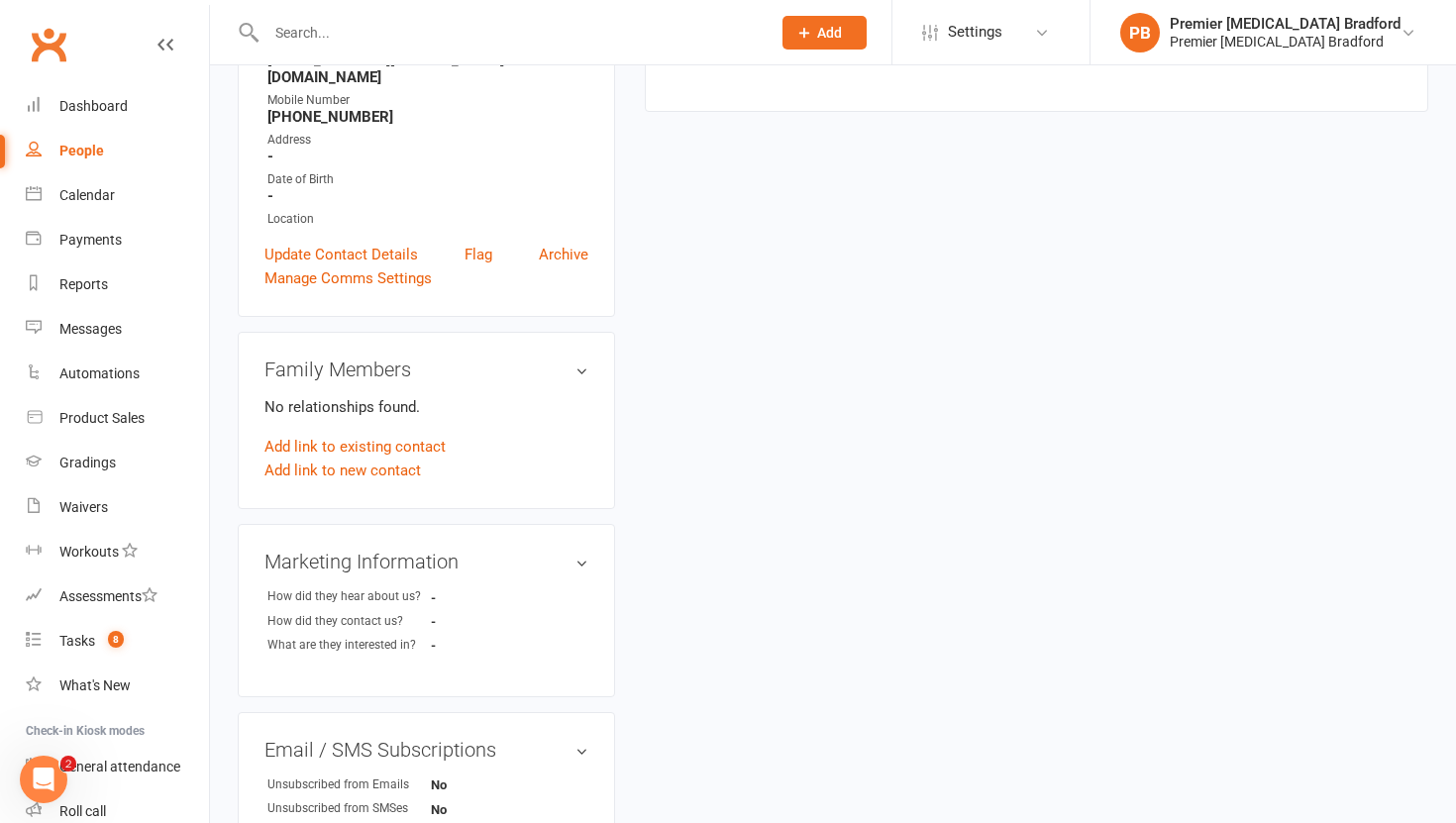 scroll, scrollTop: 0, scrollLeft: 0, axis: both 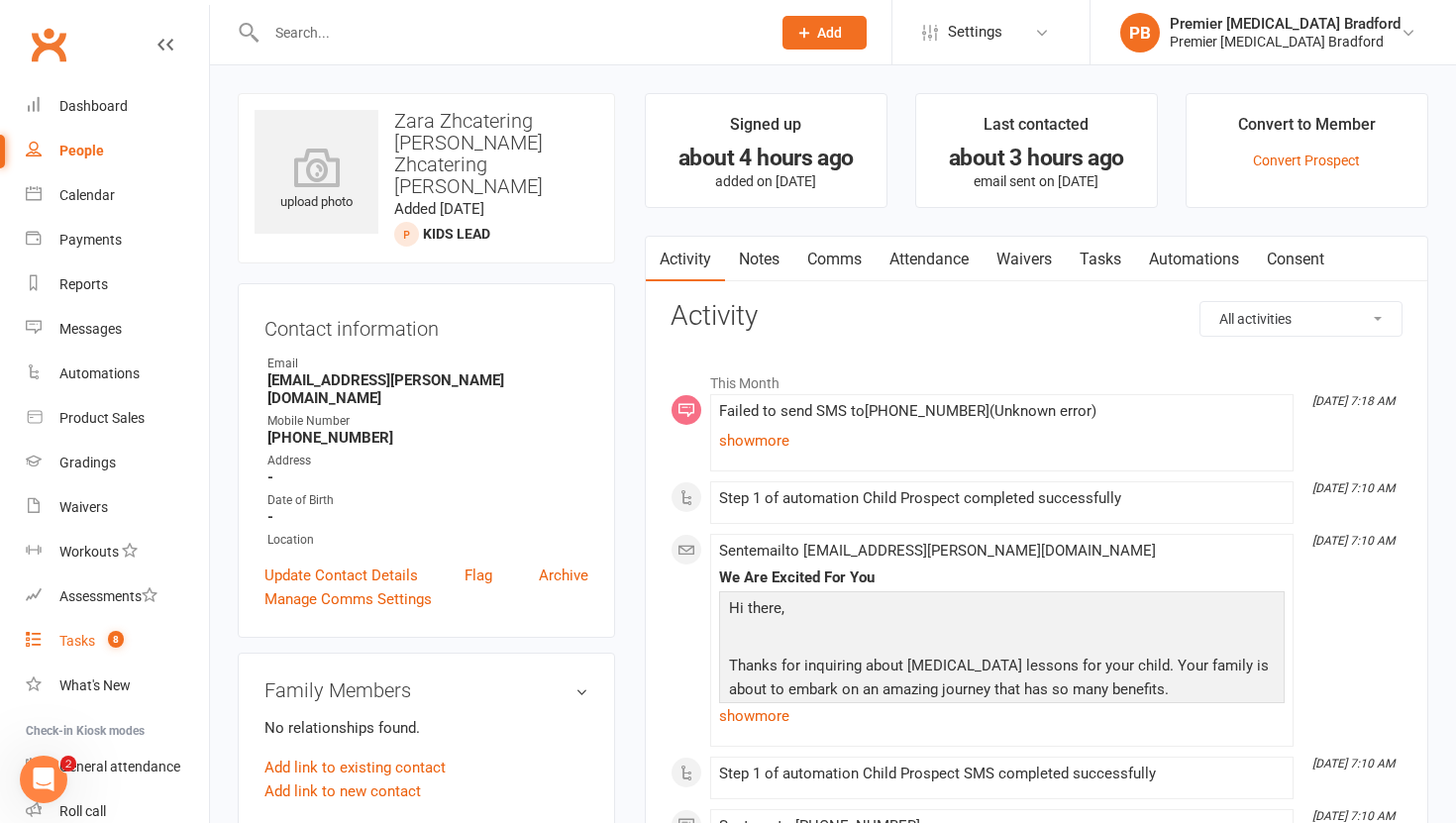 click on "Tasks   8" at bounding box center (117, 641) 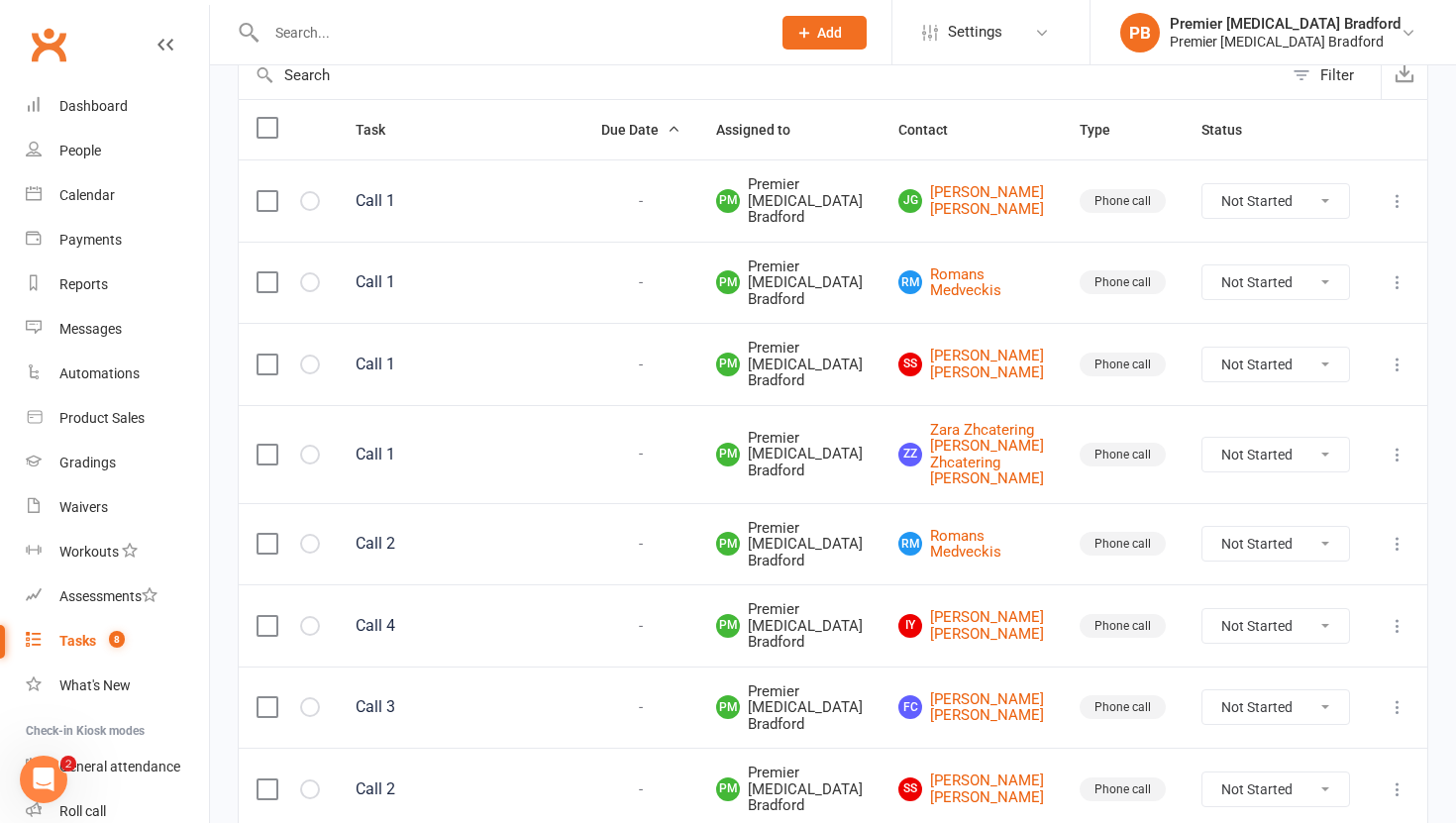 scroll, scrollTop: 209, scrollLeft: 0, axis: vertical 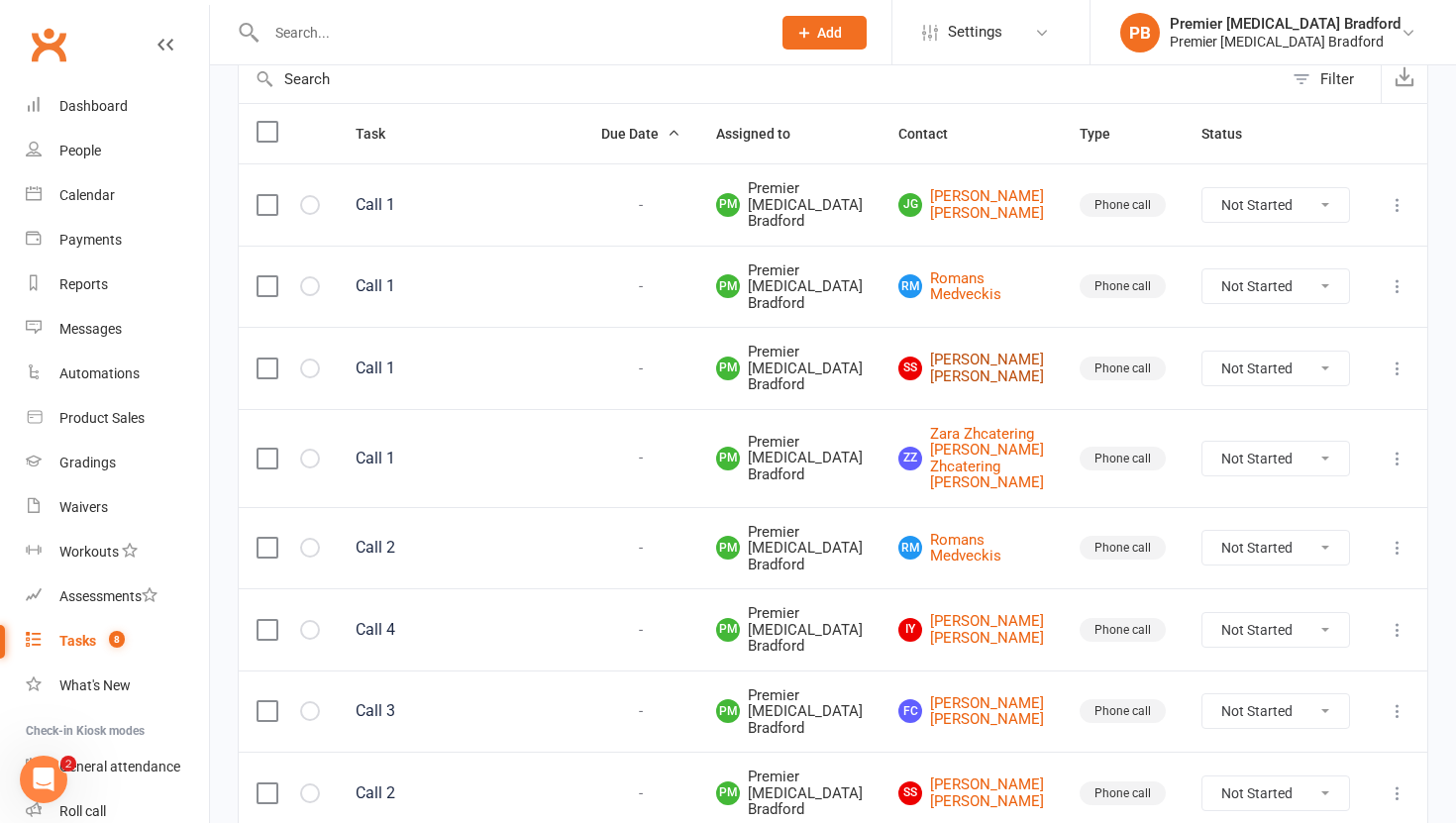 click on "SS Sadhia Saeed Sadhia Saeed" at bounding box center (971, 367) 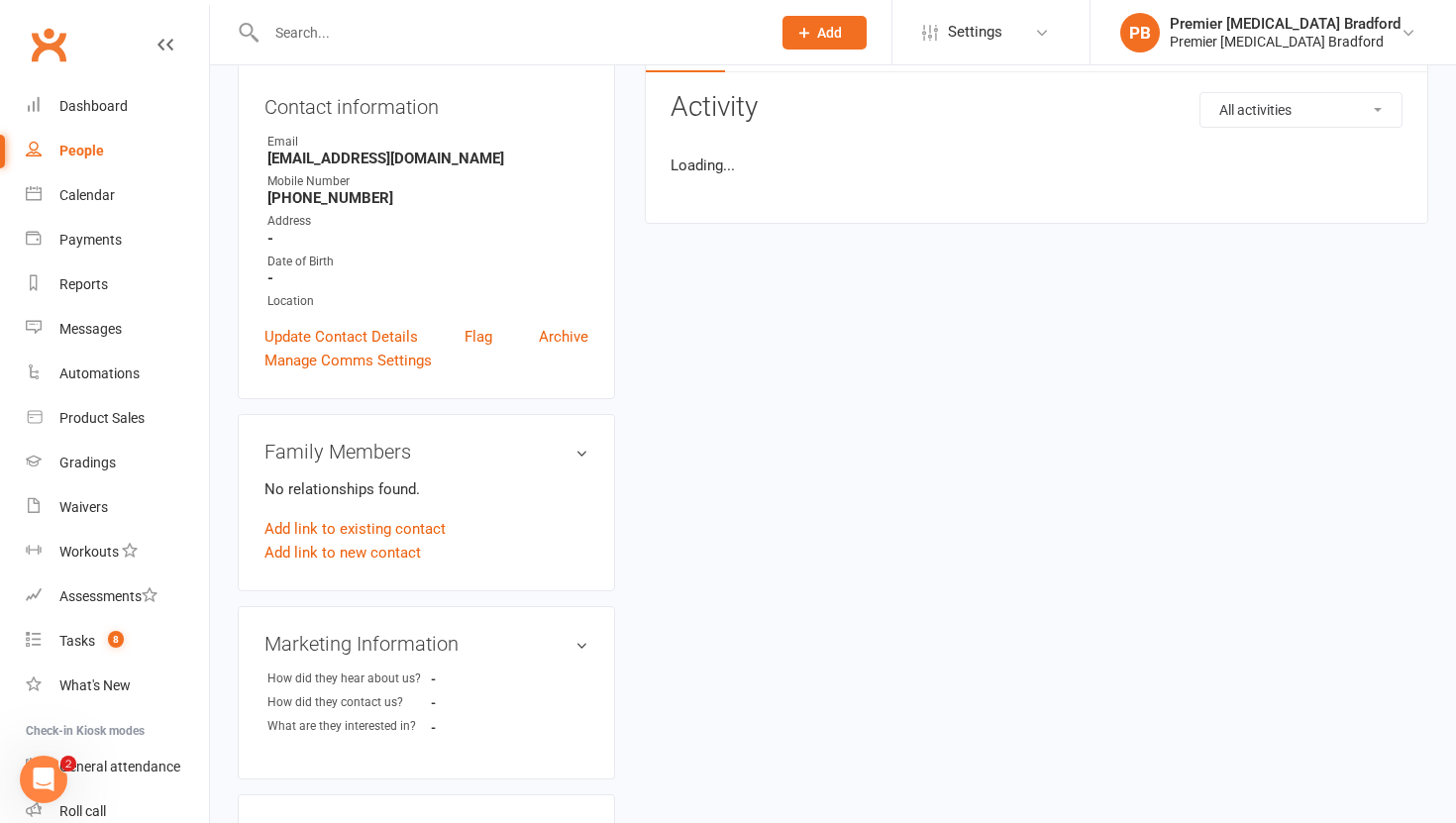 scroll, scrollTop: 0, scrollLeft: 0, axis: both 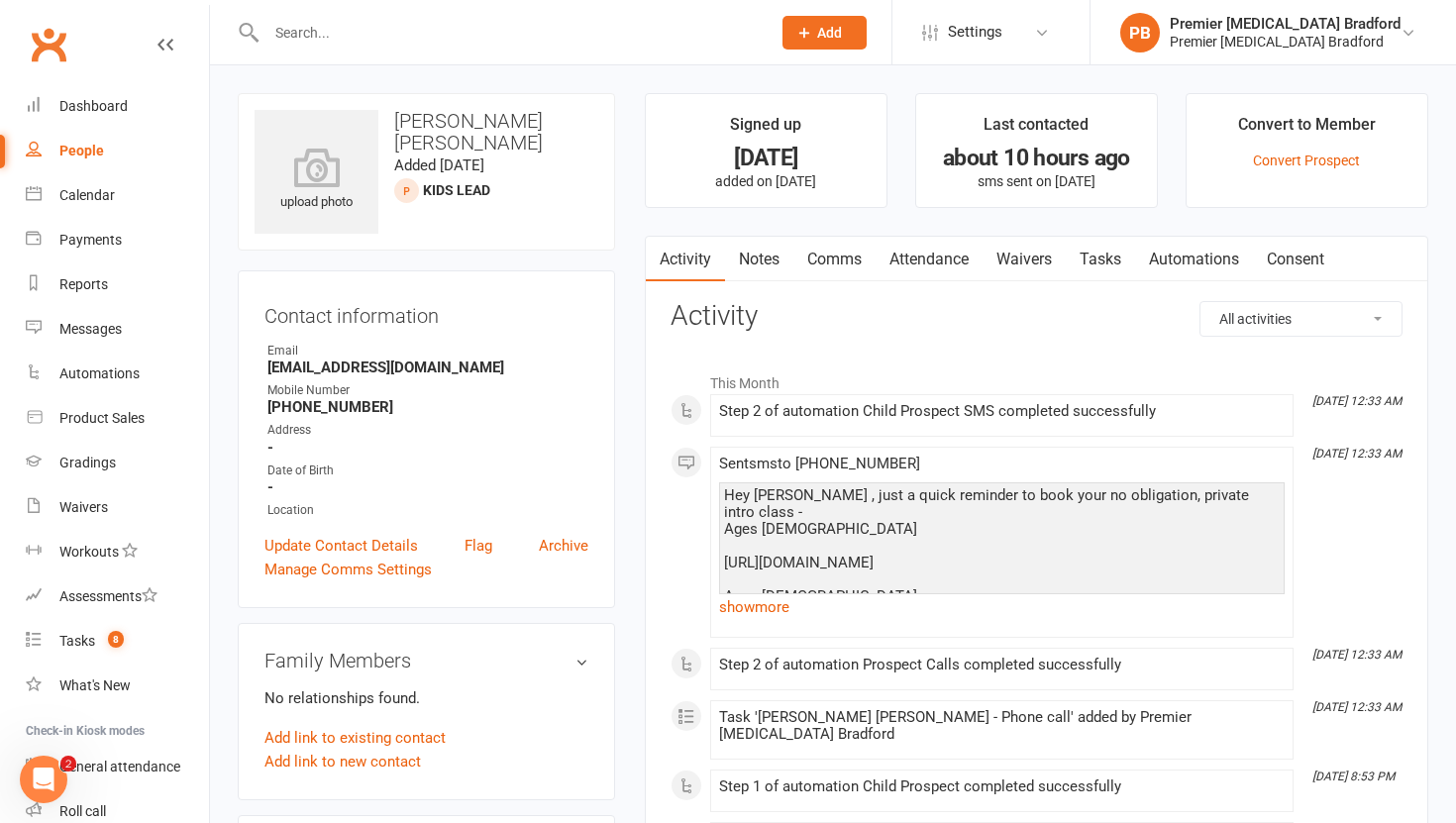 click on "Tasks" at bounding box center (1100, 259) 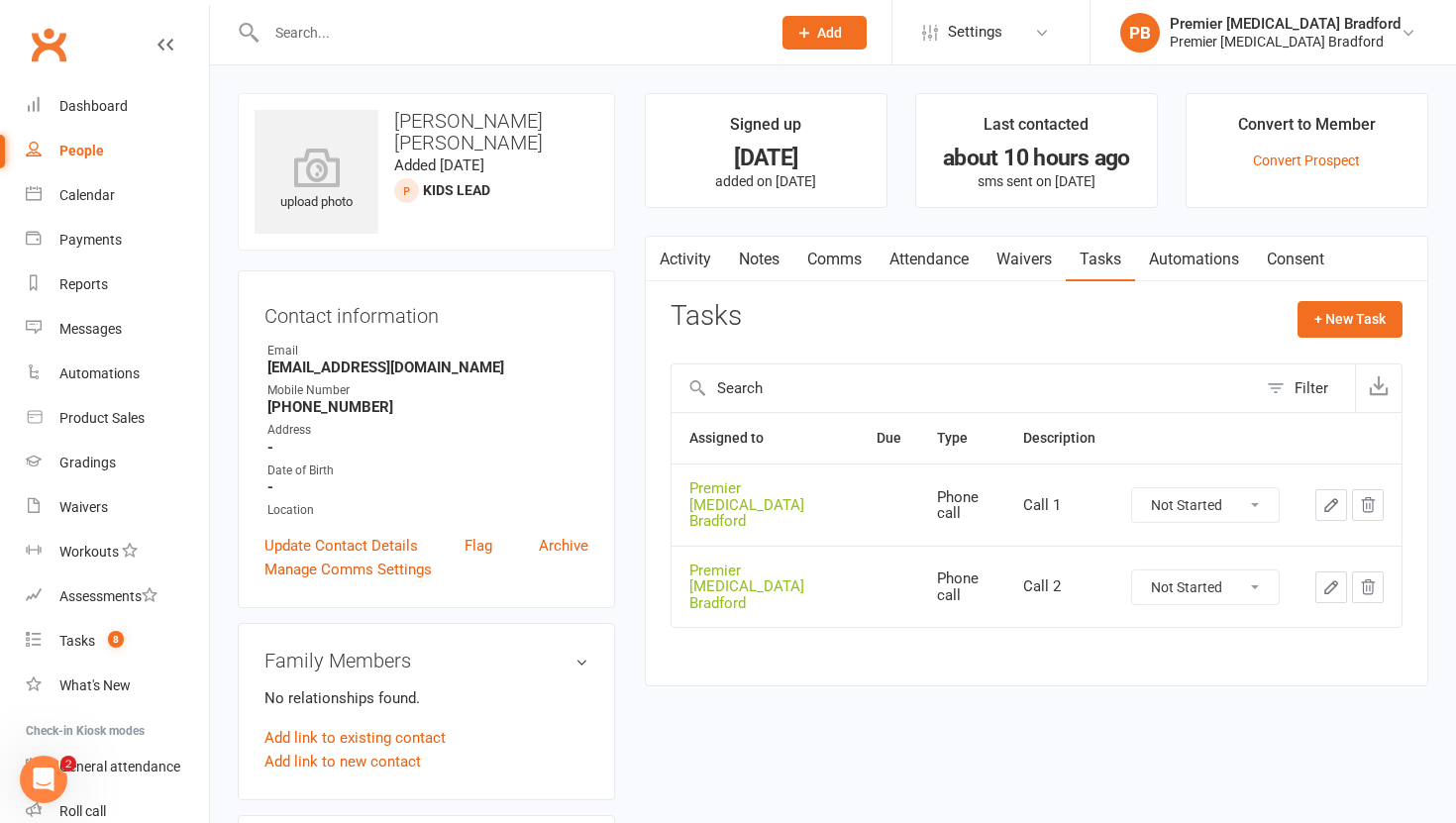 click on "Not Started In Progress Waiting Complete" at bounding box center (1205, 505) 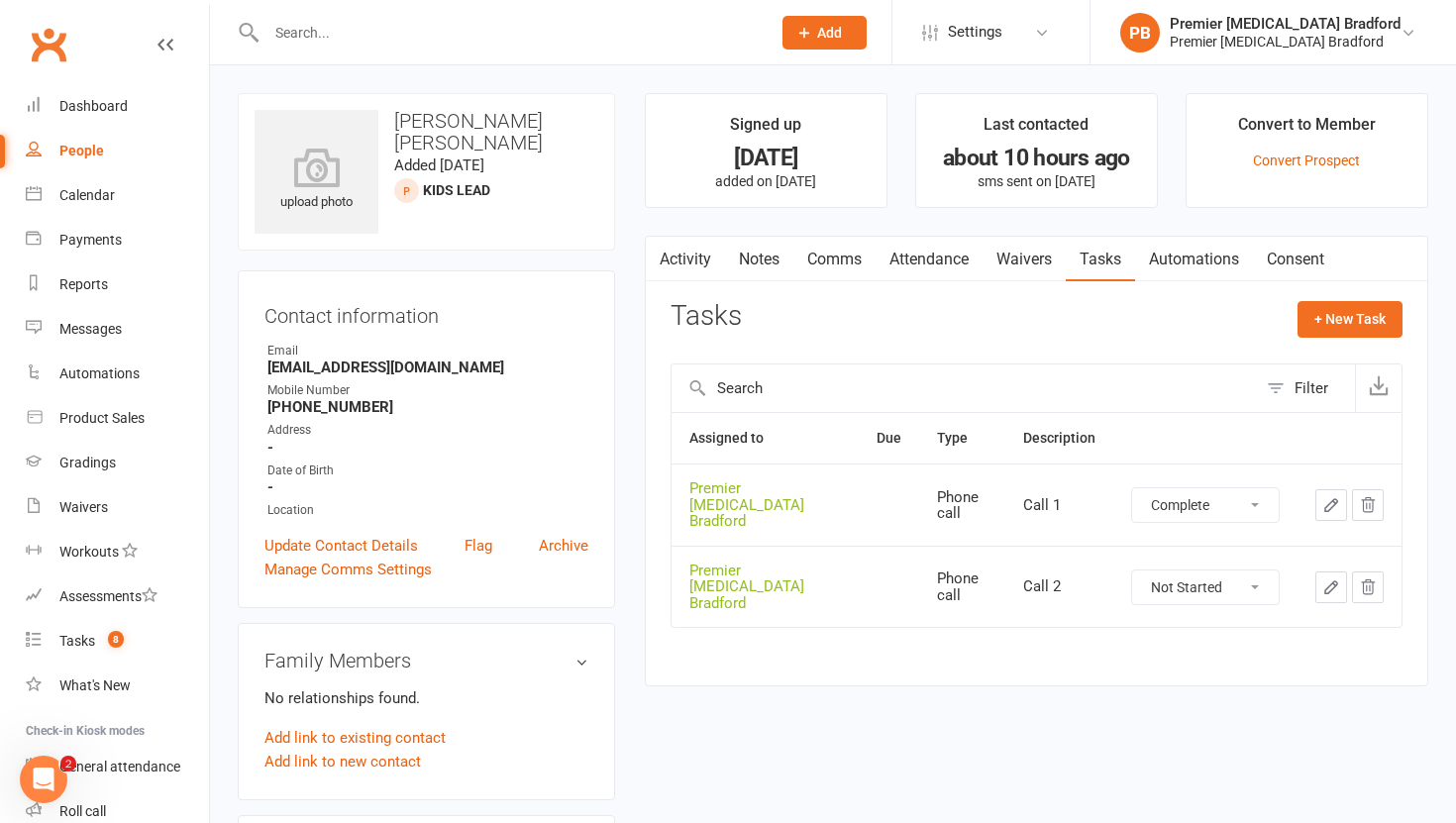 select on "unstarted" 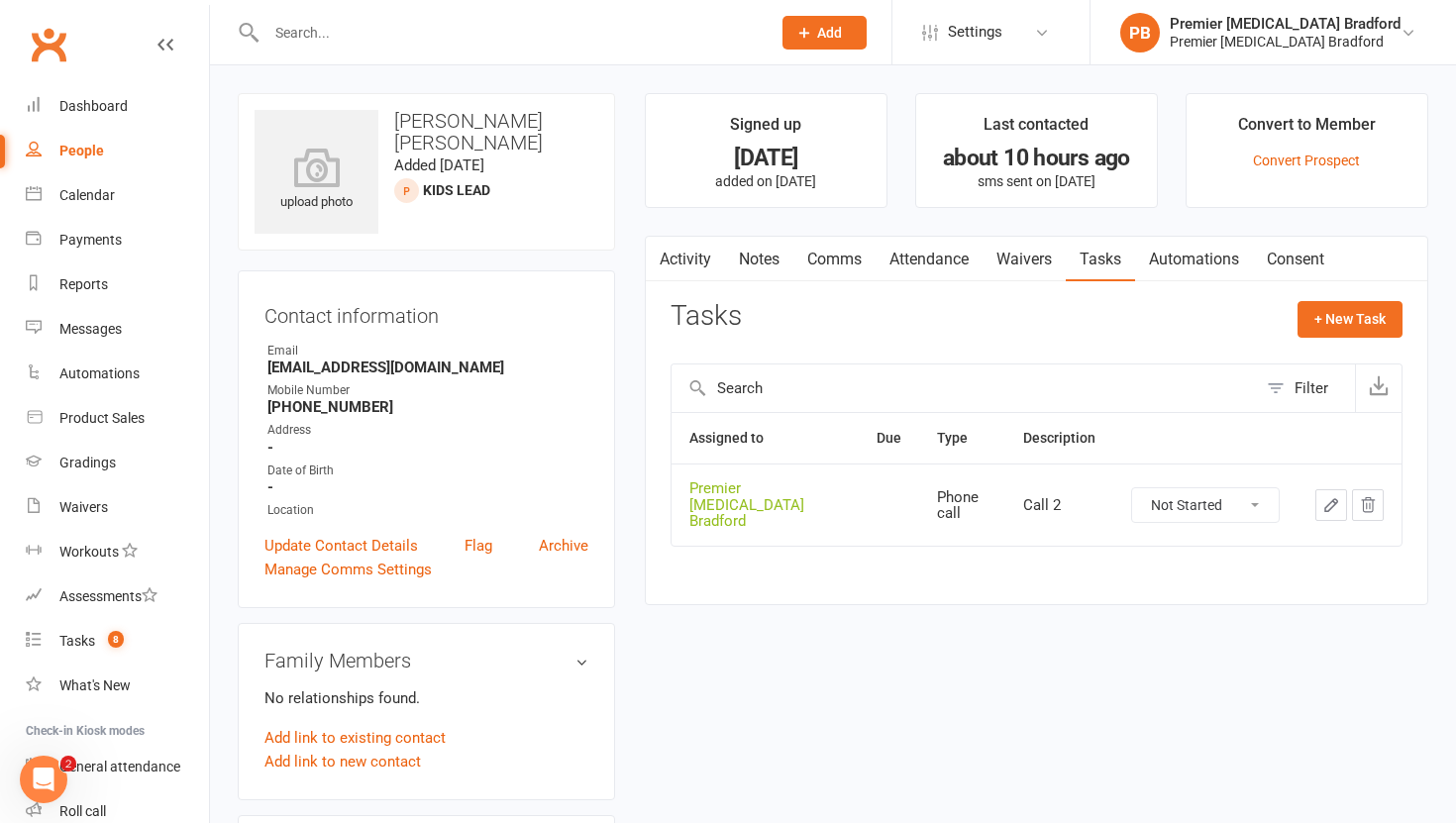 click on "Not Started In Progress Waiting Complete" at bounding box center [1205, 505] 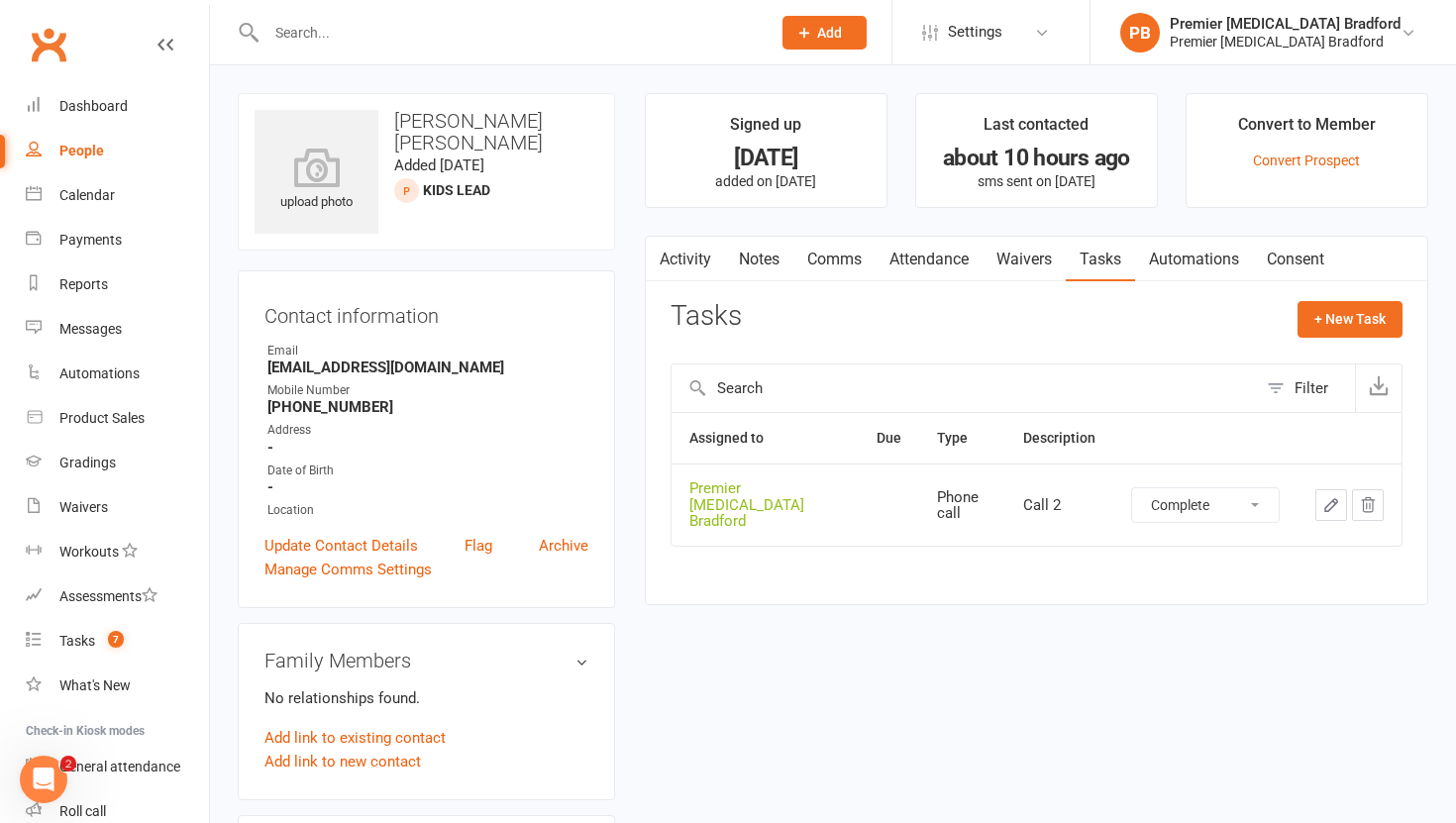 select on "unstarted" 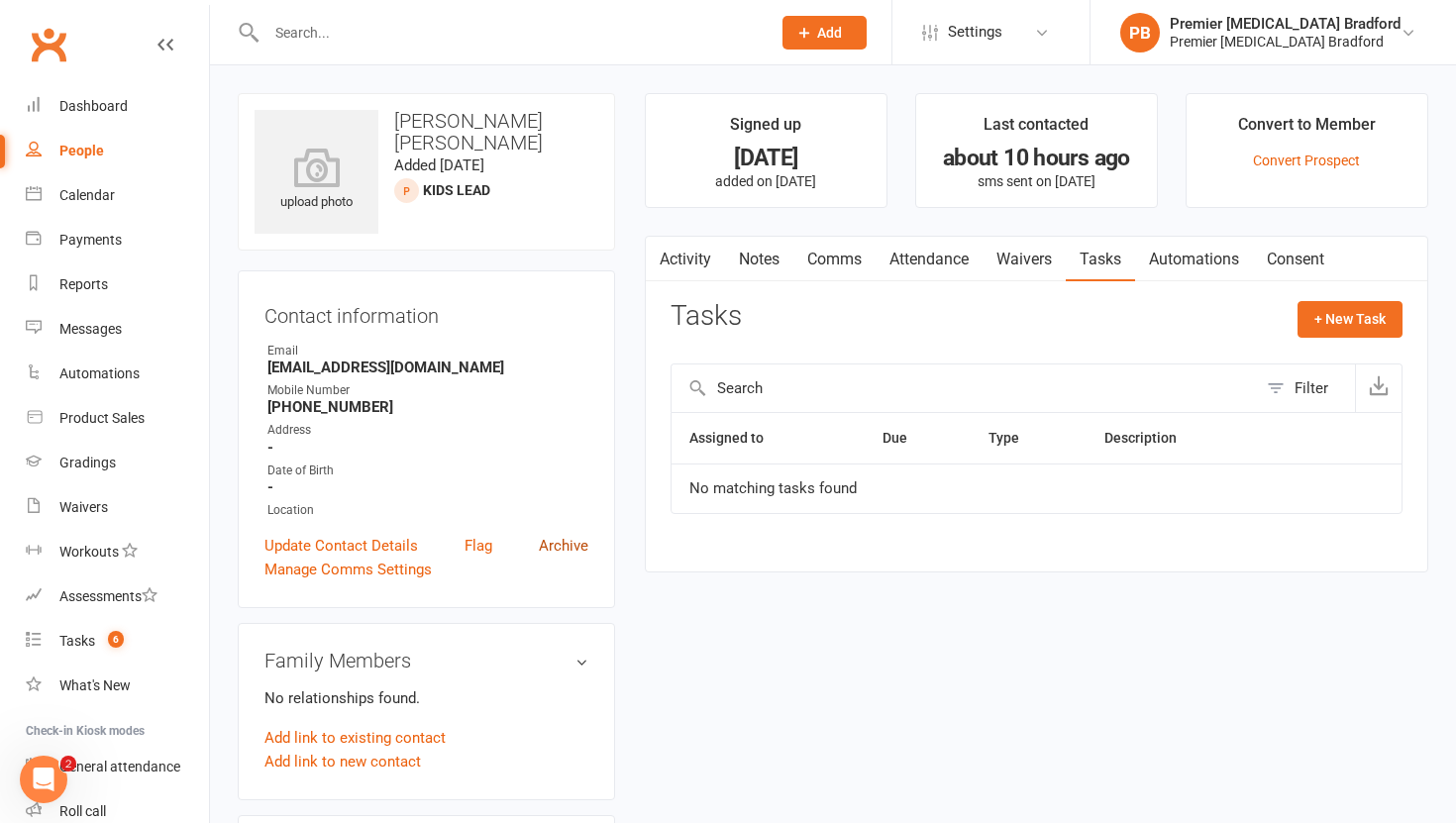 click on "Archive" at bounding box center [564, 546] 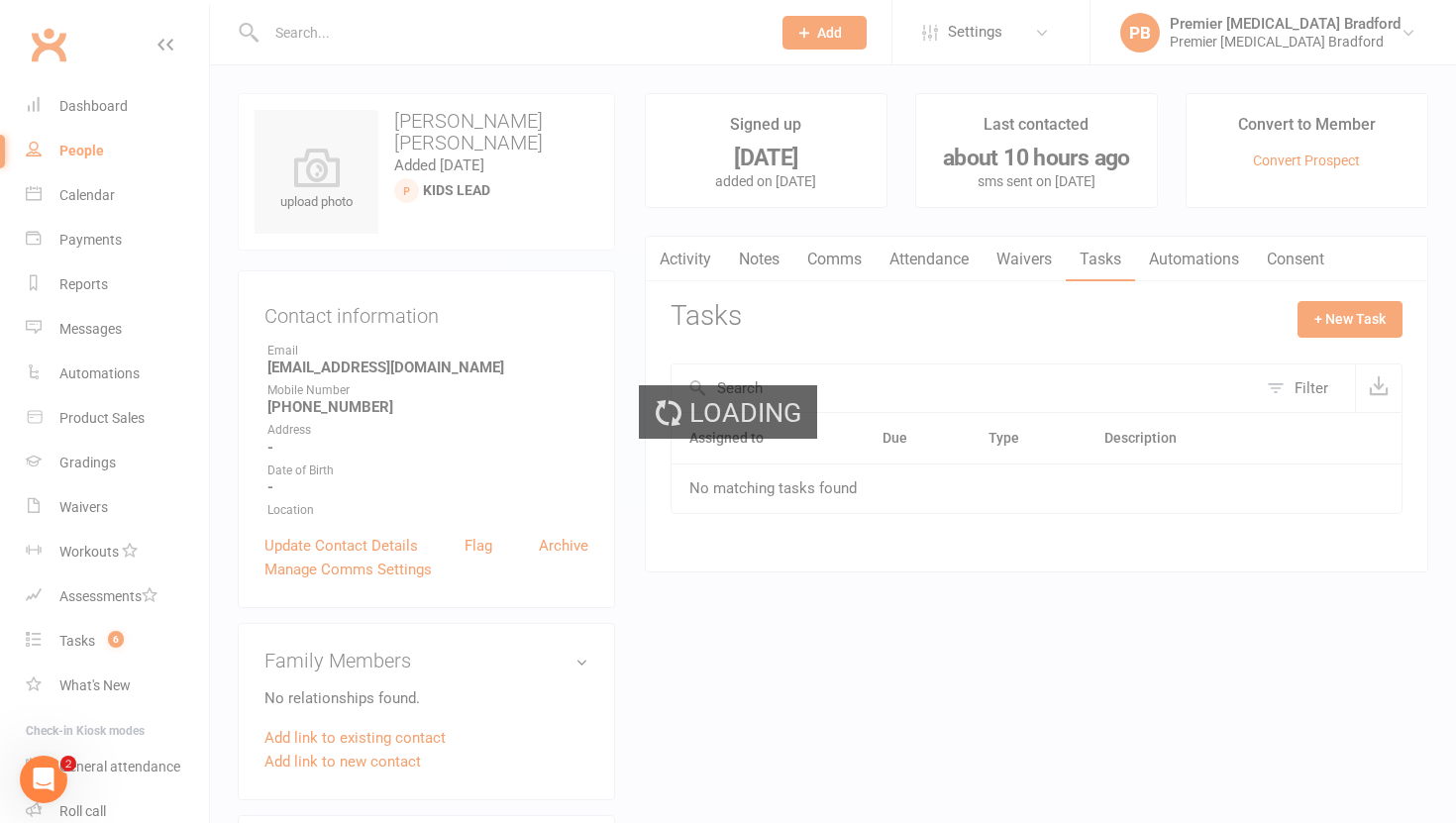 select on "100" 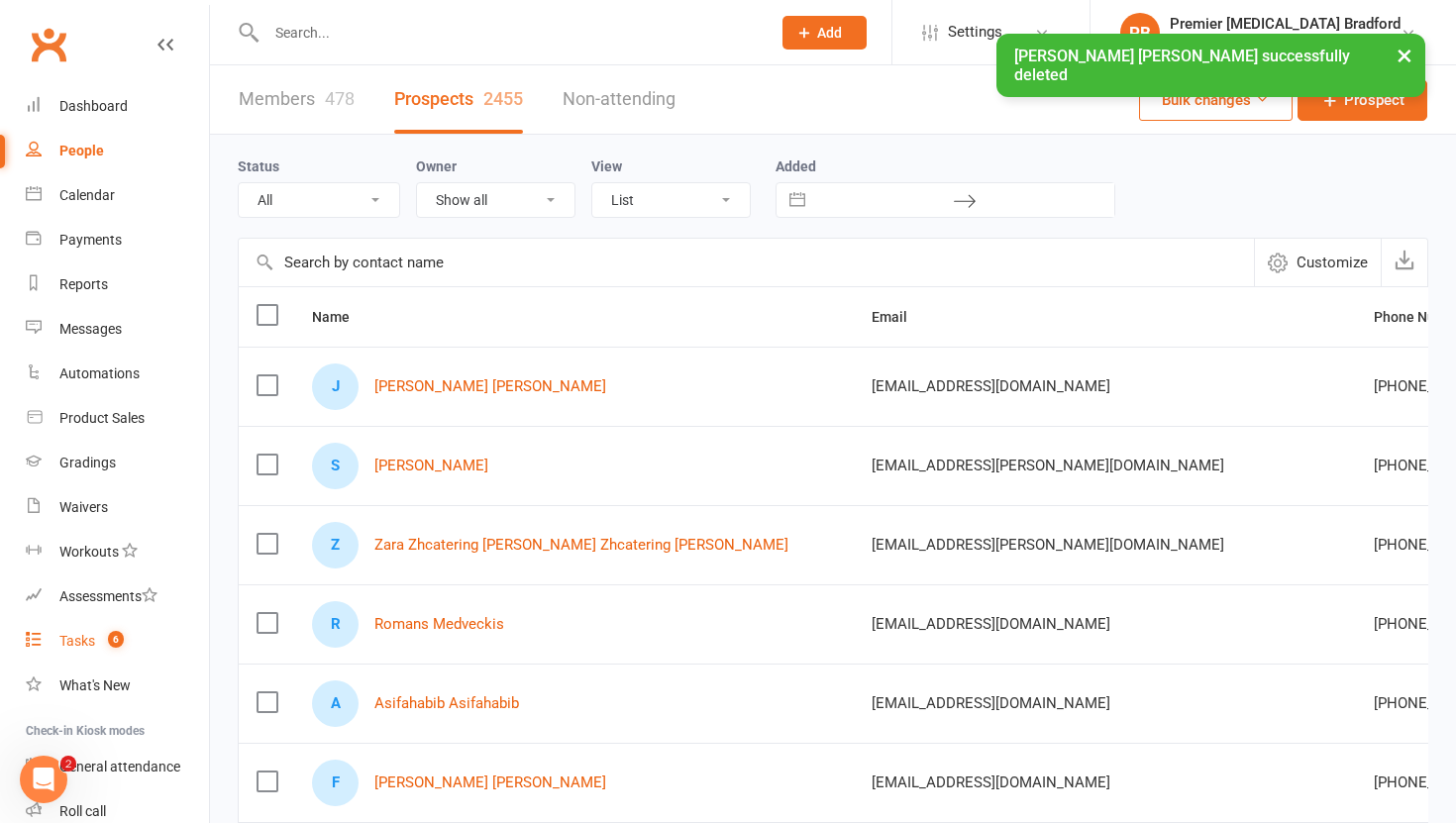 click on "Tasks" at bounding box center (77, 641) 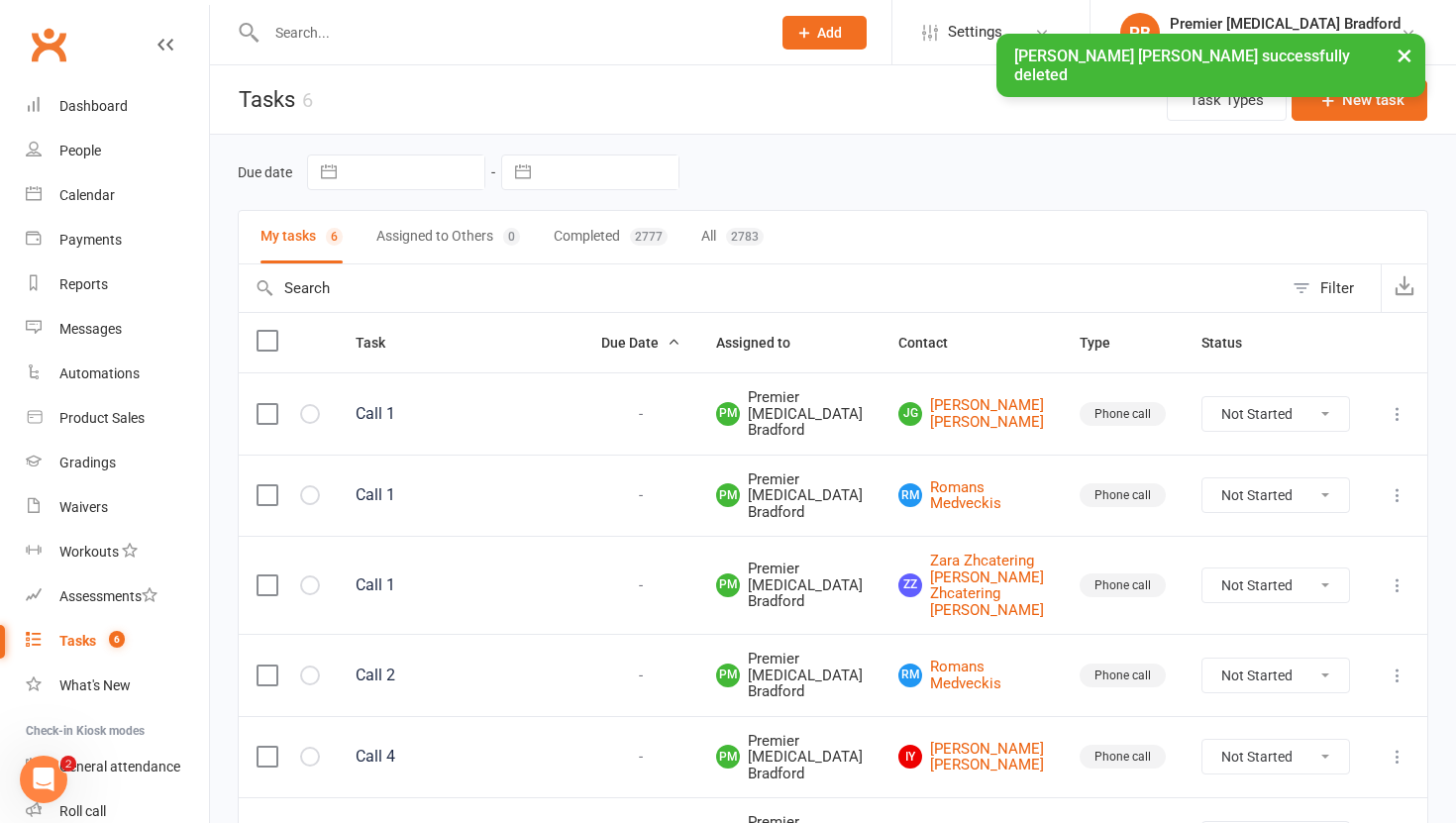 scroll, scrollTop: 256, scrollLeft: 0, axis: vertical 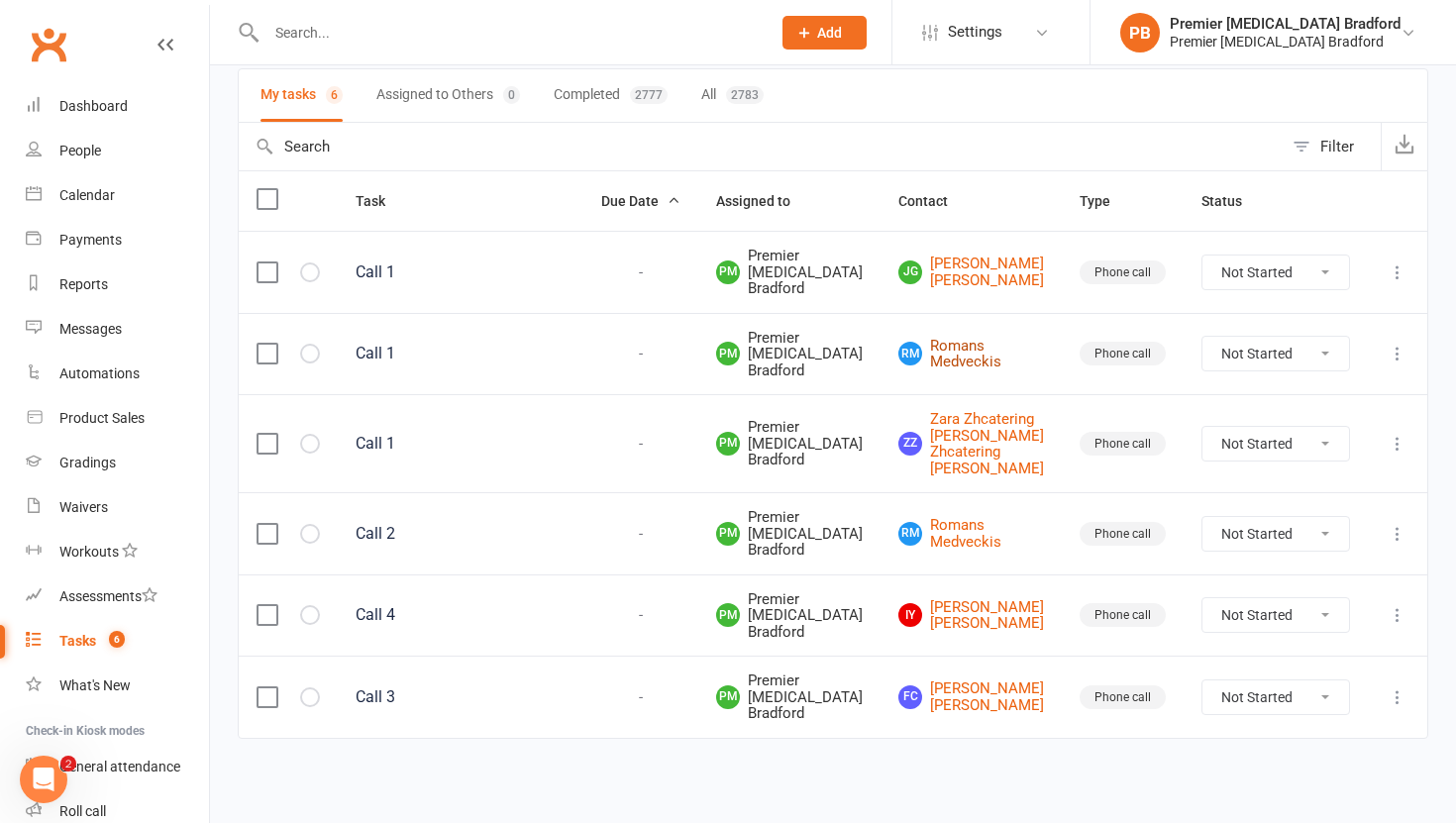 click on "RM Romans Medveckis" at bounding box center [971, 354] 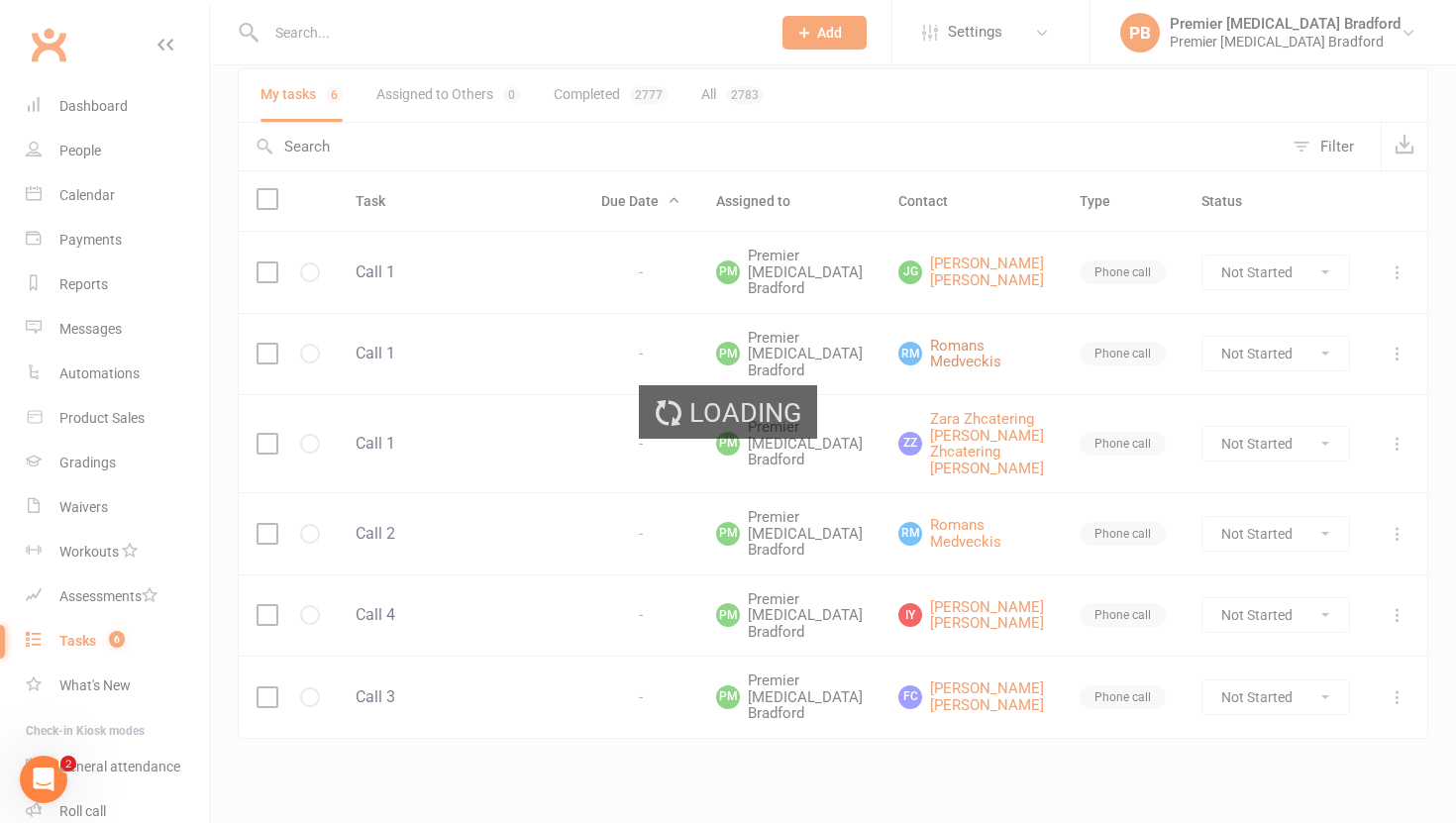 scroll, scrollTop: 0, scrollLeft: 0, axis: both 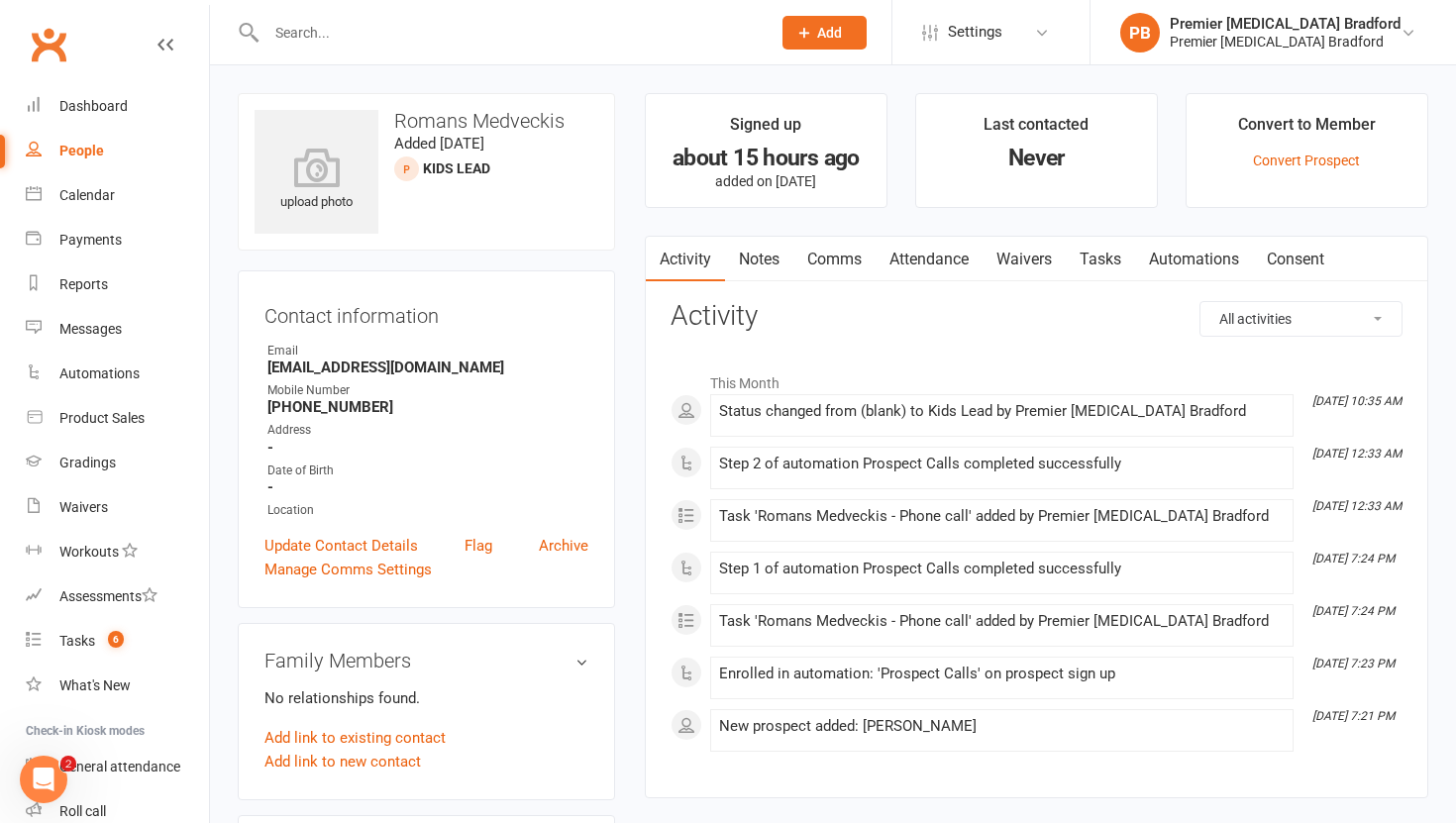 click on "Tasks" at bounding box center [1100, 259] 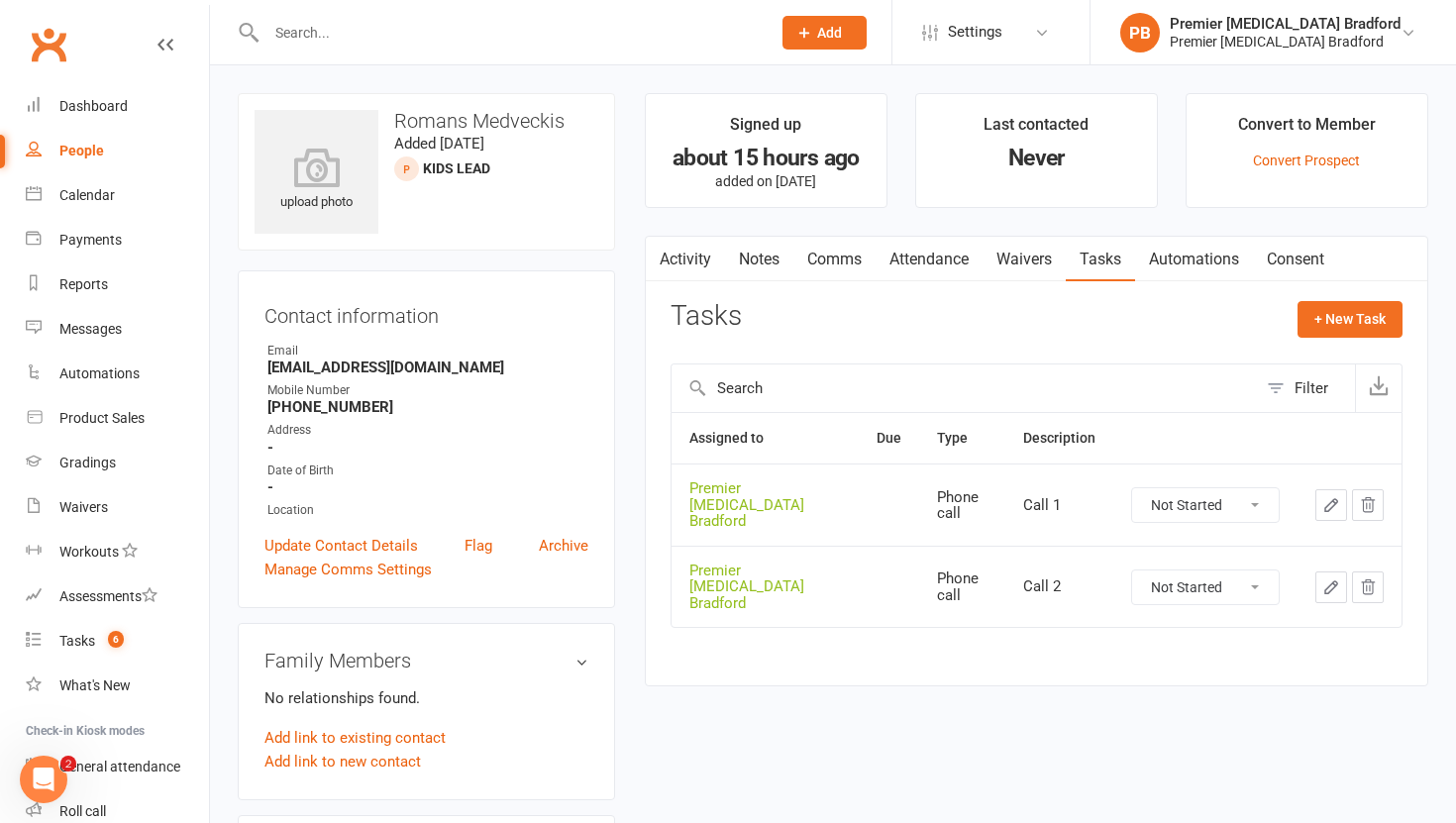 click on "Not Started In Progress Waiting Complete" at bounding box center [1205, 505] 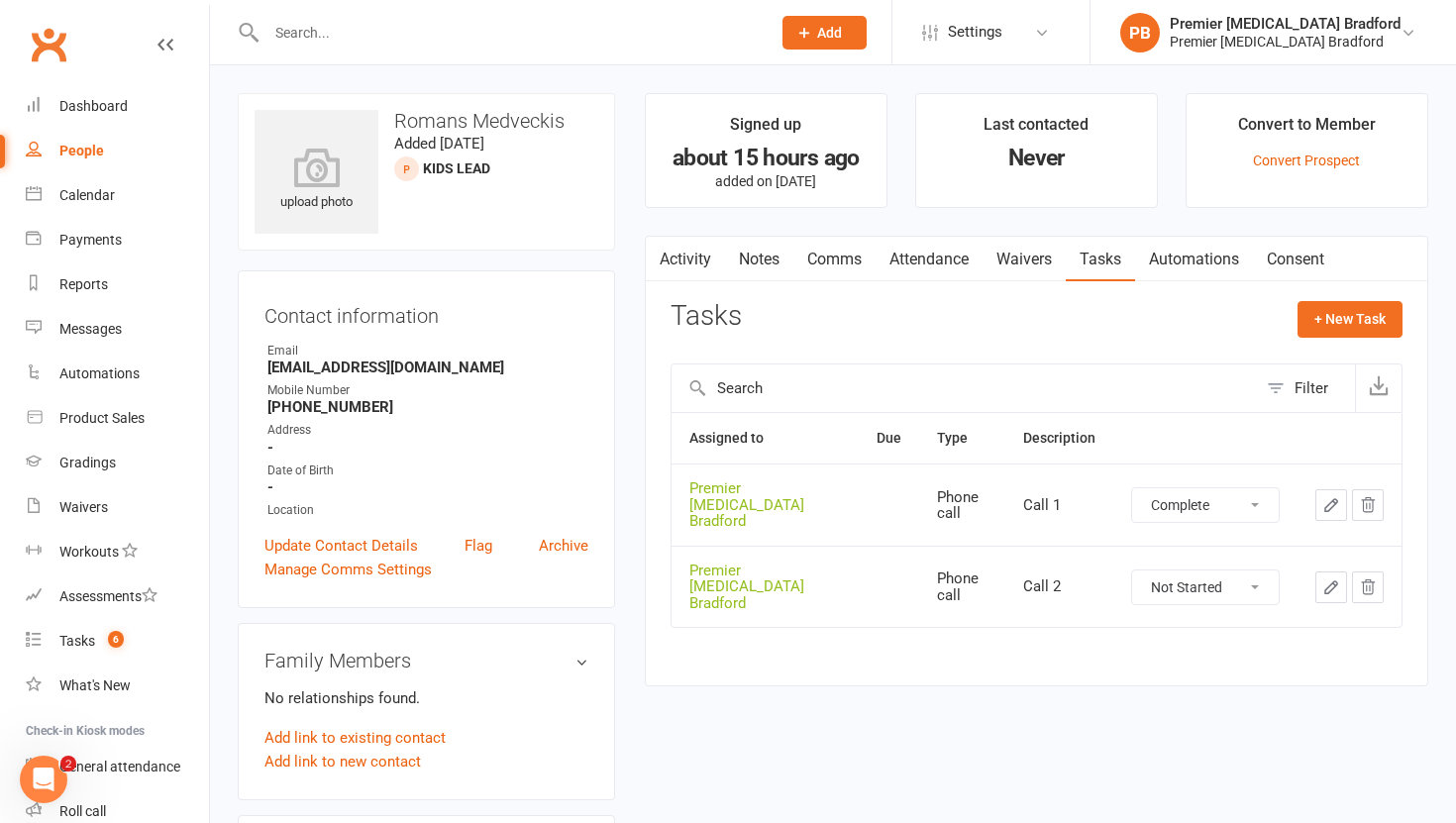 select on "unstarted" 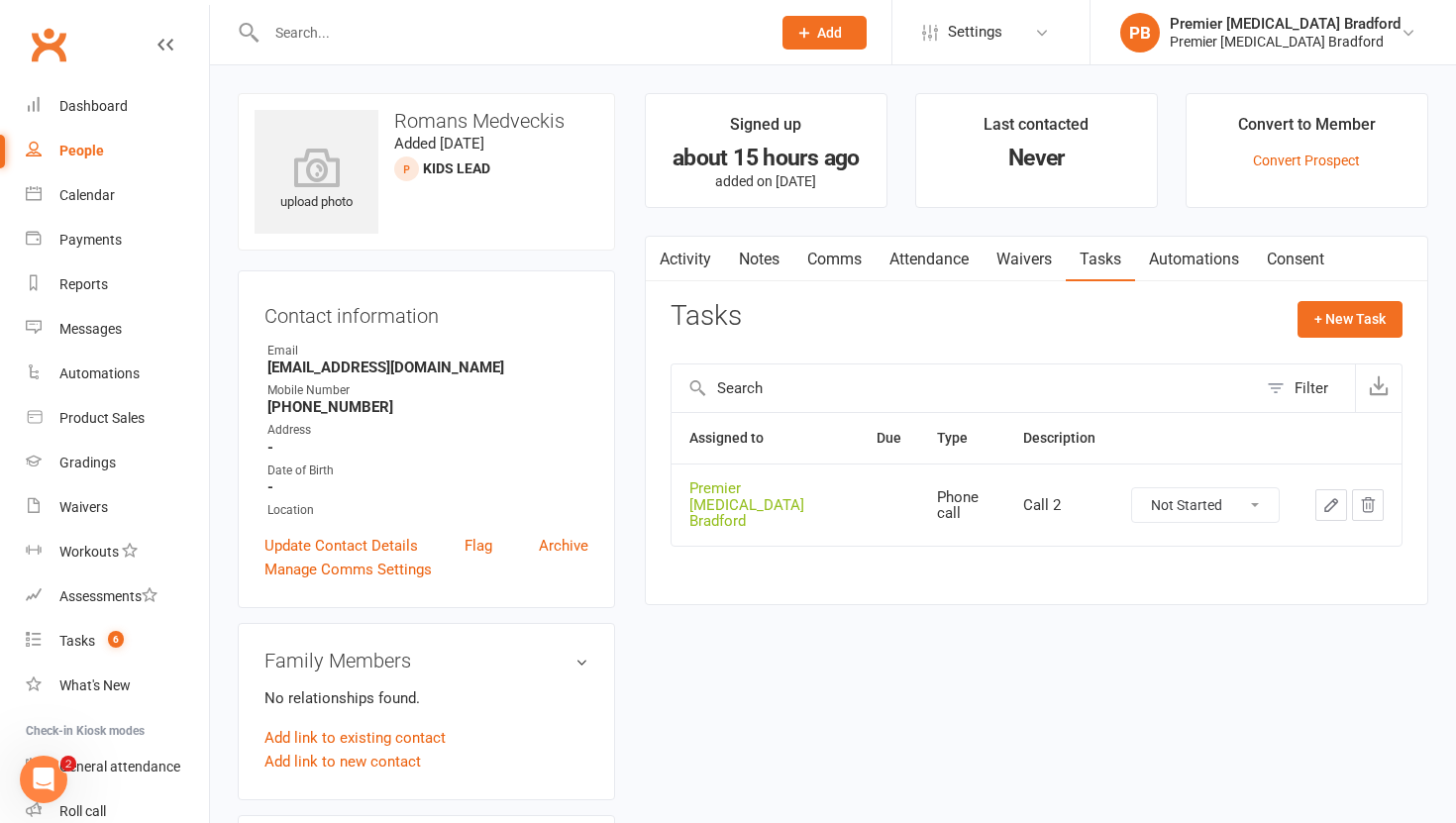 click on "Not Started In Progress Waiting Complete" at bounding box center [1205, 505] 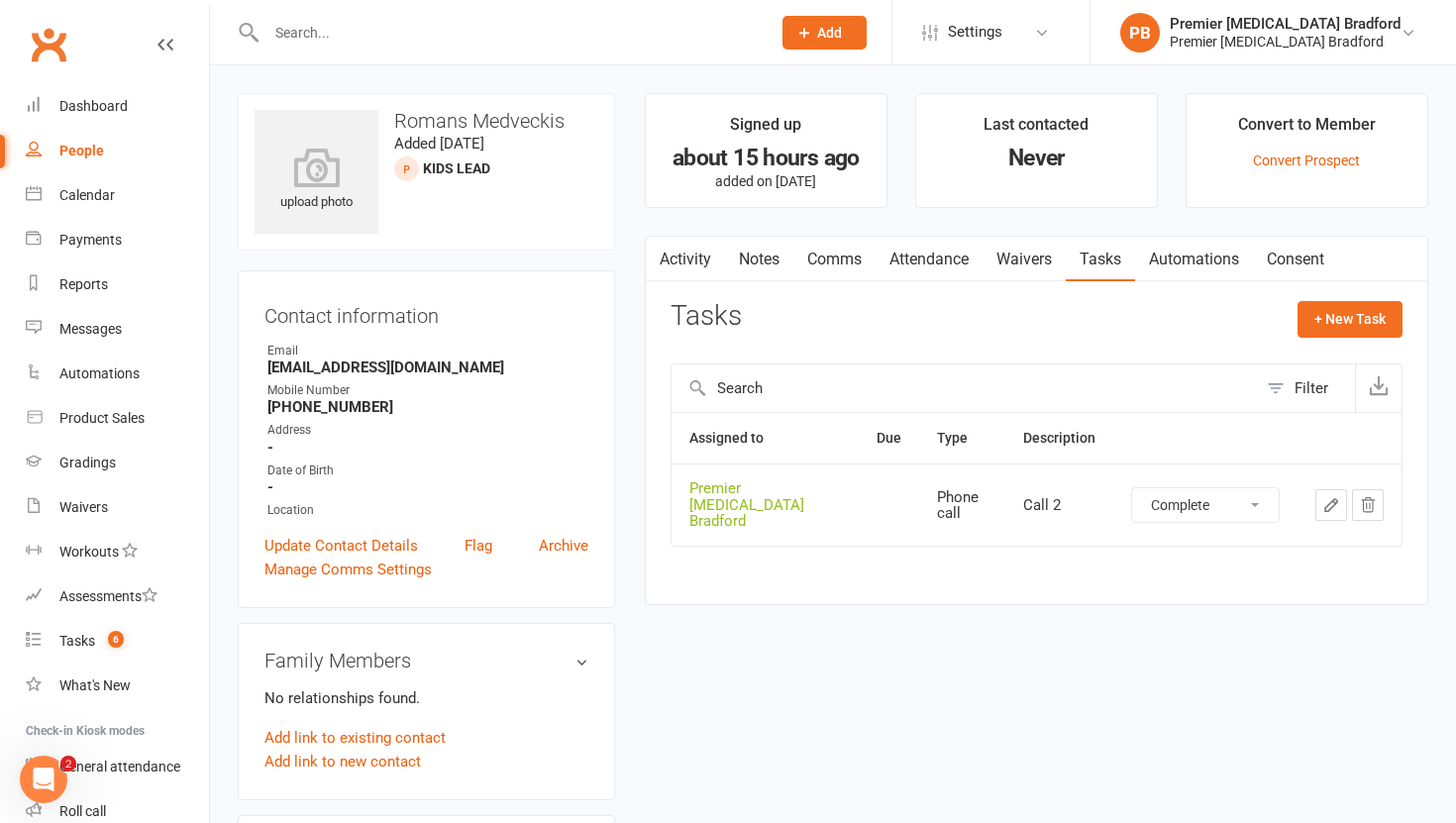 select on "unstarted" 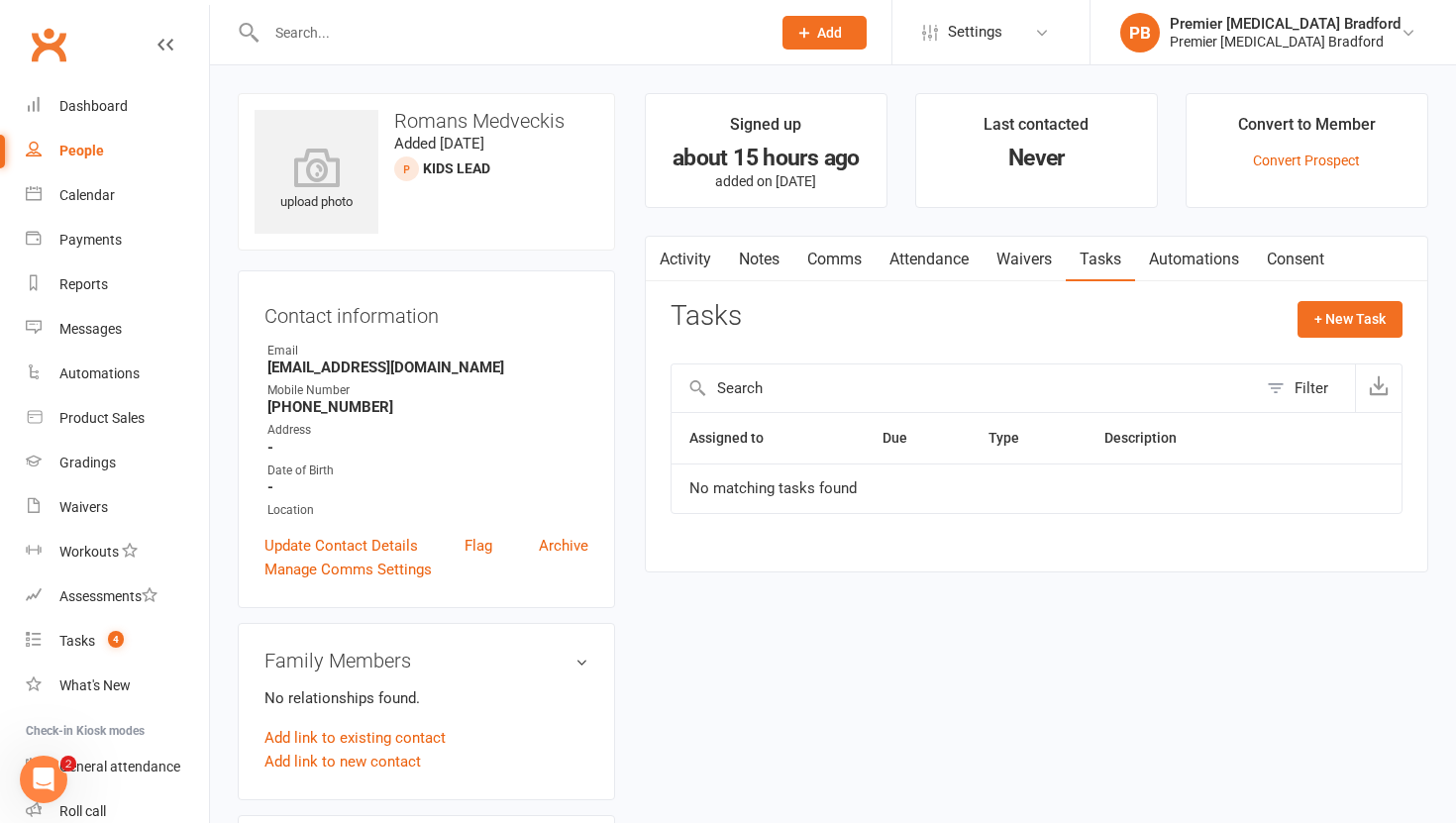 click on "Notes" at bounding box center (759, 259) 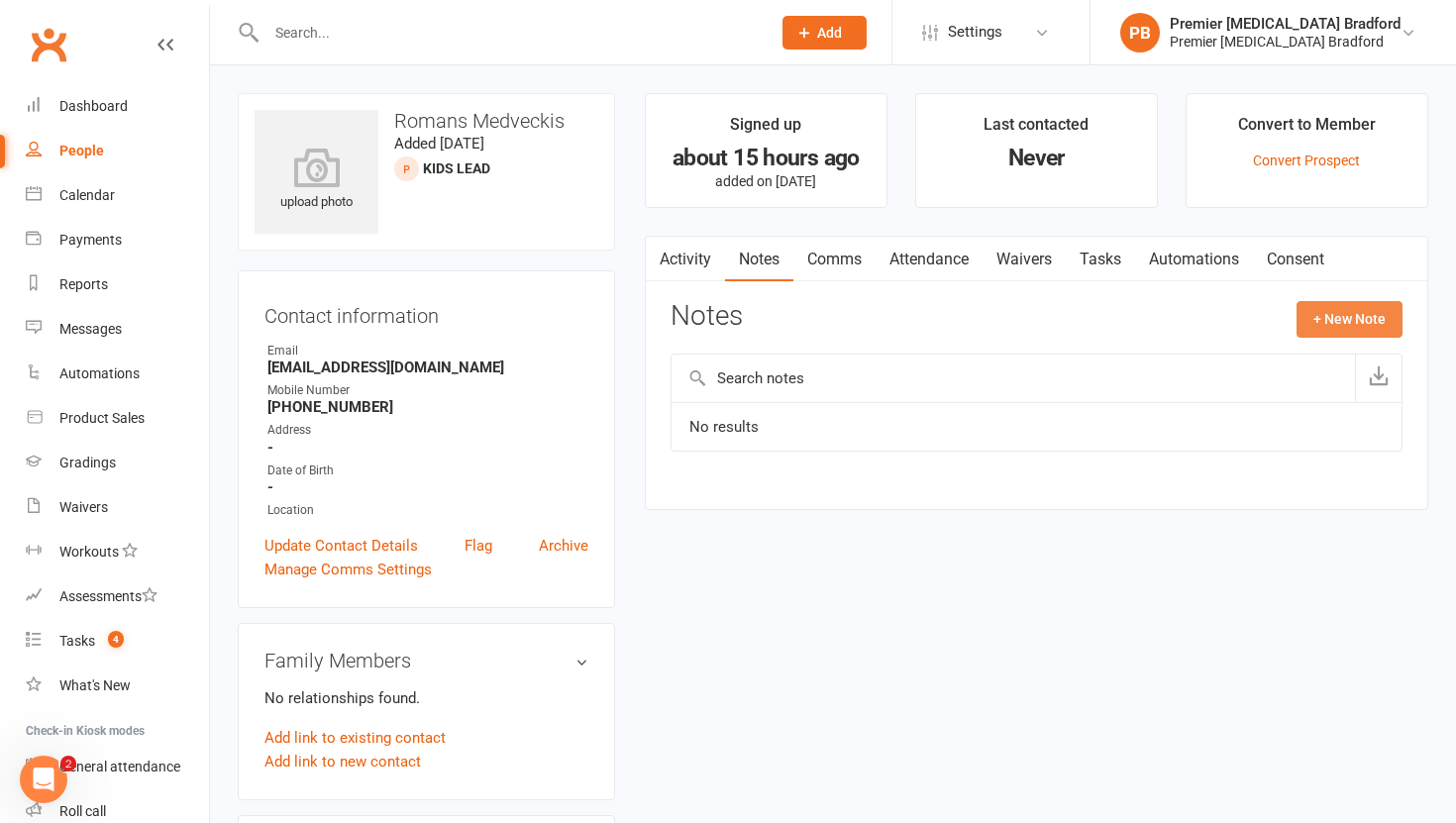 click on "+ New Note" at bounding box center (1349, 319) 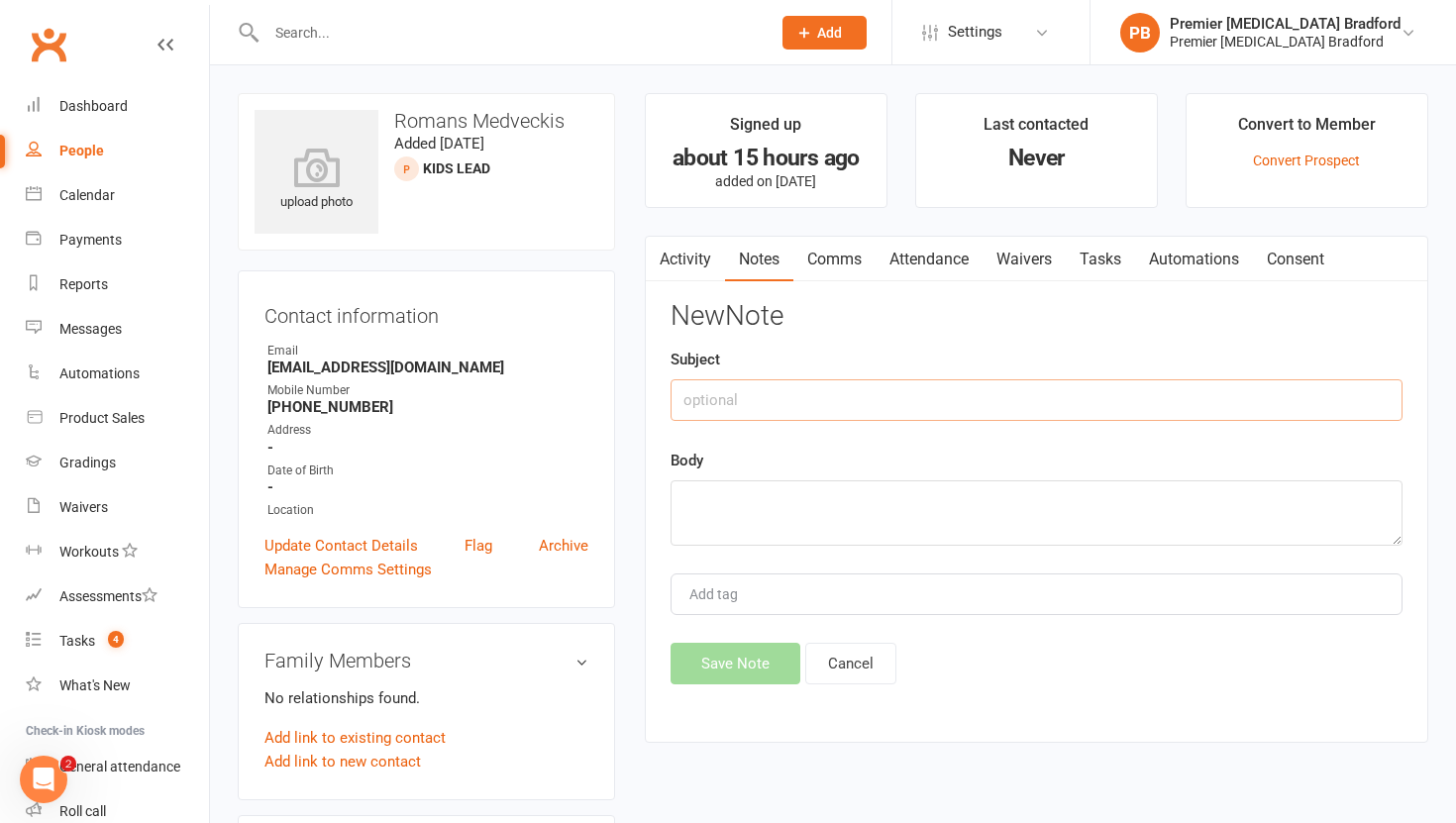 click at bounding box center [1036, 400] 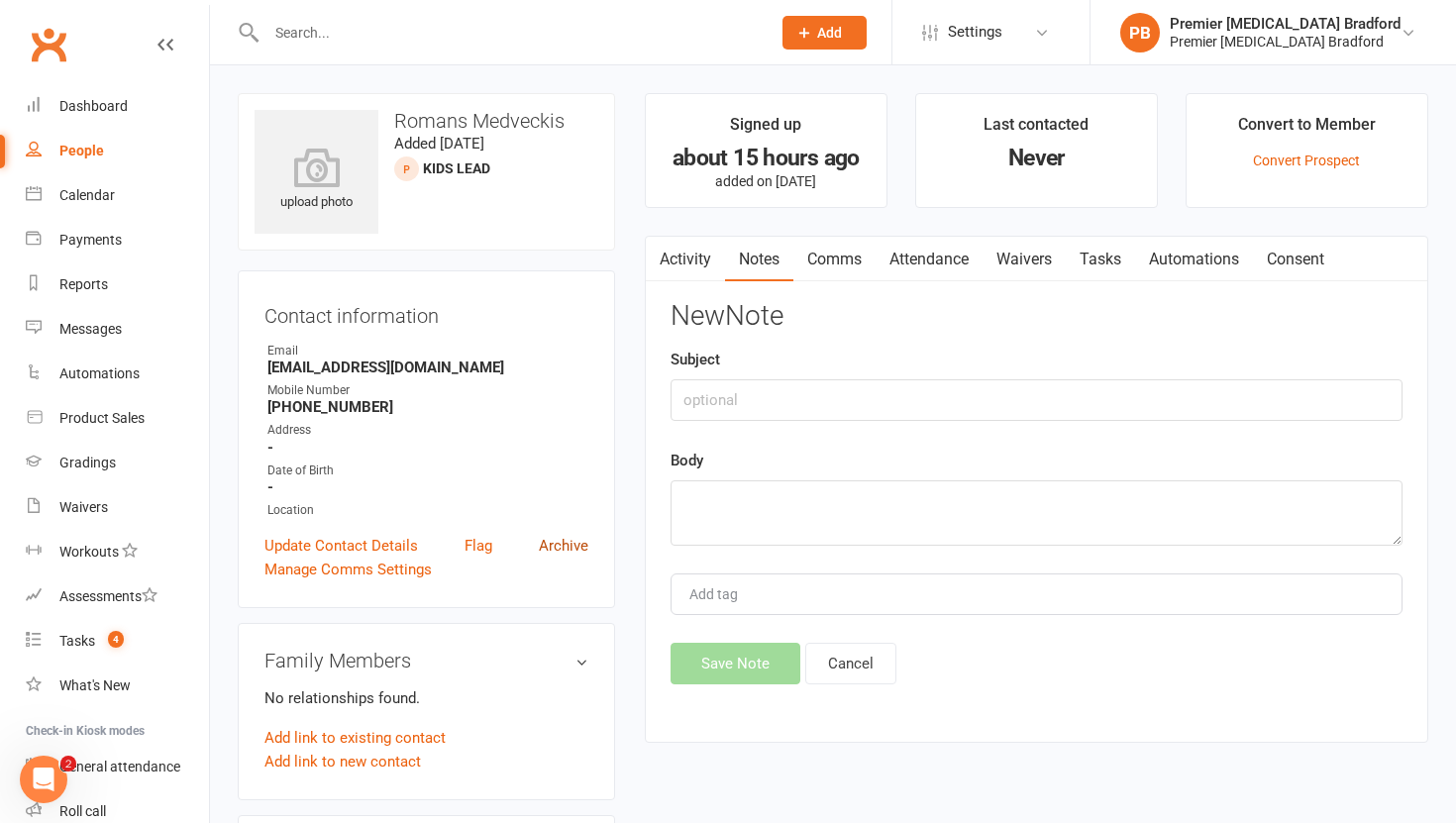click on "Archive" at bounding box center (564, 546) 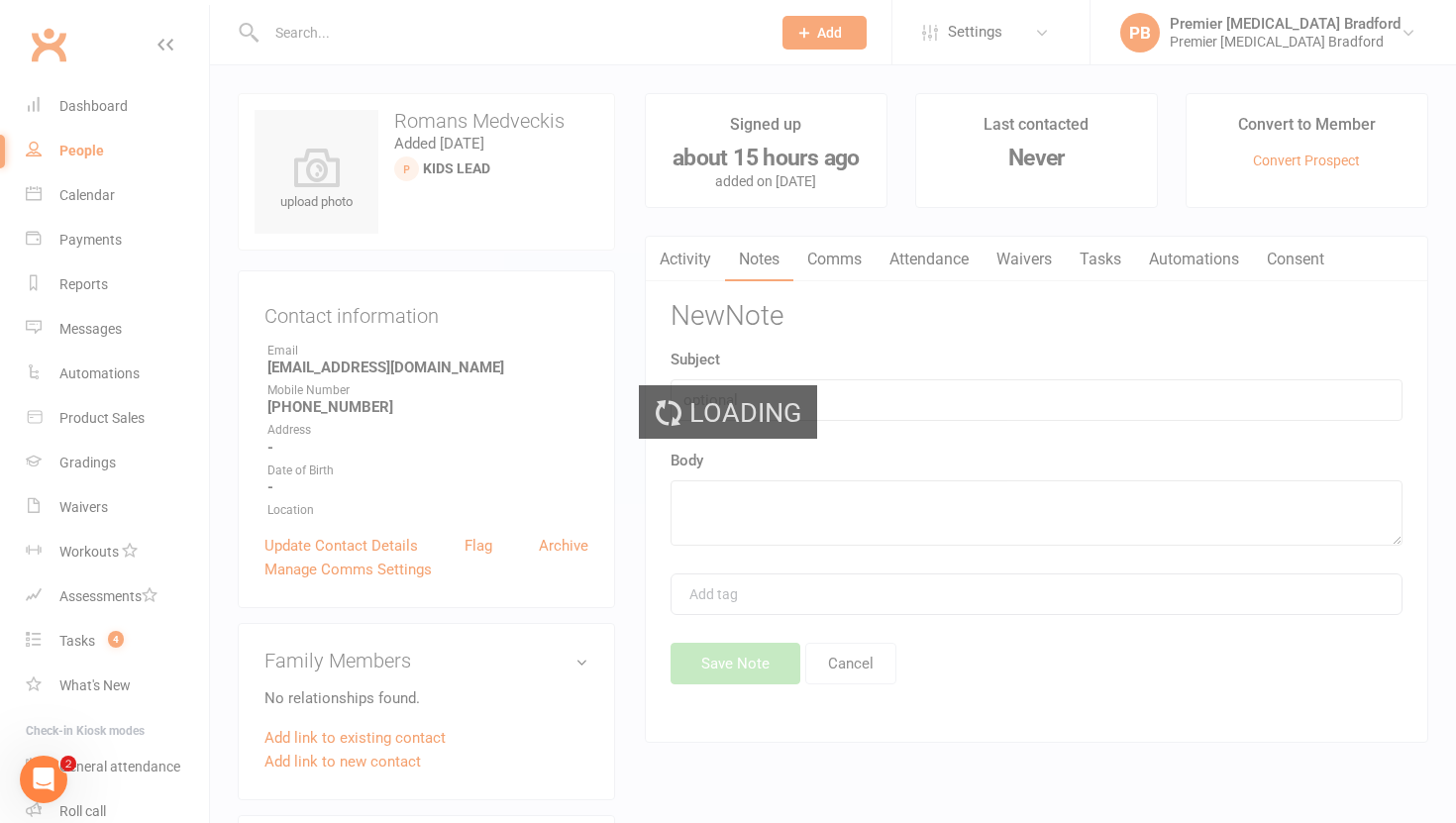 select on "100" 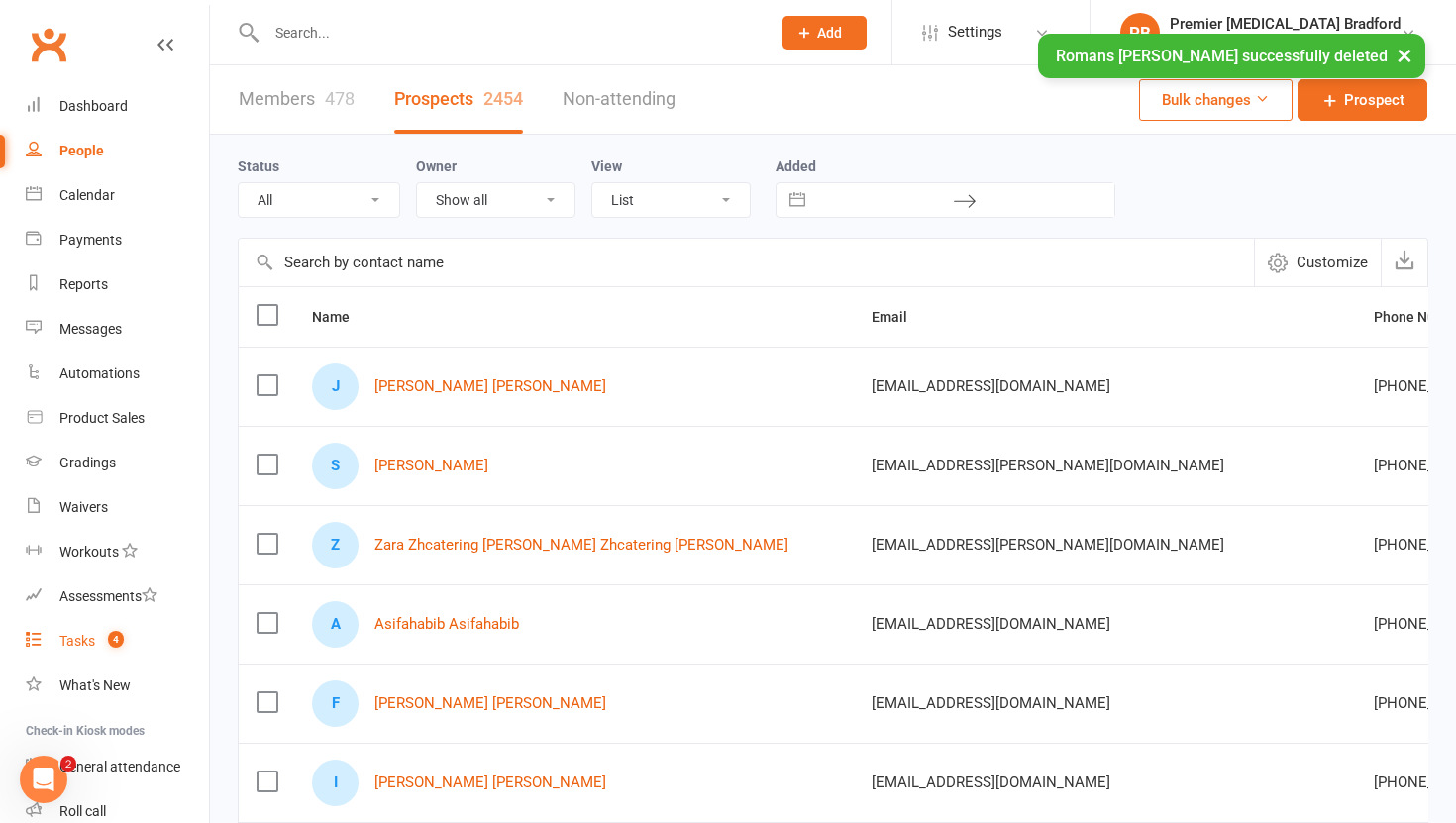 click on "Tasks" at bounding box center (77, 641) 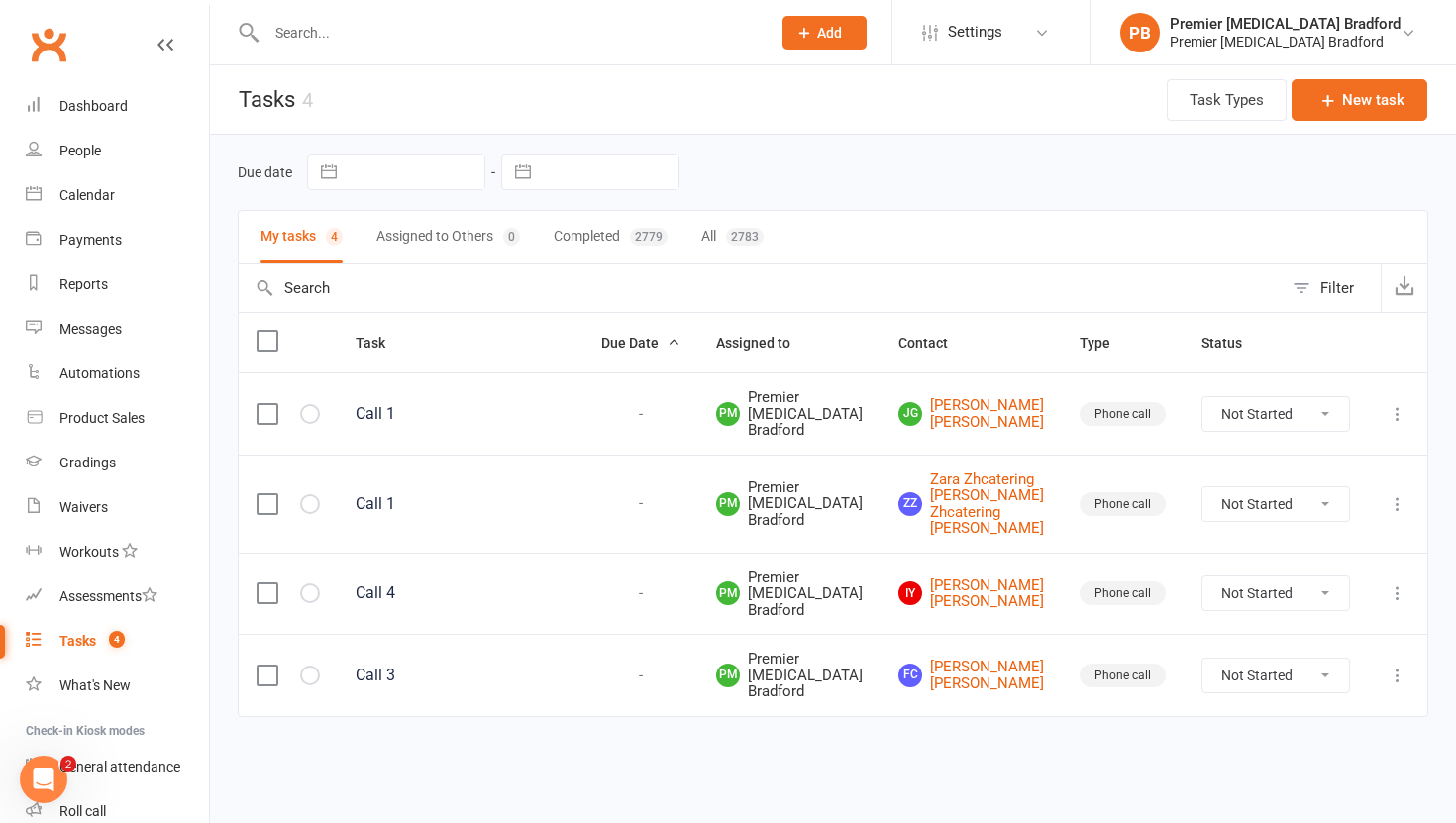 scroll, scrollTop: 59, scrollLeft: 0, axis: vertical 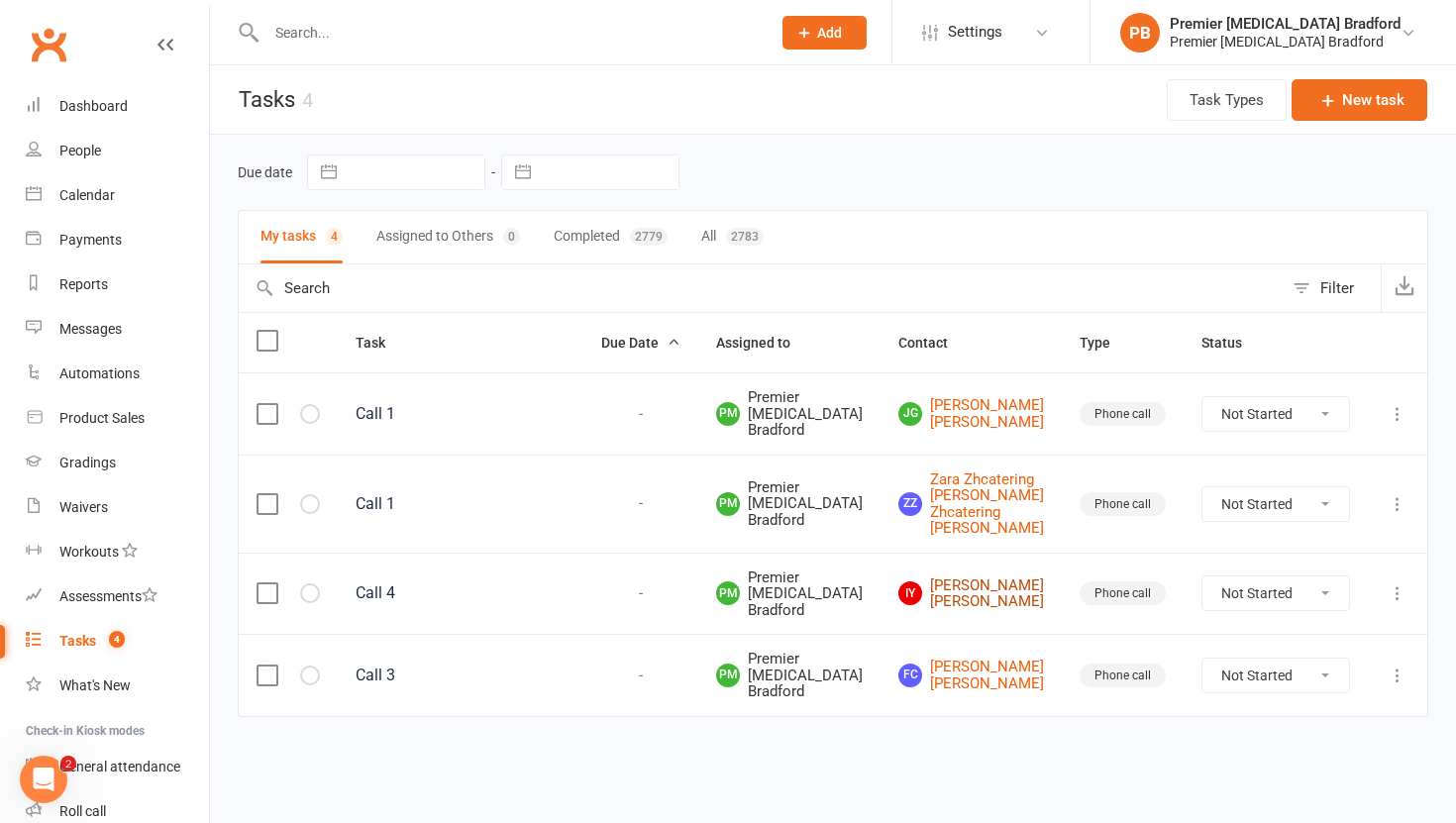 click on "Iy Ishrat yamin Ishrat yamin" at bounding box center (971, 593) 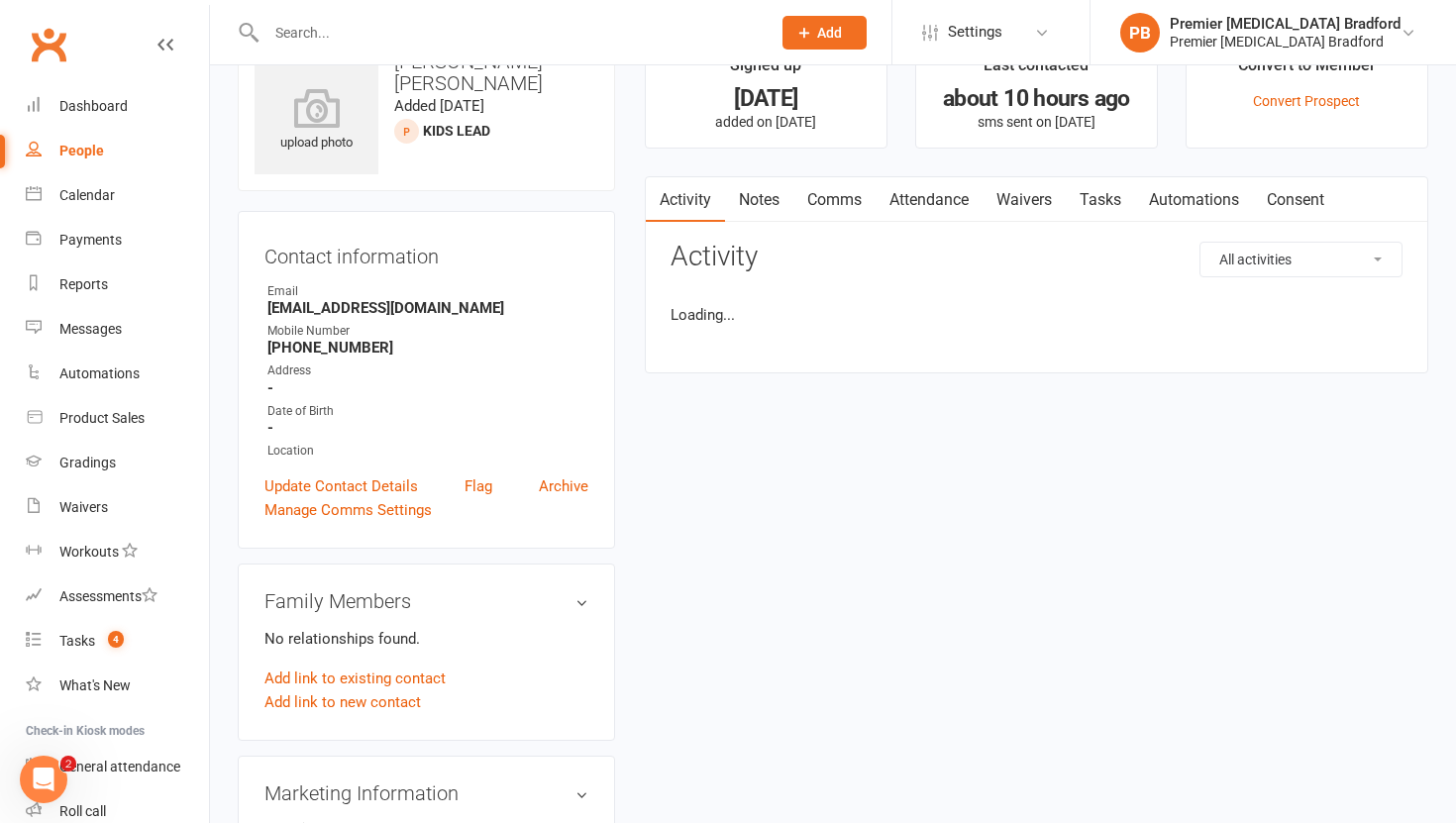 scroll, scrollTop: 0, scrollLeft: 0, axis: both 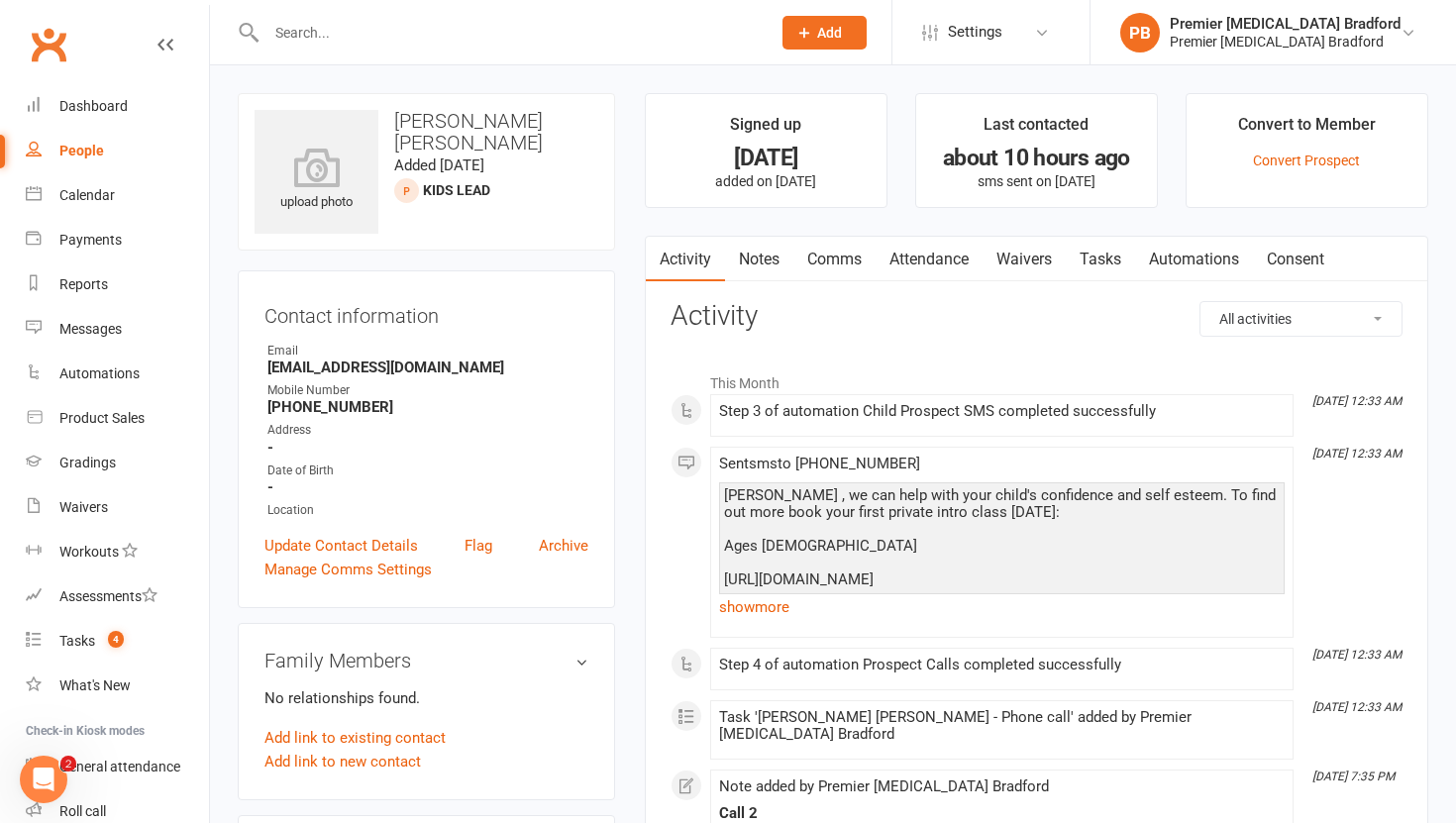 click on "Tasks" at bounding box center (1100, 259) 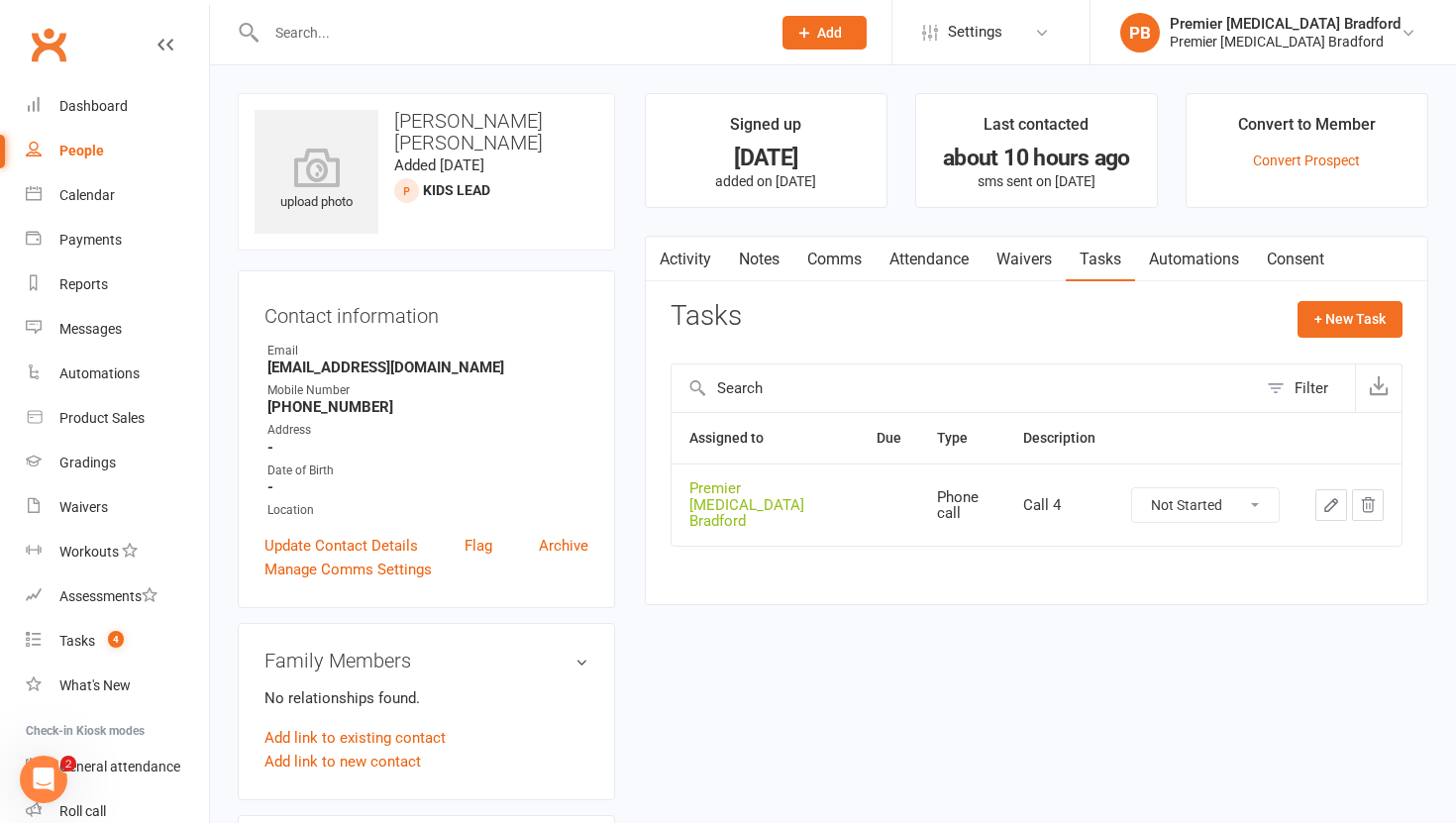 click on "Not Started In Progress Waiting Complete" at bounding box center (1205, 505) 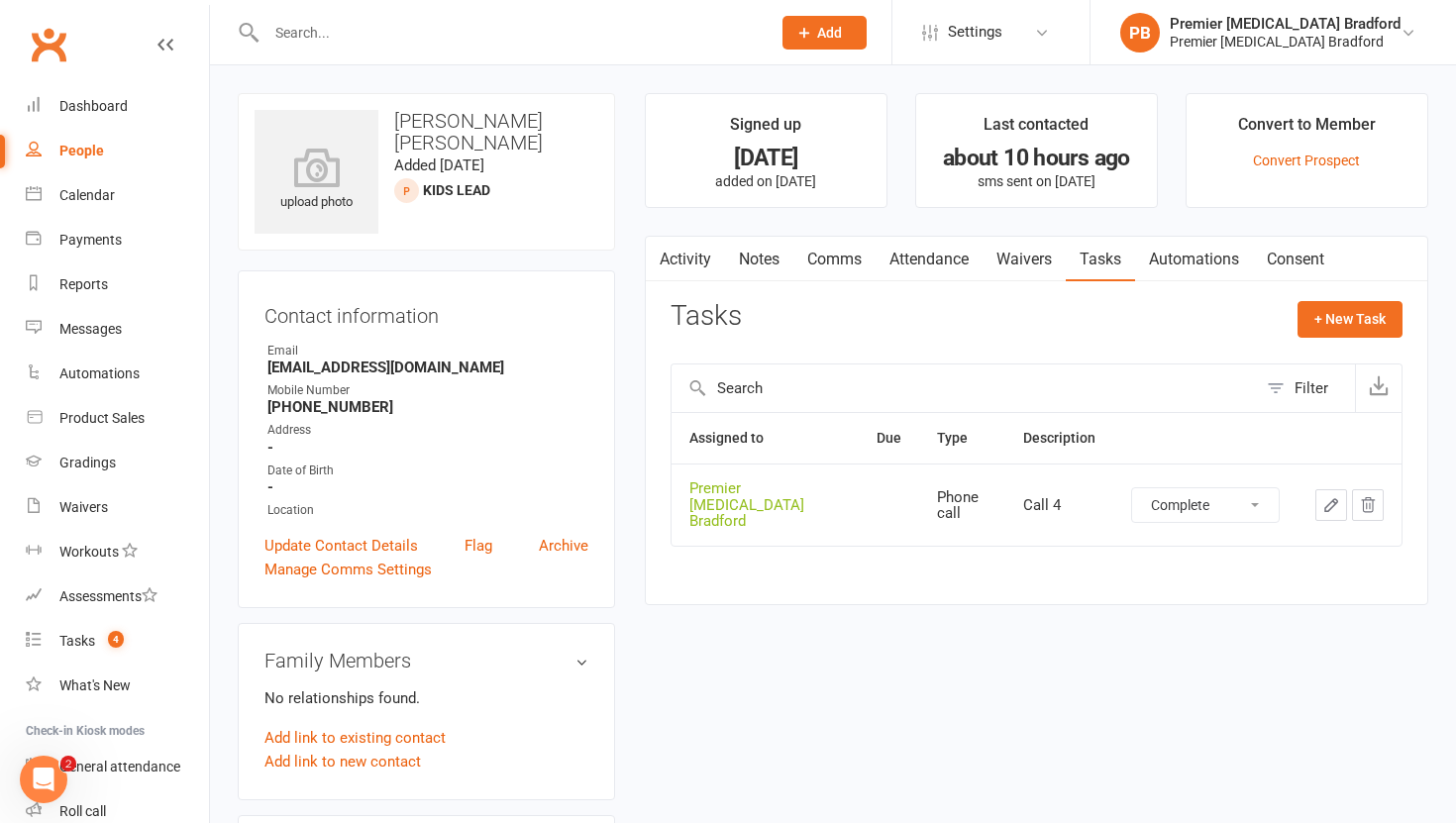 select on "unstarted" 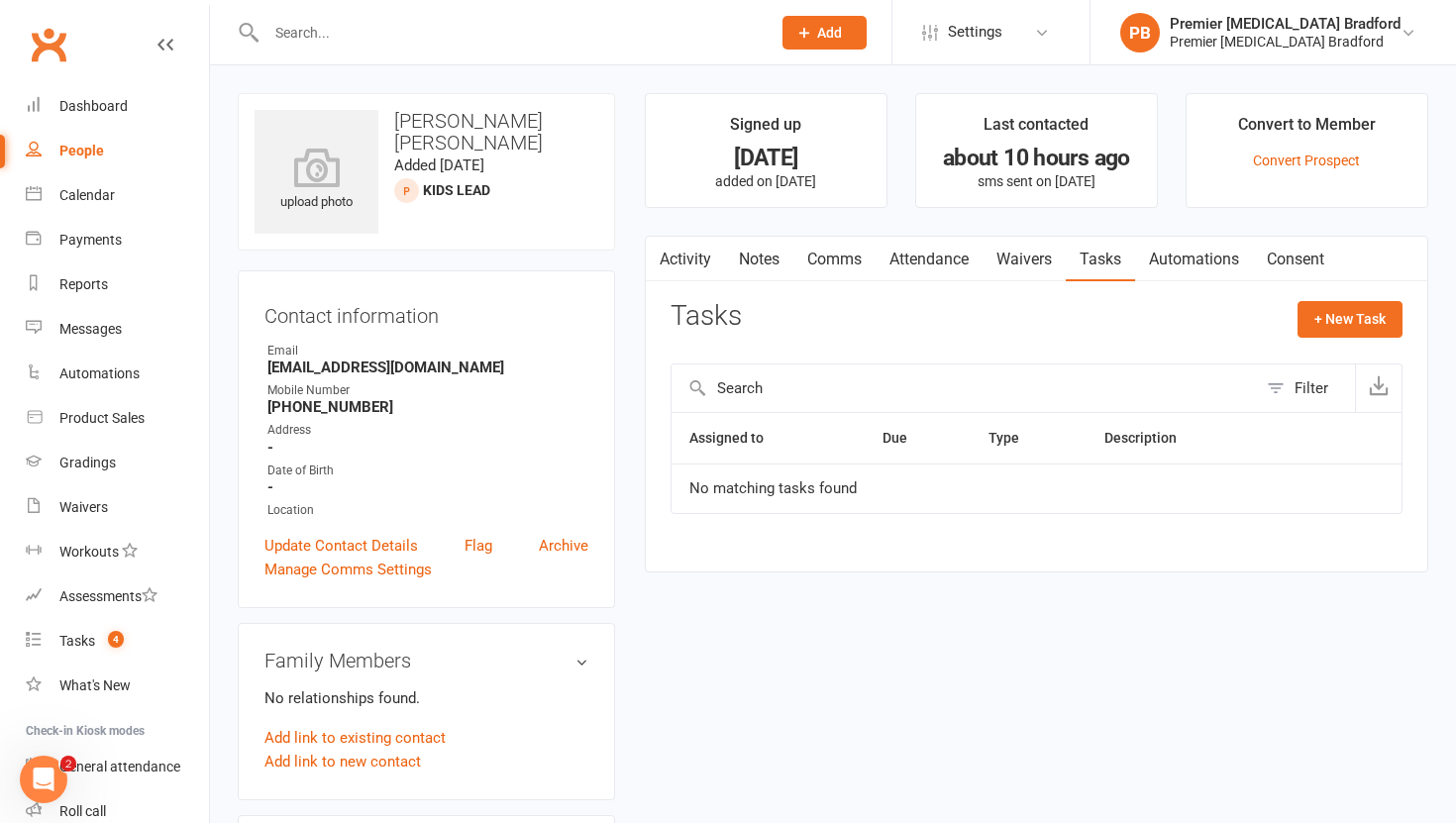click on "Notes" at bounding box center (759, 259) 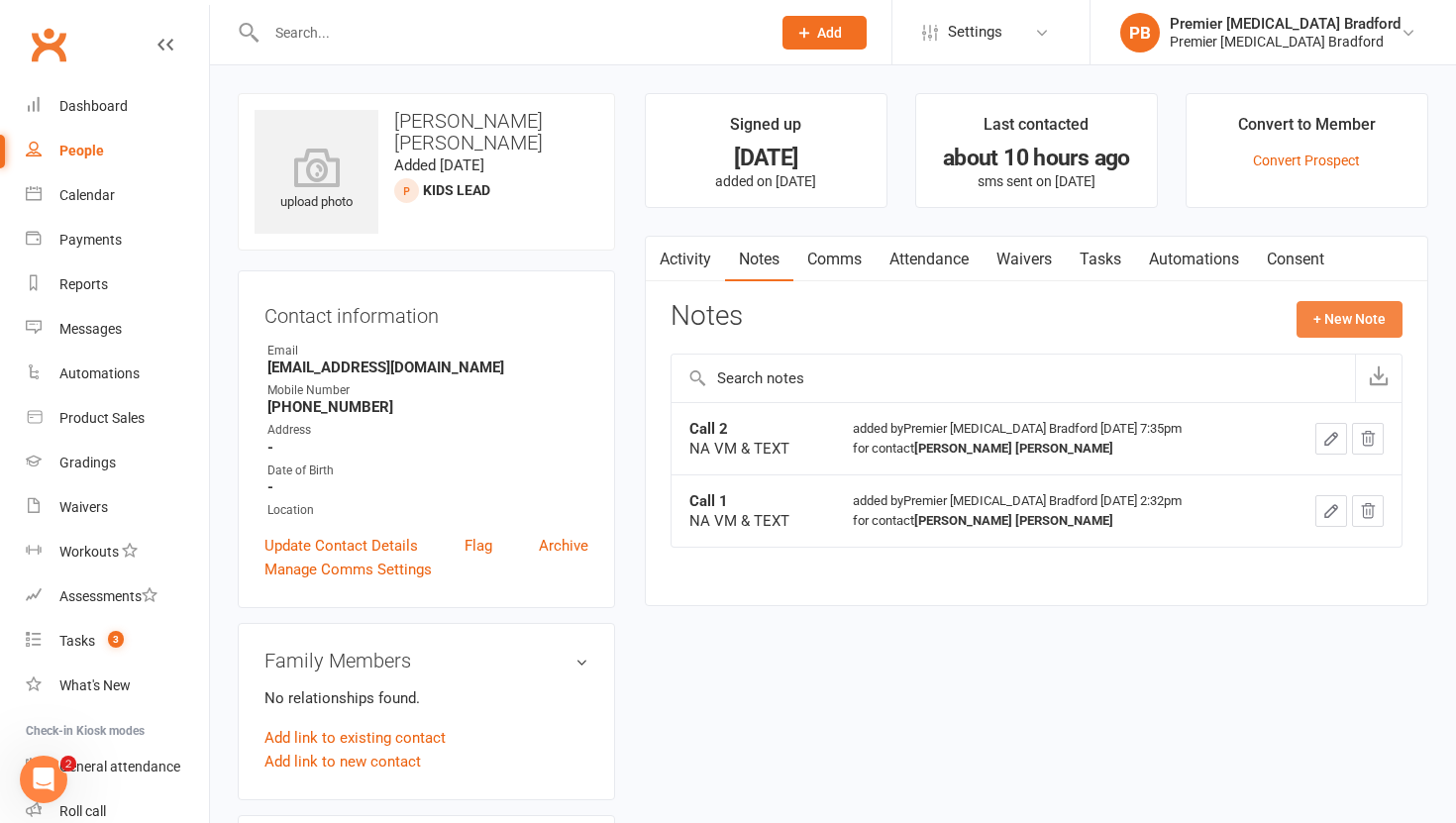 click on "+ New Note" at bounding box center [1349, 319] 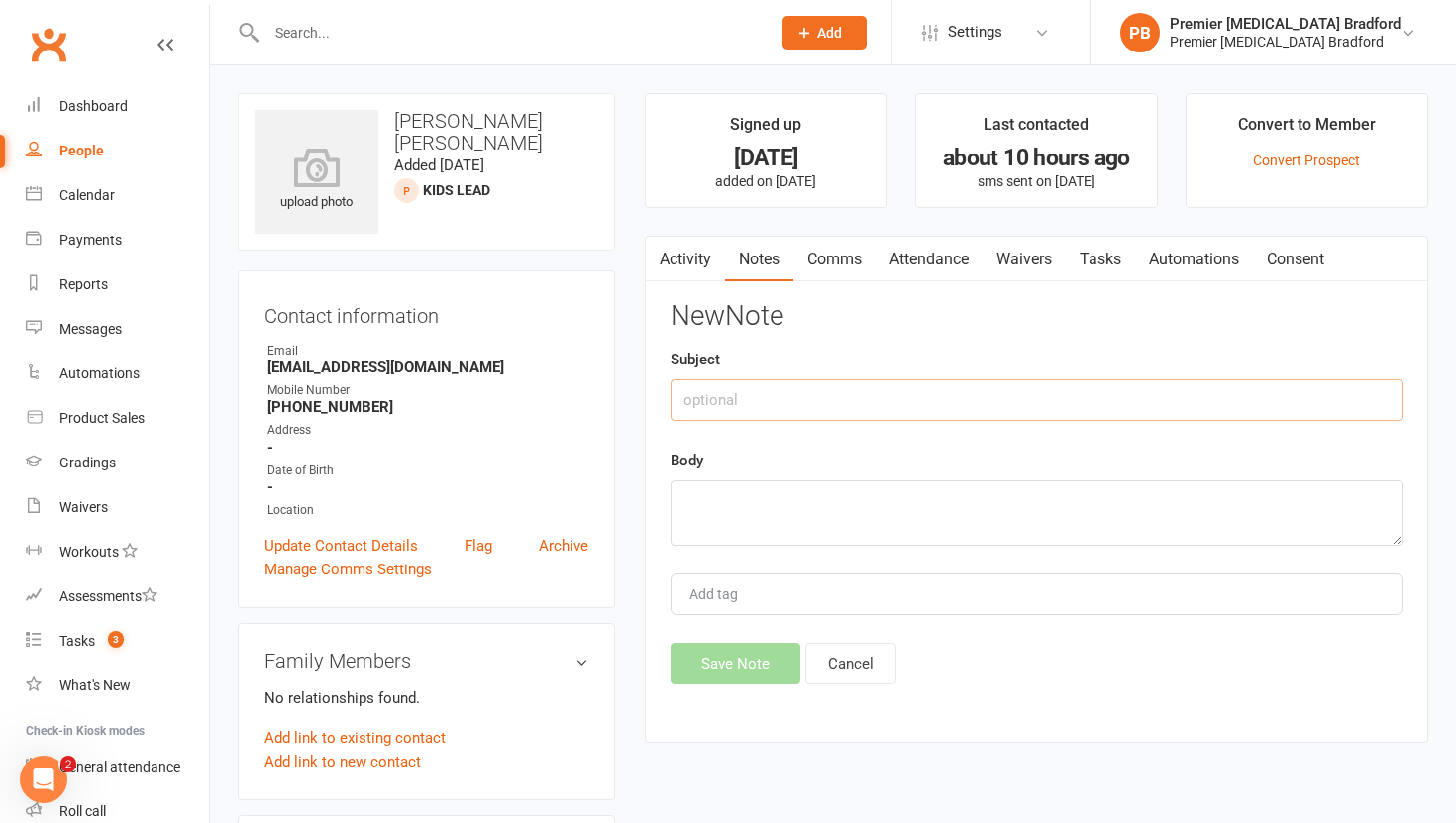 click at bounding box center (1036, 400) 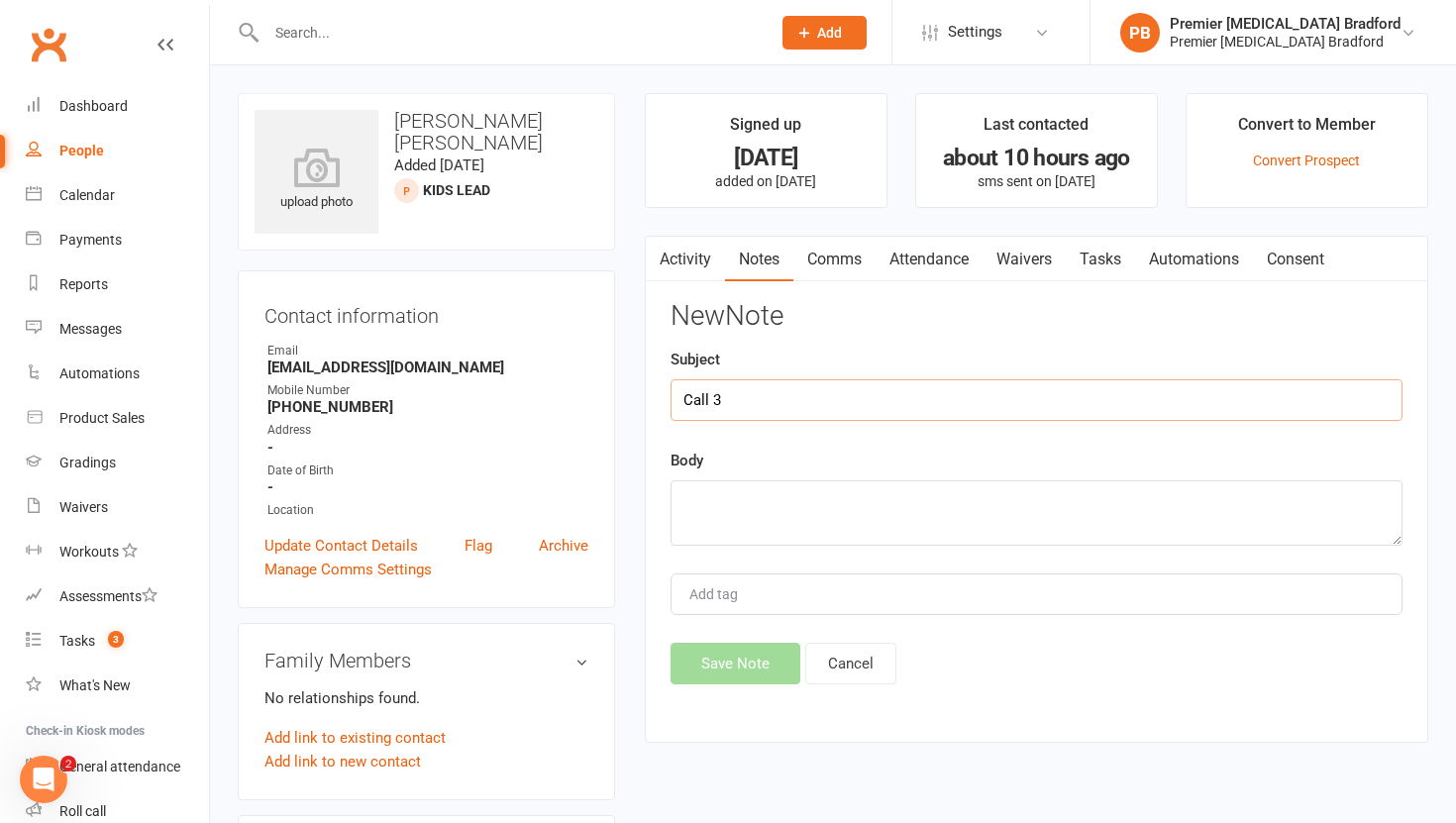 type on "Call 3" 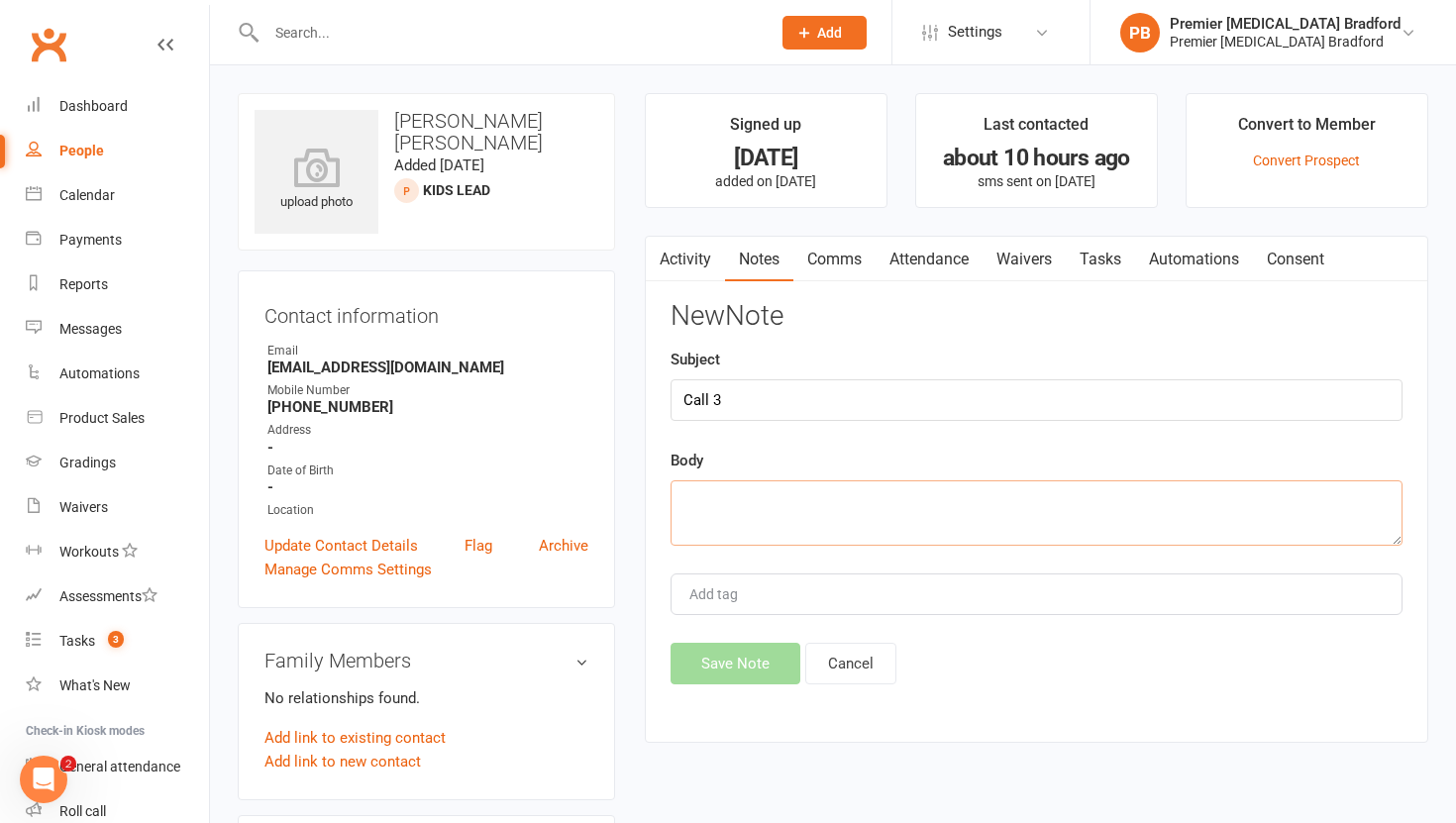 click at bounding box center (1036, 513) 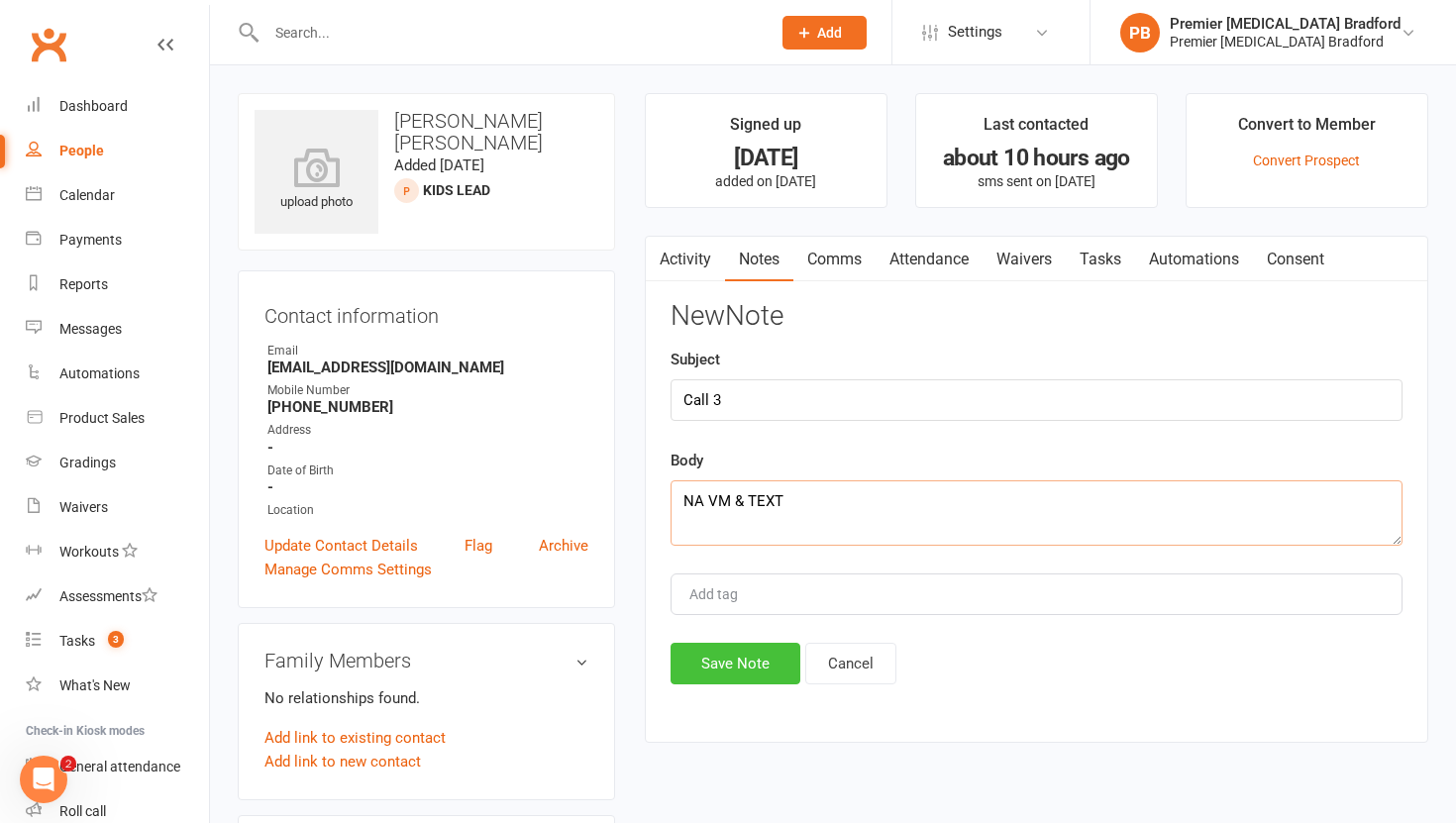type on "NA VM & TEXT" 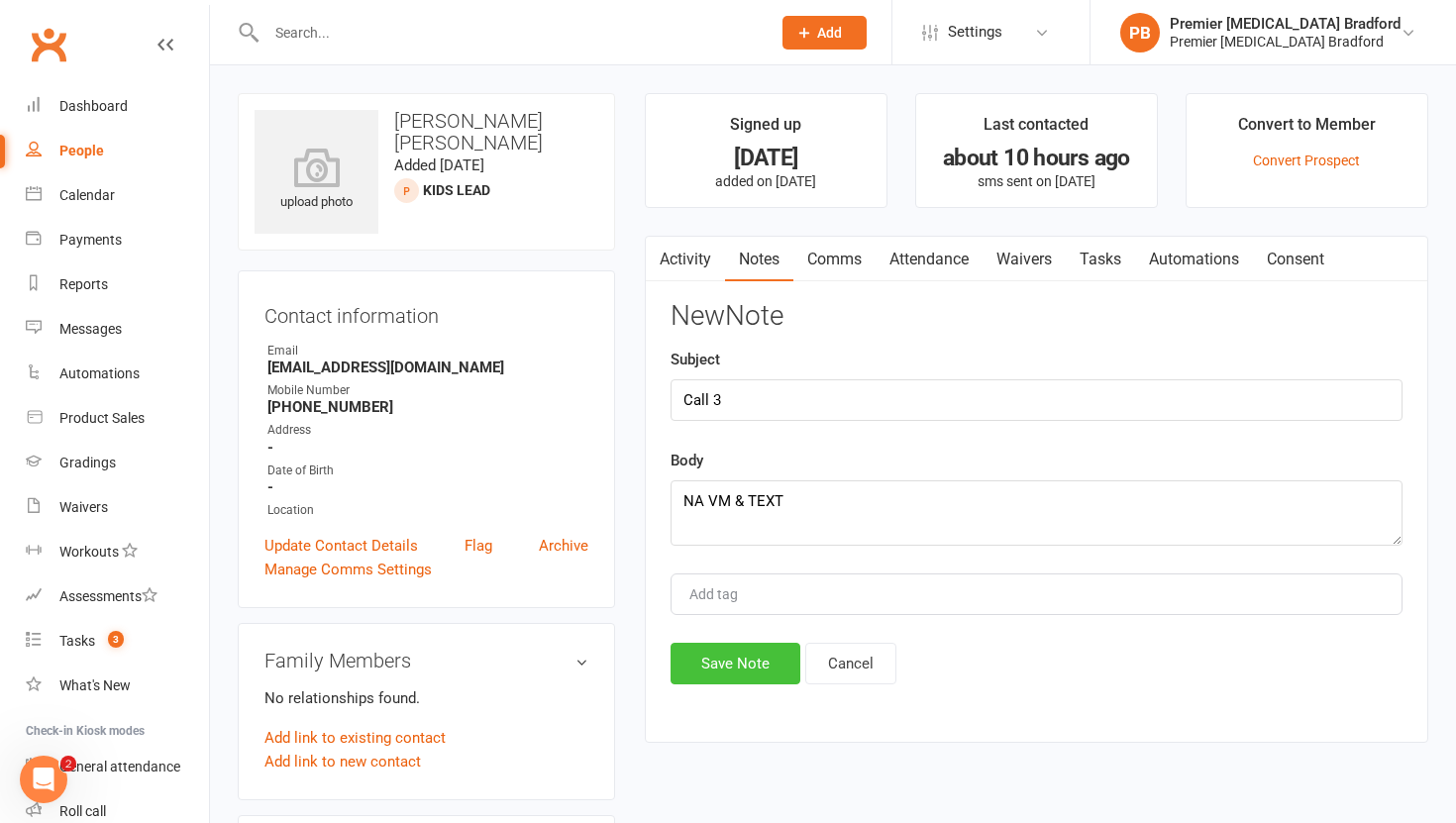 click on "Save Note" at bounding box center (735, 664) 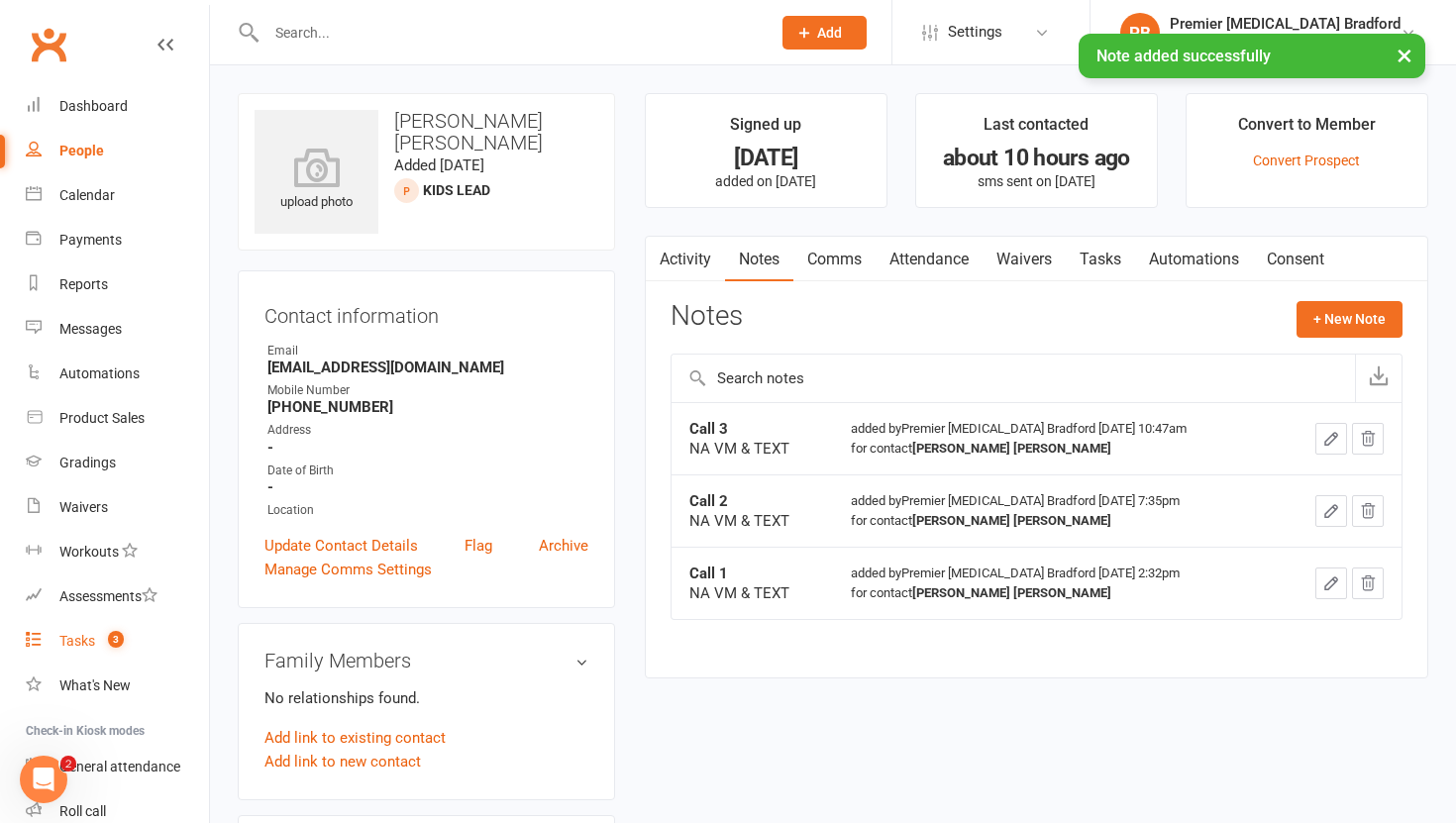 click on "Tasks" at bounding box center (77, 641) 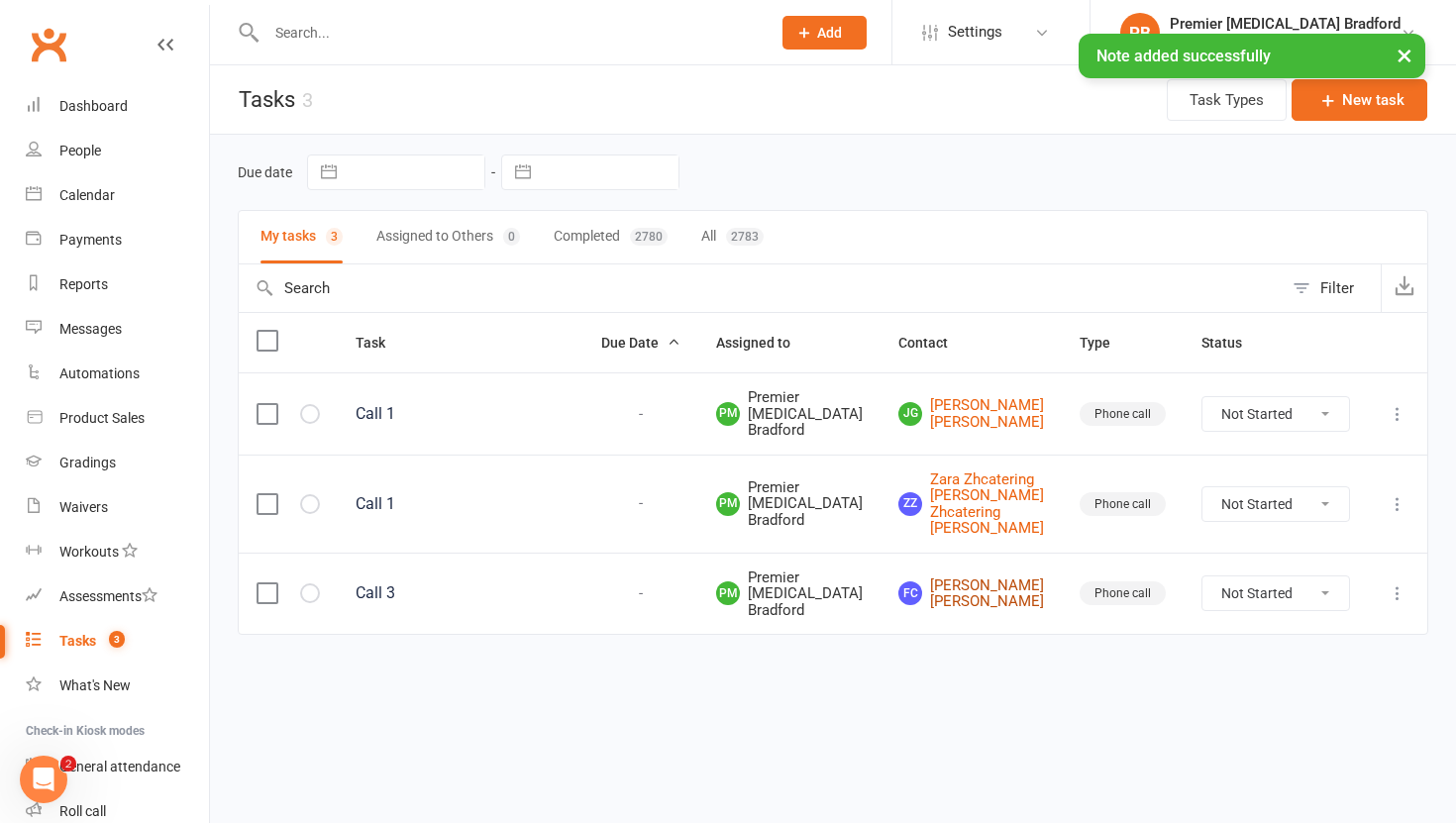 click on "FC Florentina Calin Florentina Calin" at bounding box center (971, 593) 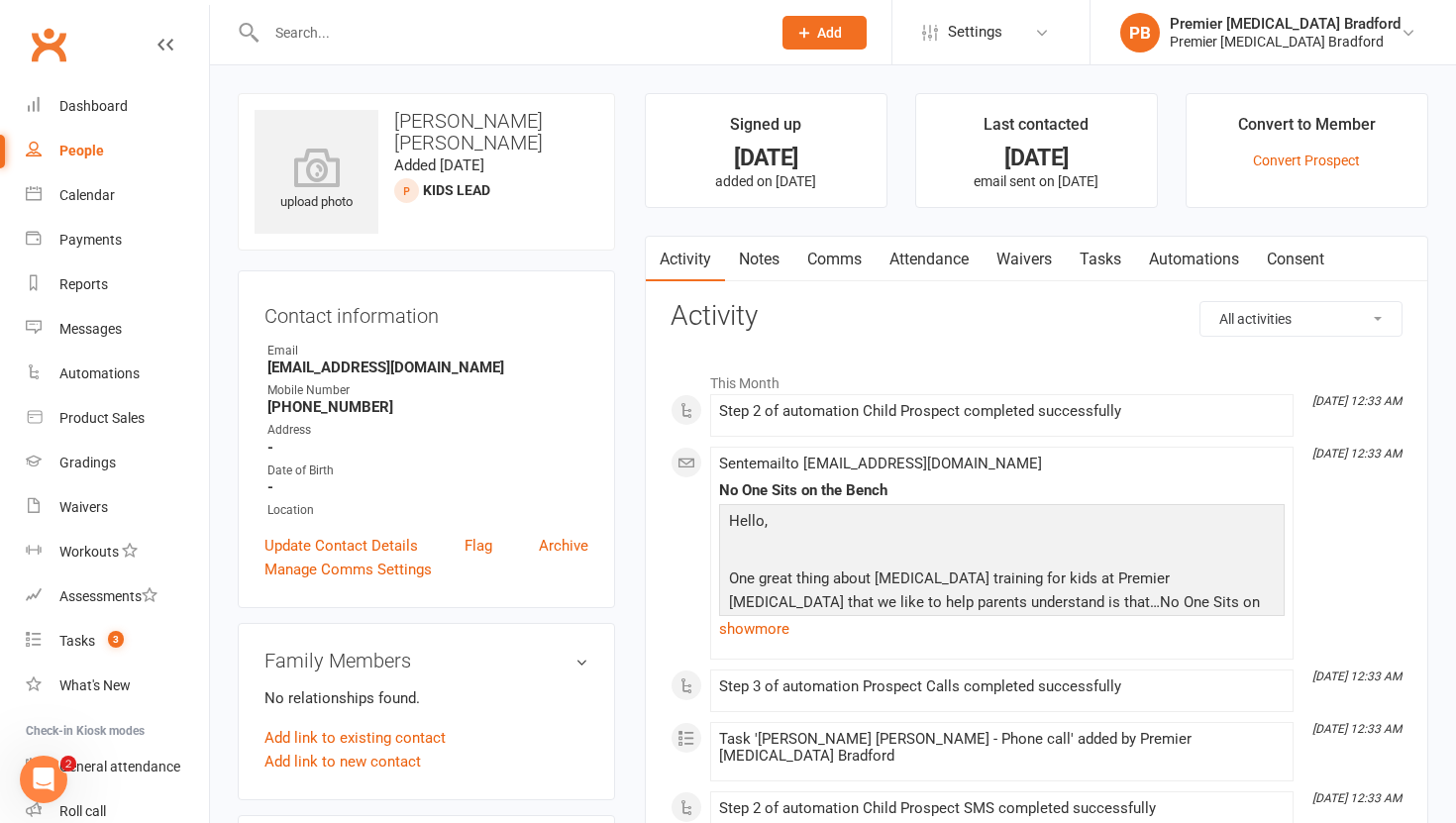 click on "Tasks" at bounding box center [1100, 259] 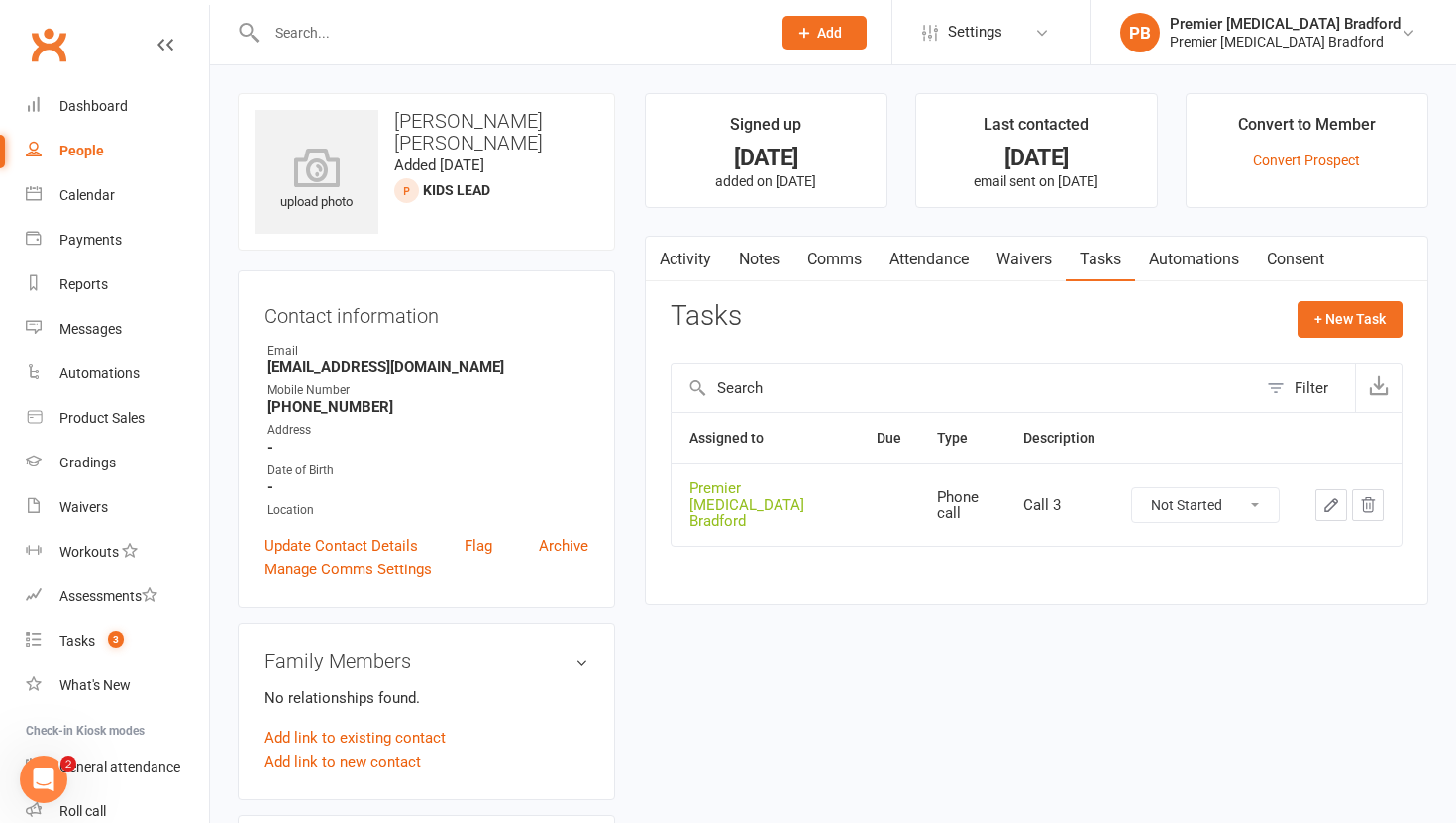 click on "Not Started In Progress Waiting Complete" at bounding box center (1205, 505) 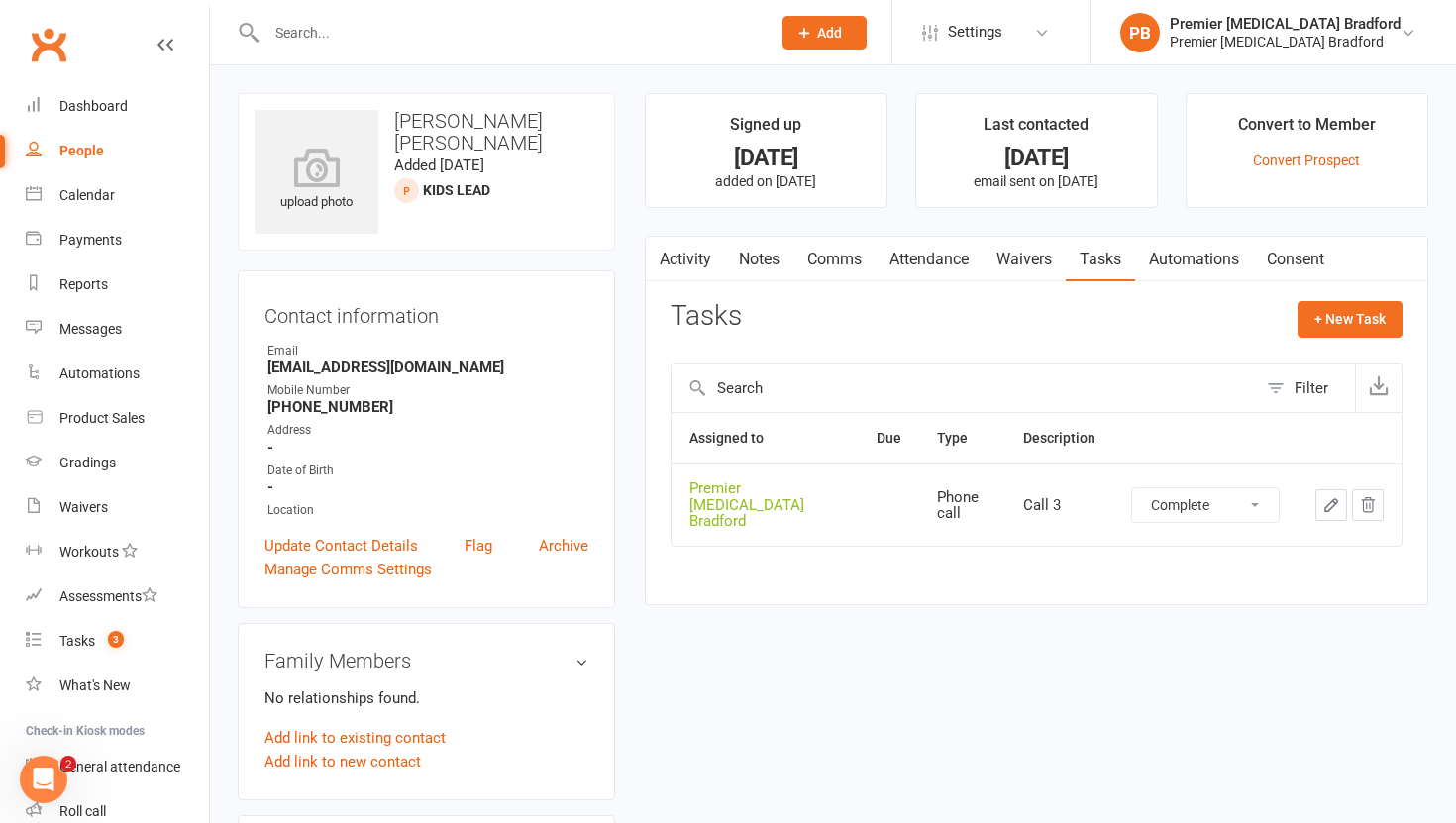 select on "unstarted" 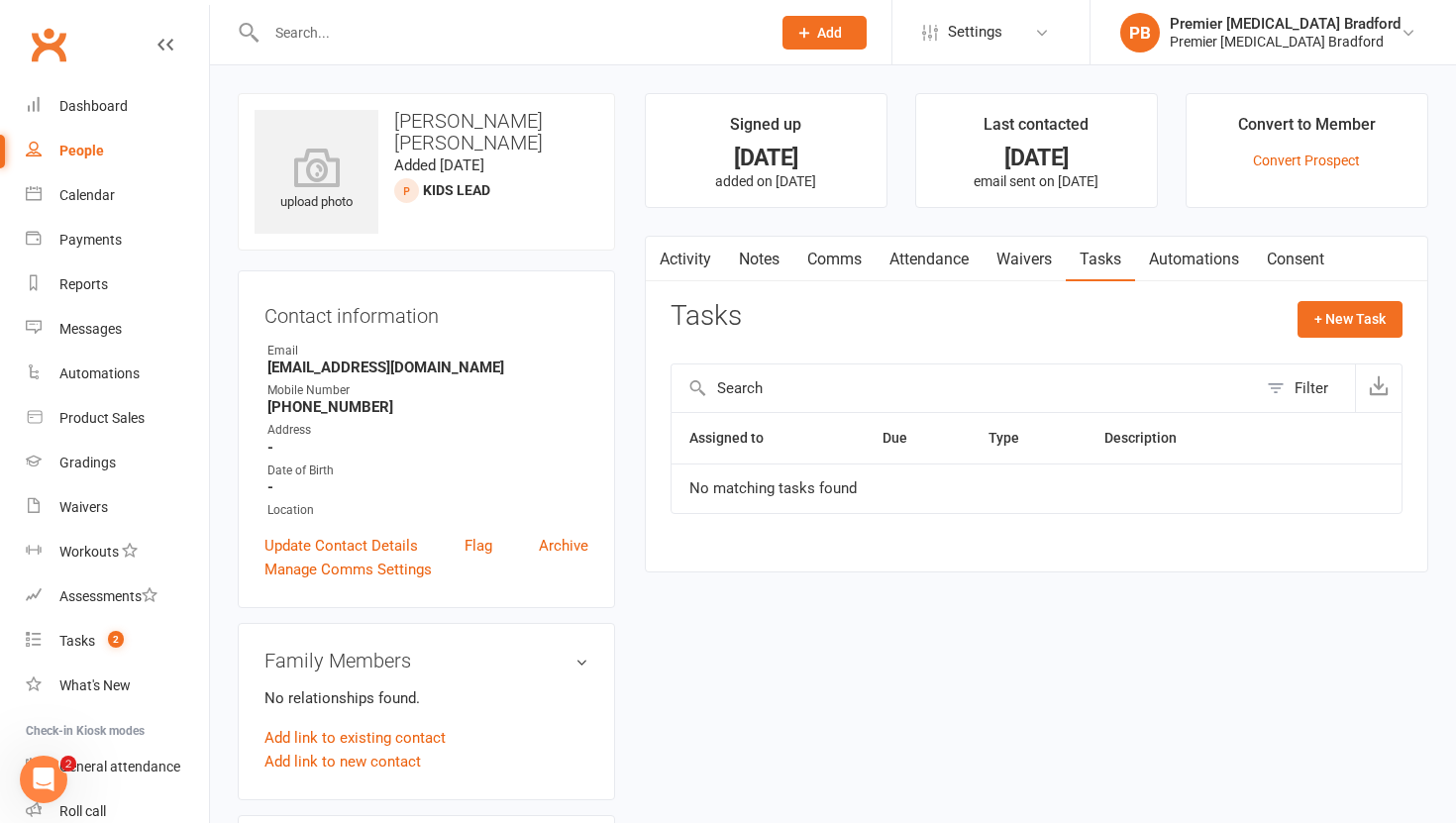 click on "Notes" at bounding box center (759, 259) 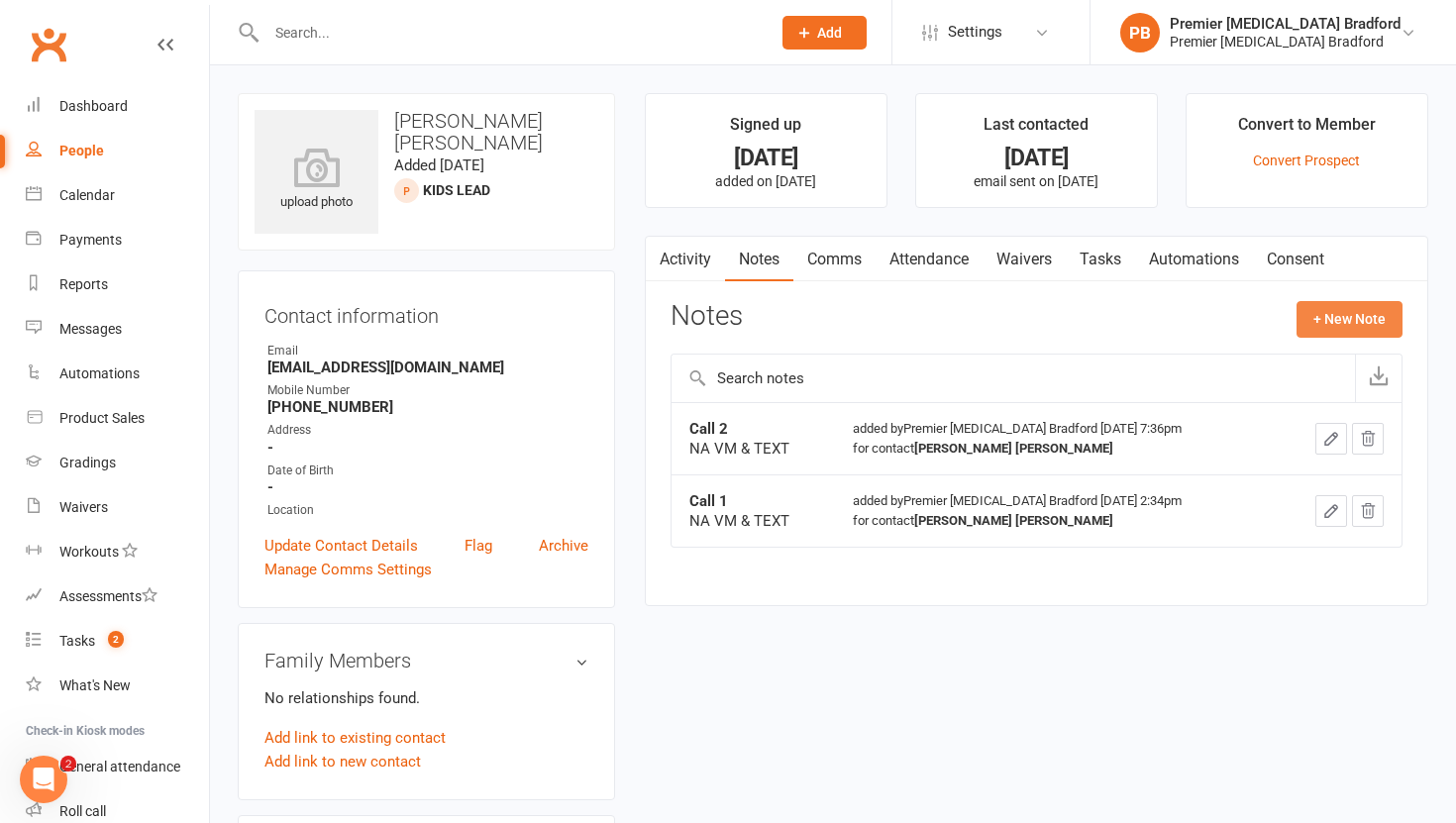 click on "+ New Note" at bounding box center [1349, 319] 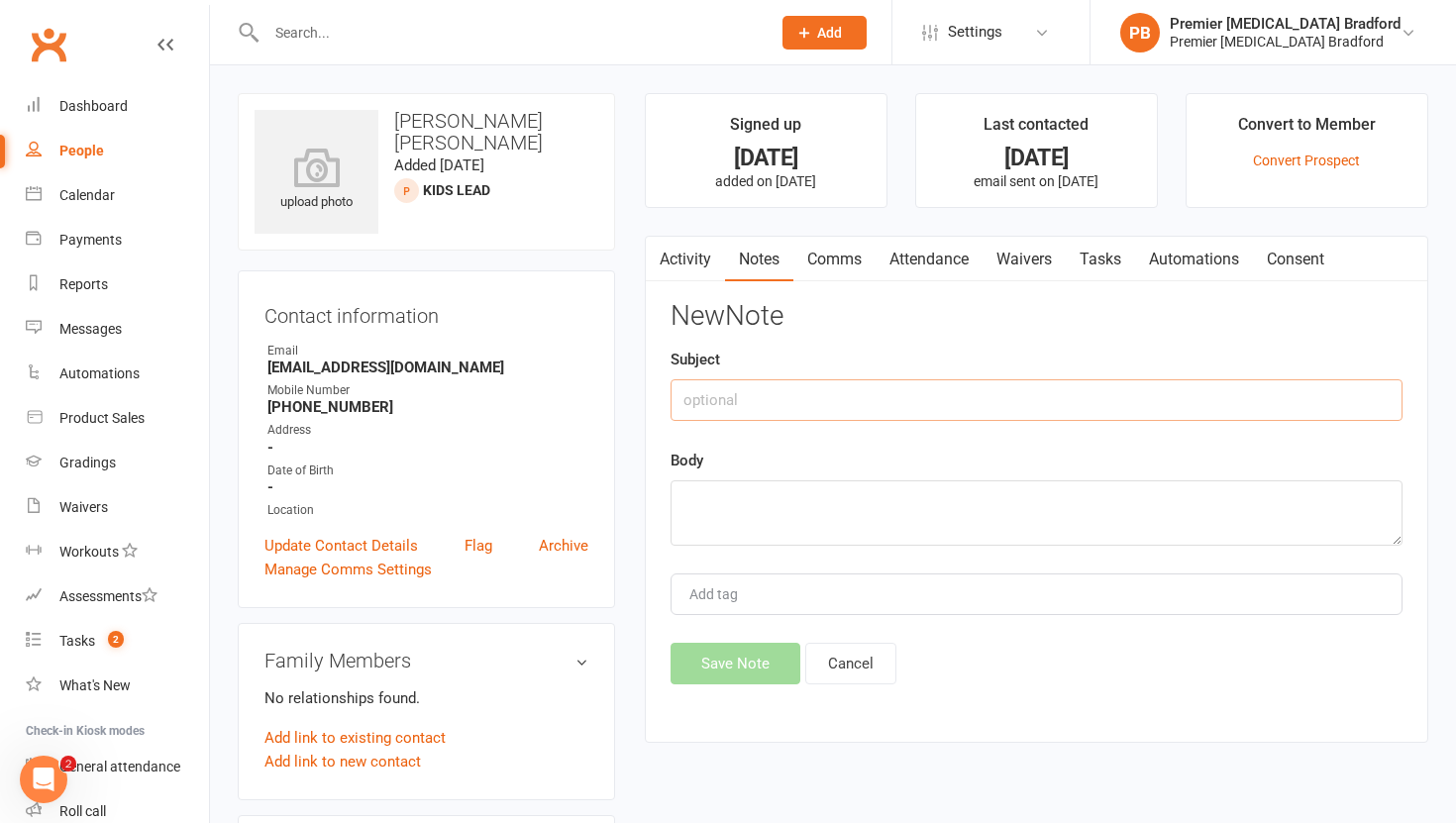 click at bounding box center (1036, 400) 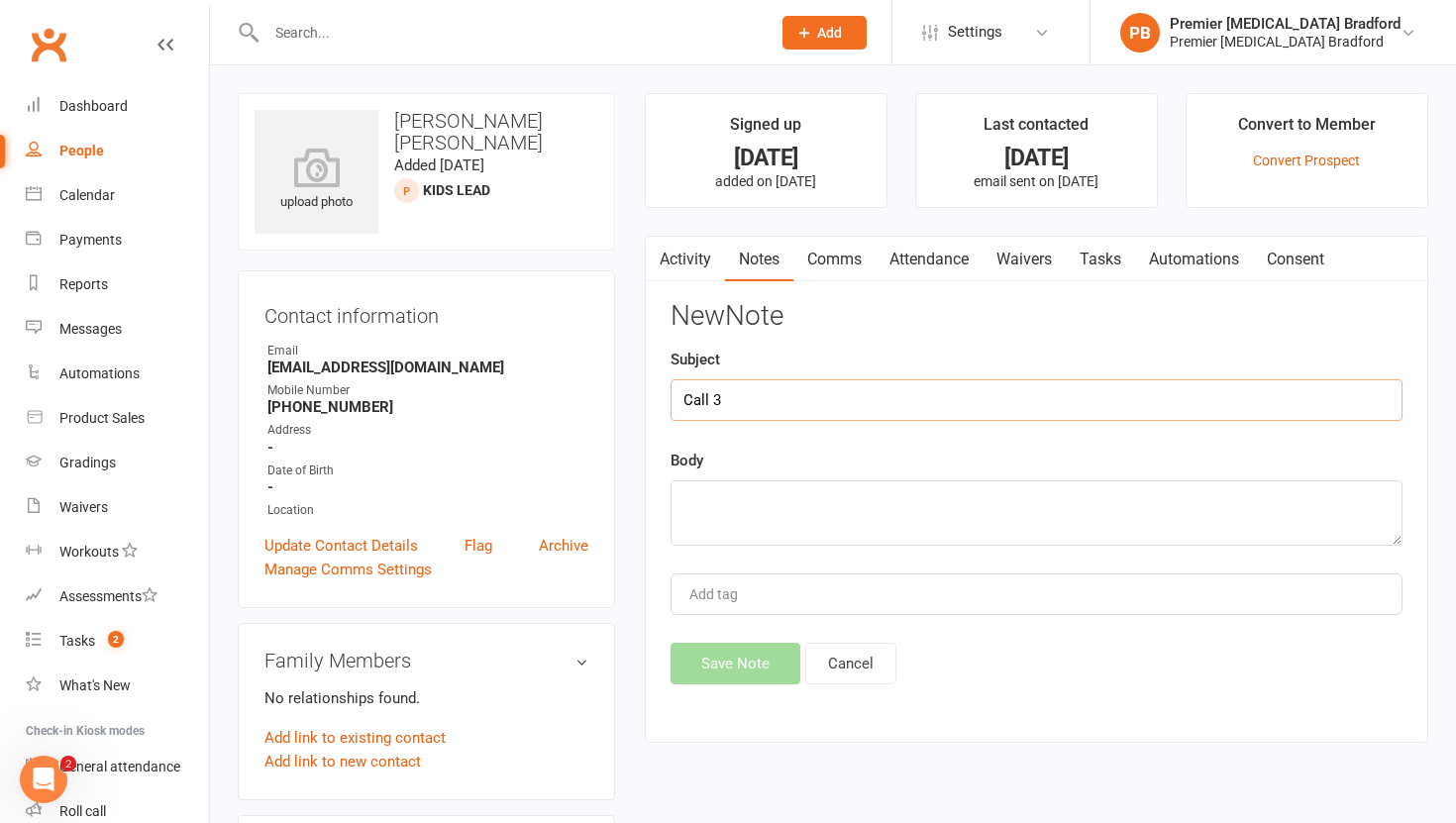type on "Call 3" 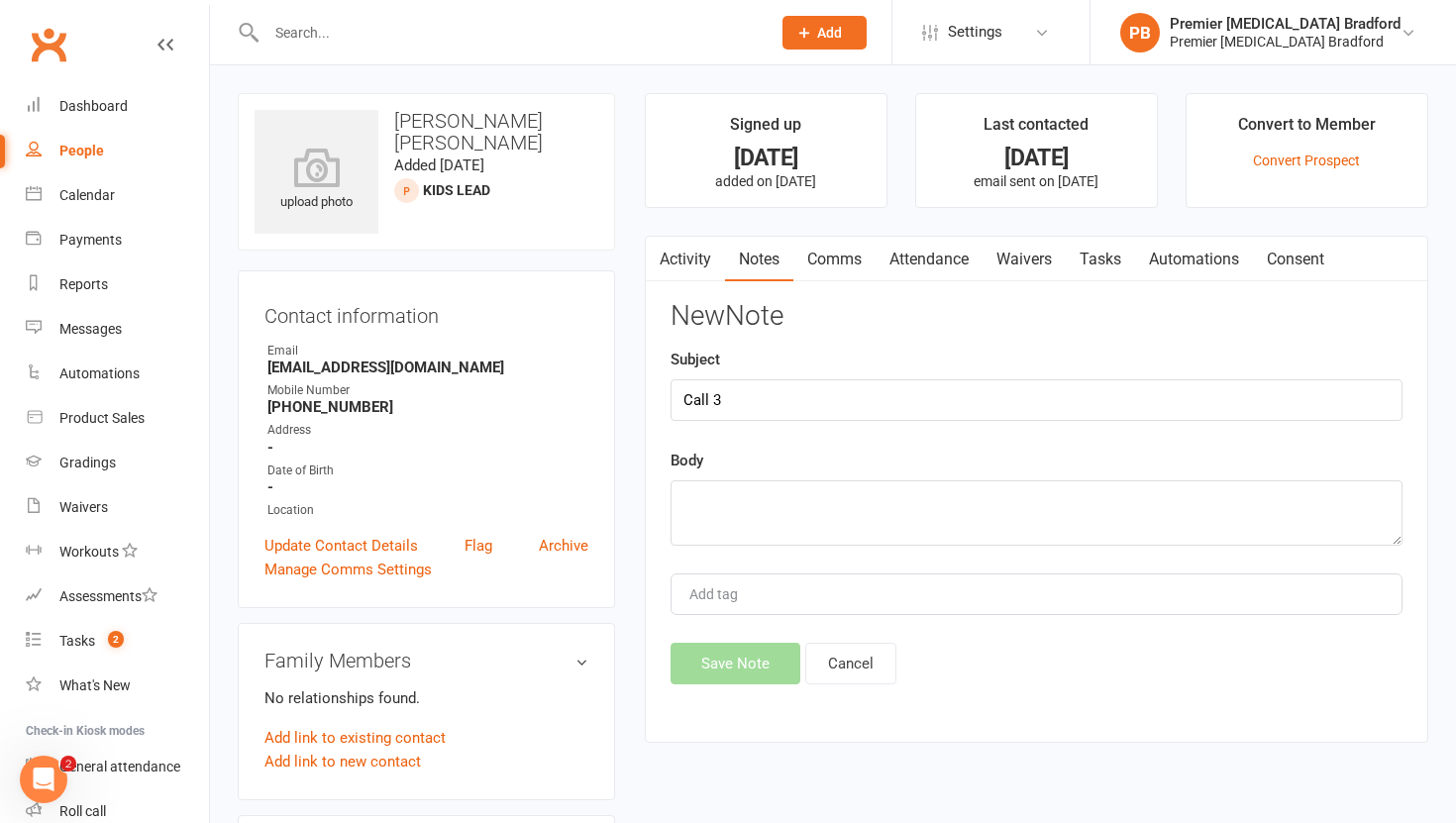 click at bounding box center [1036, 513] 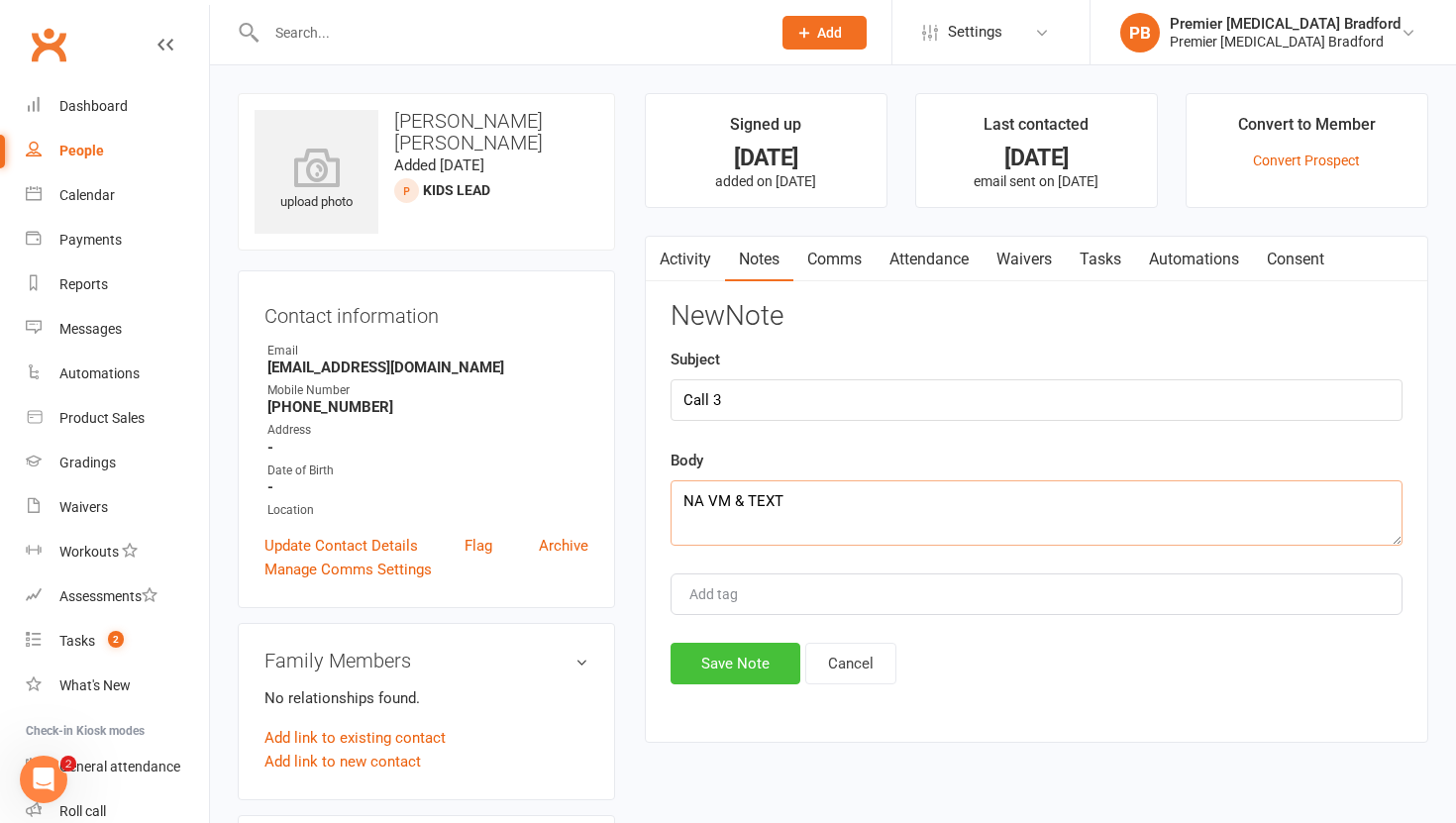 type on "NA VM & TEXT" 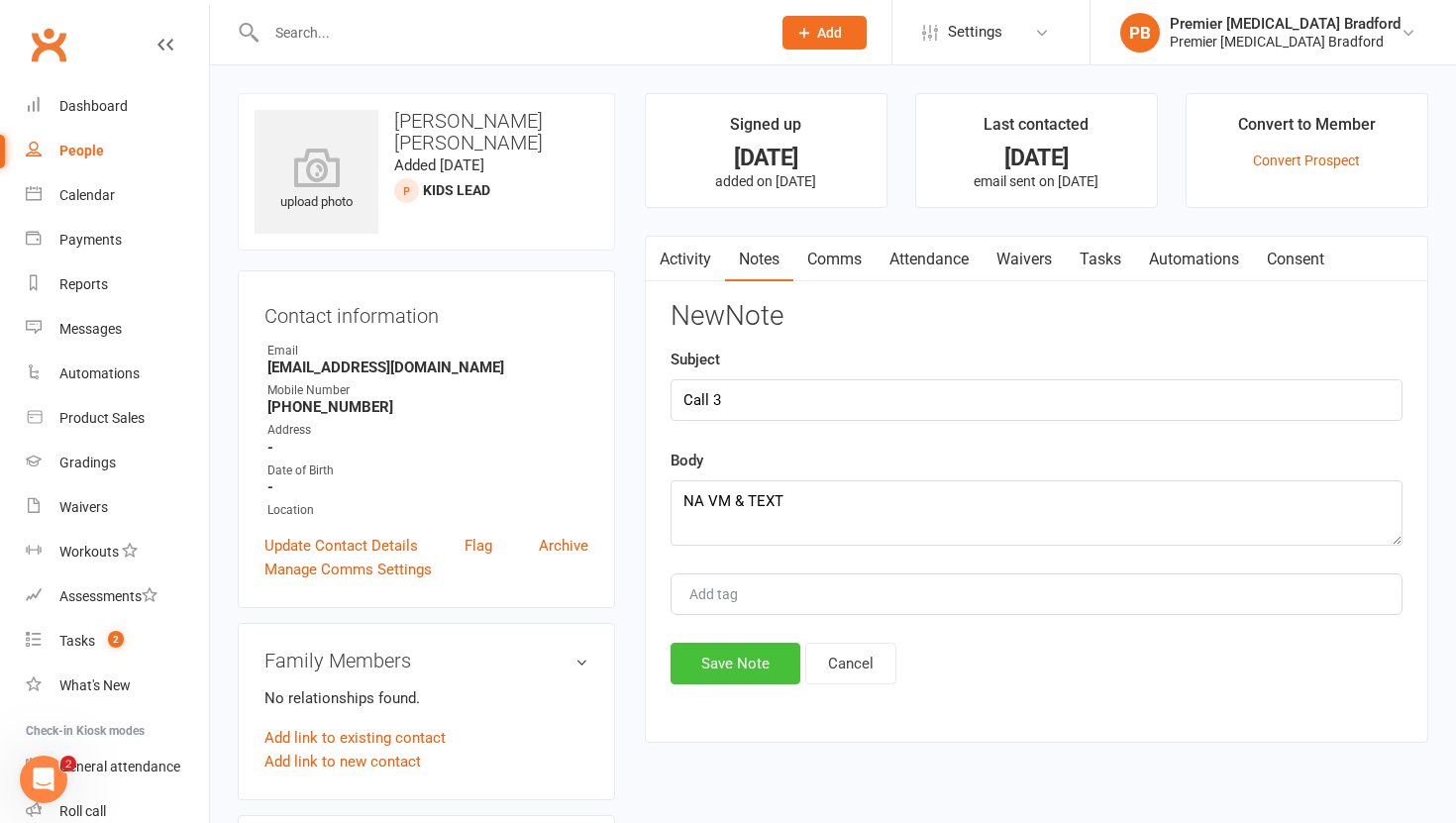 click on "Save Note" at bounding box center (735, 664) 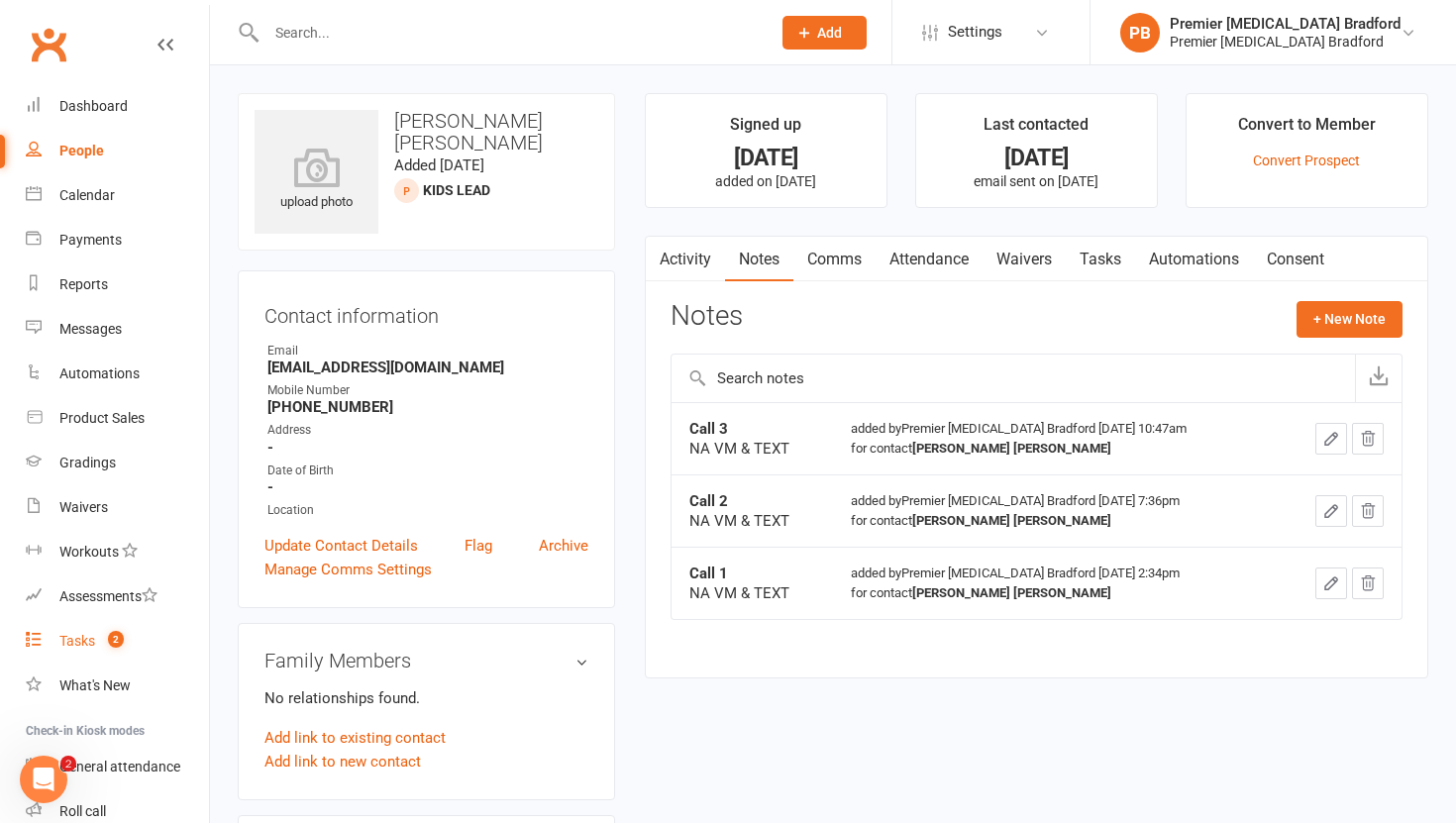 click on "Tasks" at bounding box center (77, 641) 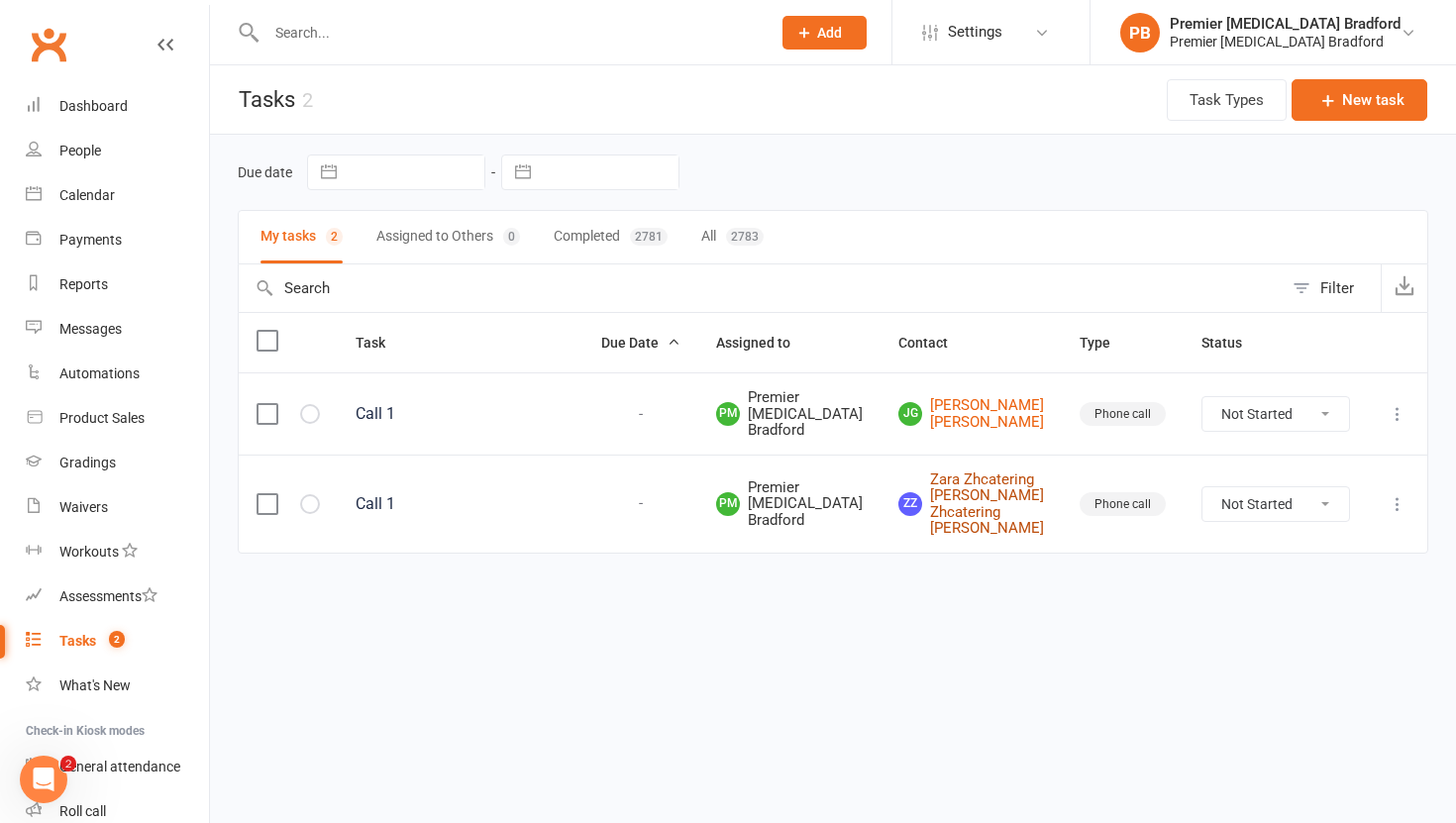 click on "ZZ Zara Zhcatering Hassan Zara Zhcatering Hassan" at bounding box center [971, 504] 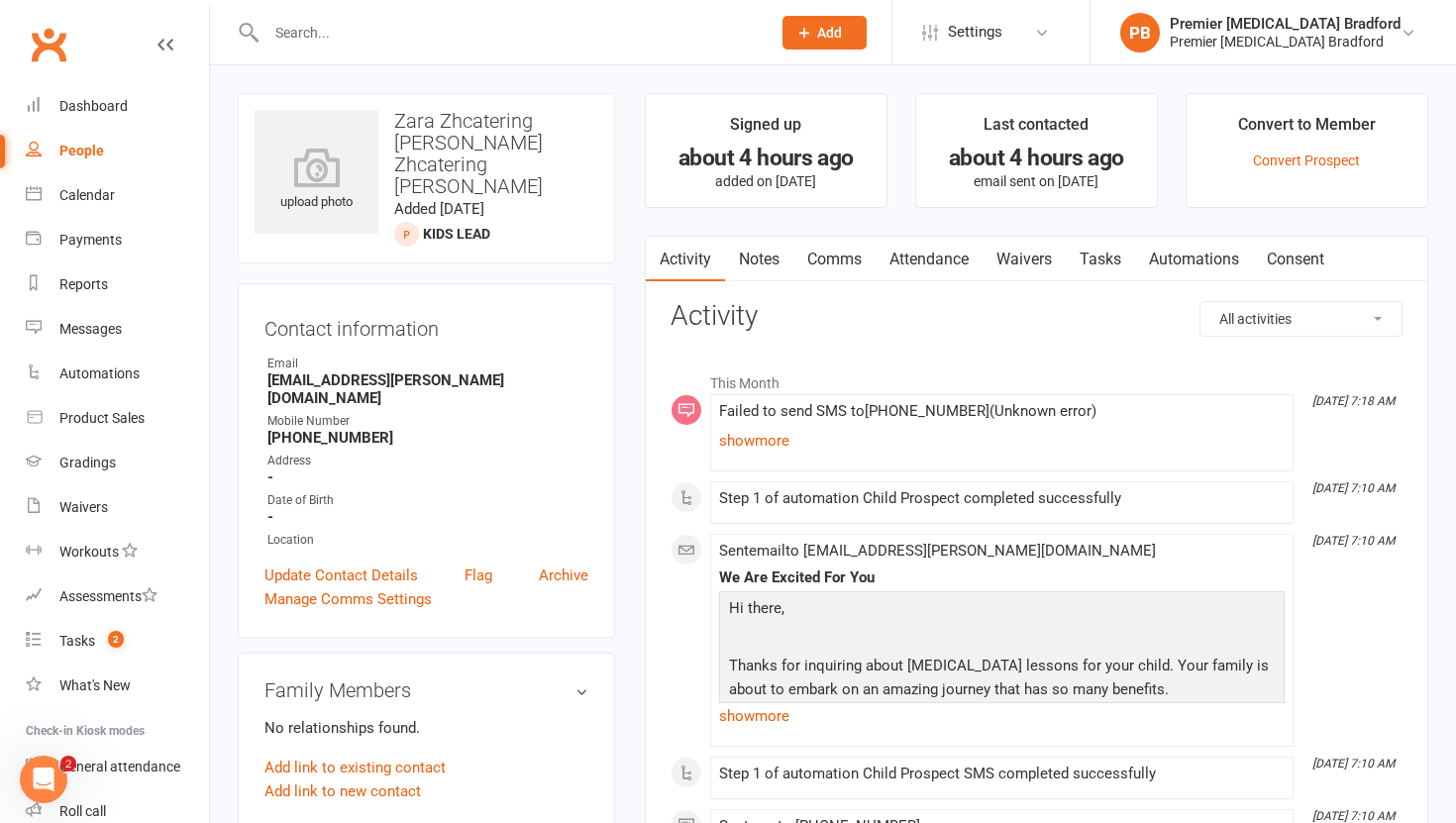 click on "Tasks" at bounding box center (1100, 259) 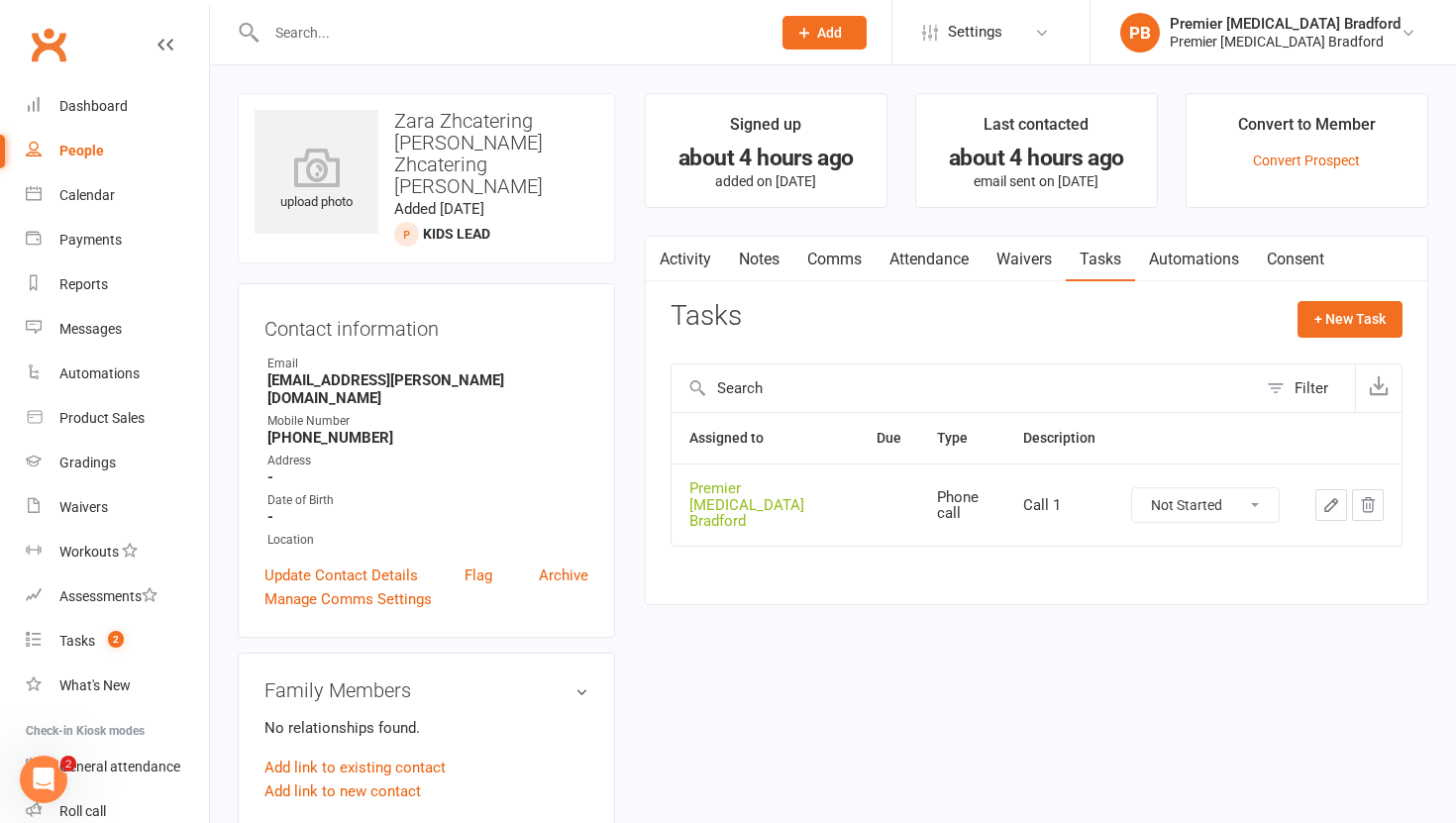 click on "Not Started In Progress Waiting Complete" at bounding box center (1205, 505) 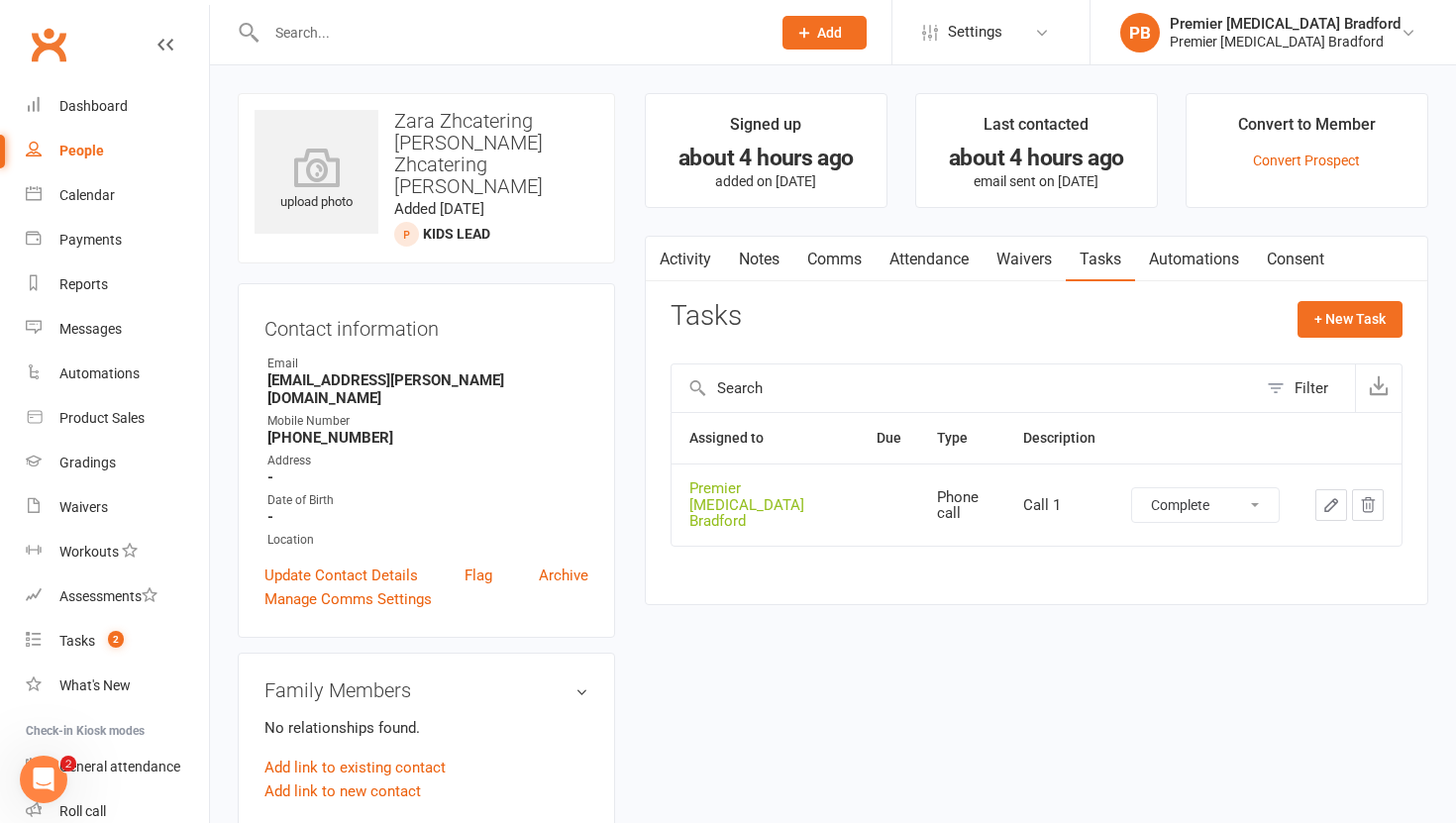 select on "unstarted" 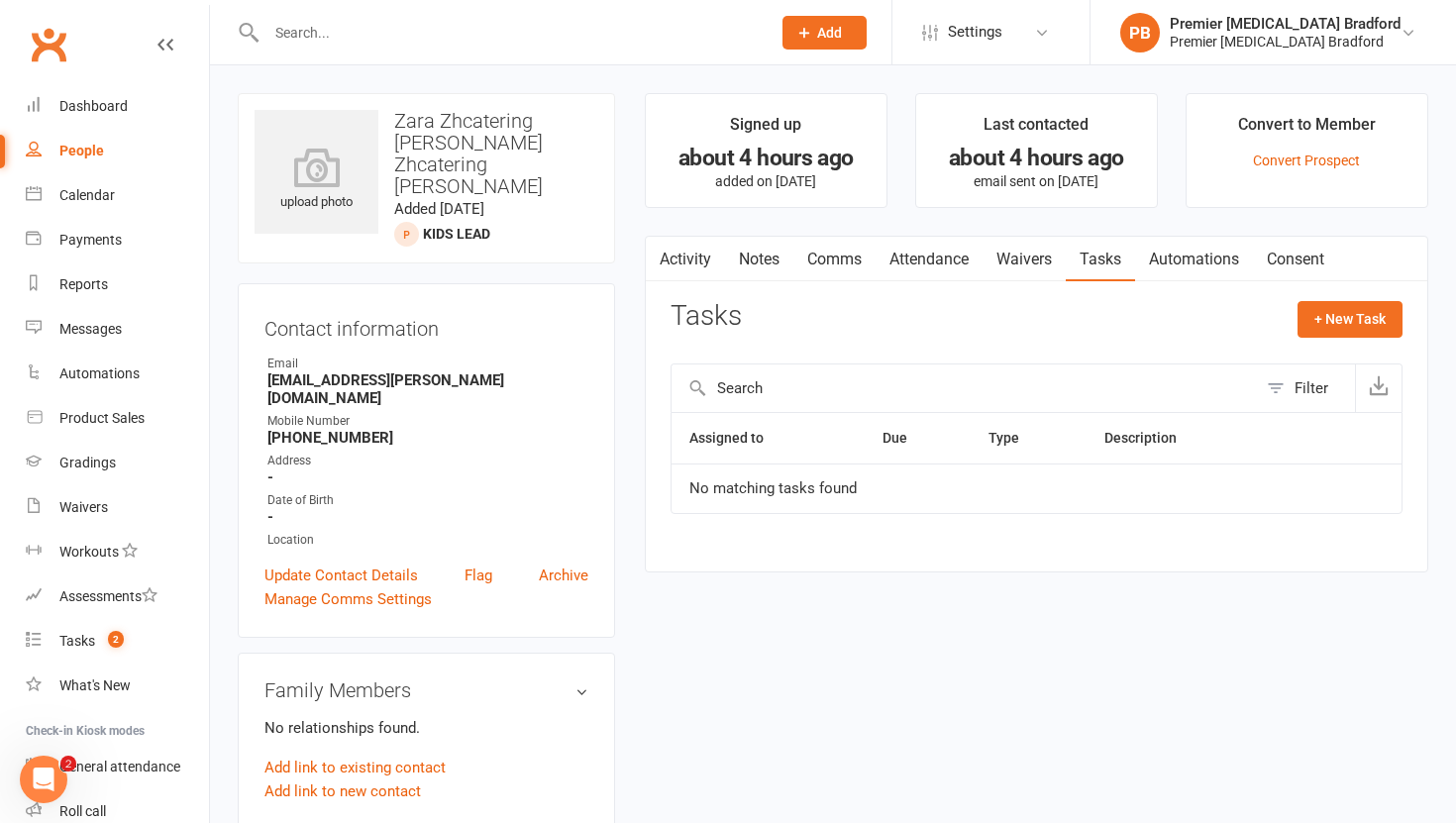 click on "Notes" at bounding box center [759, 259] 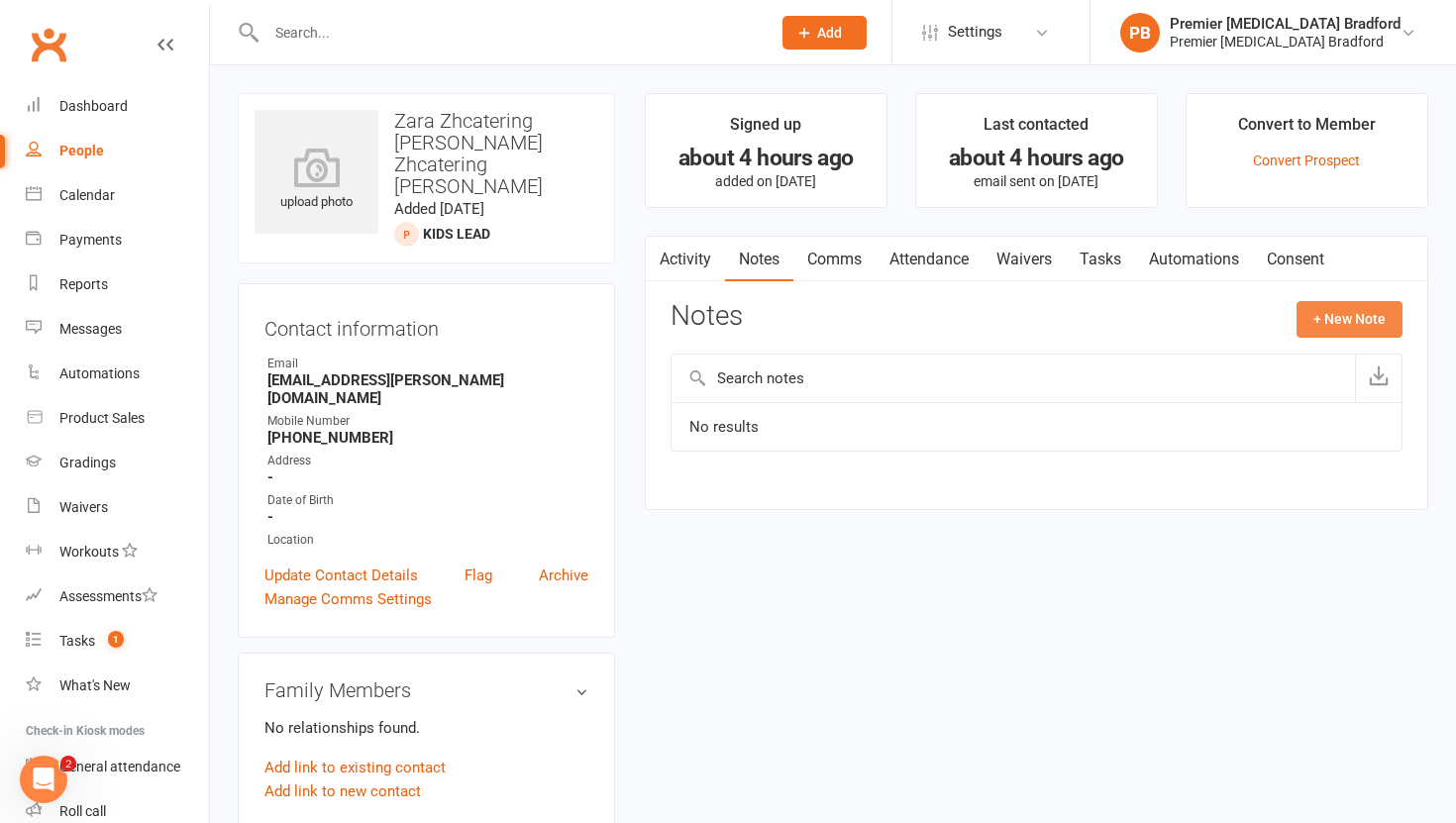 click on "+ New Note" at bounding box center (1349, 319) 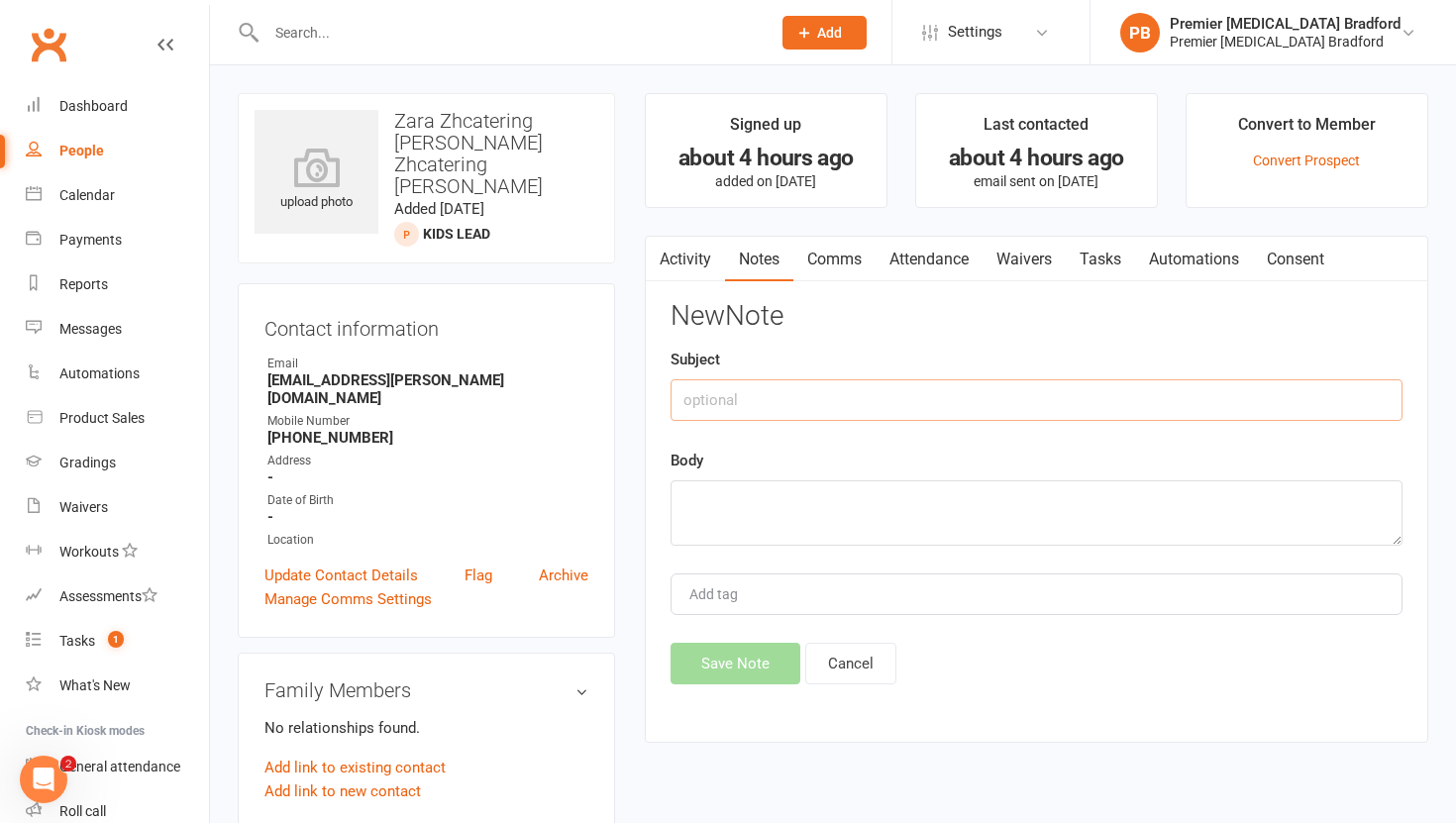 click at bounding box center (1036, 400) 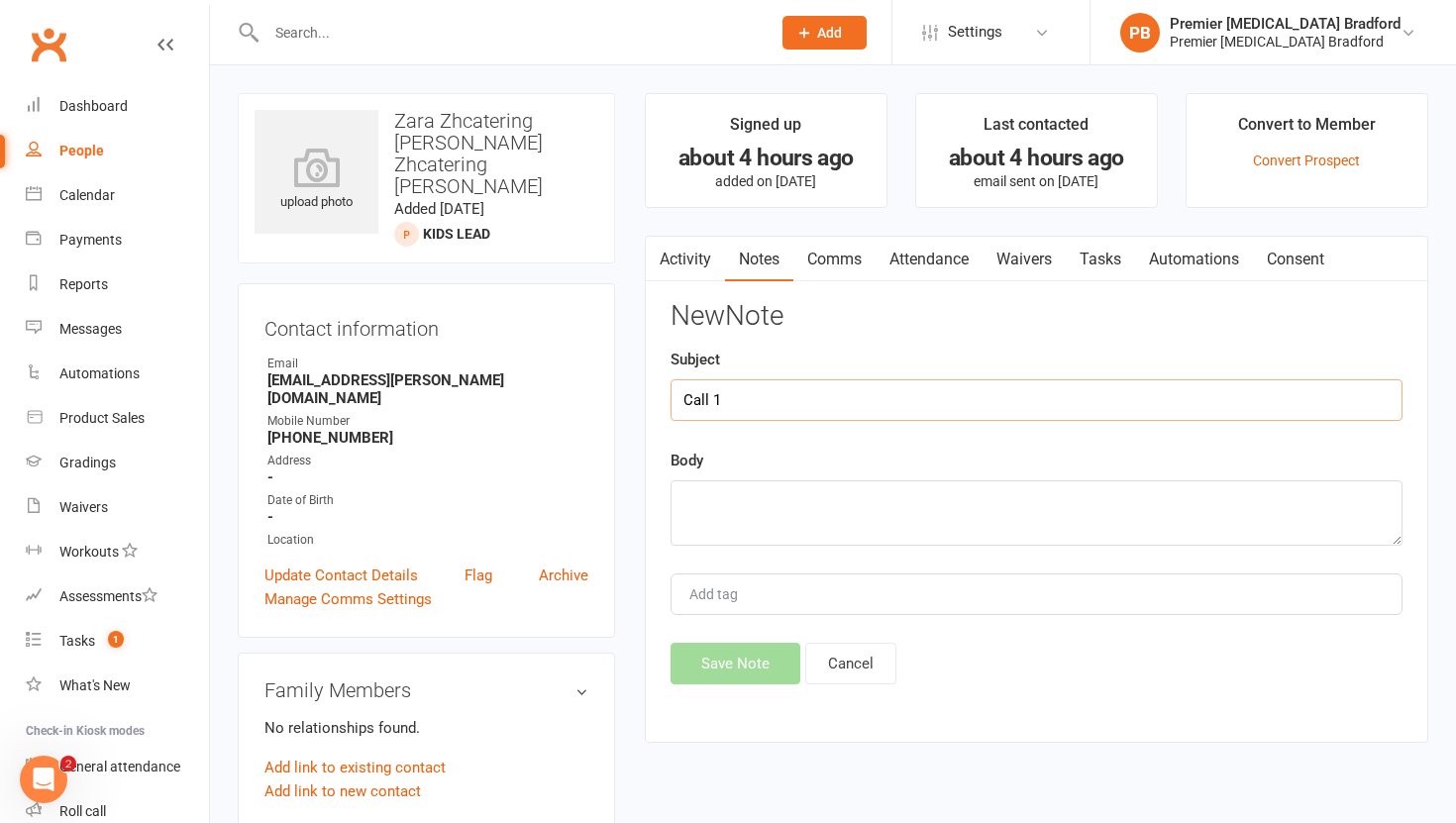 type on "Call 1" 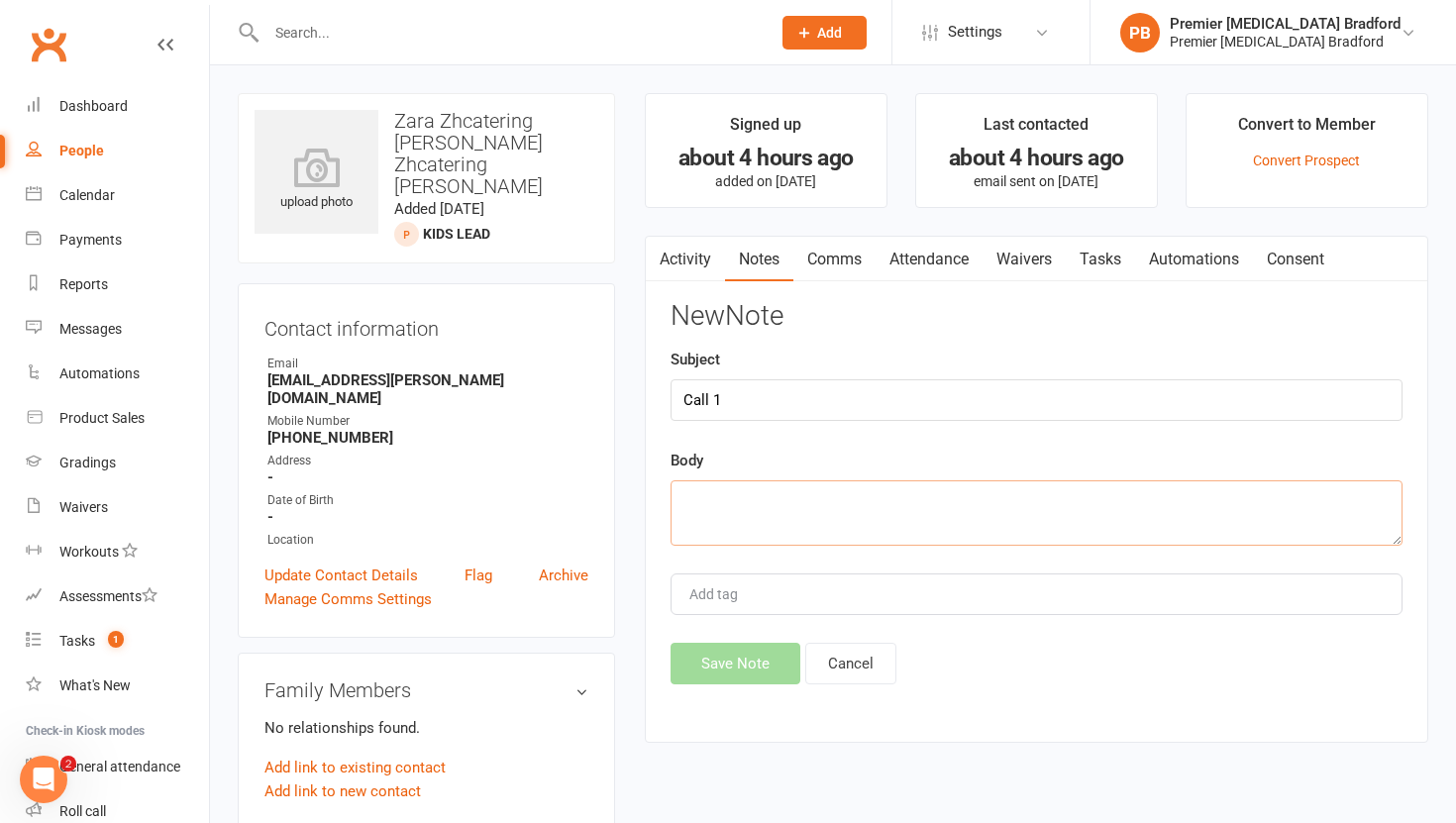 click at bounding box center (1036, 513) 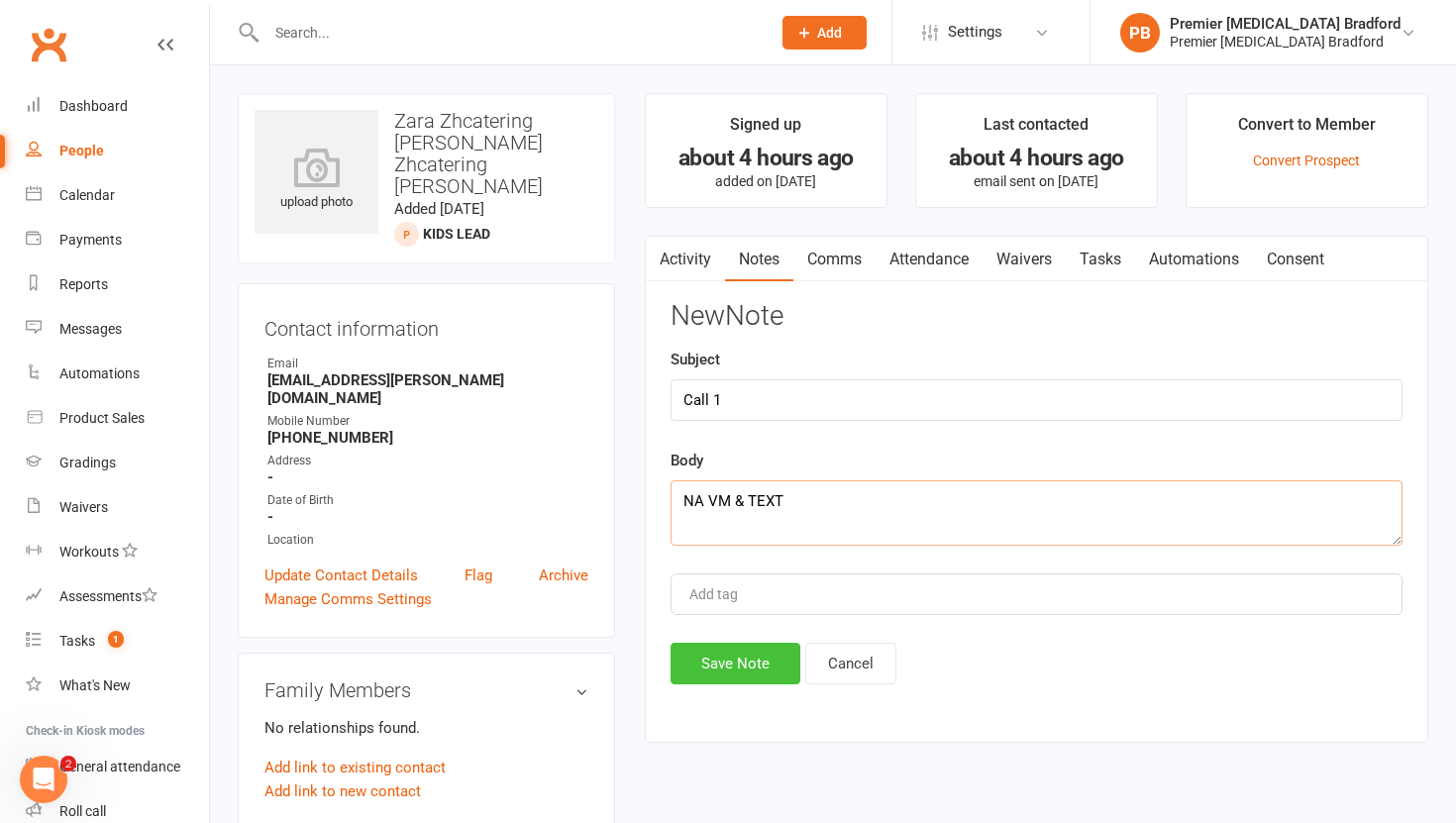 type on "NA VM & TEXT" 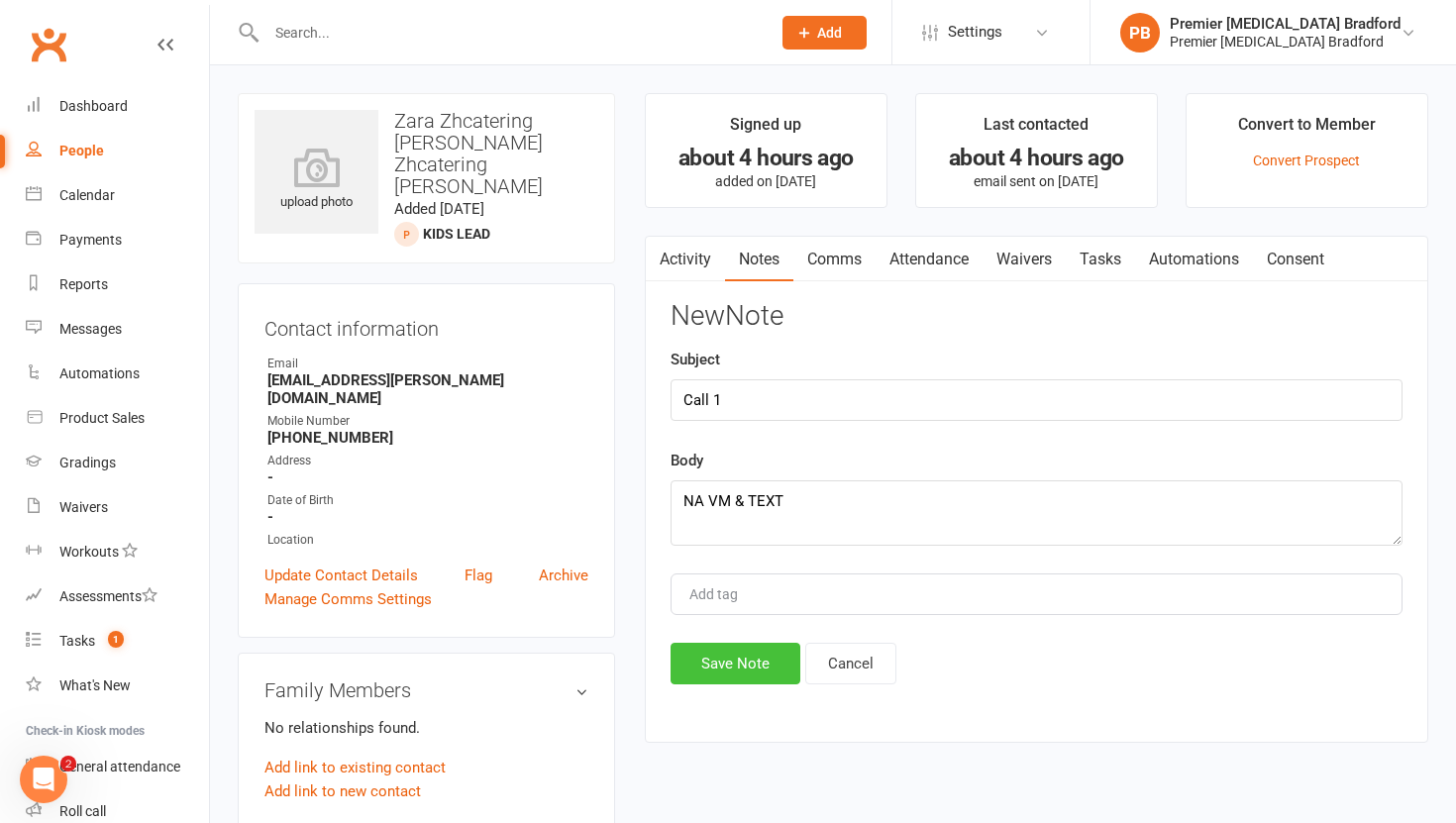 click on "Save Note" at bounding box center (735, 664) 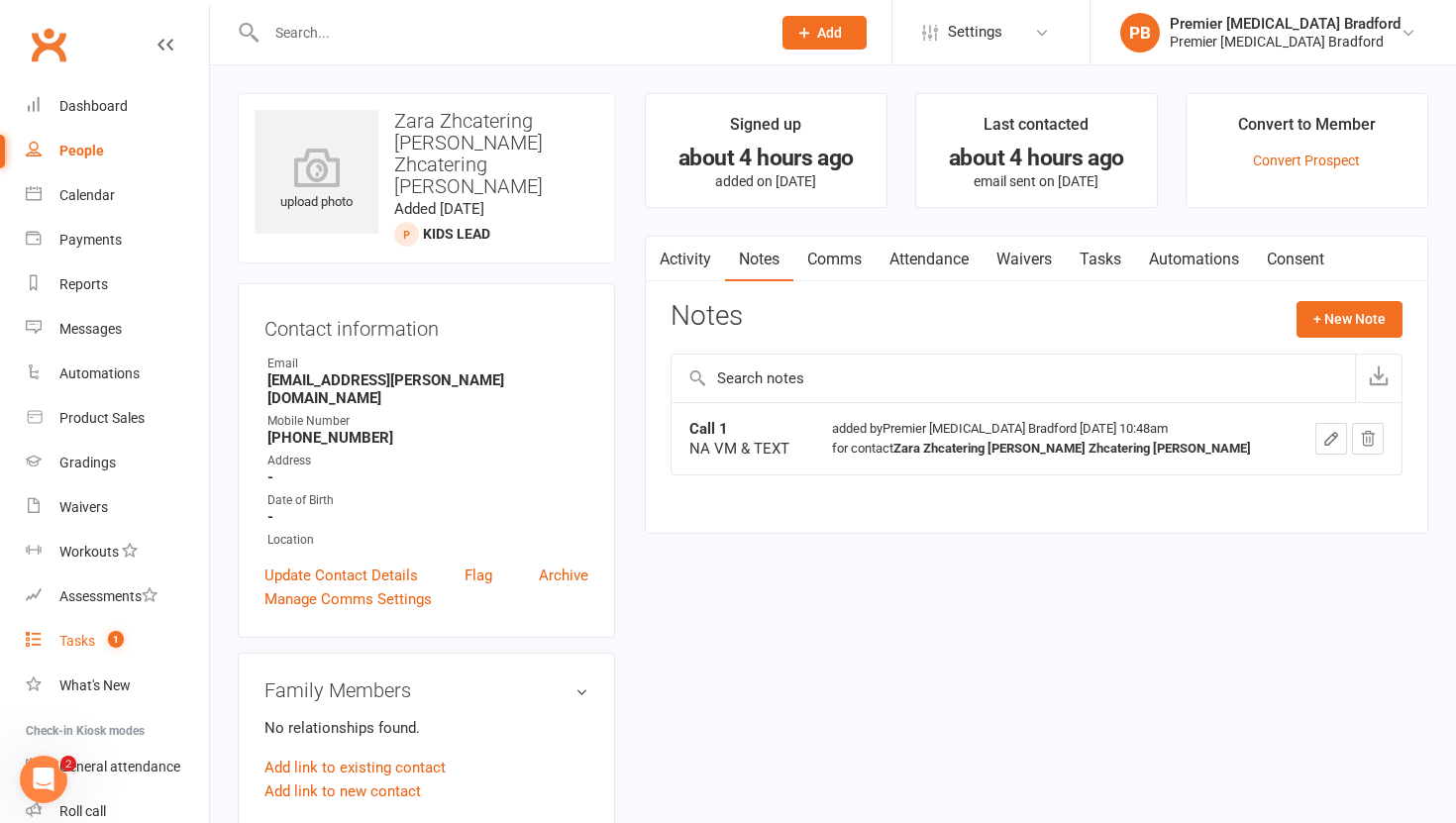 click on "Tasks" at bounding box center (77, 641) 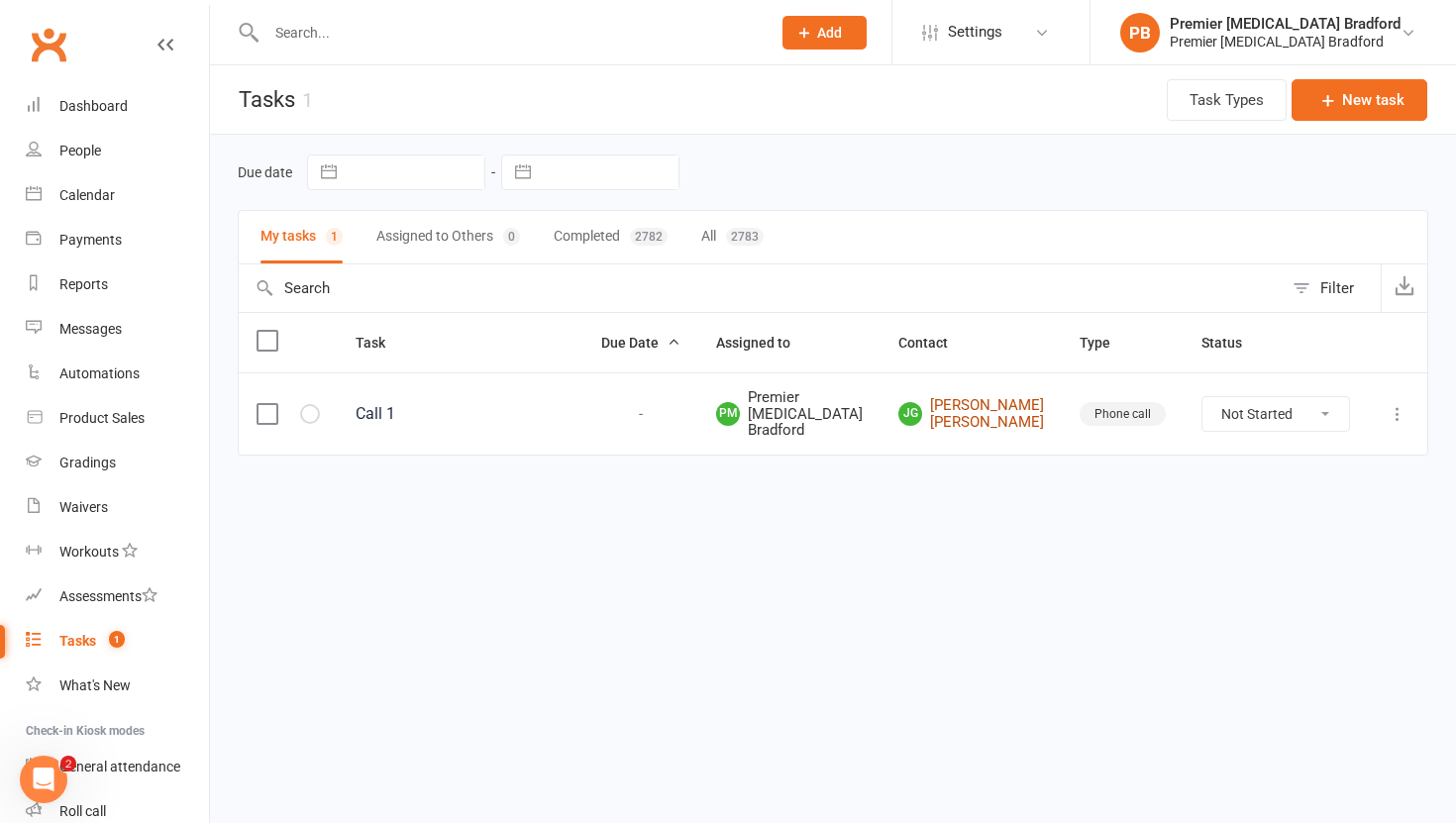 click on "JG Joanne Garnett Joanne Garnett" at bounding box center [971, 413] 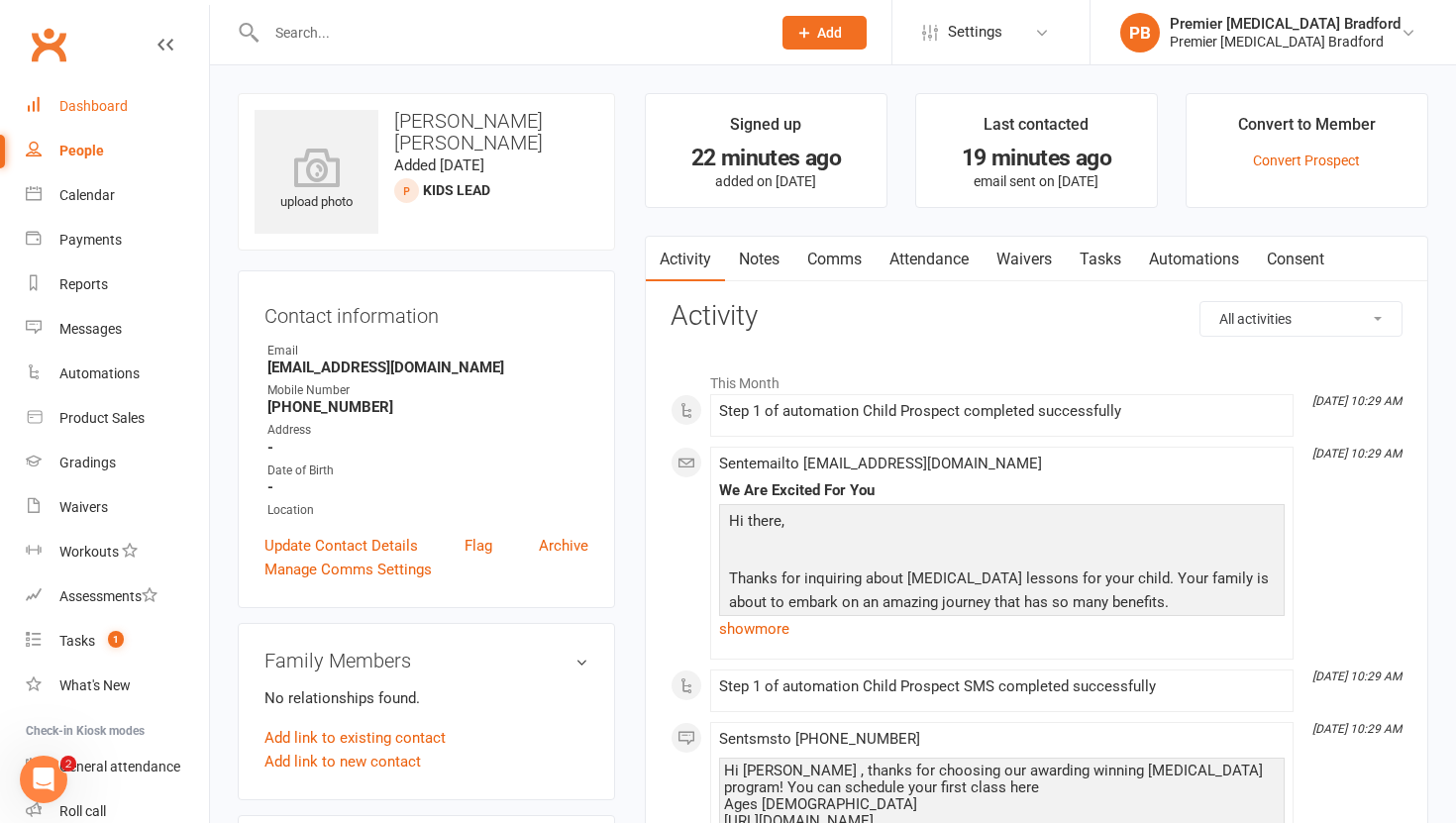 click on "Dashboard" at bounding box center (93, 106) 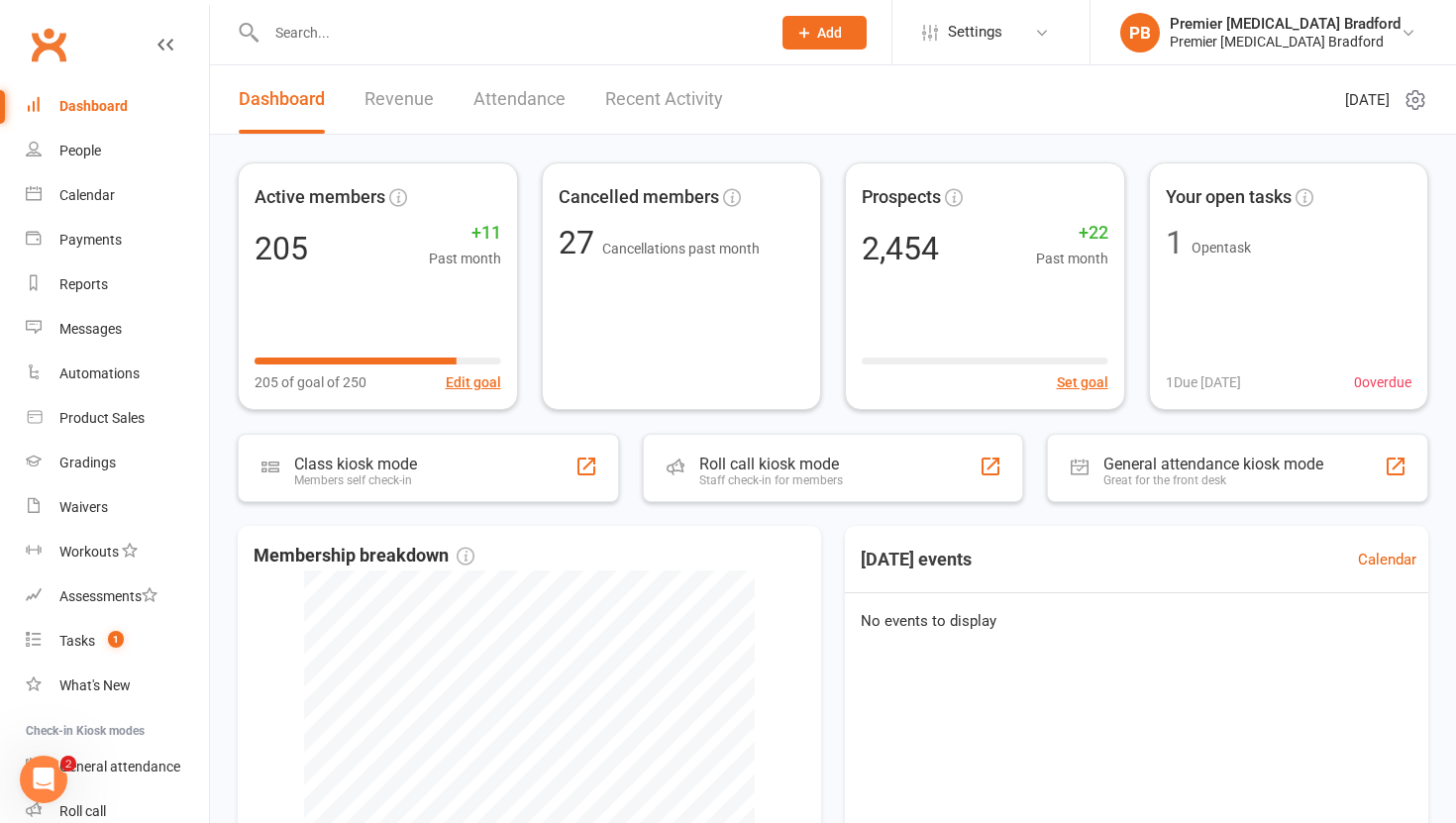 click on "Recent Activity" at bounding box center (664, 99) 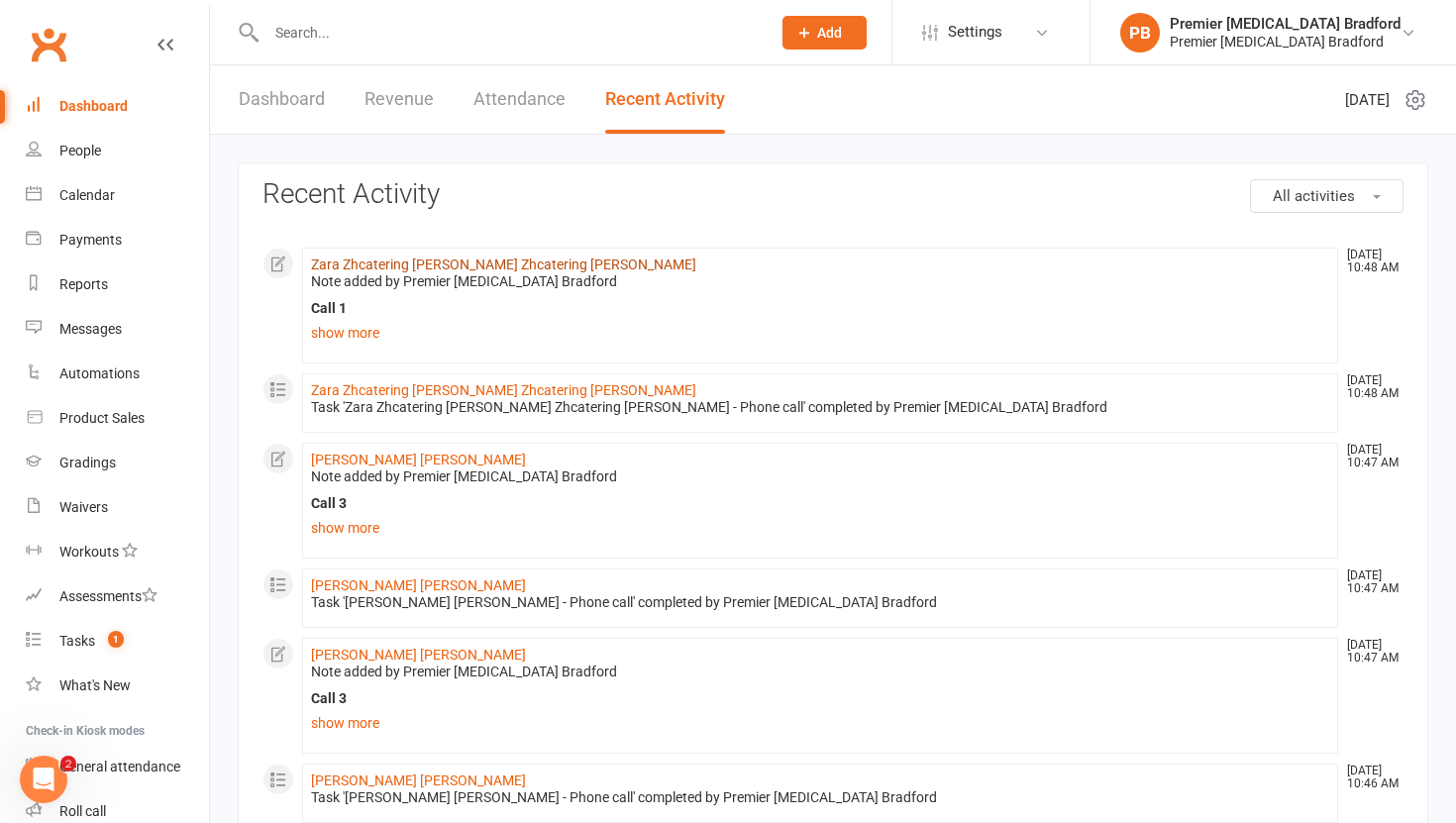 click on "Zara Zhcatering Hassan Zara Zhcatering Hassan" at bounding box center (503, 264) 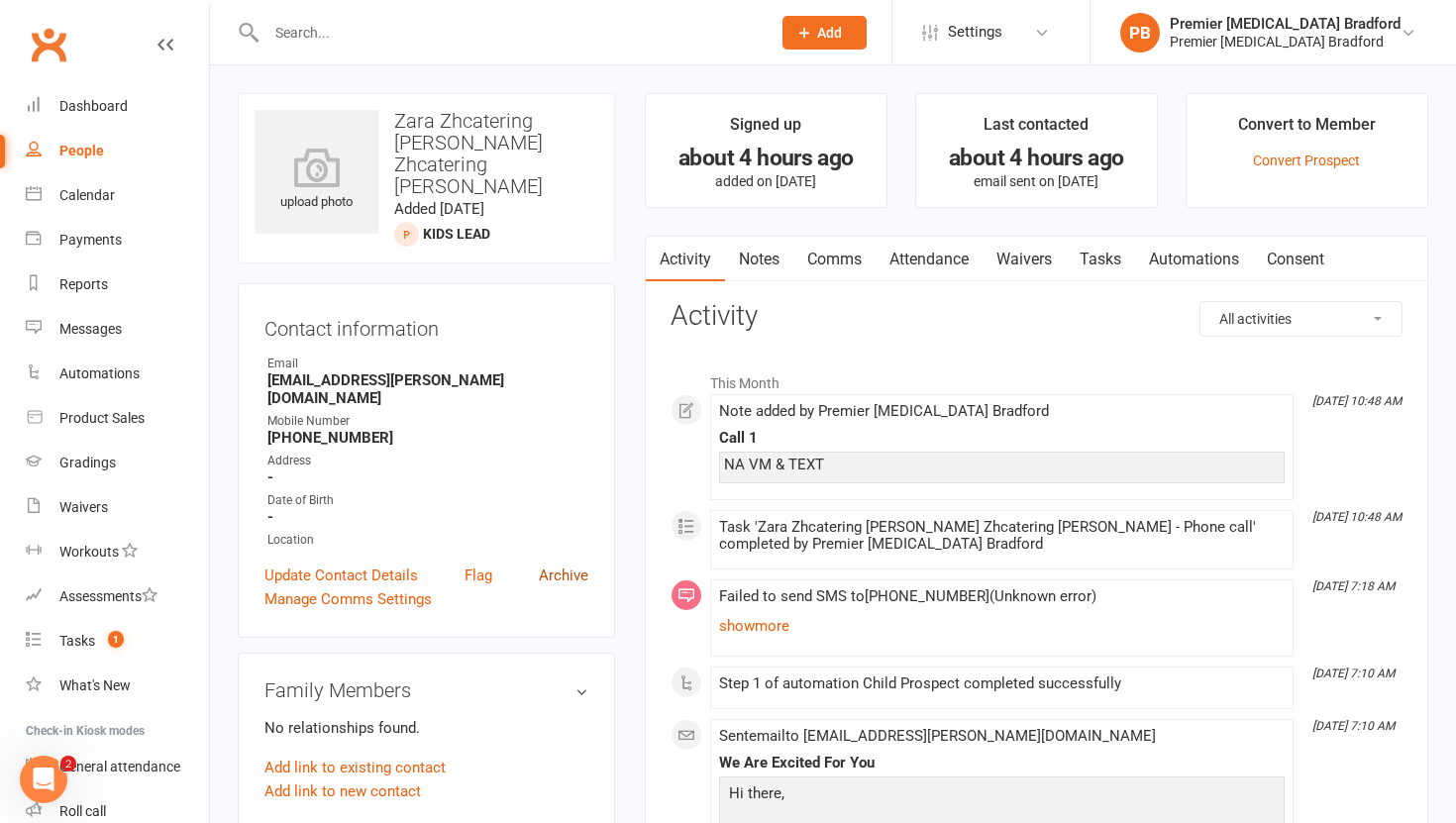 click on "Archive" at bounding box center [564, 575] 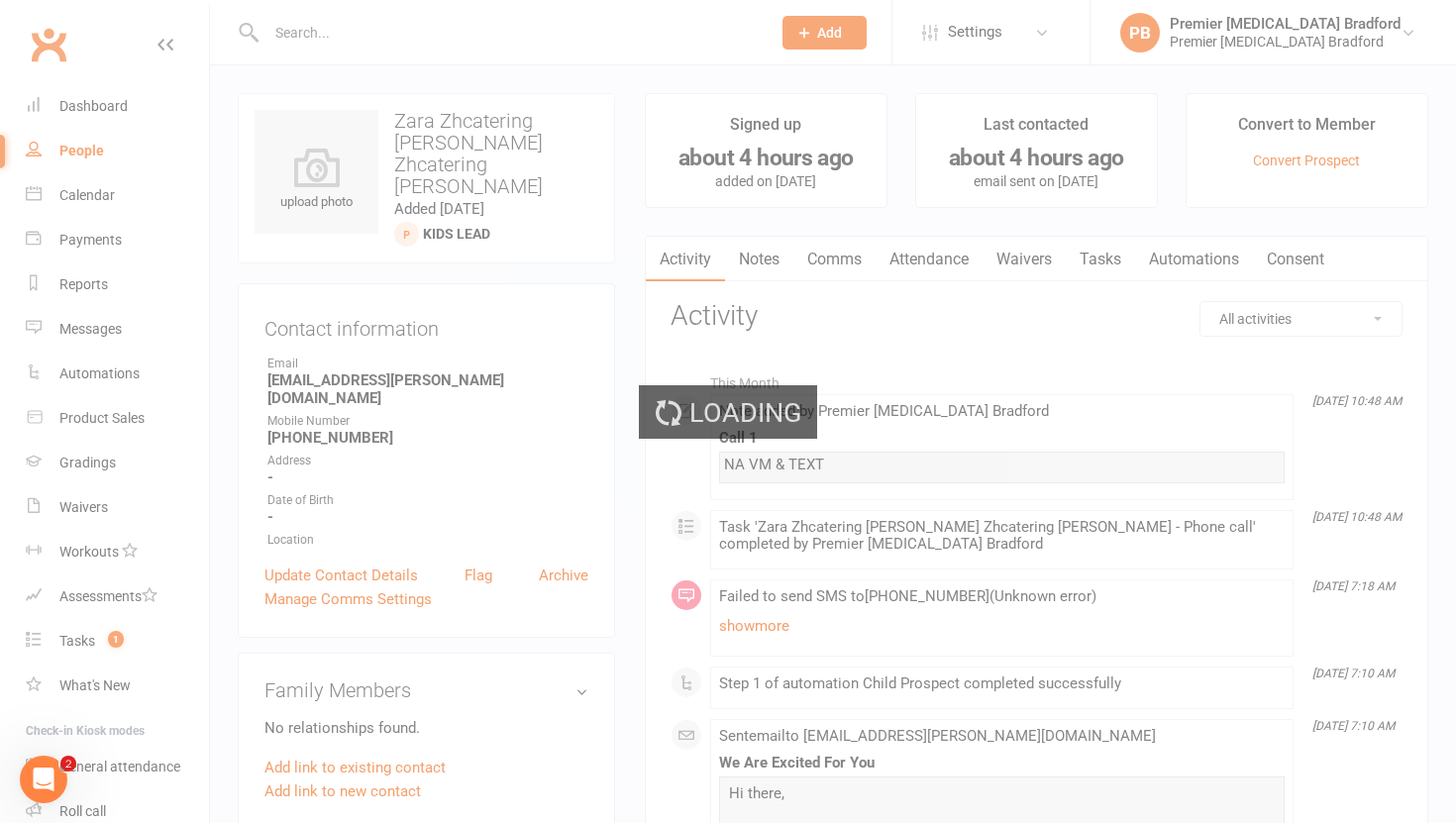 select on "100" 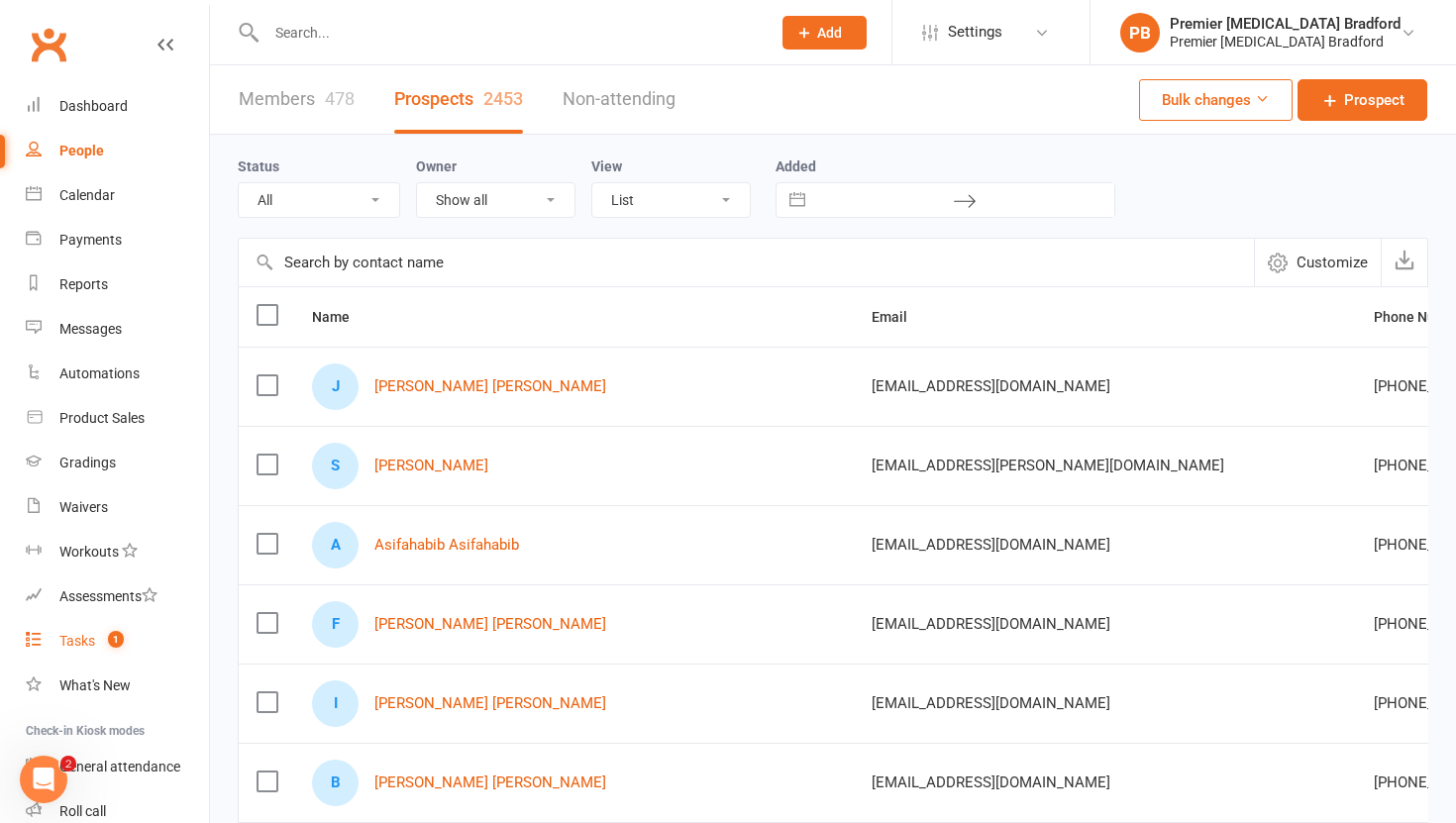click on "Tasks" at bounding box center (77, 641) 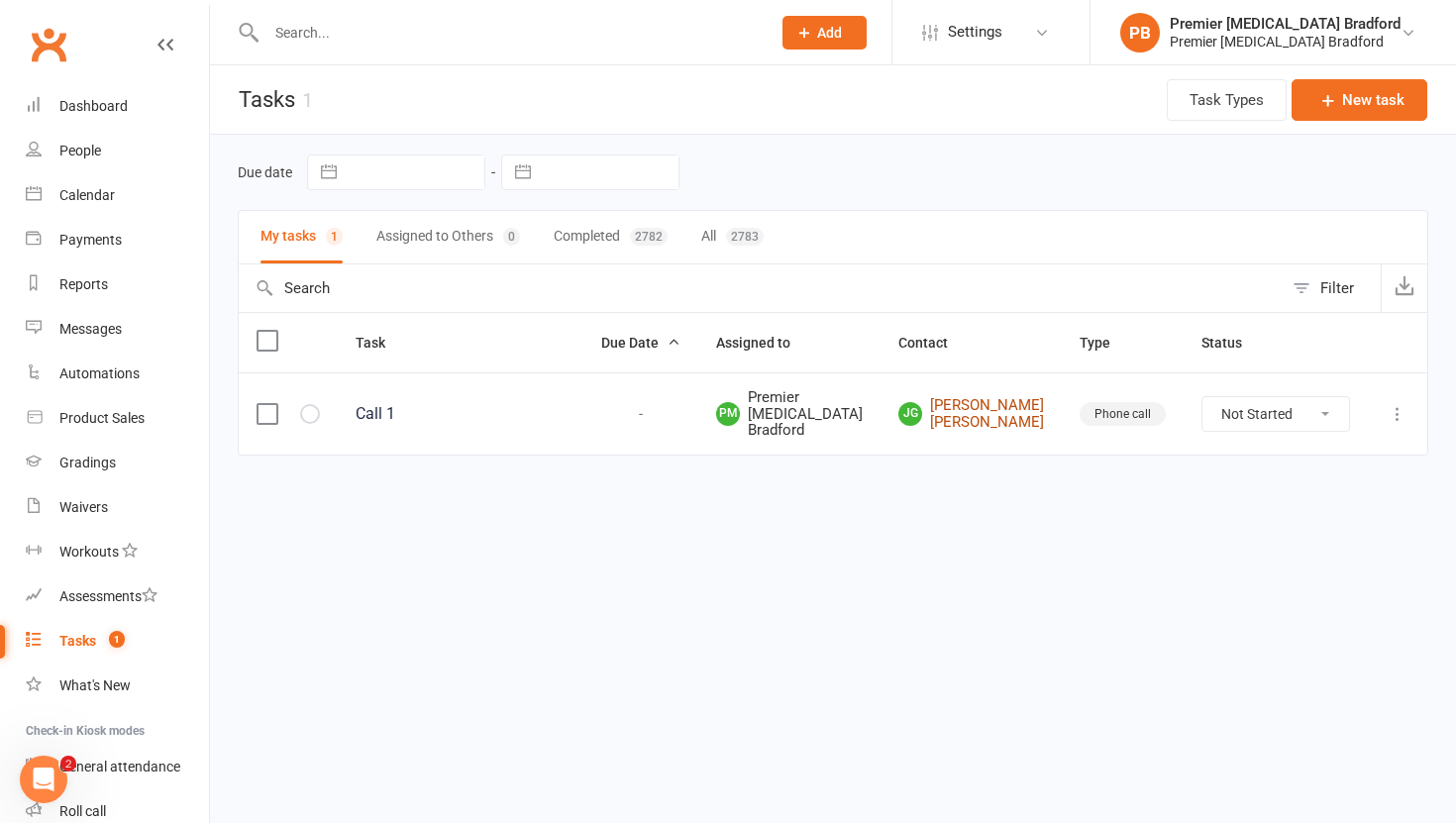 click on "JG Joanne Garnett Joanne Garnett" at bounding box center [971, 413] 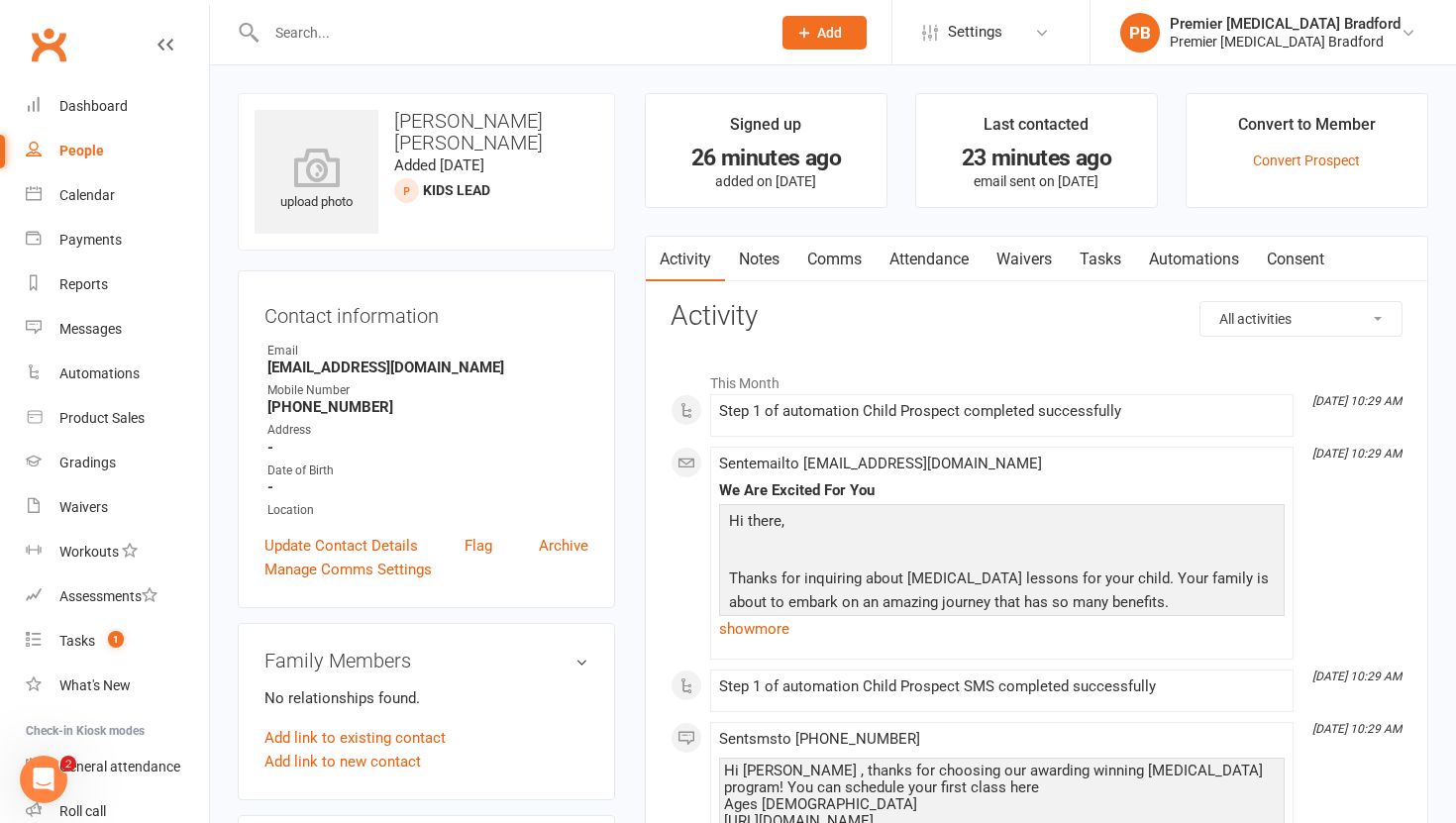 click on "Tasks" at bounding box center (1100, 259) 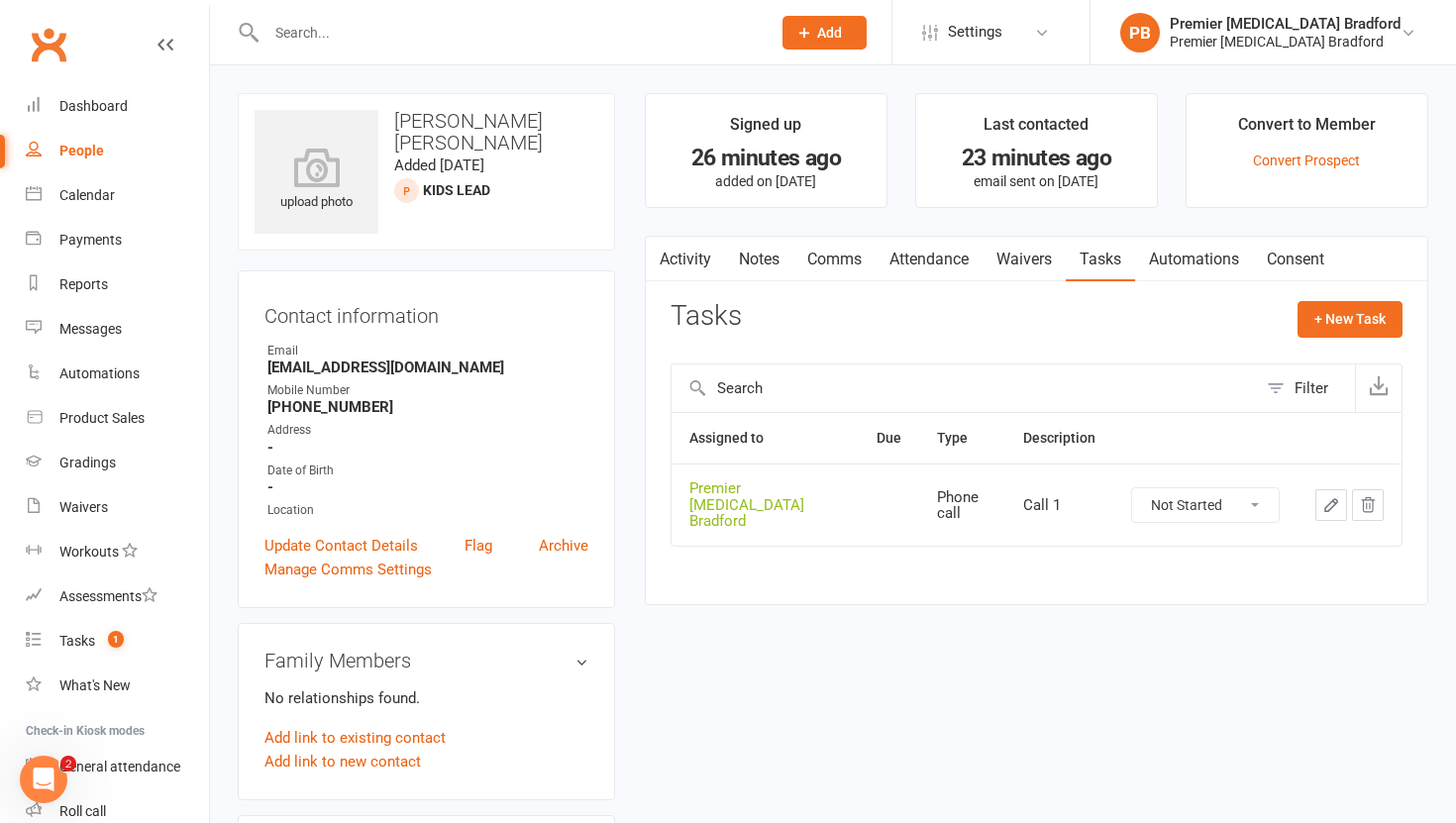 click on "Not Started In Progress Waiting Complete" at bounding box center (1205, 505) 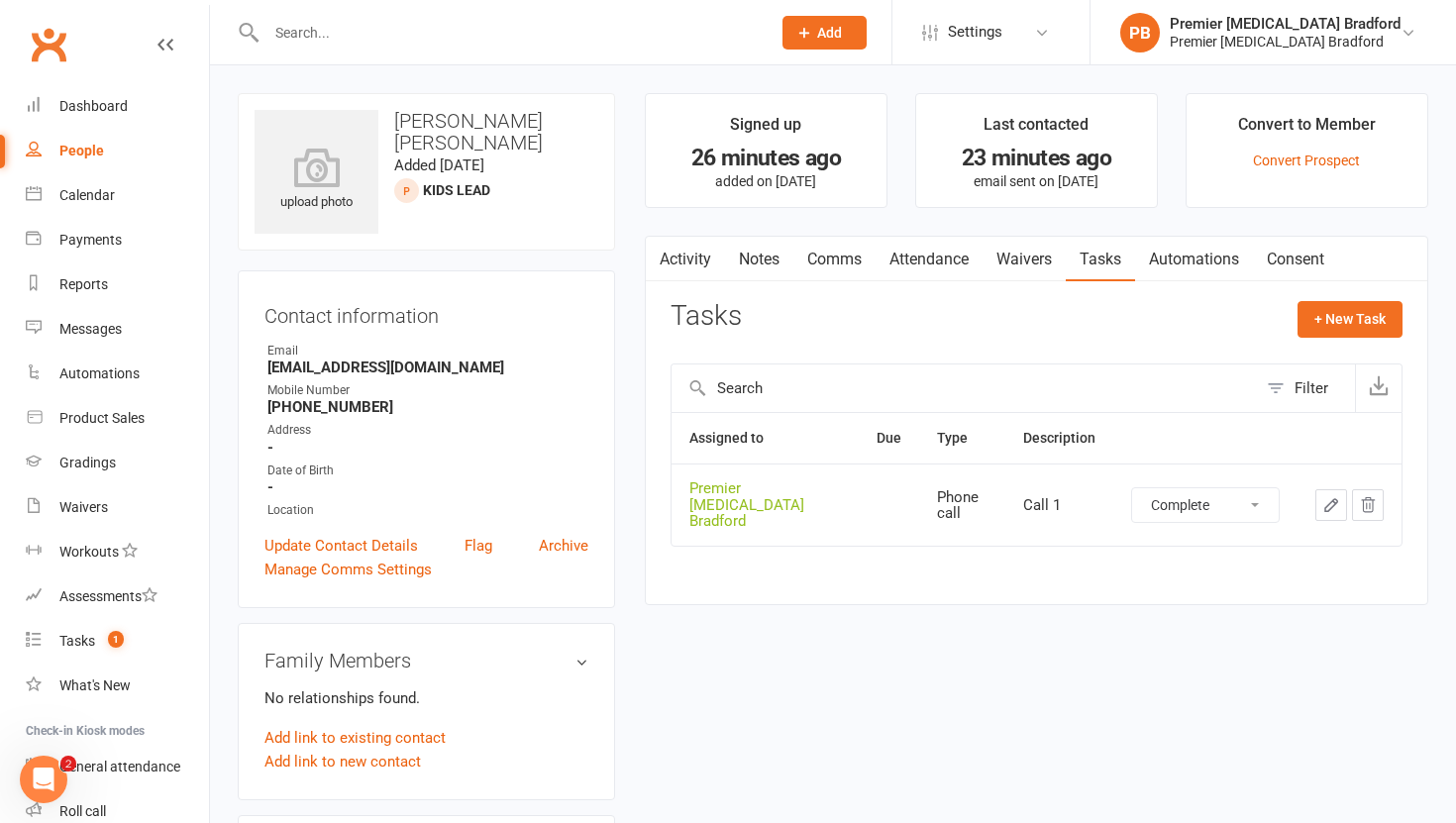 select on "unstarted" 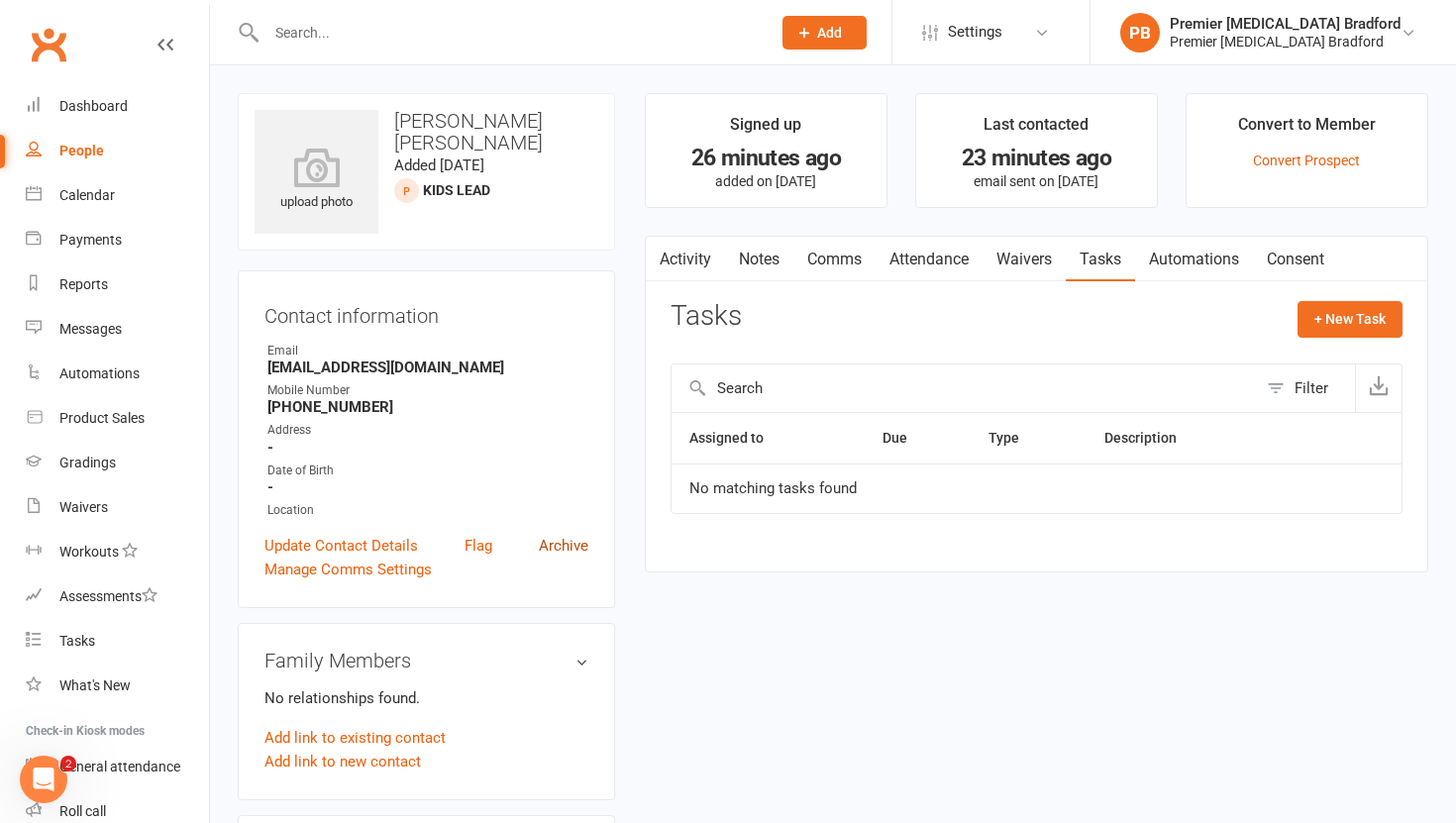 click on "Archive" at bounding box center (564, 546) 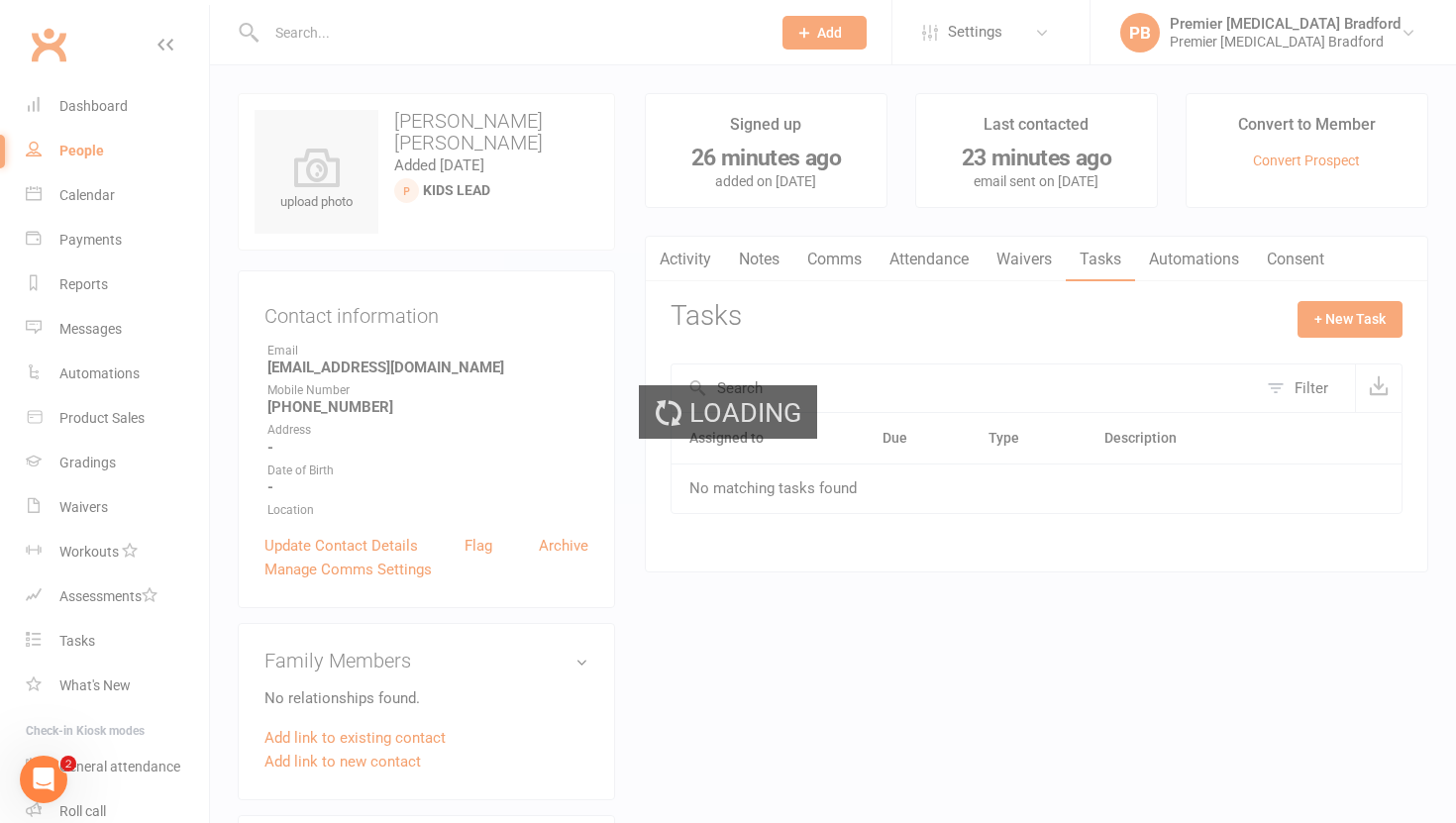 select on "100" 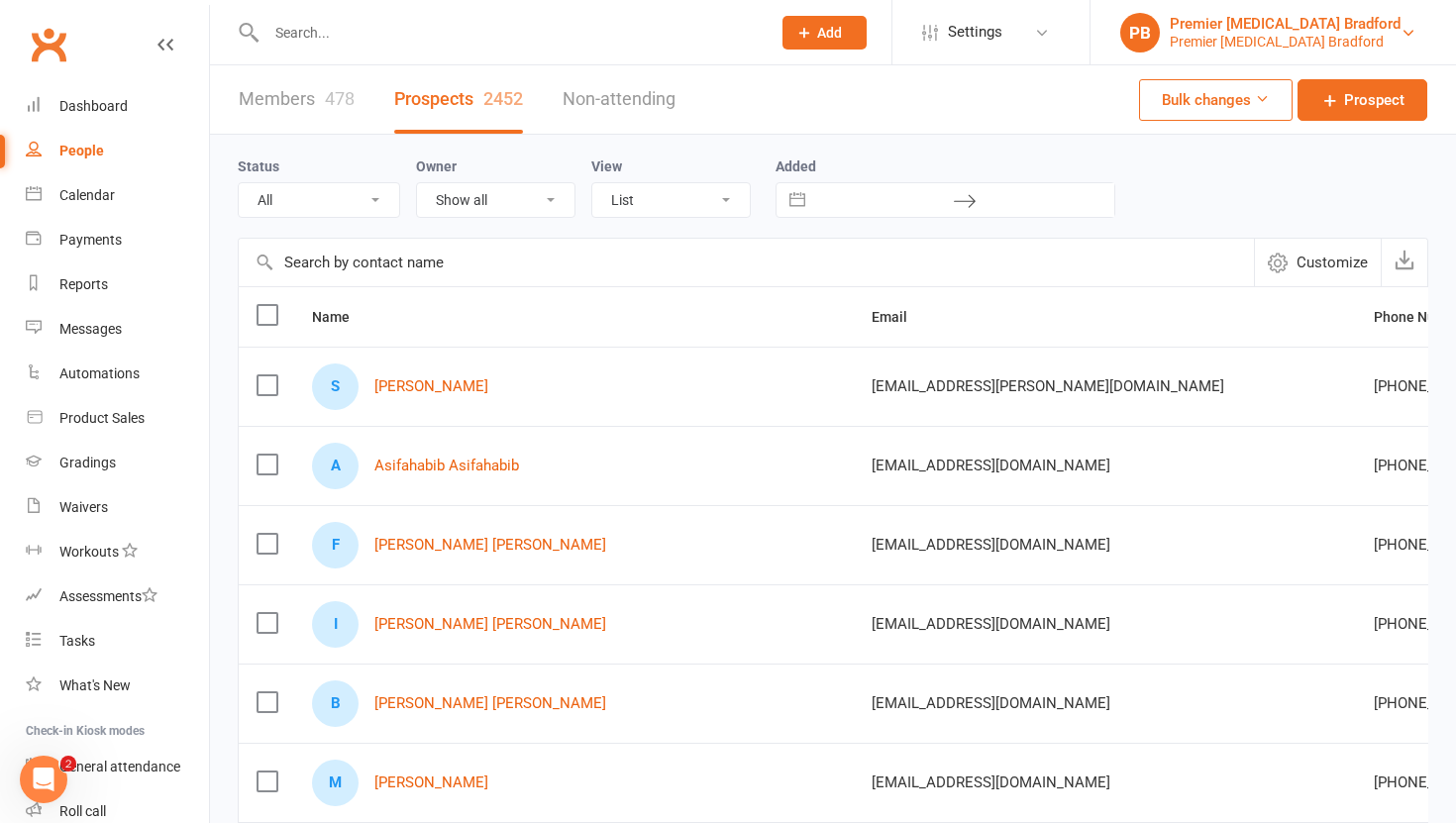 click on "Premier Martial Arts Bradford" at bounding box center [1285, 24] 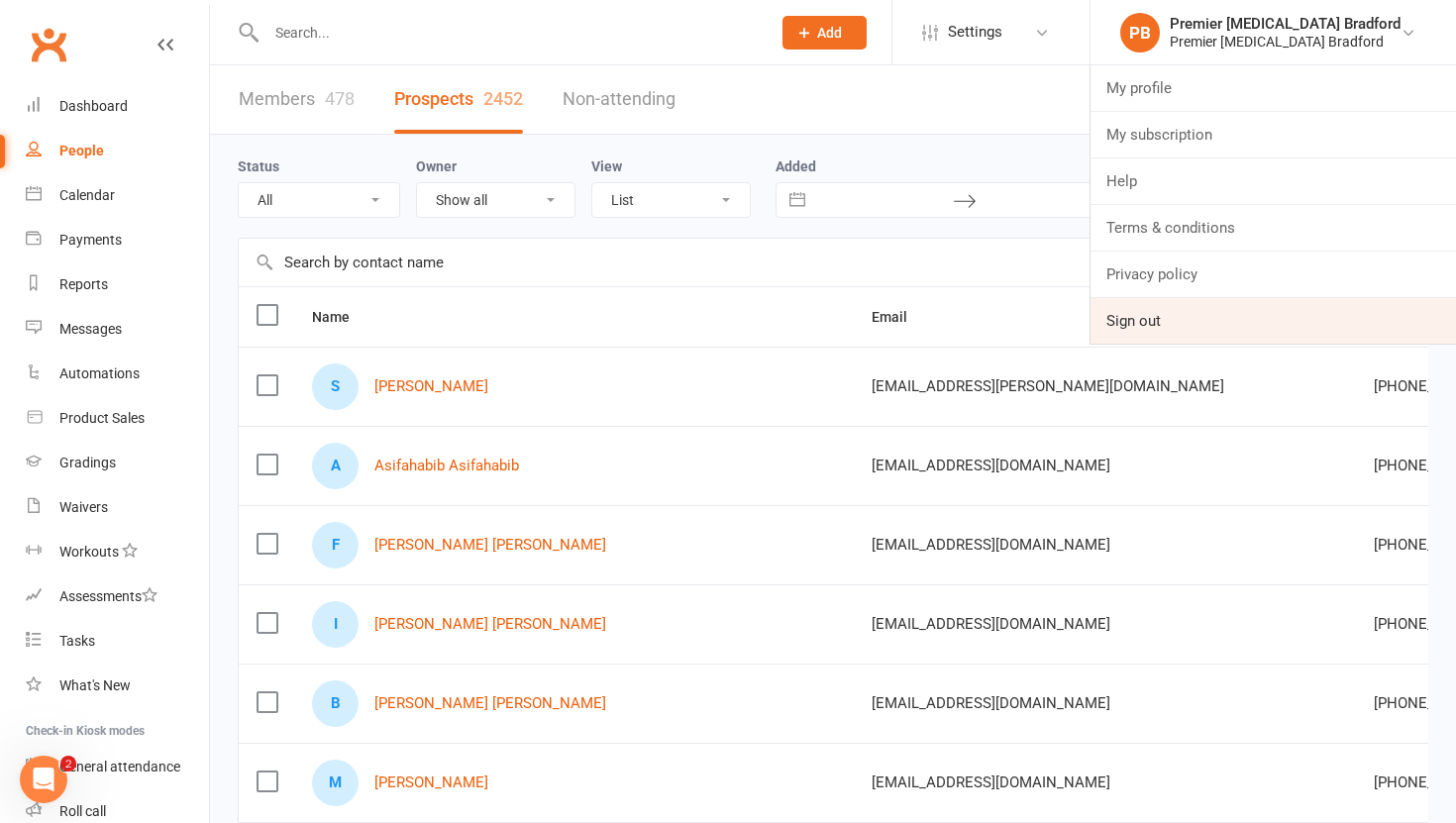 click on "Sign out" at bounding box center (1273, 321) 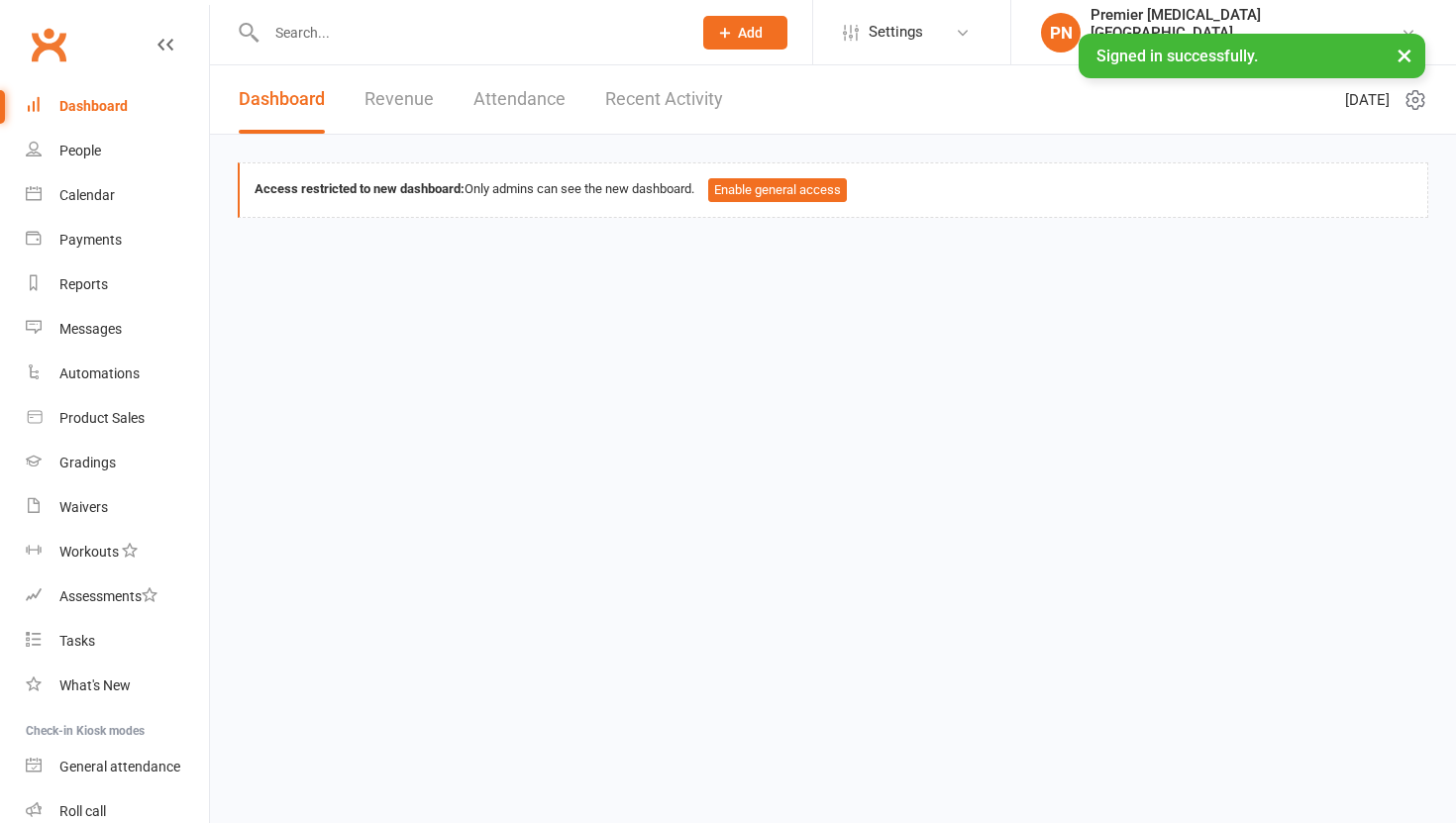 scroll, scrollTop: 0, scrollLeft: 0, axis: both 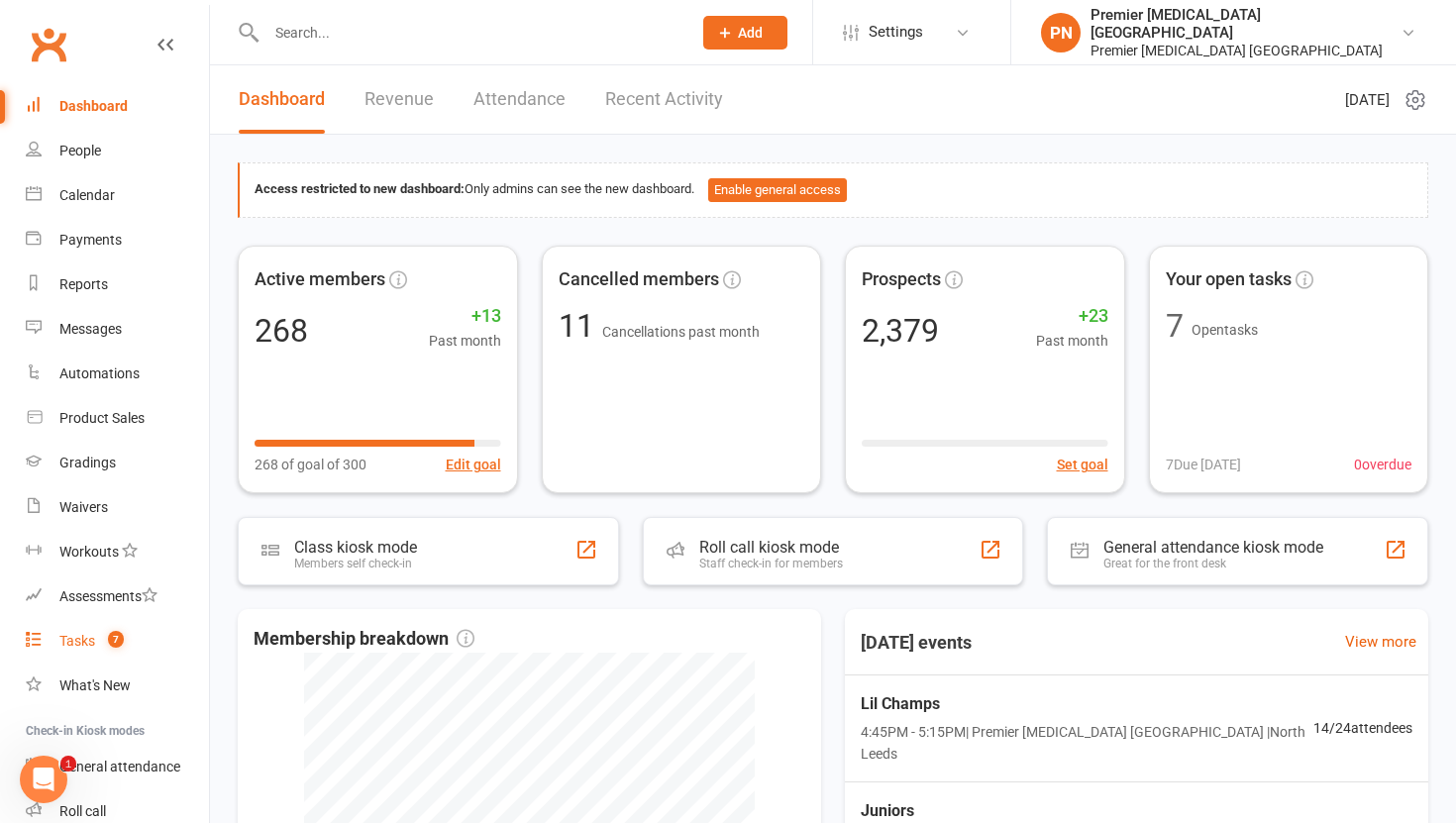 click on "Tasks   7" at bounding box center [117, 641] 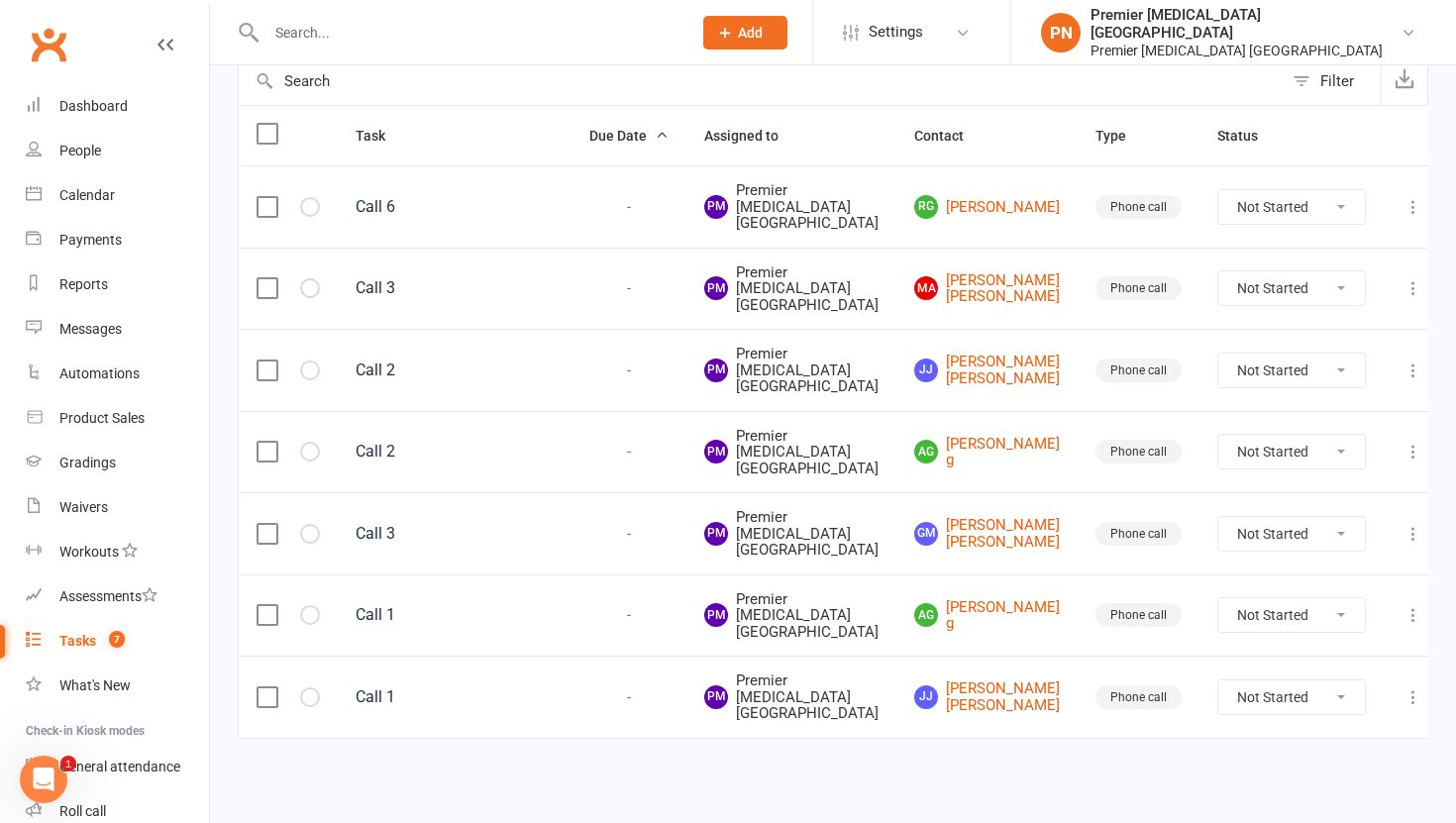 scroll, scrollTop: 229, scrollLeft: 0, axis: vertical 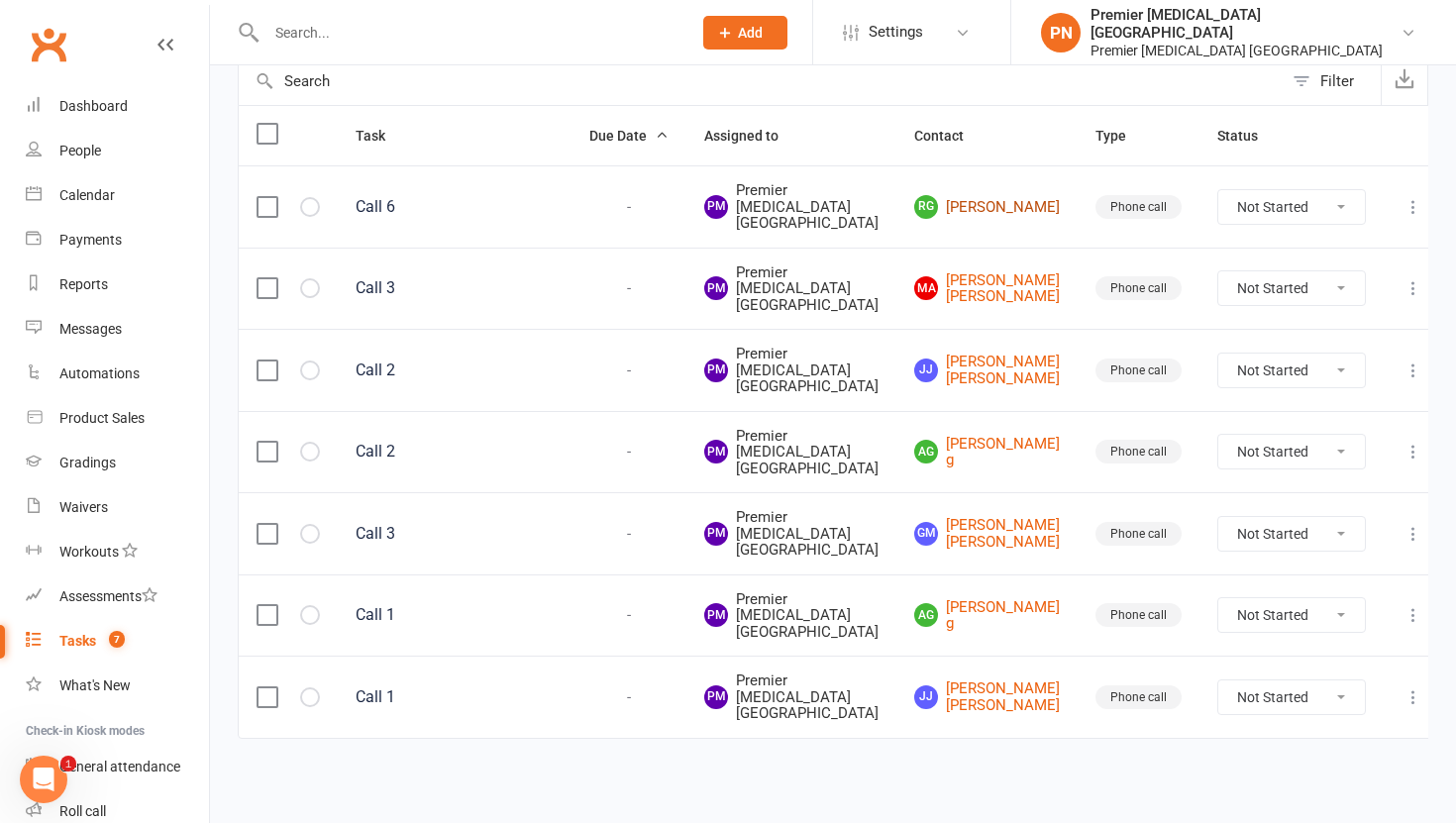 click on "RG [PERSON_NAME]" at bounding box center [987, 207] 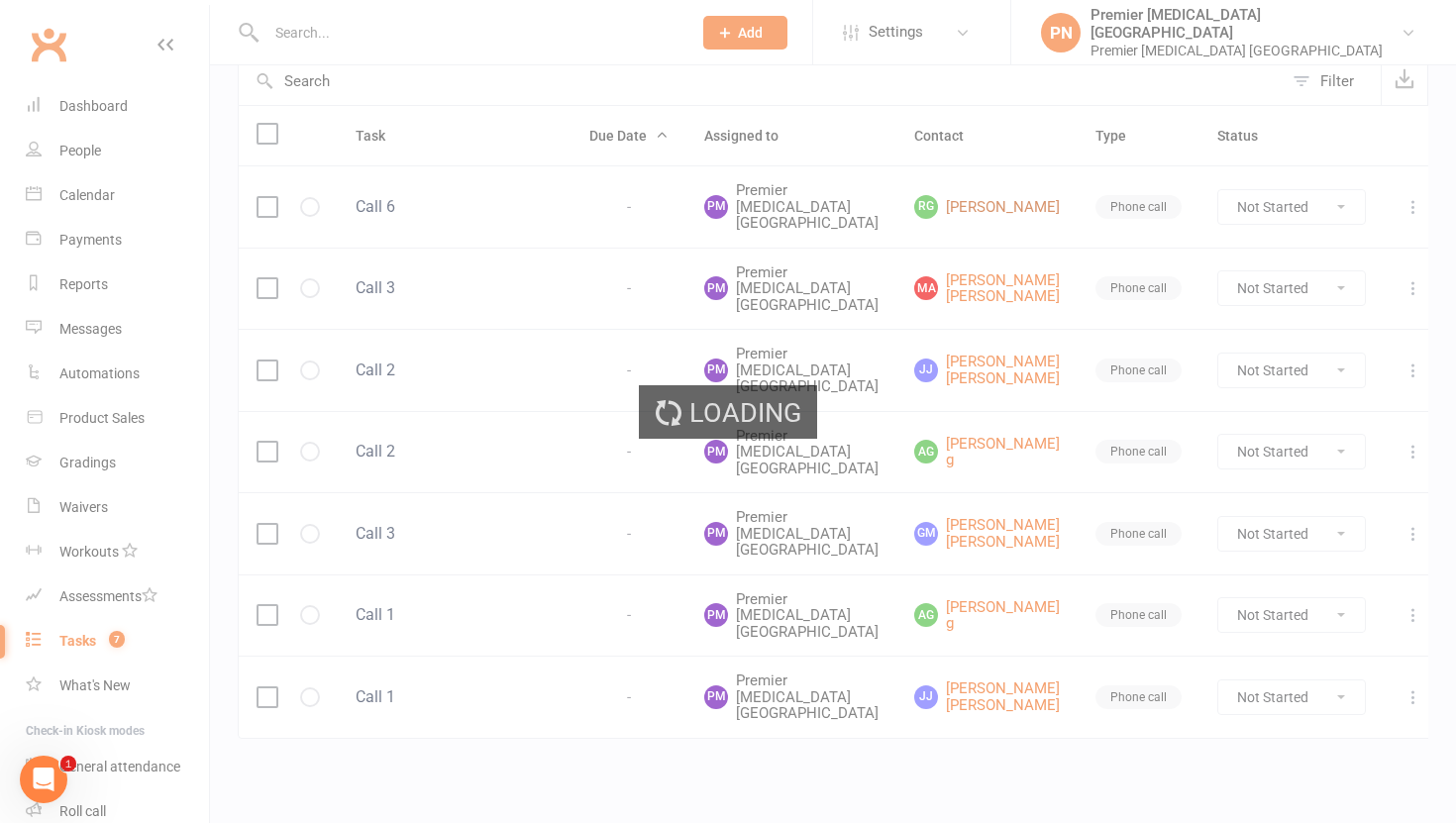 scroll, scrollTop: 0, scrollLeft: 0, axis: both 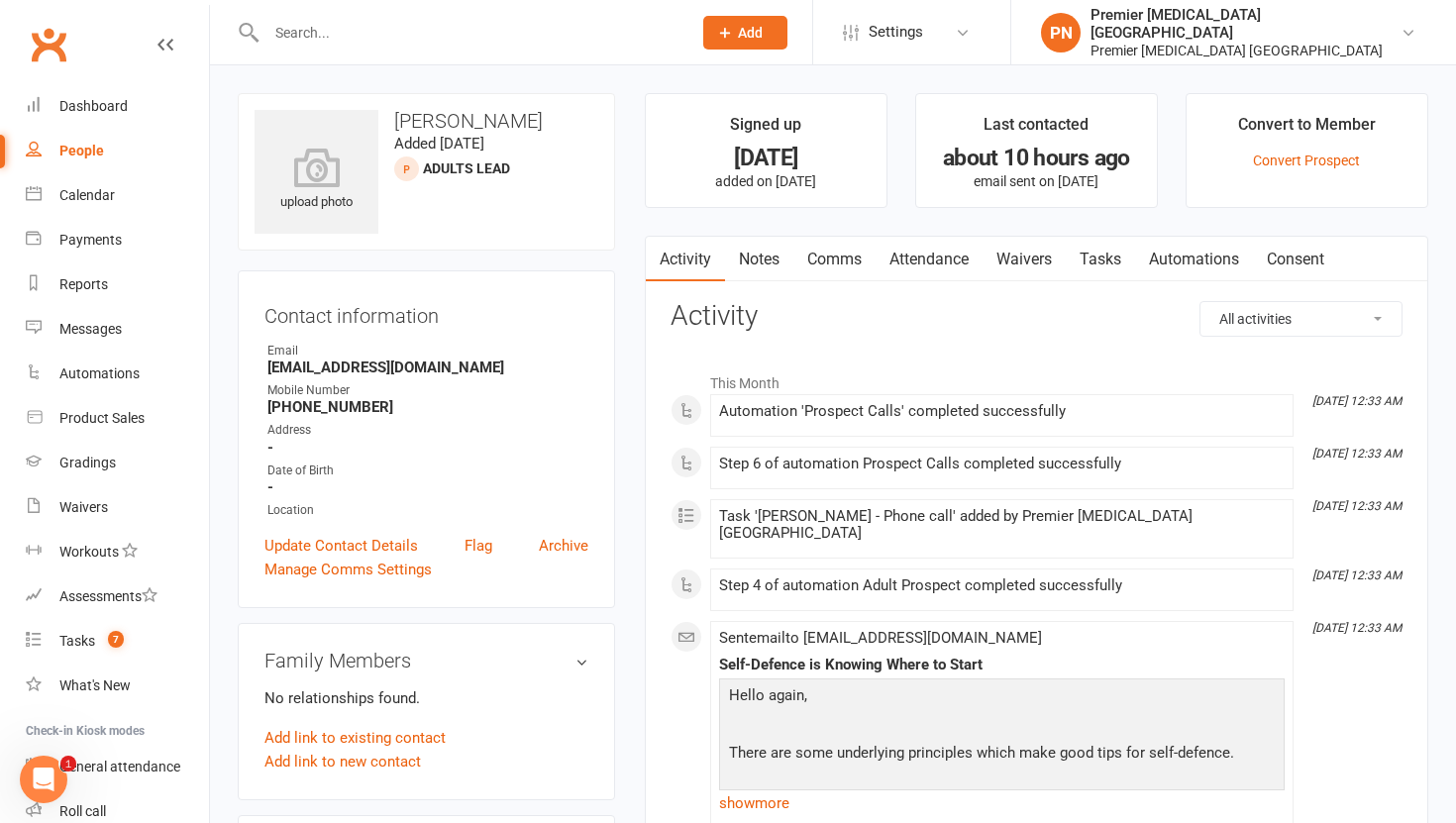 click on "Tasks" at bounding box center (1100, 259) 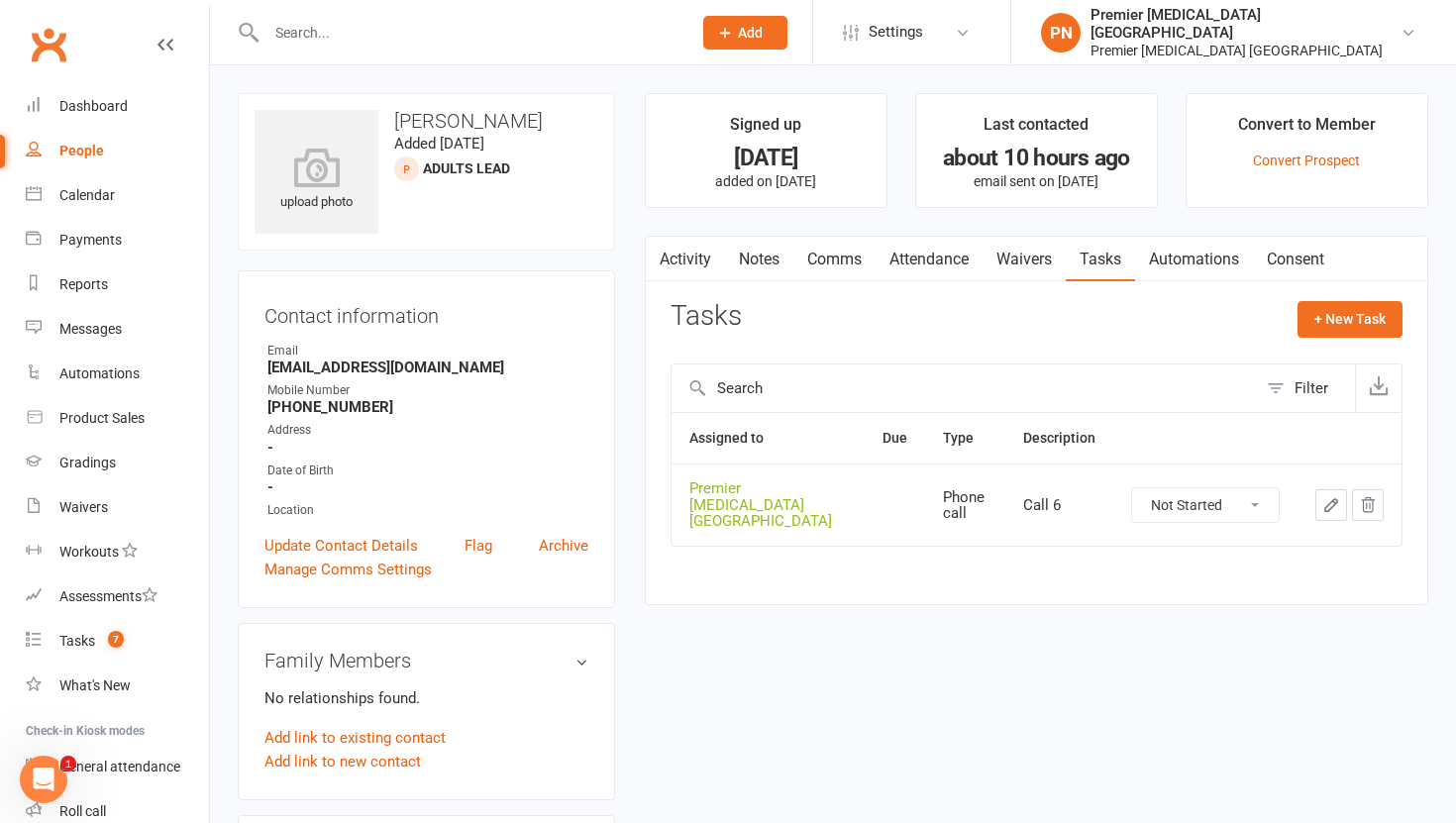 click on "Not Started In Progress Waiting Complete" at bounding box center [1205, 505] 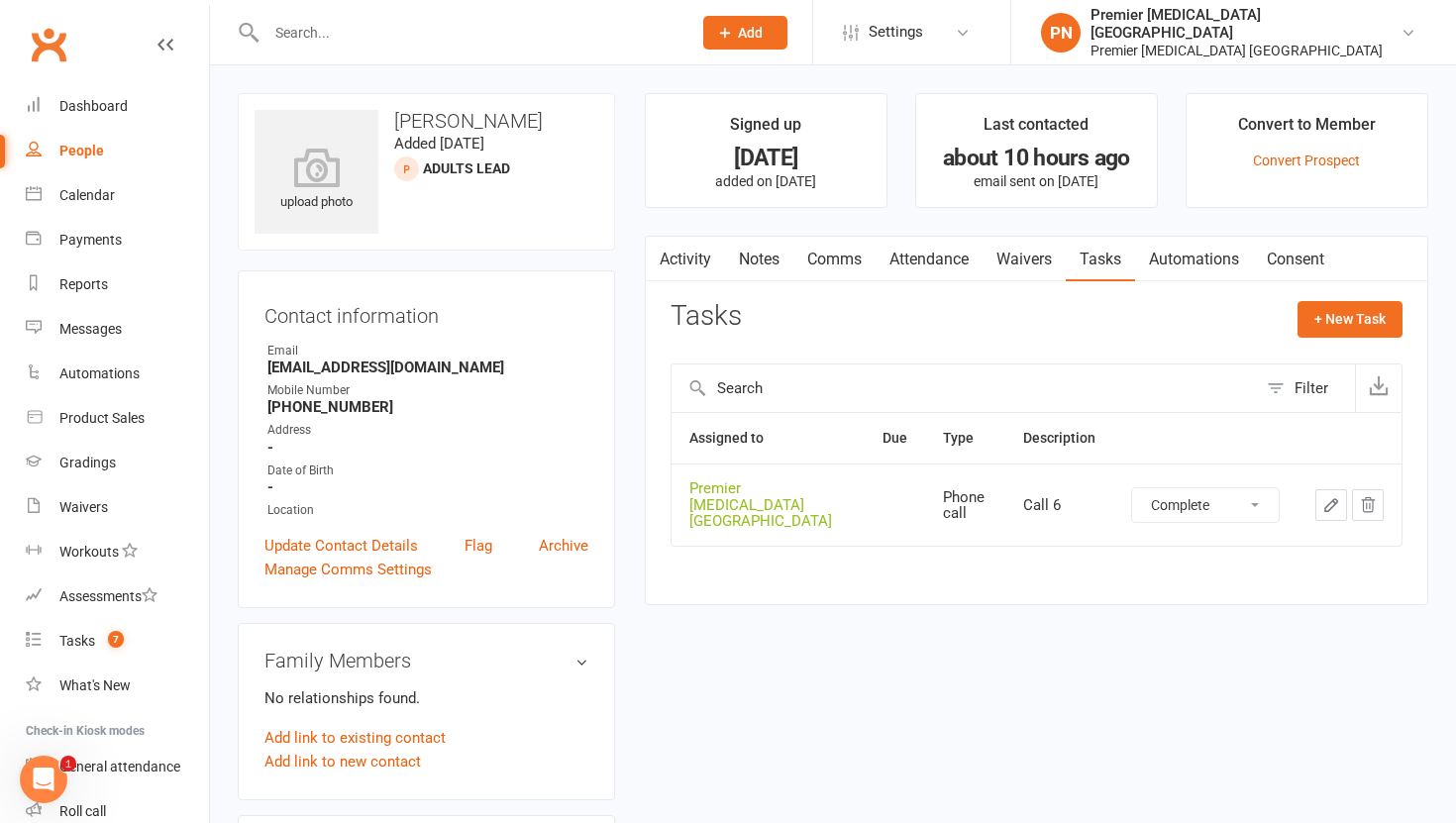 select on "unstarted" 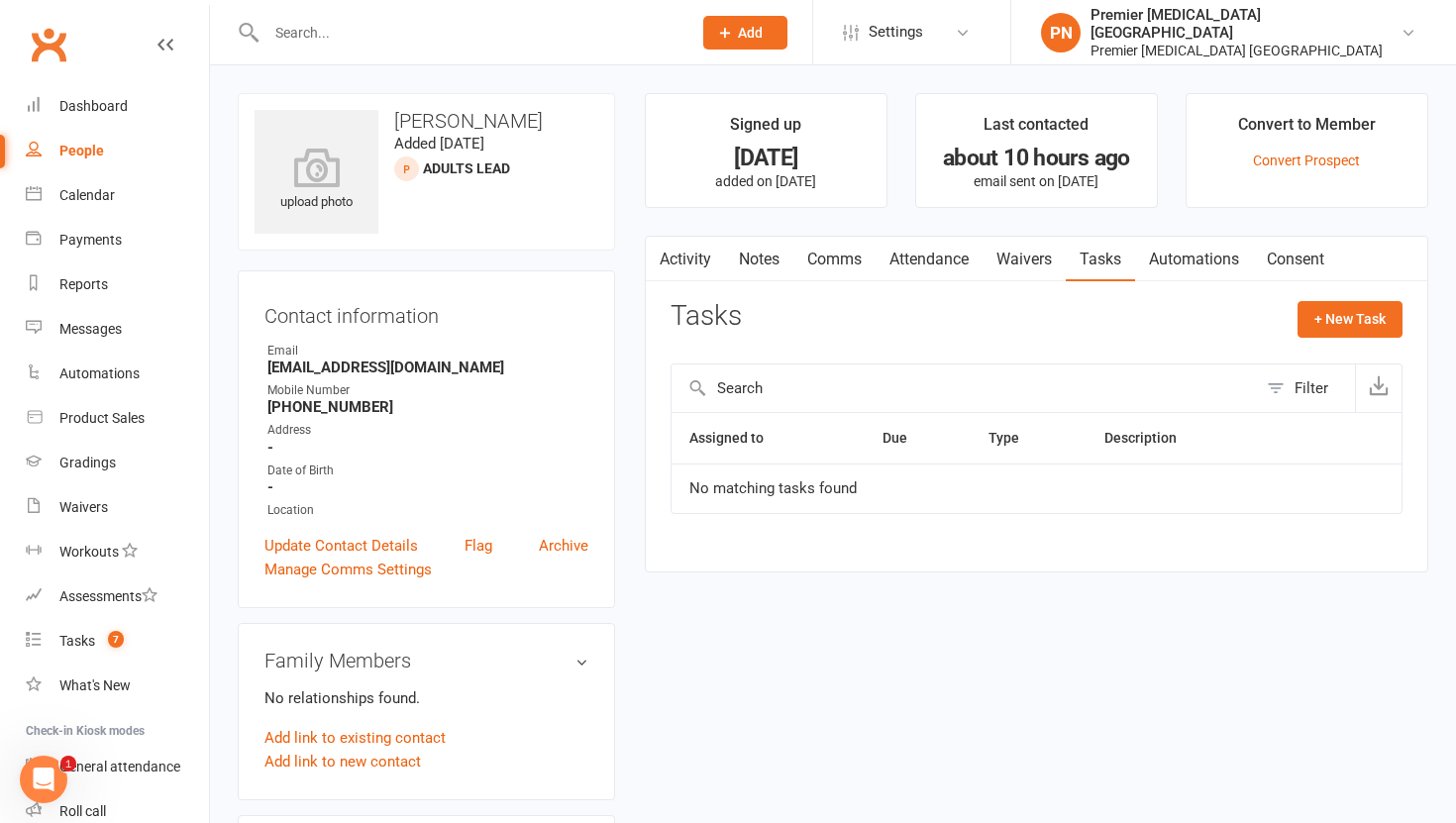 click on "Notes" at bounding box center [759, 259] 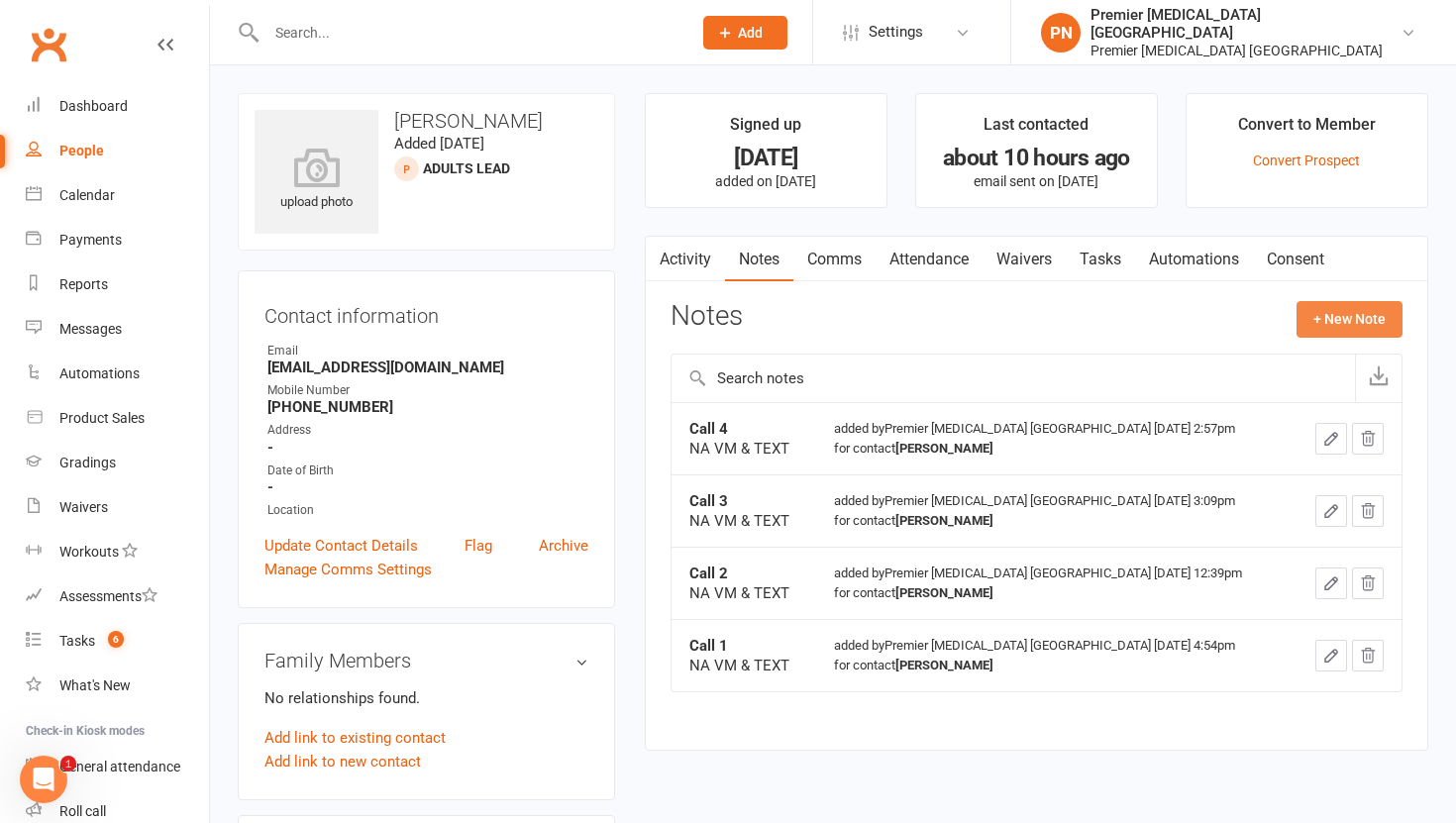 click on "+ New Note" at bounding box center [1349, 319] 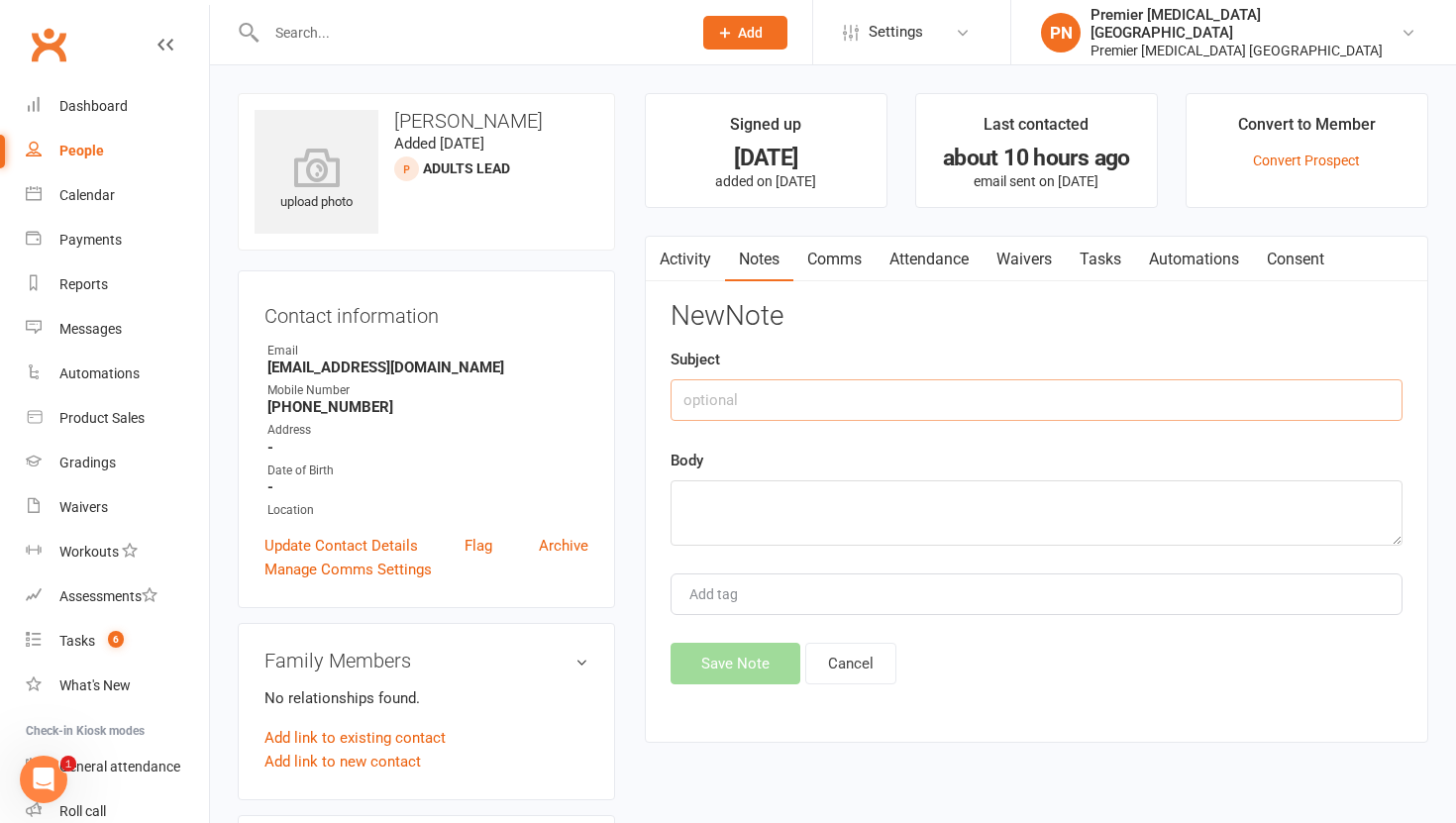 click at bounding box center [1036, 400] 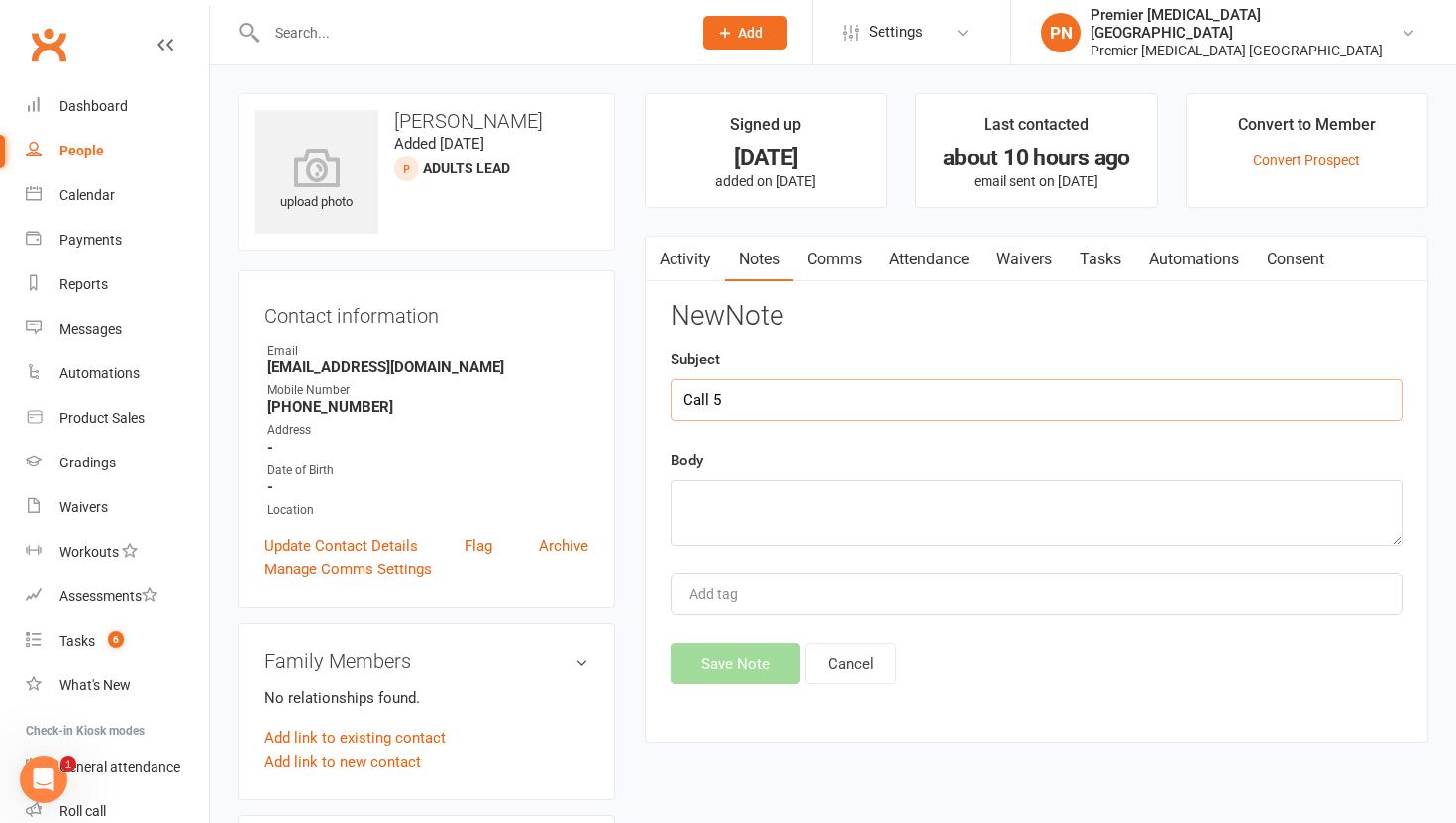 type on "Call 5" 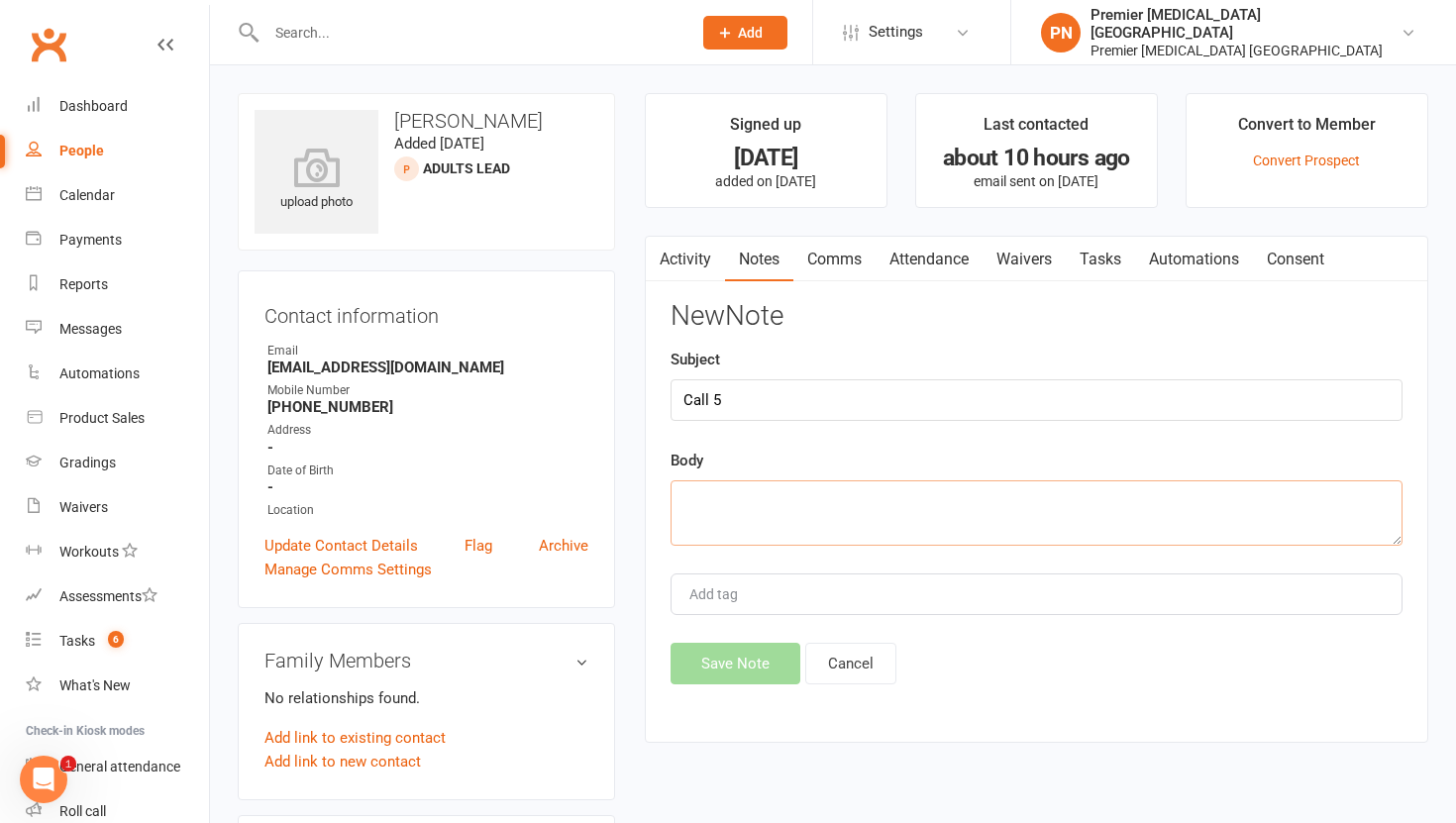 click at bounding box center [1036, 513] 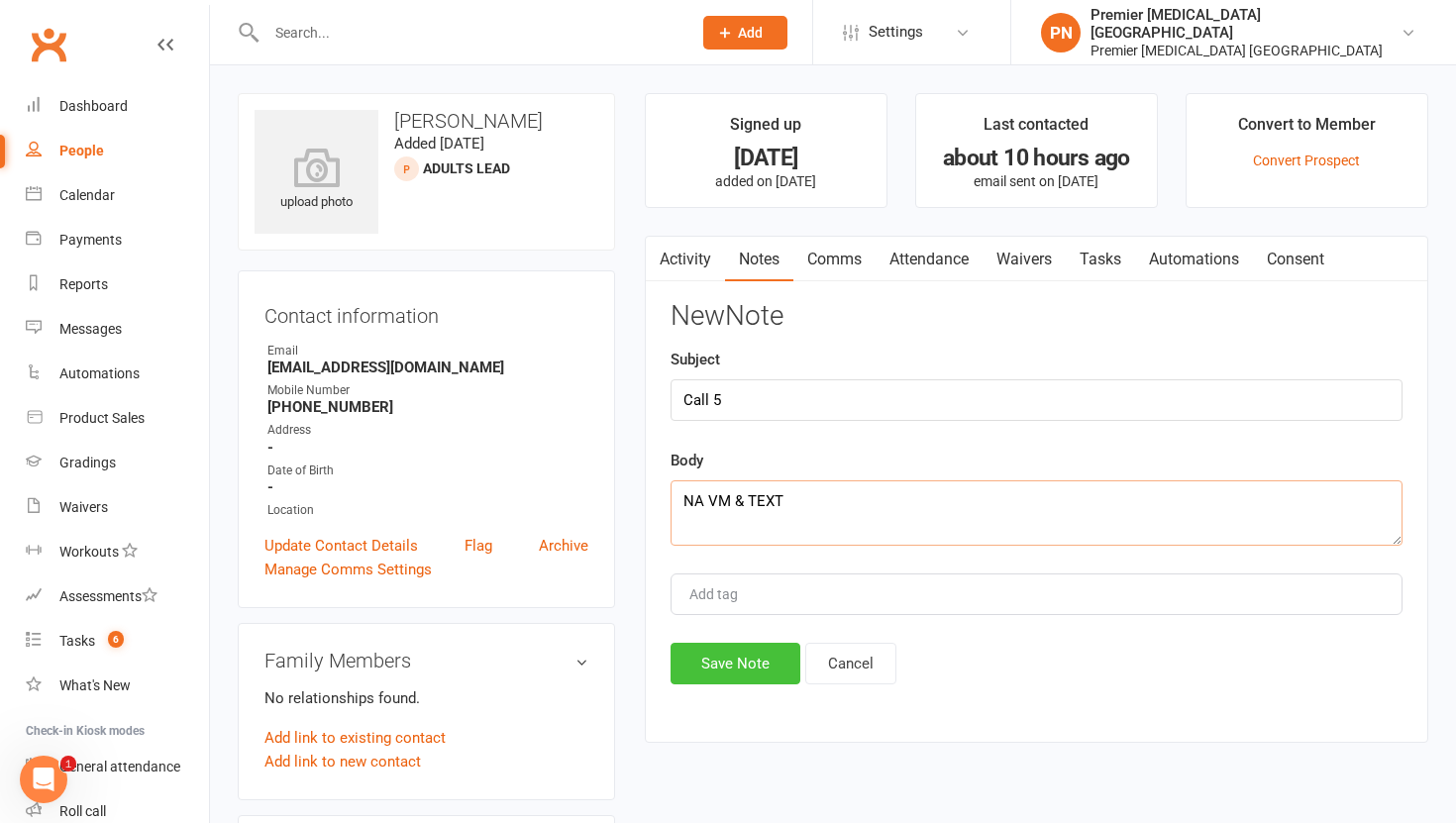 type on "NA VM & TEXT" 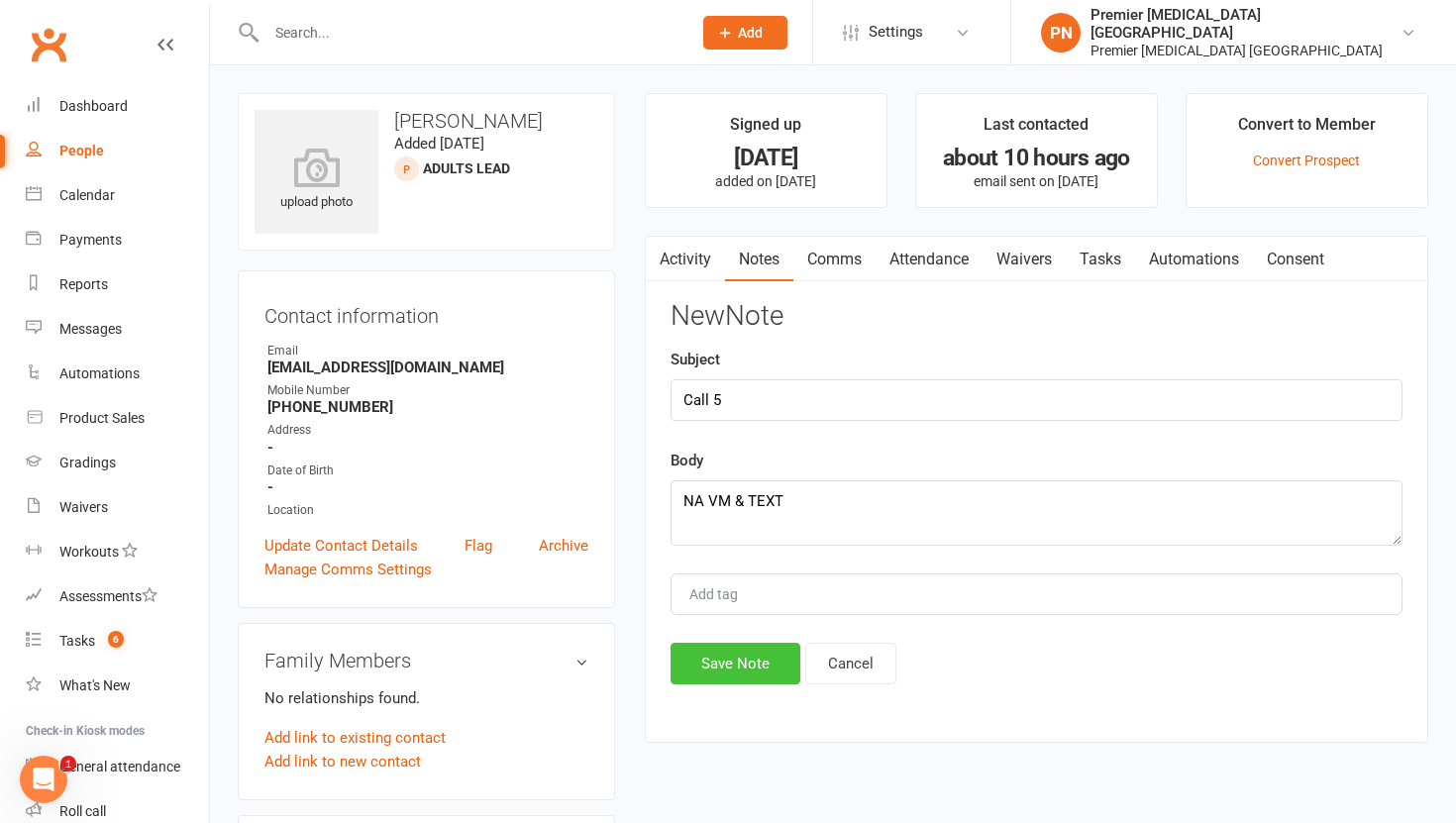 click on "Save Note" at bounding box center [735, 664] 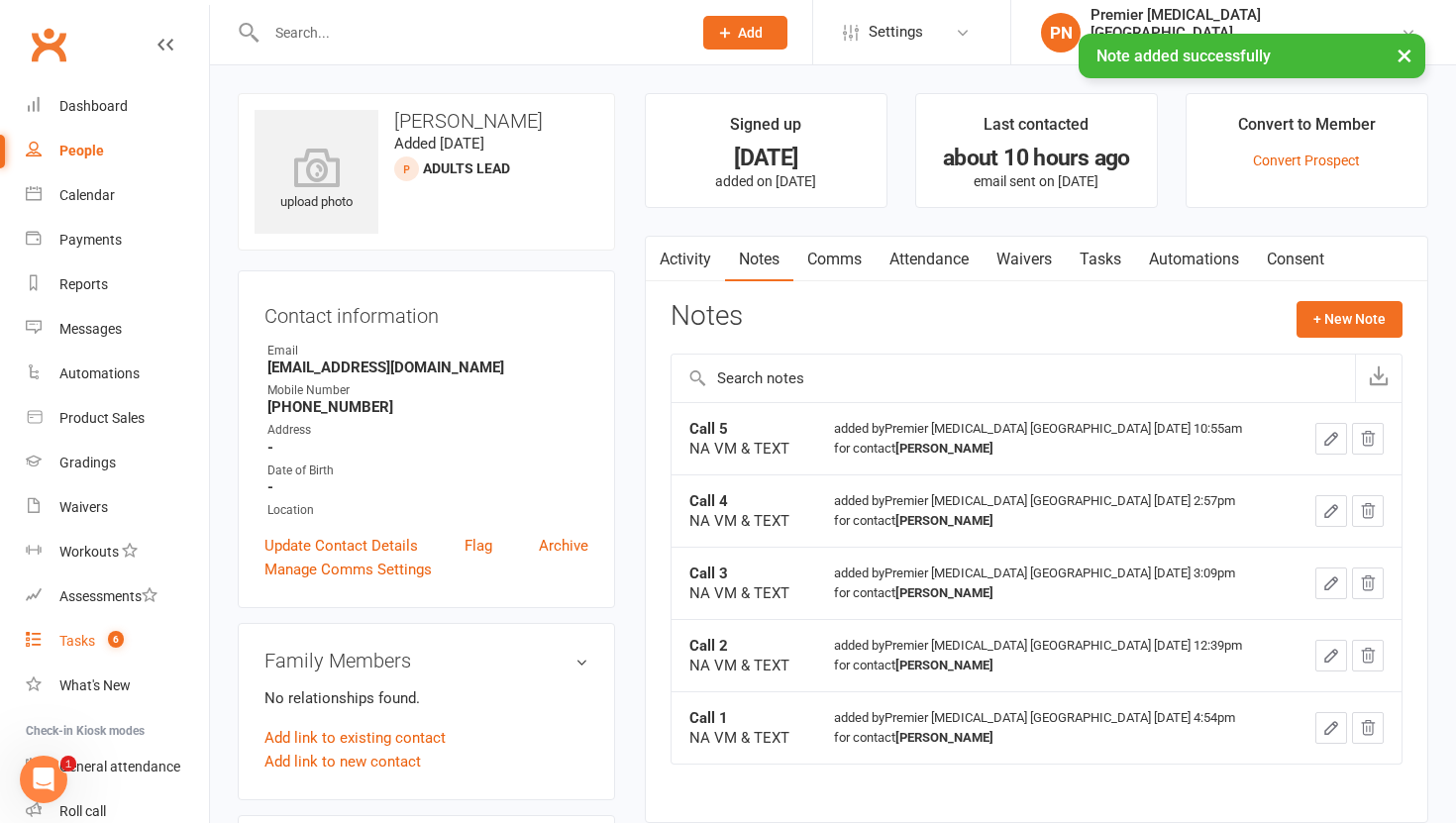 click on "Tasks" at bounding box center [77, 641] 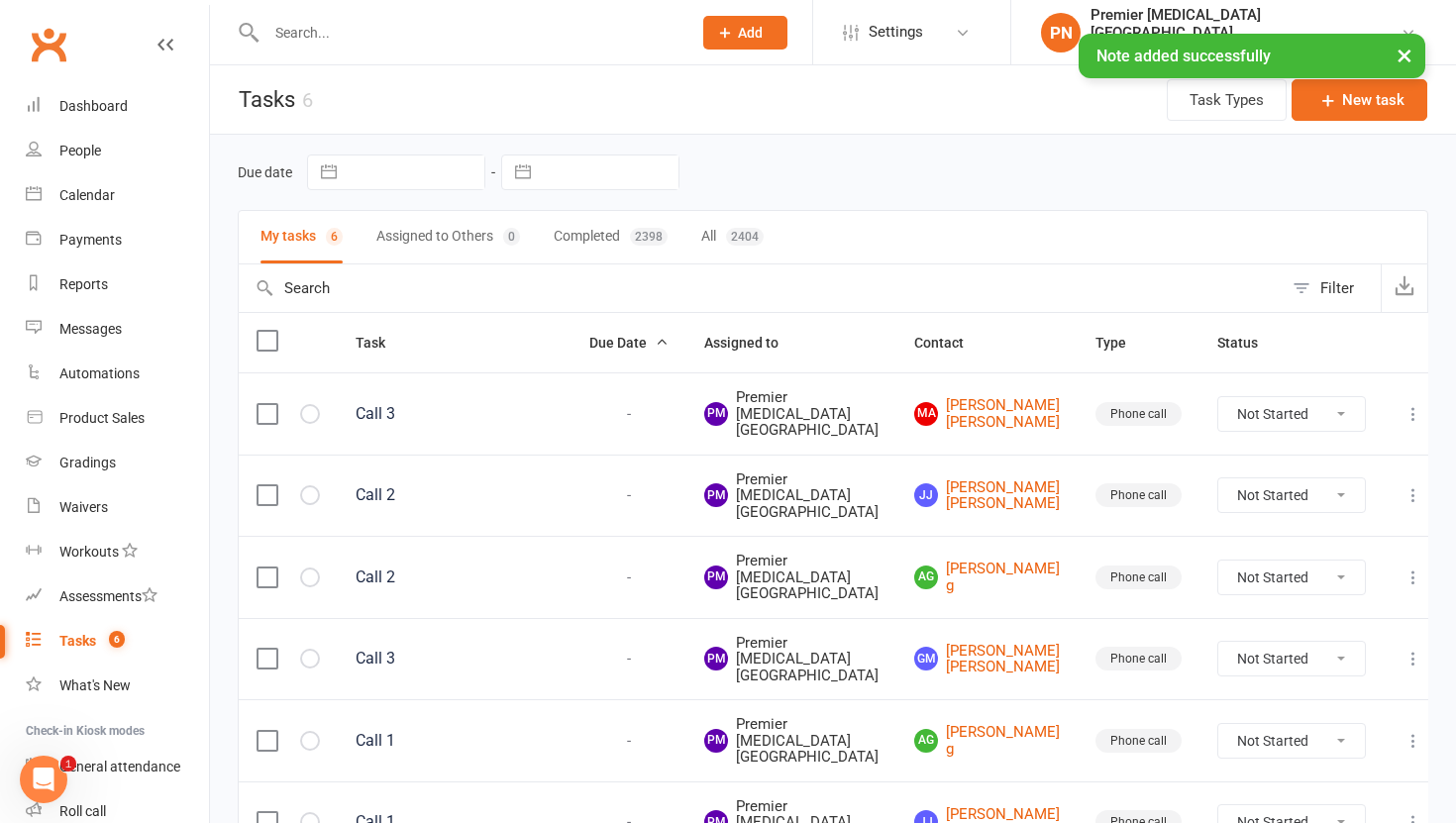 scroll, scrollTop: 321, scrollLeft: 0, axis: vertical 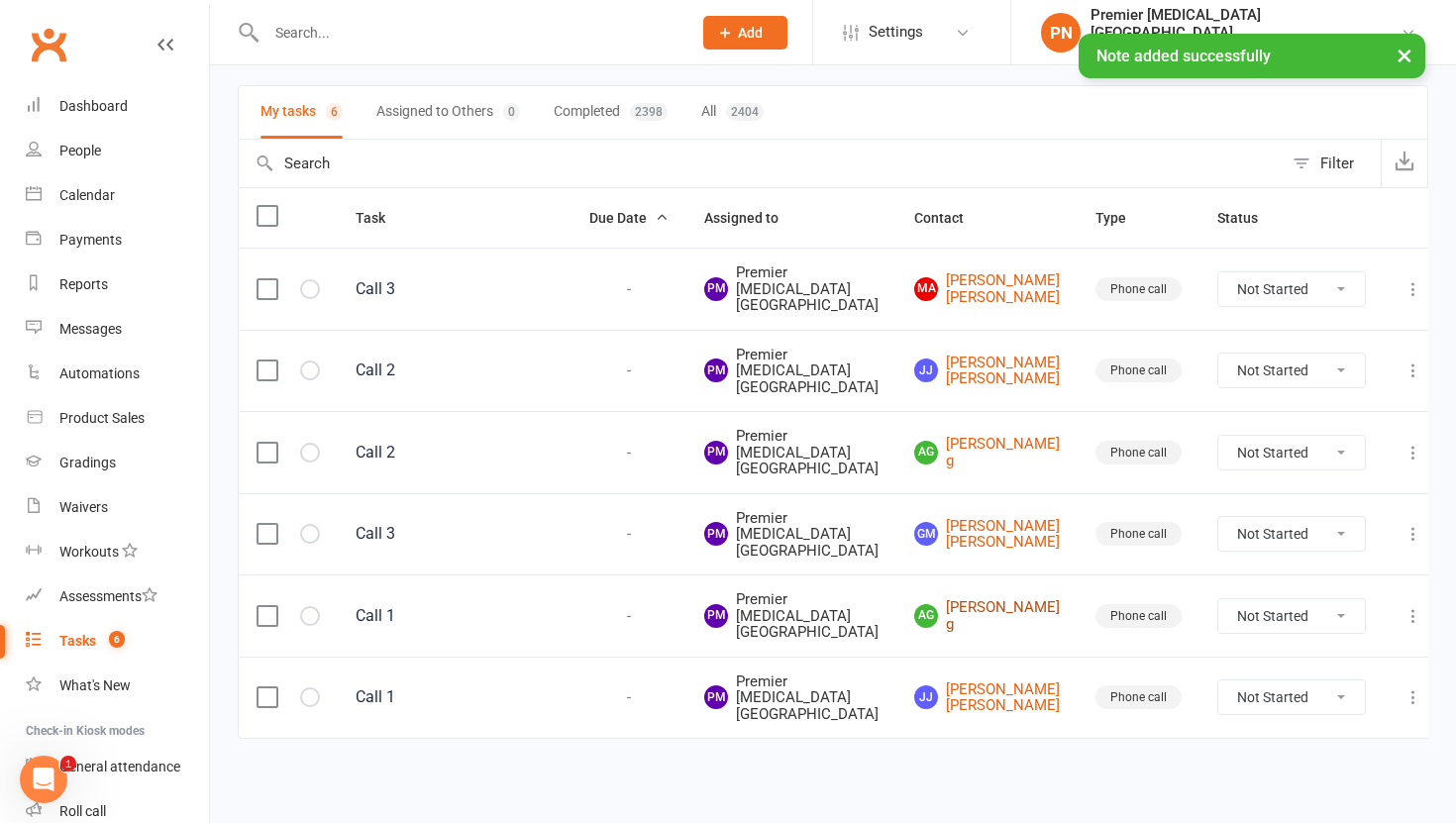 click on "ag [PERSON_NAME] g" at bounding box center (987, 615) 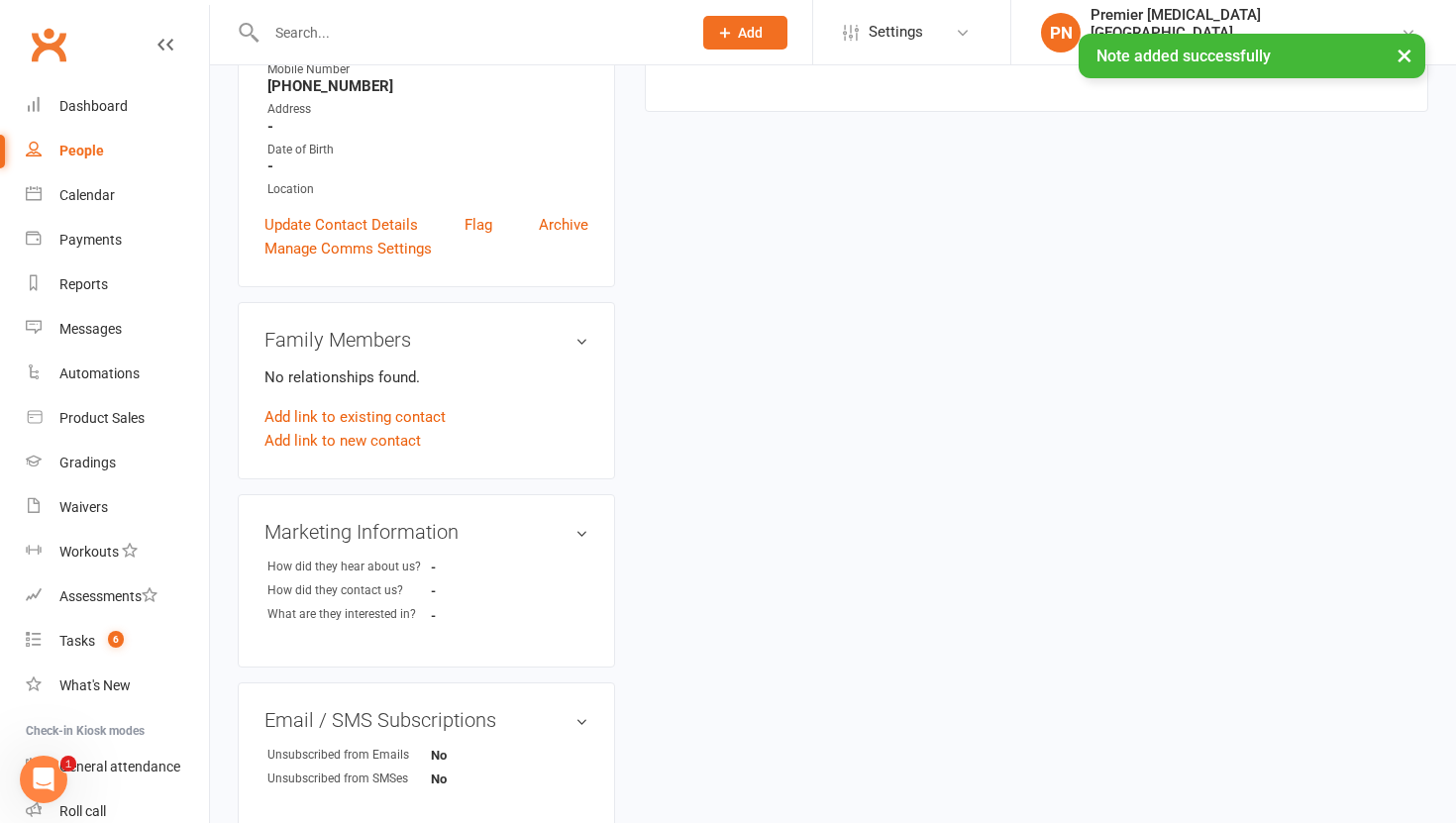 scroll, scrollTop: 0, scrollLeft: 0, axis: both 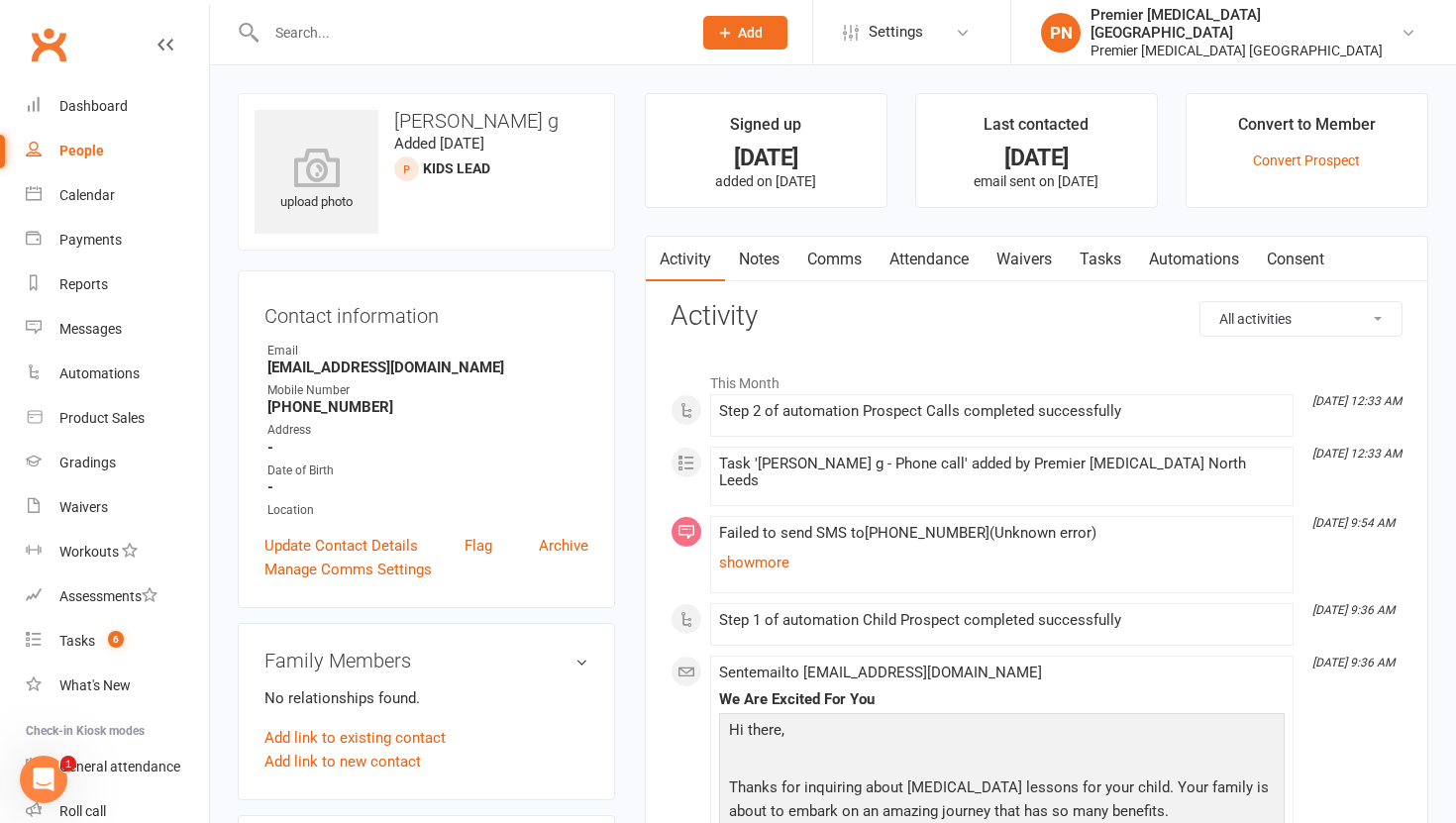 click on "Tasks" at bounding box center [1100, 259] 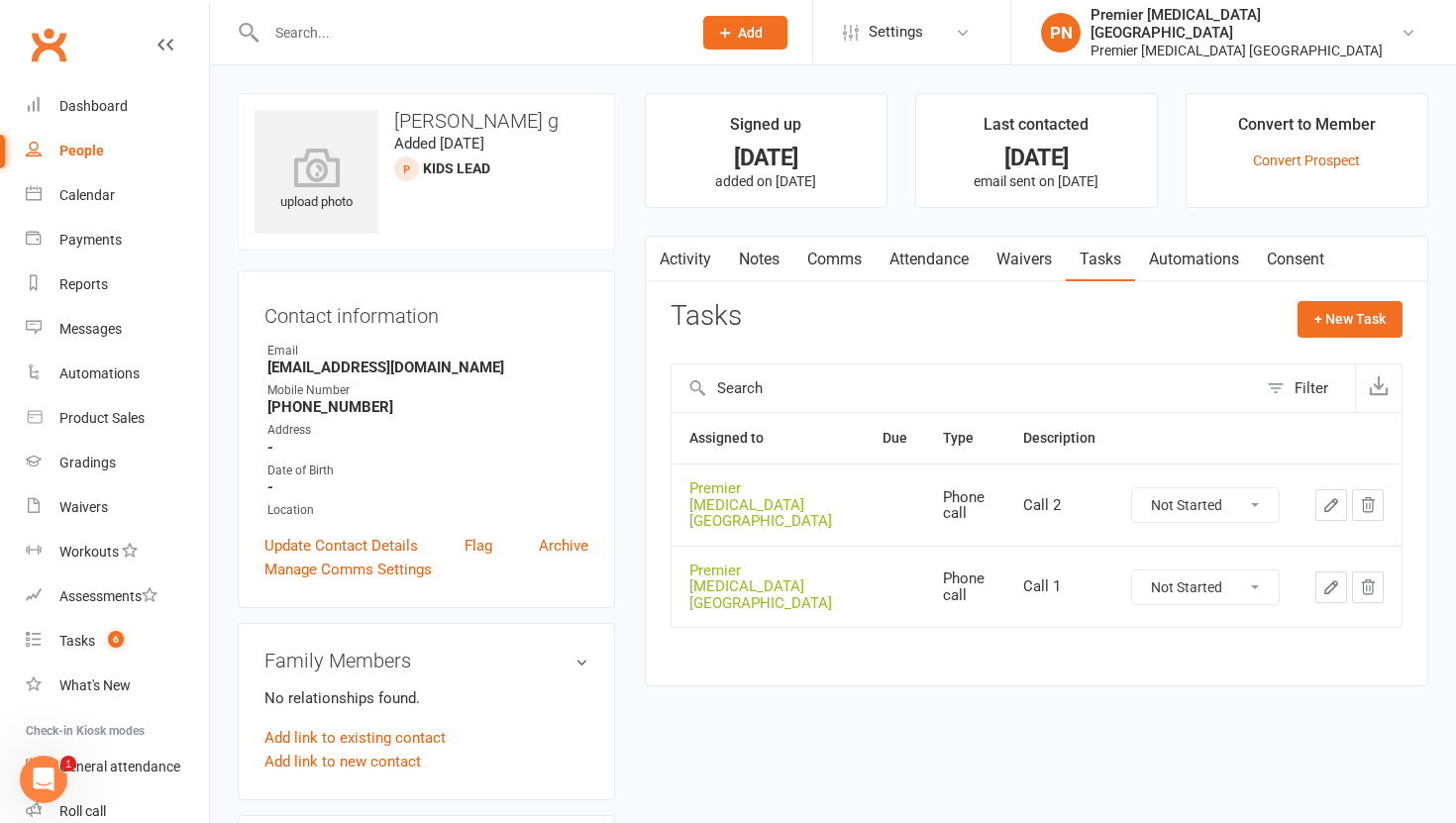 click on "Not Started In Progress Waiting Complete" at bounding box center [1205, 587] 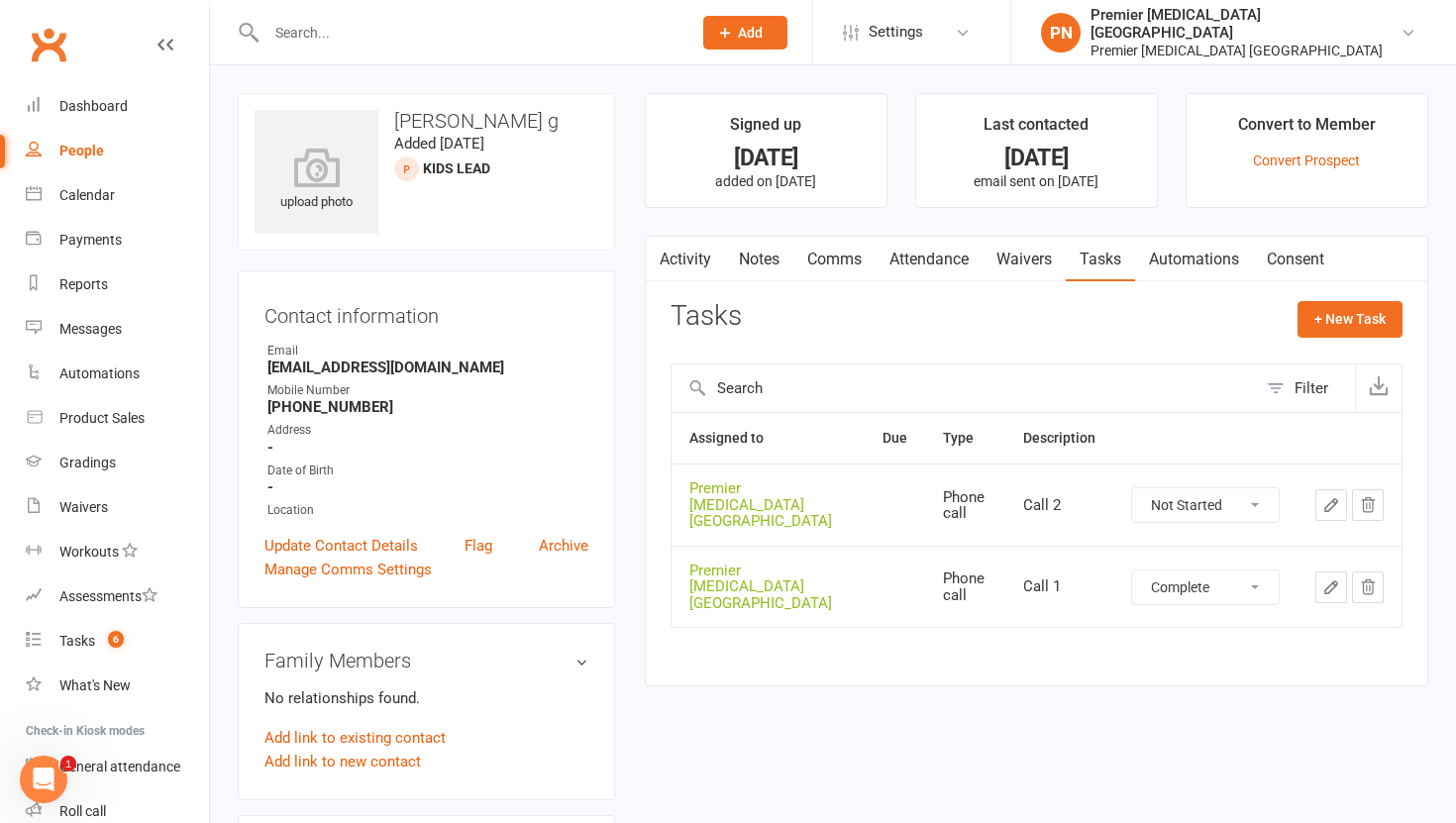 select on "unstarted" 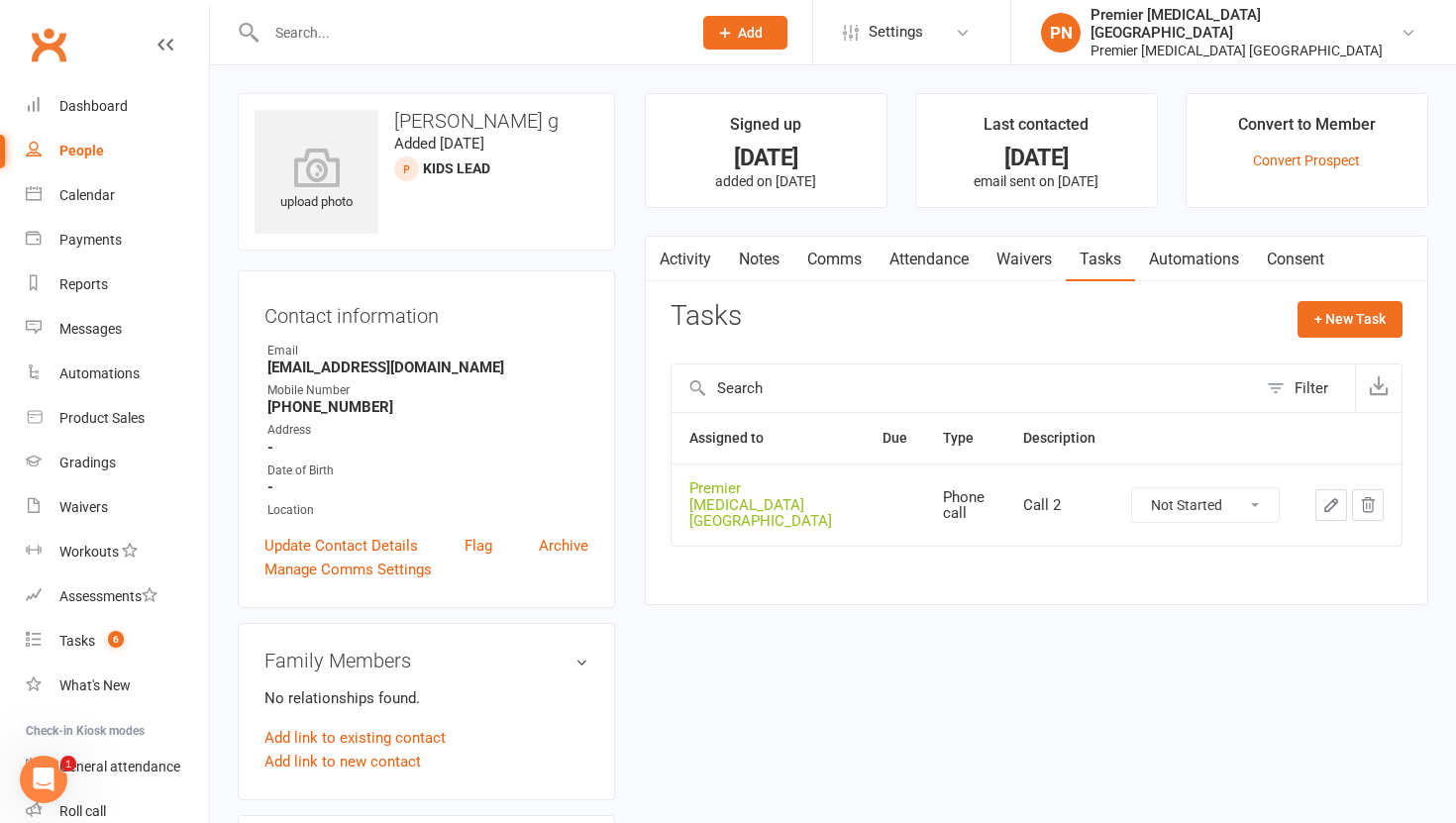 click on "Not Started In Progress Waiting Complete" at bounding box center (1205, 505) 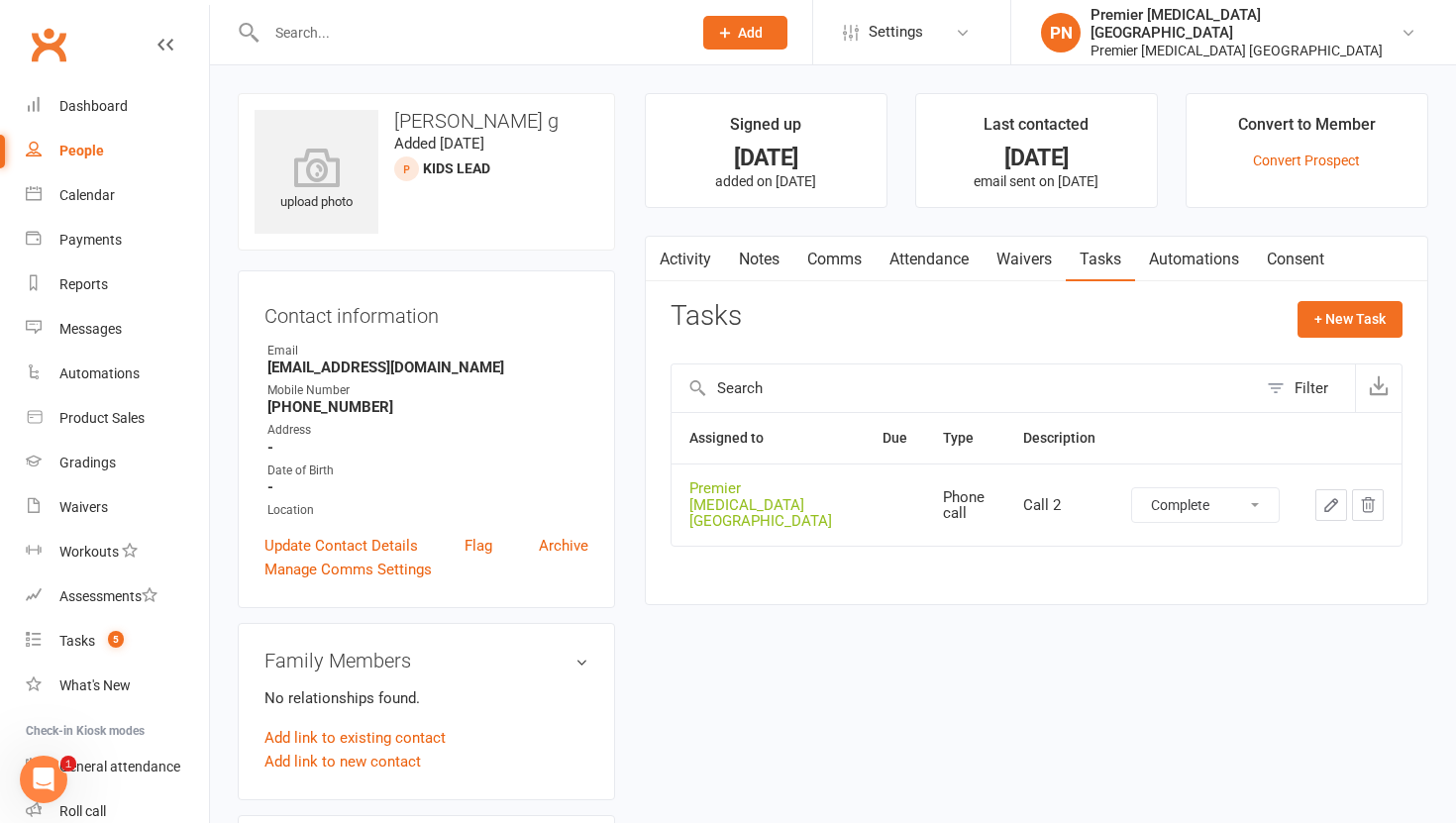 select on "unstarted" 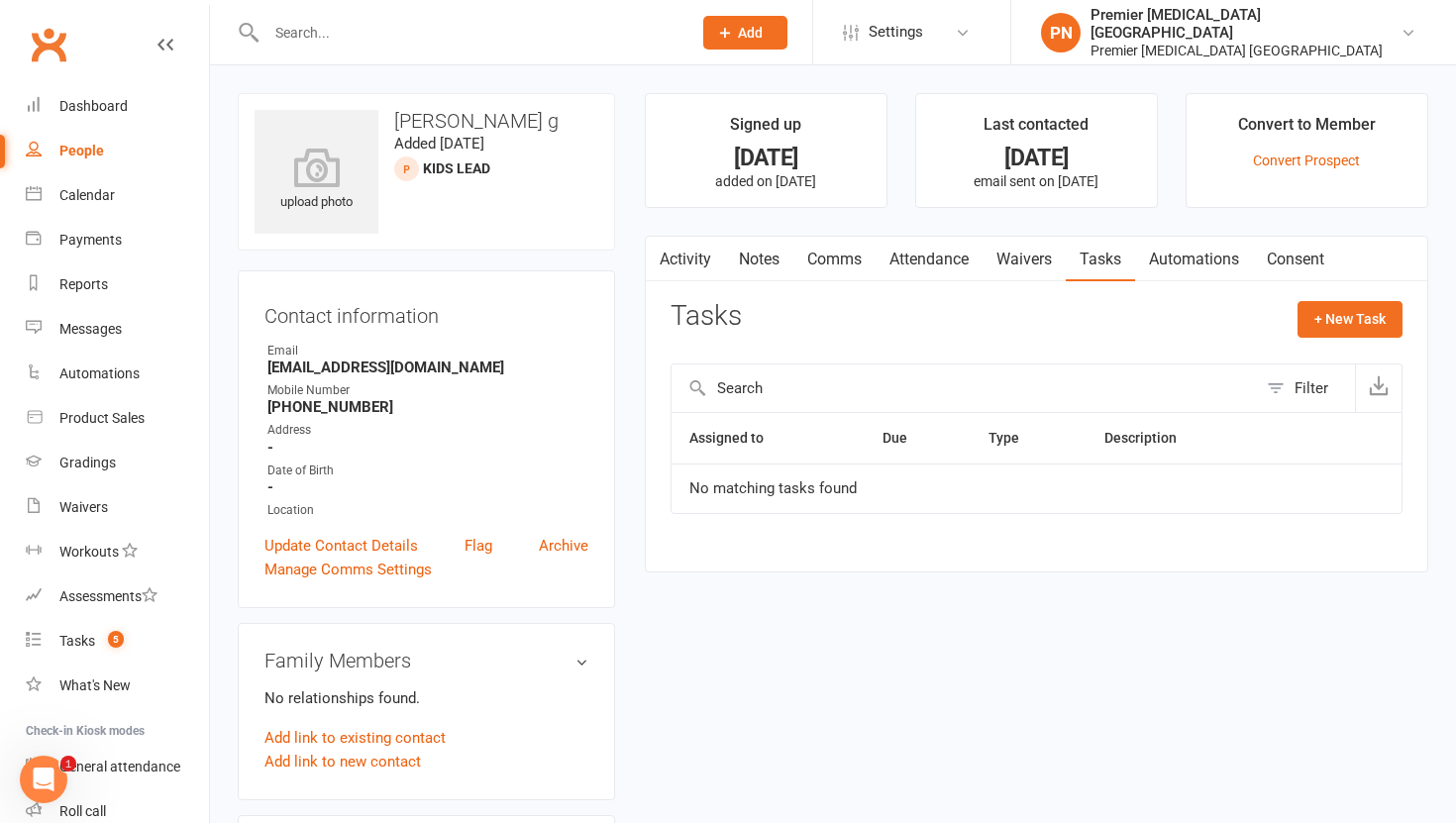 click on "Notes" at bounding box center [759, 259] 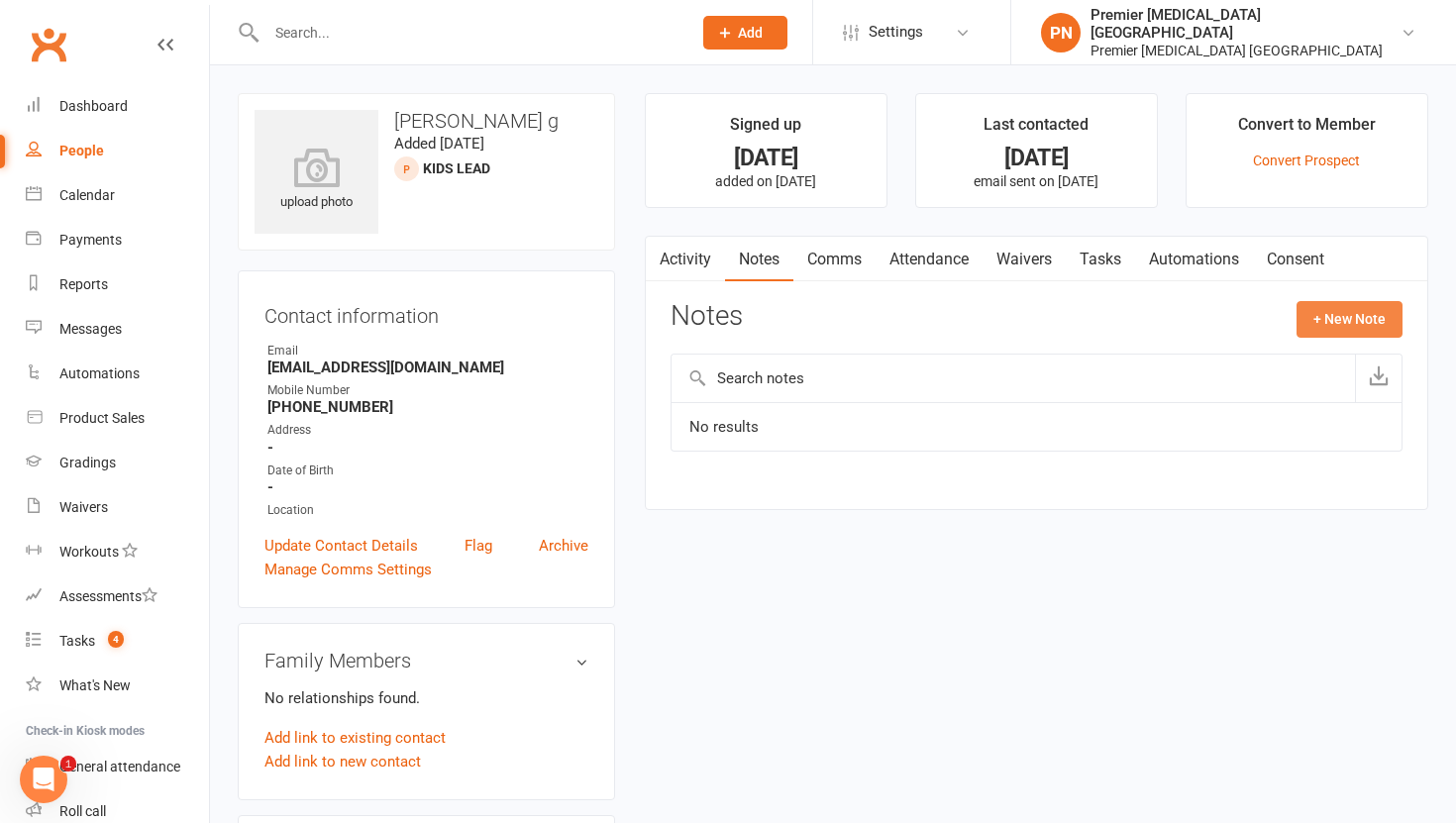 click on "+ New Note" at bounding box center (1349, 319) 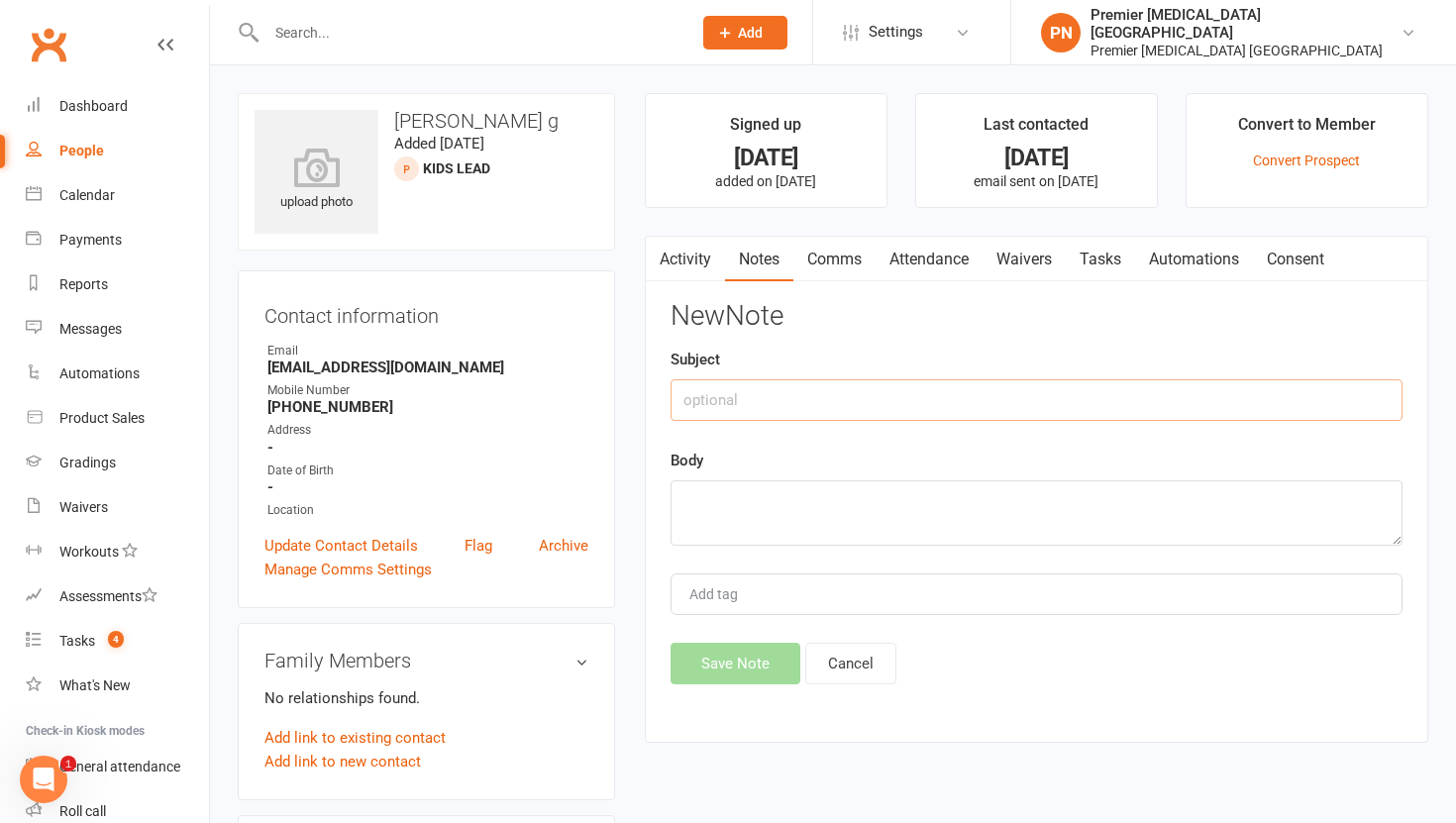 click at bounding box center [1036, 400] 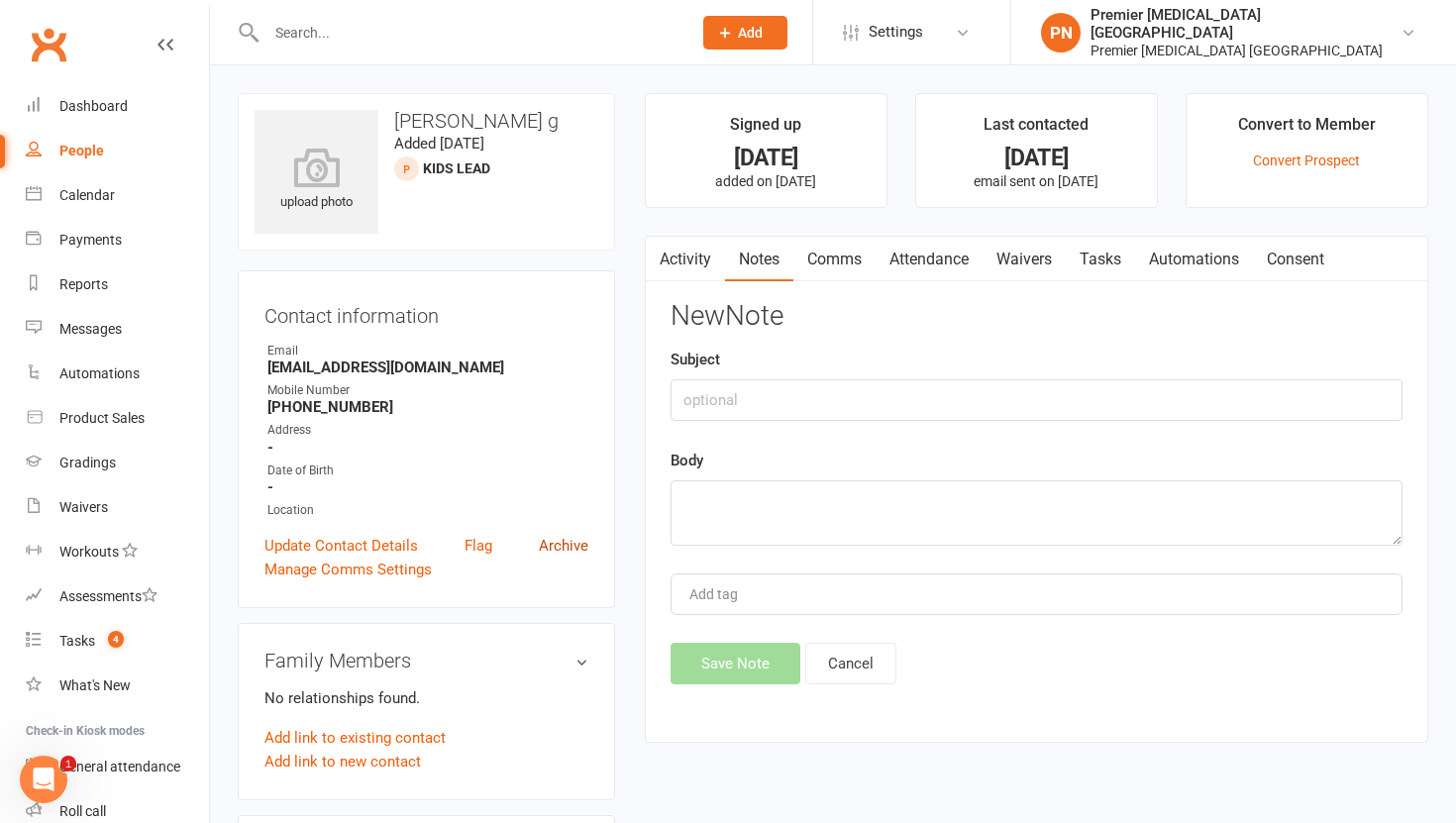 click on "Archive" at bounding box center (564, 546) 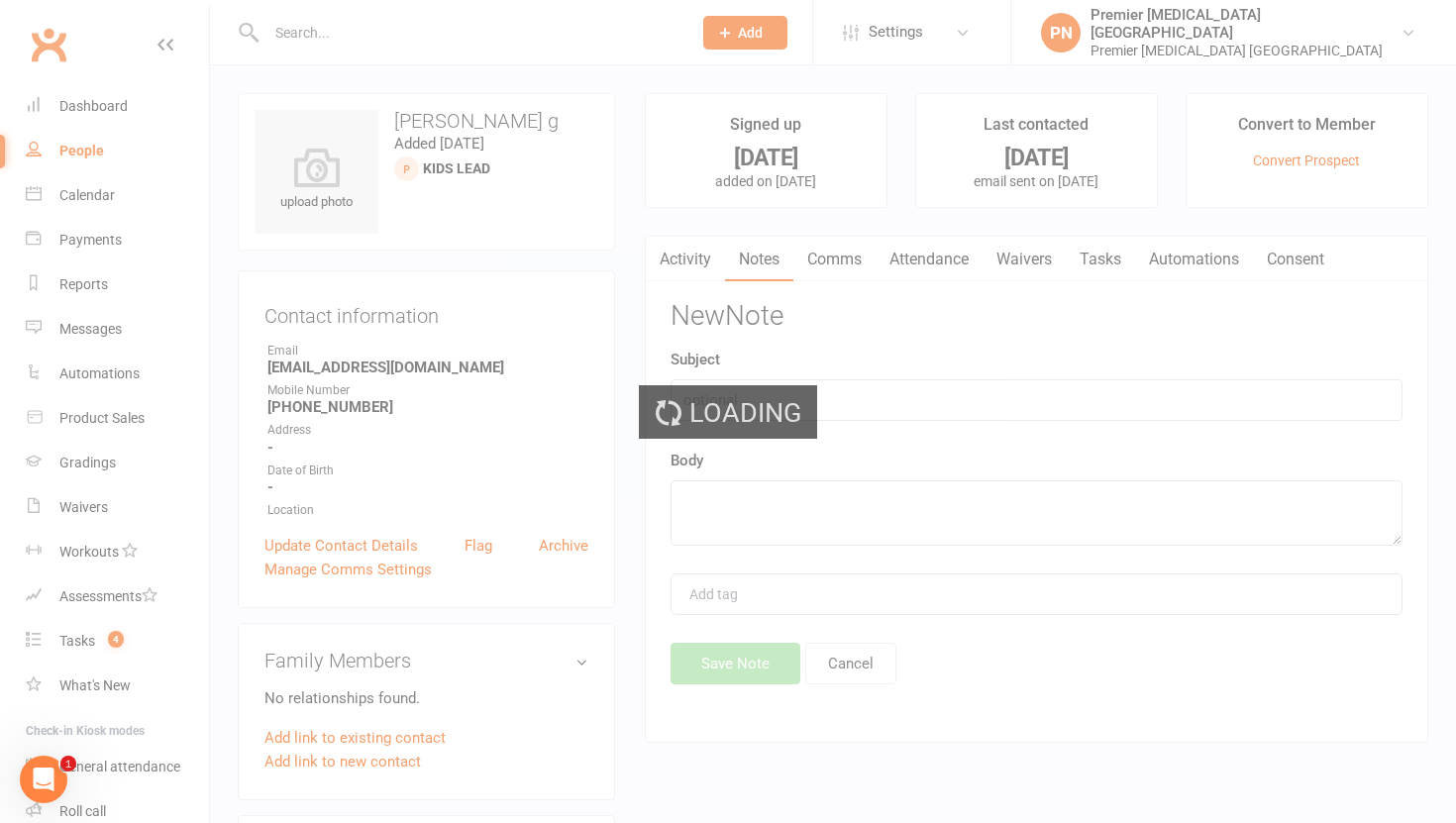 select on "100" 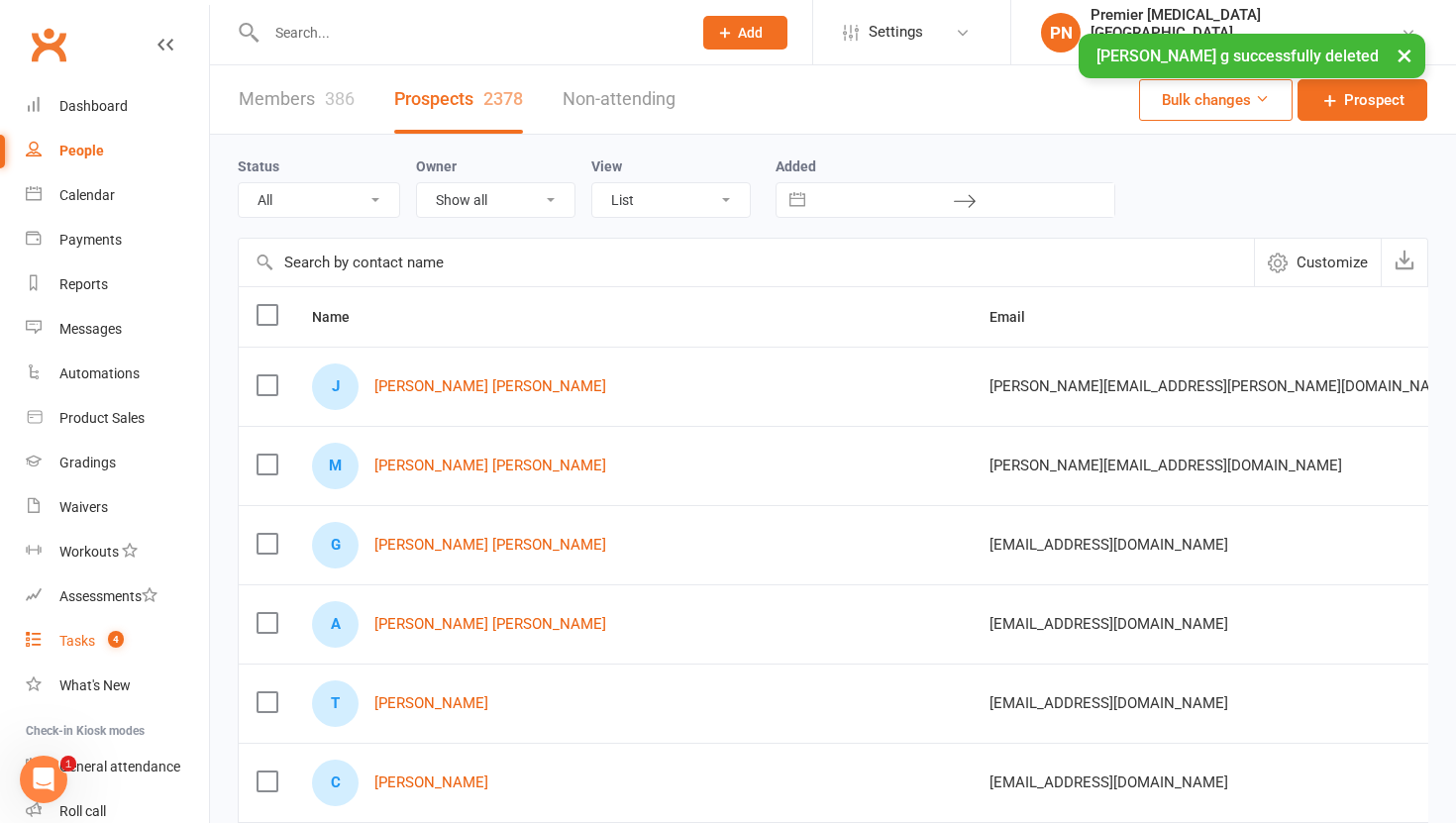 click on "Tasks   4" at bounding box center [117, 641] 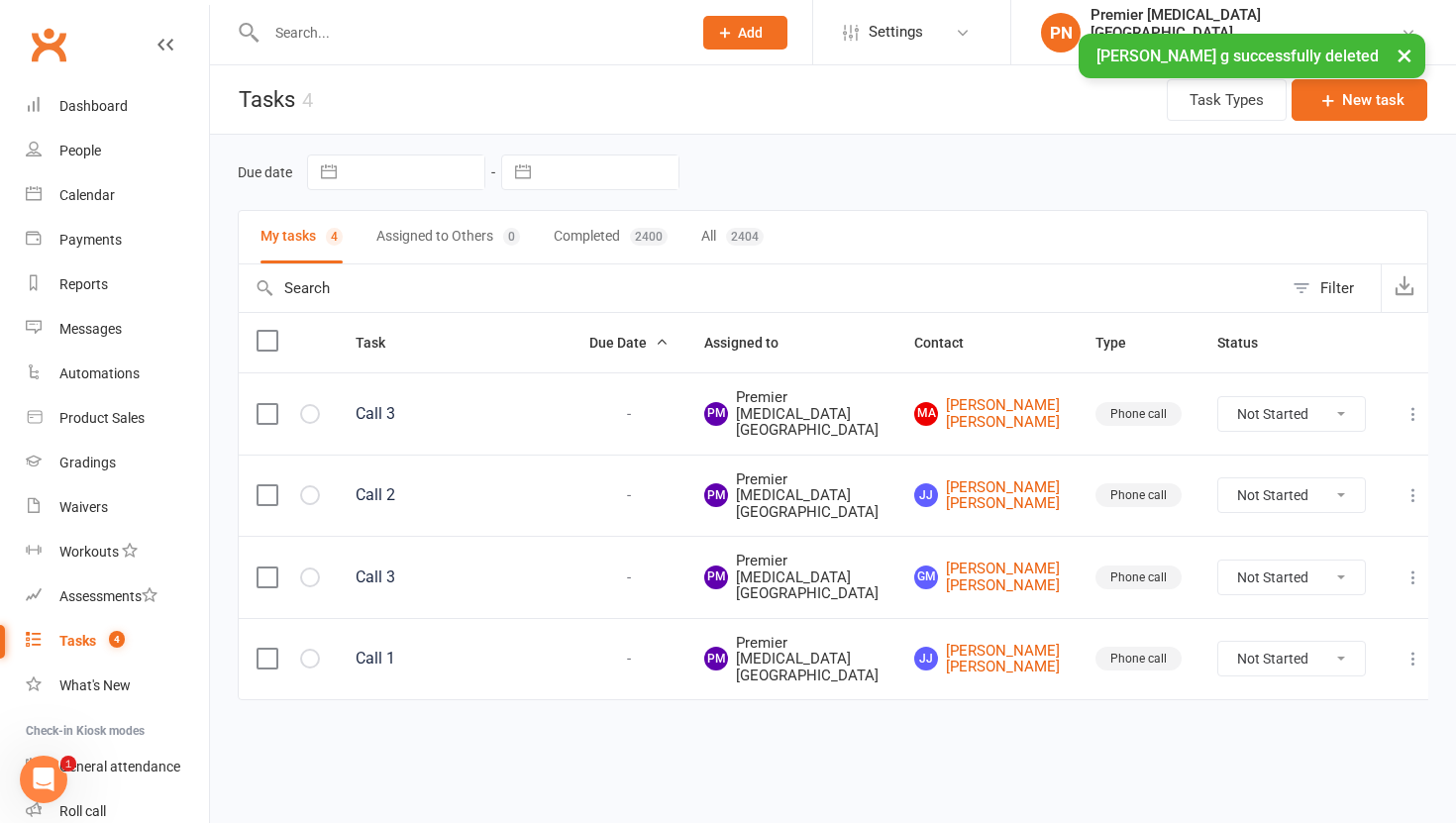 scroll, scrollTop: 92, scrollLeft: 0, axis: vertical 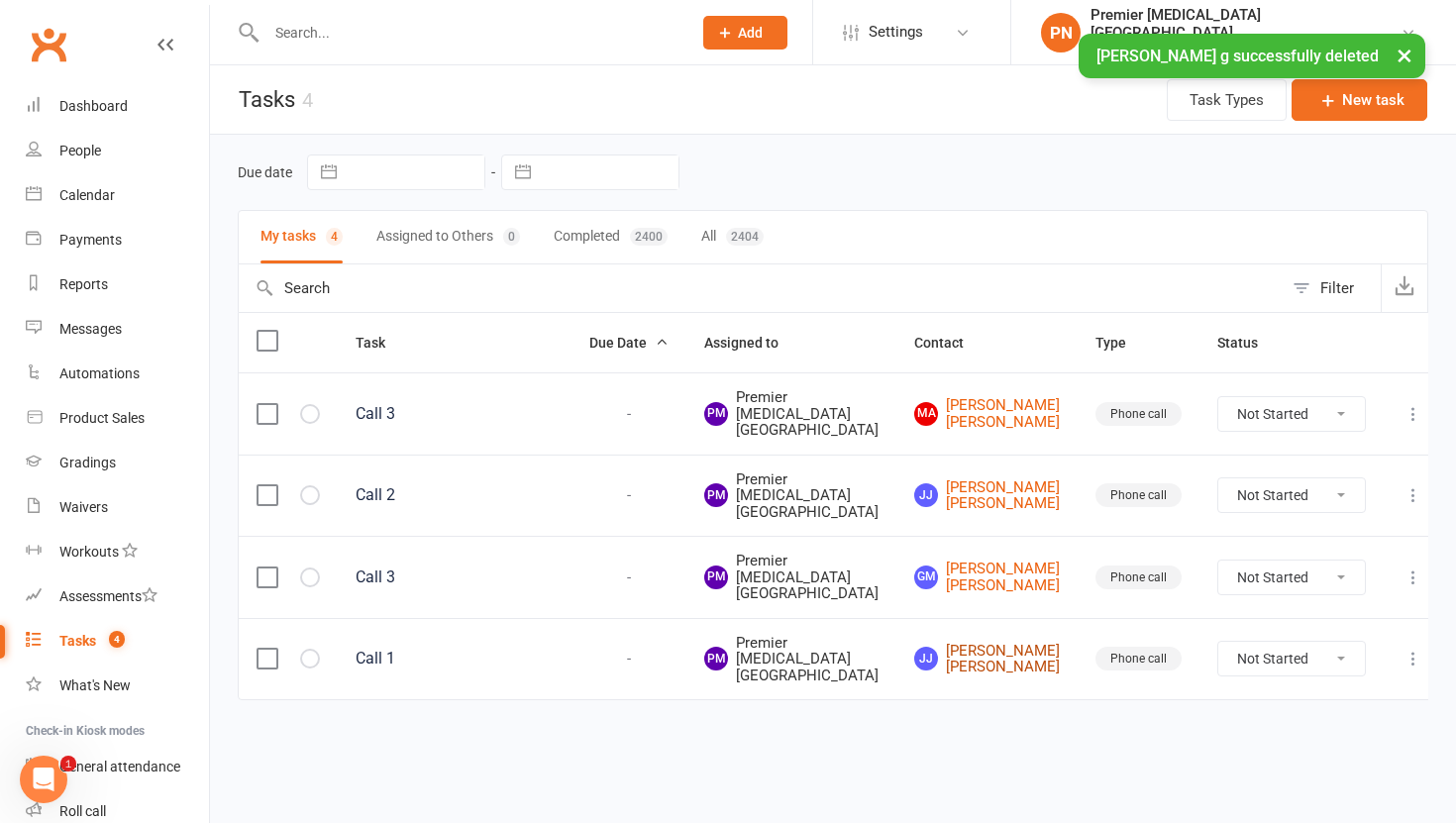 click on "[PERSON_NAME] [PERSON_NAME] [PERSON_NAME]" at bounding box center [987, 659] 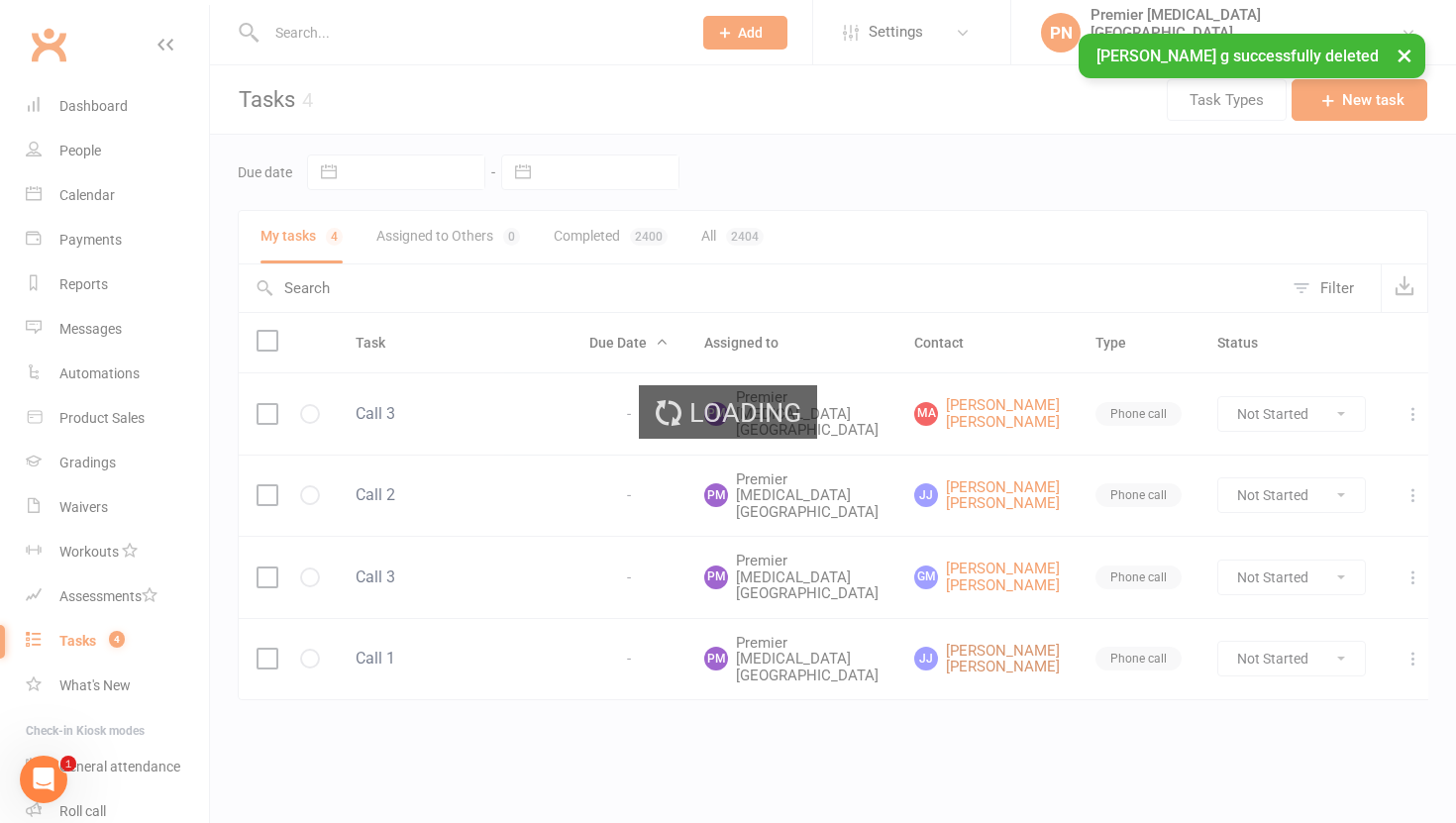 scroll, scrollTop: 0, scrollLeft: 0, axis: both 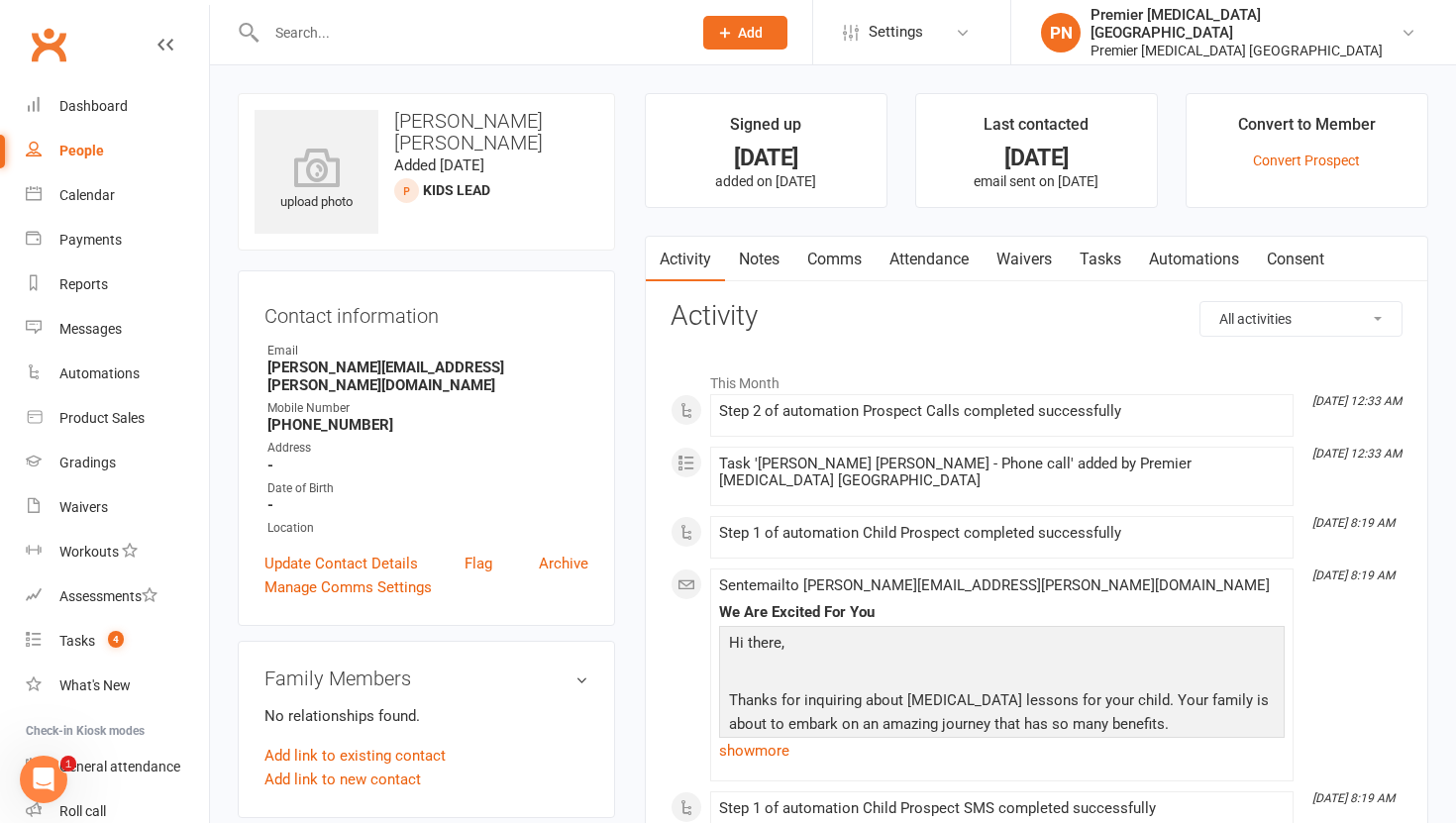 click on "Tasks" at bounding box center [1100, 259] 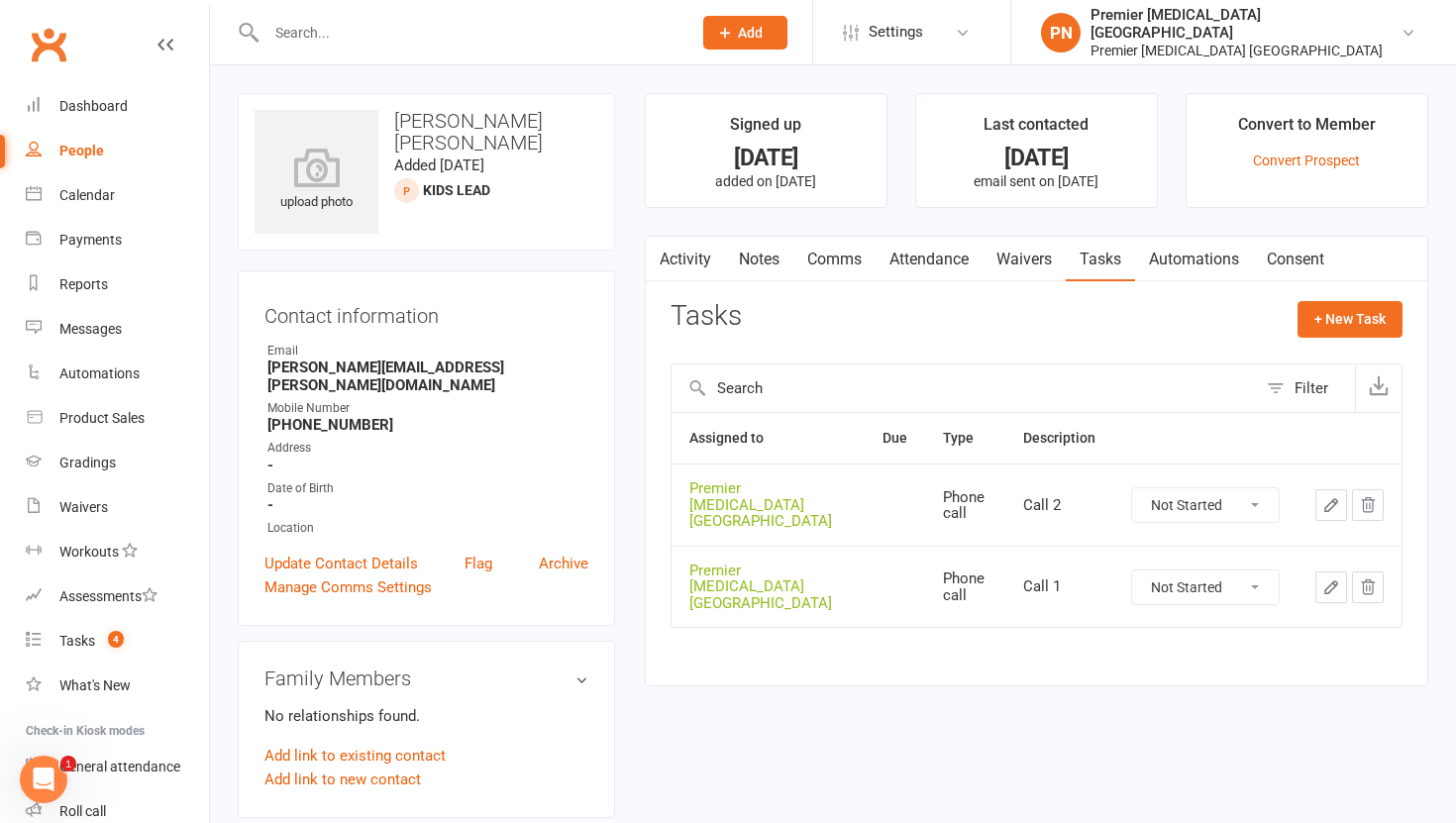 click on "Not Started In Progress Waiting Complete" at bounding box center (1205, 587) 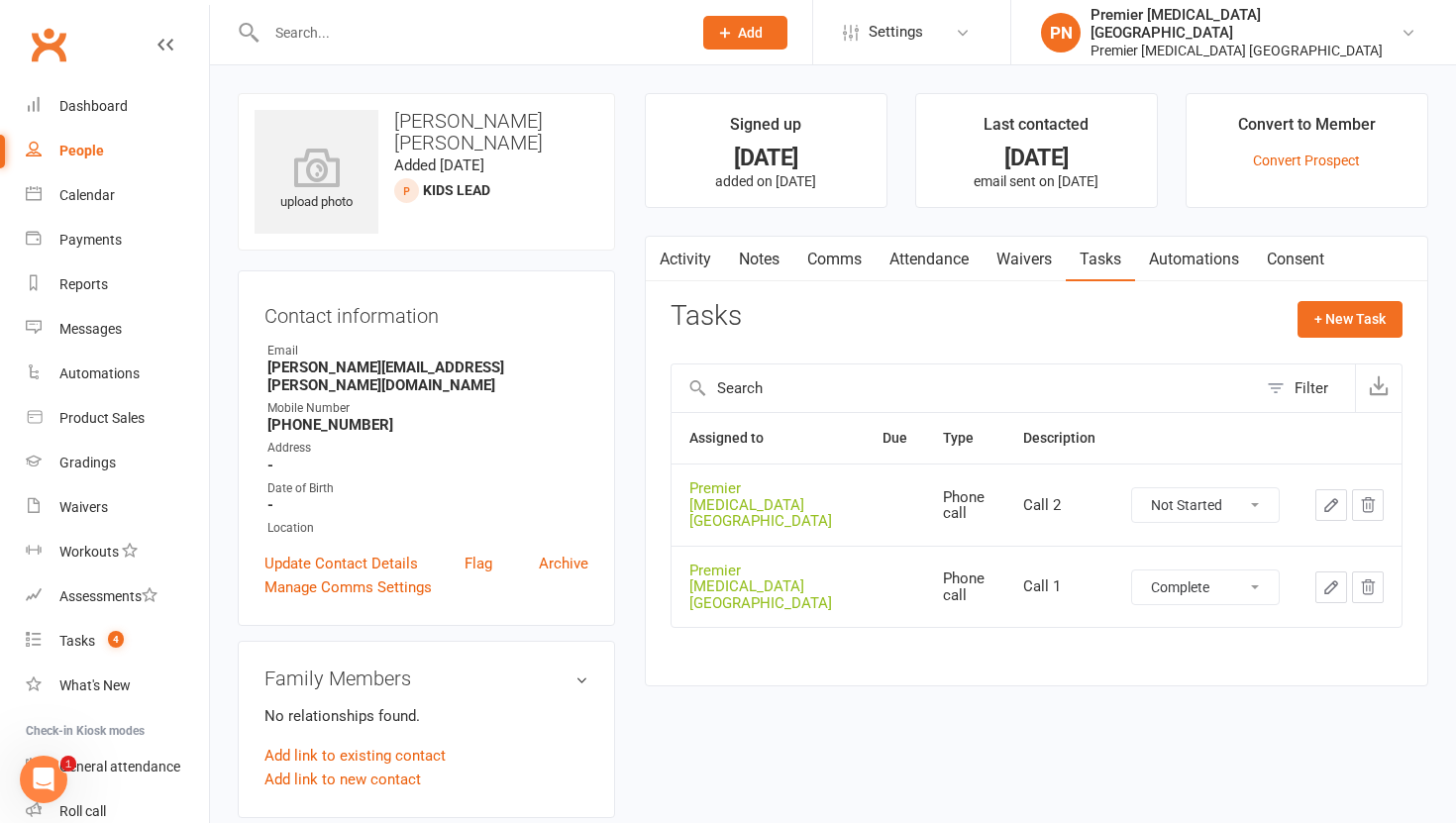 select on "unstarted" 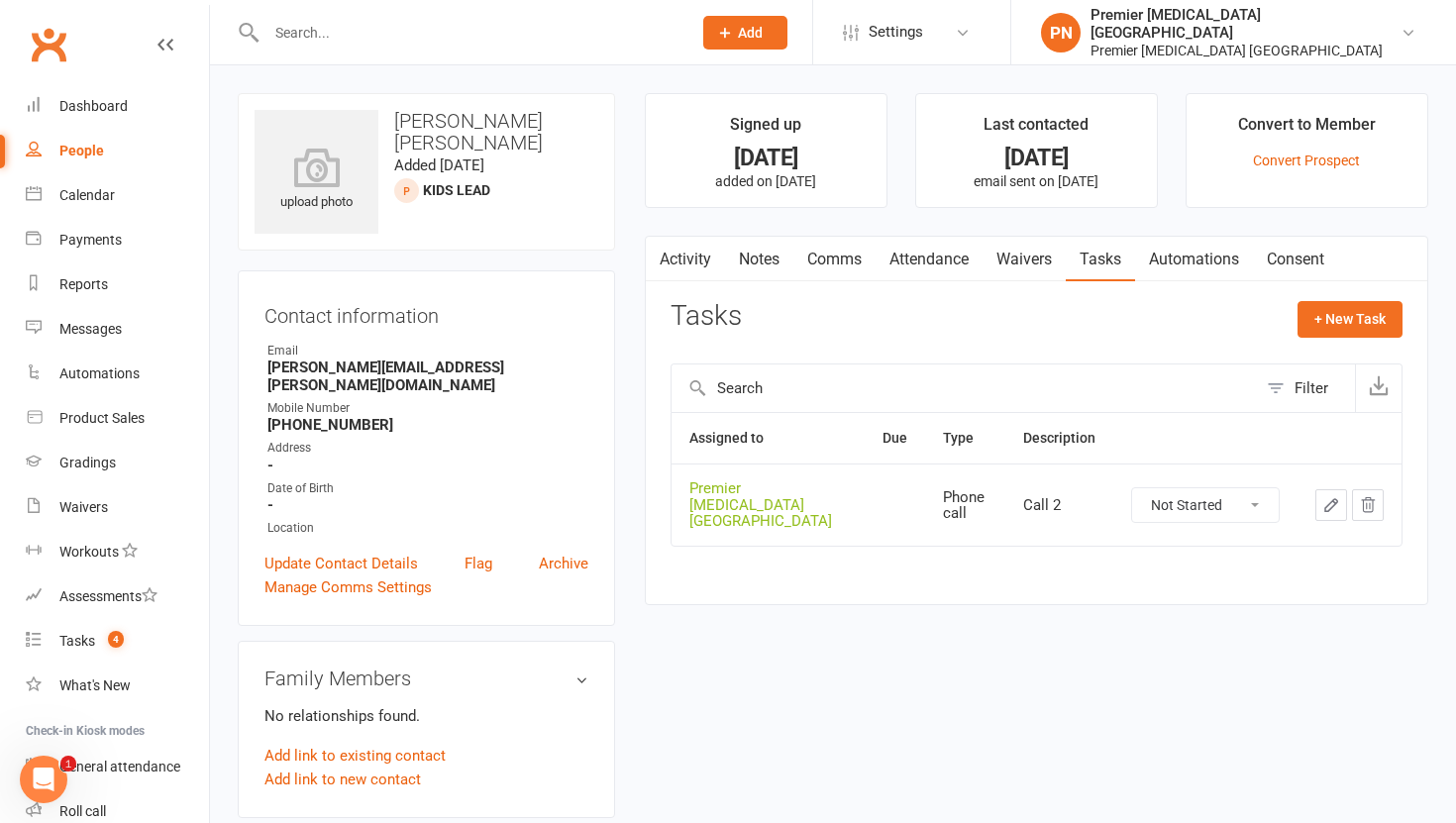 click on "Not Started In Progress Waiting Complete" at bounding box center (1205, 505) 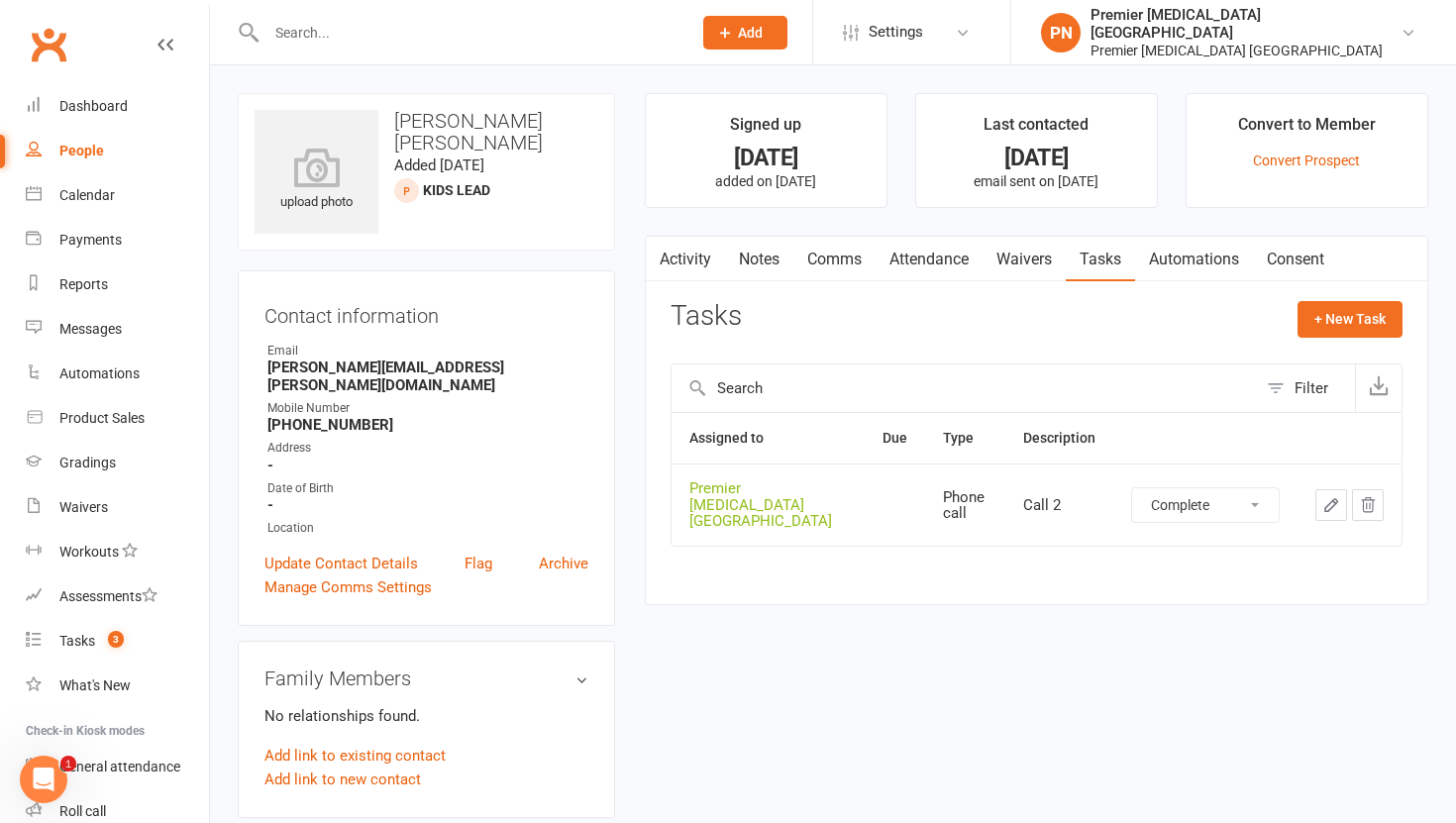 select on "unstarted" 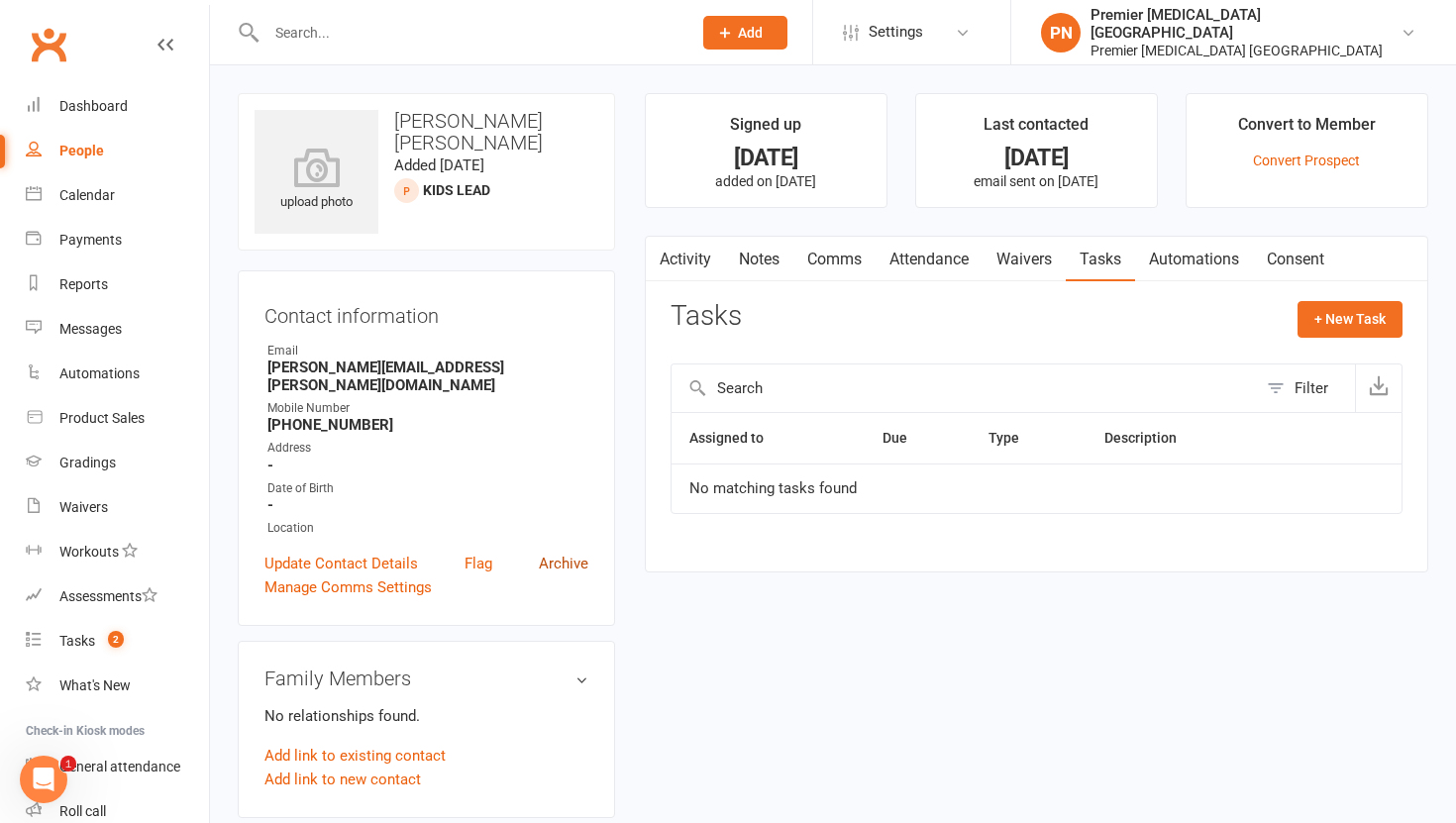 click on "Archive" at bounding box center (564, 564) 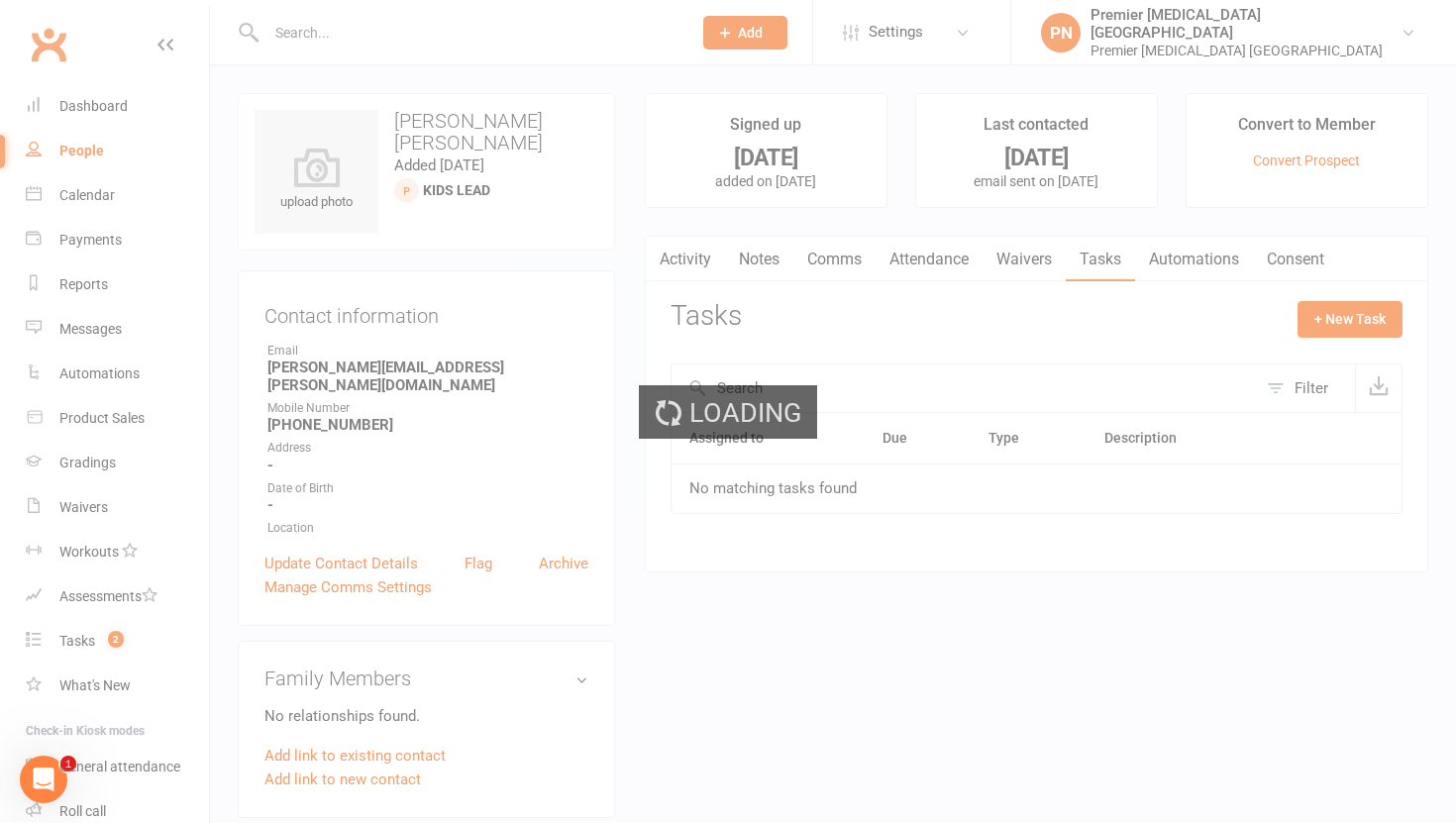 select on "100" 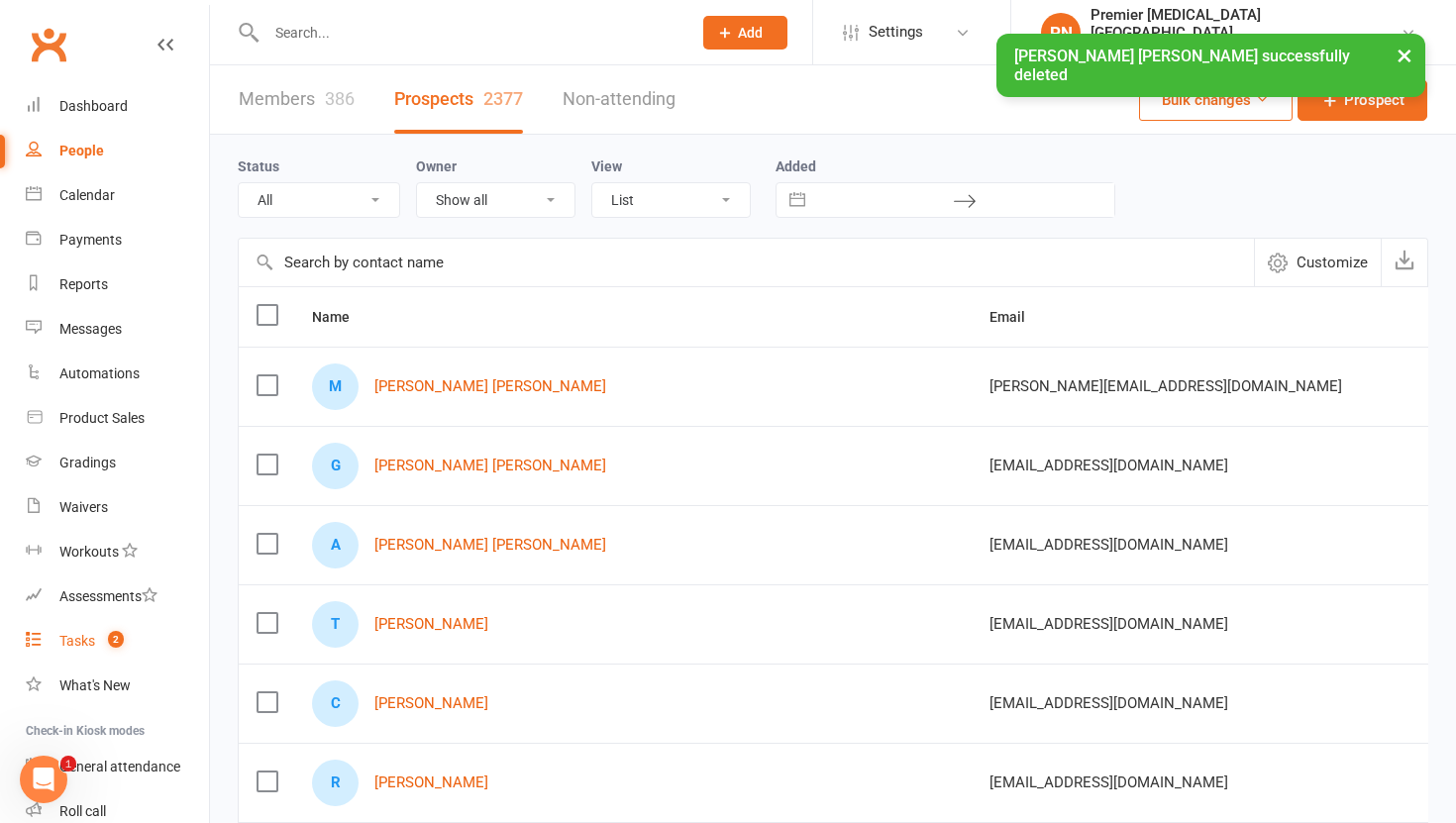 click on "Tasks" at bounding box center [77, 641] 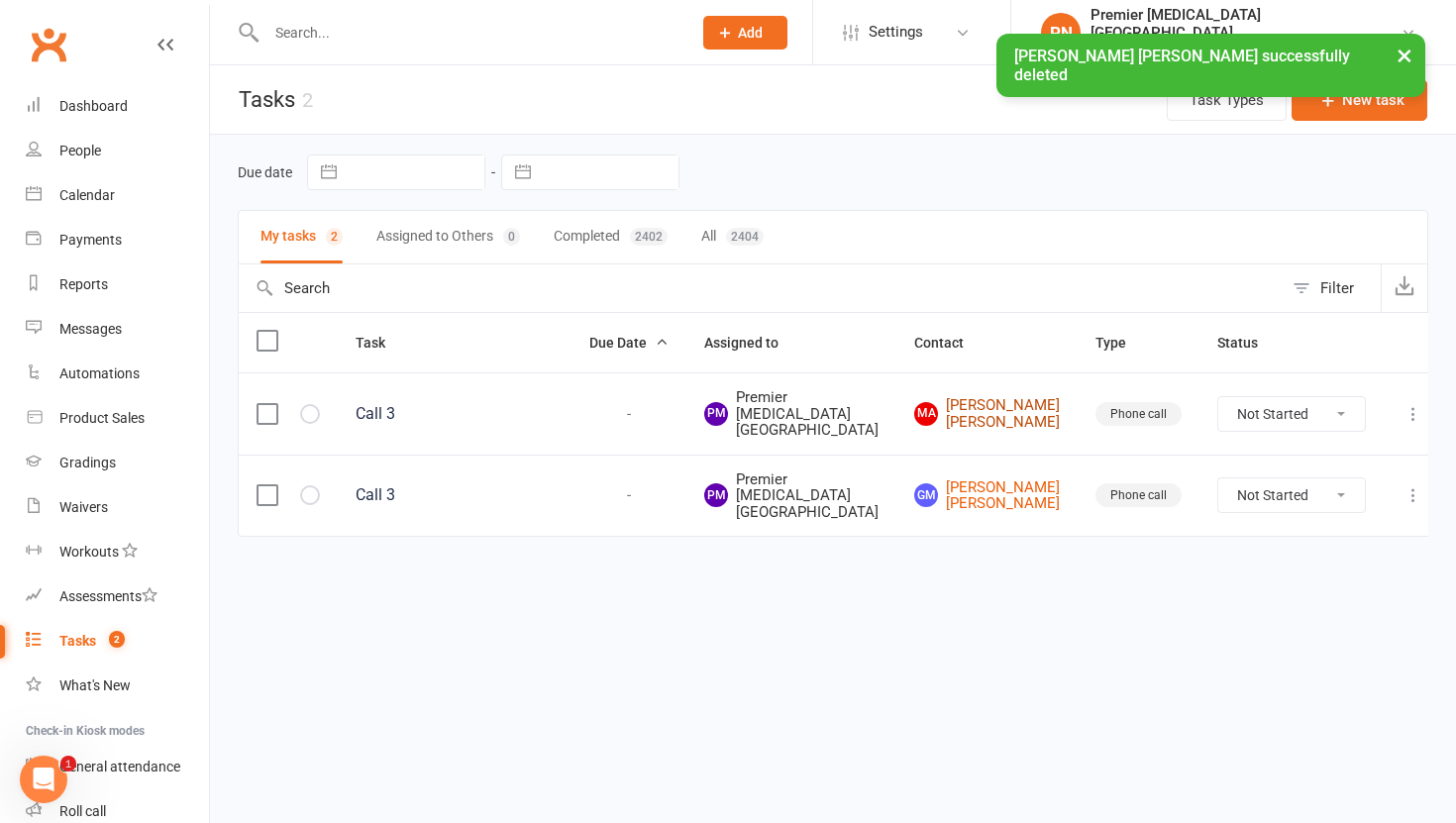 click on "MA [PERSON_NAME] [PERSON_NAME]" at bounding box center [987, 413] 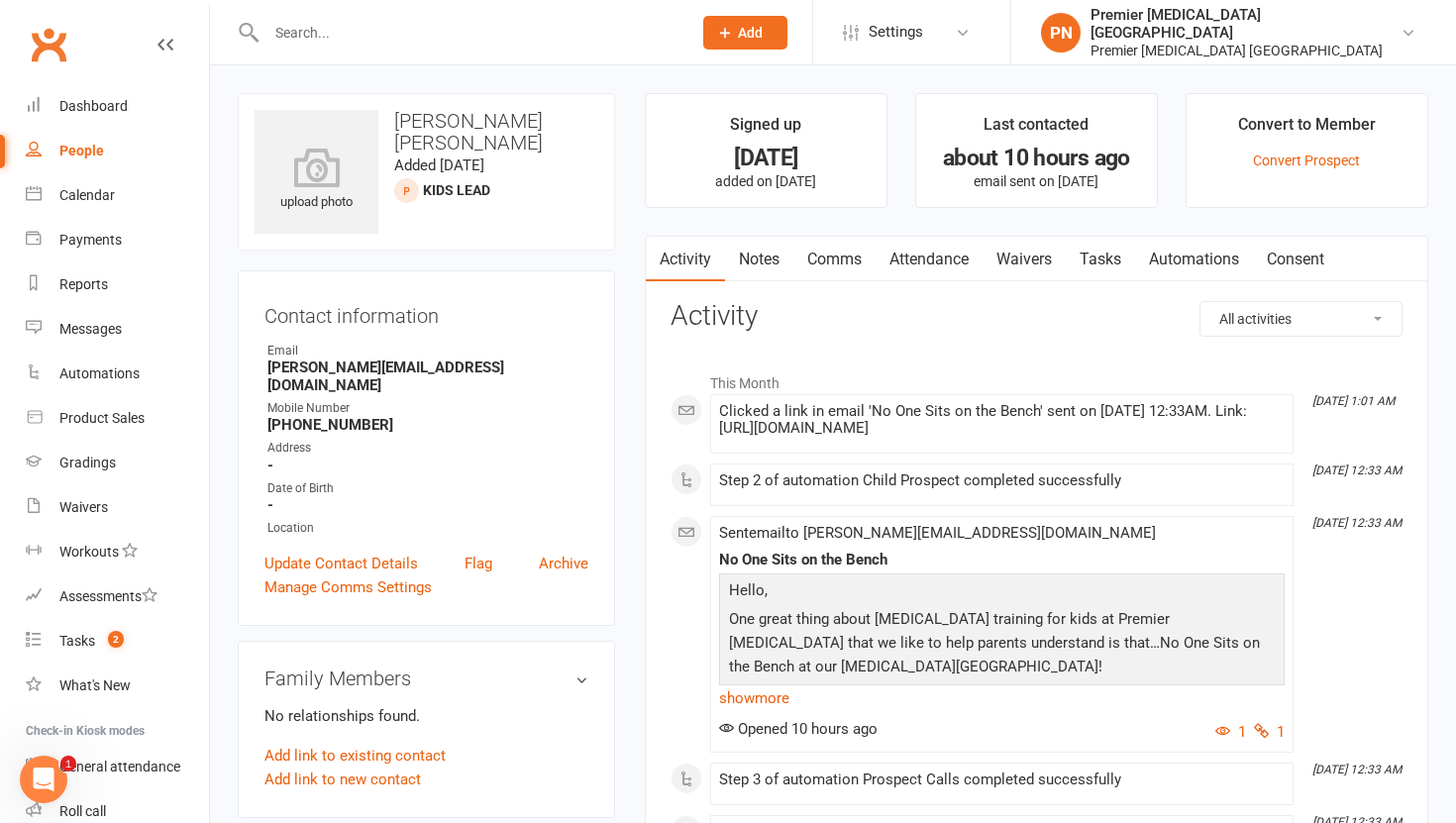 click on "Tasks" at bounding box center (1100, 259) 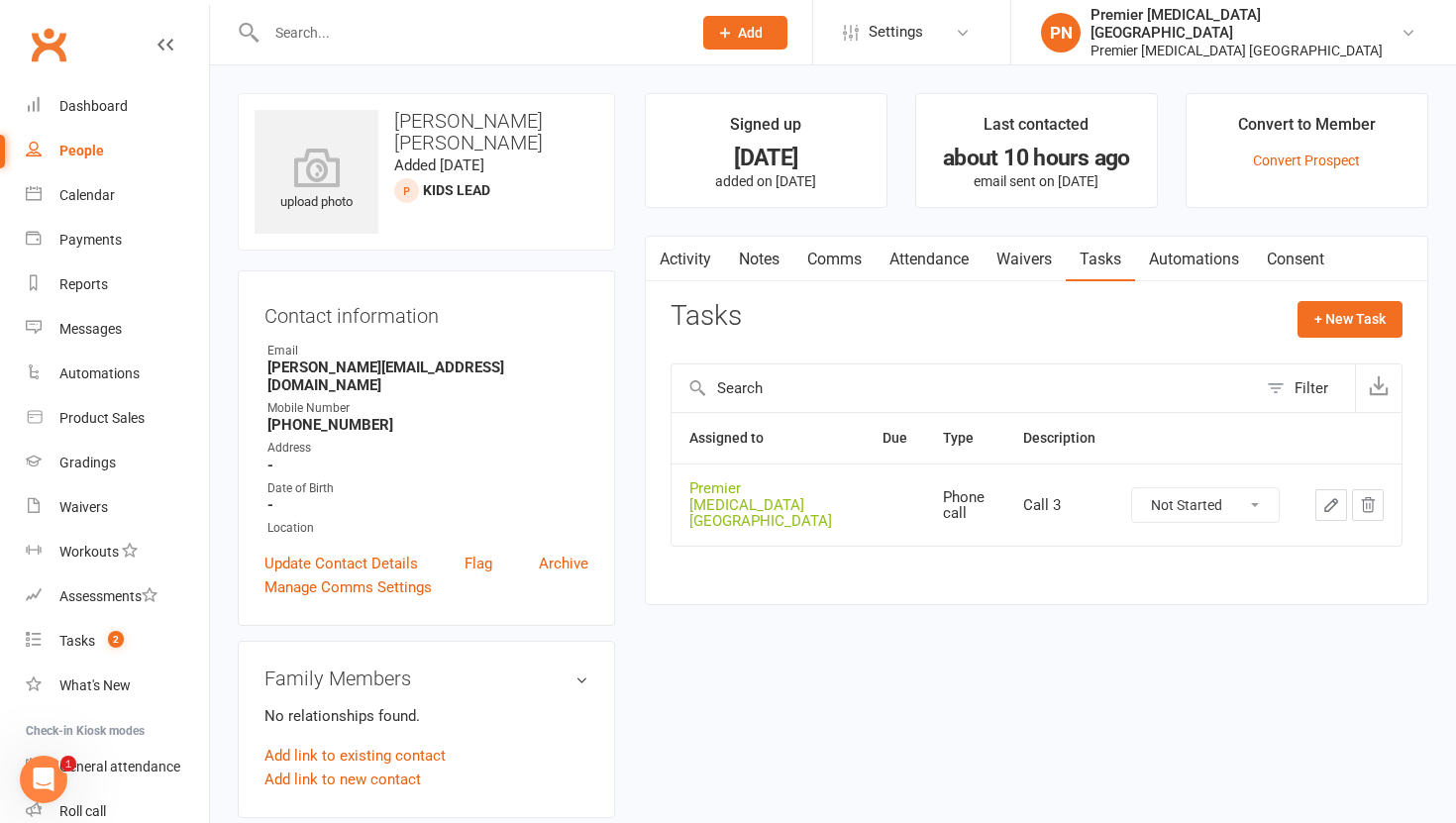 click on "Not Started In Progress Waiting Complete" at bounding box center (1205, 505) 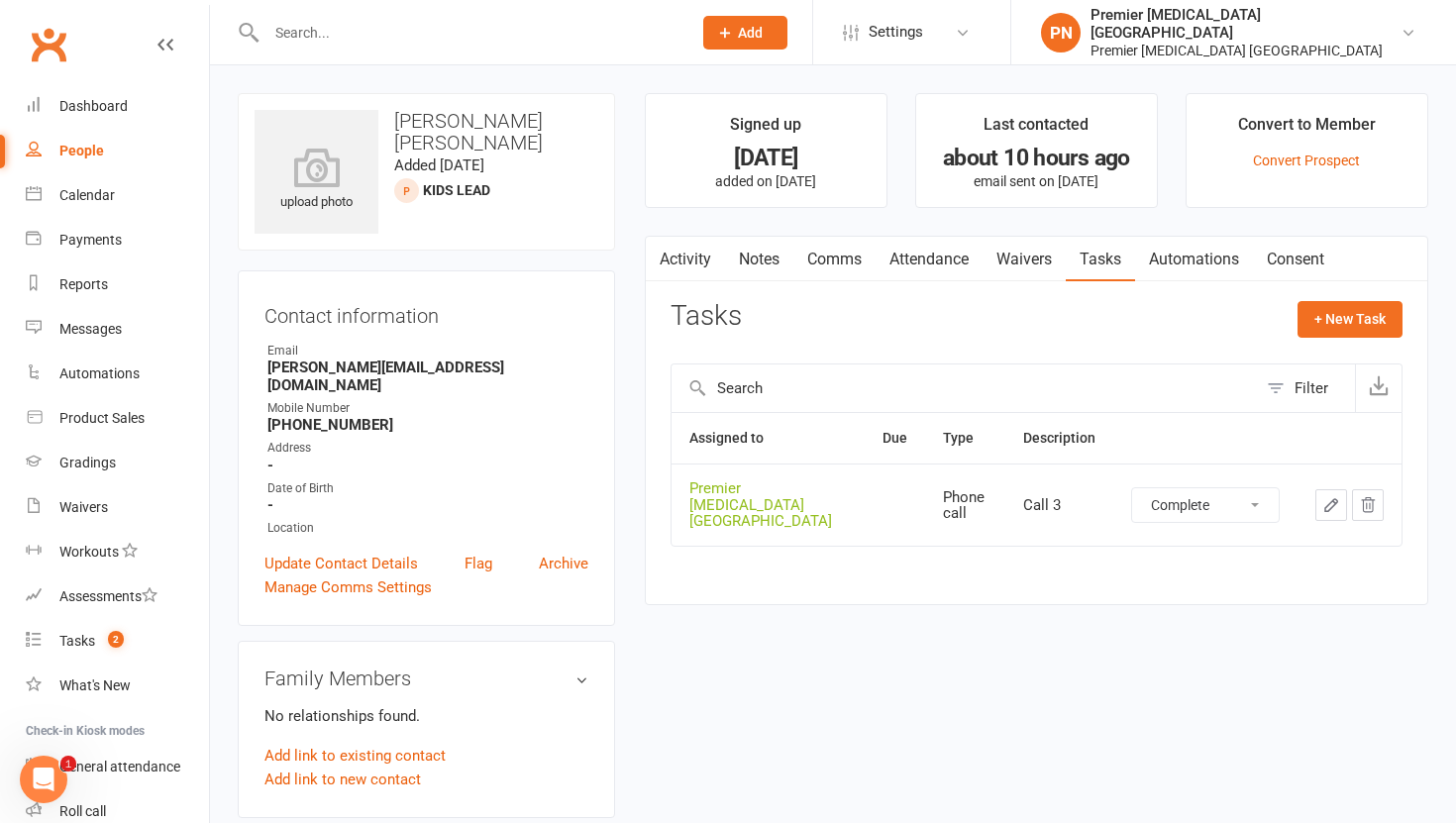 select on "unstarted" 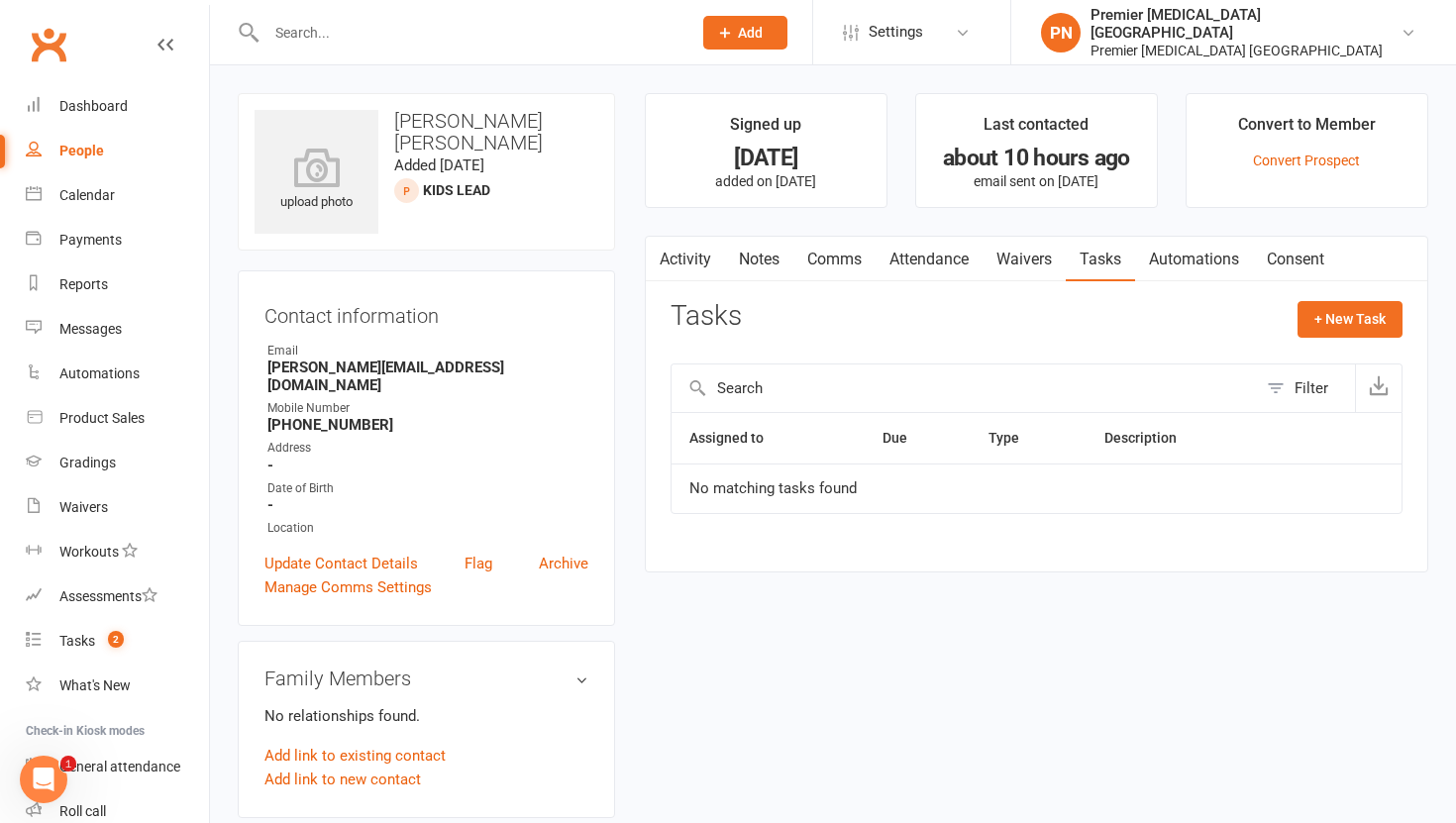 click on "Notes" at bounding box center [759, 259] 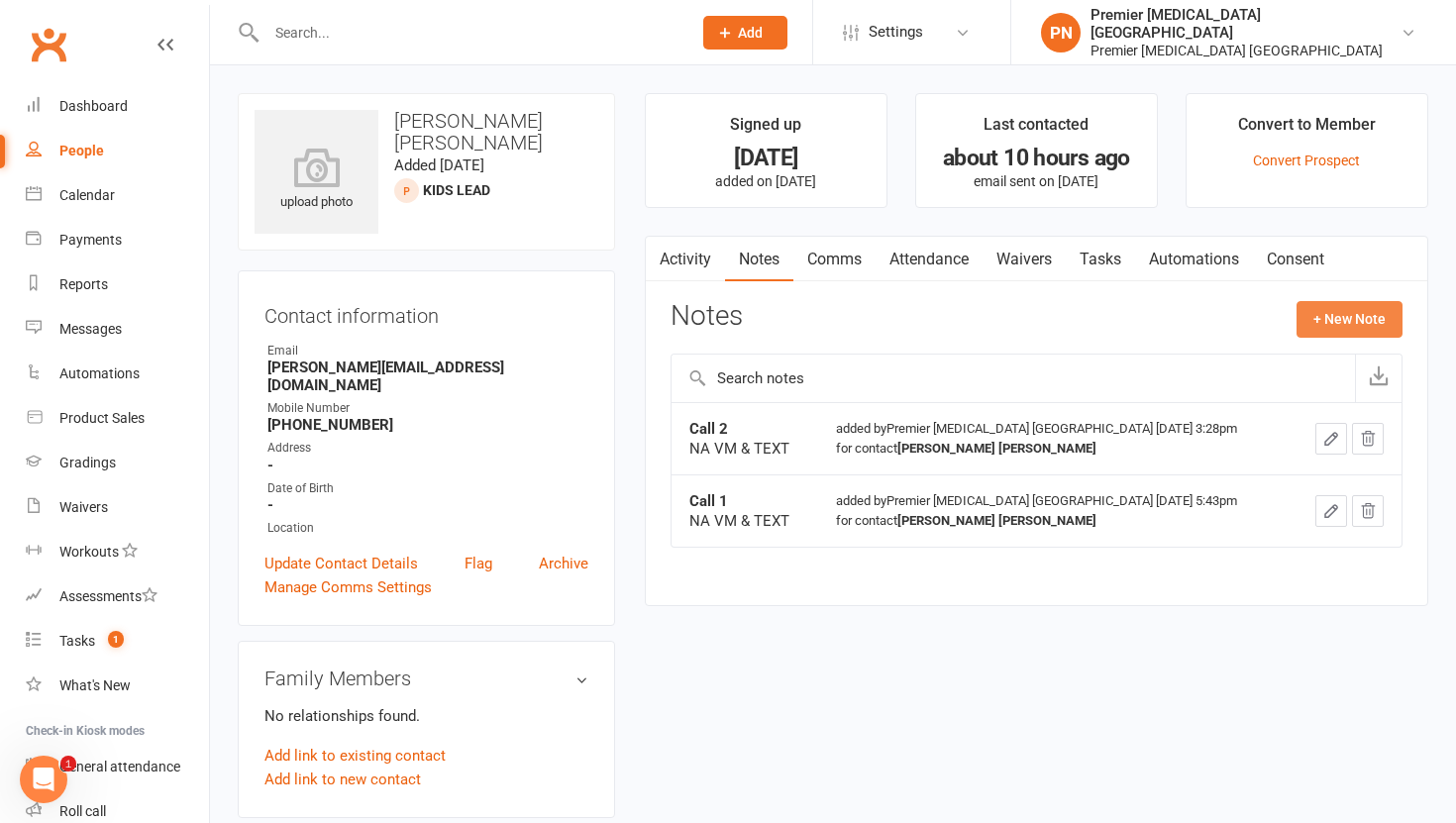 click on "+ New Note" at bounding box center [1349, 319] 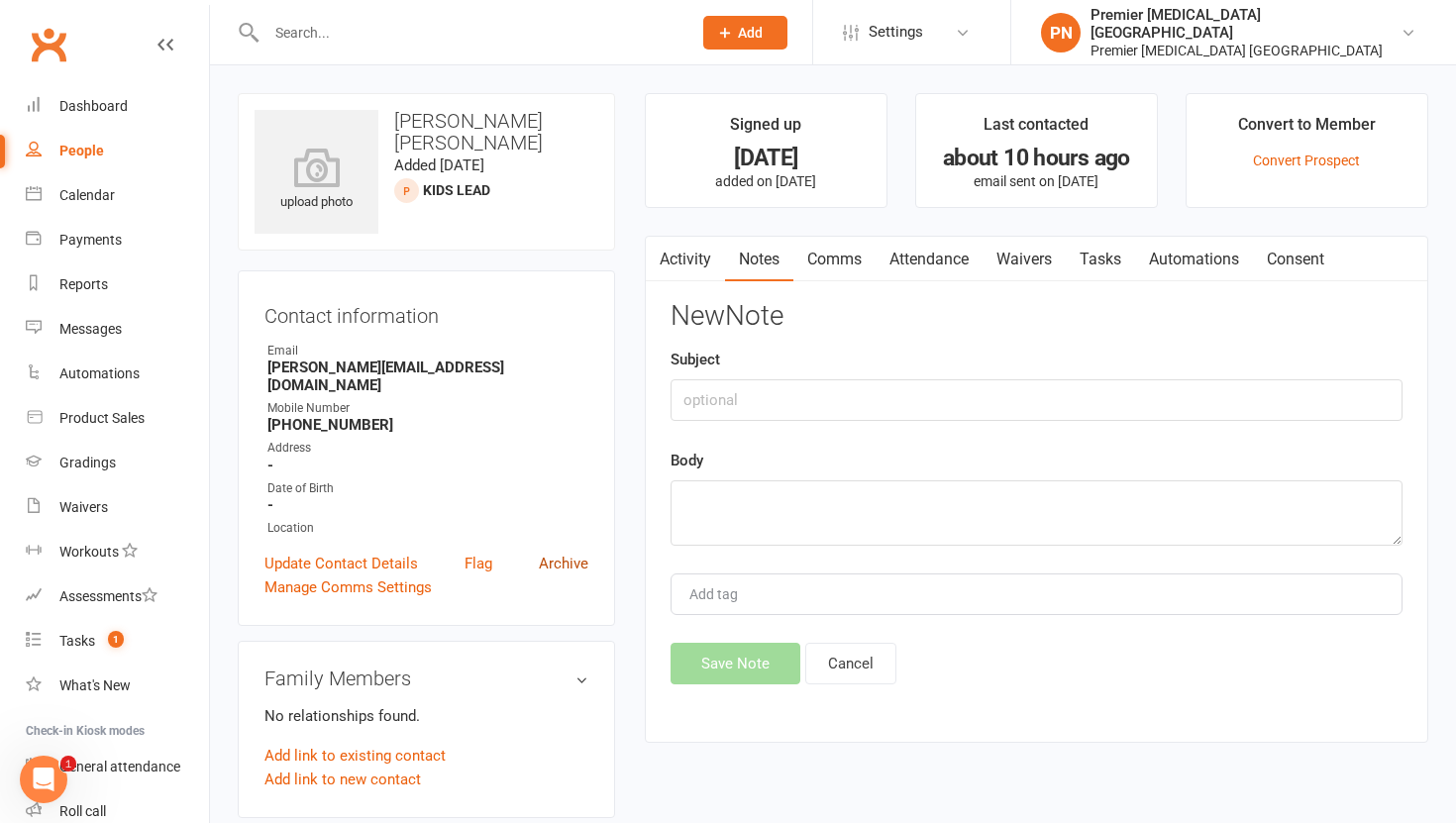 click on "Archive" at bounding box center [564, 564] 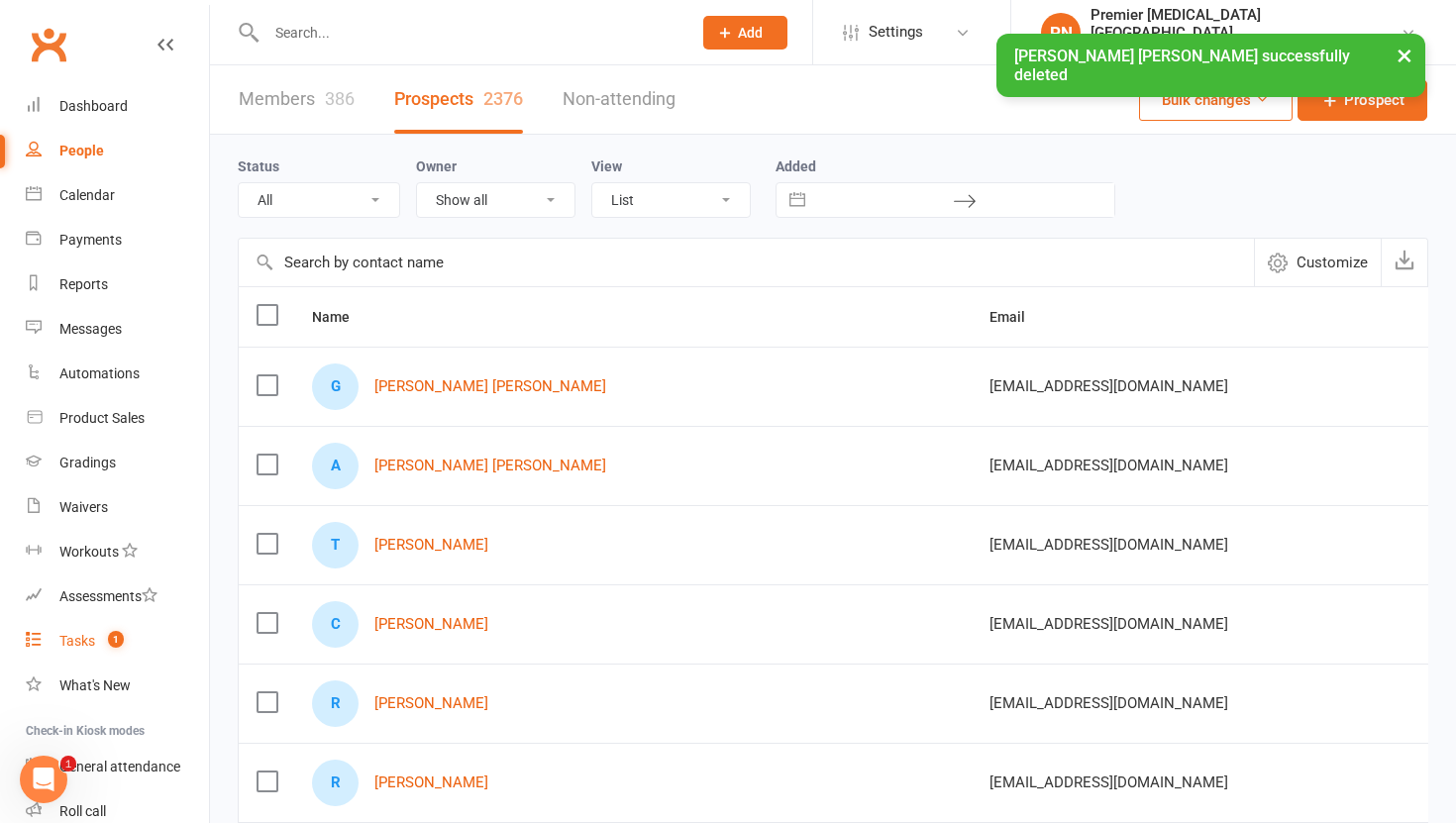 click on "Tasks" at bounding box center [77, 641] 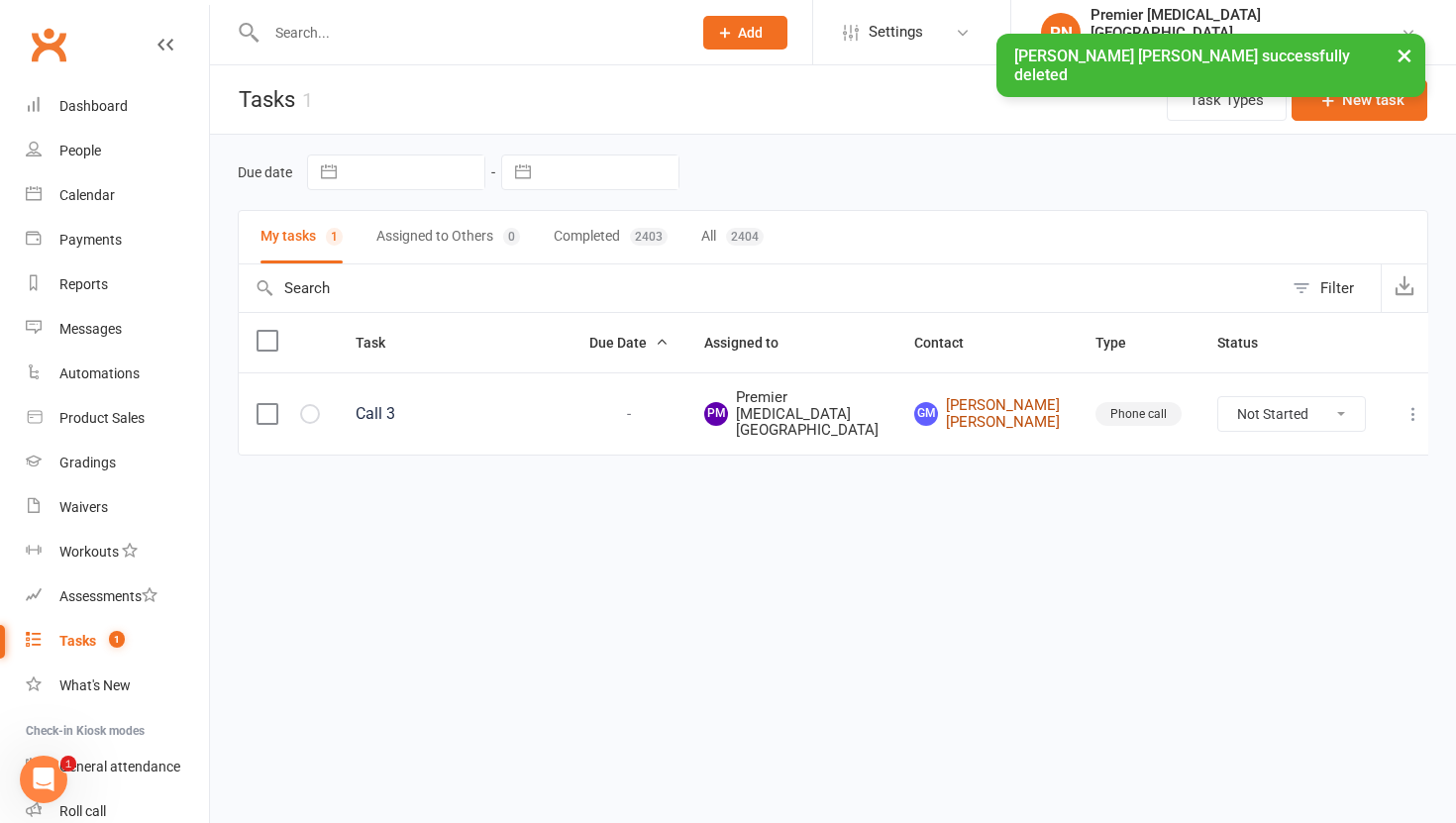 click on "GM [PERSON_NAME] [PERSON_NAME]" at bounding box center [987, 413] 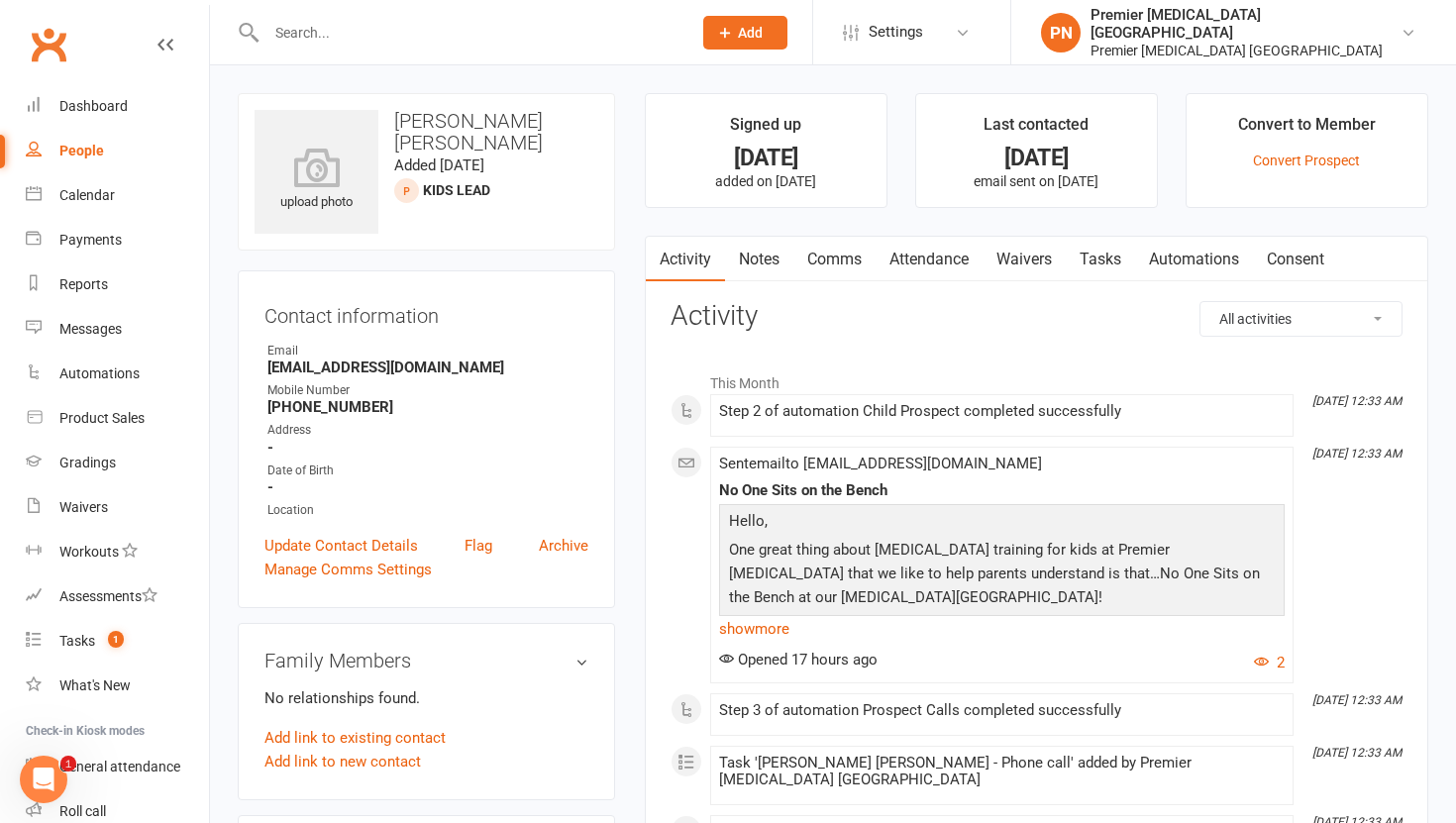 click on "Tasks" at bounding box center [1100, 259] 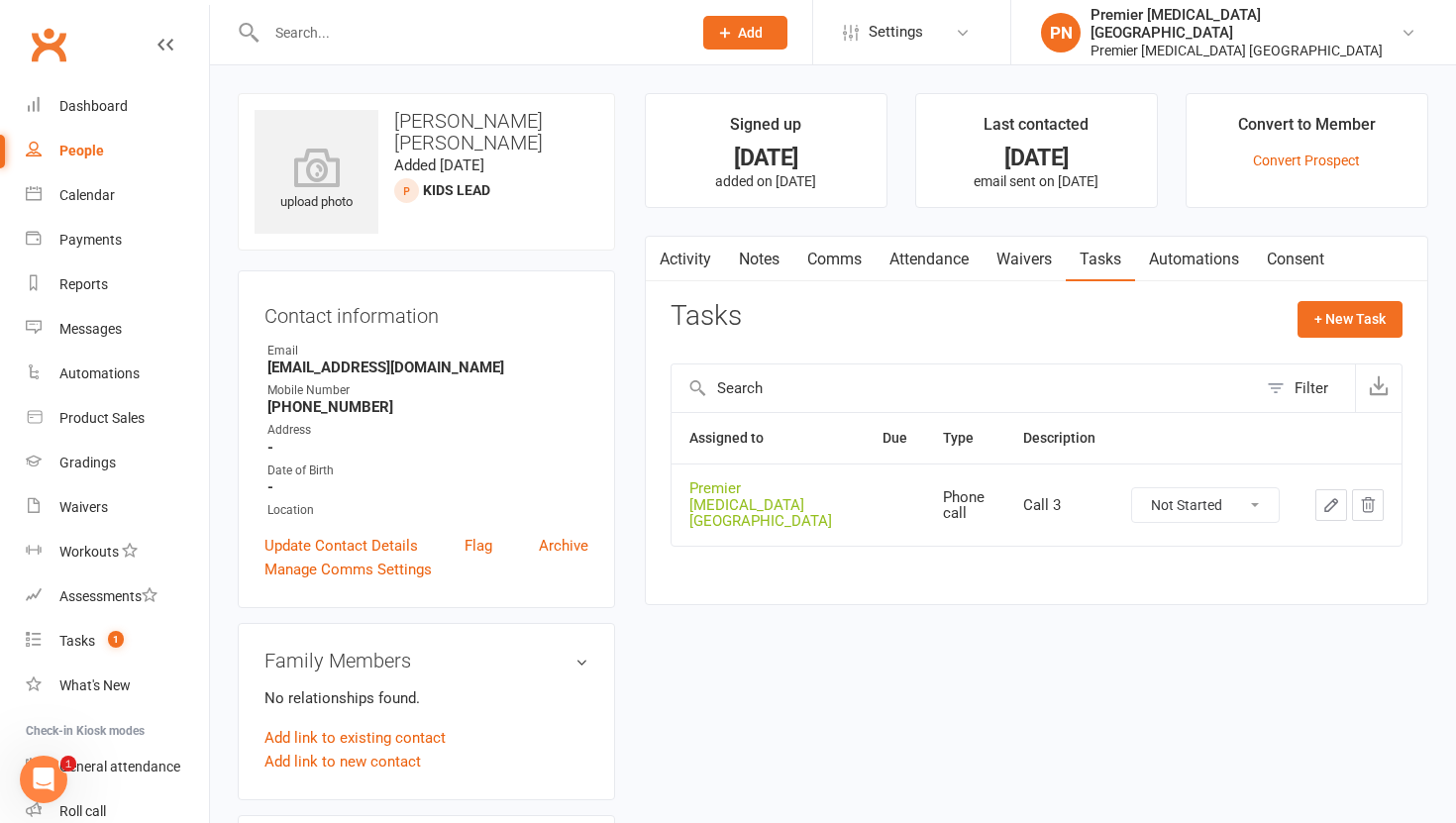 click on "Not Started In Progress Waiting Complete" at bounding box center [1205, 505] 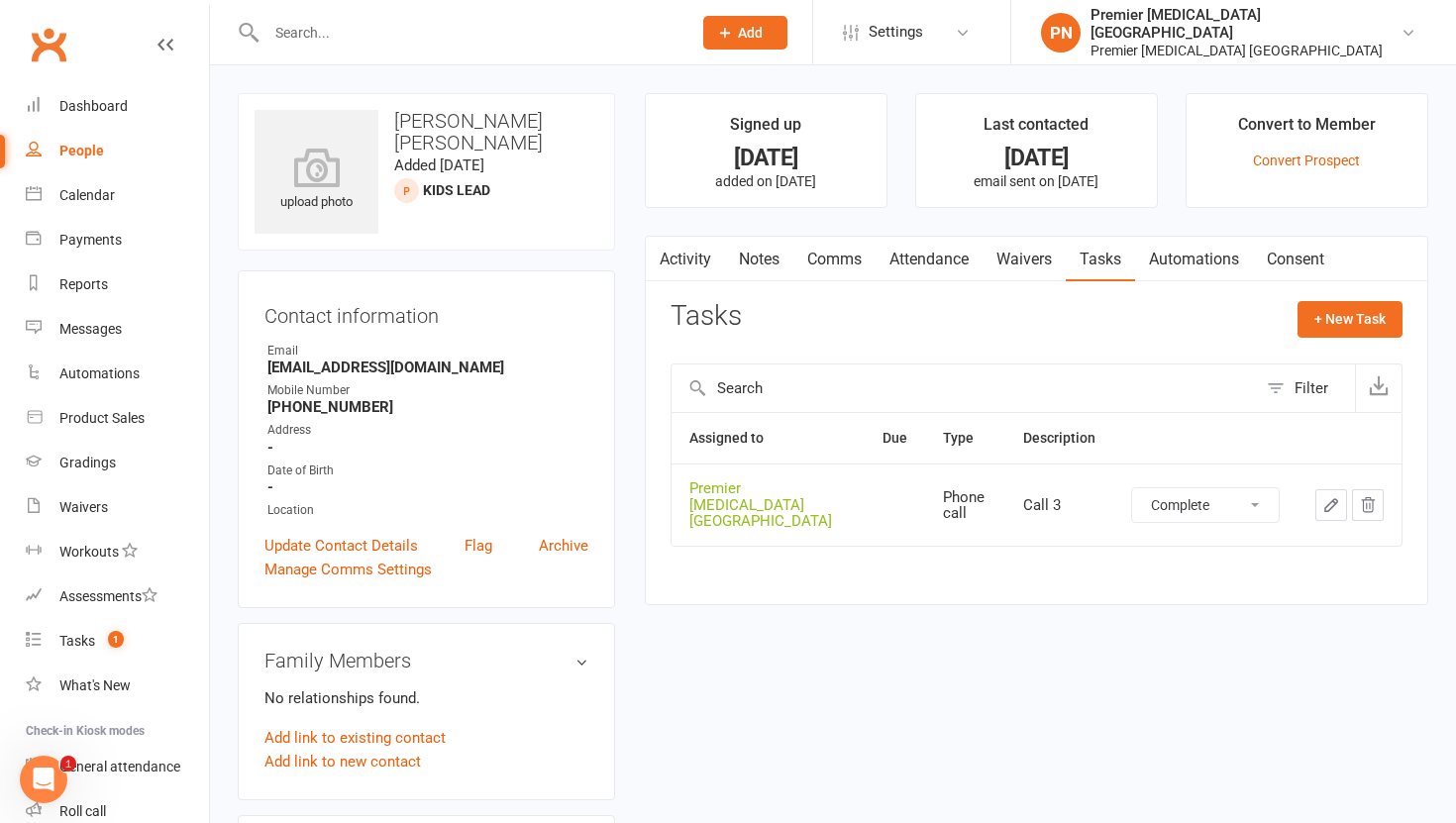 select on "unstarted" 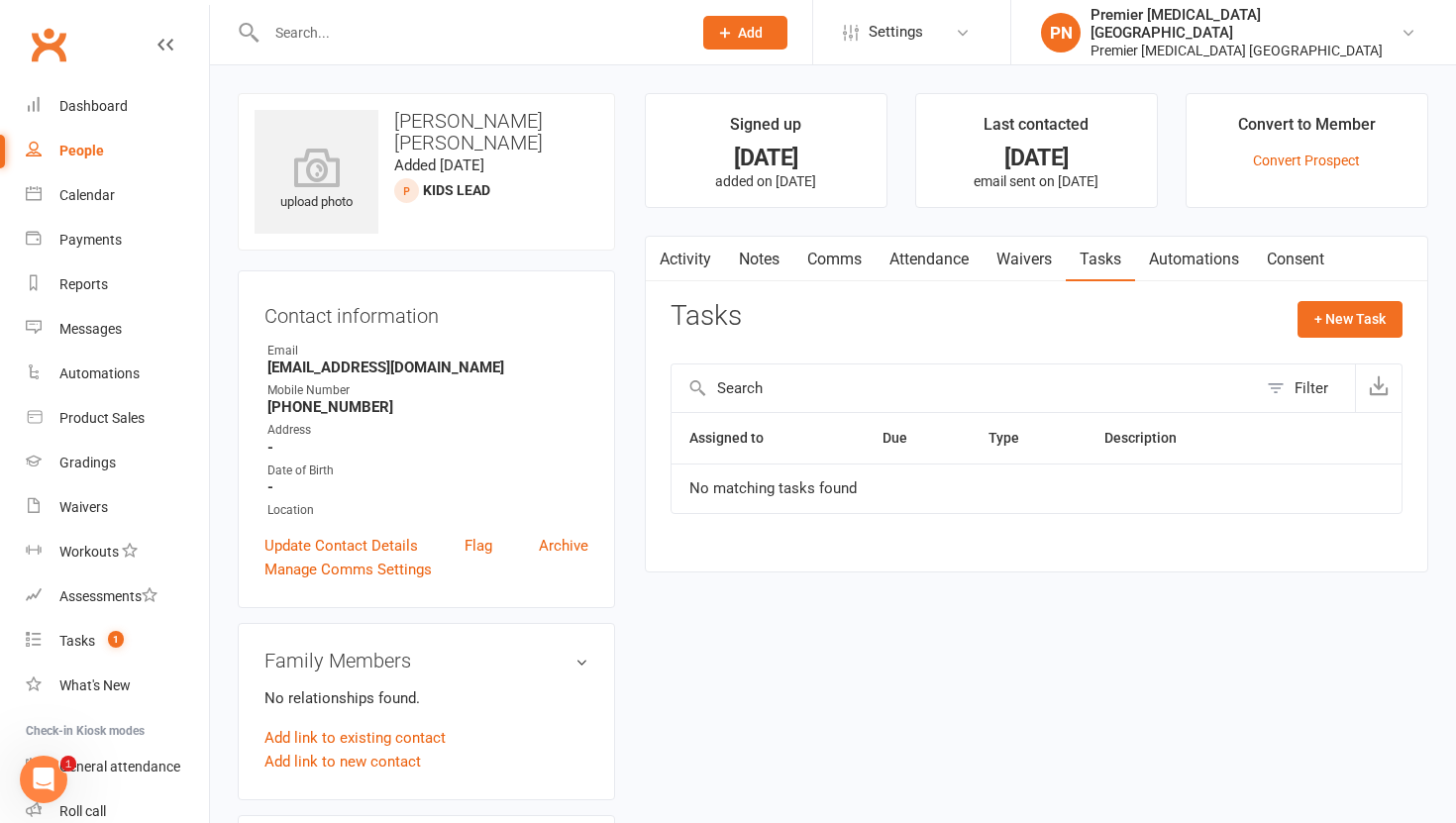 click on "Notes" at bounding box center [759, 259] 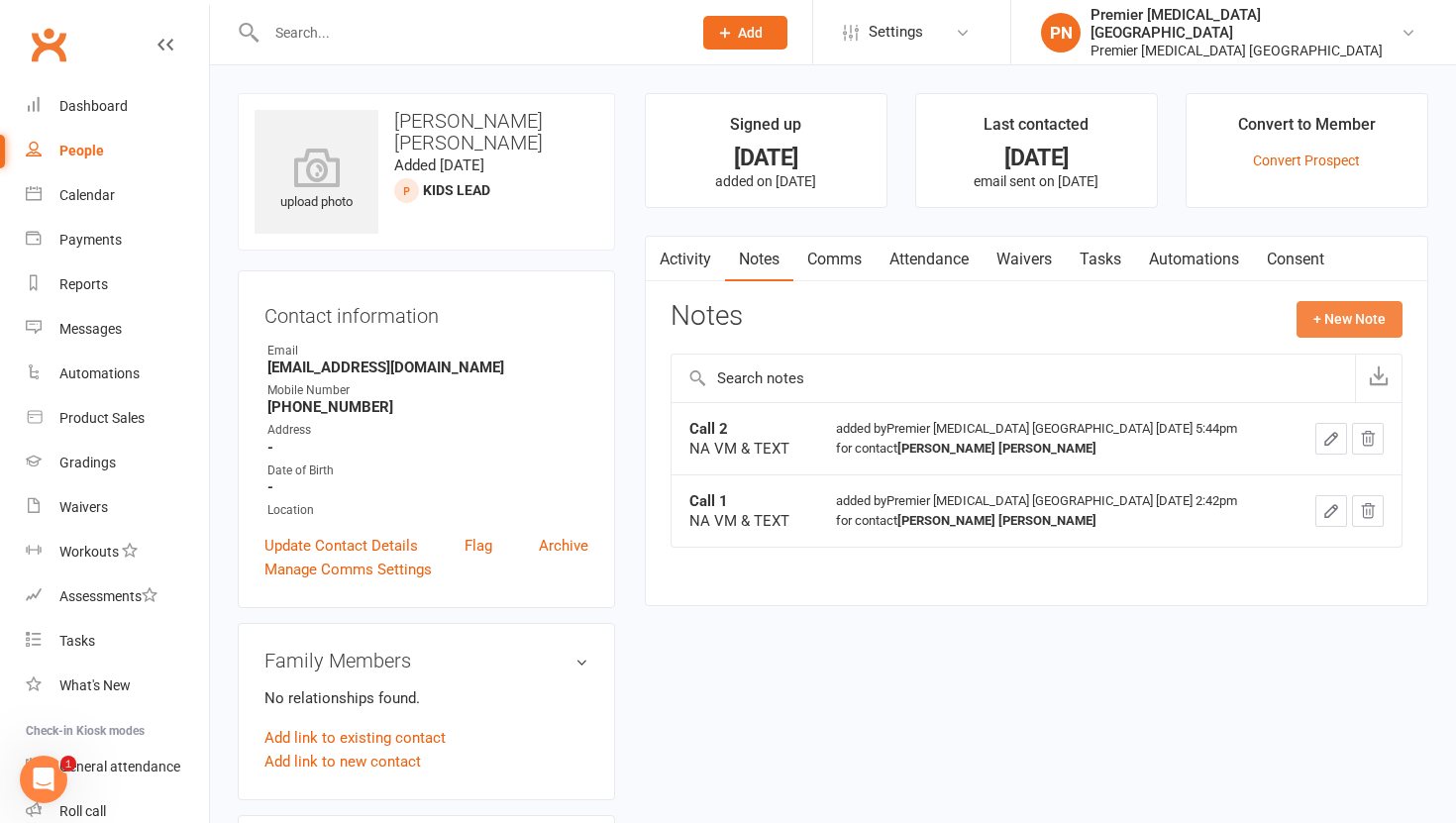 click on "+ New Note" at bounding box center (1349, 319) 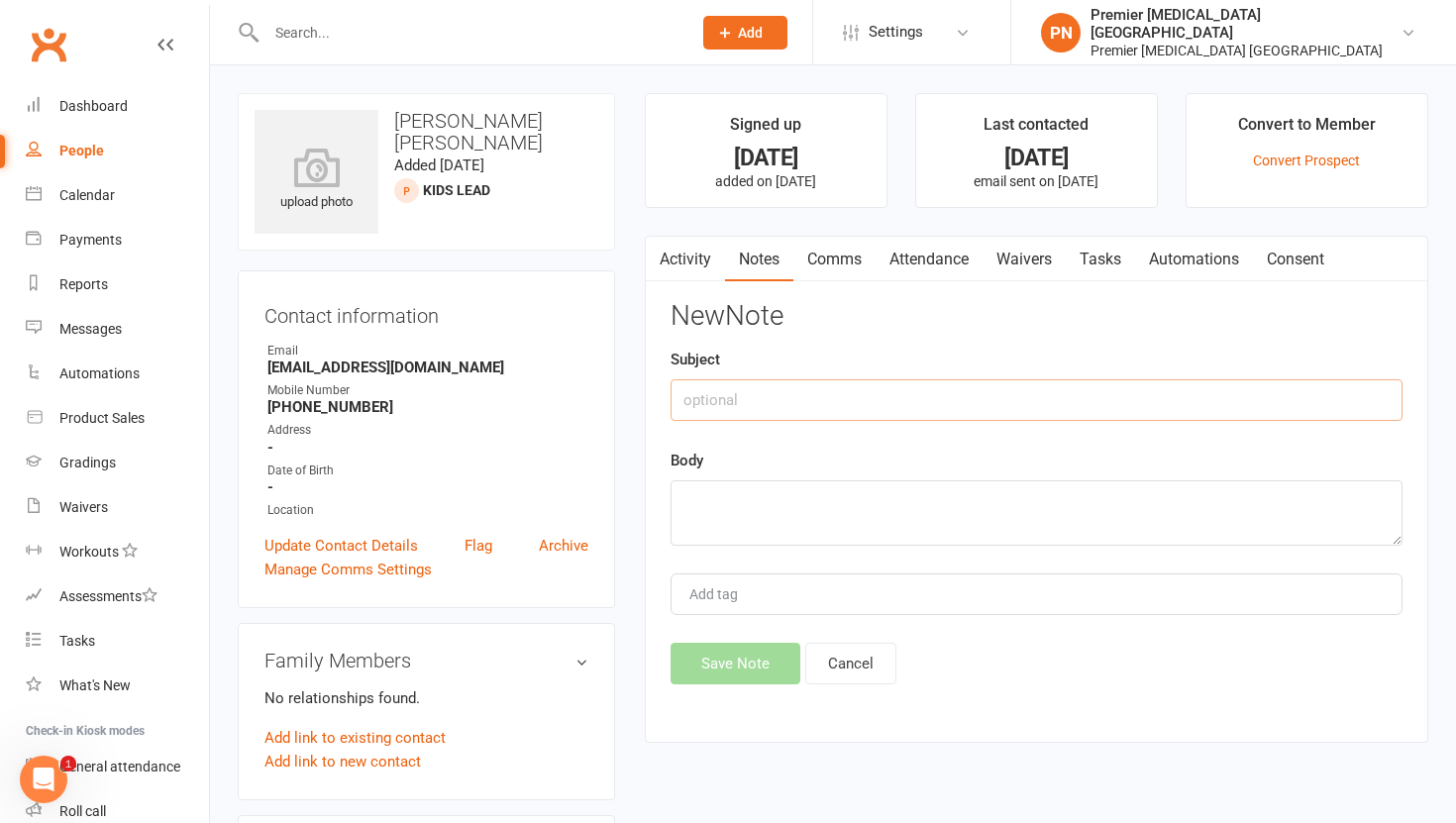 click at bounding box center (1036, 400) 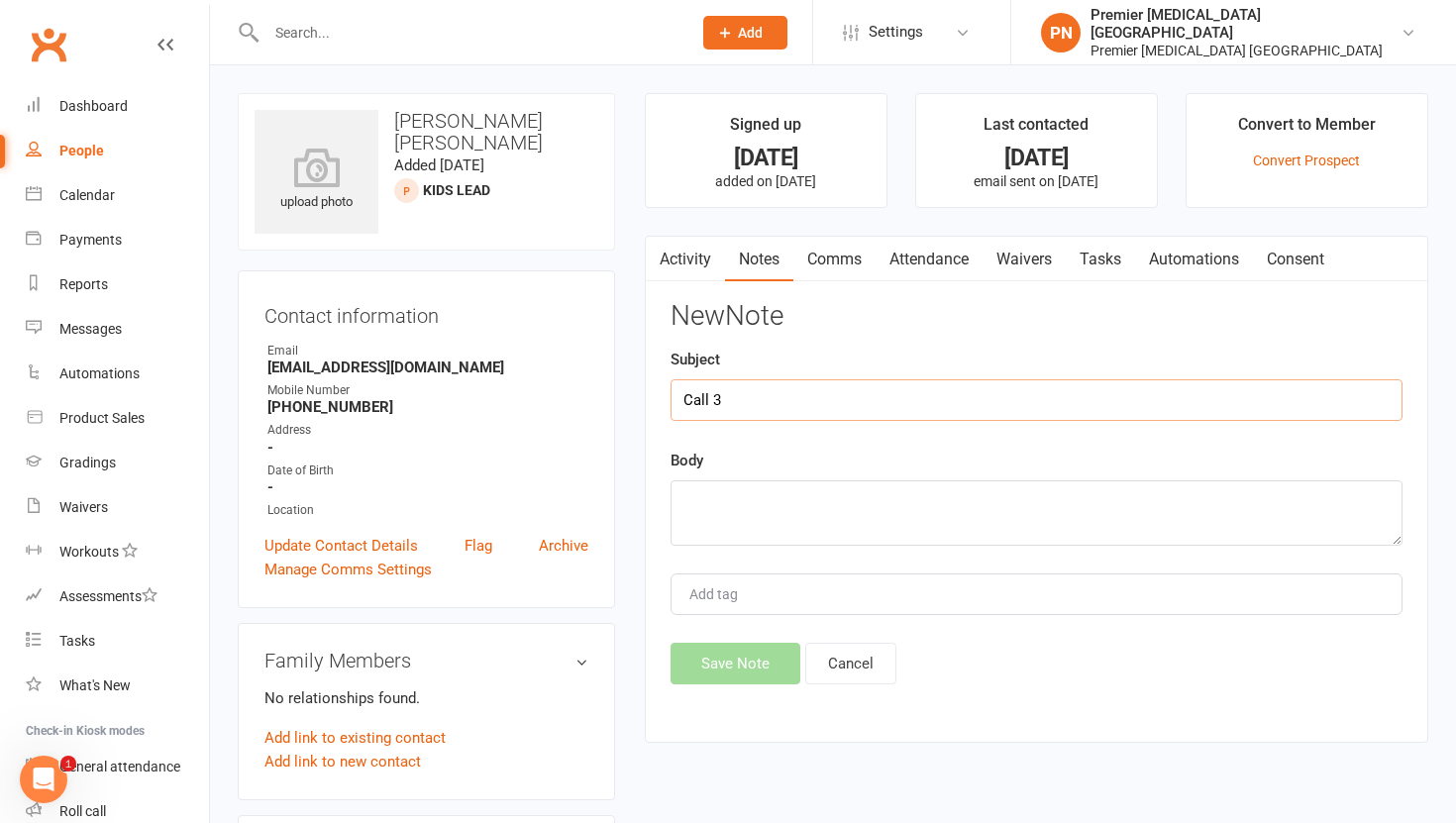 type on "Call 3" 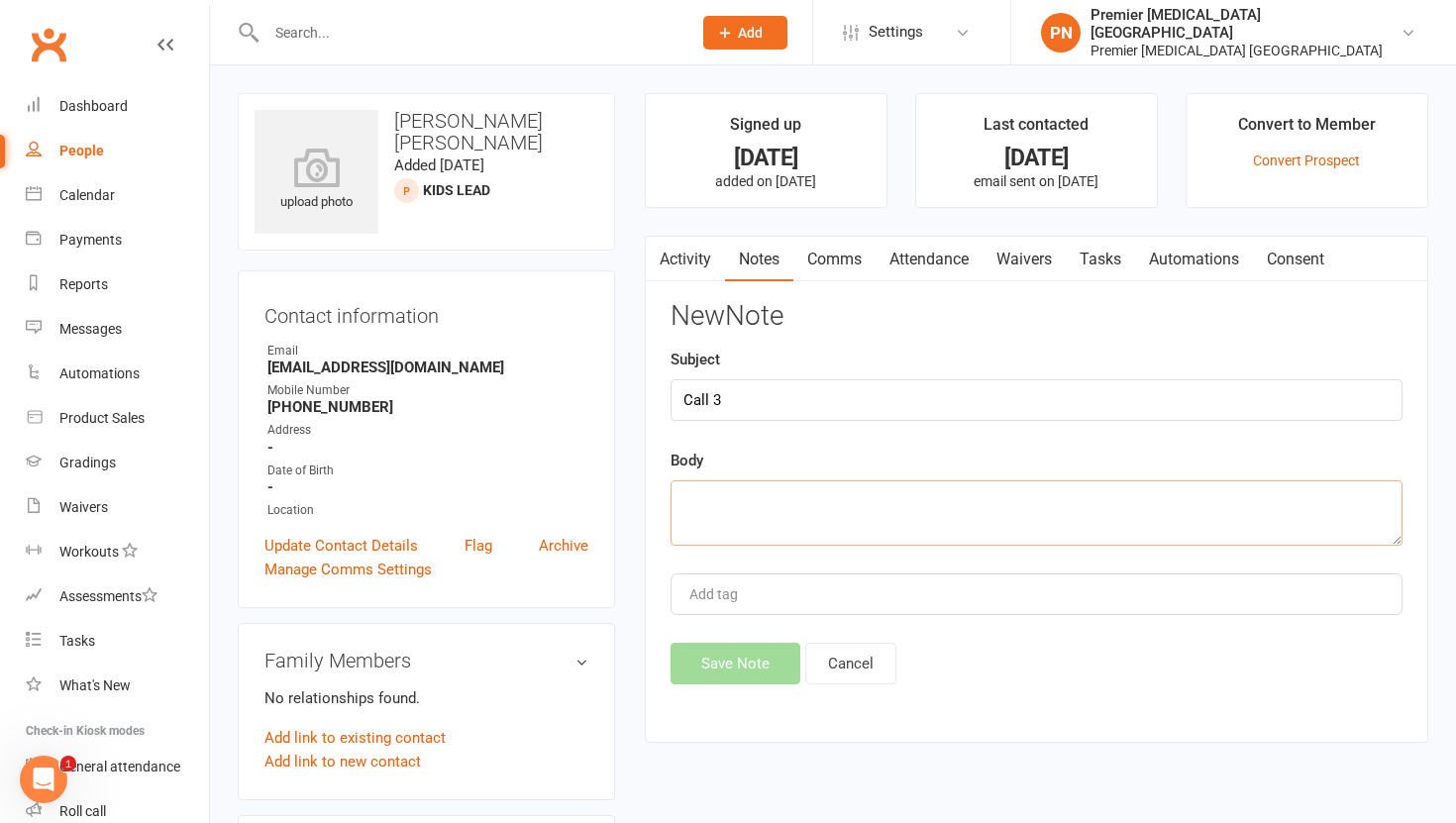 click at bounding box center [1036, 513] 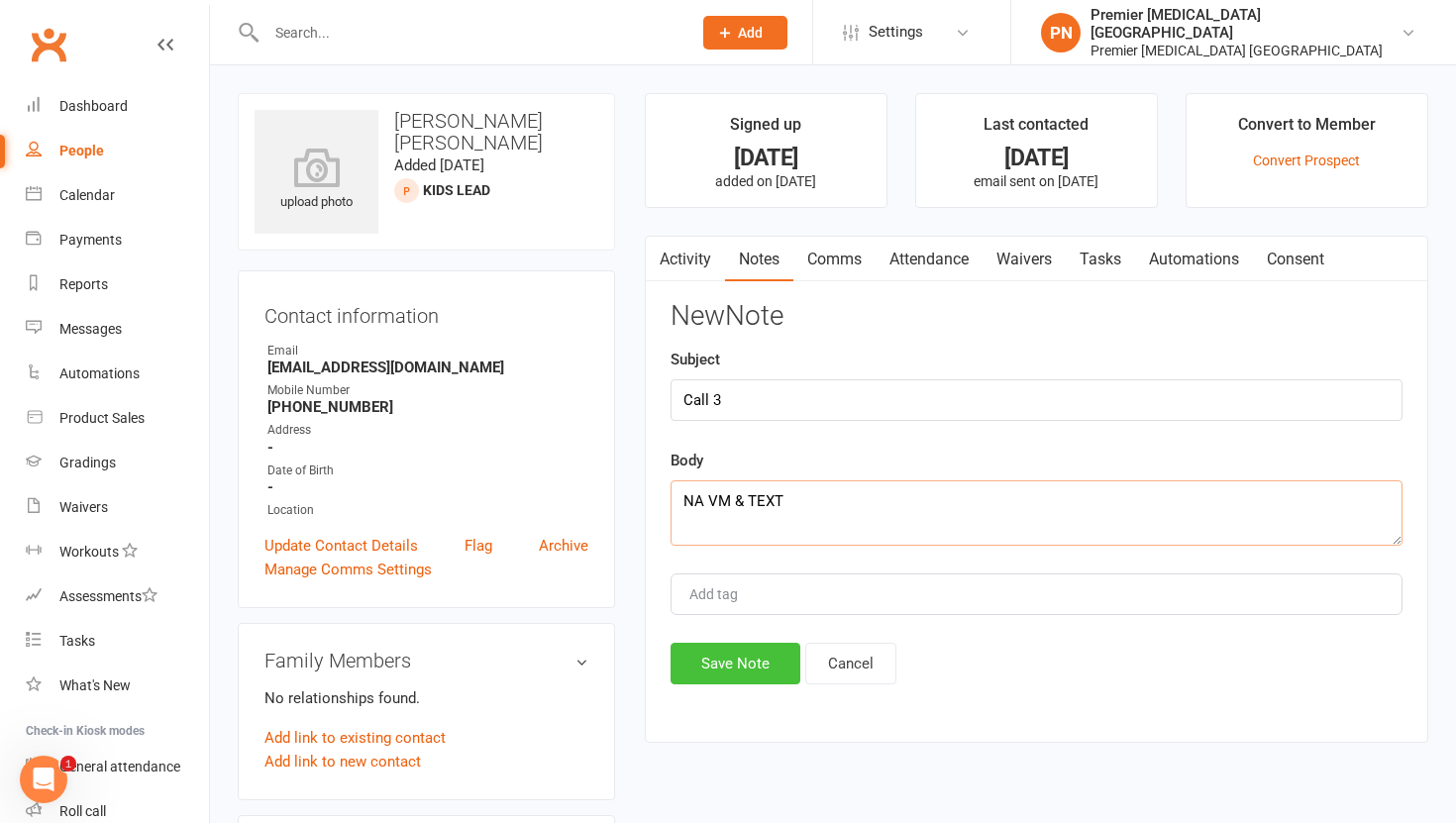type on "NA VM & TEXT" 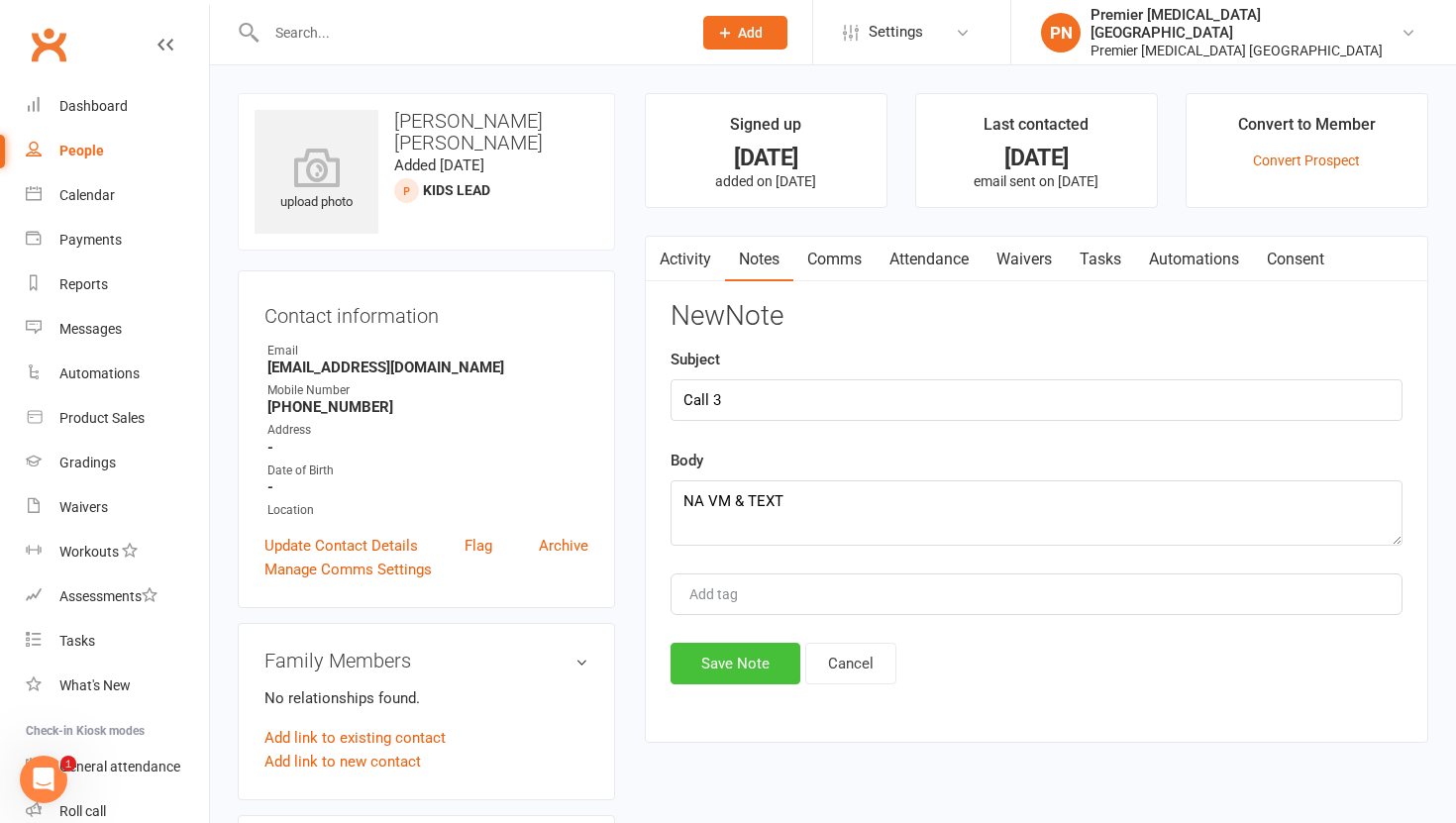 click on "Save Note" at bounding box center (735, 664) 